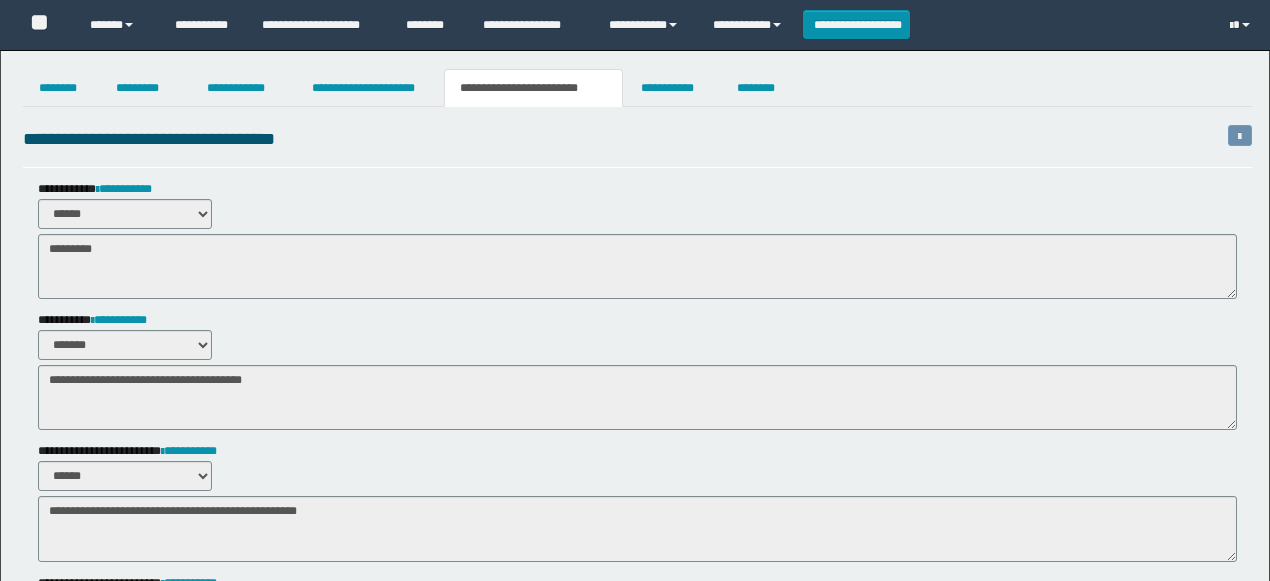scroll, scrollTop: 66, scrollLeft: 0, axis: vertical 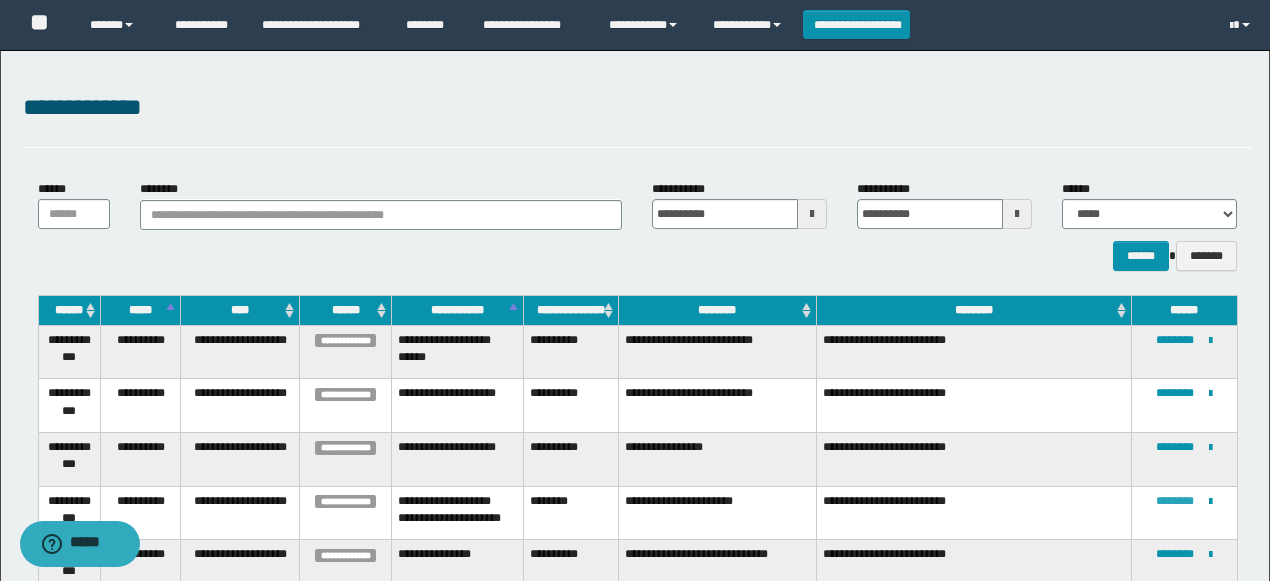 click on "********" at bounding box center [1175, 501] 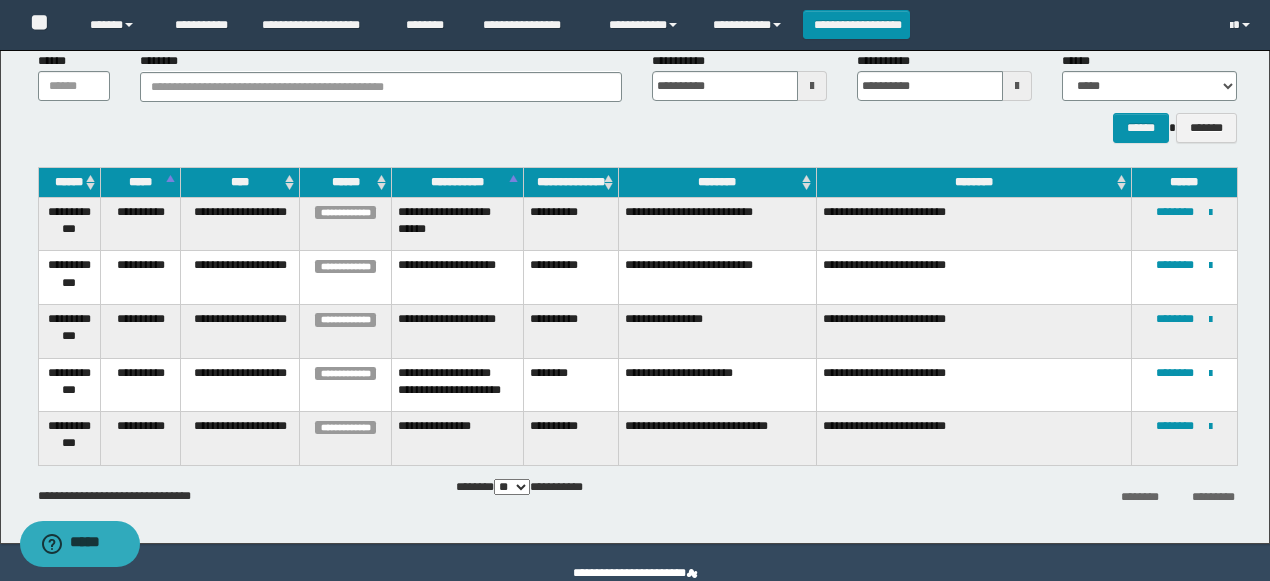 scroll, scrollTop: 133, scrollLeft: 0, axis: vertical 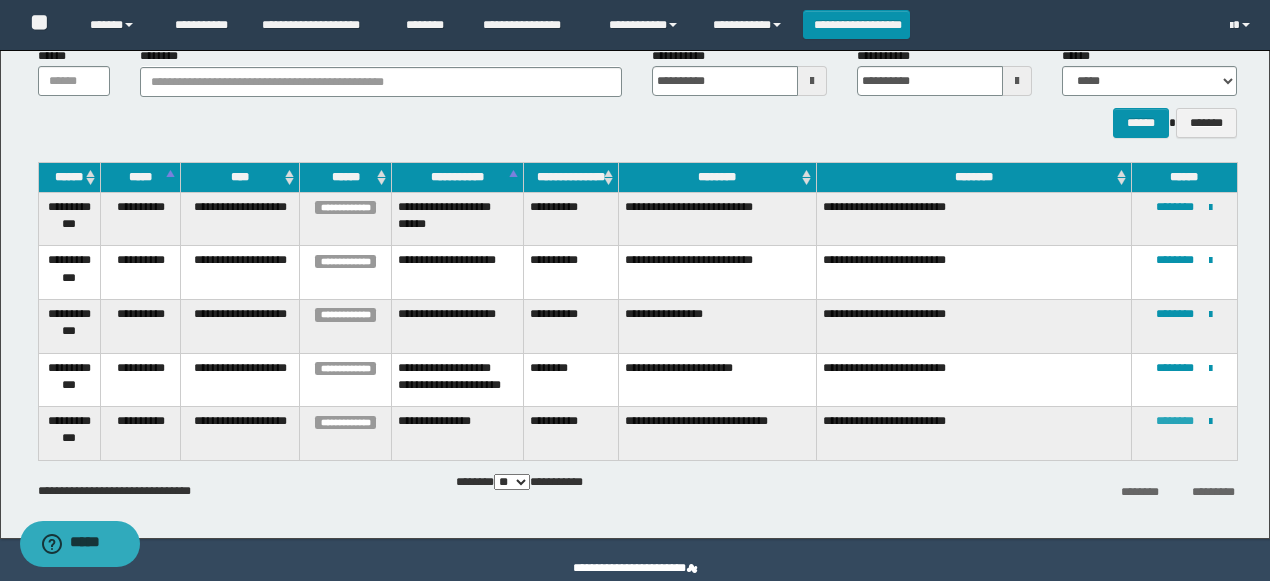 click on "********" at bounding box center [1175, 421] 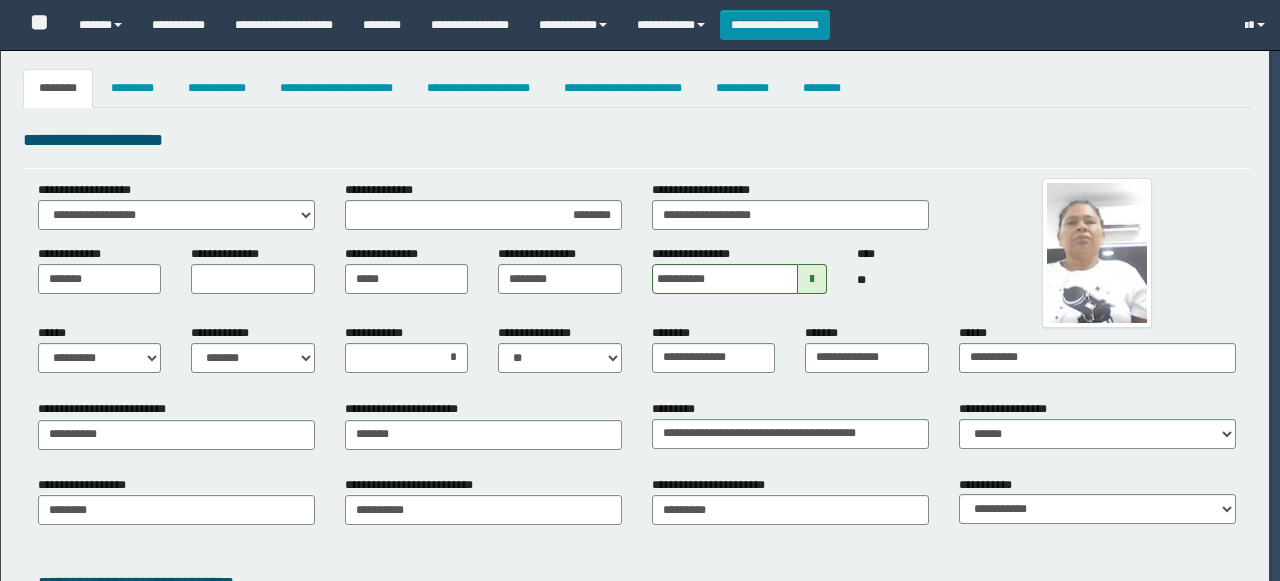 select on "*" 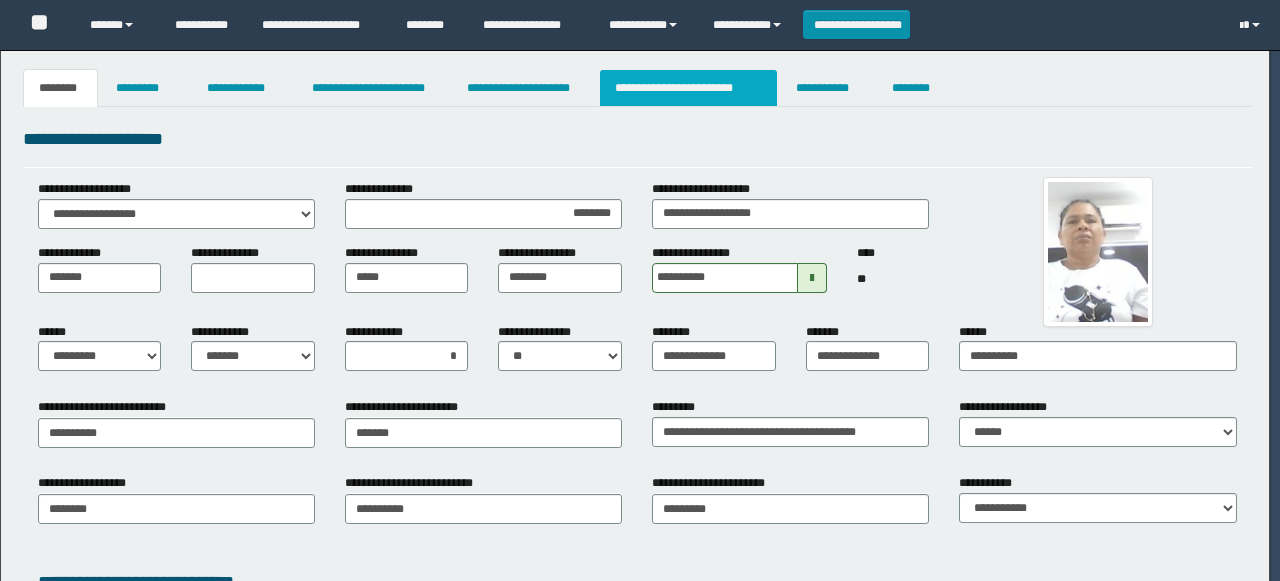 scroll, scrollTop: 0, scrollLeft: 0, axis: both 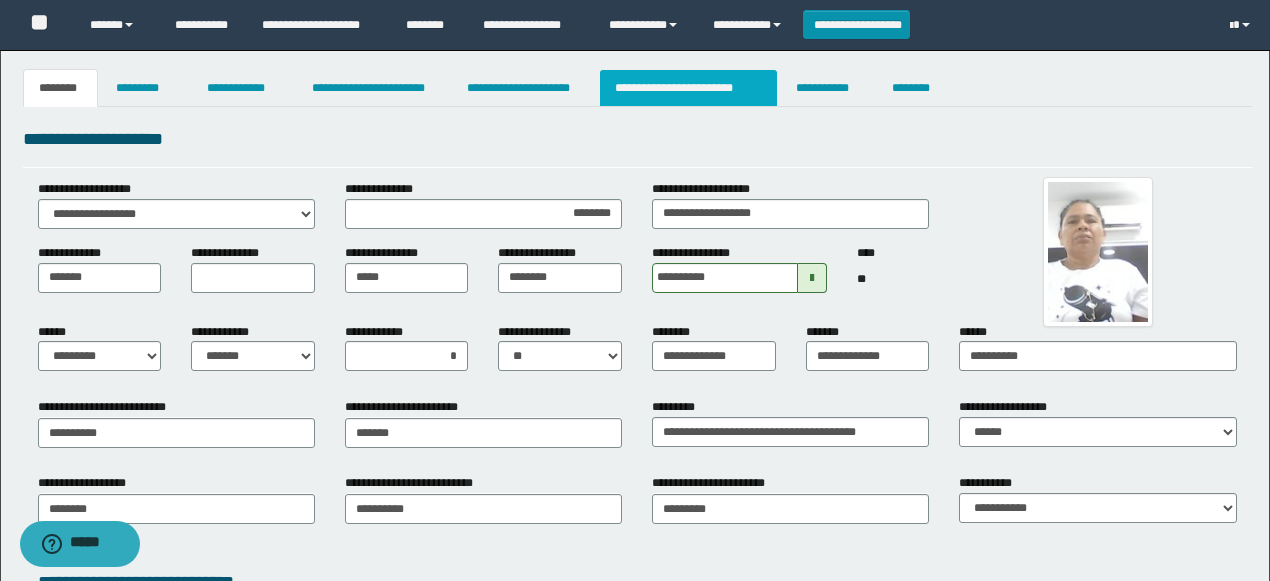 click on "**********" at bounding box center (688, 88) 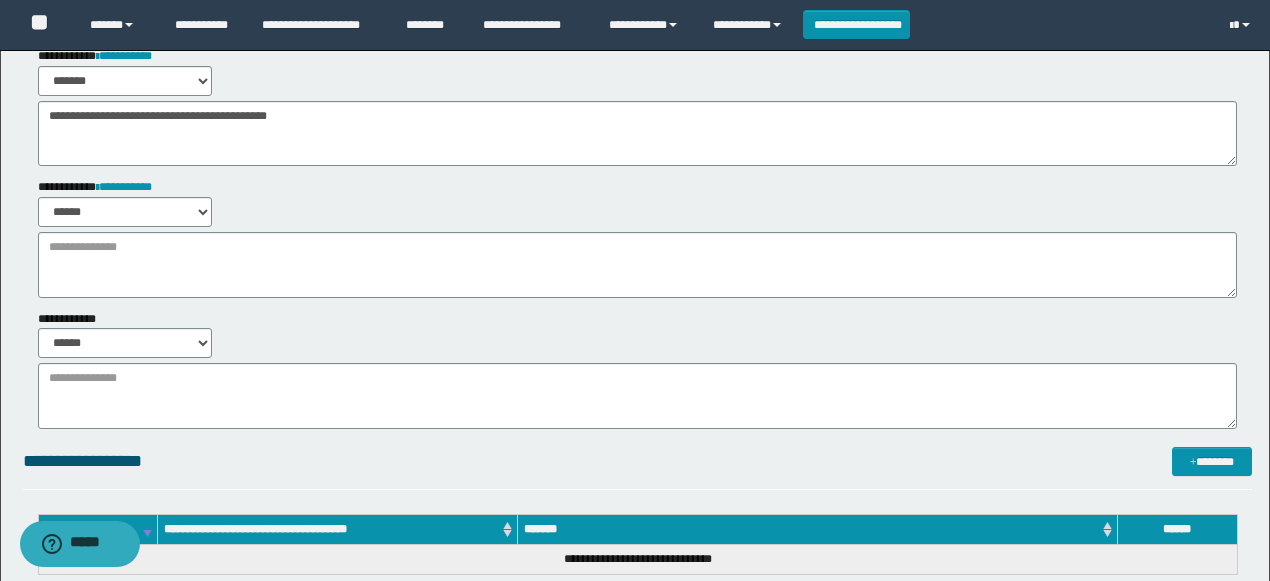 scroll, scrollTop: 266, scrollLeft: 0, axis: vertical 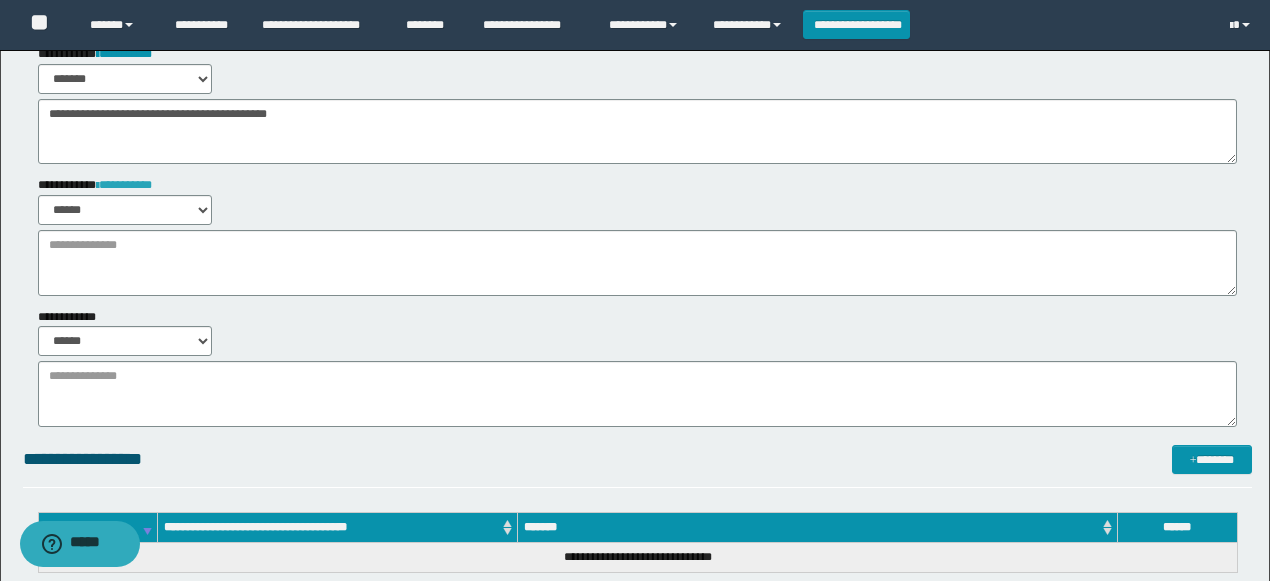 click on "**********" at bounding box center (124, 185) 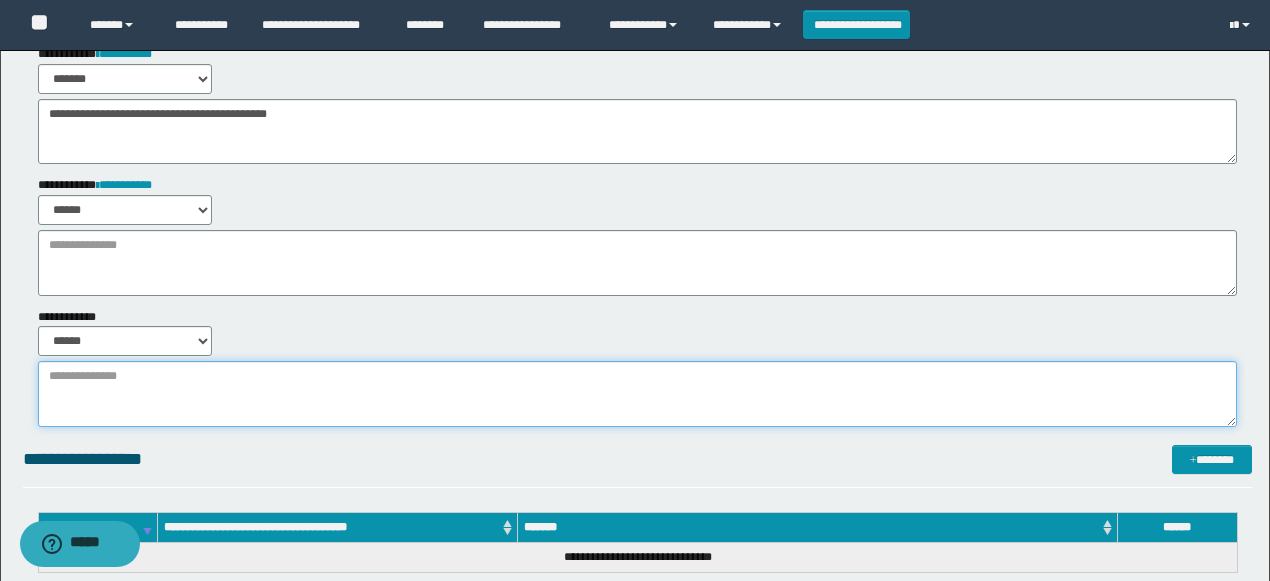click at bounding box center [637, 394] 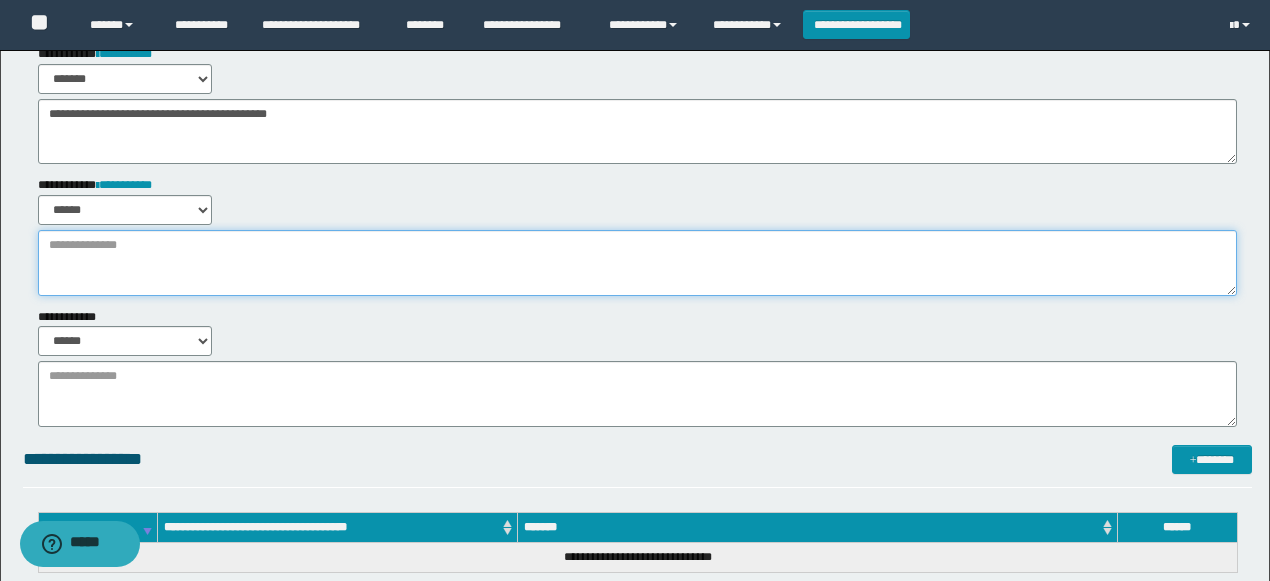 click at bounding box center (637, 263) 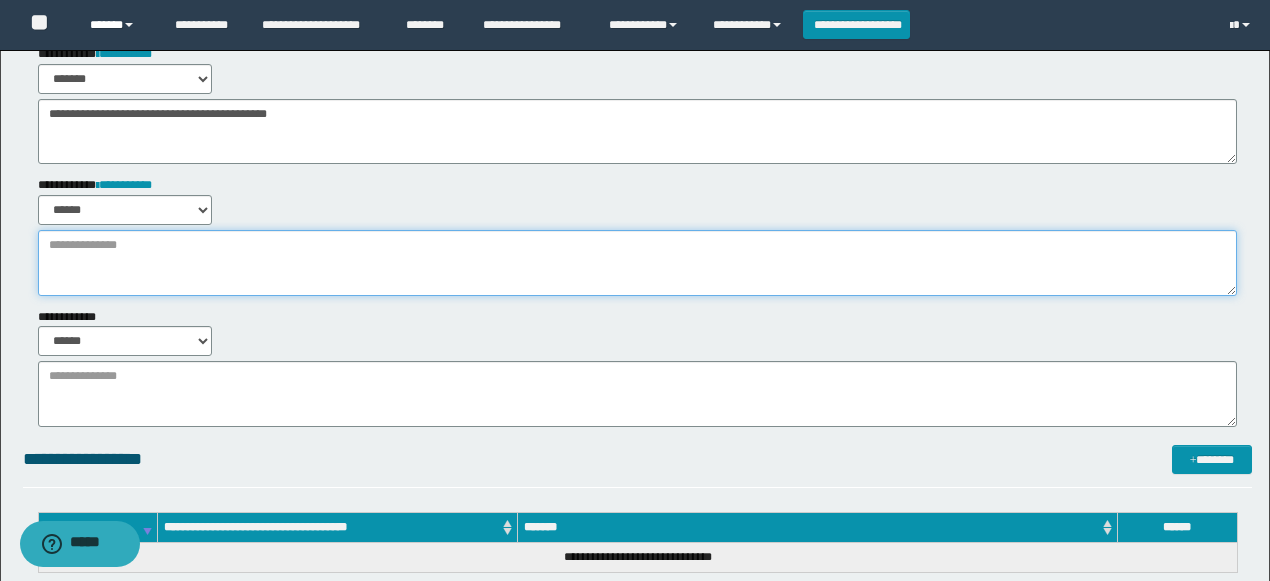 paste on "**********" 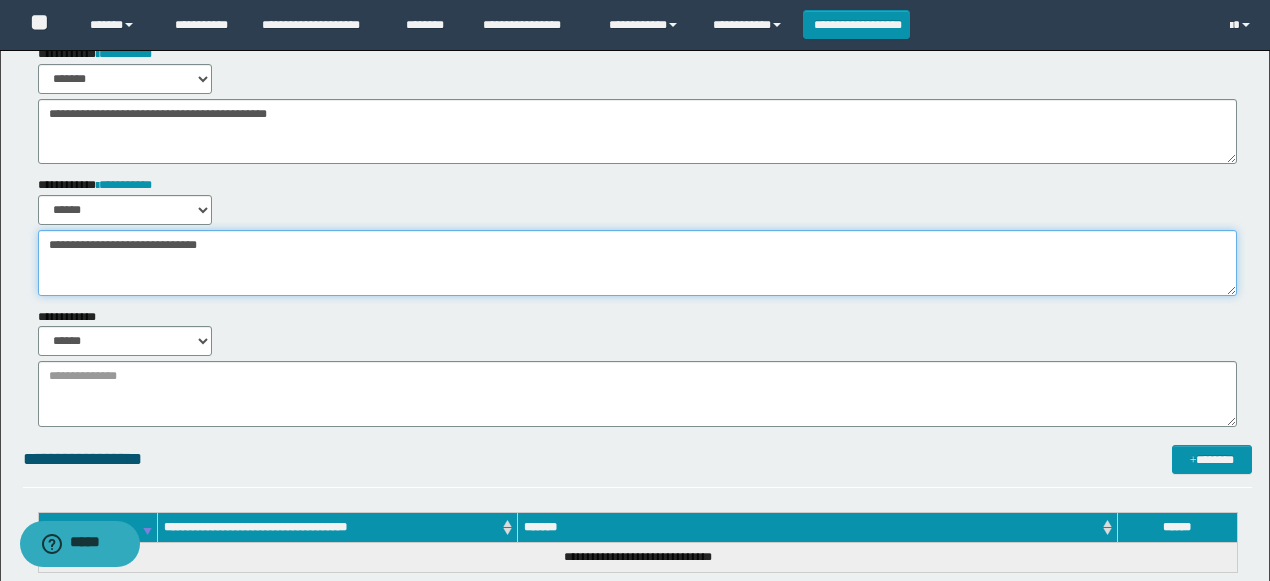 click on "**********" at bounding box center (637, 263) 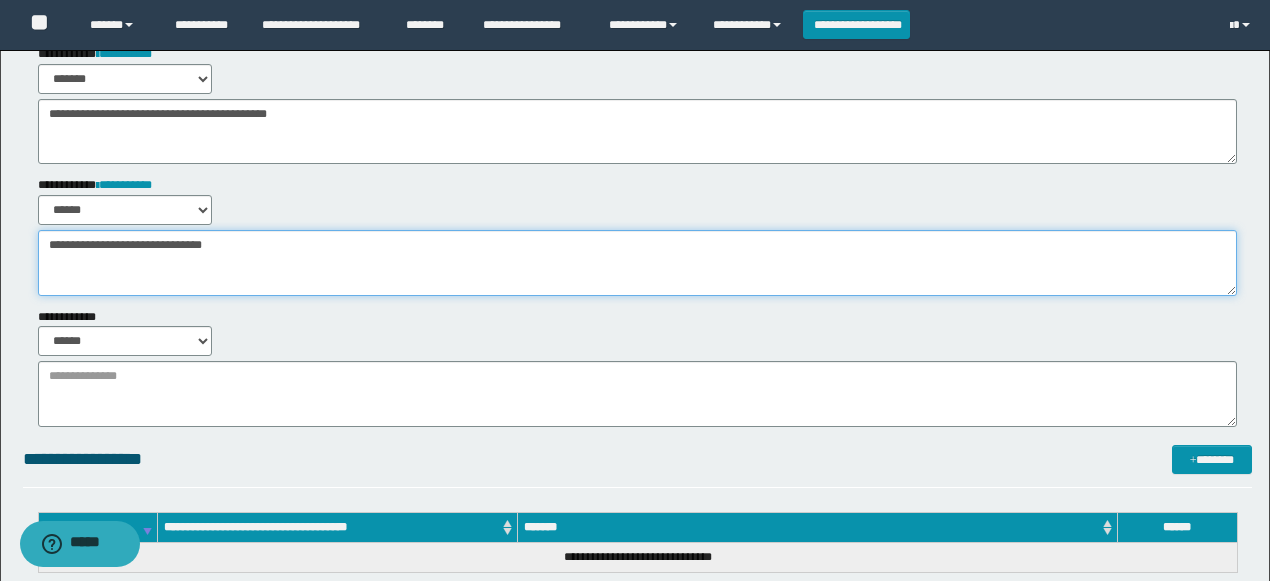 paste on "**********" 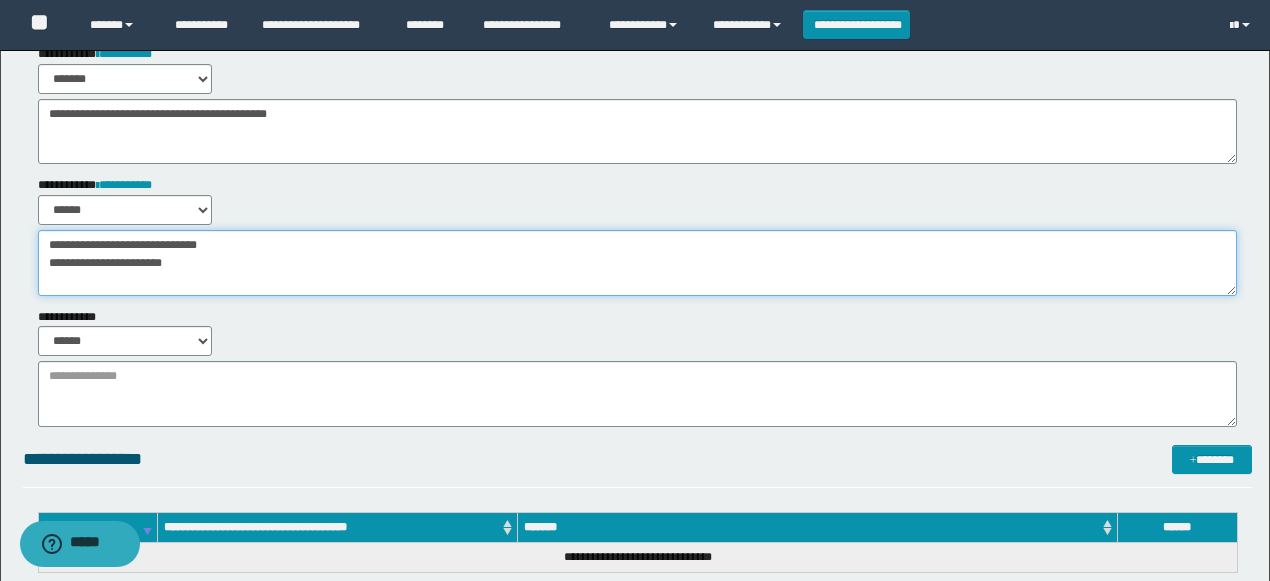 type on "**********" 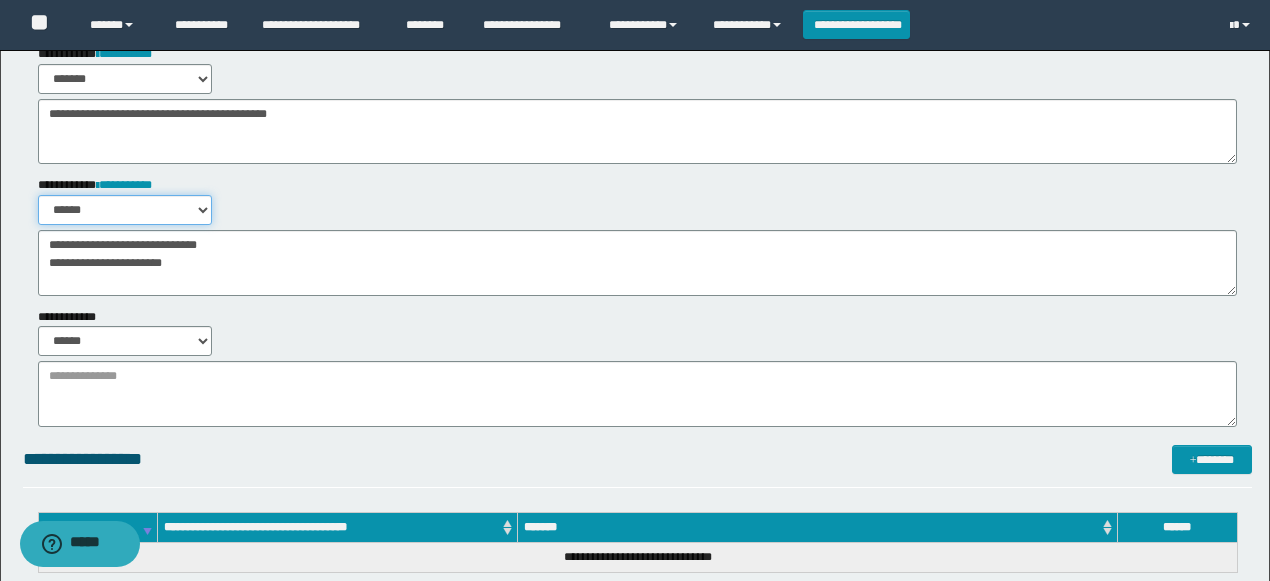click on "******
*******" at bounding box center [125, 210] 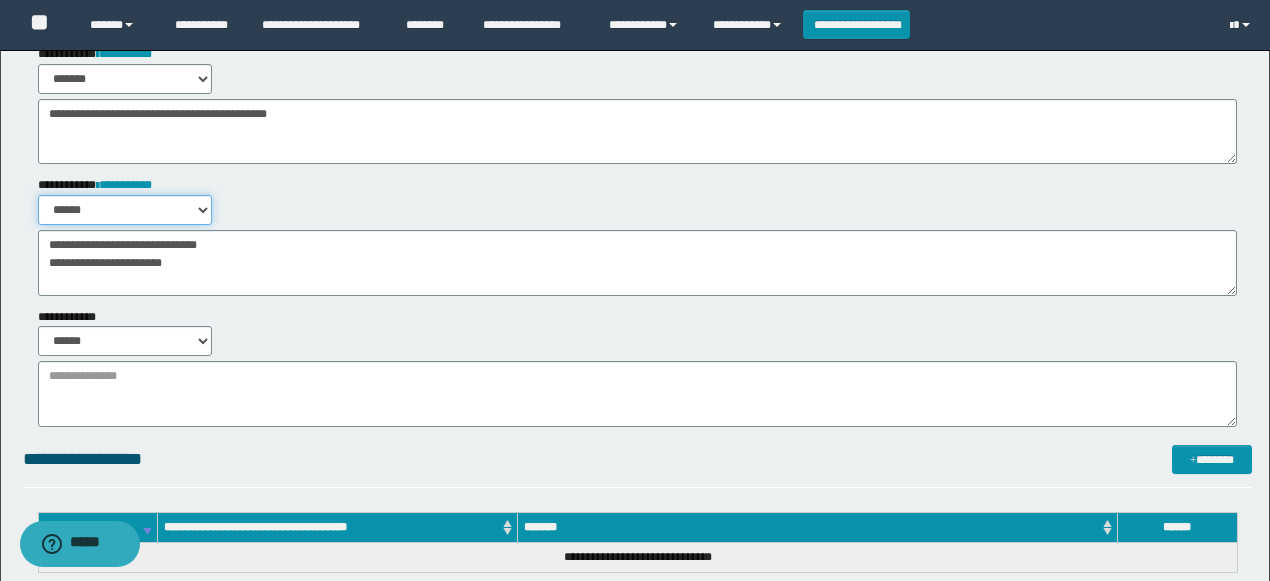 select on "*****" 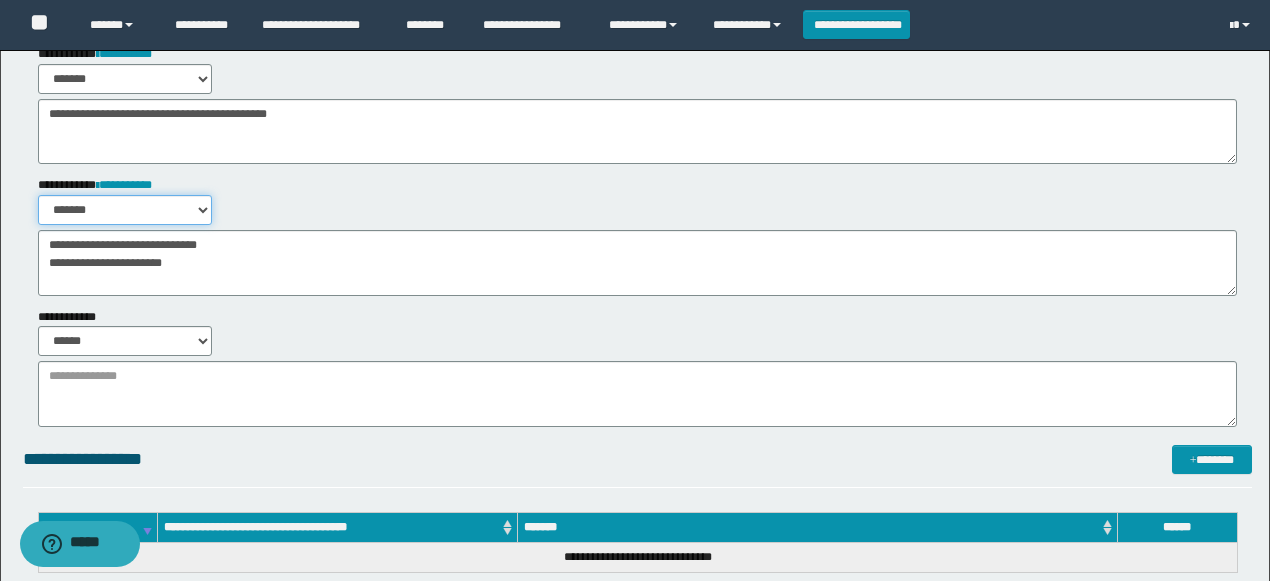 click on "******
*******" at bounding box center [125, 210] 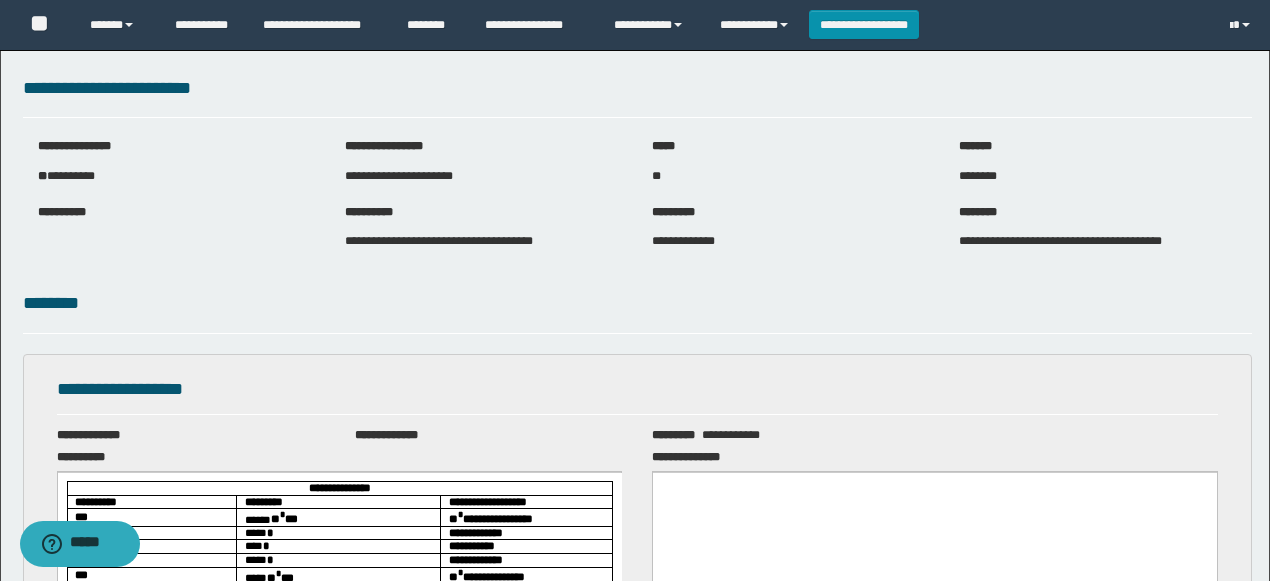 scroll, scrollTop: 0, scrollLeft: 0, axis: both 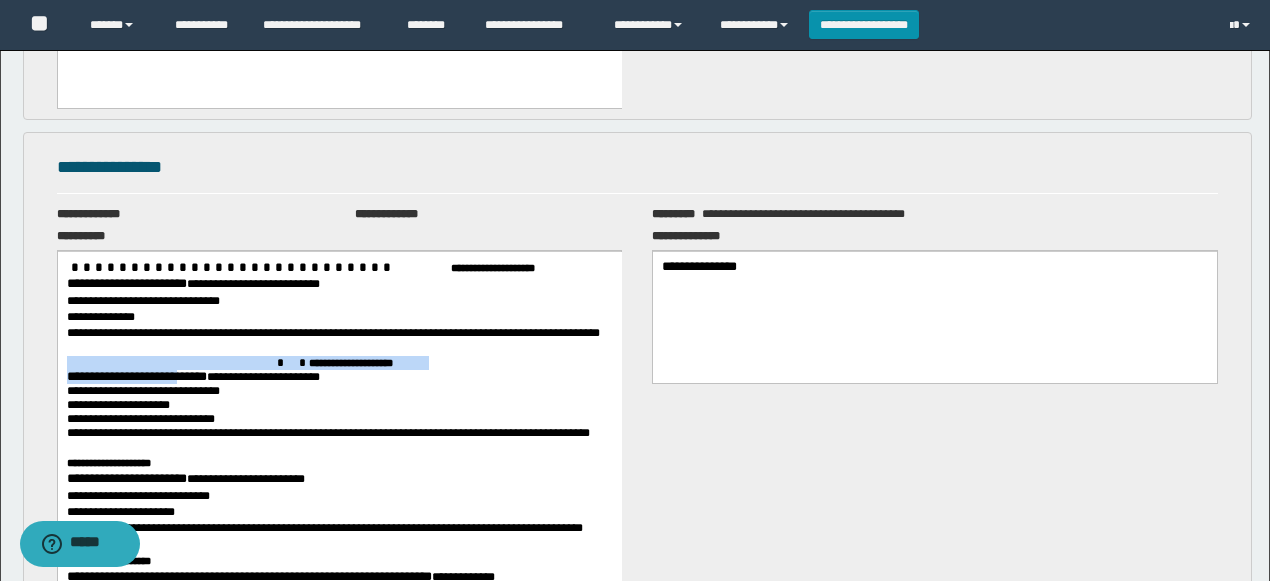 drag, startPoint x: 185, startPoint y: 370, endPoint x: 37, endPoint y: 360, distance: 148.33745 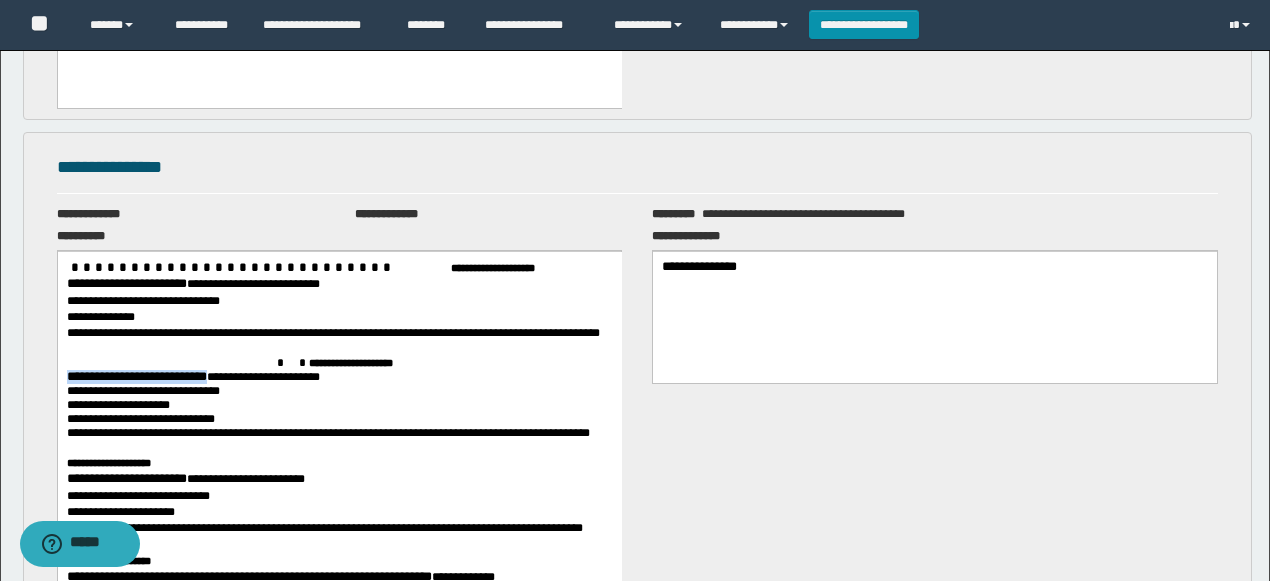 drag, startPoint x: 257, startPoint y: 380, endPoint x: 51, endPoint y: 378, distance: 206.0097 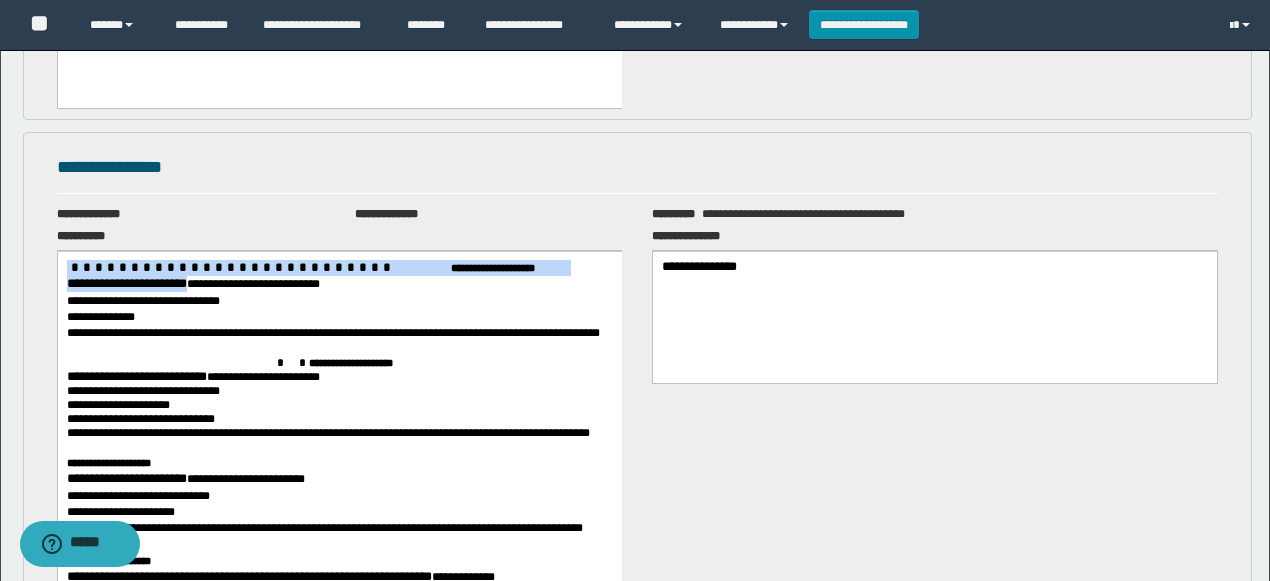 drag, startPoint x: 234, startPoint y: 284, endPoint x: 0, endPoint y: 222, distance: 242.07437 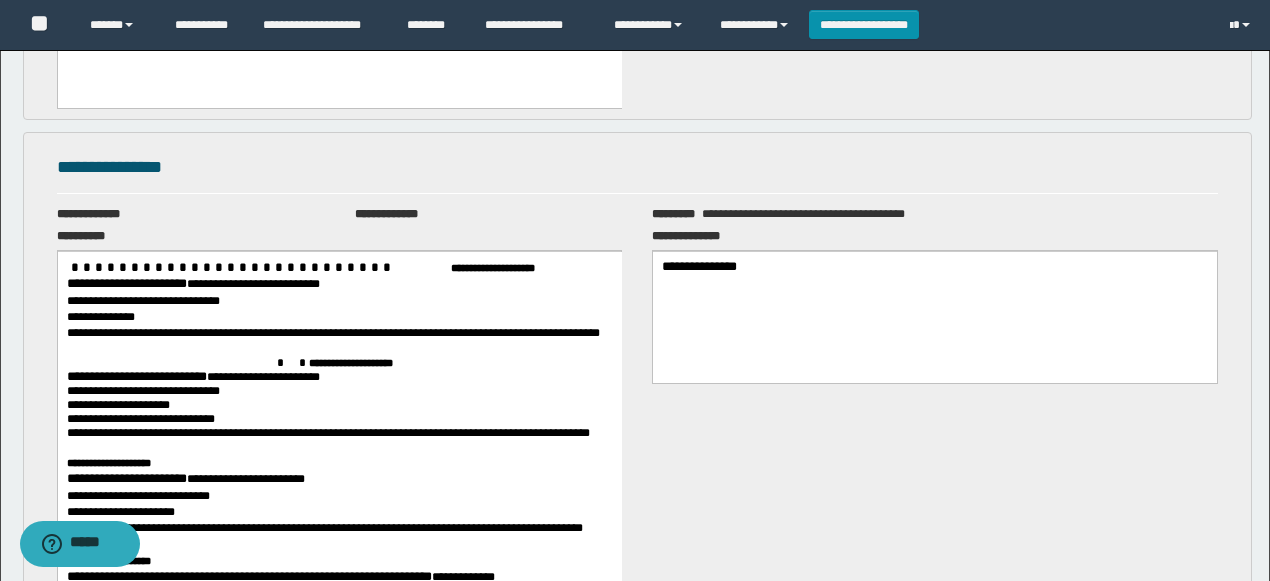 click on "**********" at bounding box center (339, 536) 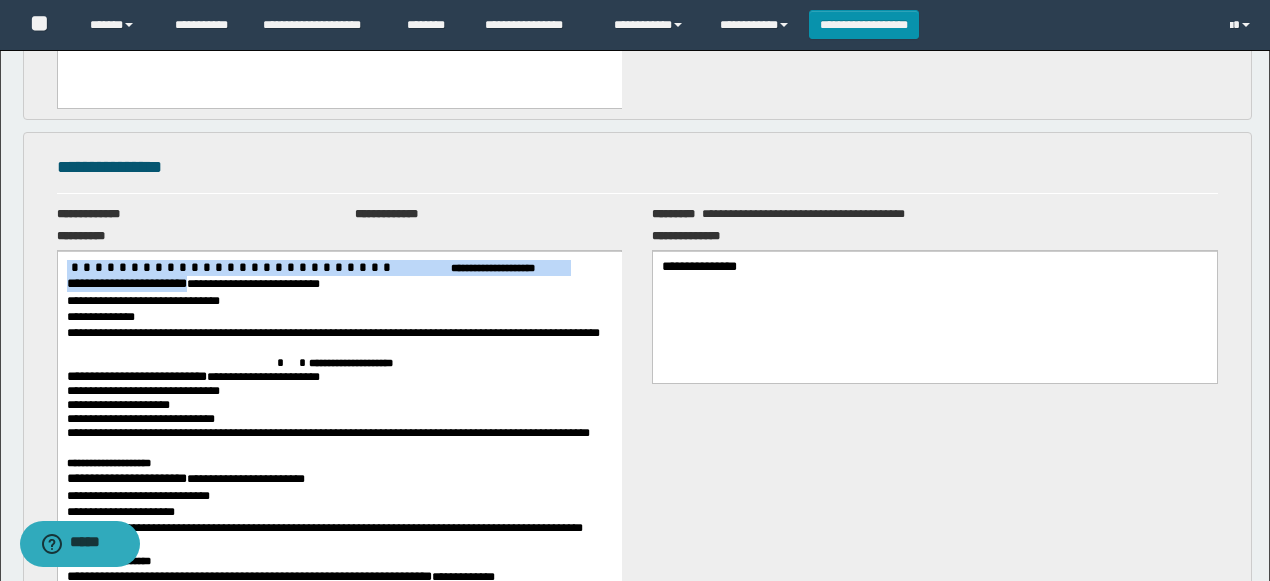 drag, startPoint x: 232, startPoint y: 280, endPoint x: 103, endPoint y: 525, distance: 276.88626 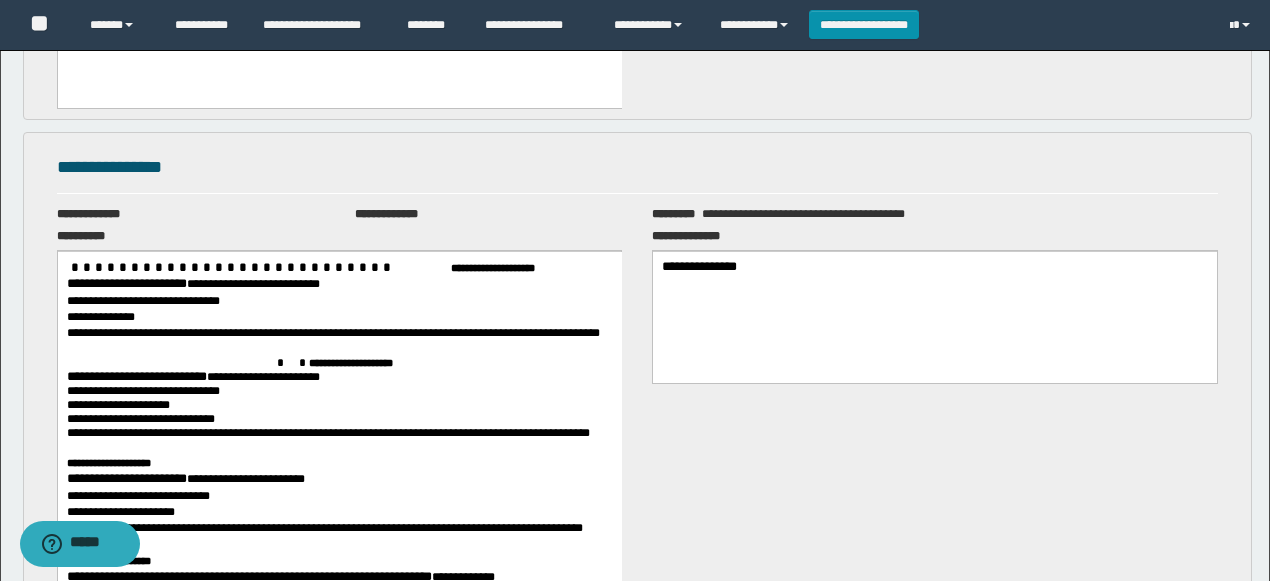 click on "**********" at bounding box center (142, 300) 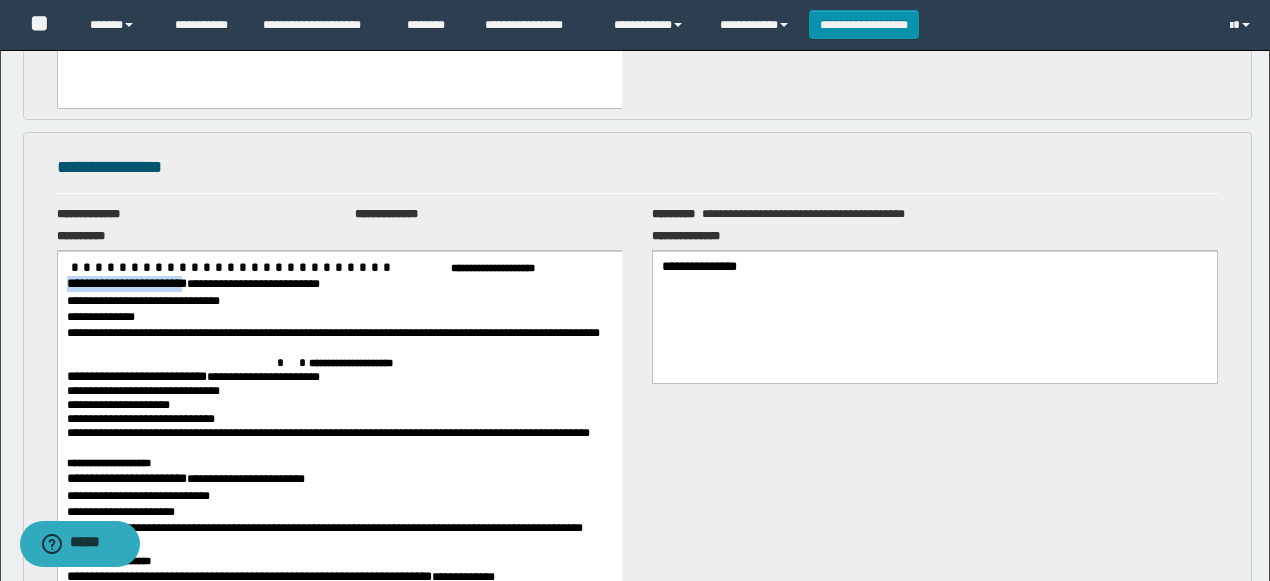 drag, startPoint x: 229, startPoint y: 284, endPoint x: 53, endPoint y: 283, distance: 176.00284 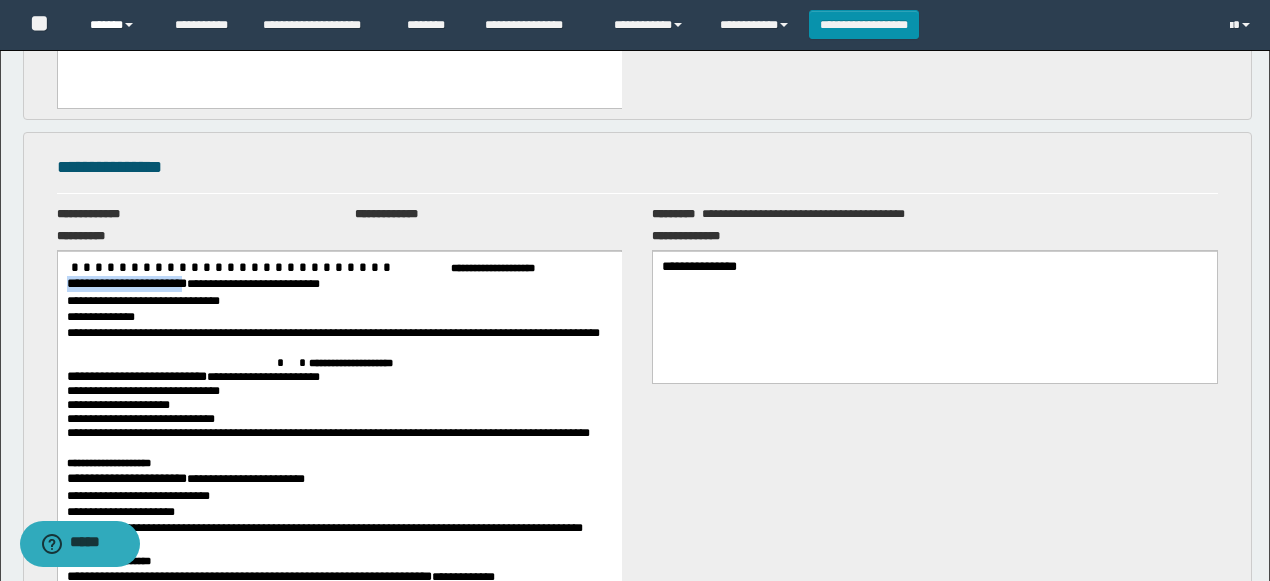 copy on "**********" 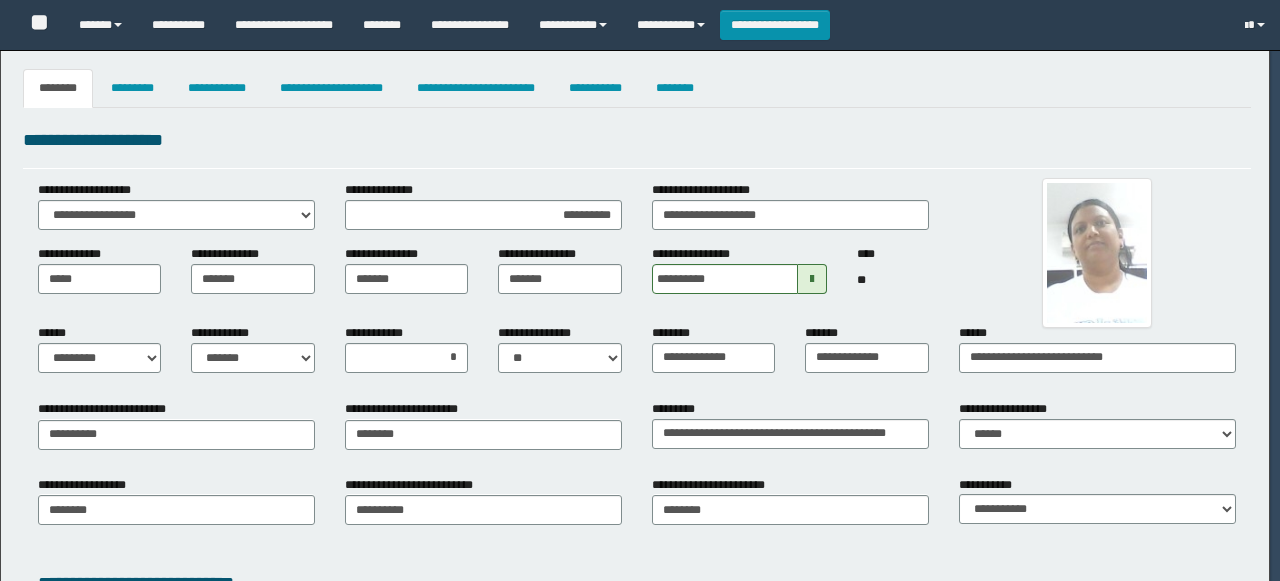 select on "*" 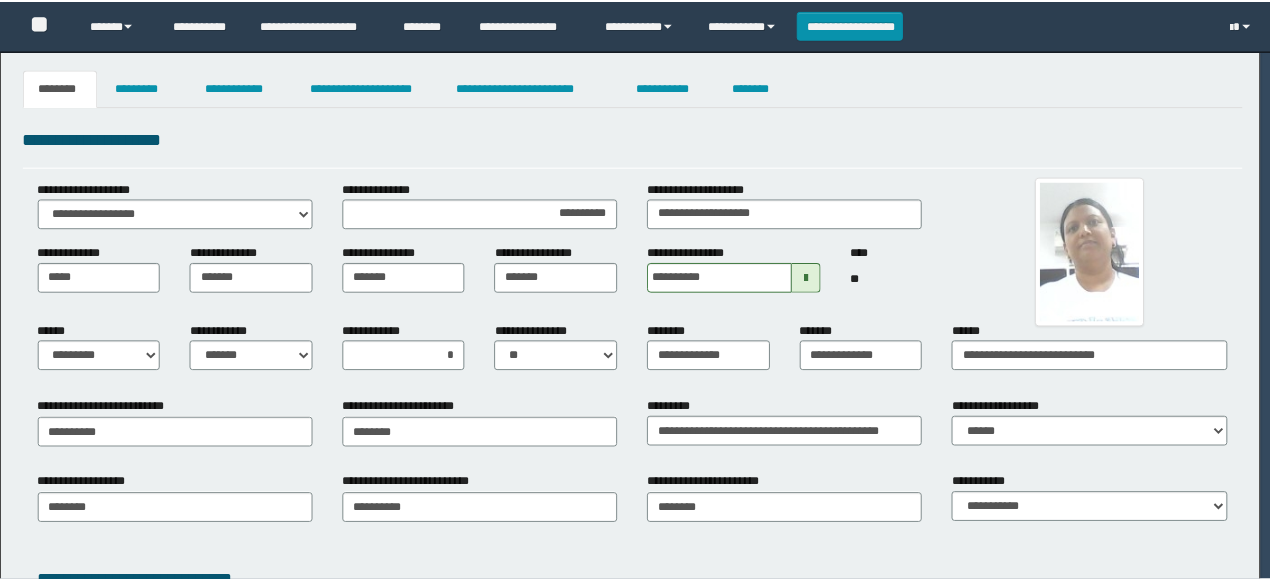 scroll, scrollTop: 0, scrollLeft: 0, axis: both 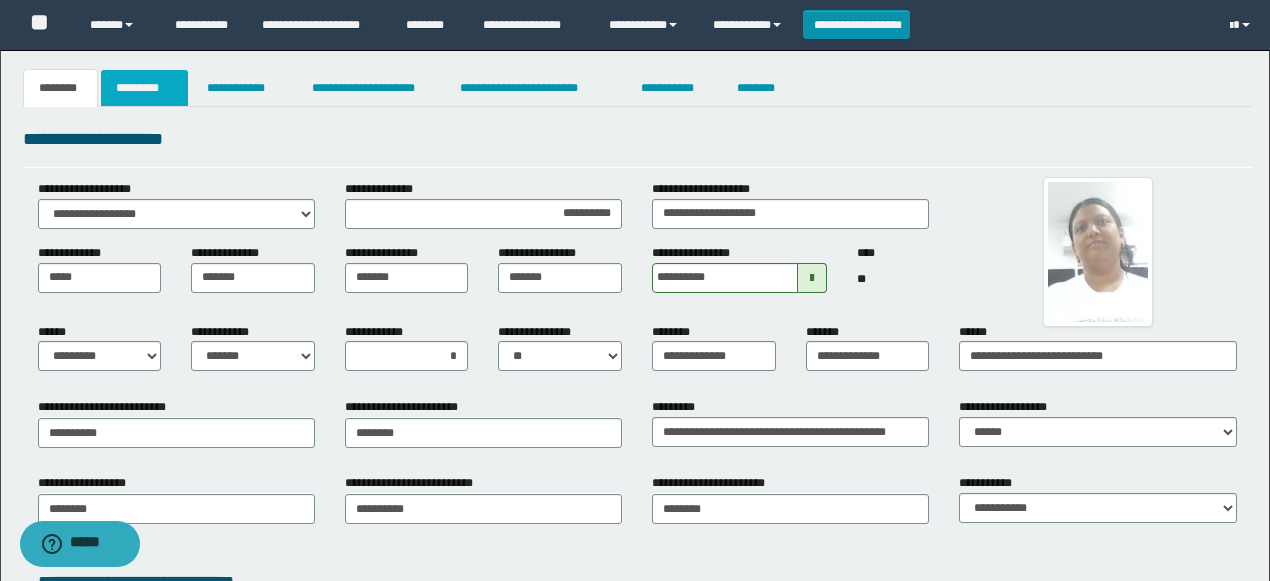 click on "*********" at bounding box center (144, 88) 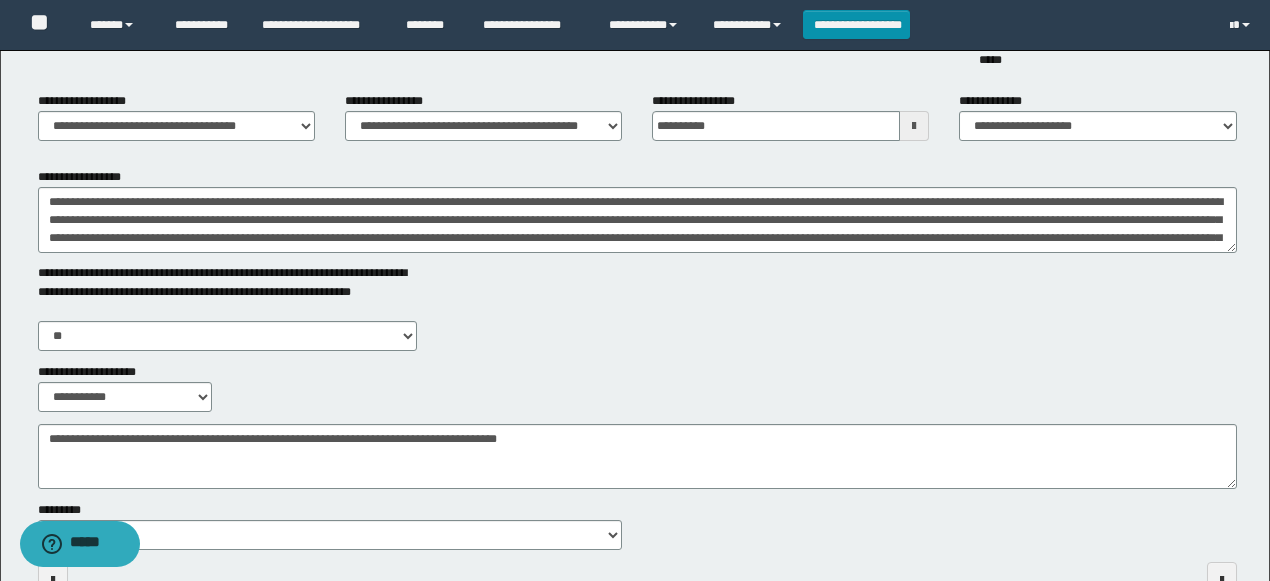 scroll, scrollTop: 266, scrollLeft: 0, axis: vertical 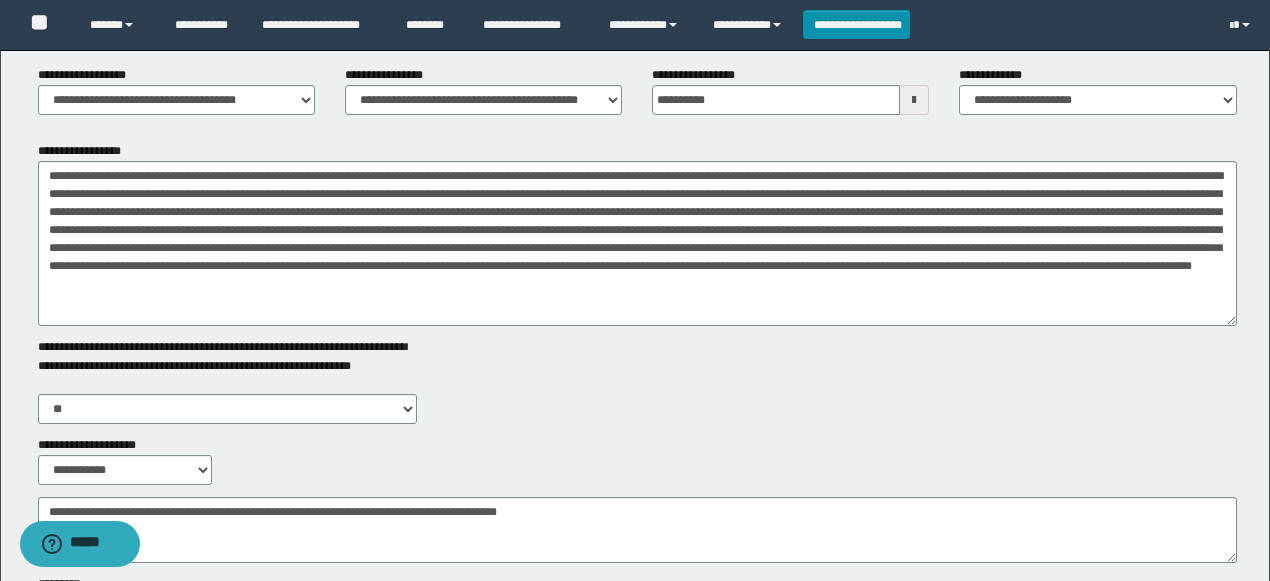 drag, startPoint x: 1234, startPoint y: 221, endPoint x: 1122, endPoint y: 291, distance: 132.07573 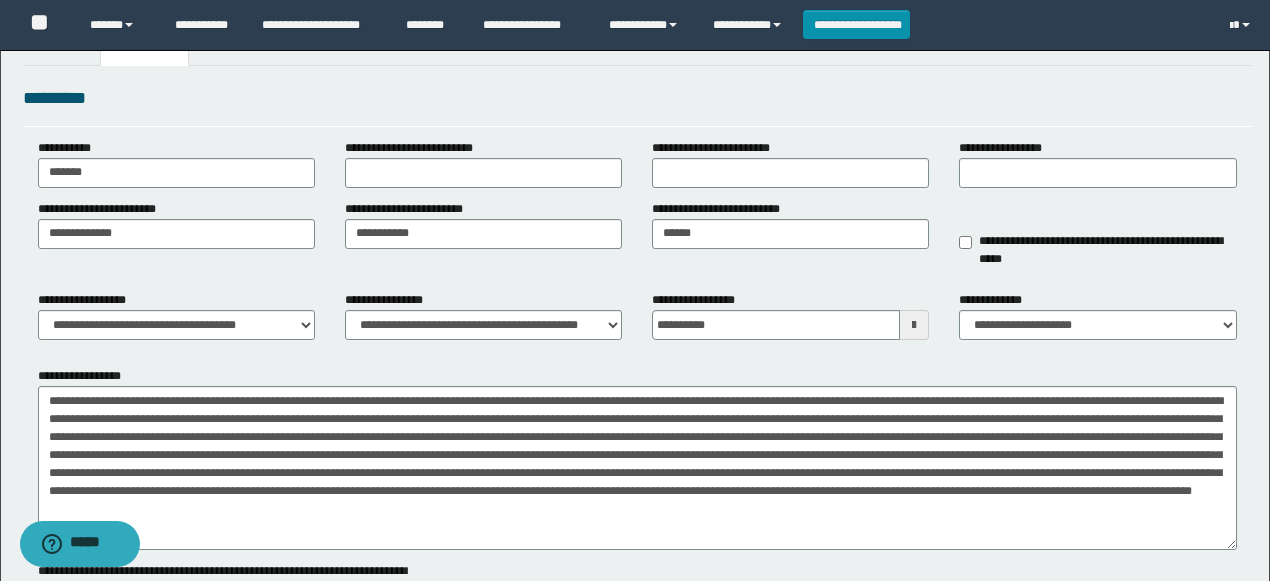 scroll, scrollTop: 0, scrollLeft: 0, axis: both 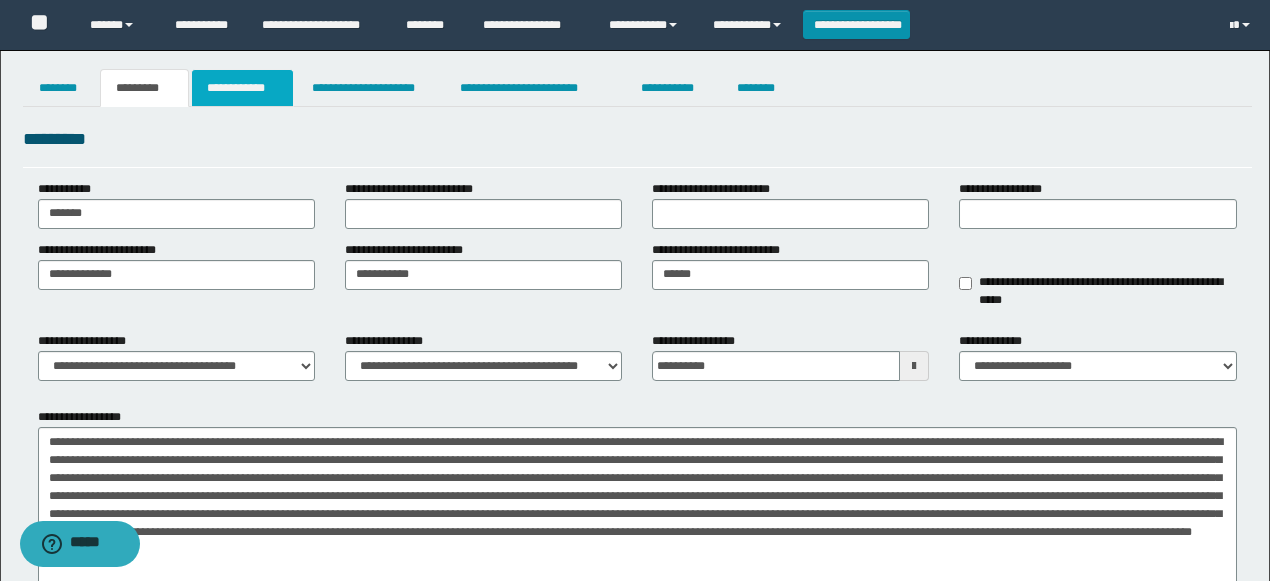 click on "**********" at bounding box center (243, 88) 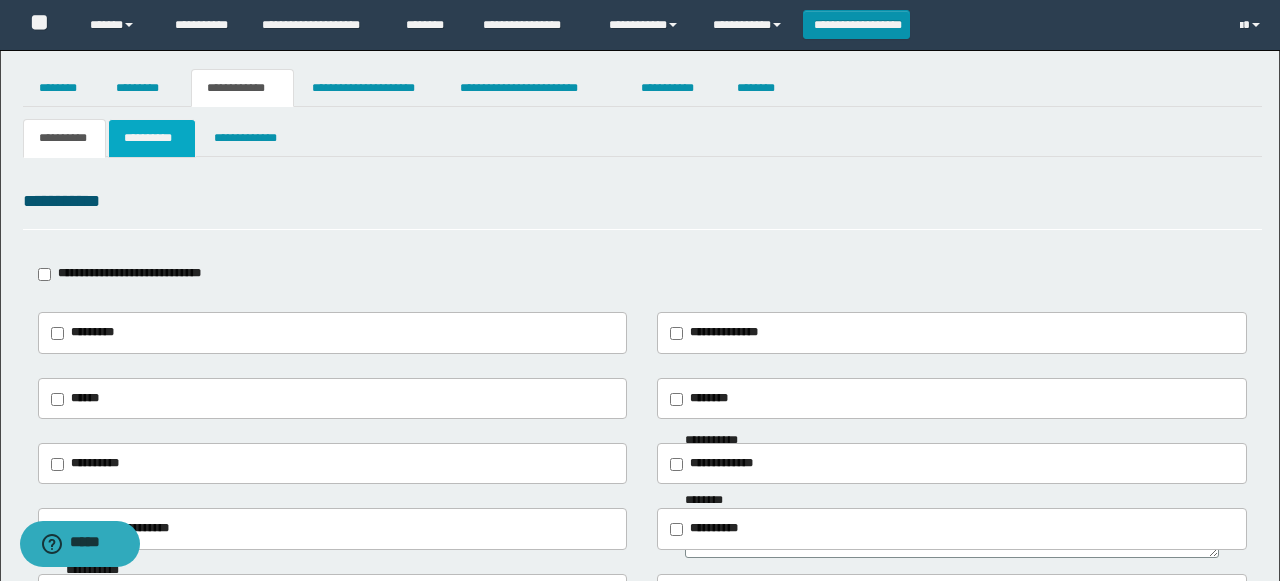 type on "*********" 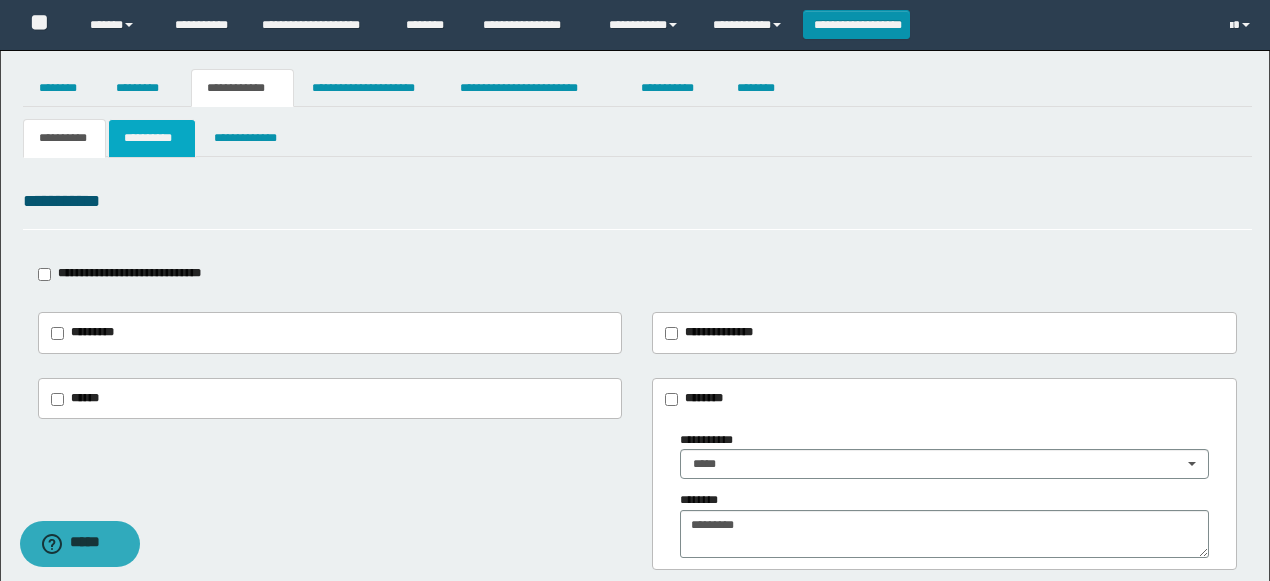 click on "**********" at bounding box center [151, 138] 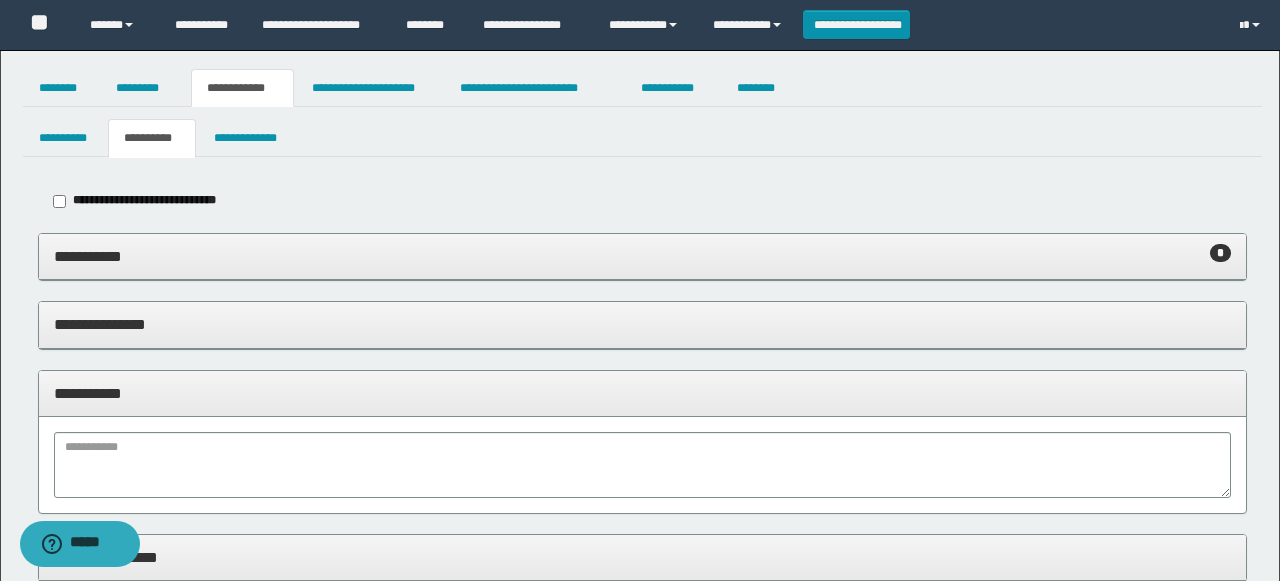 type on "**********" 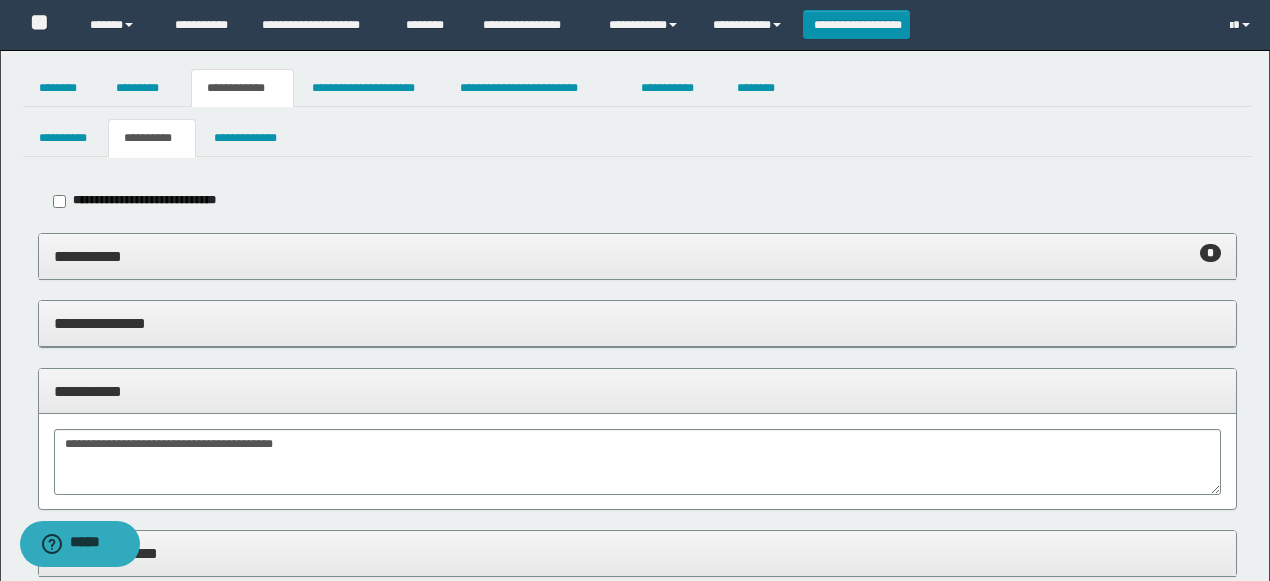 click on "**********" at bounding box center [638, 256] 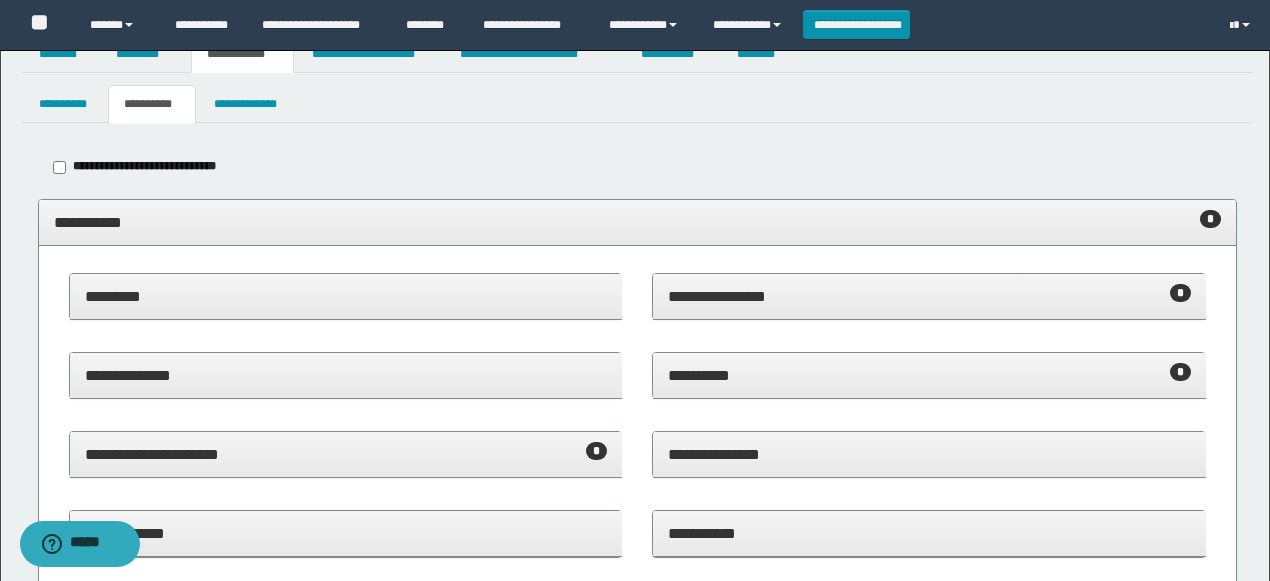 scroll, scrollTop: 66, scrollLeft: 0, axis: vertical 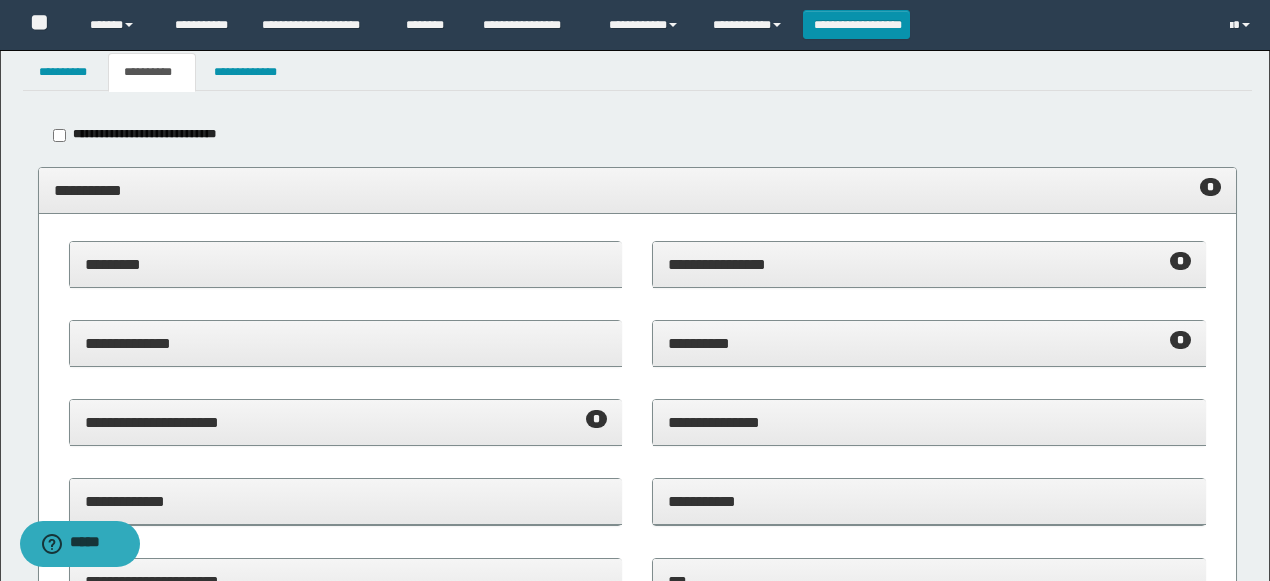 click on "**********" at bounding box center [929, 264] 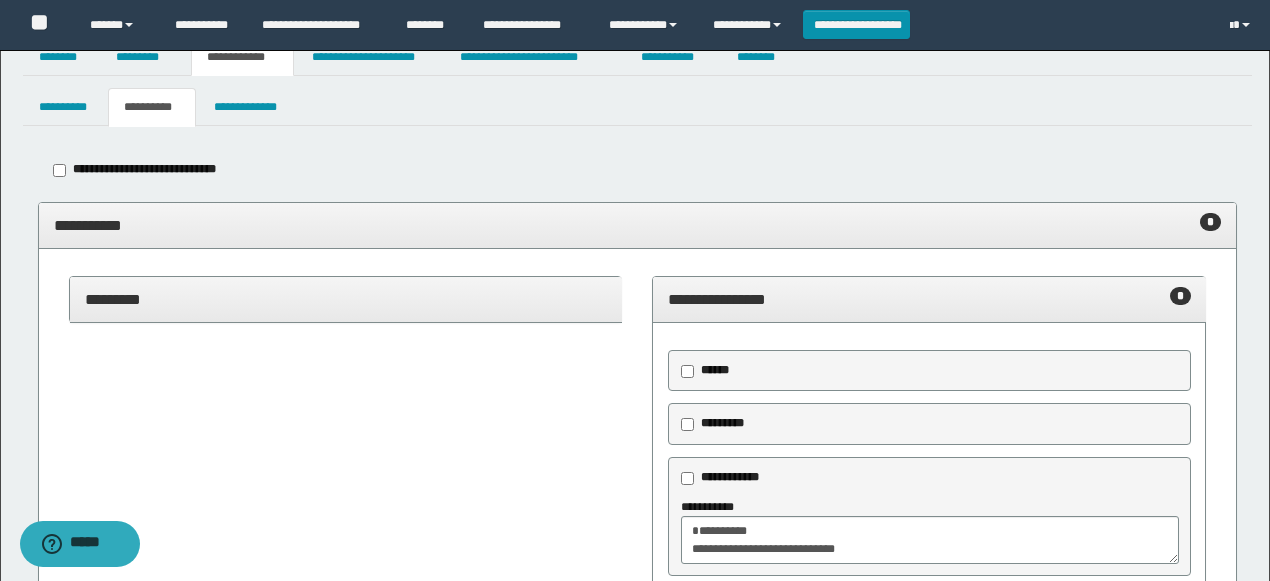scroll, scrollTop: 0, scrollLeft: 0, axis: both 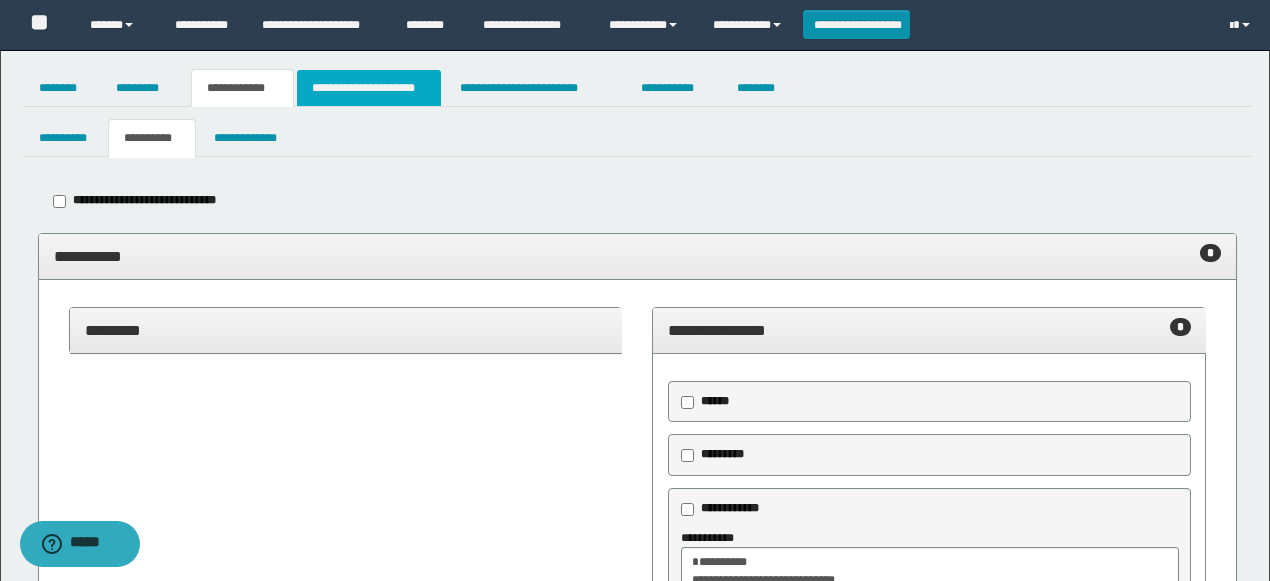 click on "**********" at bounding box center [369, 88] 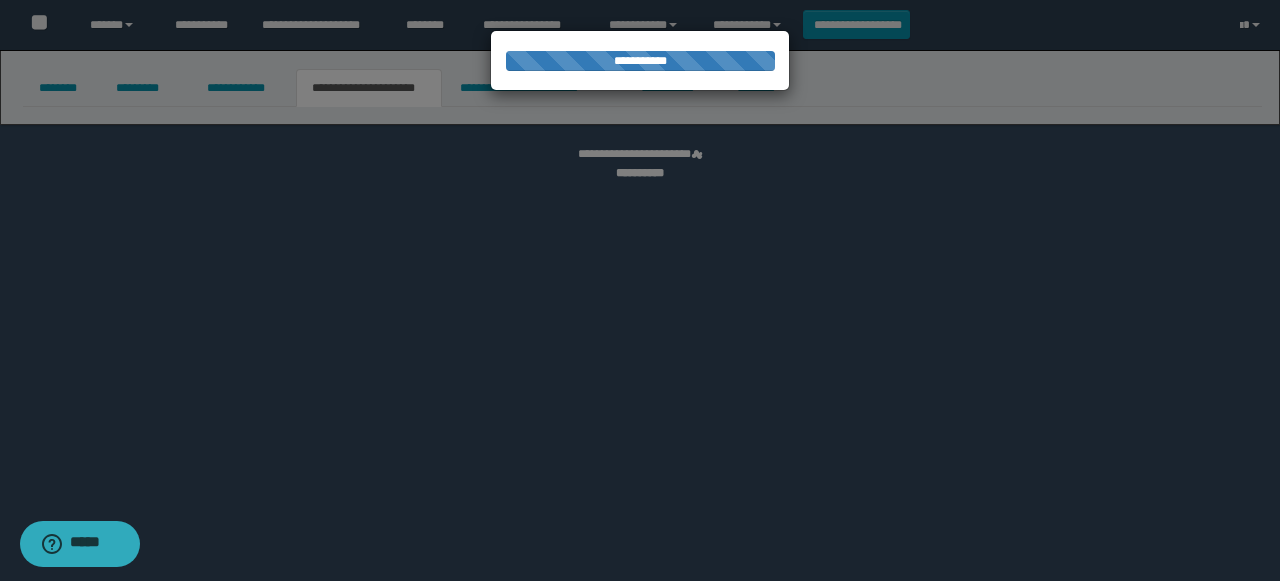 select on "*" 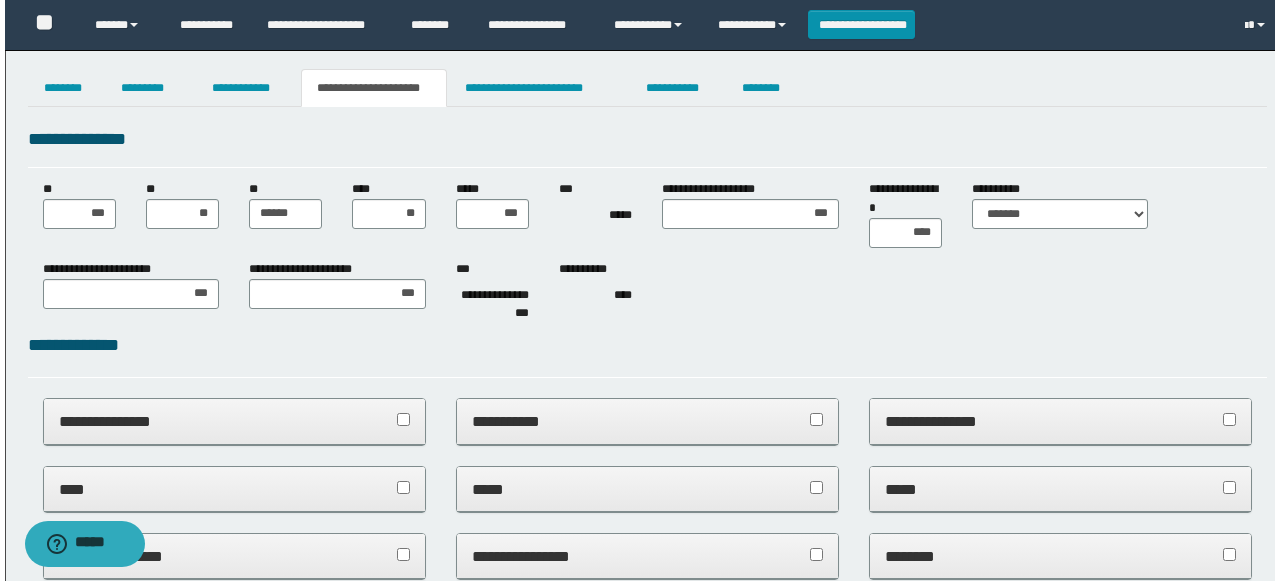 scroll, scrollTop: 0, scrollLeft: 0, axis: both 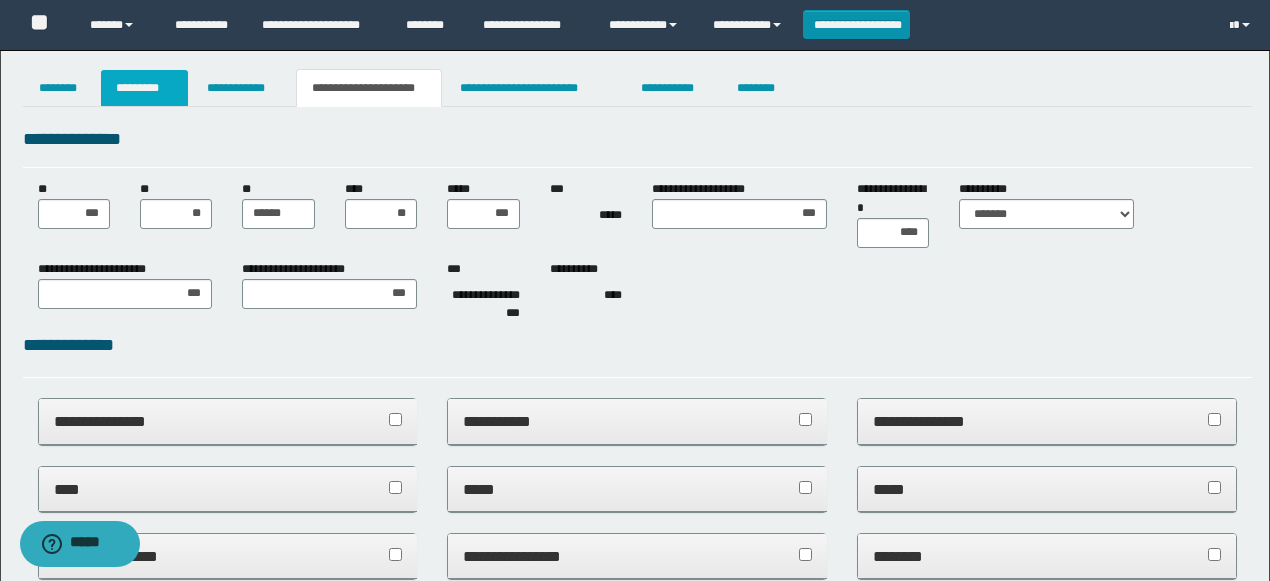 click on "*********" at bounding box center (144, 88) 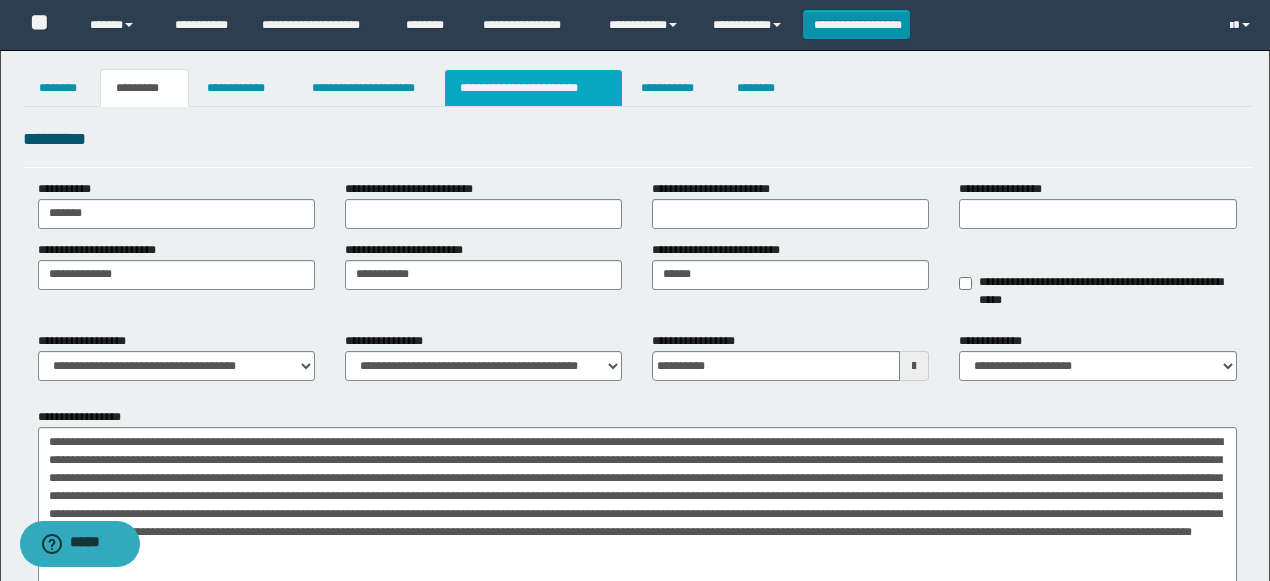click on "**********" at bounding box center (533, 88) 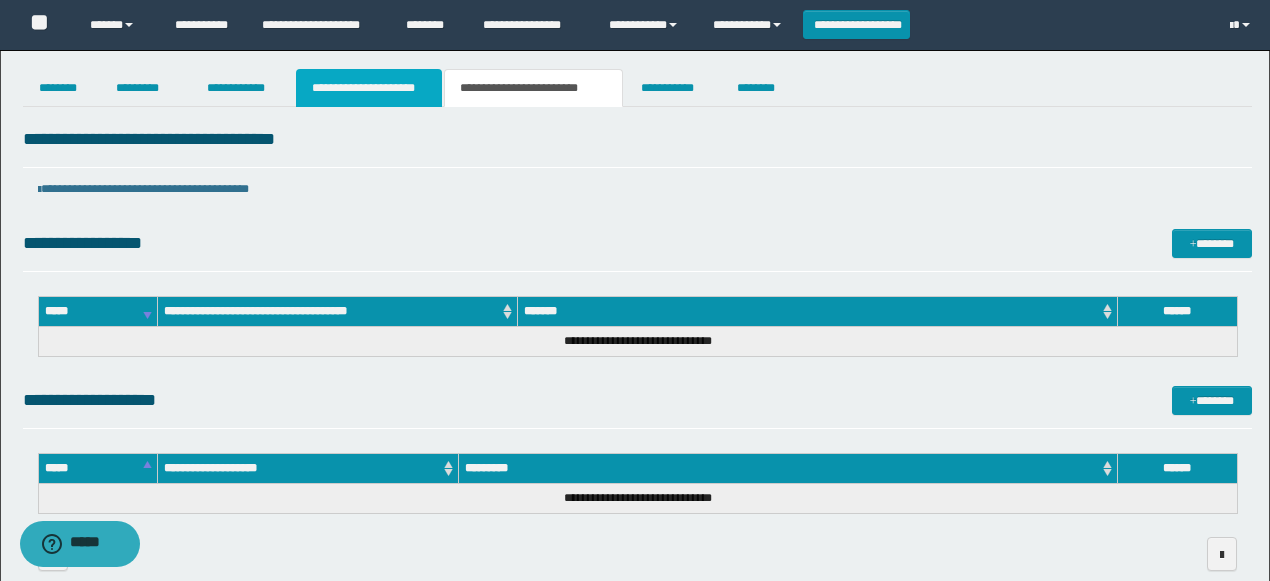click on "**********" at bounding box center [369, 88] 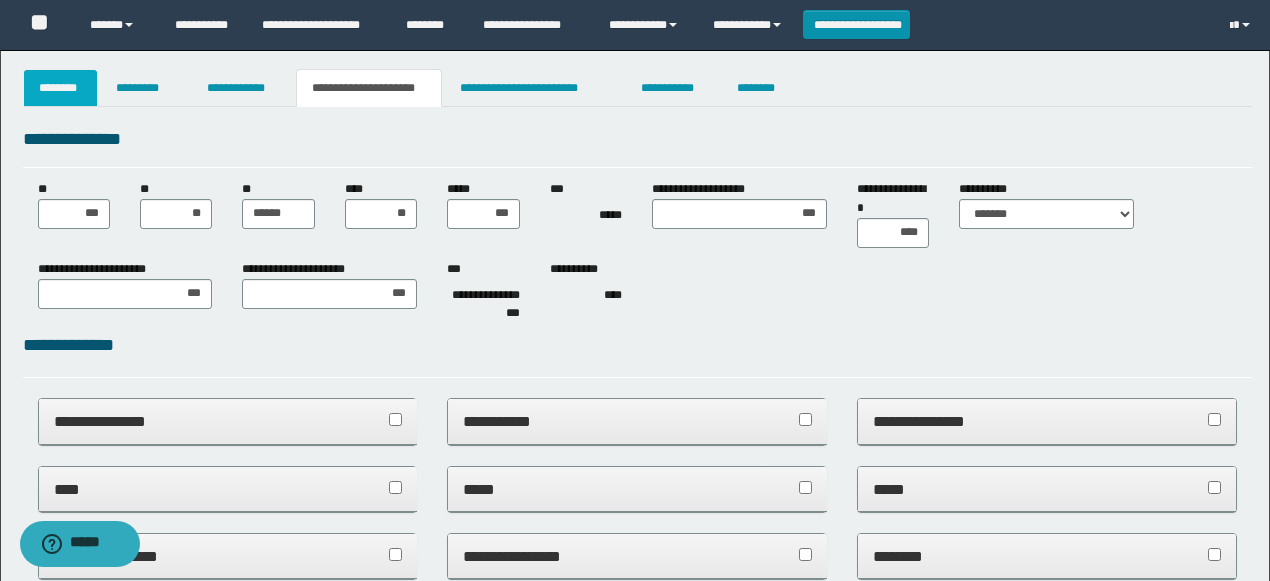 click on "********" at bounding box center (61, 88) 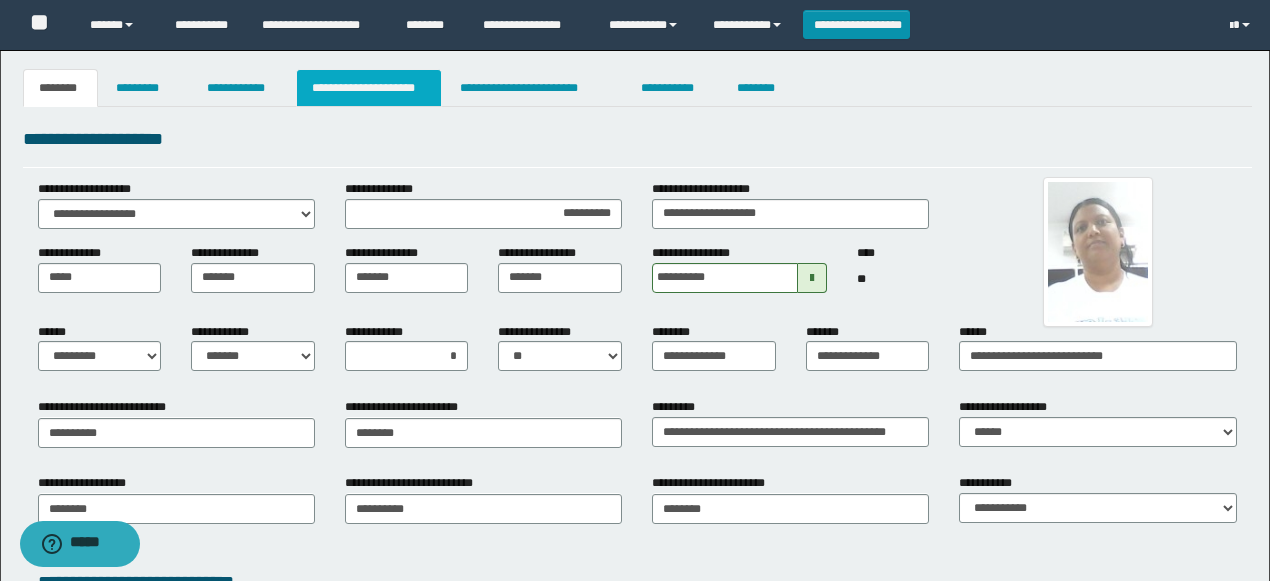 click on "**********" at bounding box center (369, 88) 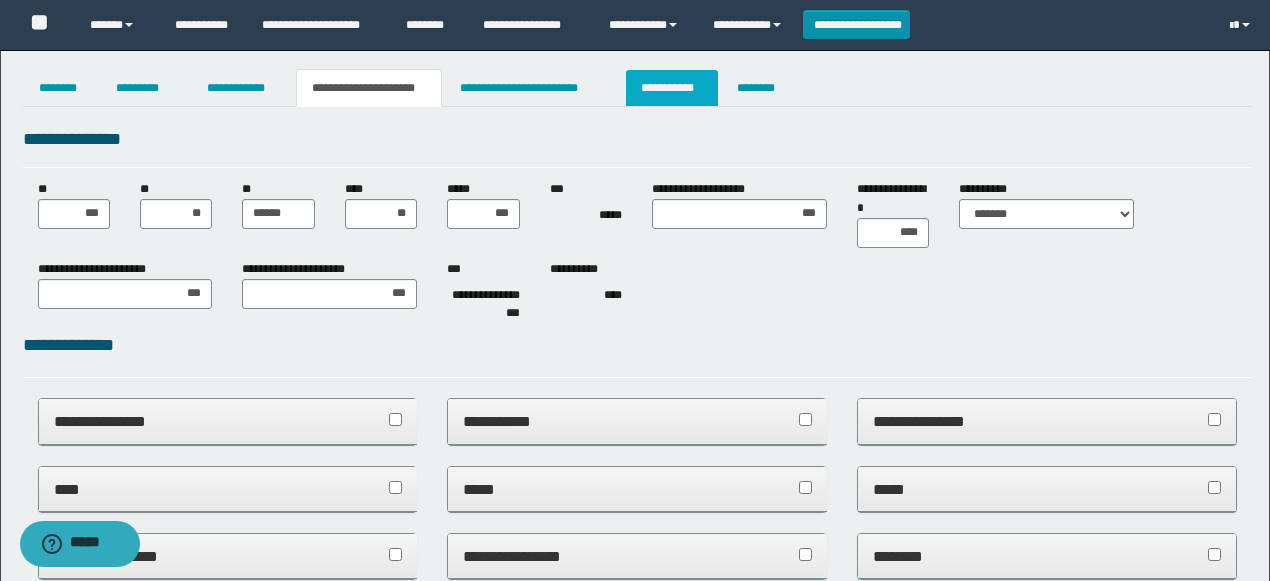 click on "**********" at bounding box center [672, 88] 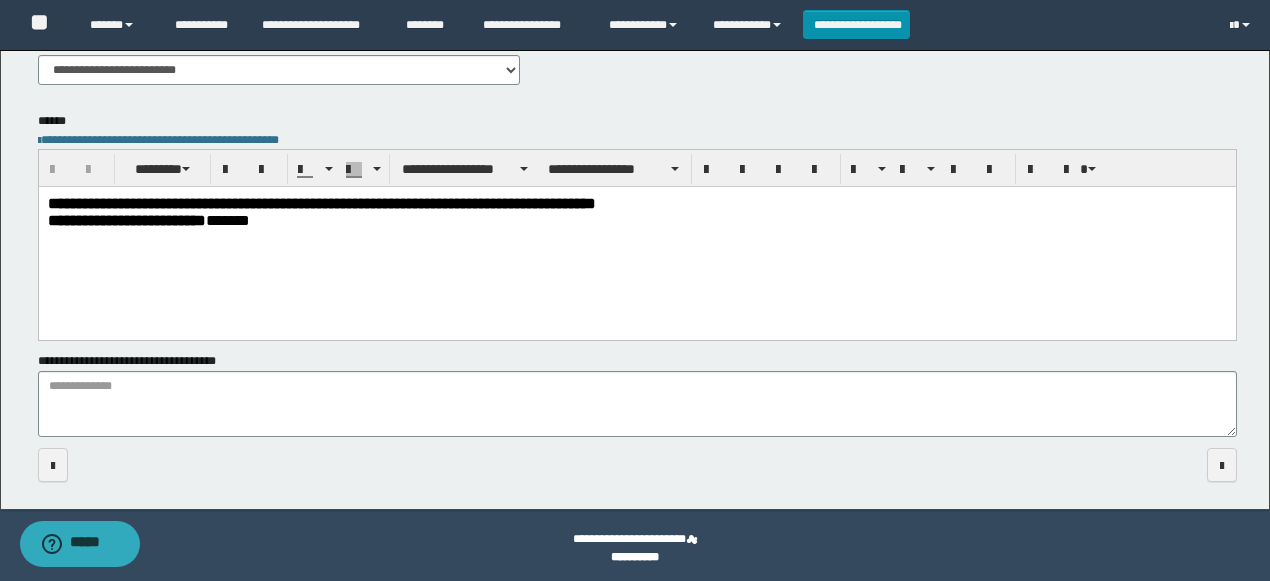 scroll, scrollTop: 0, scrollLeft: 0, axis: both 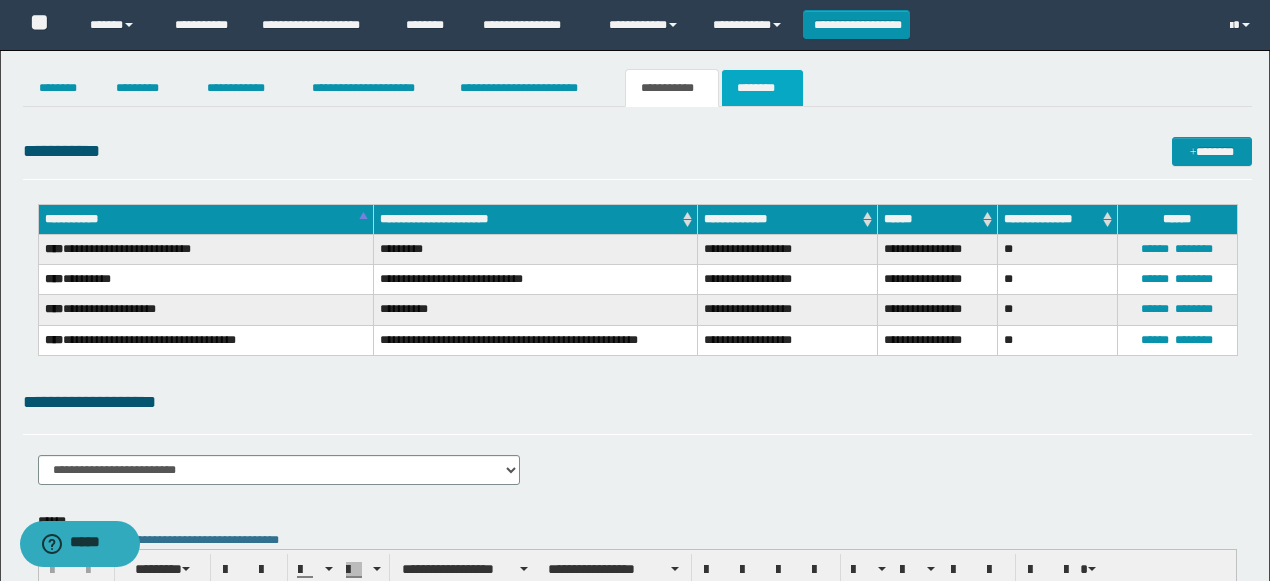 click on "********" at bounding box center [762, 88] 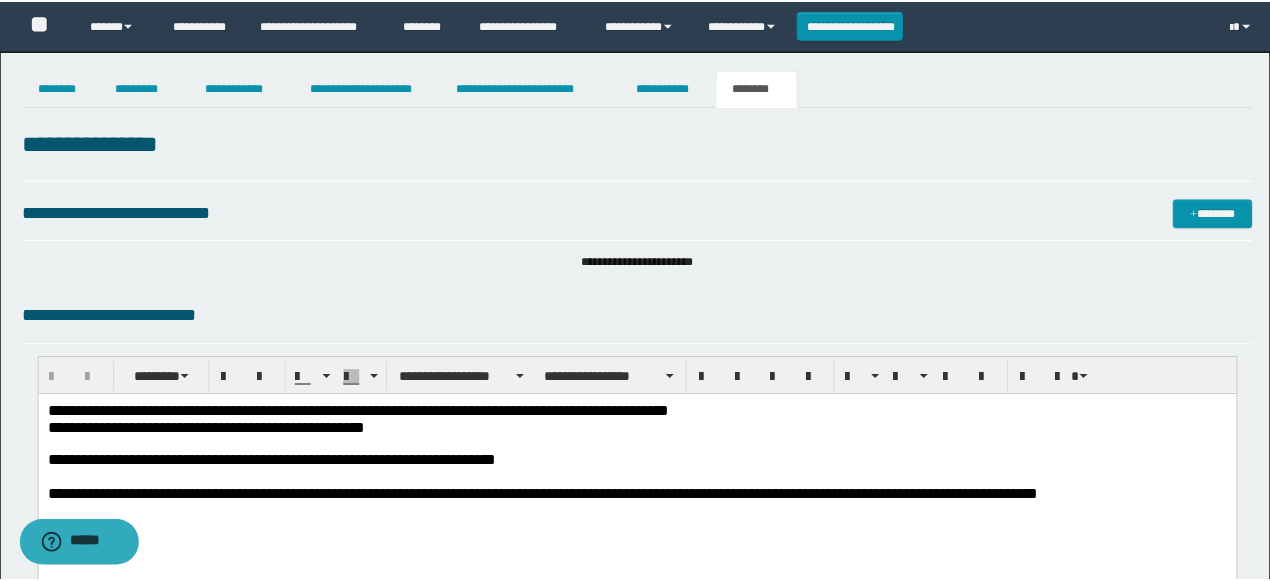 scroll, scrollTop: 0, scrollLeft: 0, axis: both 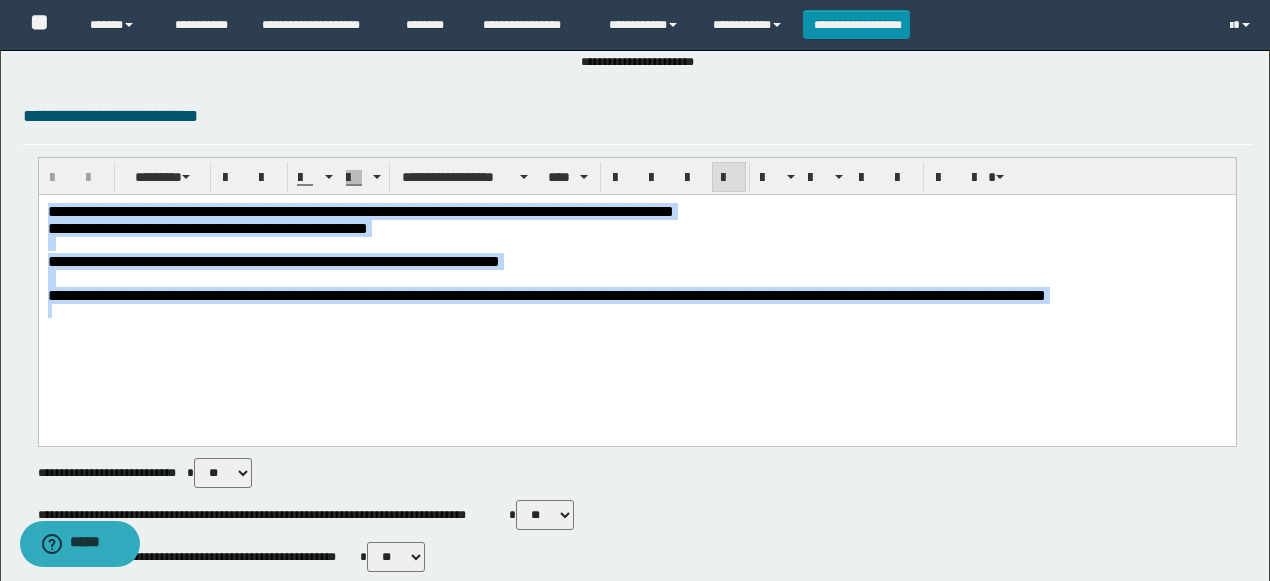 drag, startPoint x: 75, startPoint y: 236, endPoint x: 0, endPoint y: 147, distance: 116.38728 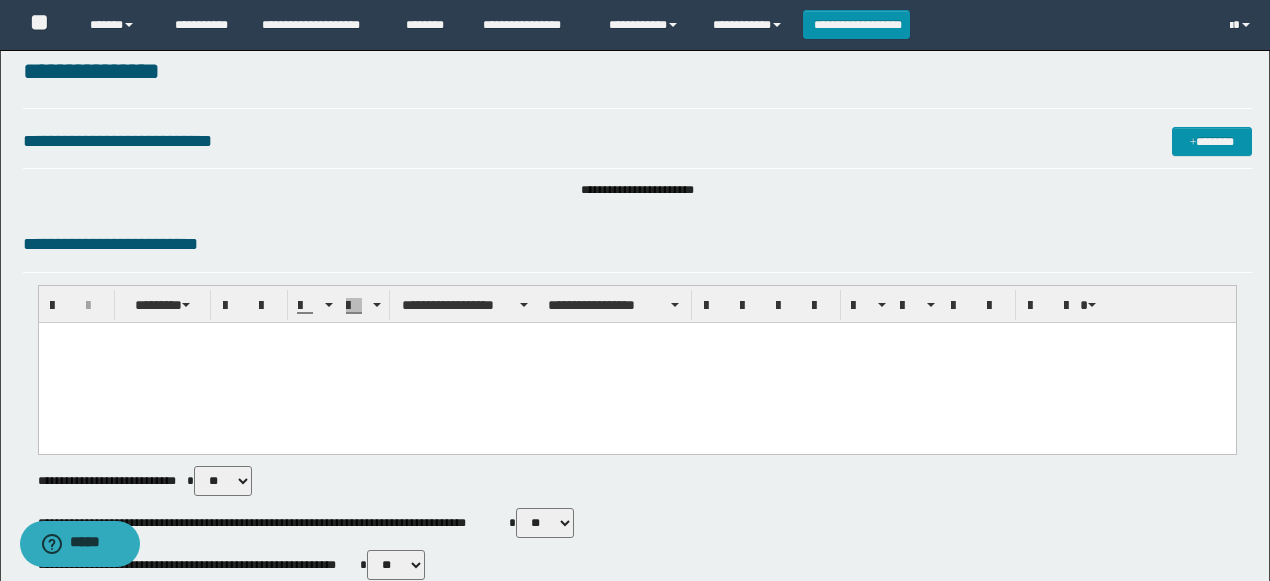 scroll, scrollTop: 0, scrollLeft: 0, axis: both 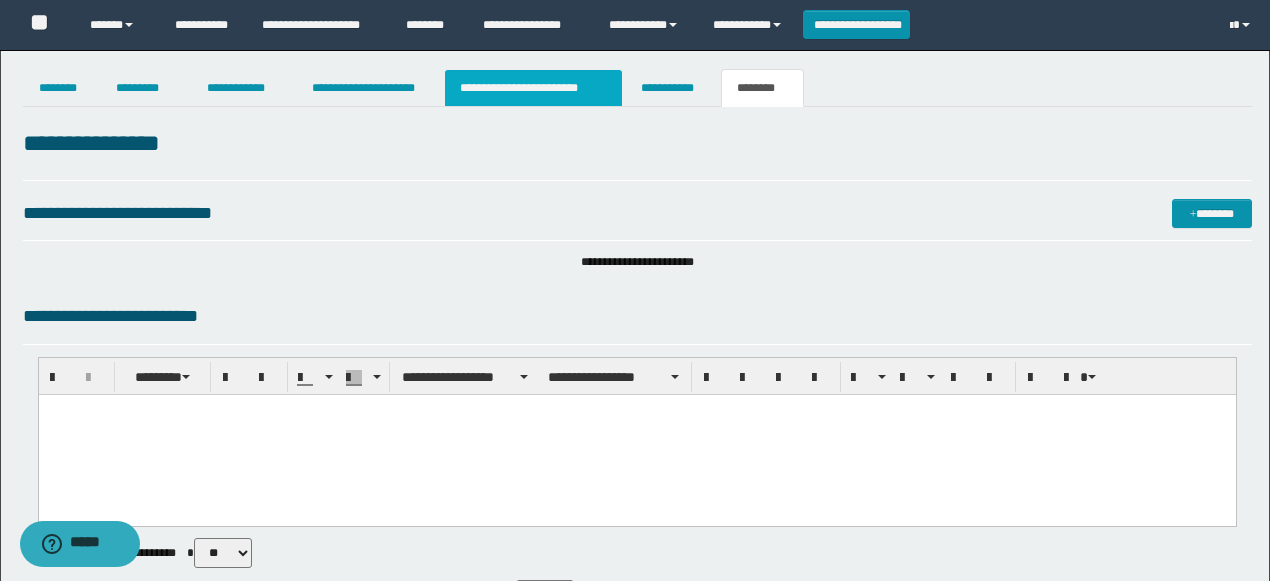 click on "**********" at bounding box center [533, 88] 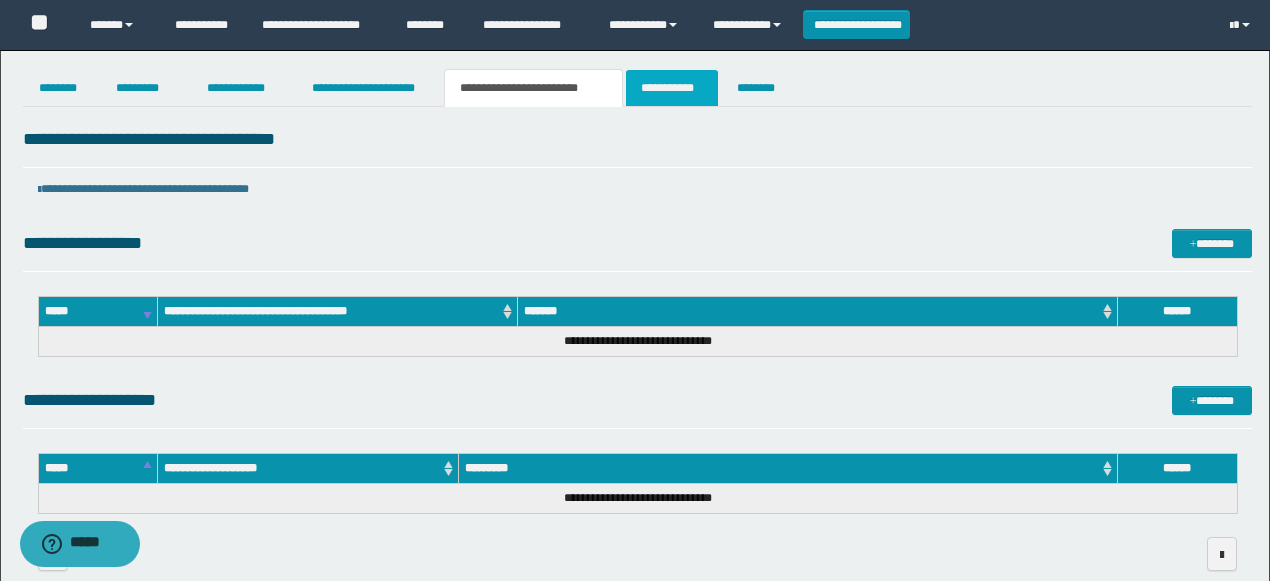 click on "**********" at bounding box center (672, 88) 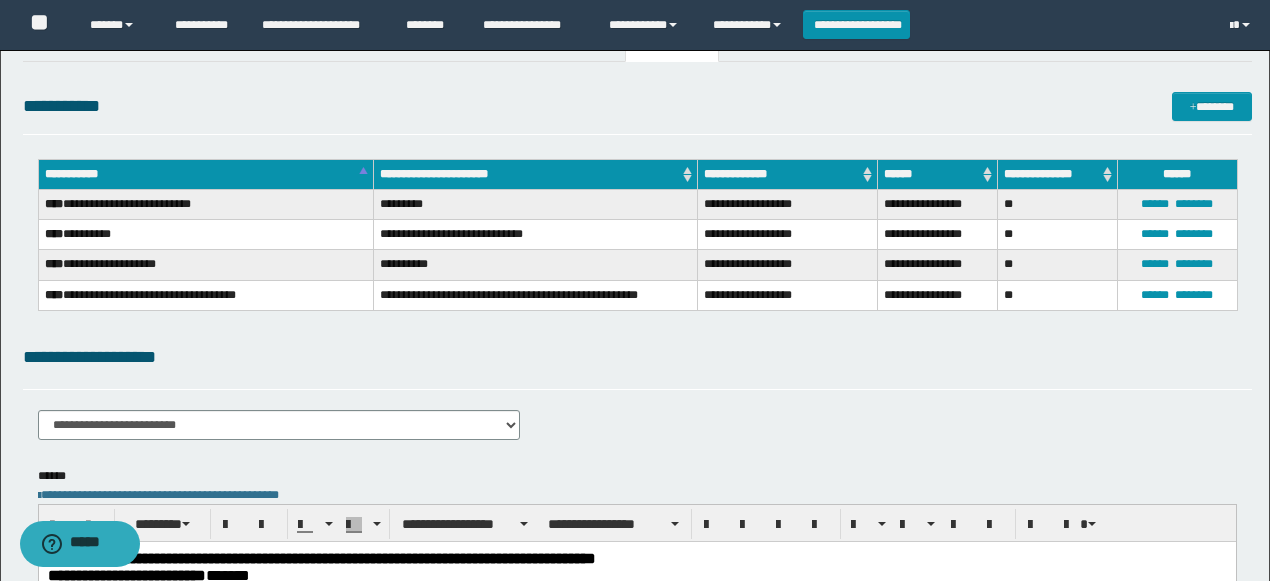 scroll, scrollTop: 133, scrollLeft: 0, axis: vertical 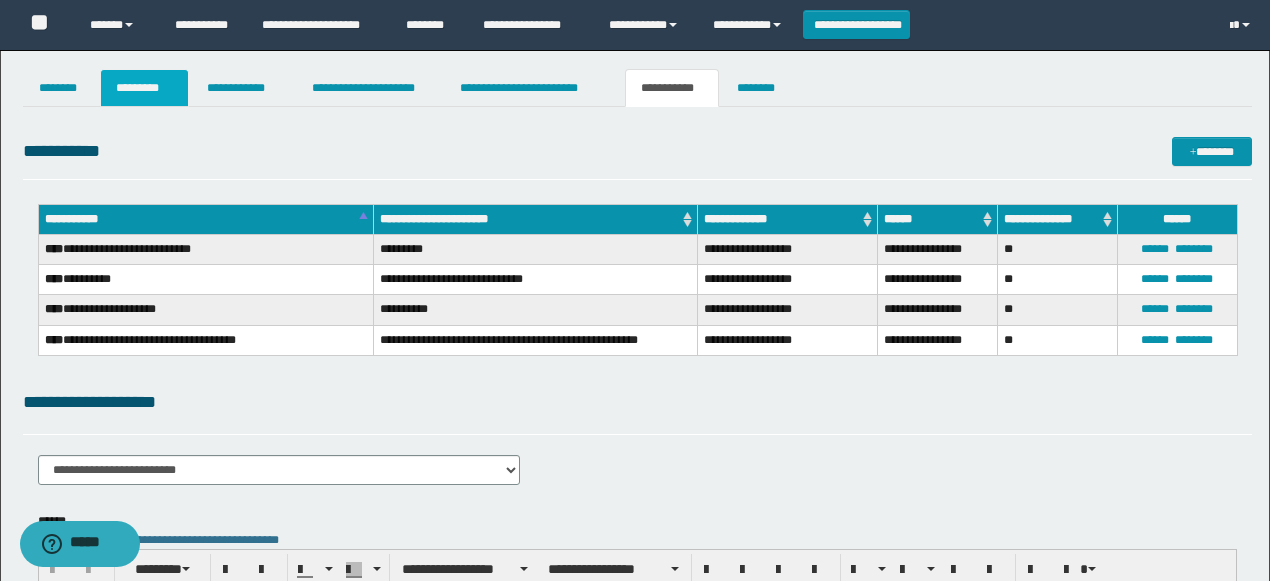 click on "*********" at bounding box center [144, 88] 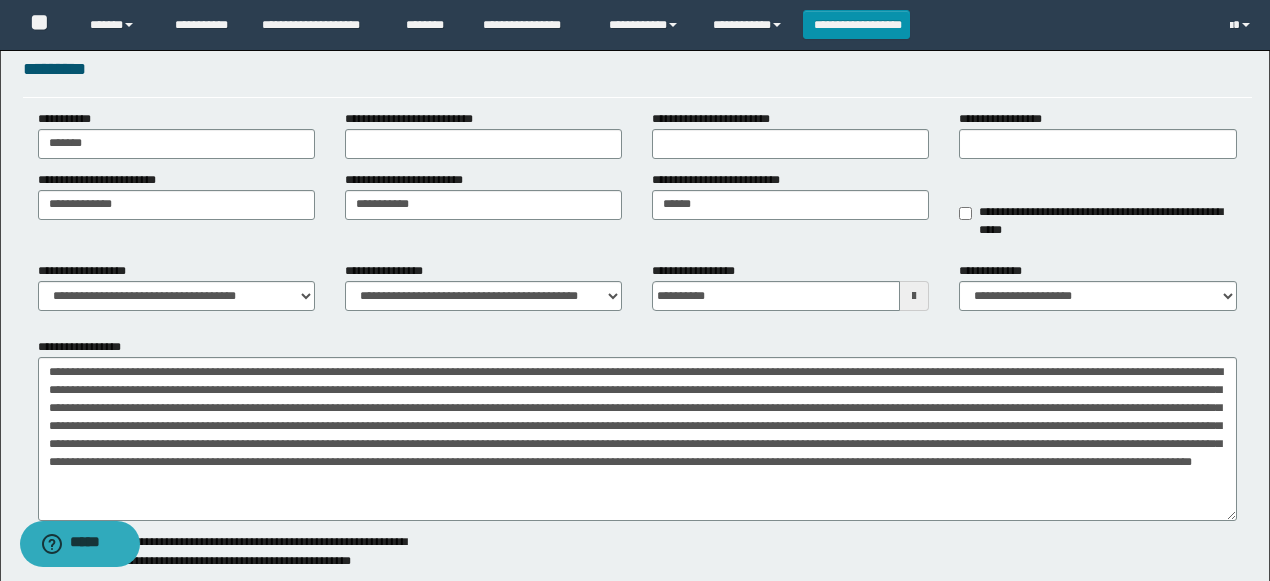 scroll, scrollTop: 0, scrollLeft: 0, axis: both 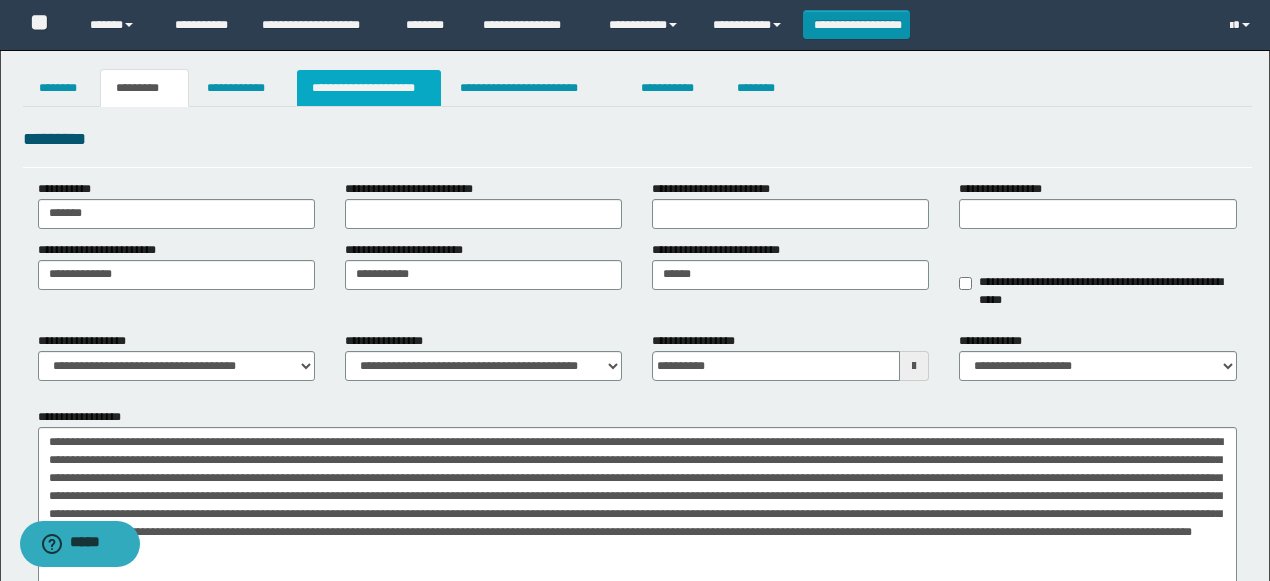 click on "**********" at bounding box center (369, 88) 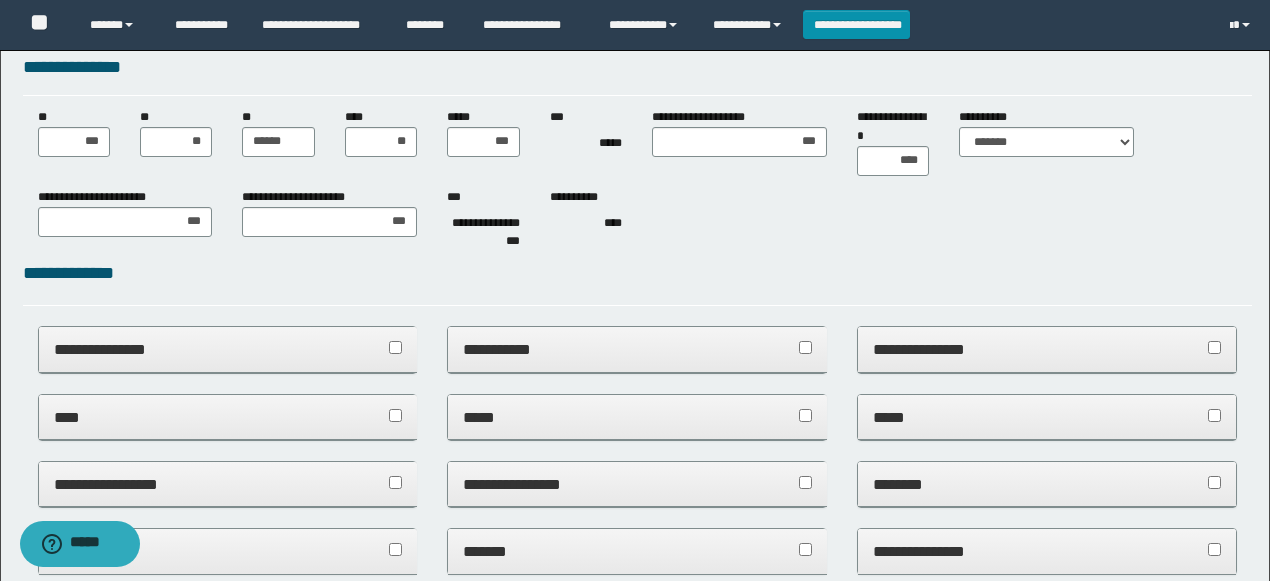 scroll, scrollTop: 0, scrollLeft: 0, axis: both 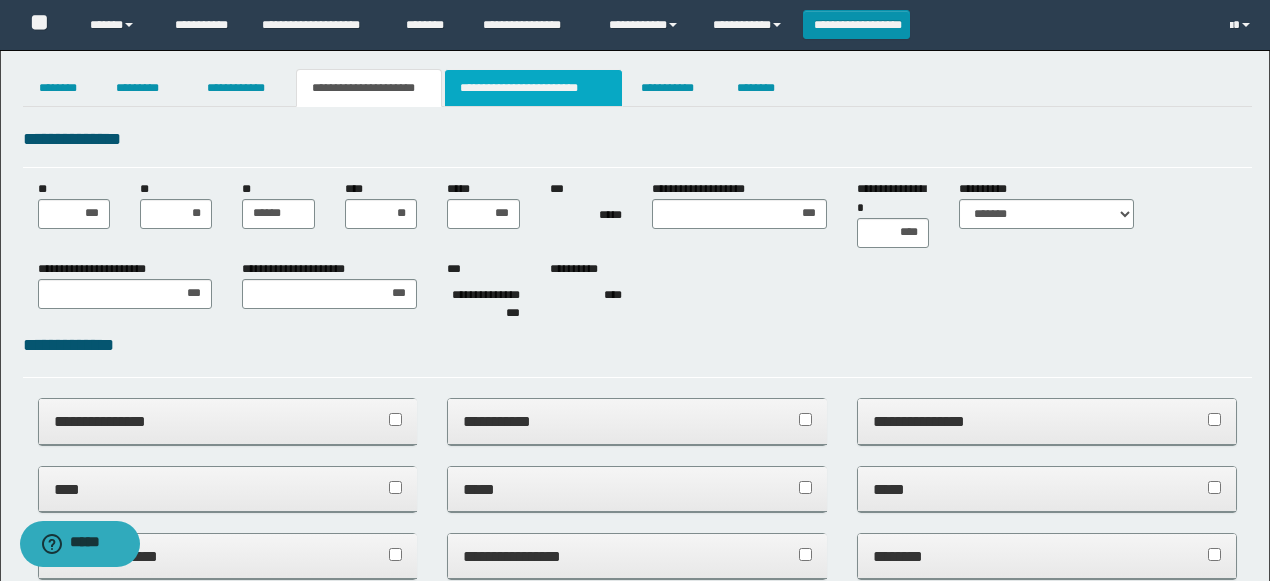 click on "**********" at bounding box center [533, 88] 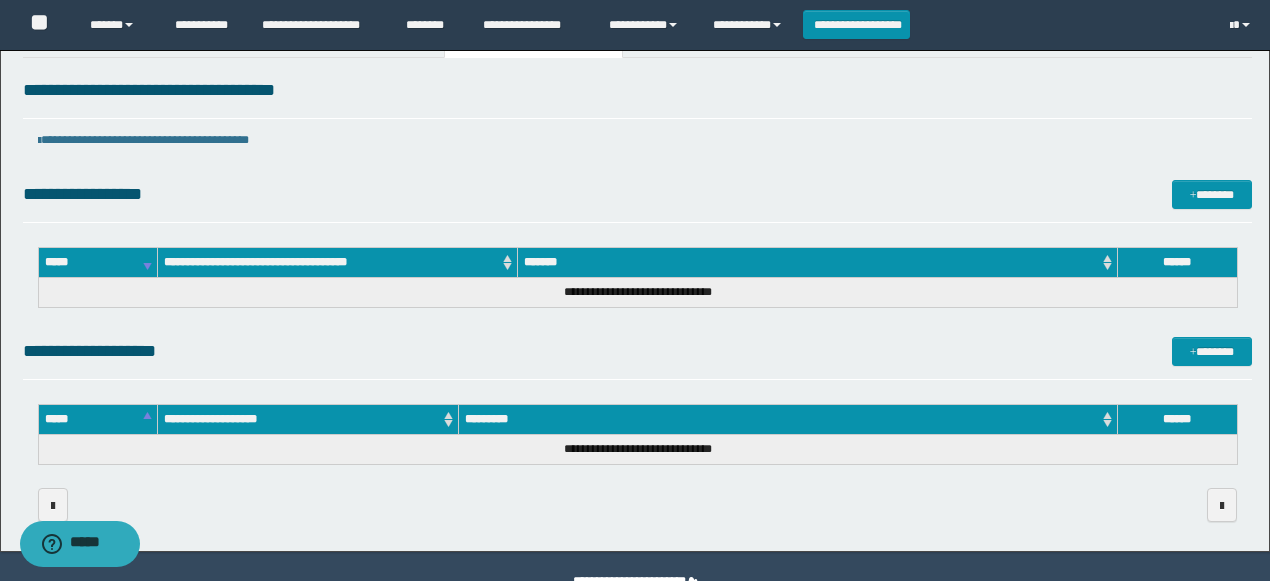scroll, scrollTop: 0, scrollLeft: 0, axis: both 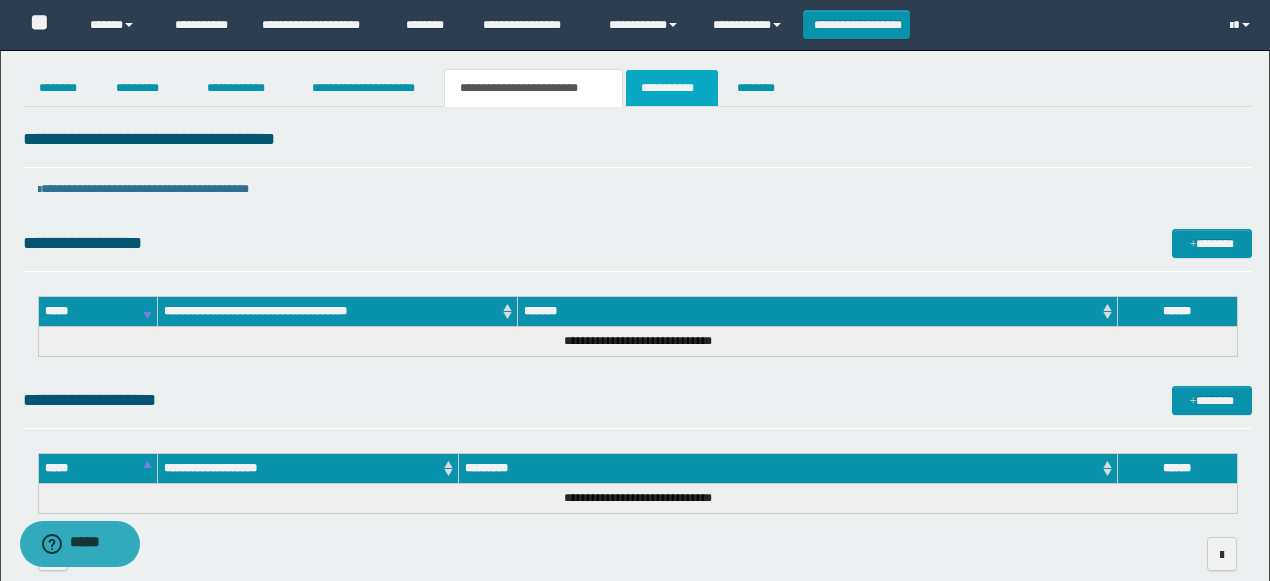 click on "**********" at bounding box center (672, 88) 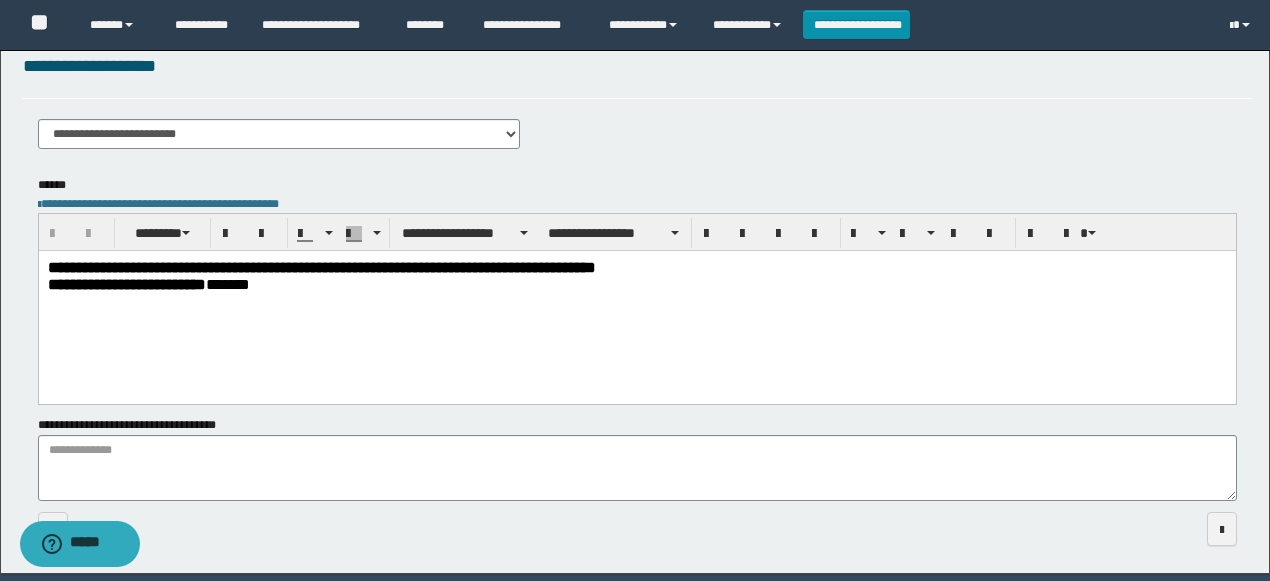 scroll, scrollTop: 400, scrollLeft: 0, axis: vertical 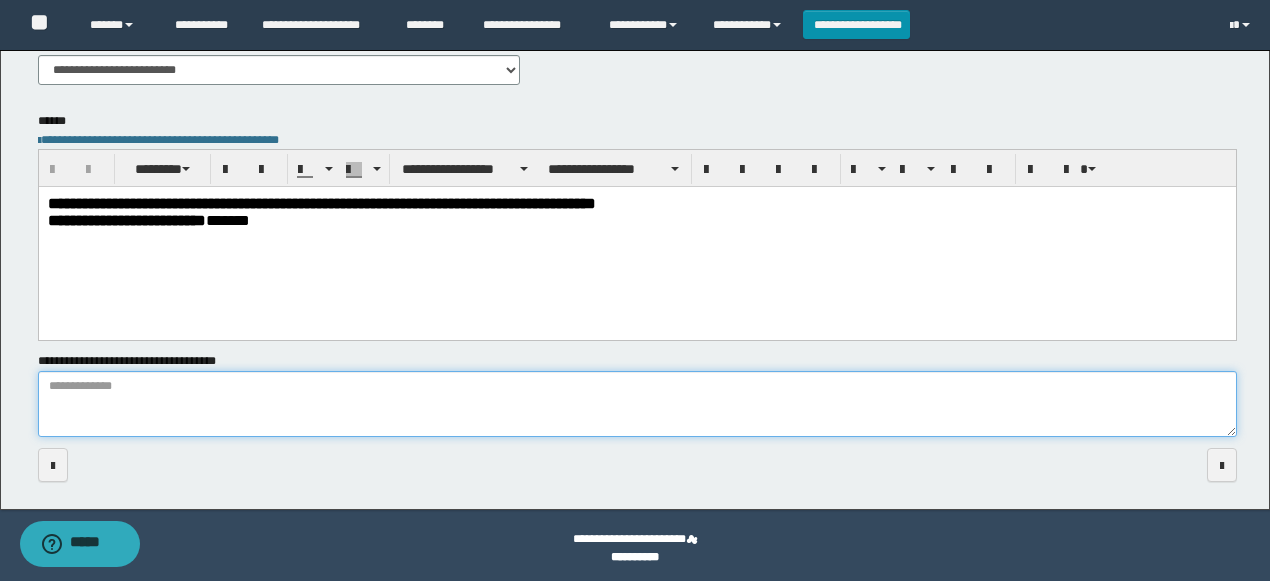 click on "**********" at bounding box center [637, 404] 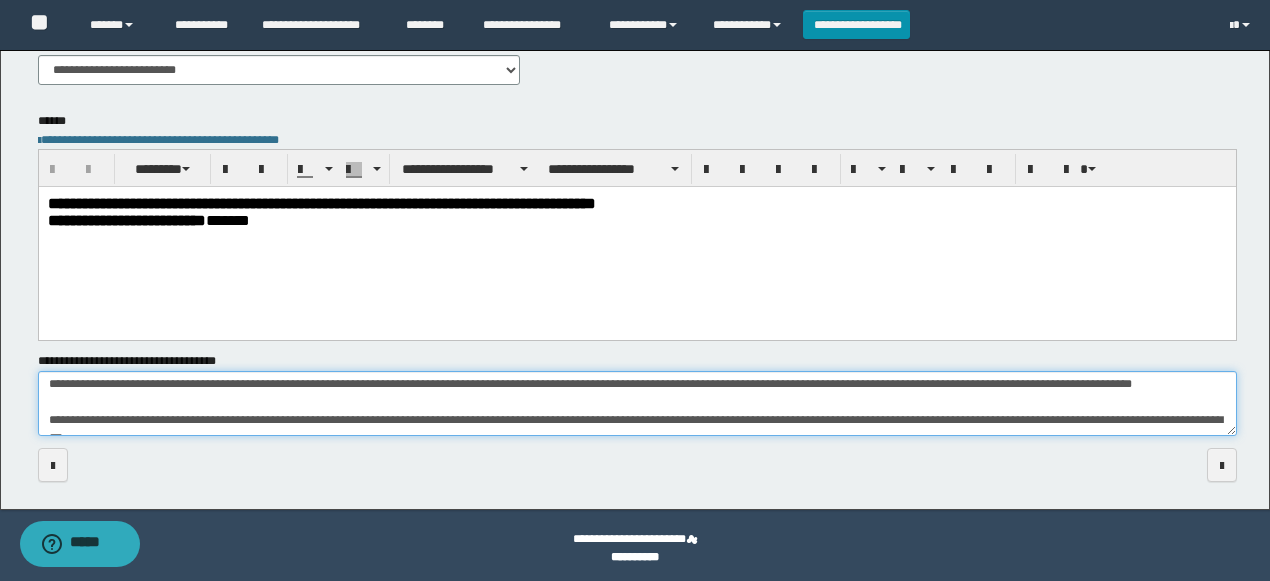 scroll, scrollTop: 0, scrollLeft: 0, axis: both 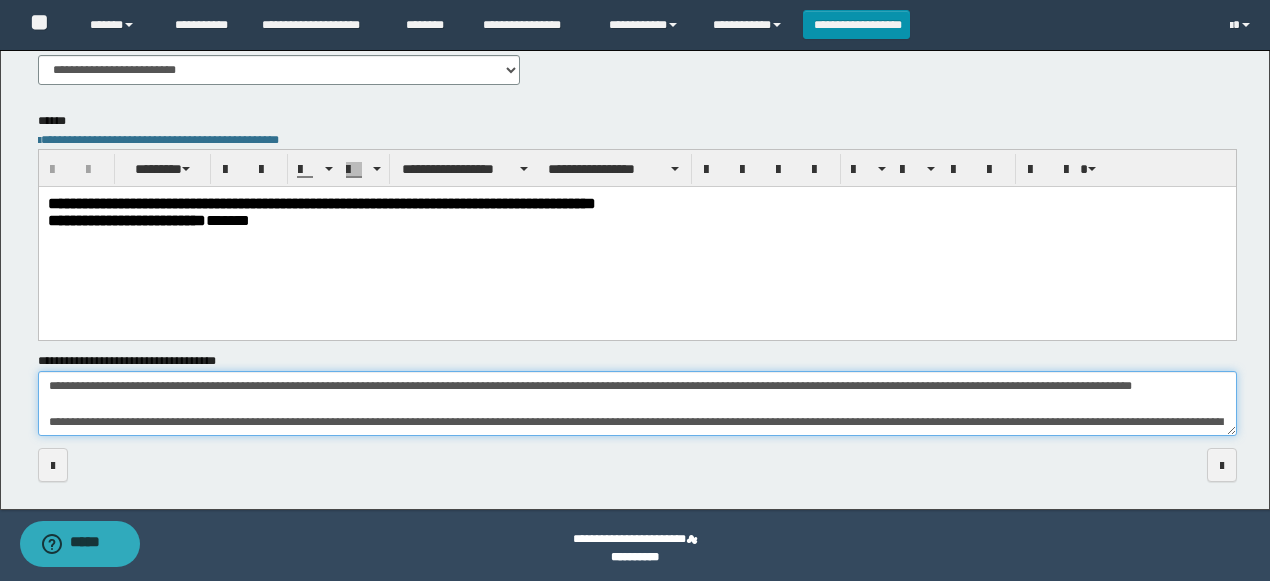 click on "**********" at bounding box center (637, 403) 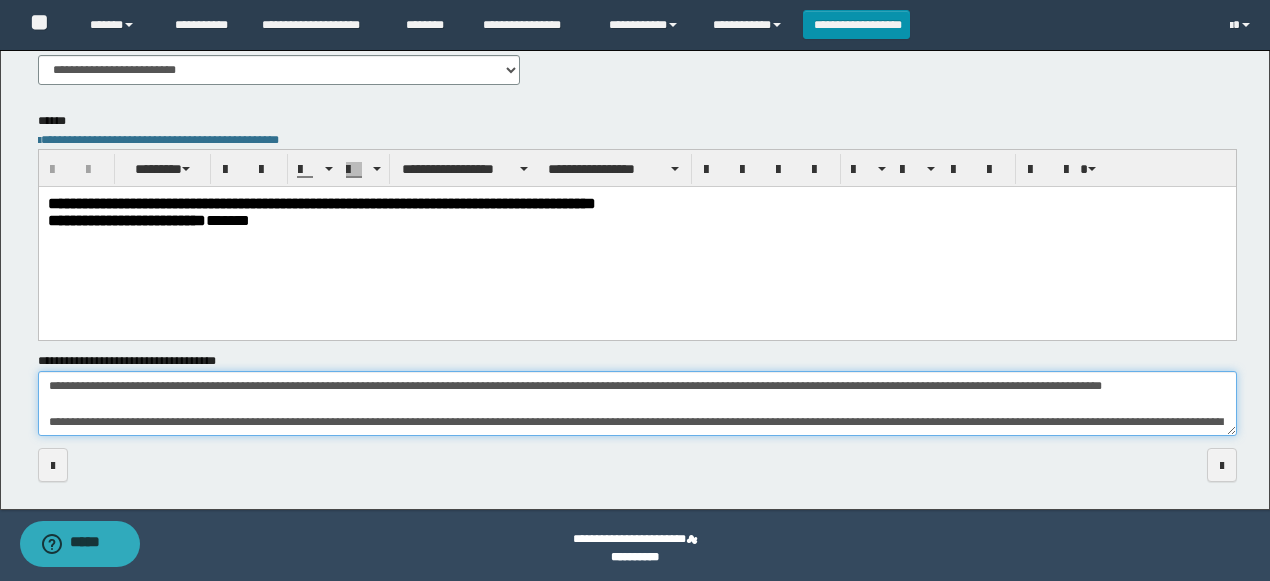 drag, startPoint x: 1174, startPoint y: 386, endPoint x: 946, endPoint y: 392, distance: 228.07893 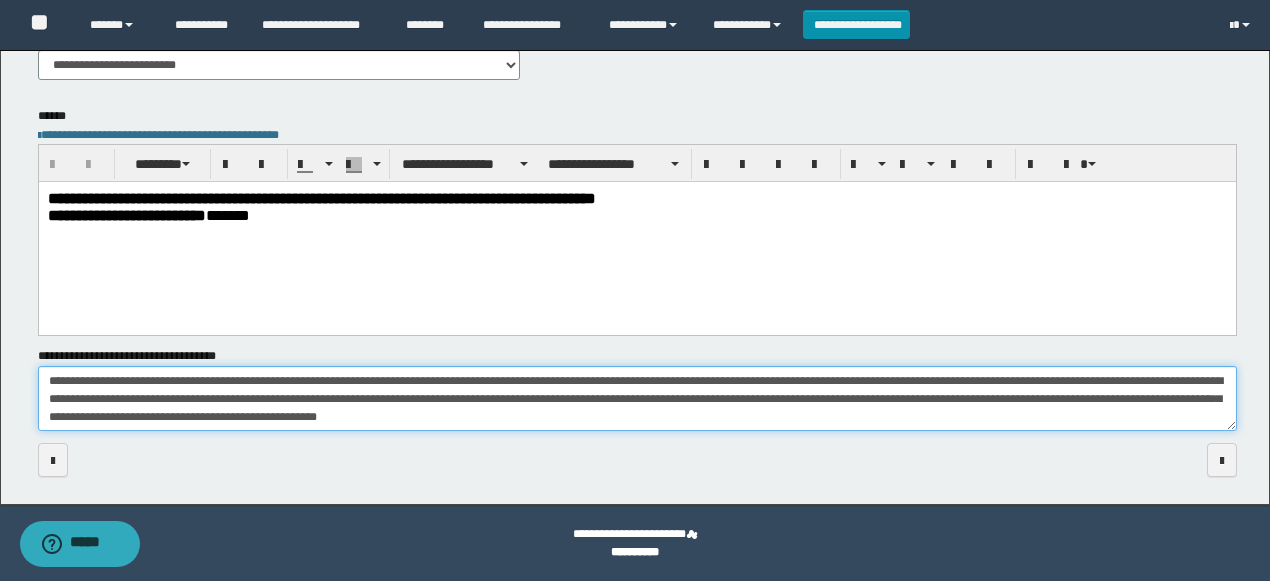 scroll, scrollTop: 406, scrollLeft: 0, axis: vertical 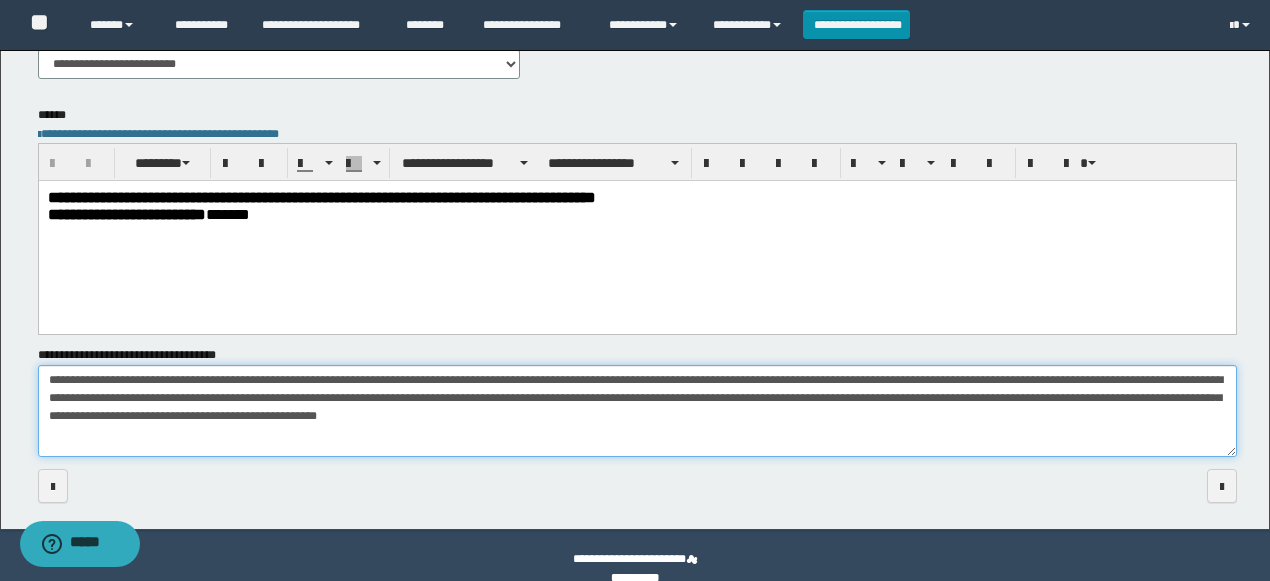 drag, startPoint x: 1230, startPoint y: 424, endPoint x: 1152, endPoint y: 423, distance: 78.00641 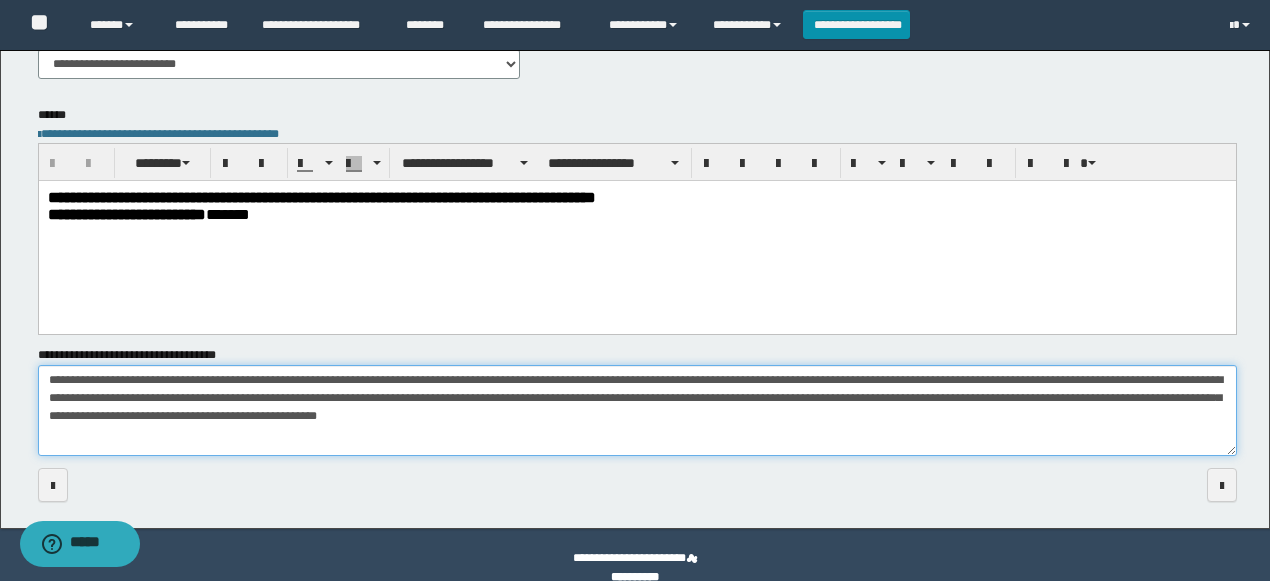 click on "**********" at bounding box center [637, 410] 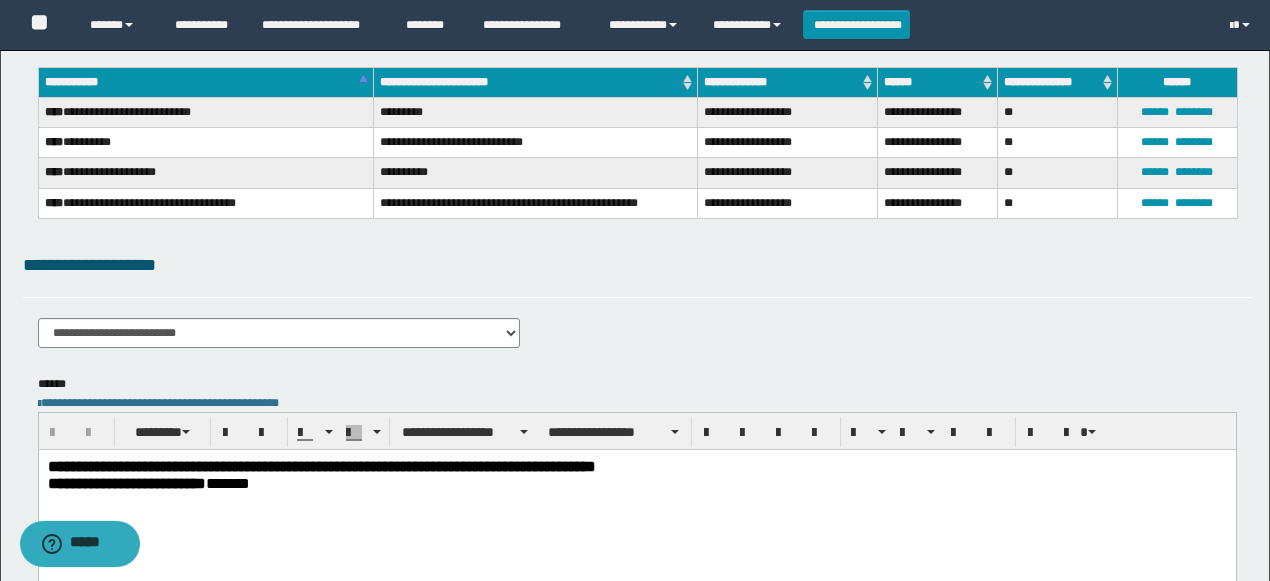 scroll, scrollTop: 0, scrollLeft: 0, axis: both 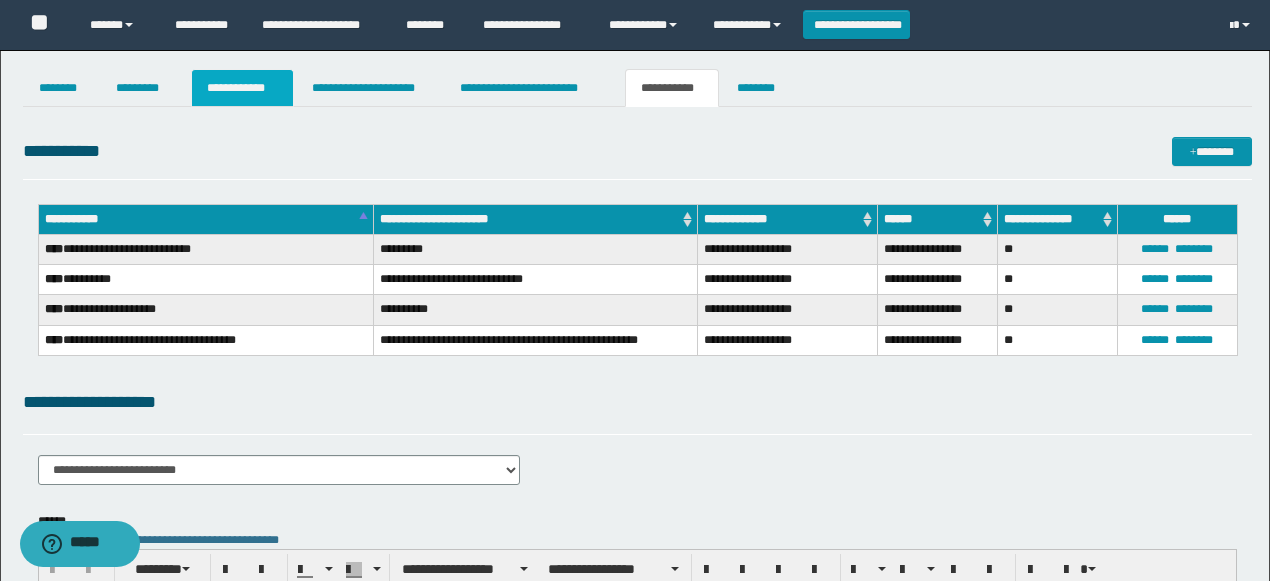 type on "**********" 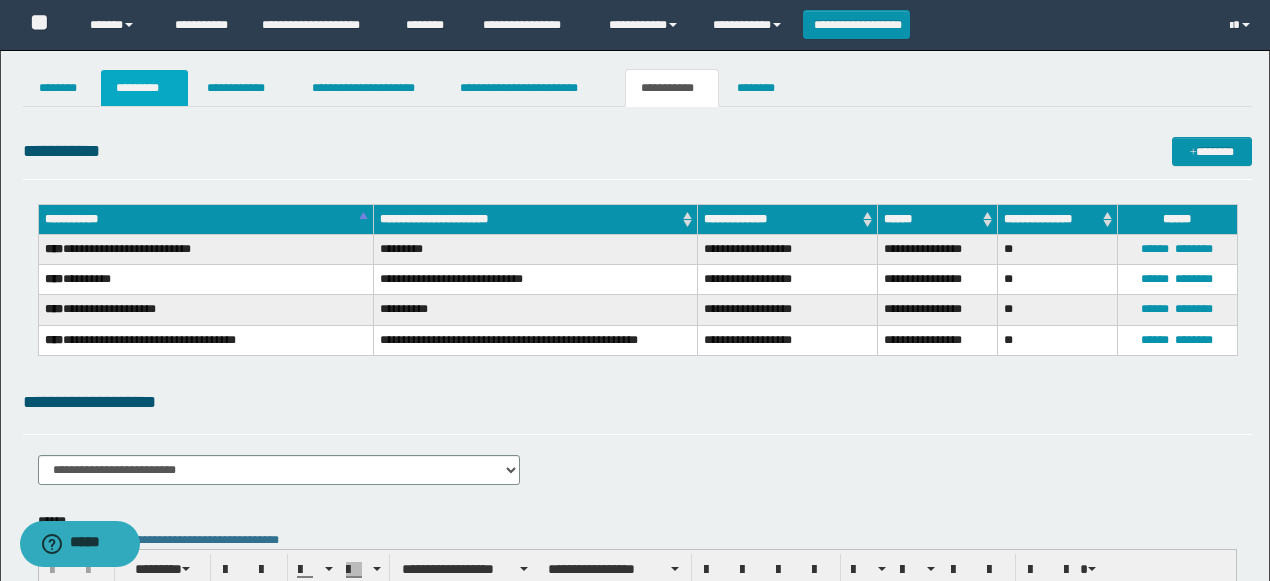 click on "*********" at bounding box center (144, 88) 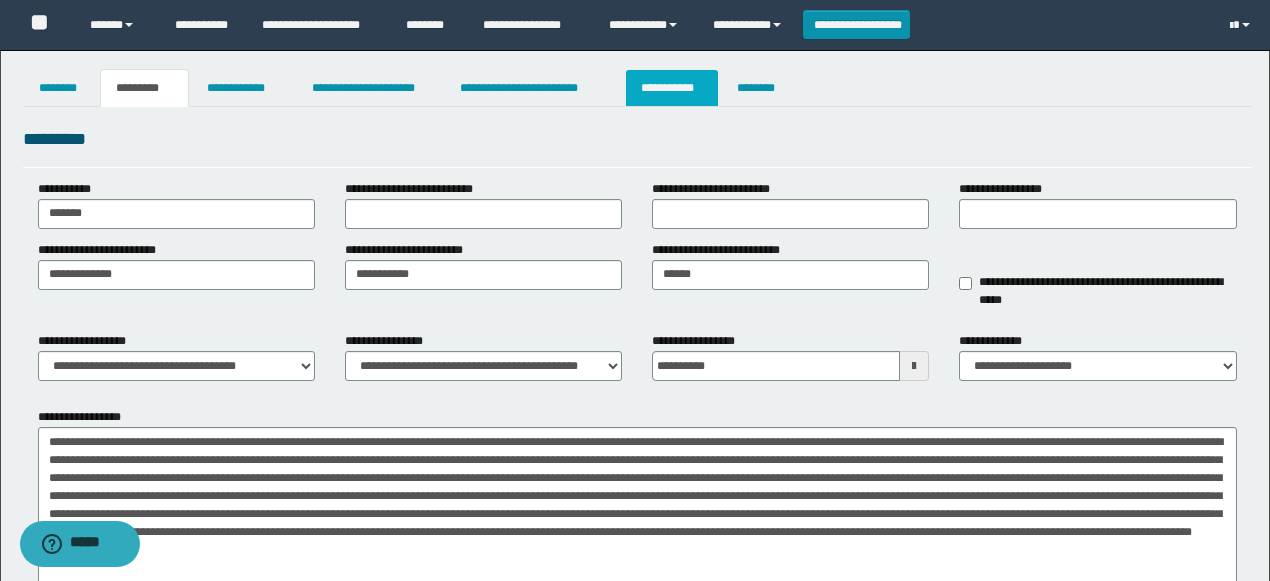 click on "**********" at bounding box center [672, 88] 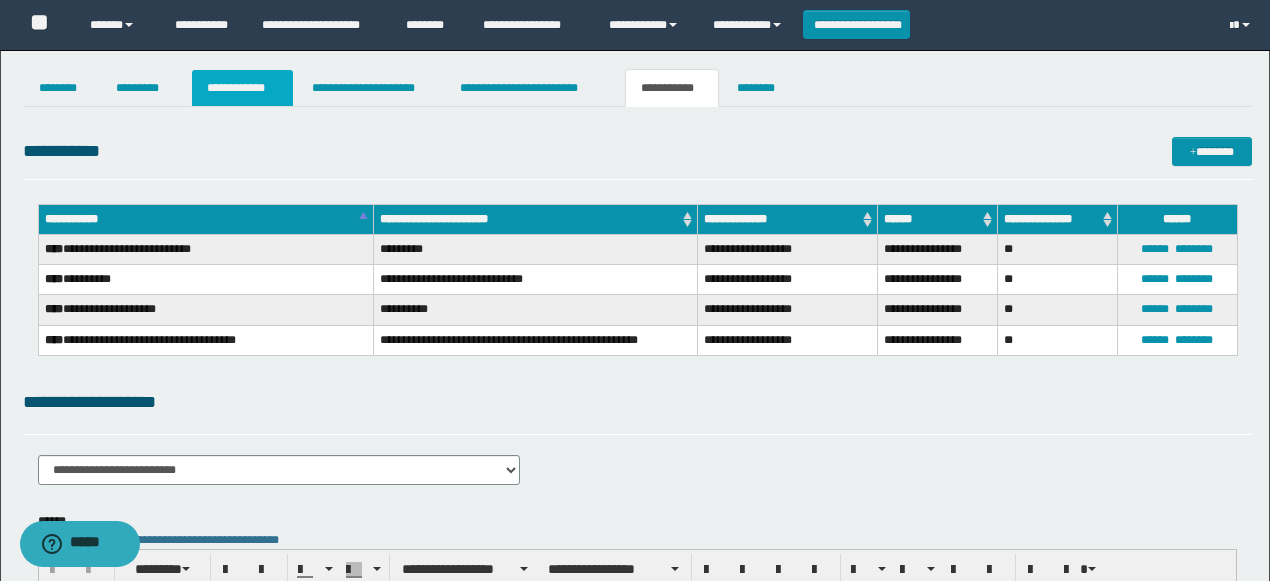 click on "**********" at bounding box center [243, 88] 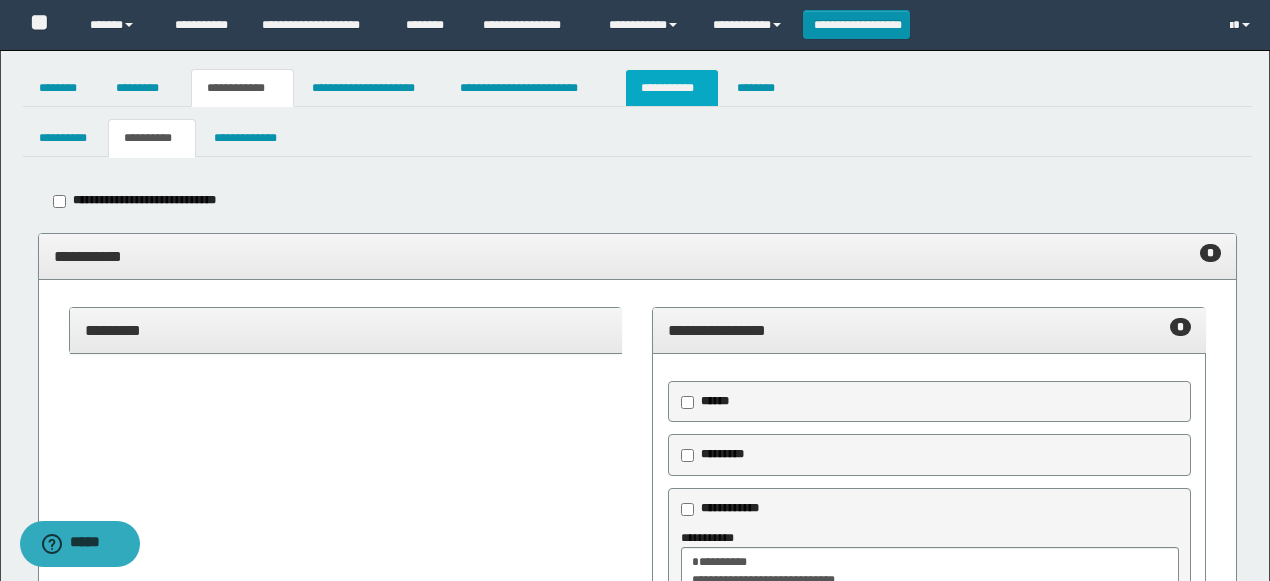 click on "**********" at bounding box center [672, 88] 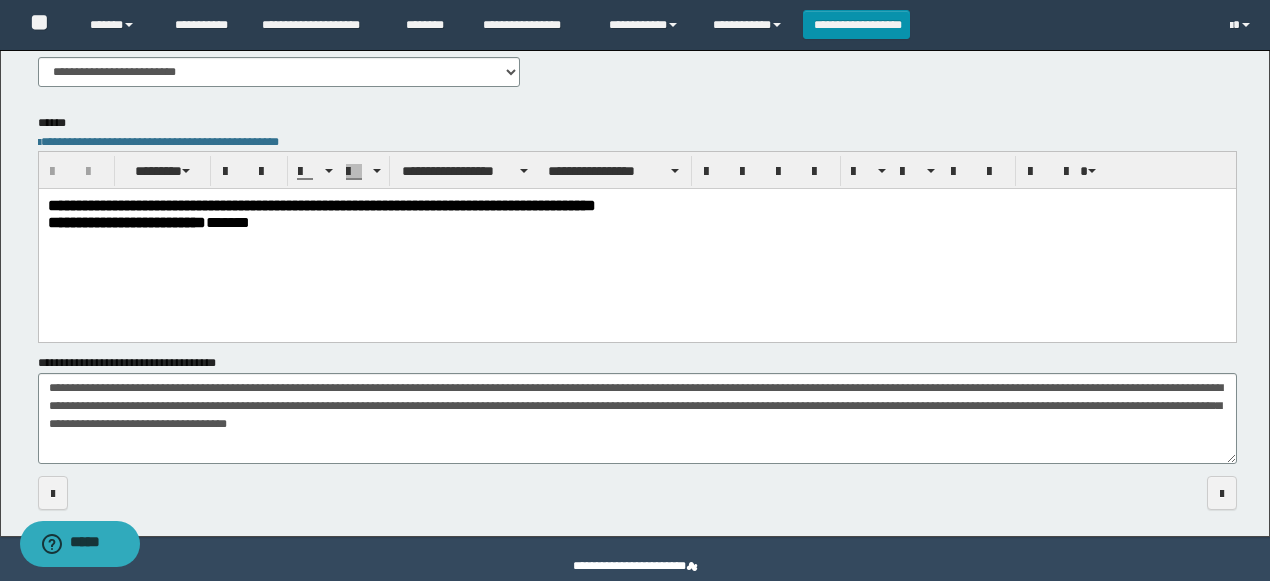 scroll, scrollTop: 400, scrollLeft: 0, axis: vertical 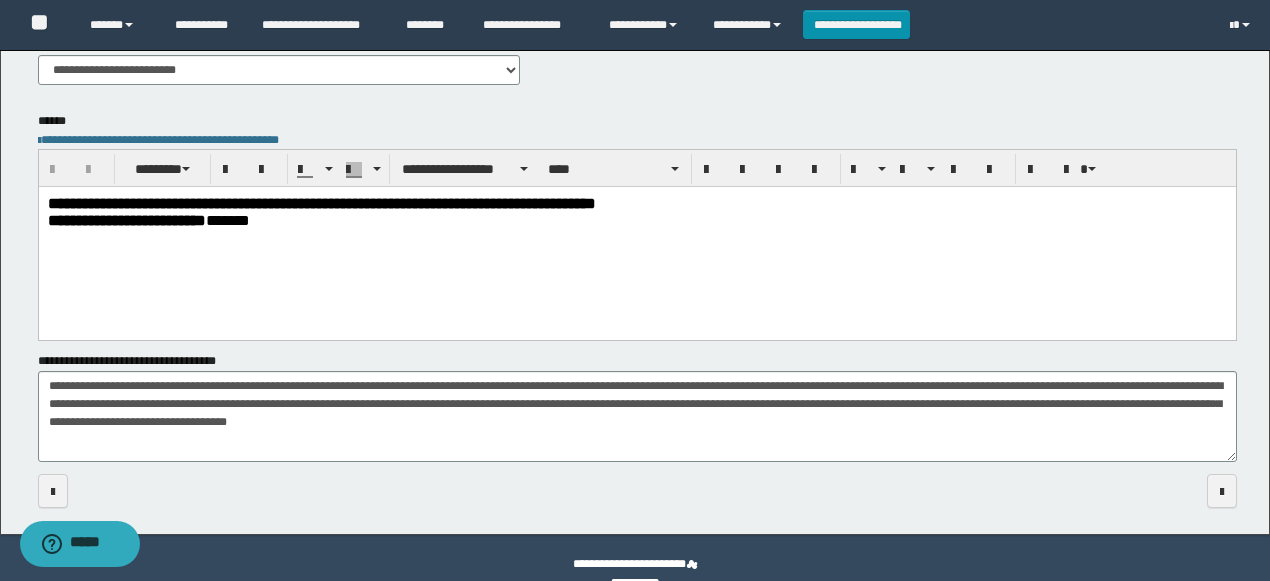 click on "*" at bounding box center (211, 220) 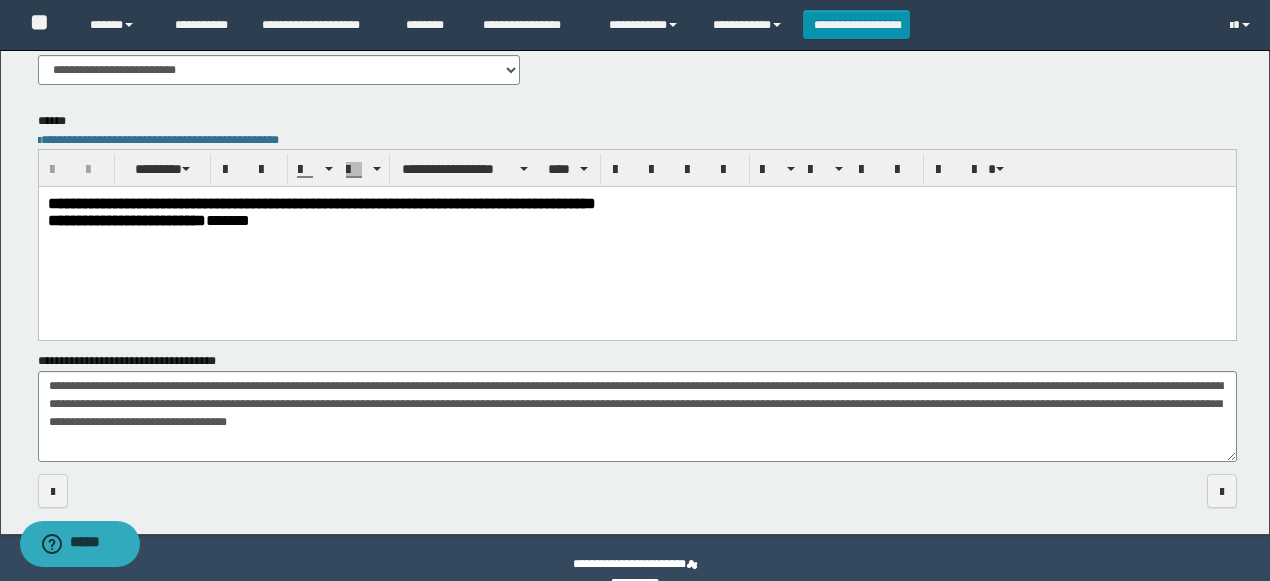type 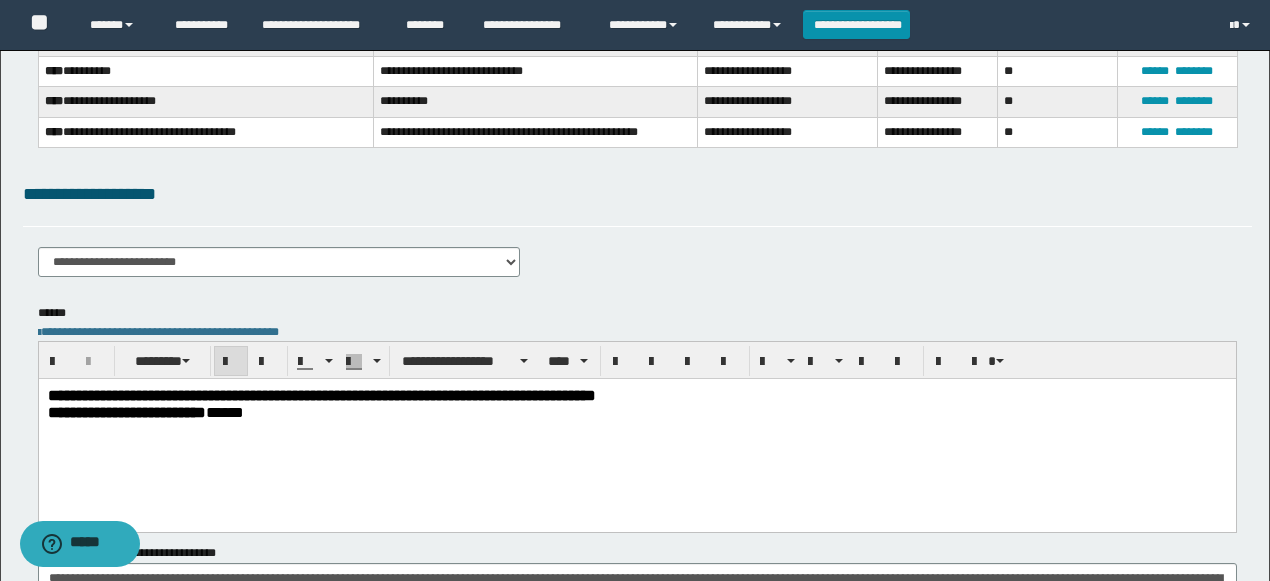 scroll, scrollTop: 0, scrollLeft: 0, axis: both 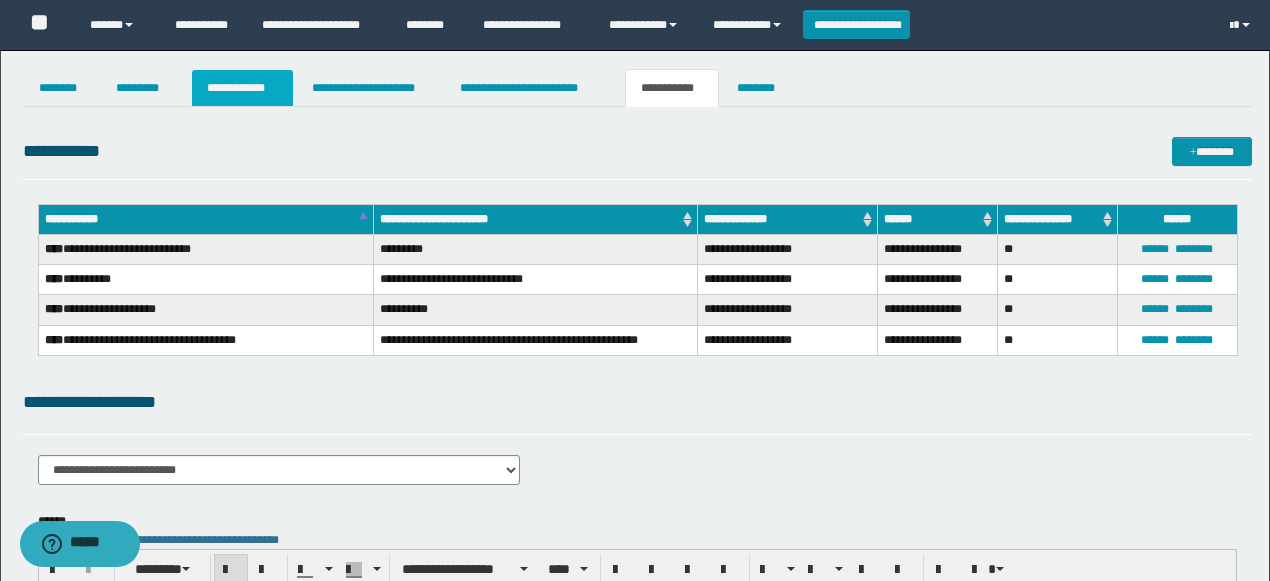 click on "**********" at bounding box center (243, 88) 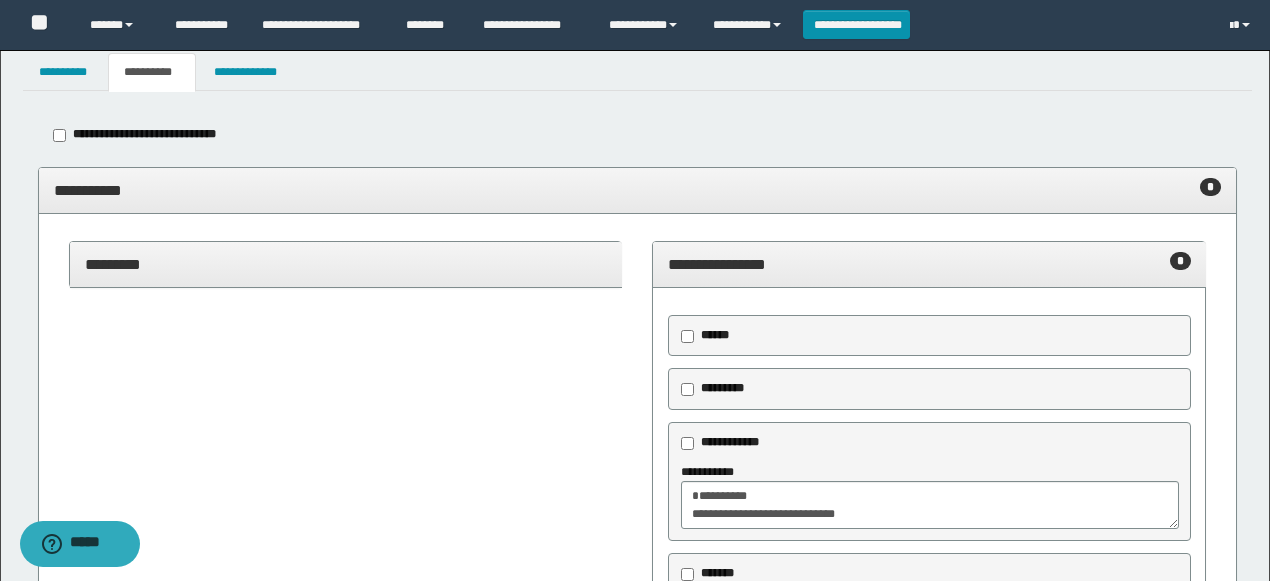 click on "**********" at bounding box center [638, 190] 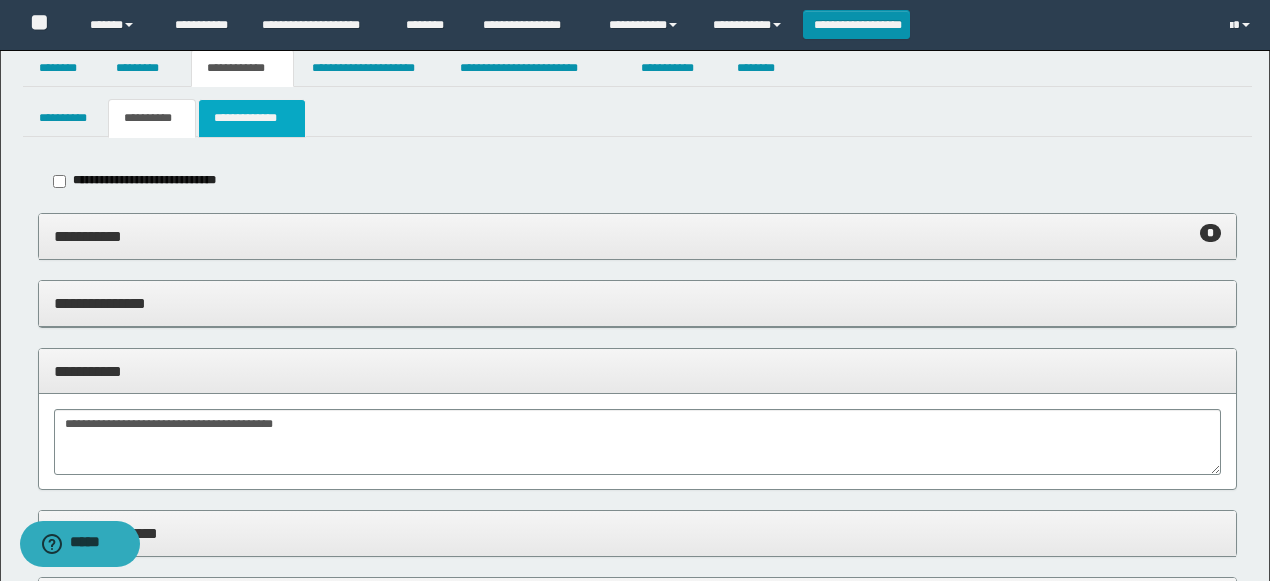 scroll, scrollTop: 0, scrollLeft: 0, axis: both 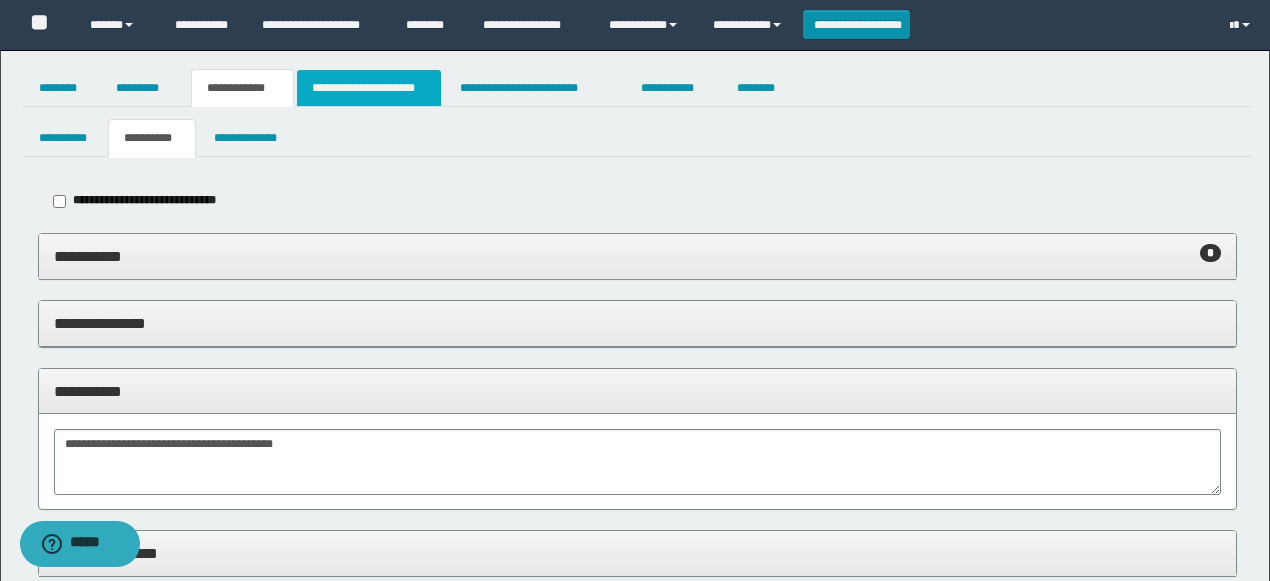 click on "**********" at bounding box center (369, 88) 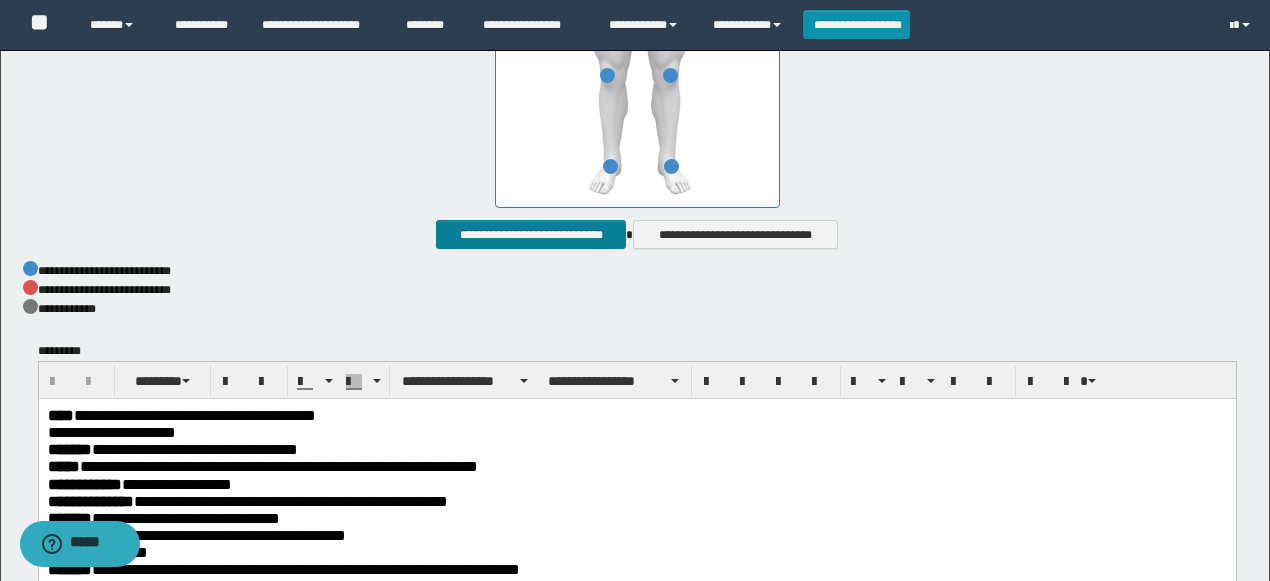 scroll, scrollTop: 1266, scrollLeft: 0, axis: vertical 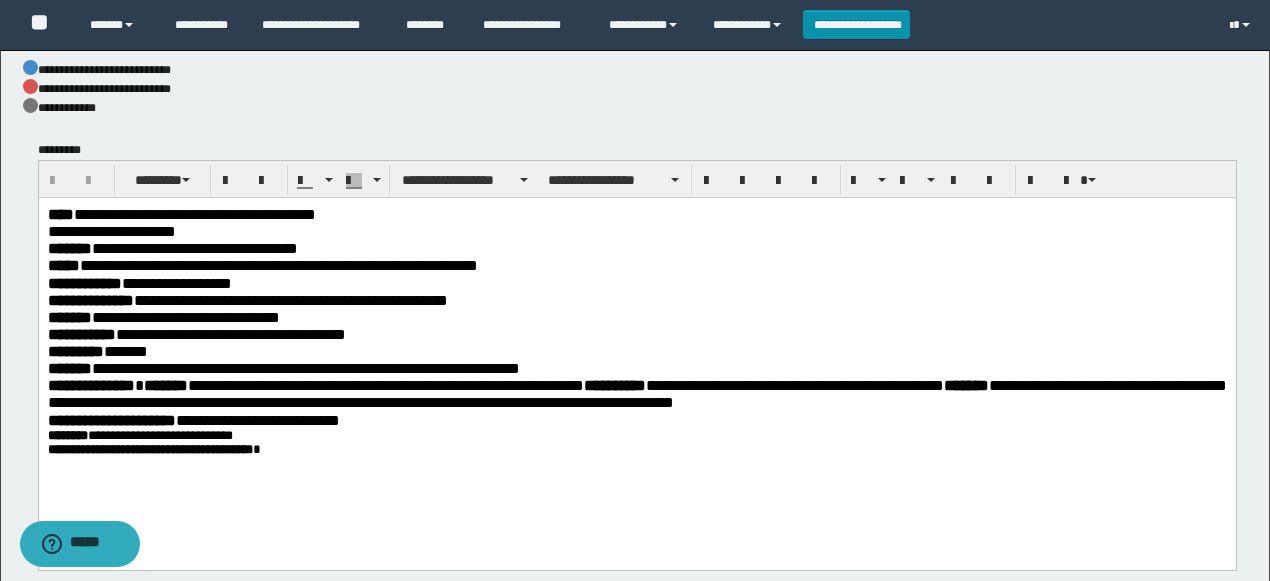 click on "**********" at bounding box center (636, 393) 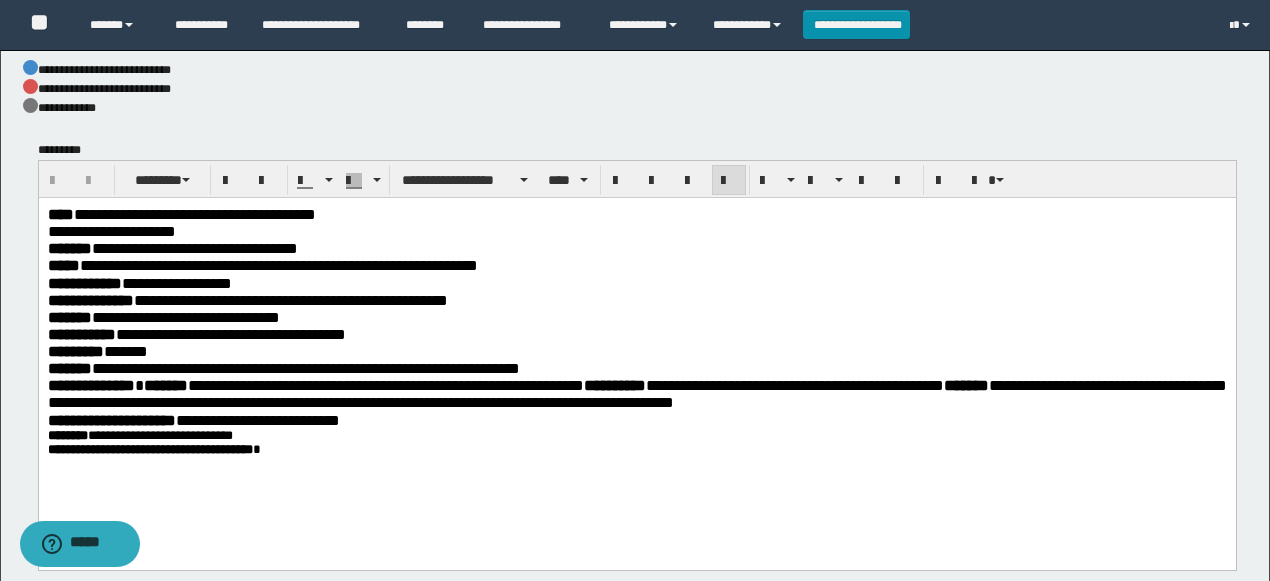 type 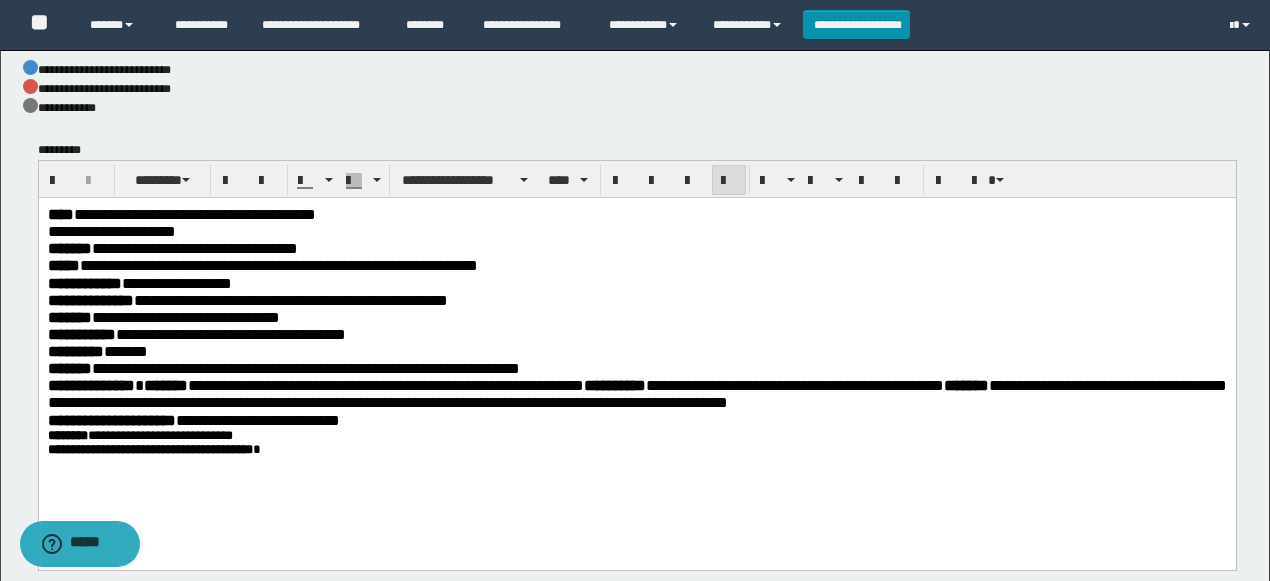 click on "**********" at bounding box center (636, 393) 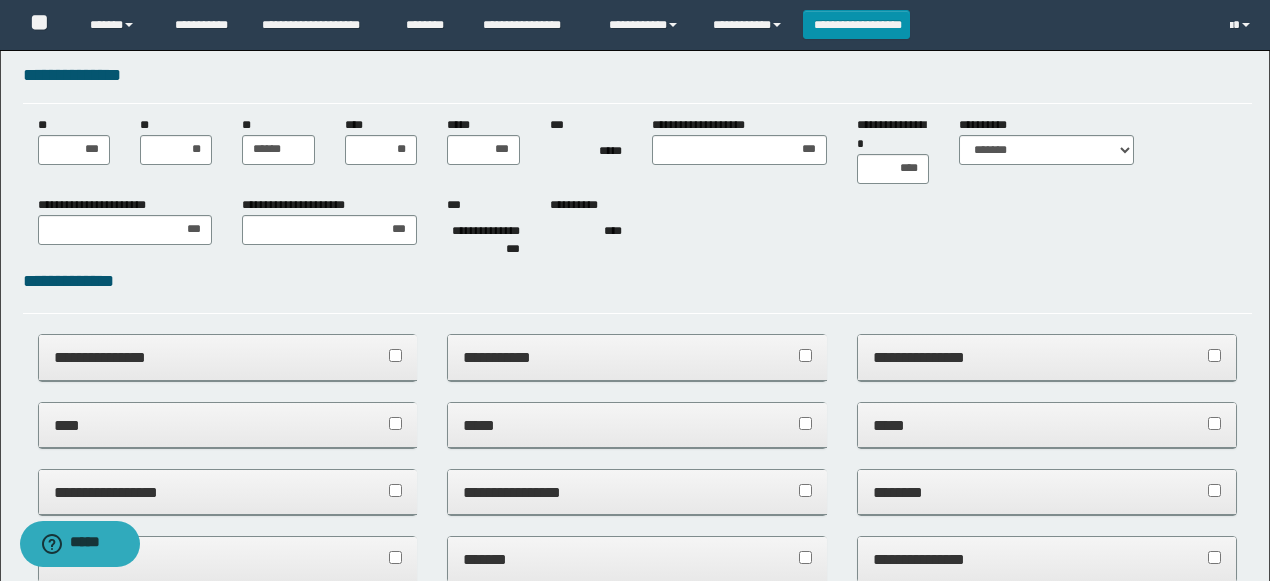 scroll, scrollTop: 0, scrollLeft: 0, axis: both 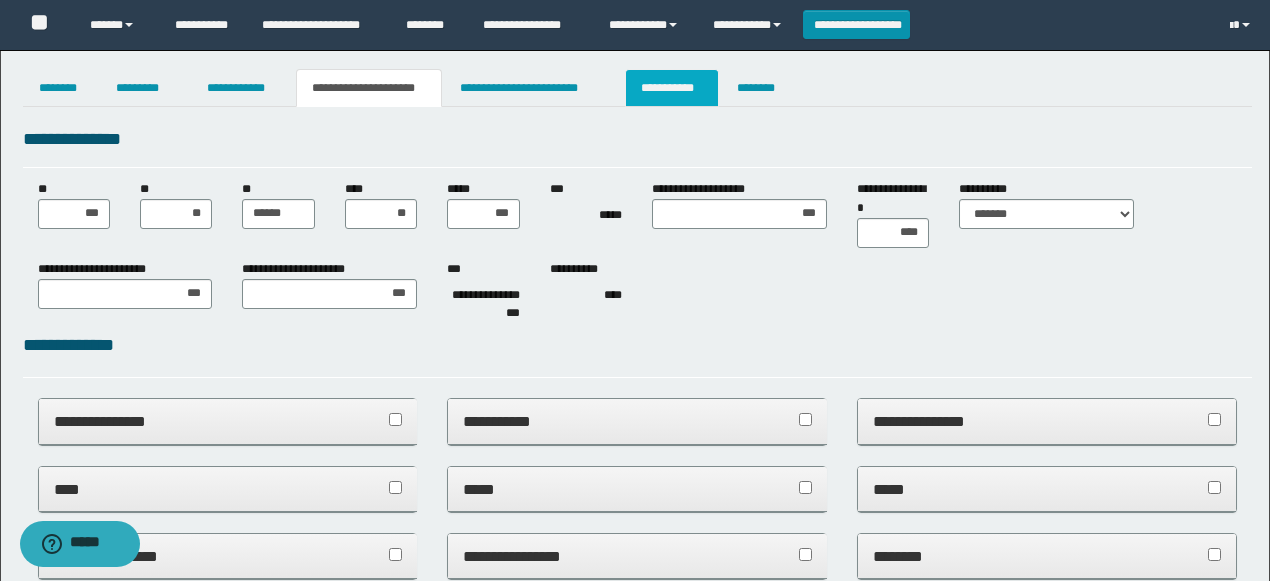 click on "**********" at bounding box center [672, 88] 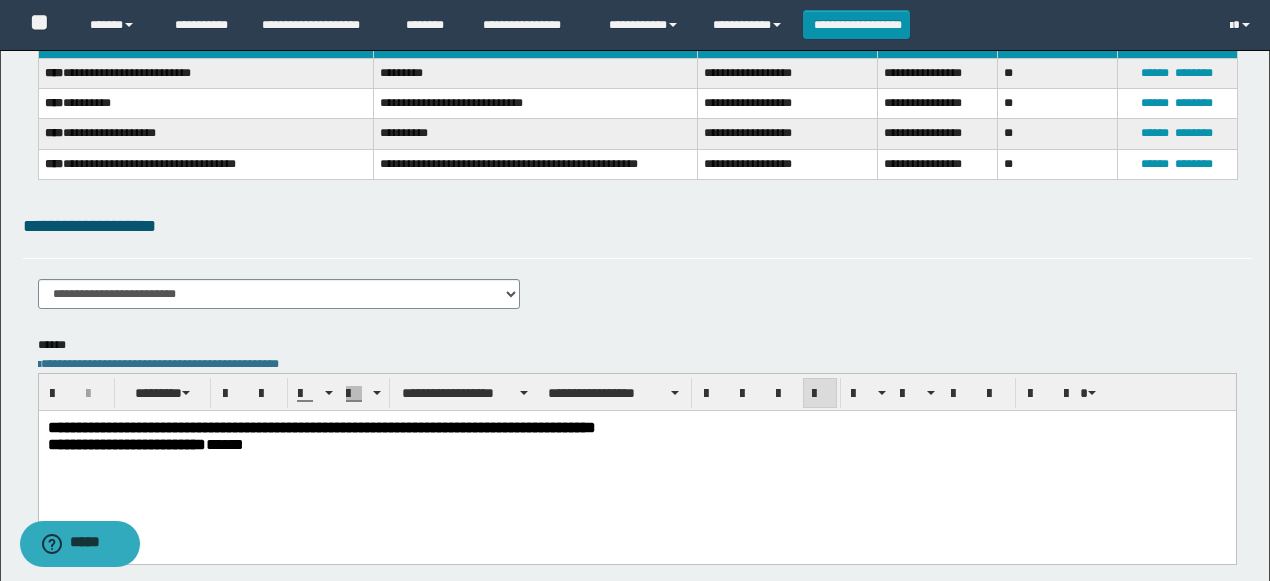 scroll, scrollTop: 432, scrollLeft: 0, axis: vertical 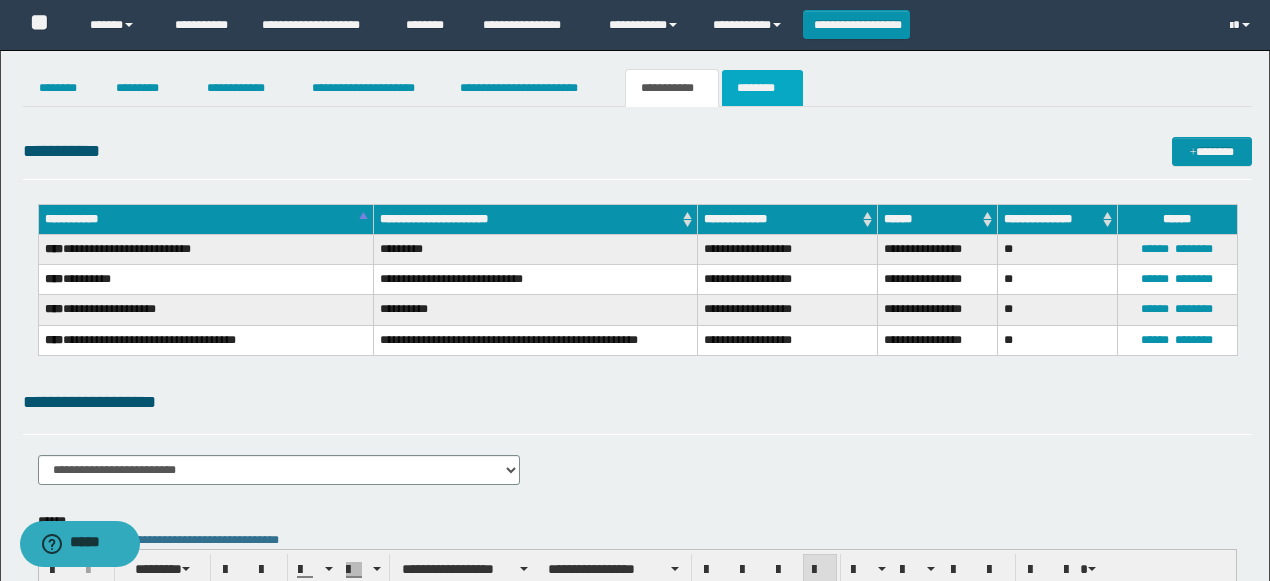 click on "********" at bounding box center [762, 88] 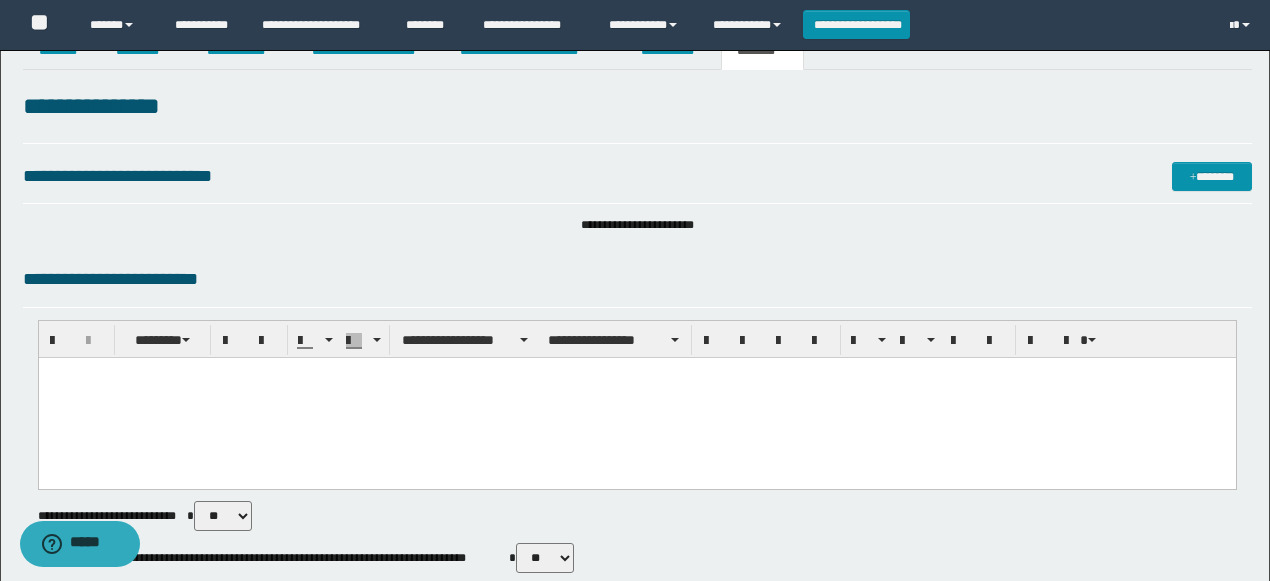 scroll, scrollTop: 66, scrollLeft: 0, axis: vertical 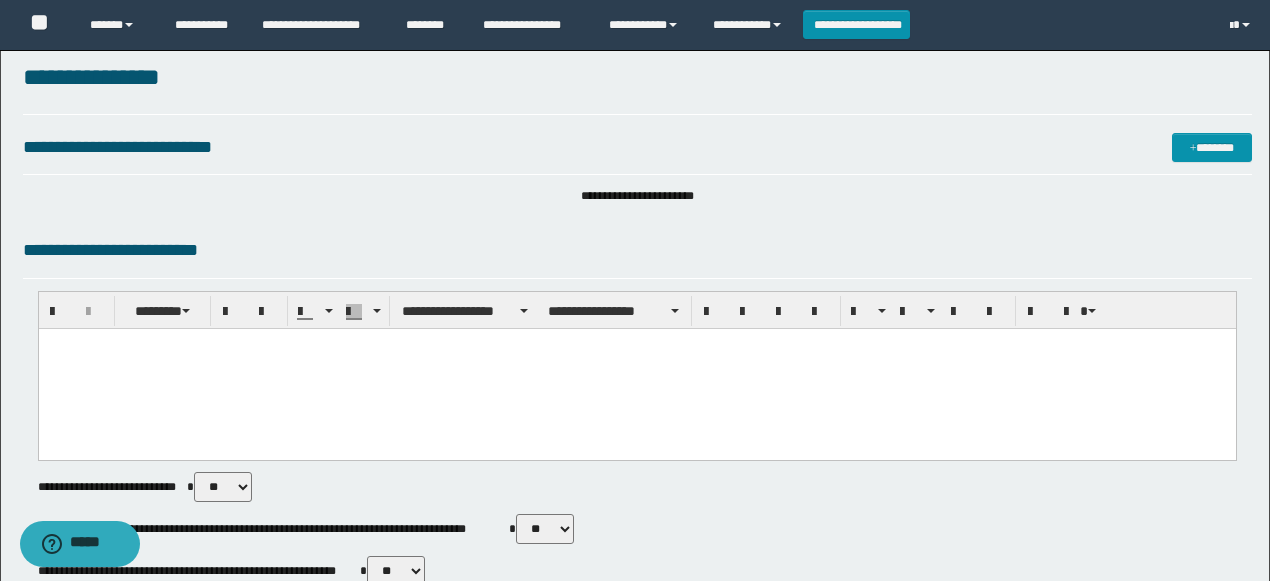 click at bounding box center [636, 369] 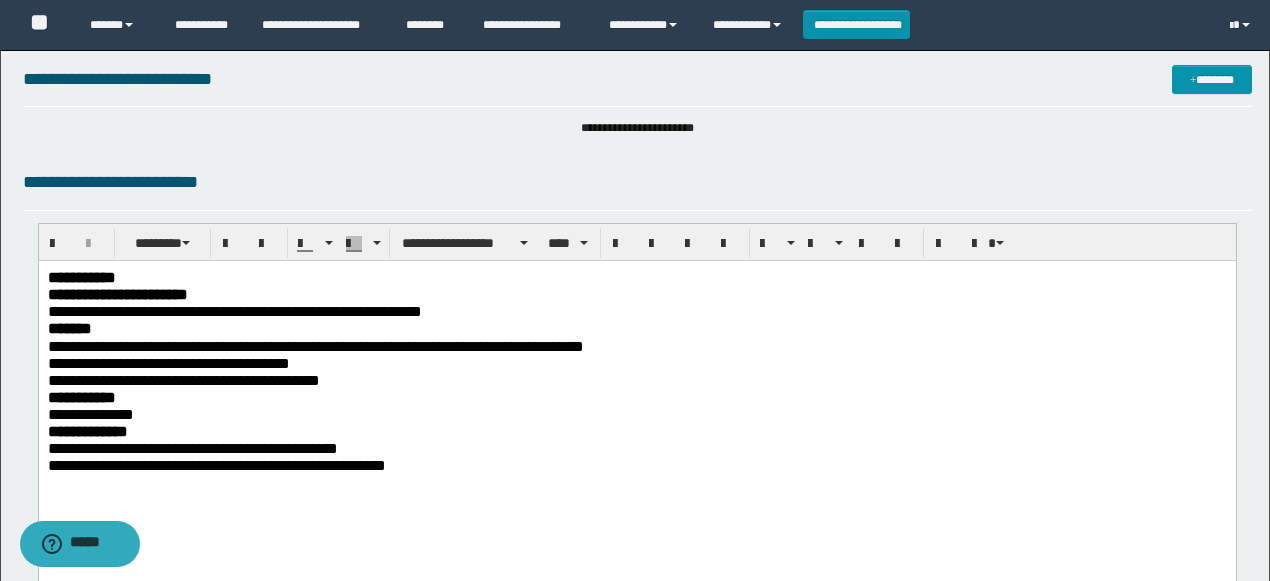 scroll, scrollTop: 200, scrollLeft: 0, axis: vertical 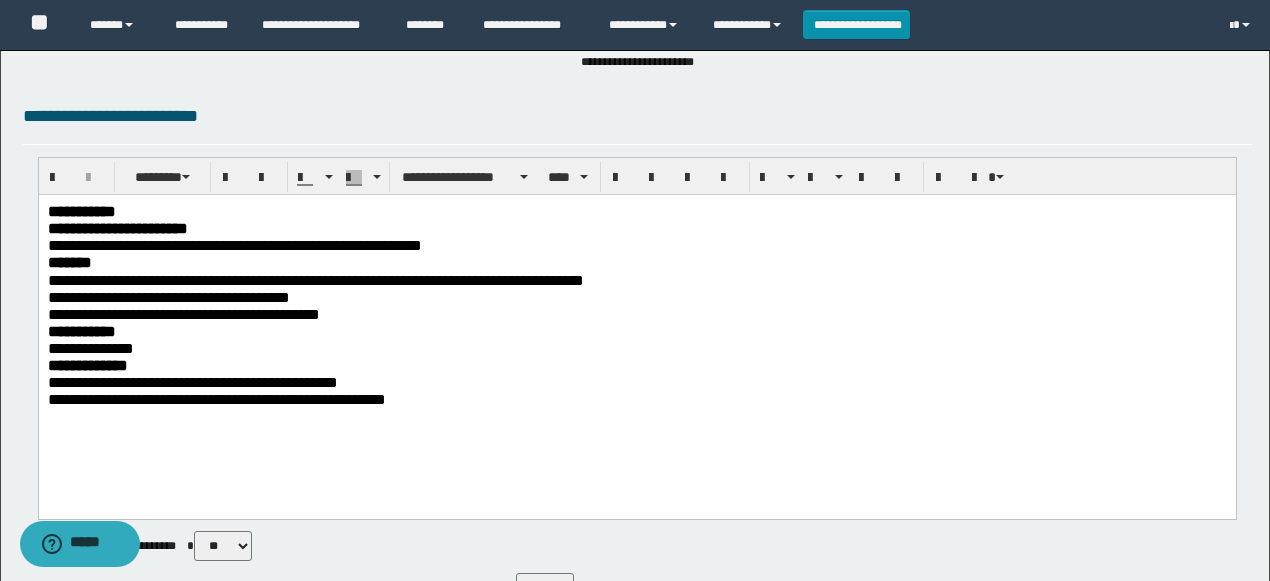 click on "*******" at bounding box center [636, 262] 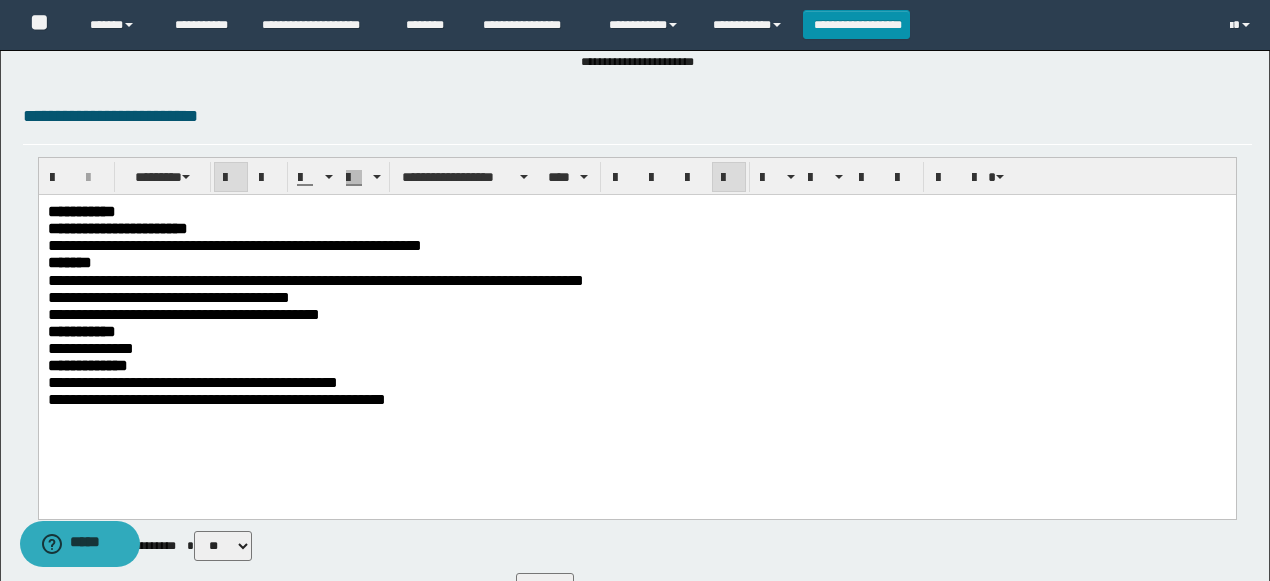 click on "**********" at bounding box center [636, 245] 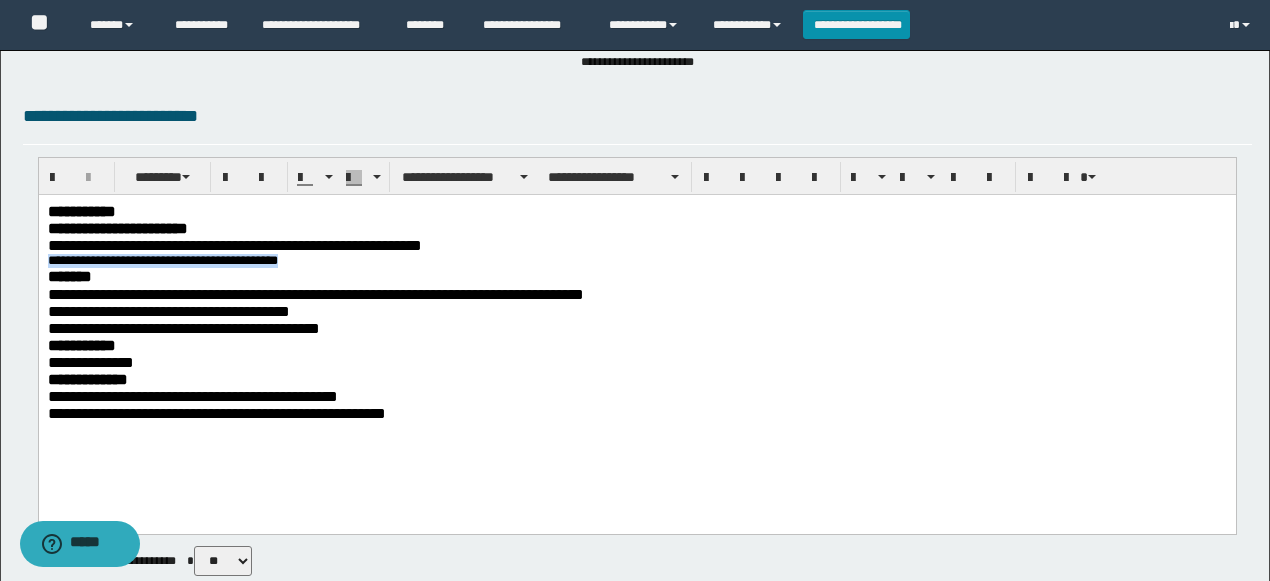 drag, startPoint x: 222, startPoint y: 266, endPoint x: 65, endPoint y: 256, distance: 157.31815 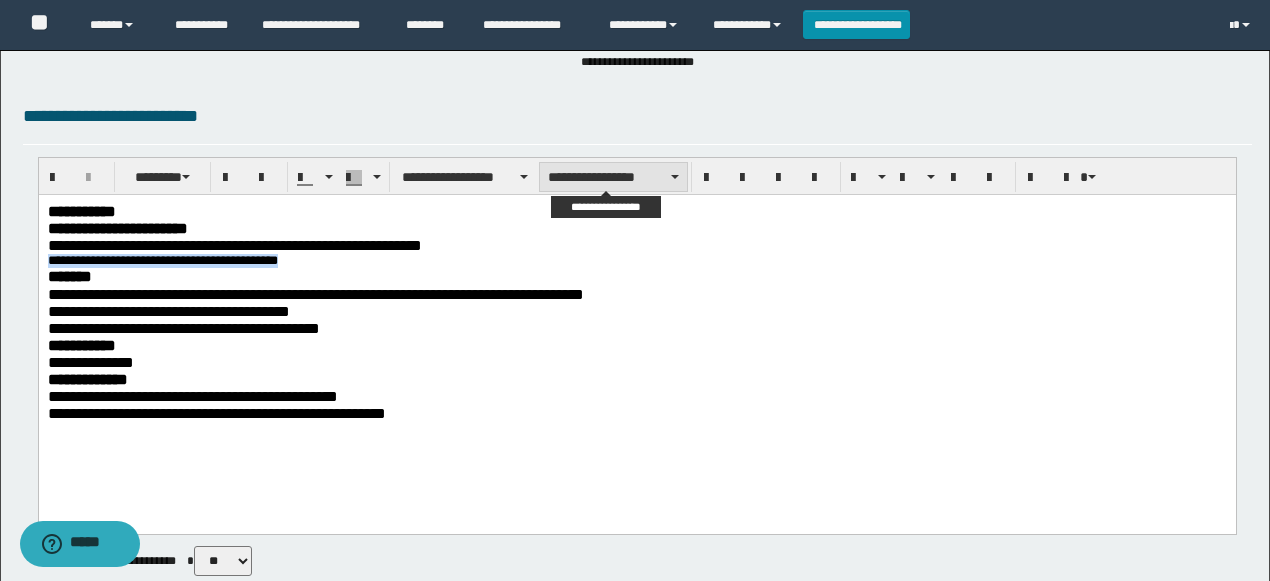 drag, startPoint x: 594, startPoint y: 170, endPoint x: 592, endPoint y: 186, distance: 16.124516 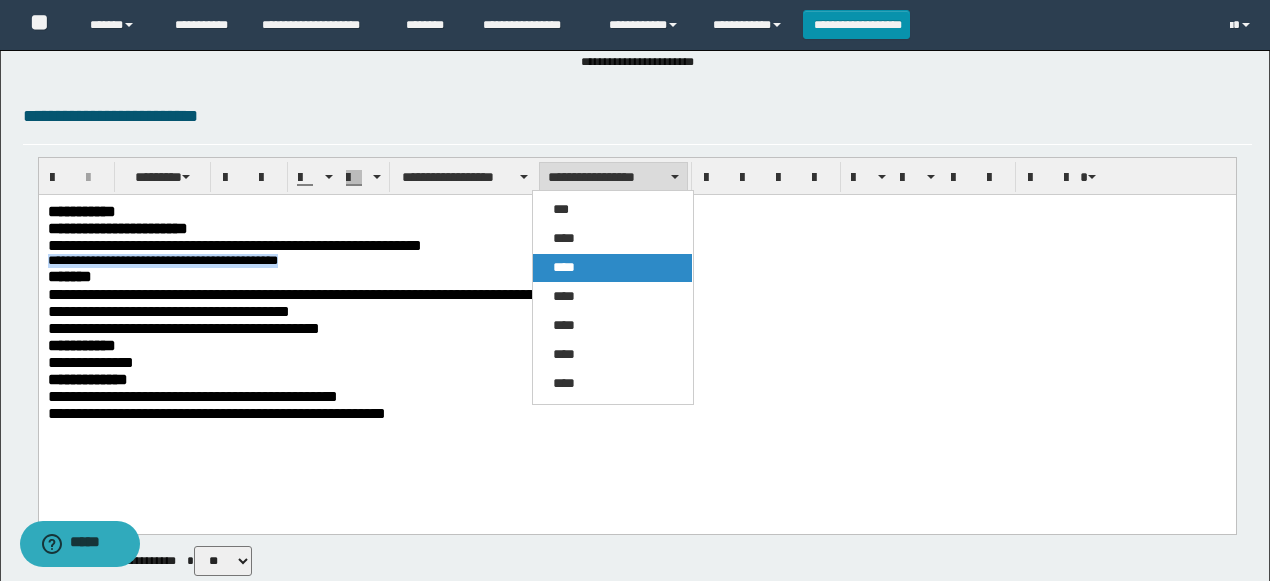 drag, startPoint x: 564, startPoint y: 268, endPoint x: 454, endPoint y: 74, distance: 223.0157 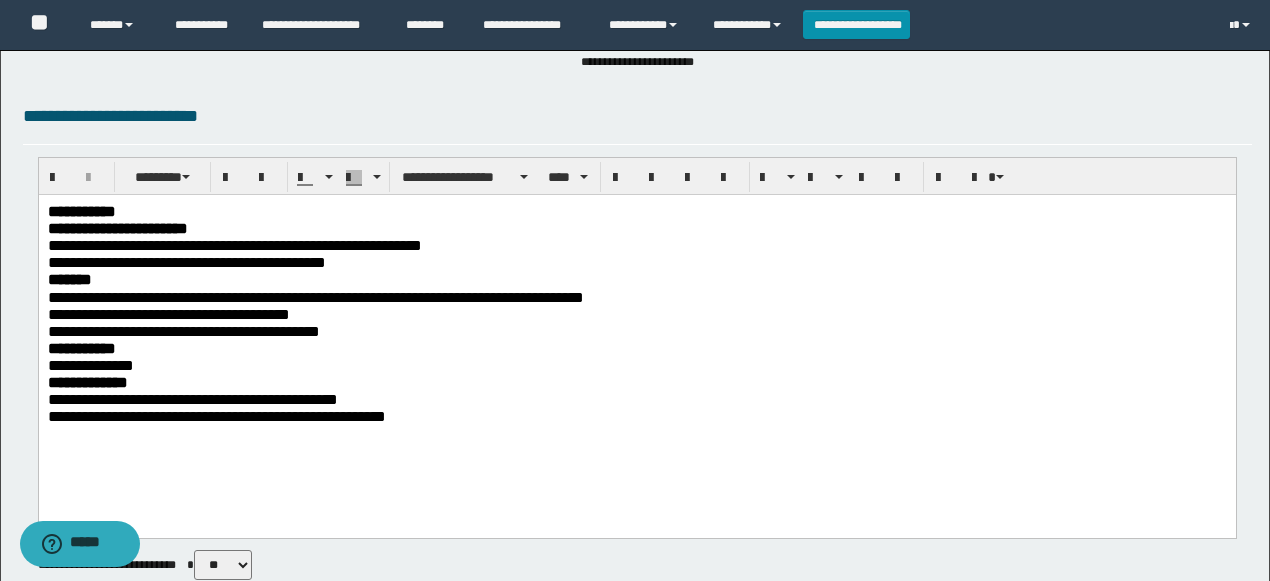 click on "*******" at bounding box center [636, 279] 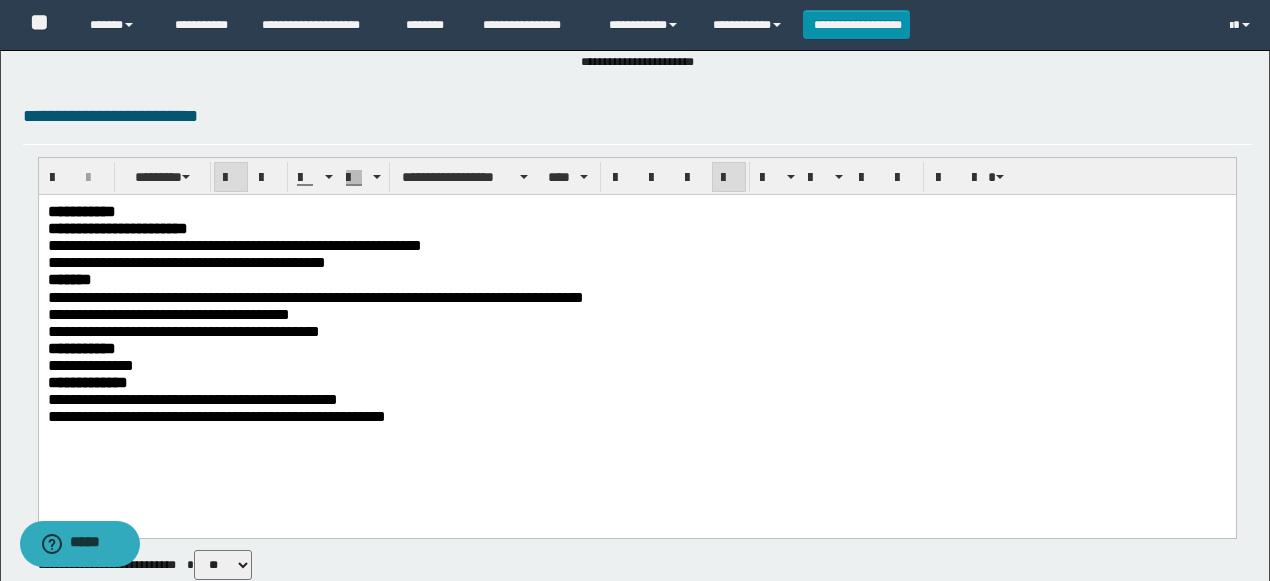 click on "**********" at bounding box center [186, 262] 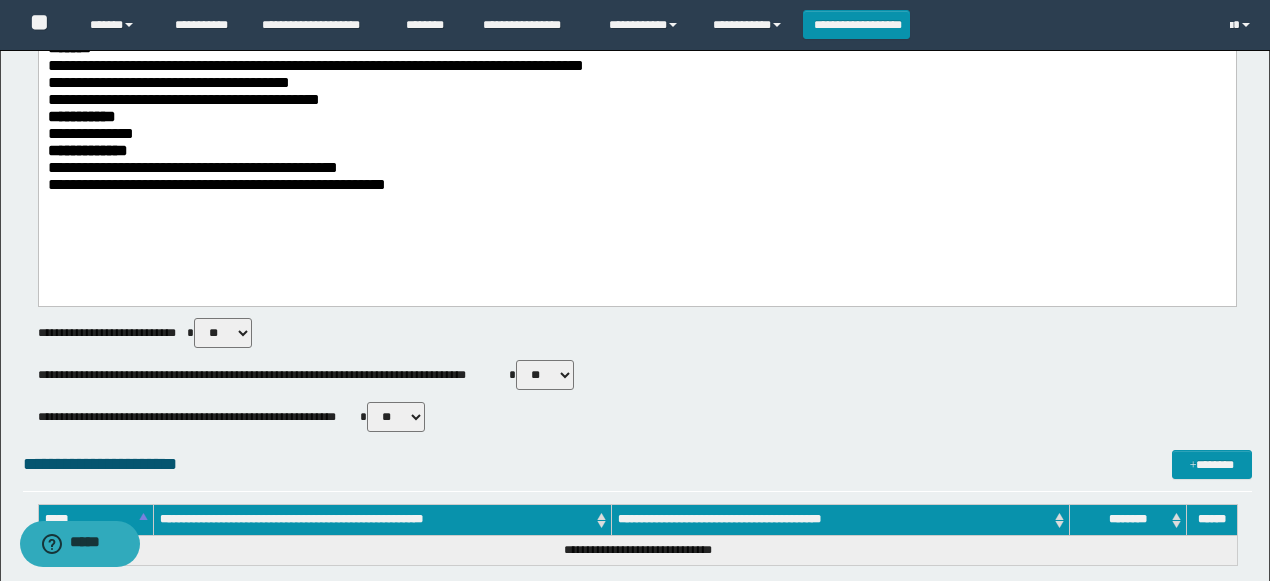 scroll, scrollTop: 466, scrollLeft: 0, axis: vertical 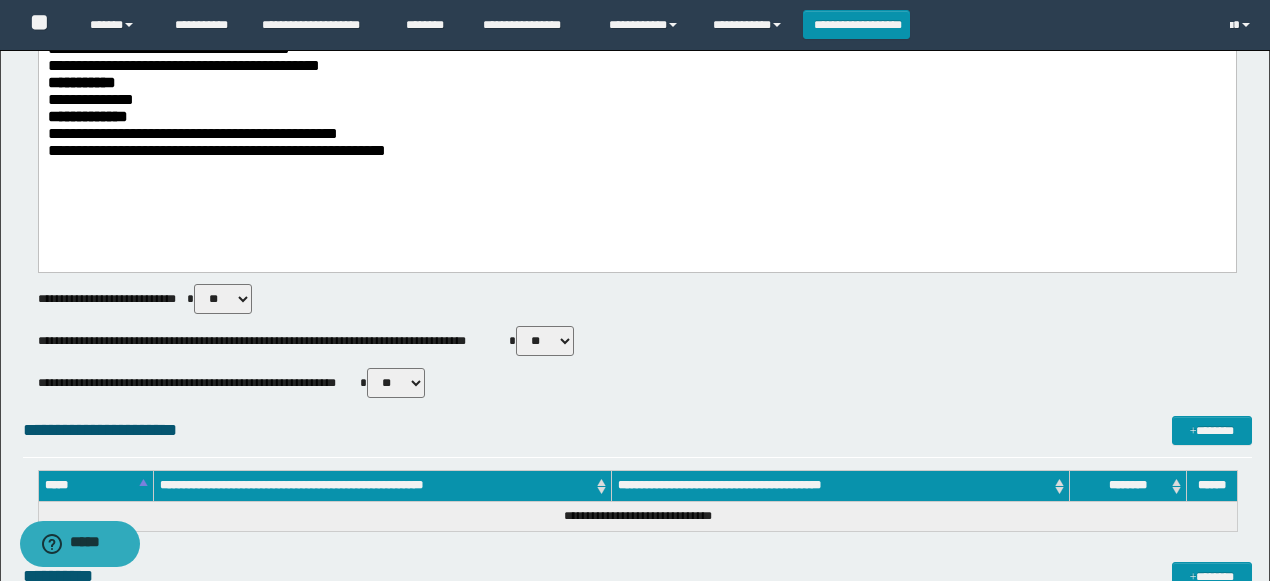 drag, startPoint x: 564, startPoint y: 344, endPoint x: 556, endPoint y: 353, distance: 12.0415945 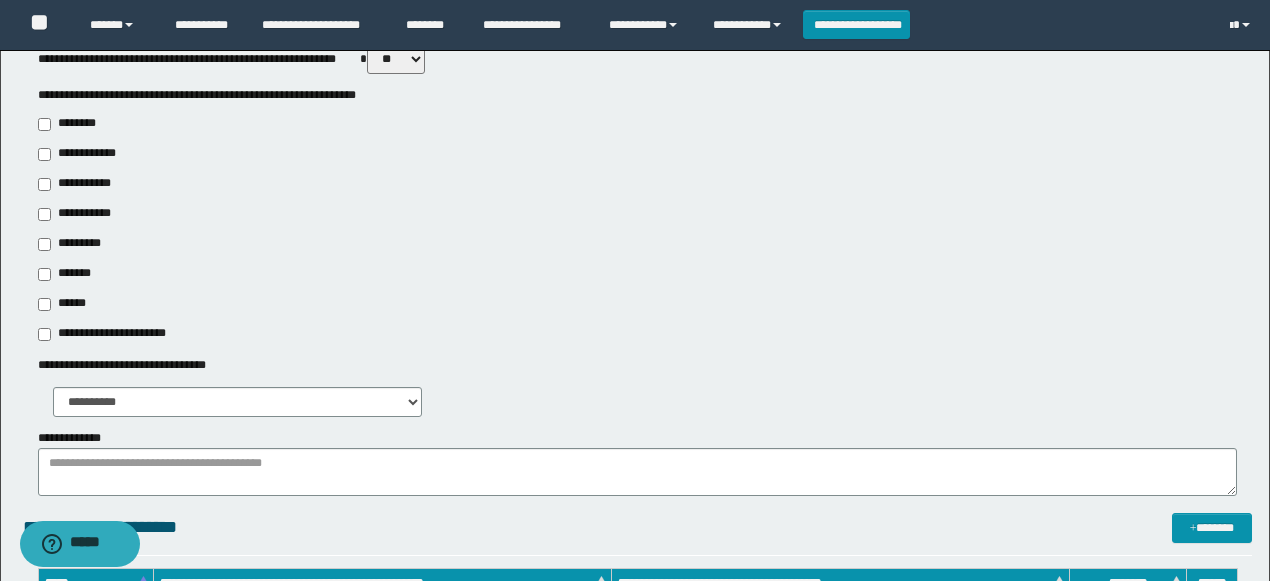 scroll, scrollTop: 933, scrollLeft: 0, axis: vertical 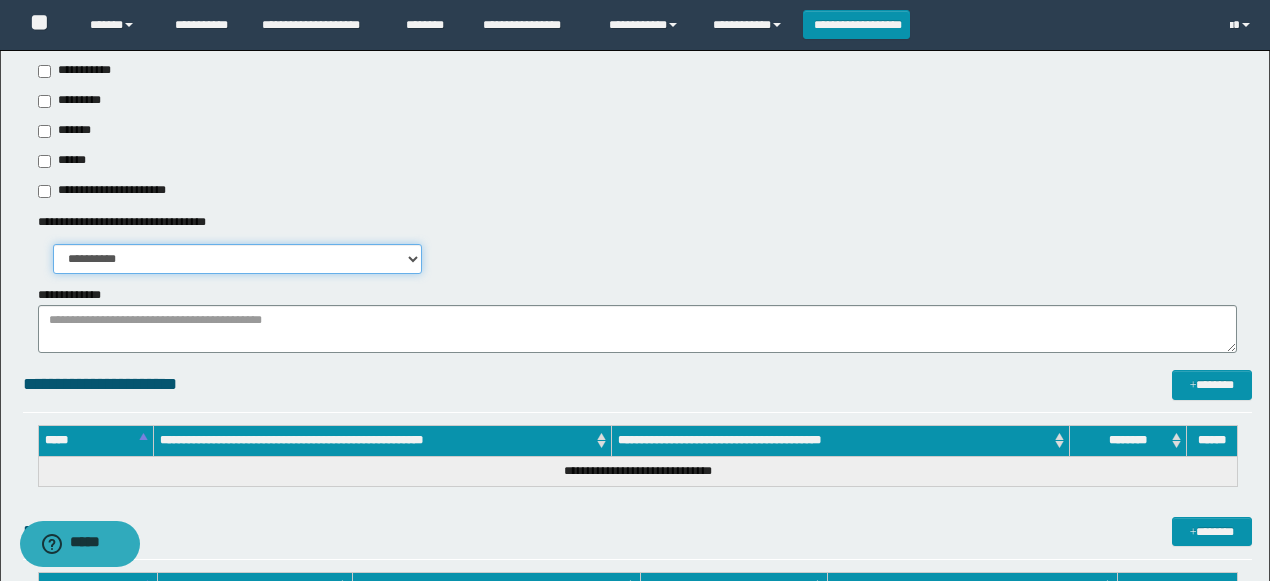 drag, startPoint x: 92, startPoint y: 255, endPoint x: 99, endPoint y: 271, distance: 17.464249 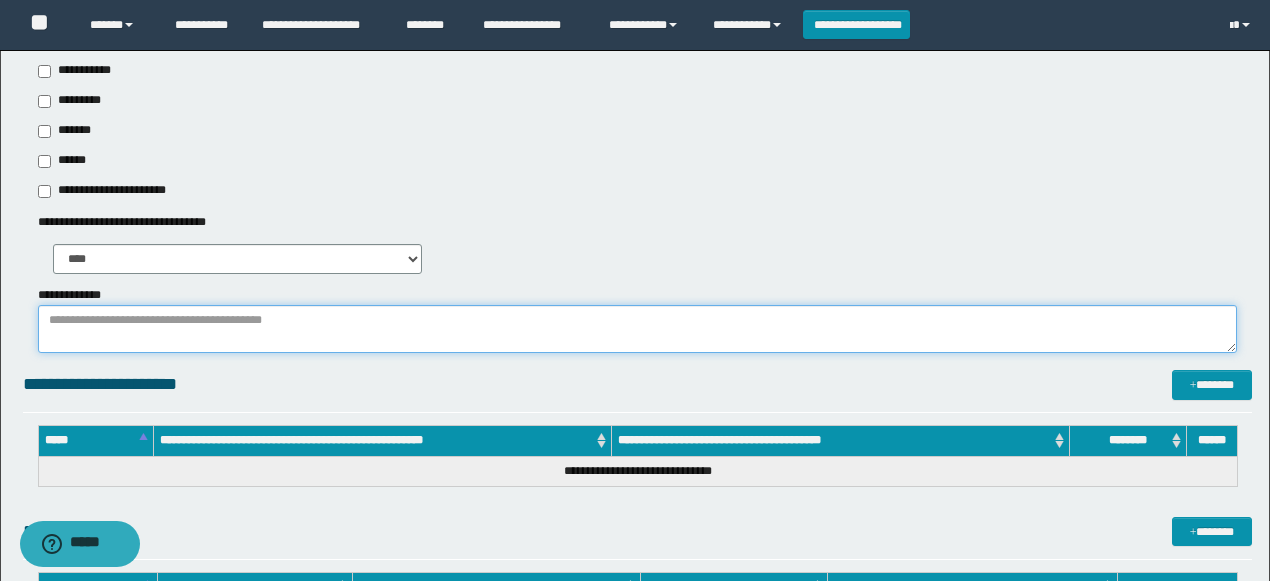 click on "**********" at bounding box center (637, 329) 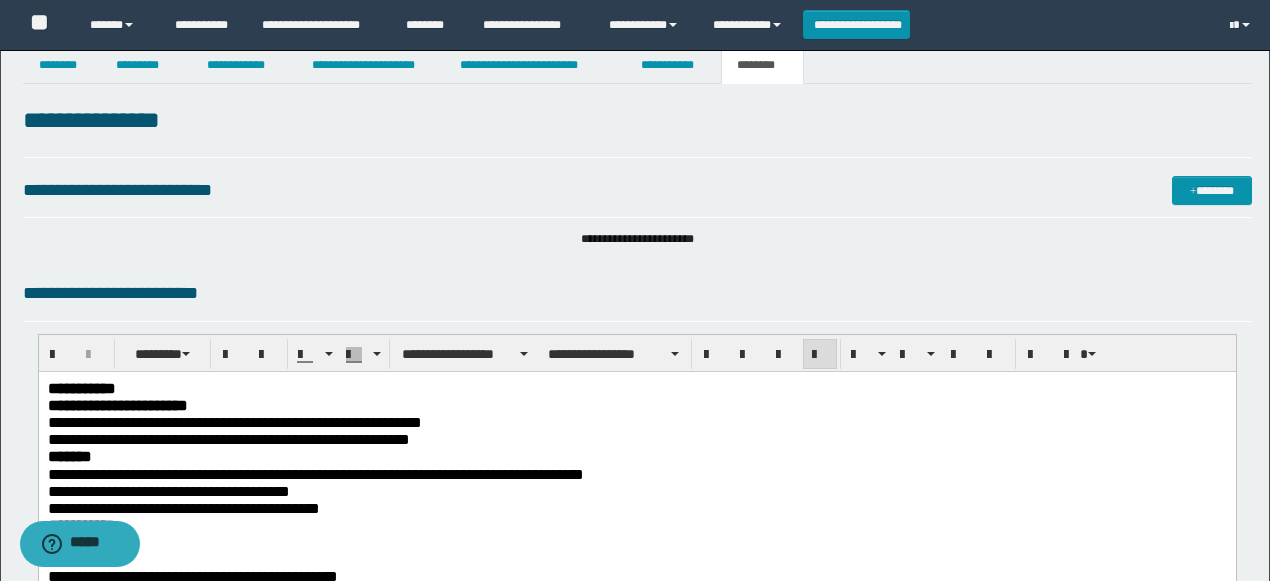 scroll, scrollTop: 0, scrollLeft: 0, axis: both 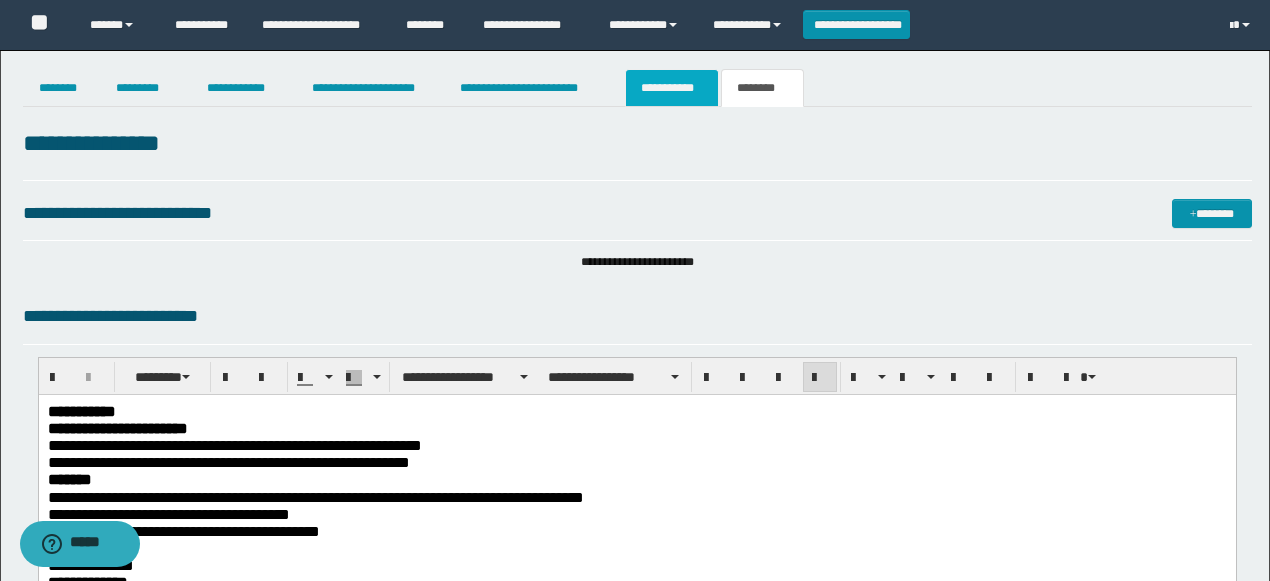 type on "**********" 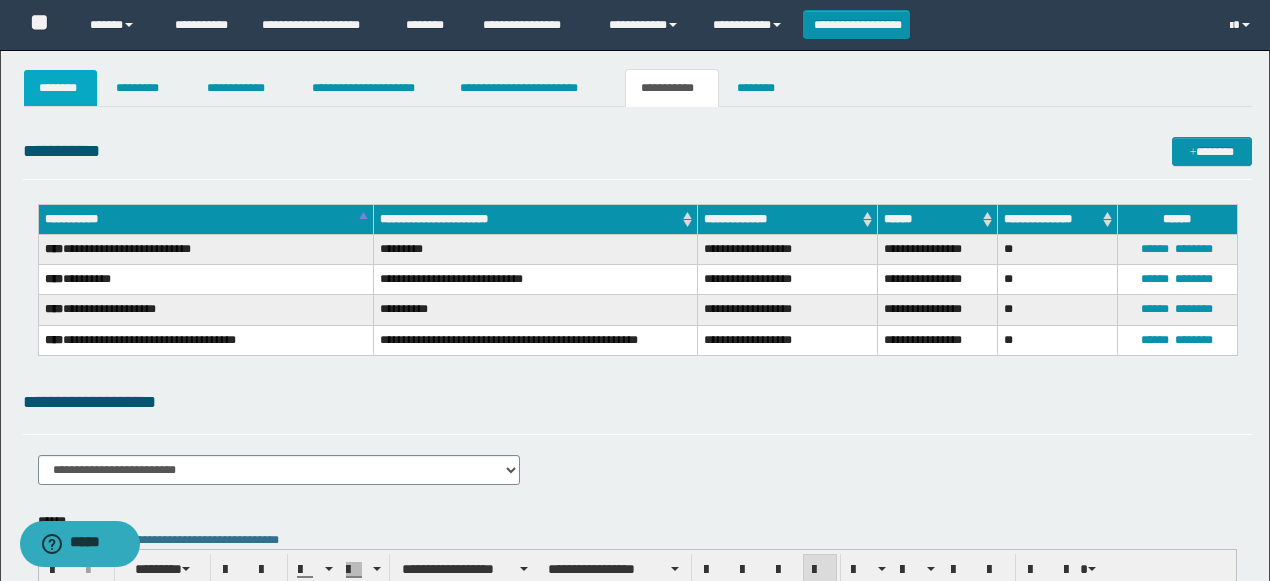 click on "********" at bounding box center (61, 88) 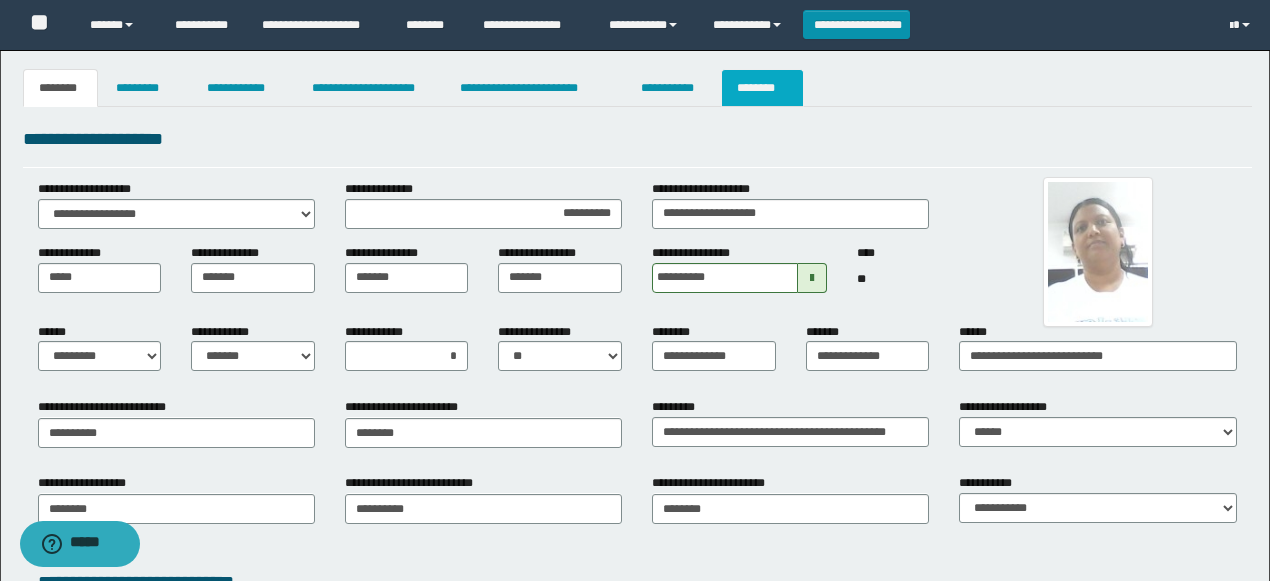 click on "********" at bounding box center (762, 88) 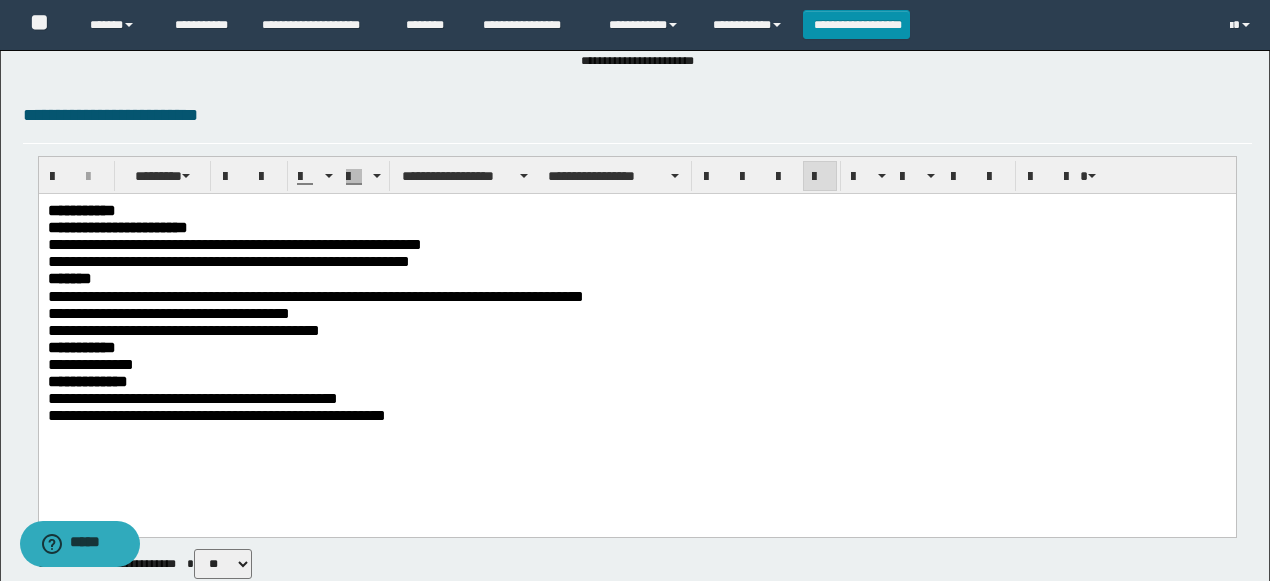 scroll, scrollTop: 0, scrollLeft: 0, axis: both 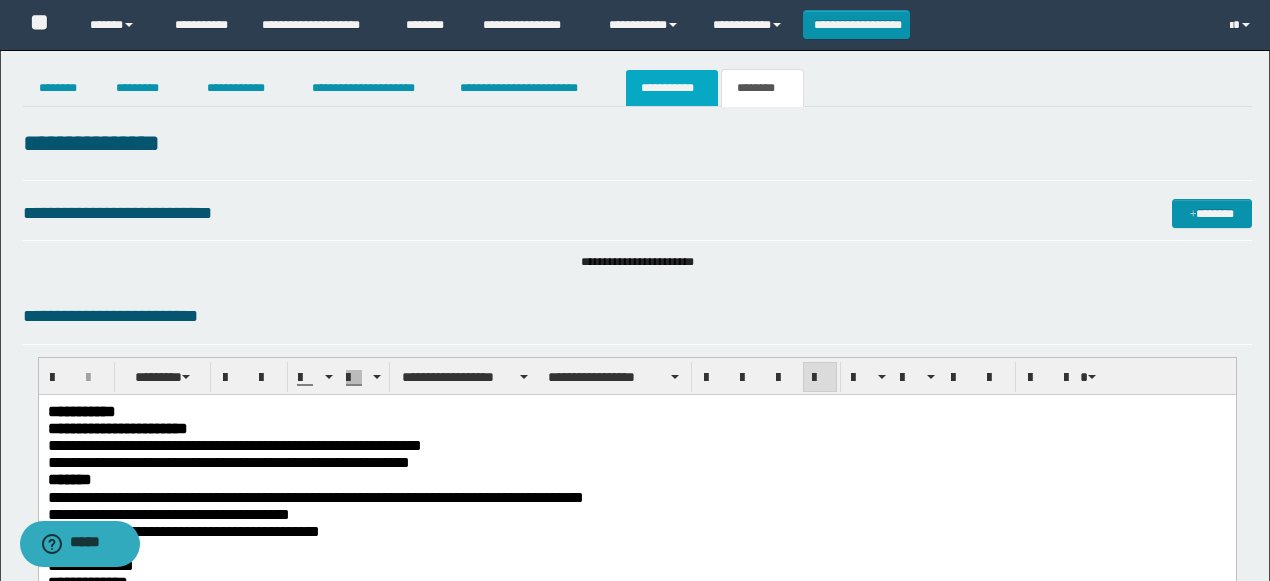 click on "**********" at bounding box center [672, 88] 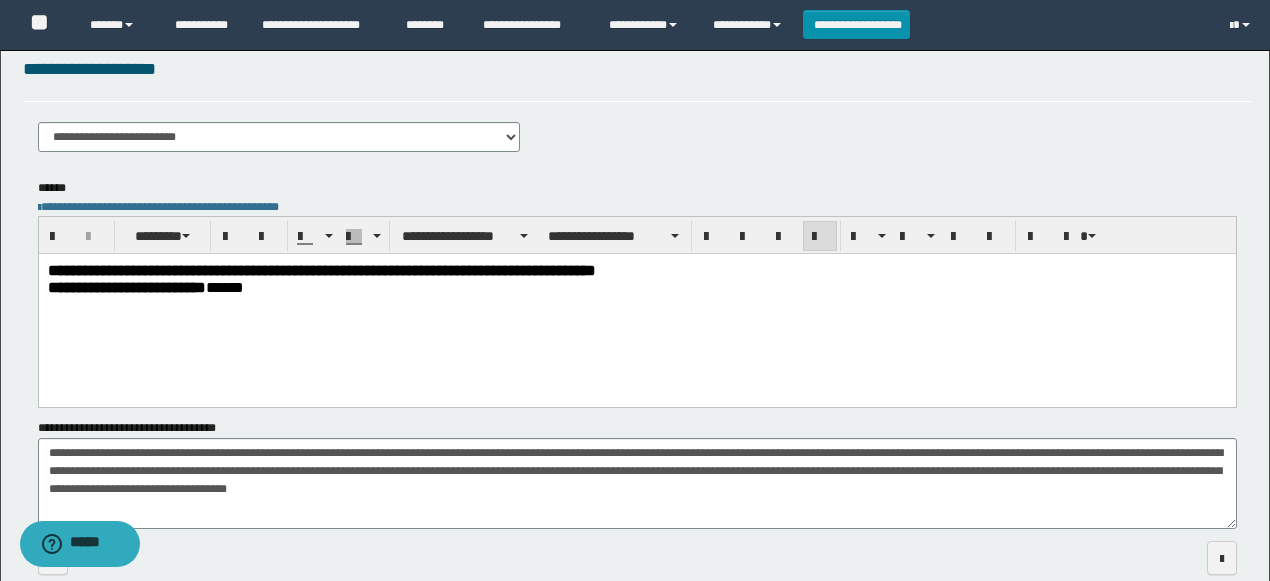scroll, scrollTop: 0, scrollLeft: 0, axis: both 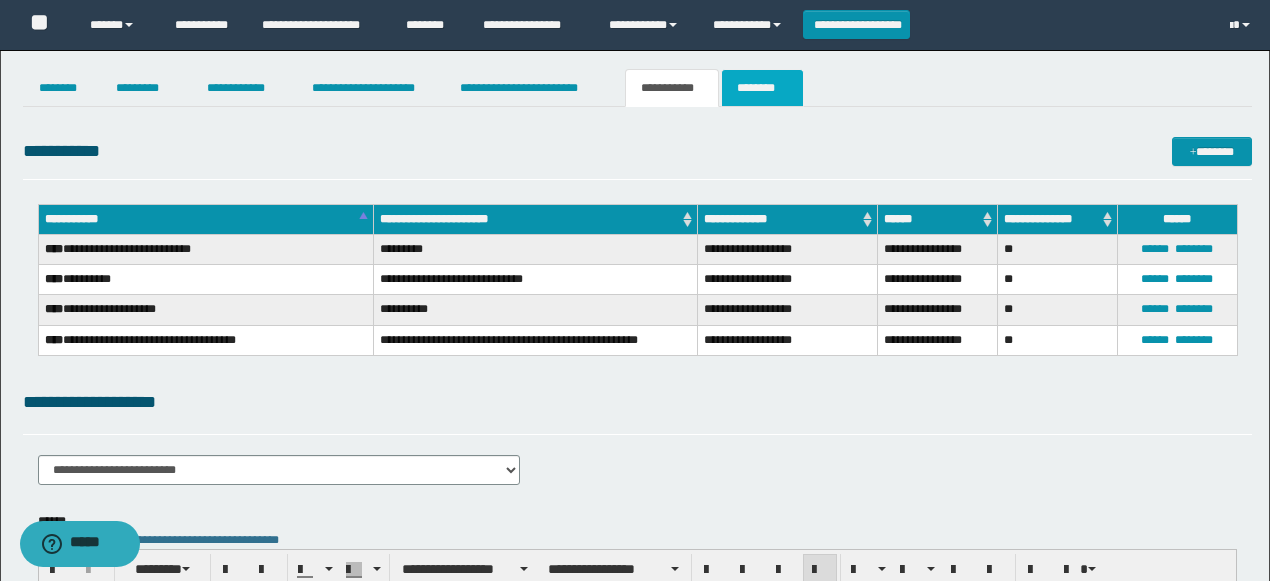 click on "********" at bounding box center (762, 88) 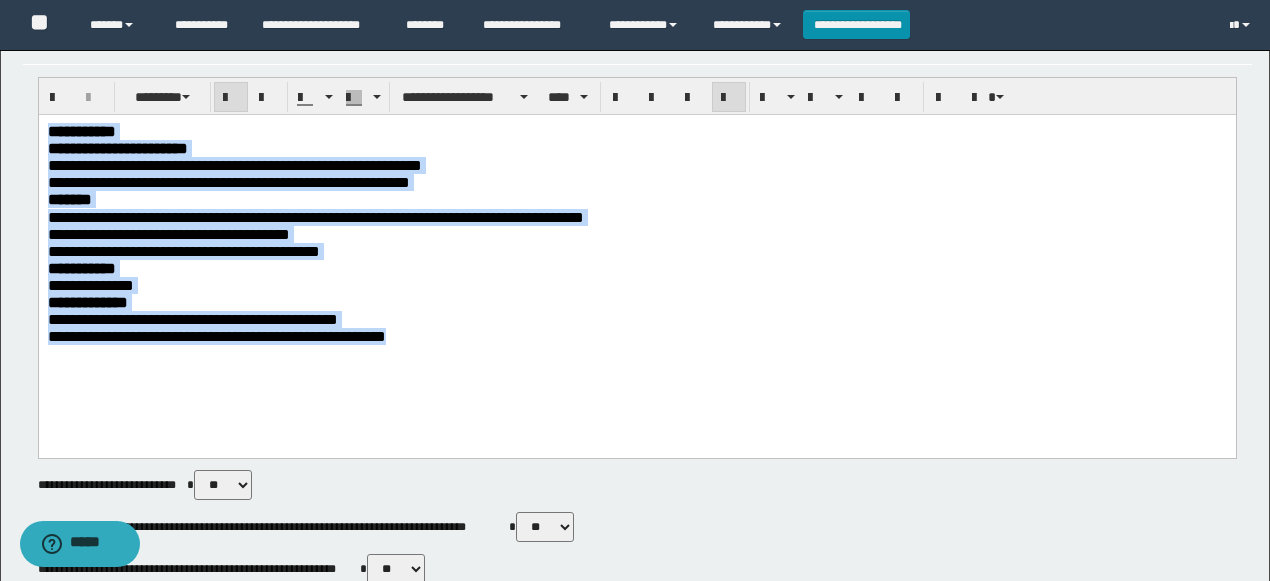 drag, startPoint x: 475, startPoint y: 340, endPoint x: 44, endPoint y: 49, distance: 520.0404 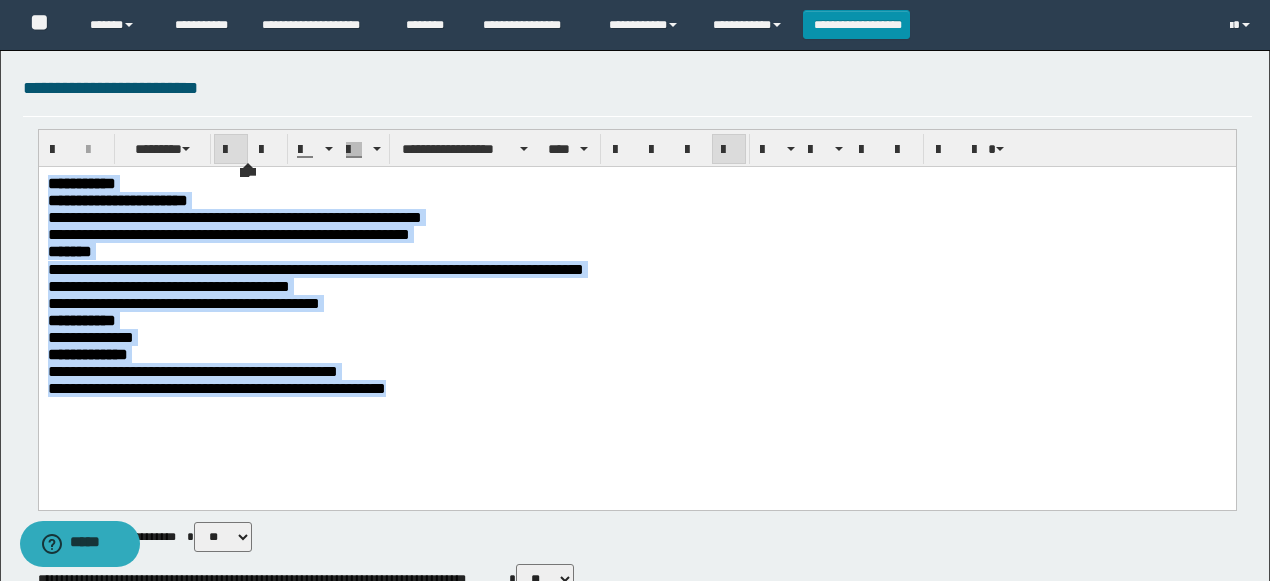 copy on "**********" 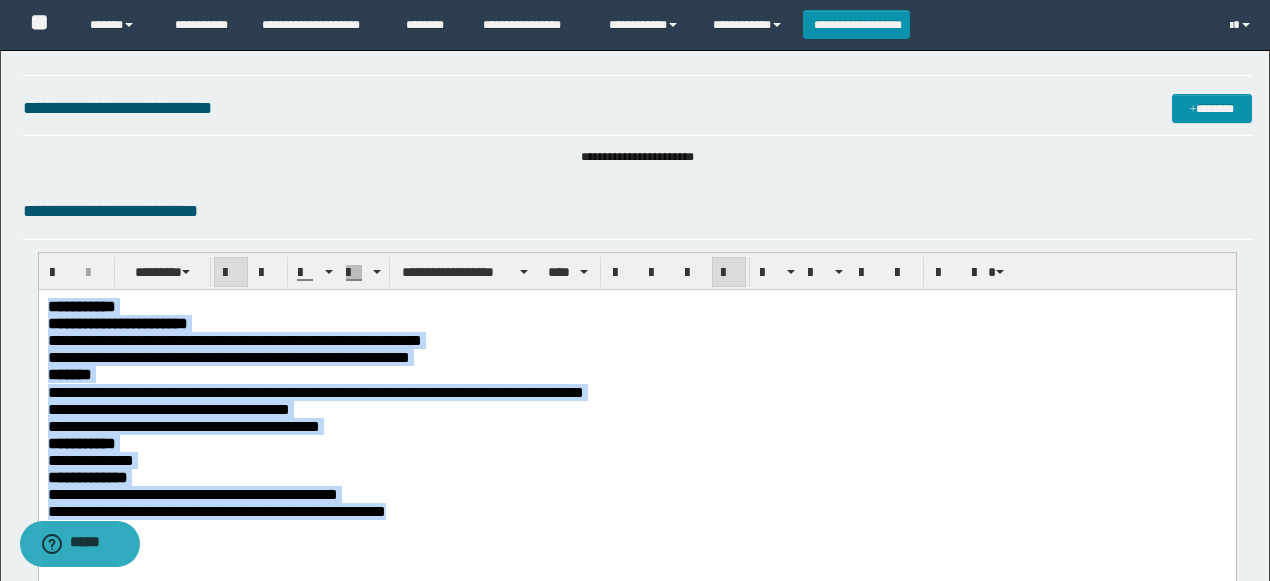 scroll, scrollTop: 0, scrollLeft: 0, axis: both 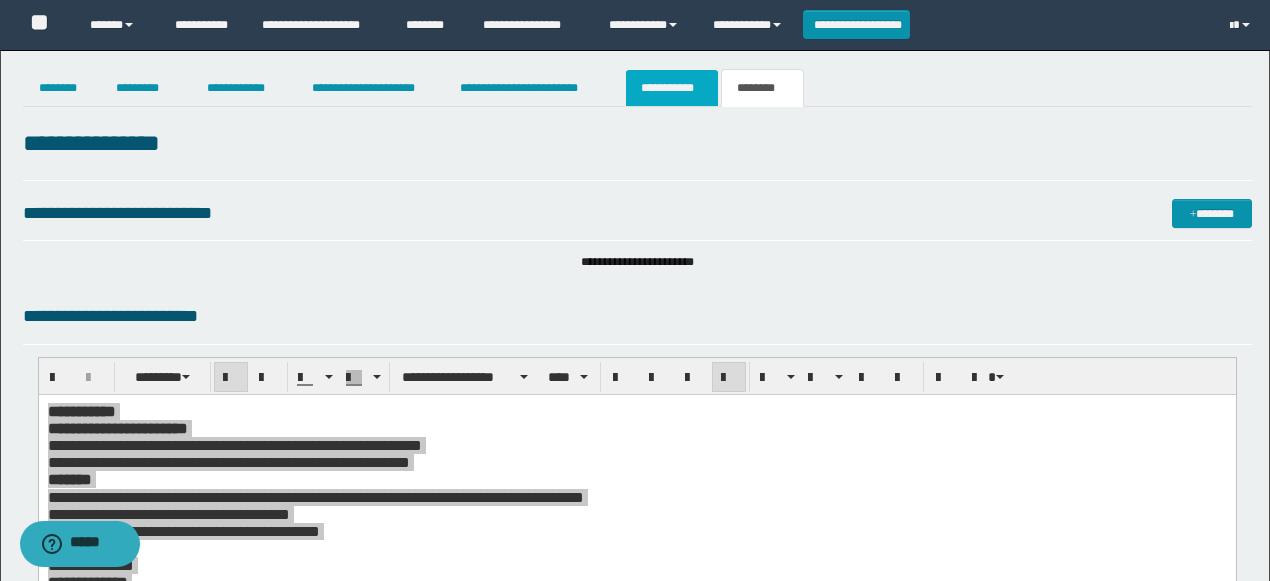 click on "**********" at bounding box center [672, 88] 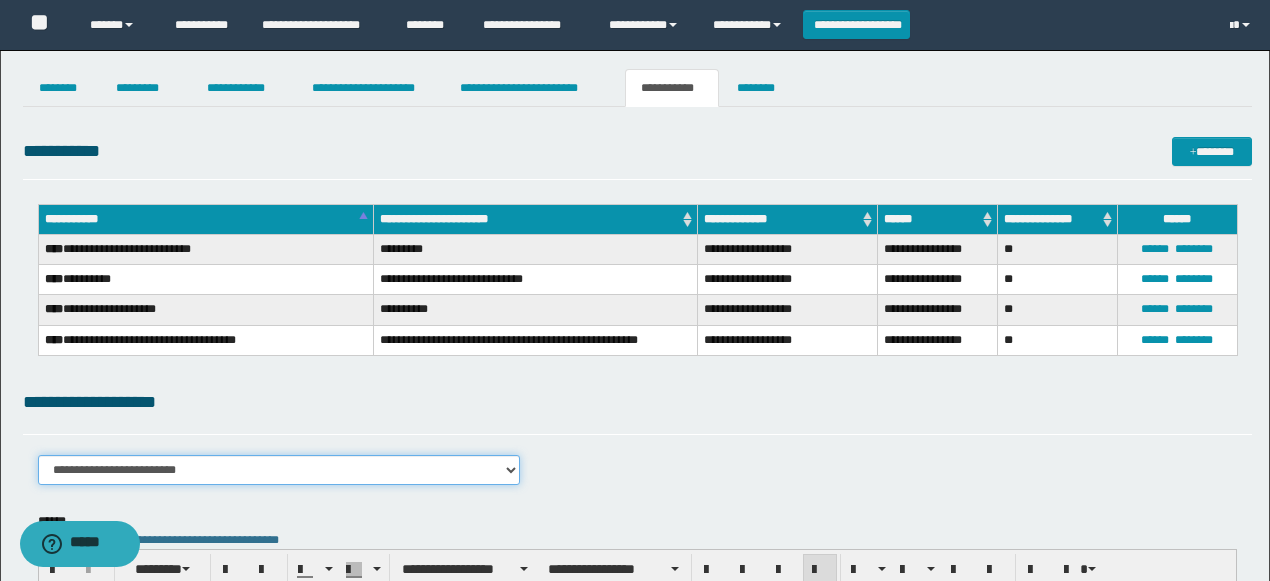 click on "**********" at bounding box center (279, 470) 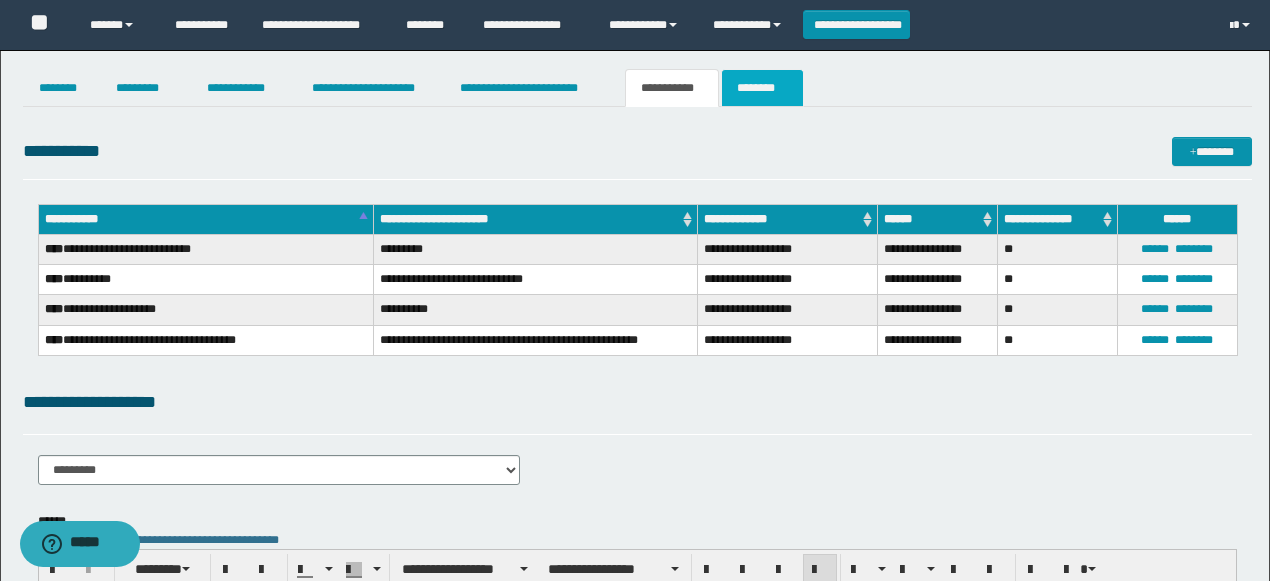 click on "********" at bounding box center [762, 88] 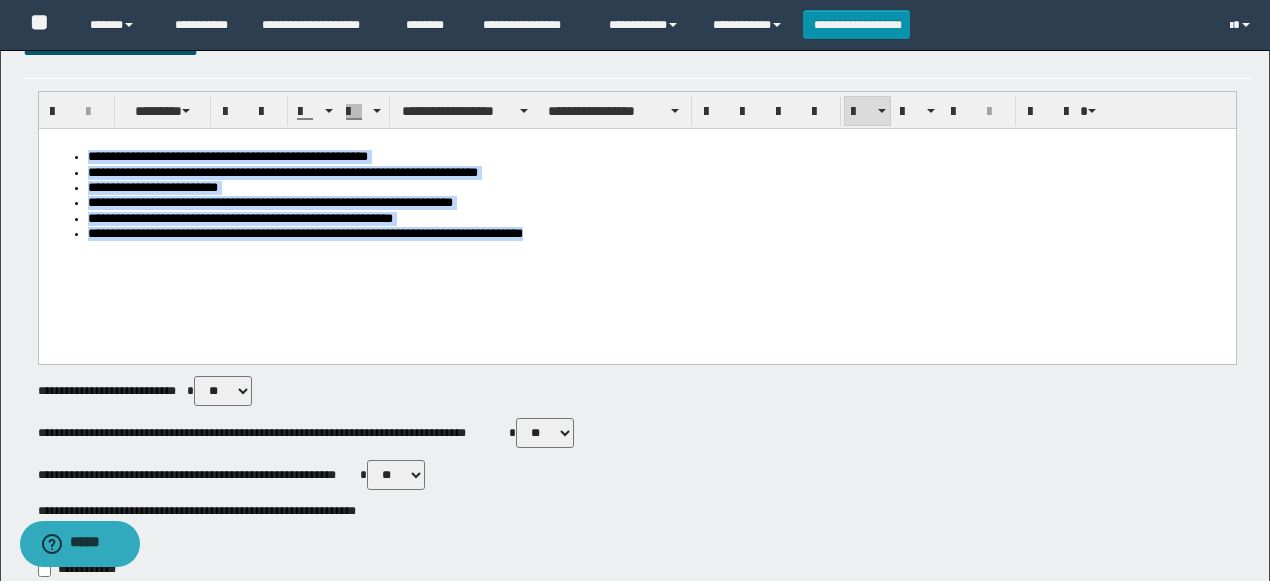 scroll, scrollTop: 252, scrollLeft: 0, axis: vertical 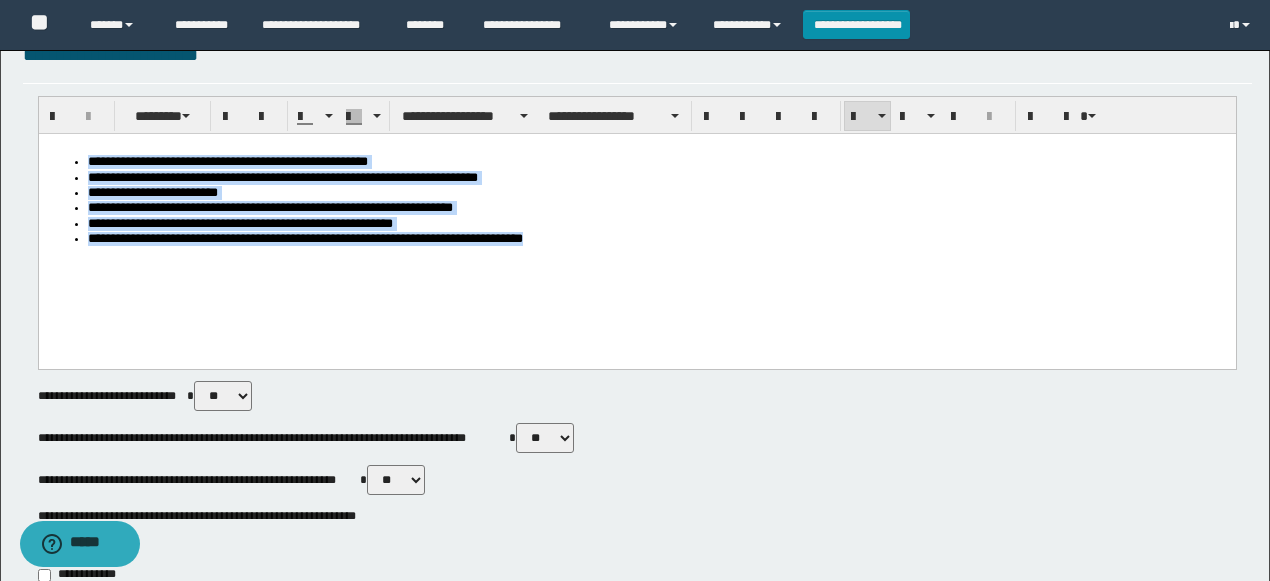drag, startPoint x: 664, startPoint y: 270, endPoint x: 0, endPoint y: -8, distance: 719.8472 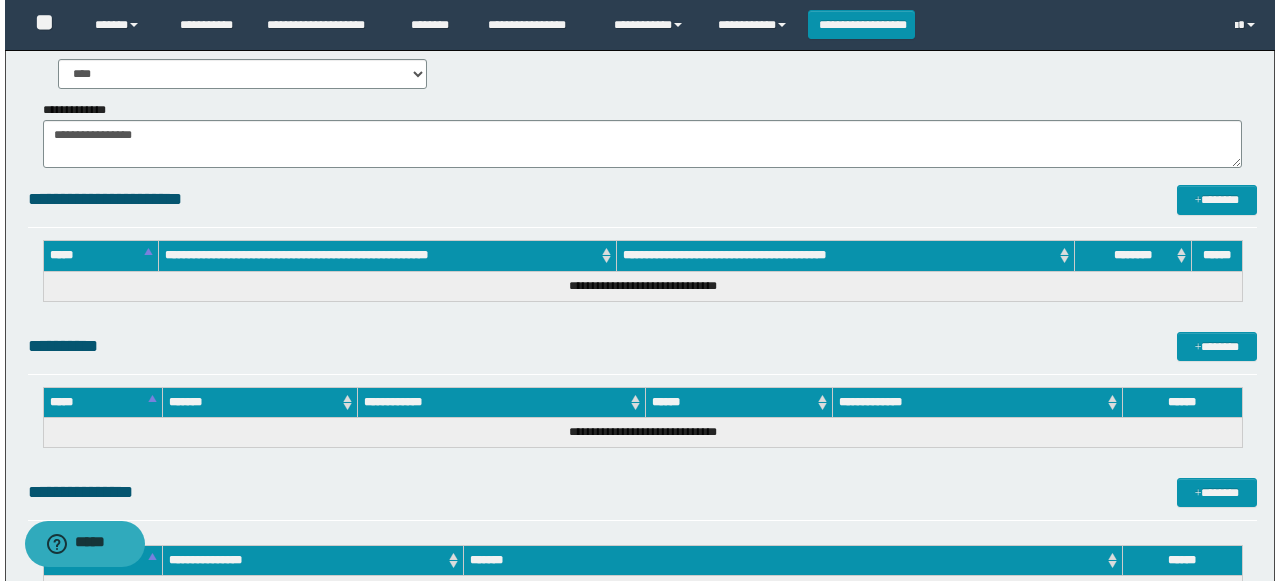 scroll, scrollTop: 1565, scrollLeft: 0, axis: vertical 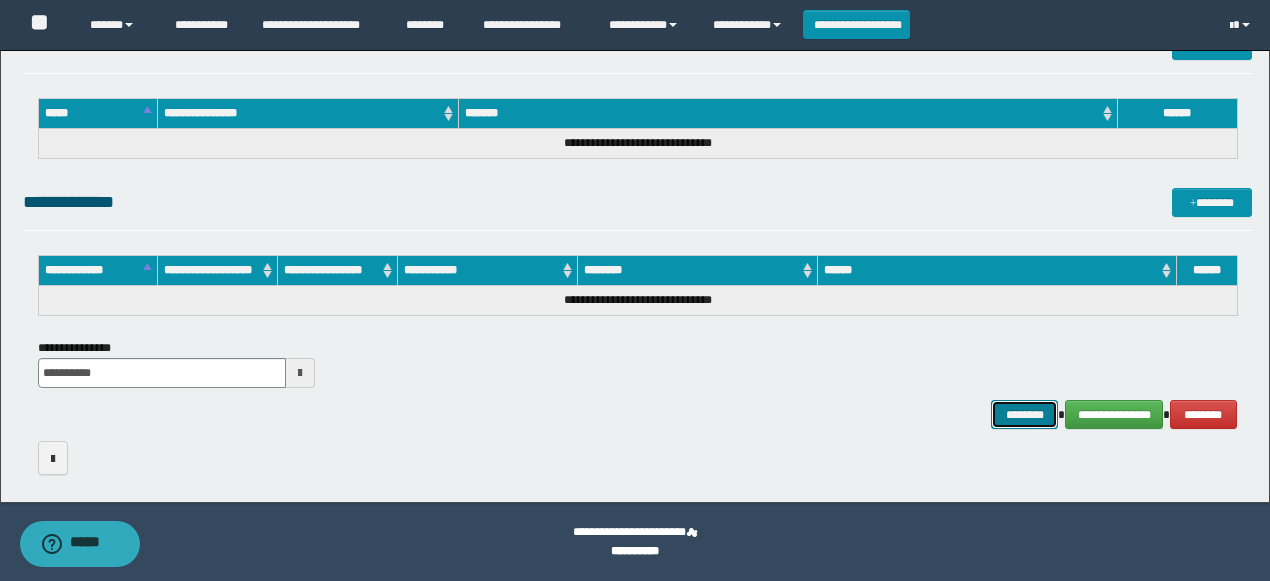 click on "********" at bounding box center (1024, 414) 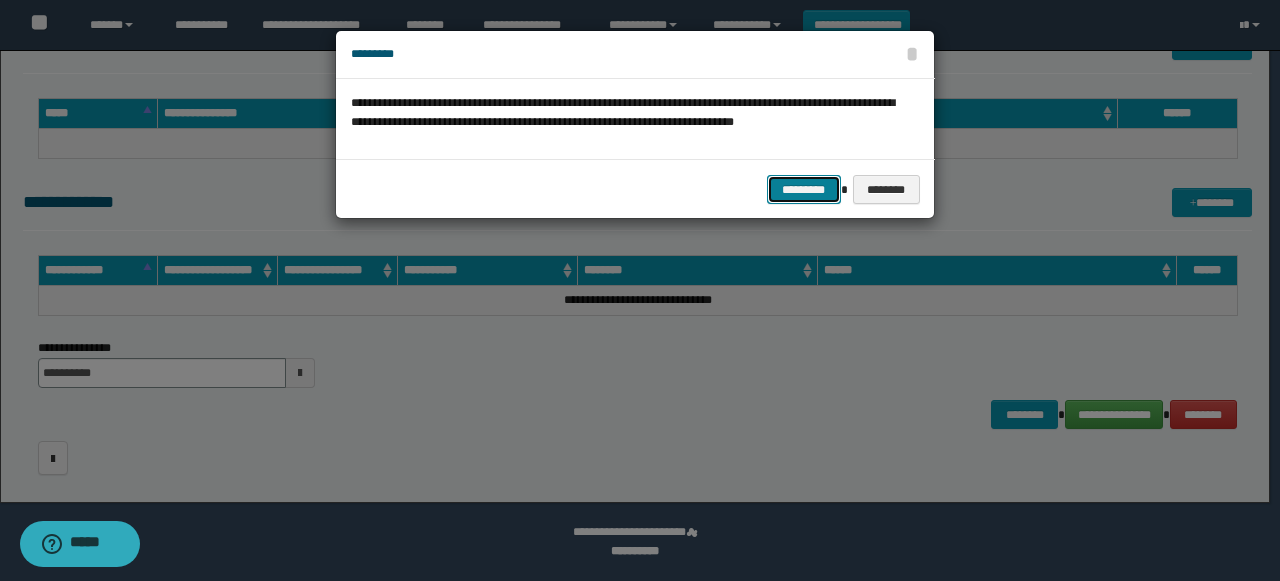 click on "*********" at bounding box center (804, 189) 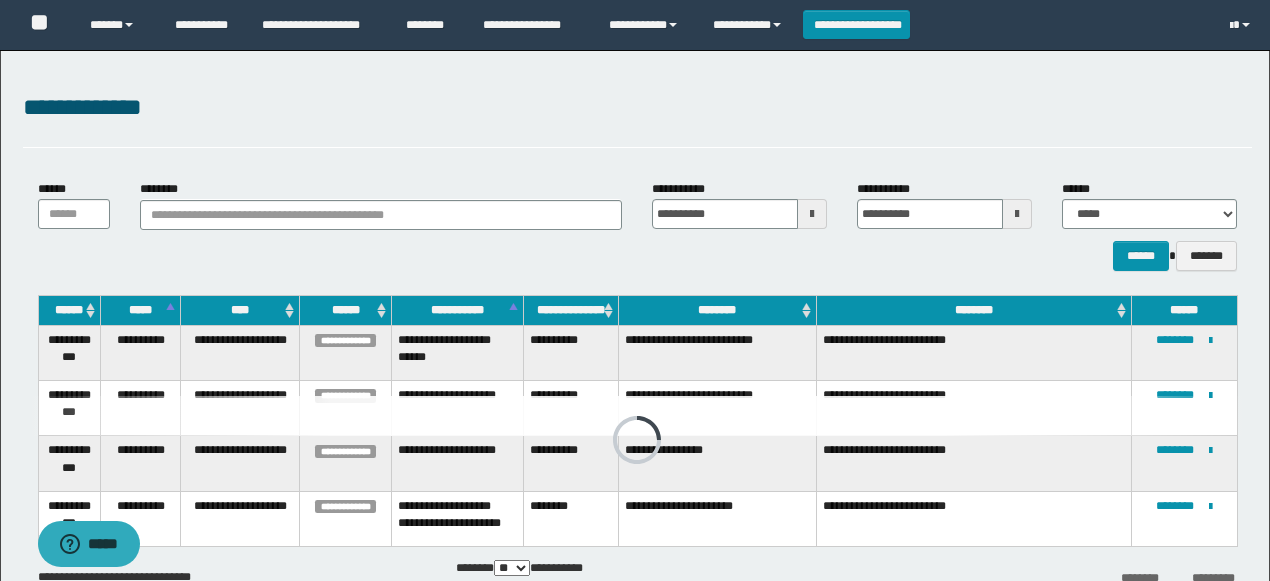 scroll, scrollTop: 0, scrollLeft: 0, axis: both 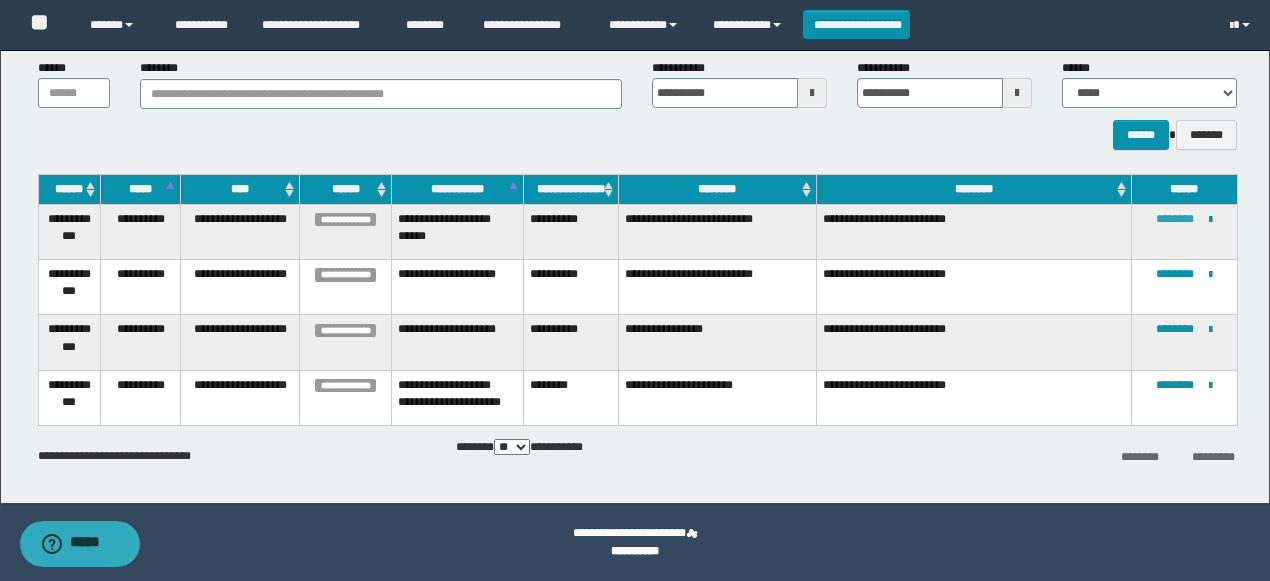 click on "********" at bounding box center (1175, 219) 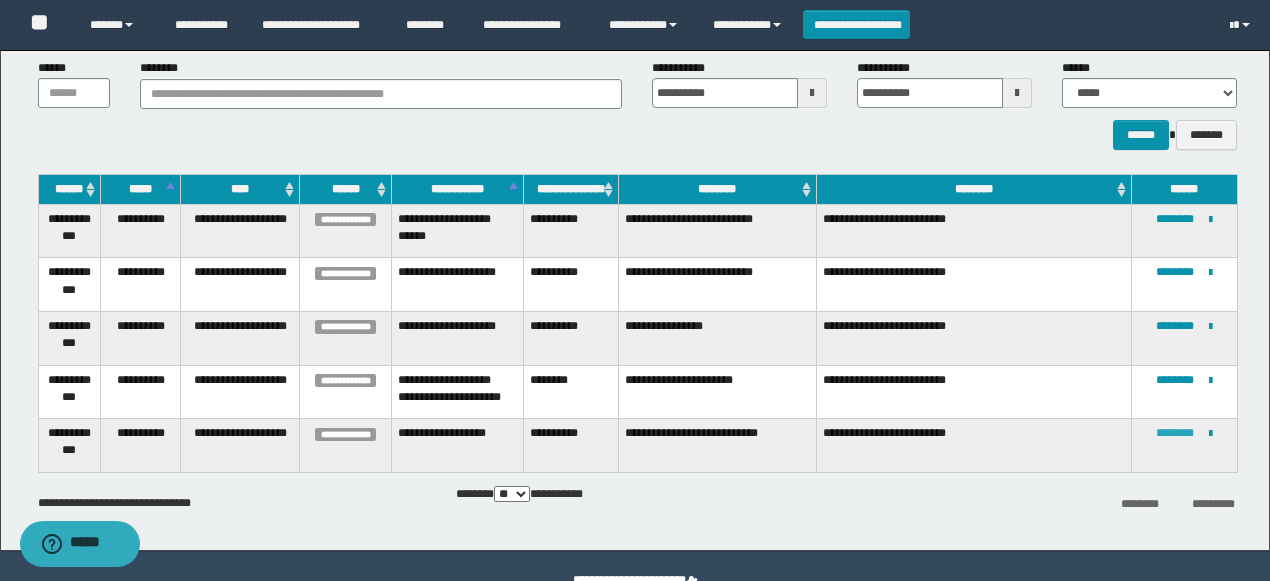 click on "********" at bounding box center [1175, 433] 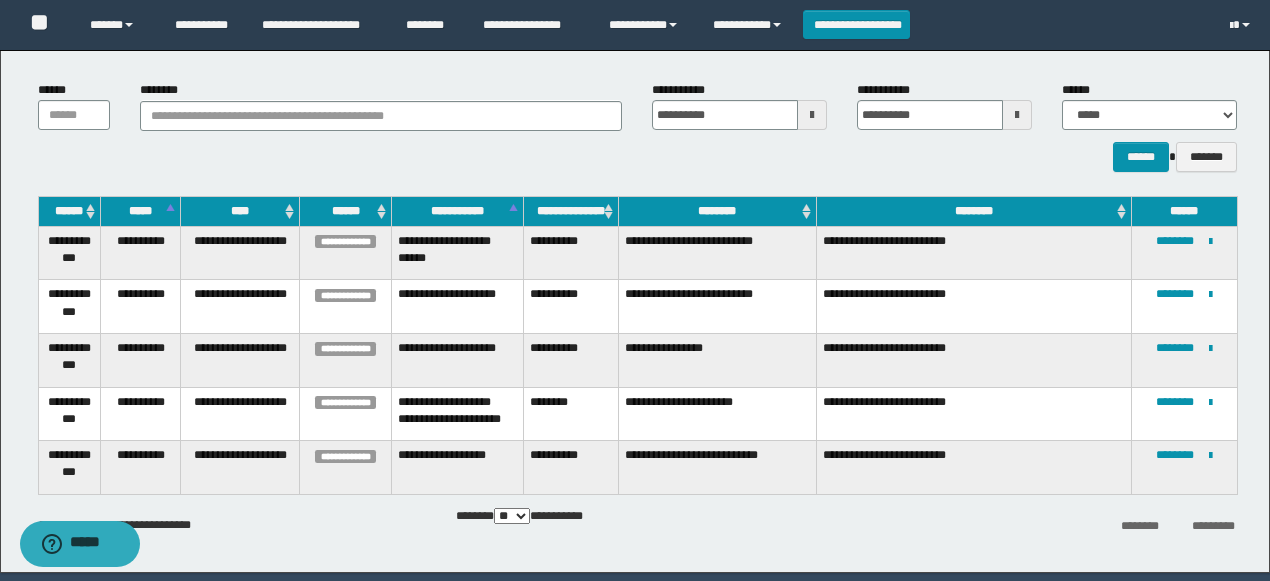 scroll, scrollTop: 133, scrollLeft: 0, axis: vertical 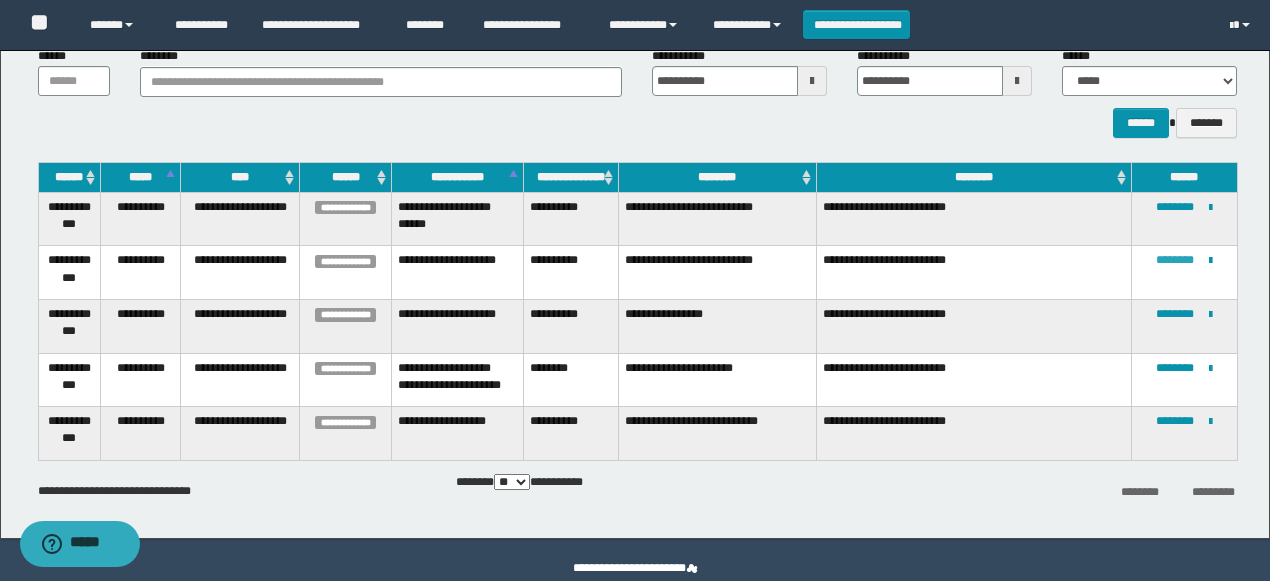 click on "********" at bounding box center (1175, 260) 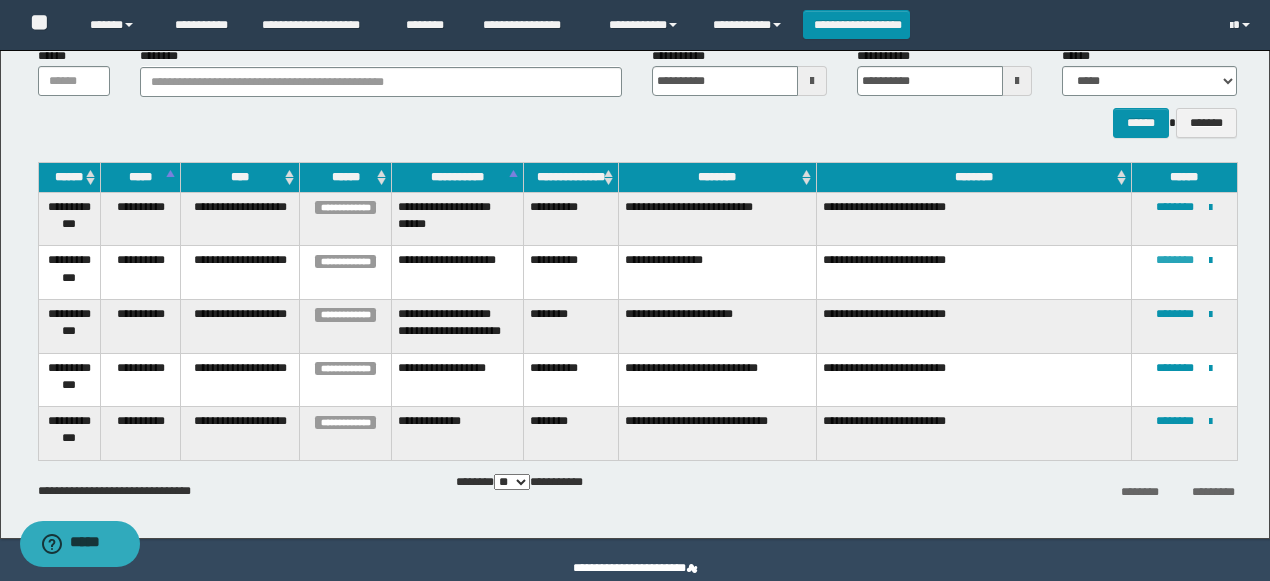 click on "********" at bounding box center [1175, 260] 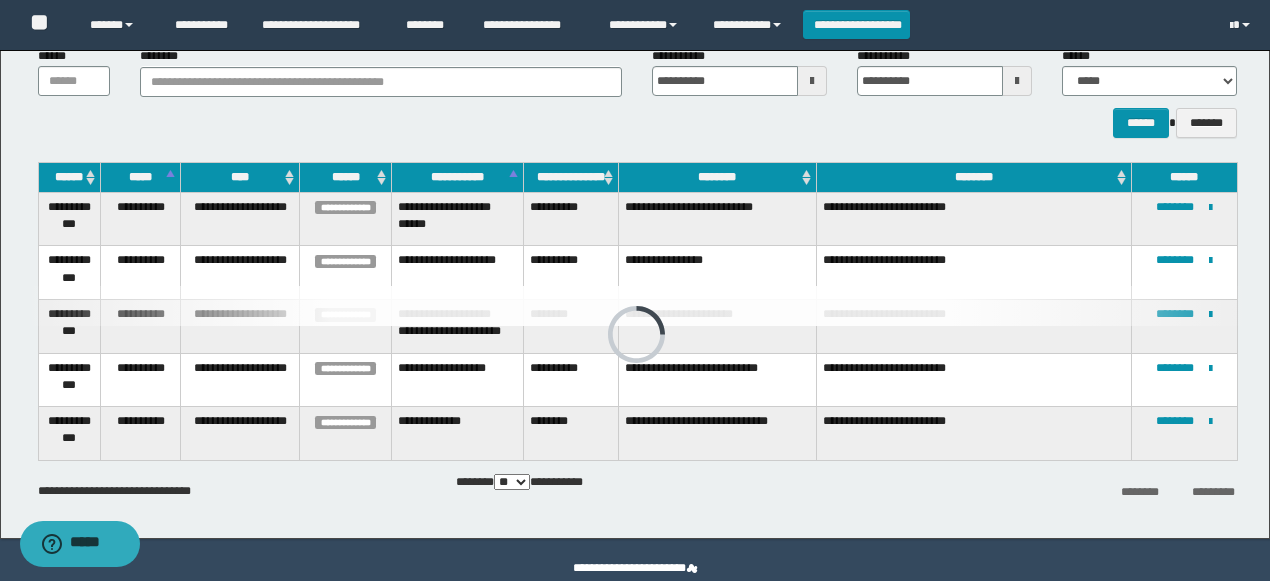 scroll, scrollTop: 121, scrollLeft: 0, axis: vertical 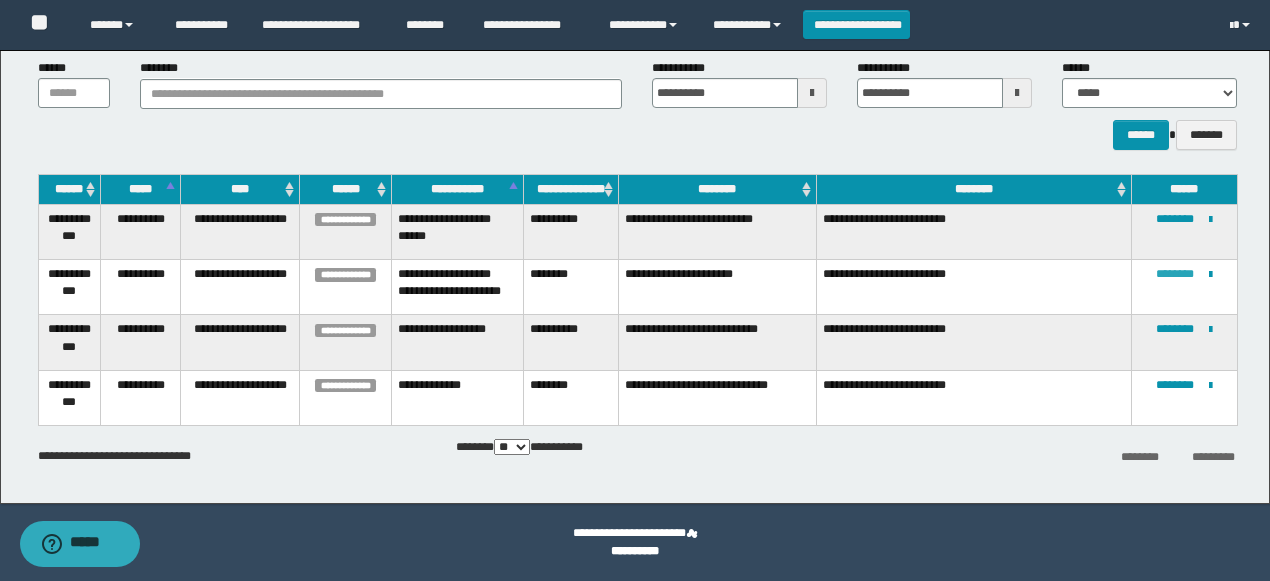 click on "********" at bounding box center [1175, 274] 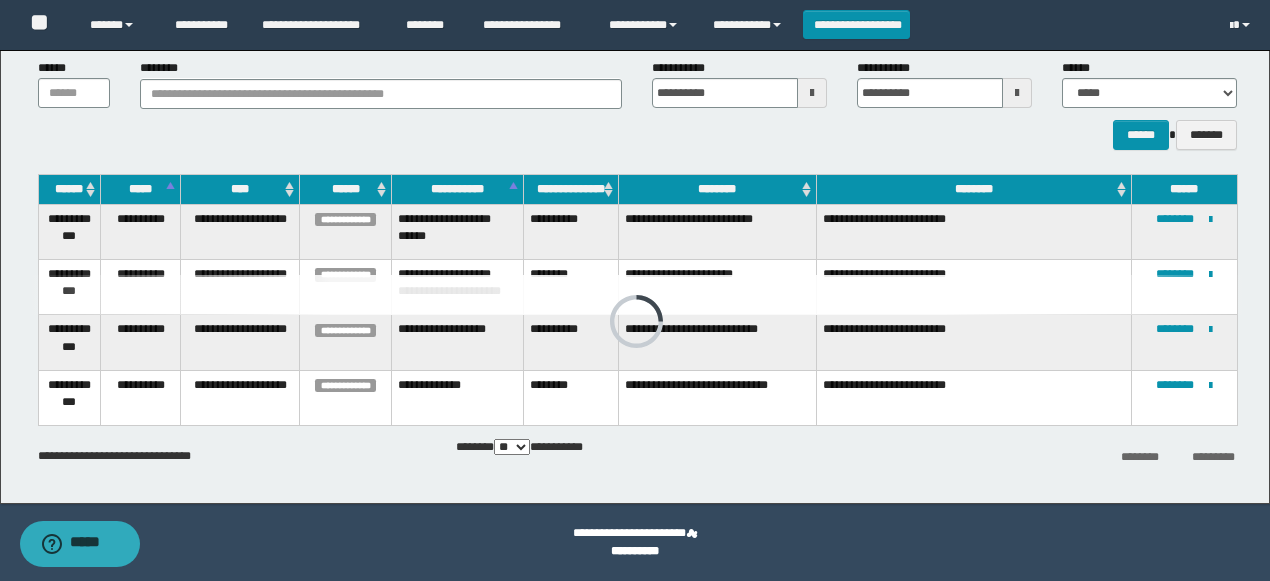 scroll, scrollTop: 40, scrollLeft: 0, axis: vertical 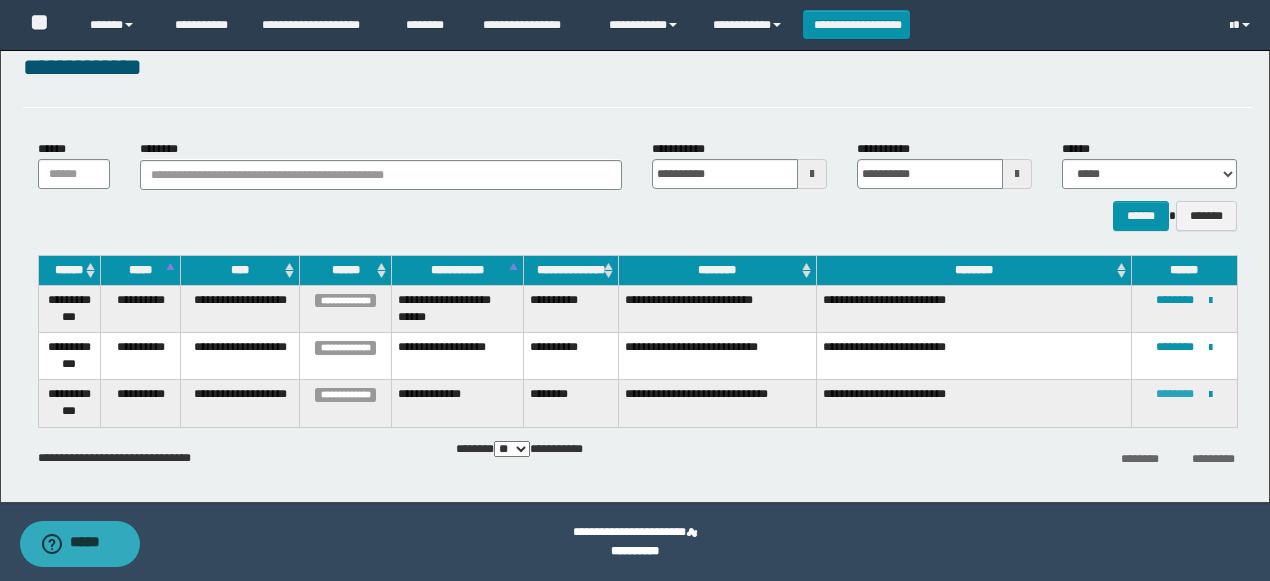 click on "********" at bounding box center (1175, 394) 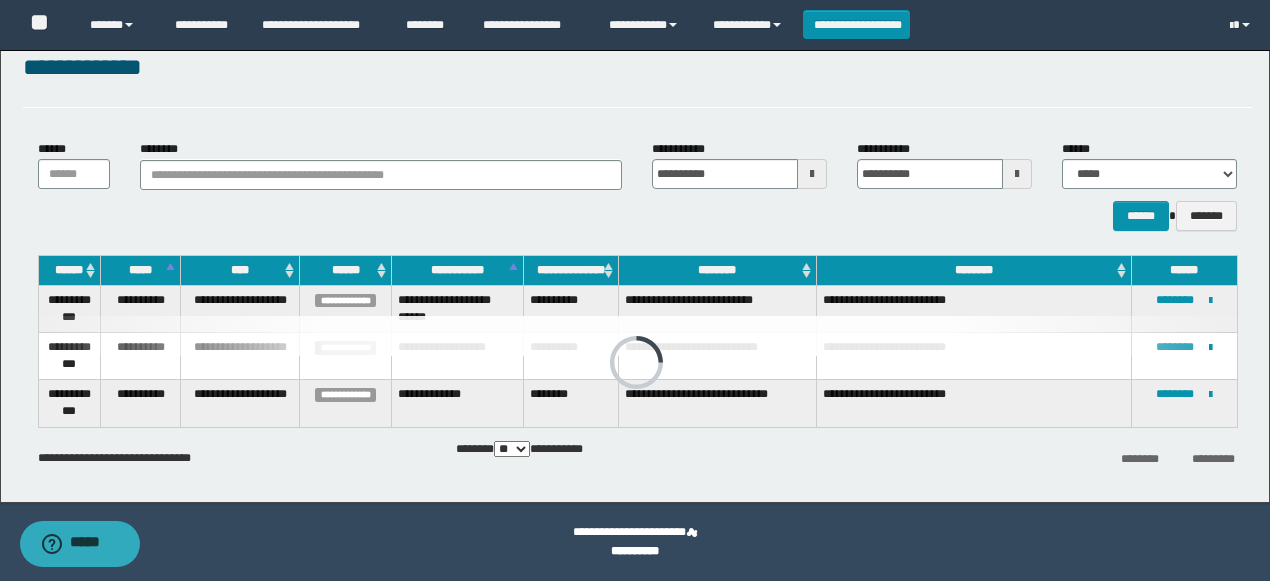 scroll, scrollTop: 0, scrollLeft: 0, axis: both 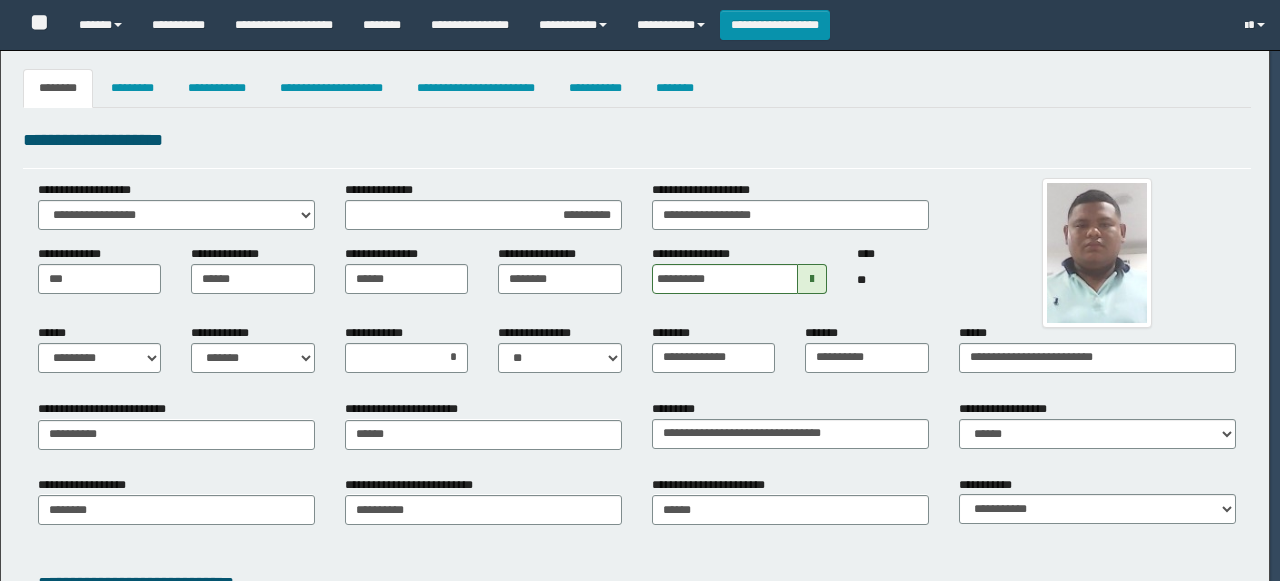 select on "*" 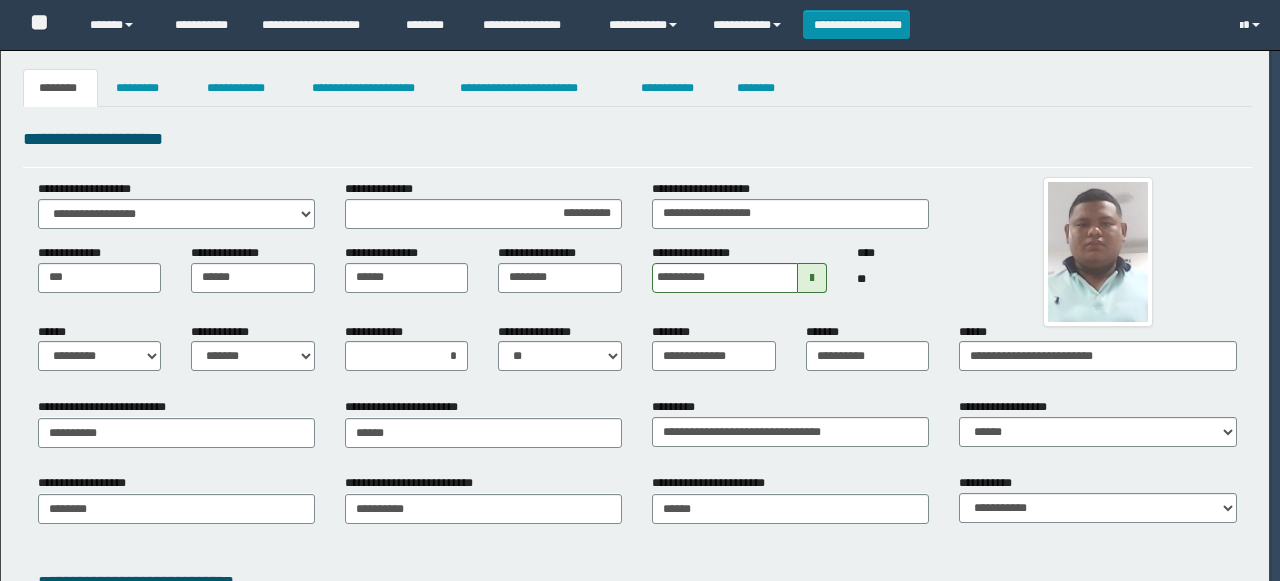 scroll, scrollTop: 0, scrollLeft: 0, axis: both 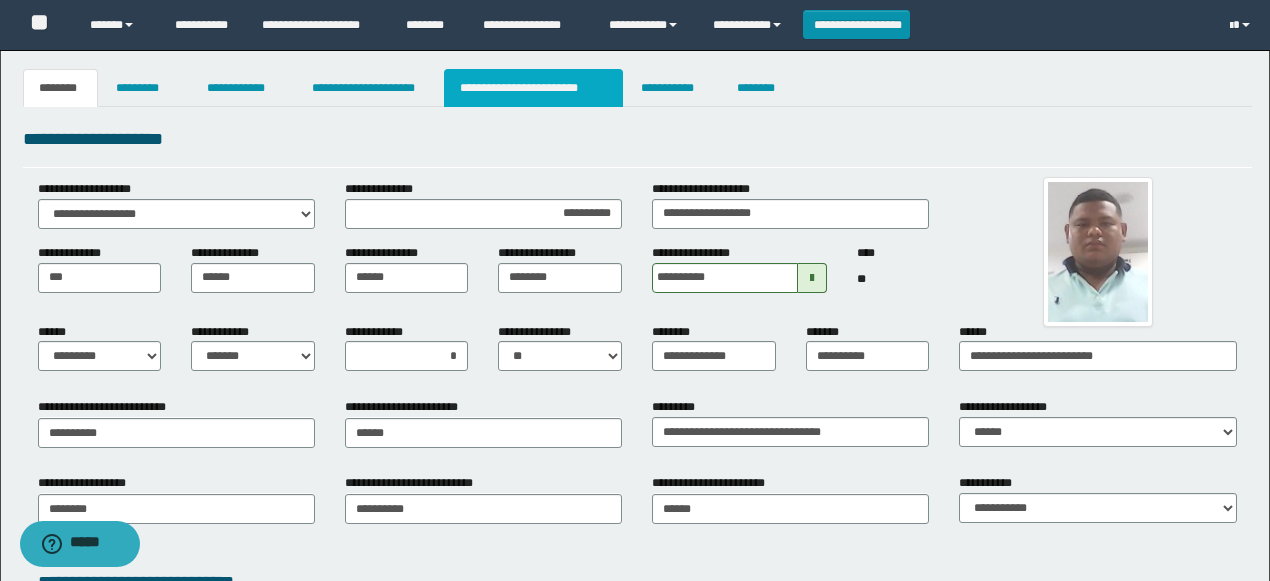 click on "**********" at bounding box center [533, 88] 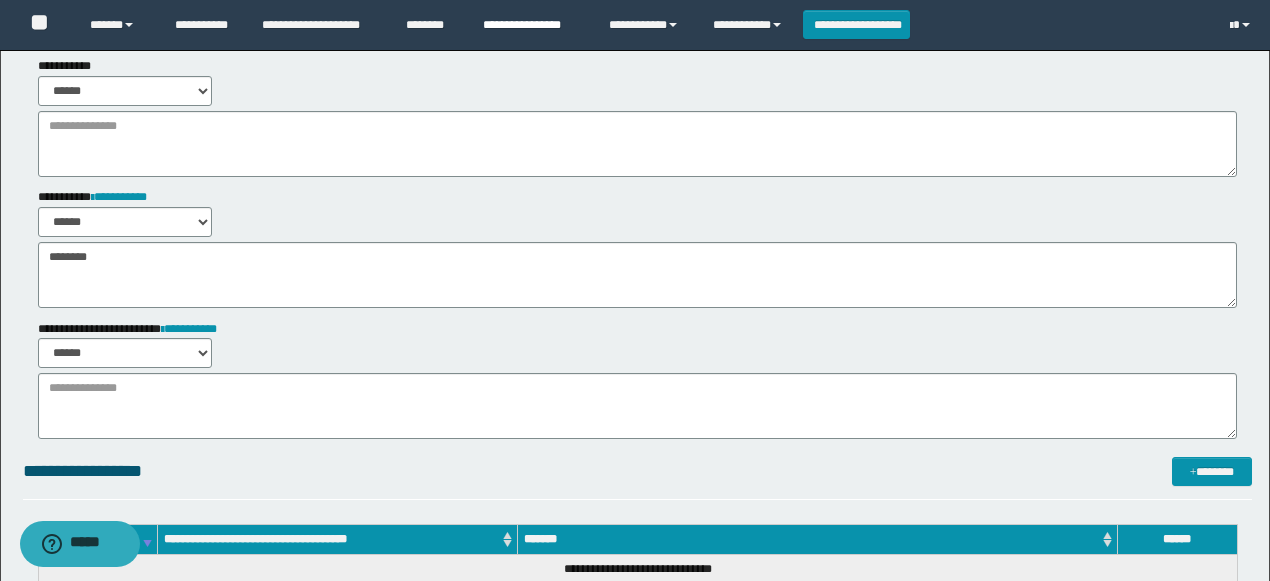 scroll, scrollTop: 133, scrollLeft: 0, axis: vertical 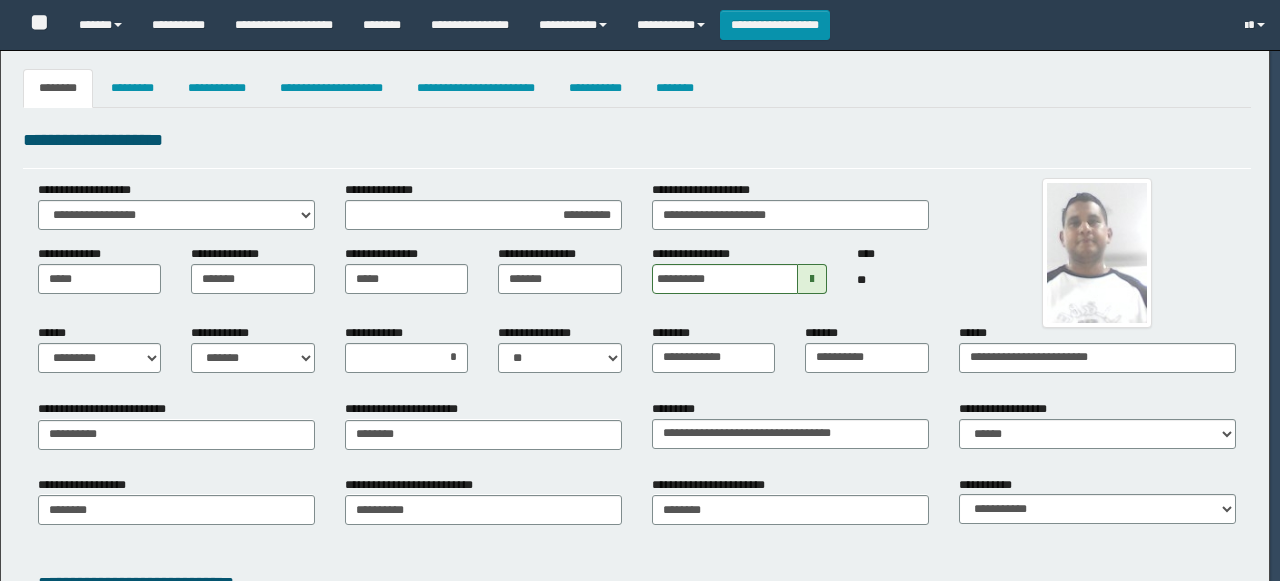 select on "*" 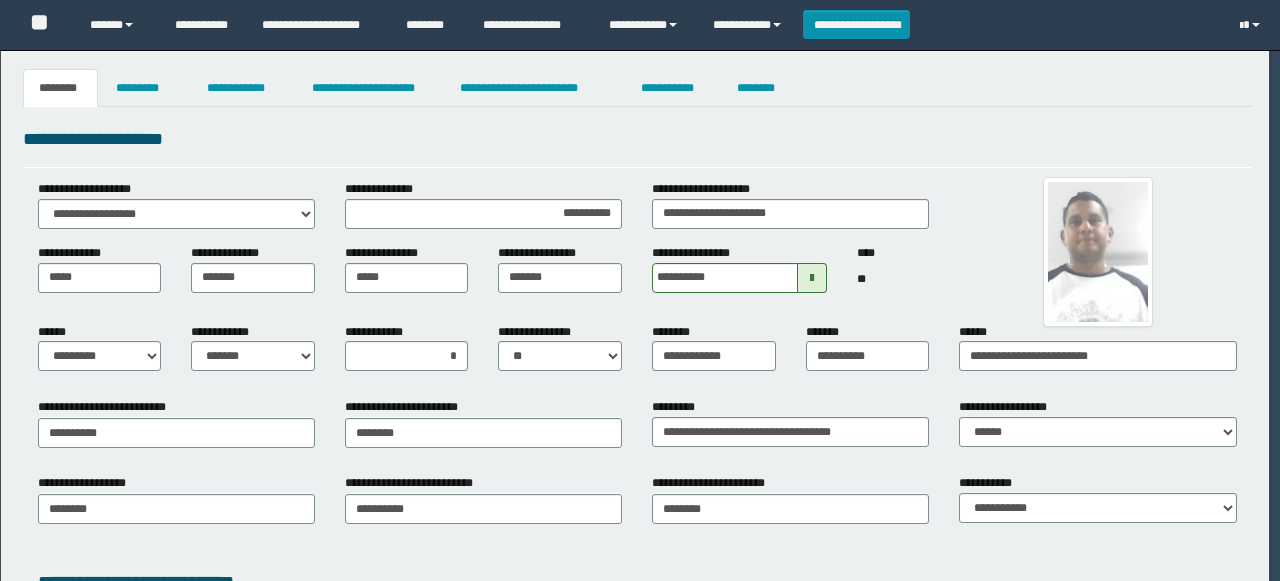 scroll, scrollTop: 0, scrollLeft: 0, axis: both 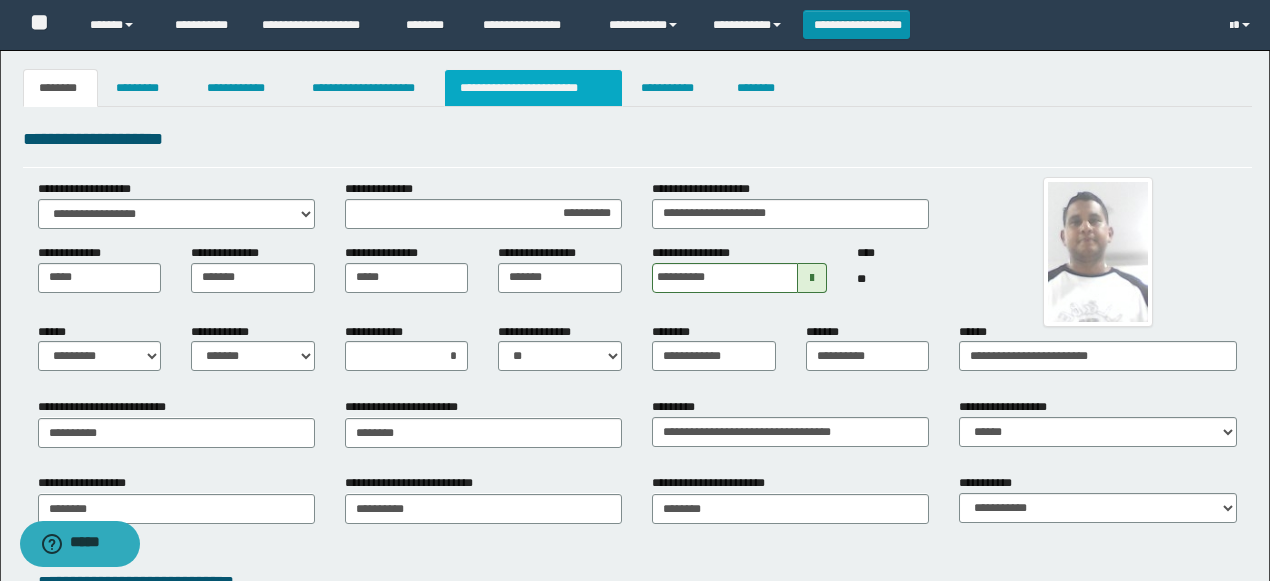 click on "**********" at bounding box center (533, 88) 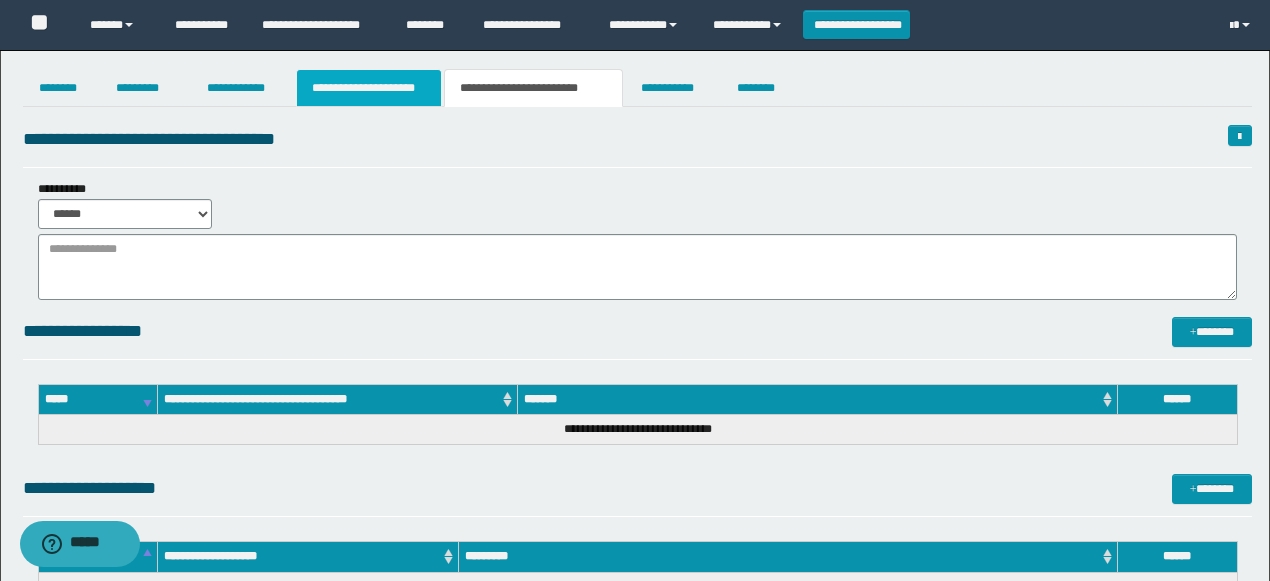 click on "**********" at bounding box center (369, 88) 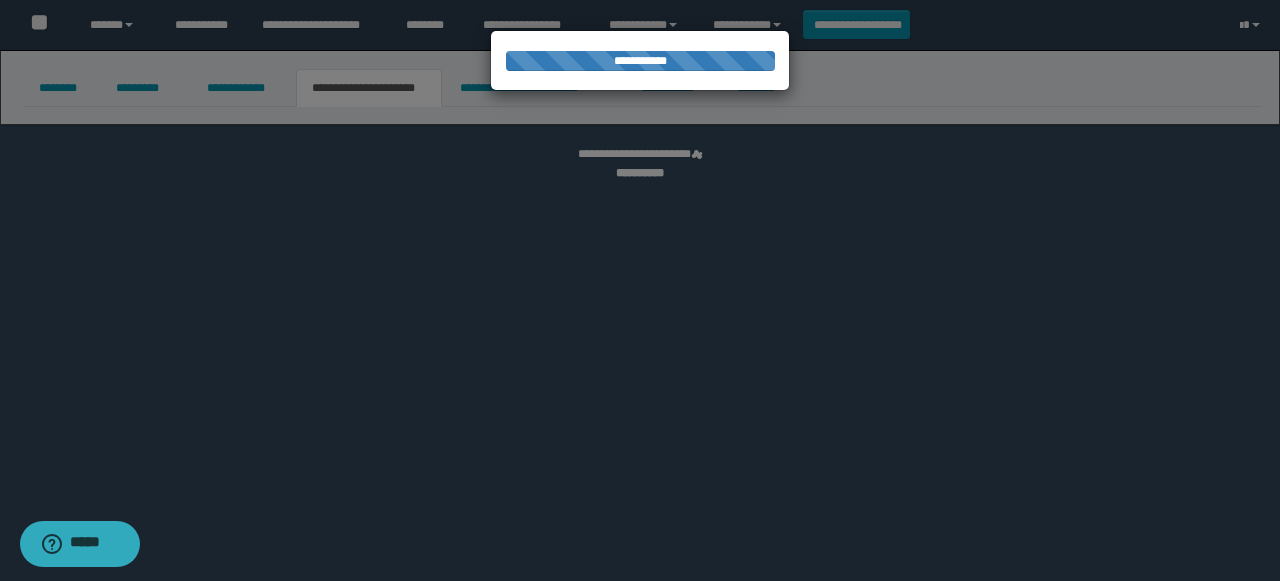 select on "*" 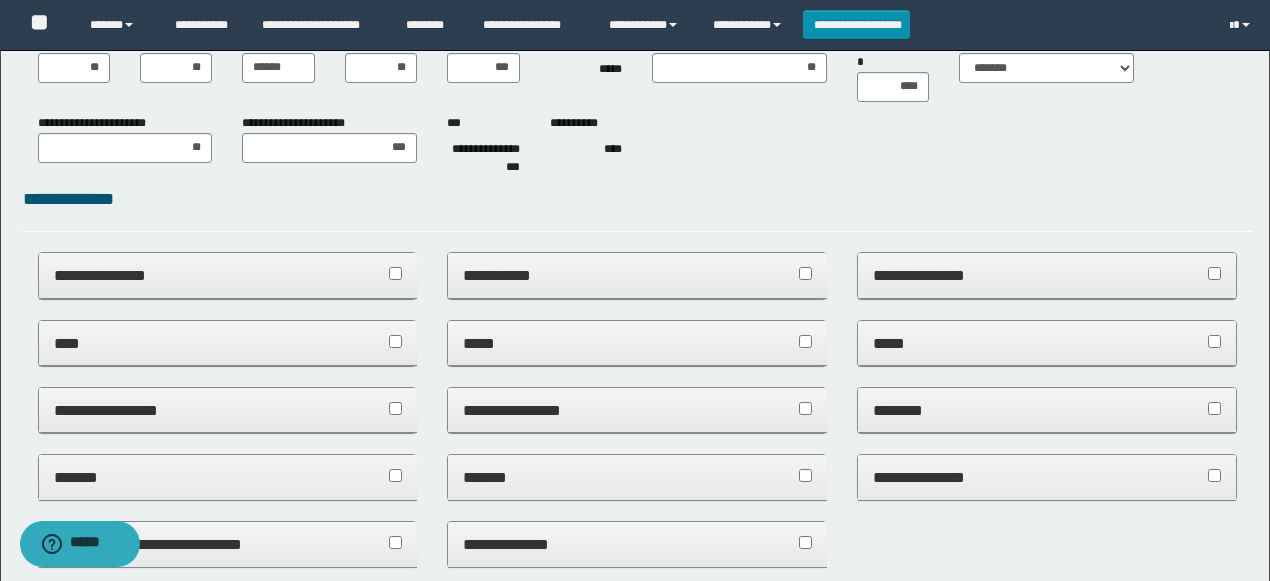 scroll, scrollTop: 333, scrollLeft: 0, axis: vertical 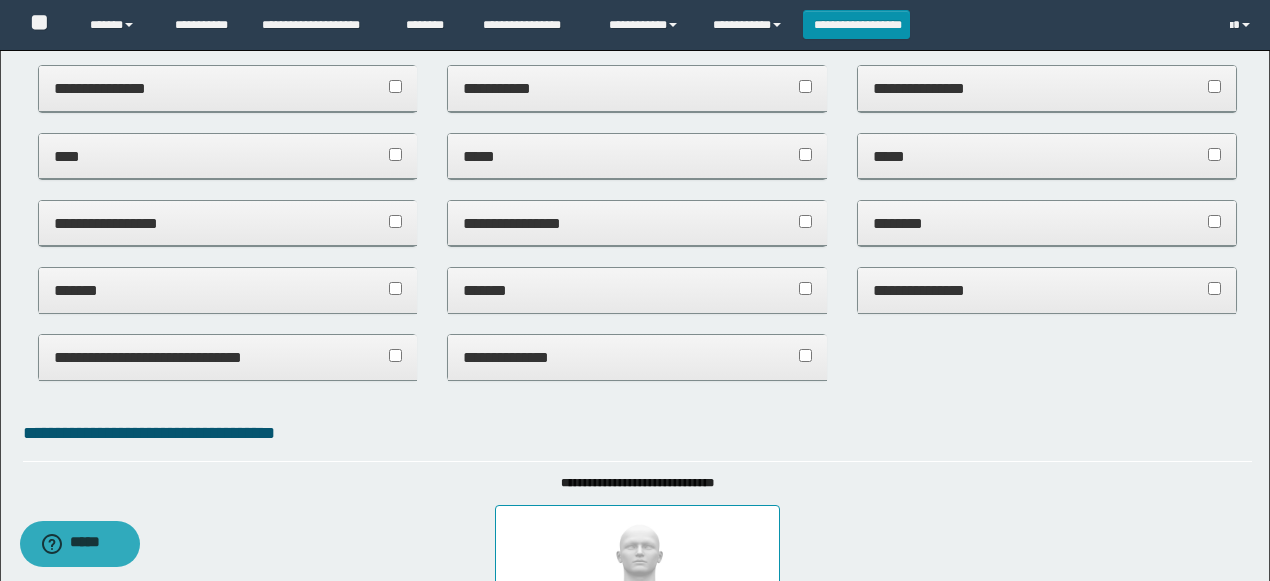 click on "**********" at bounding box center (637, 223) 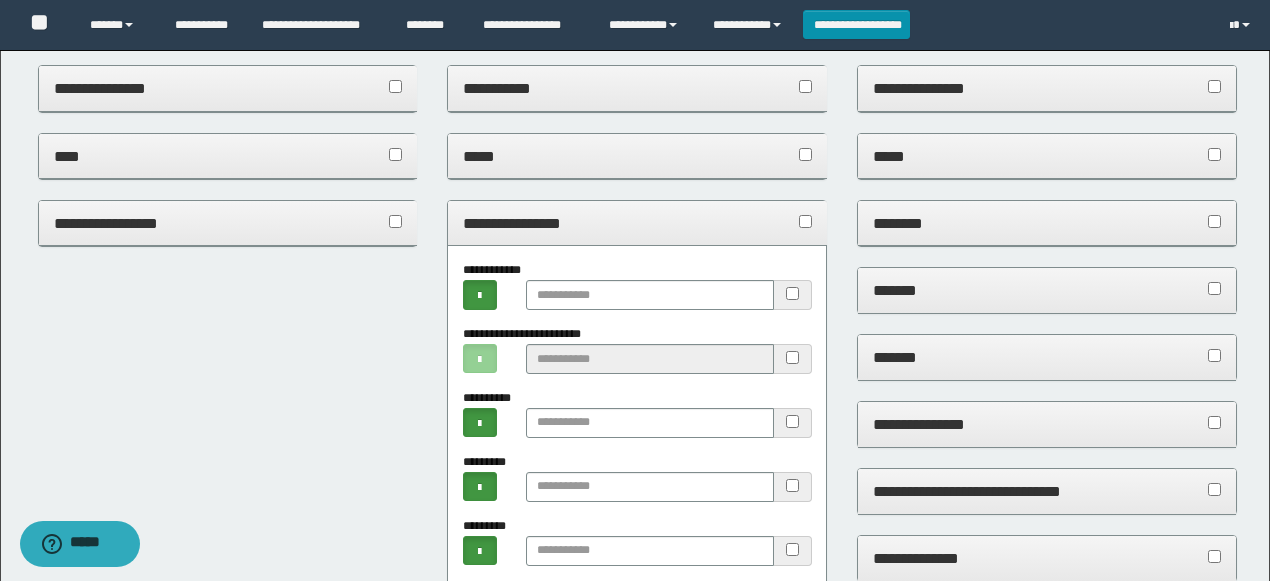 click on "**********" at bounding box center (637, 223) 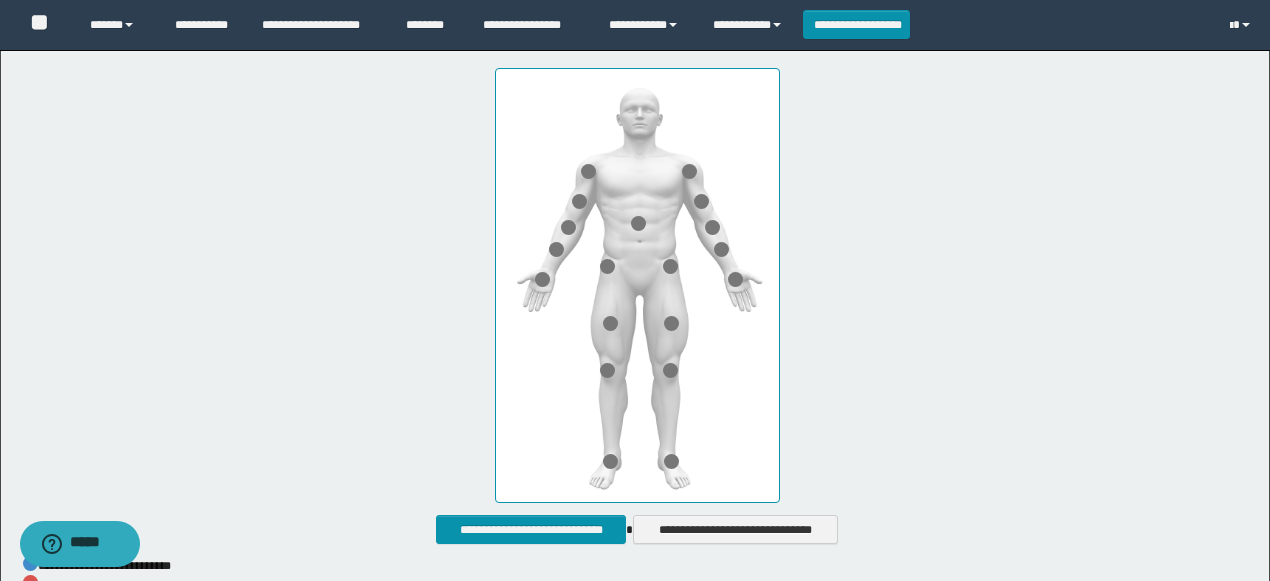scroll, scrollTop: 866, scrollLeft: 0, axis: vertical 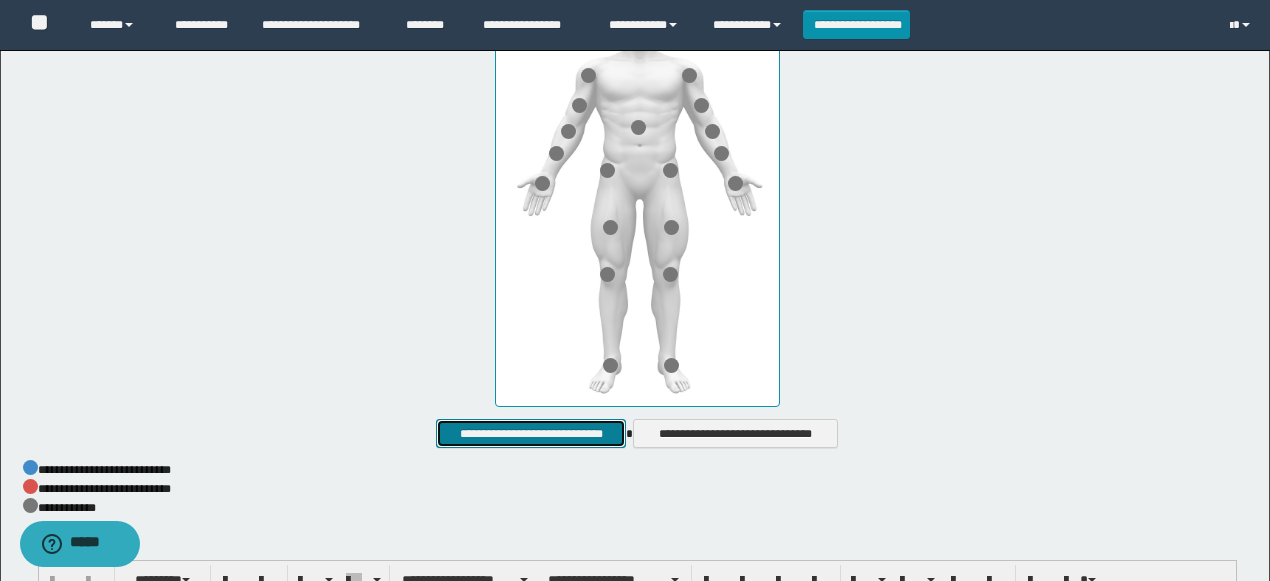 click on "**********" at bounding box center [531, 433] 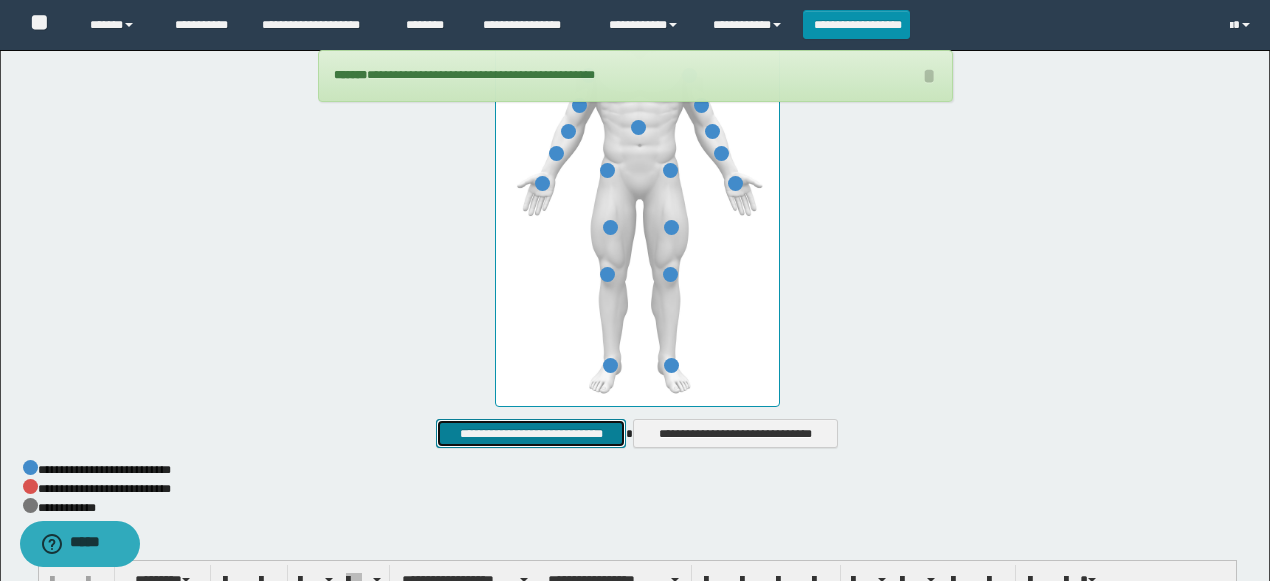 scroll, scrollTop: 1166, scrollLeft: 0, axis: vertical 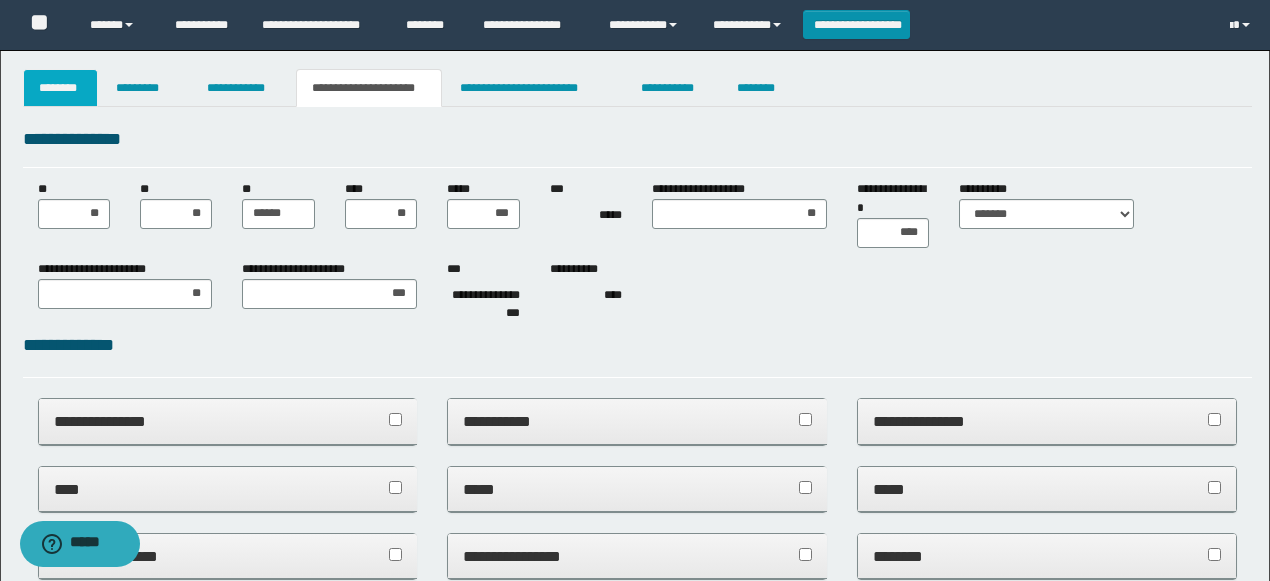 click on "********" at bounding box center [61, 88] 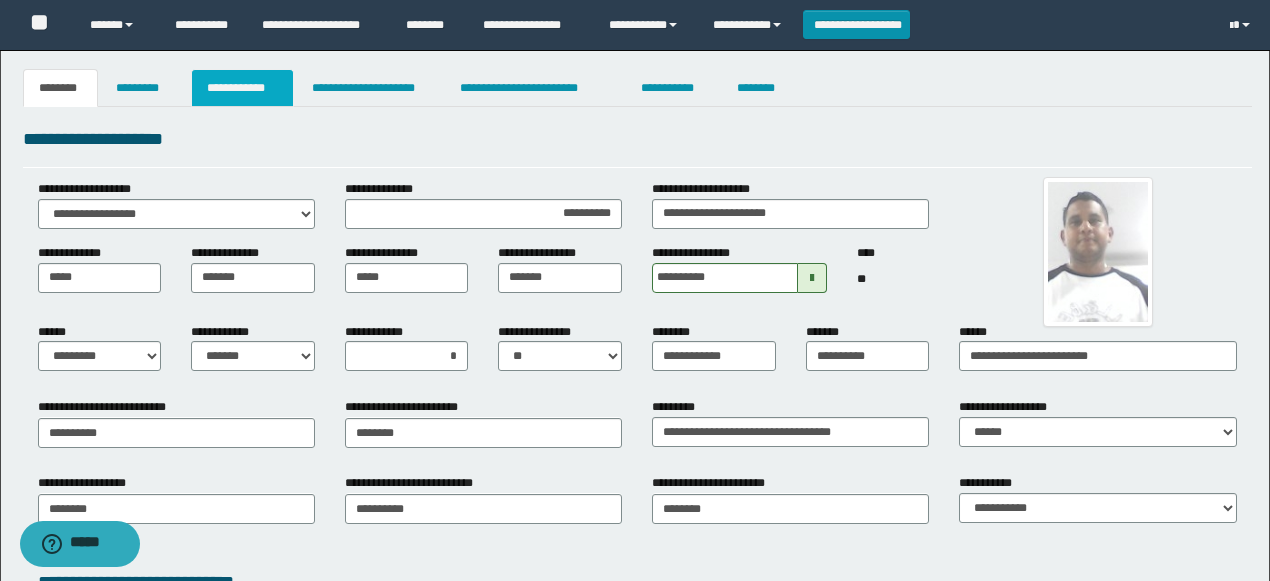 click on "**********" at bounding box center (243, 88) 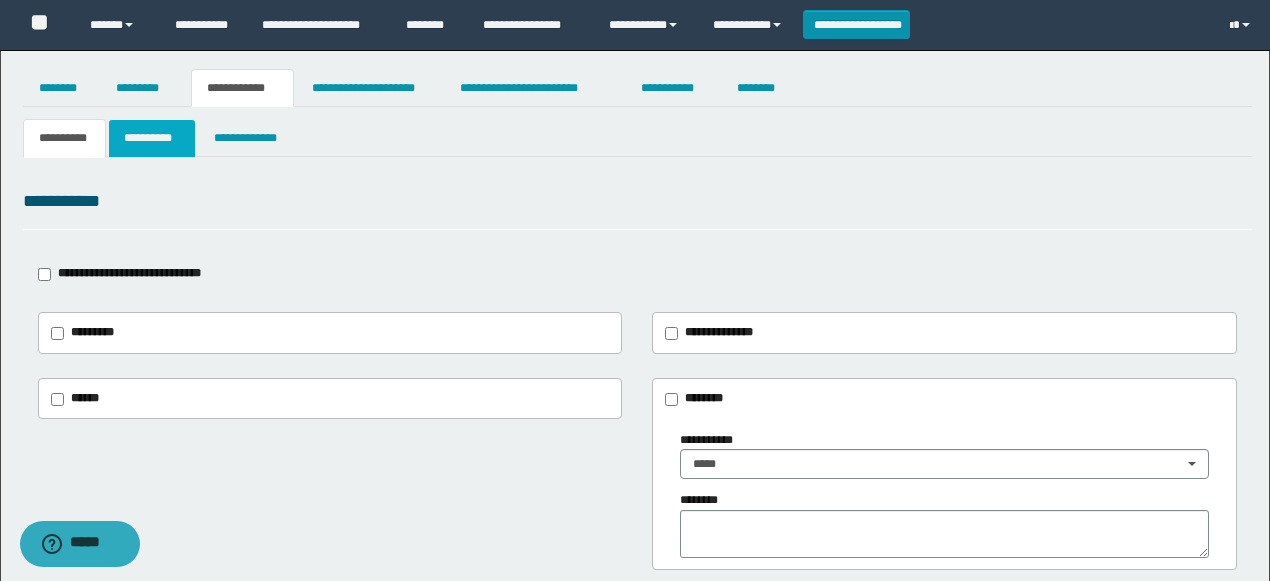 click on "**********" at bounding box center (151, 138) 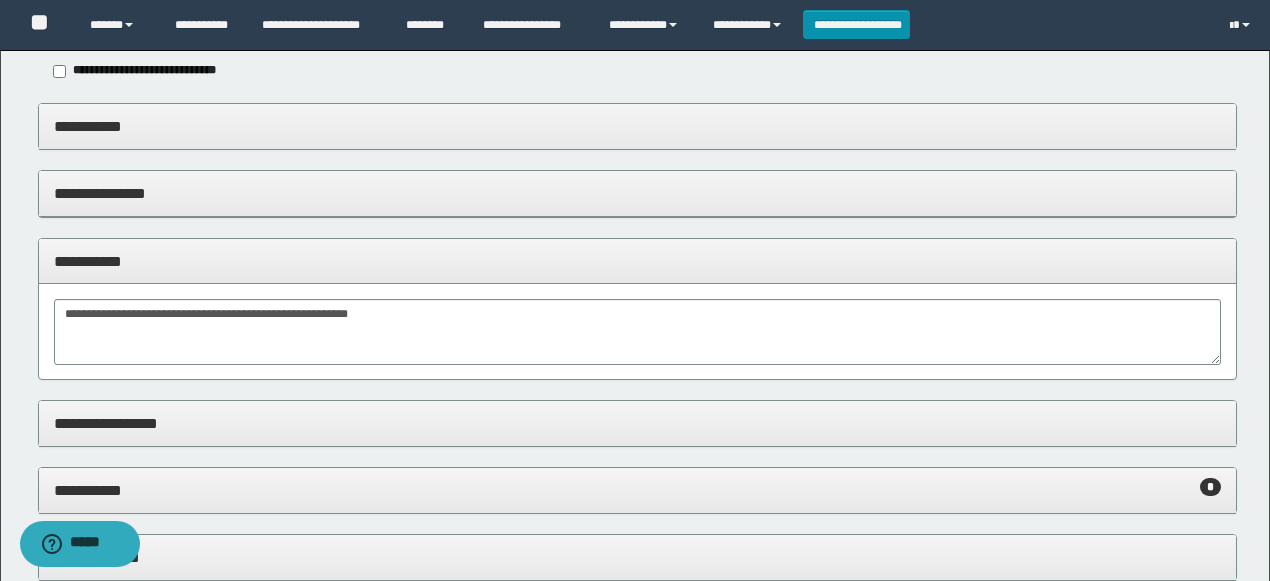 scroll, scrollTop: 133, scrollLeft: 0, axis: vertical 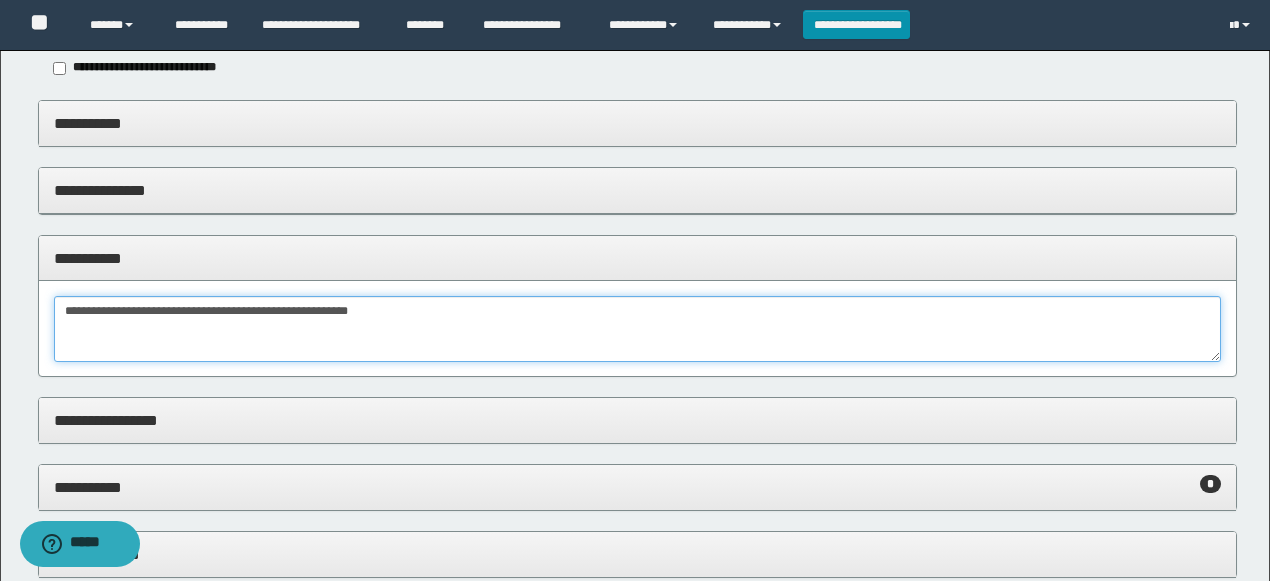click on "**********" at bounding box center [638, 329] 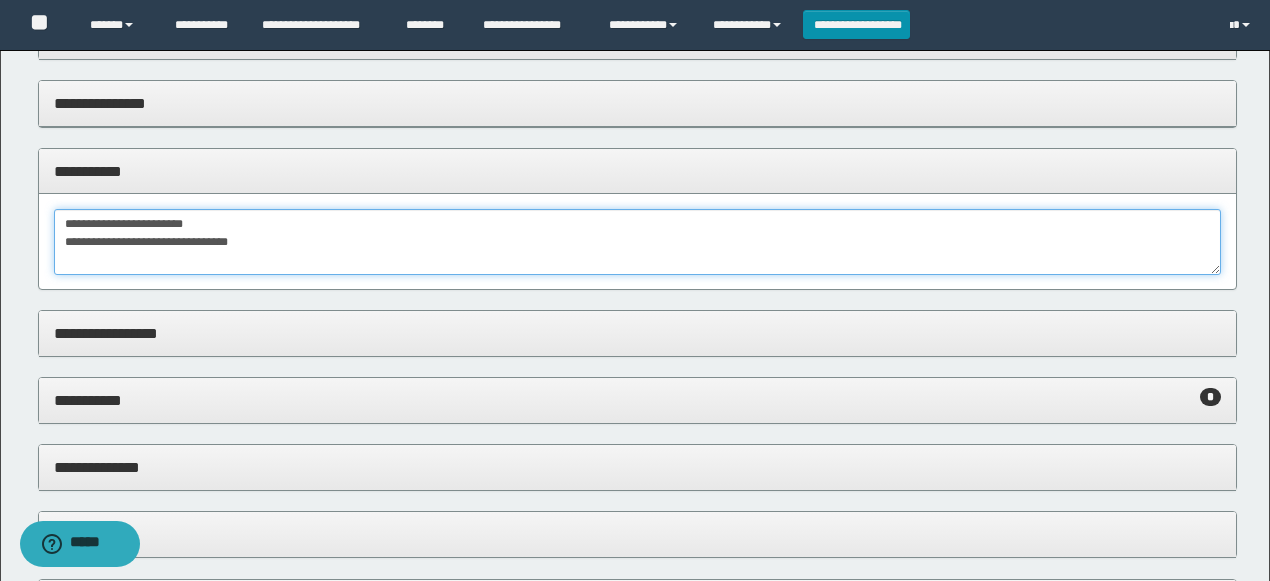 scroll, scrollTop: 333, scrollLeft: 0, axis: vertical 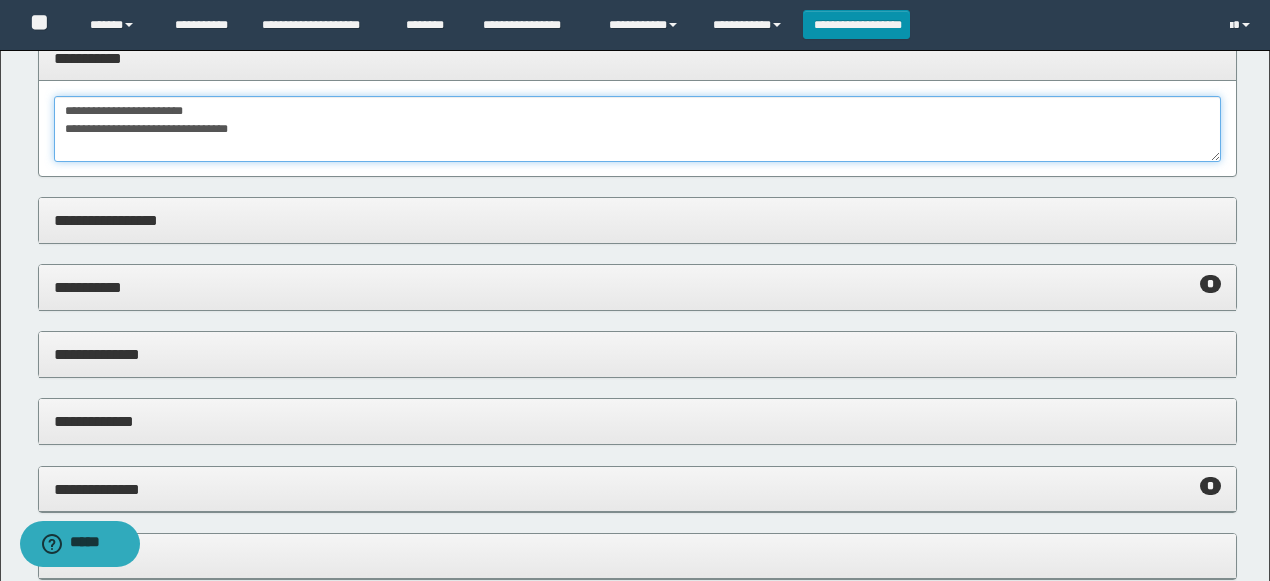 type on "**********" 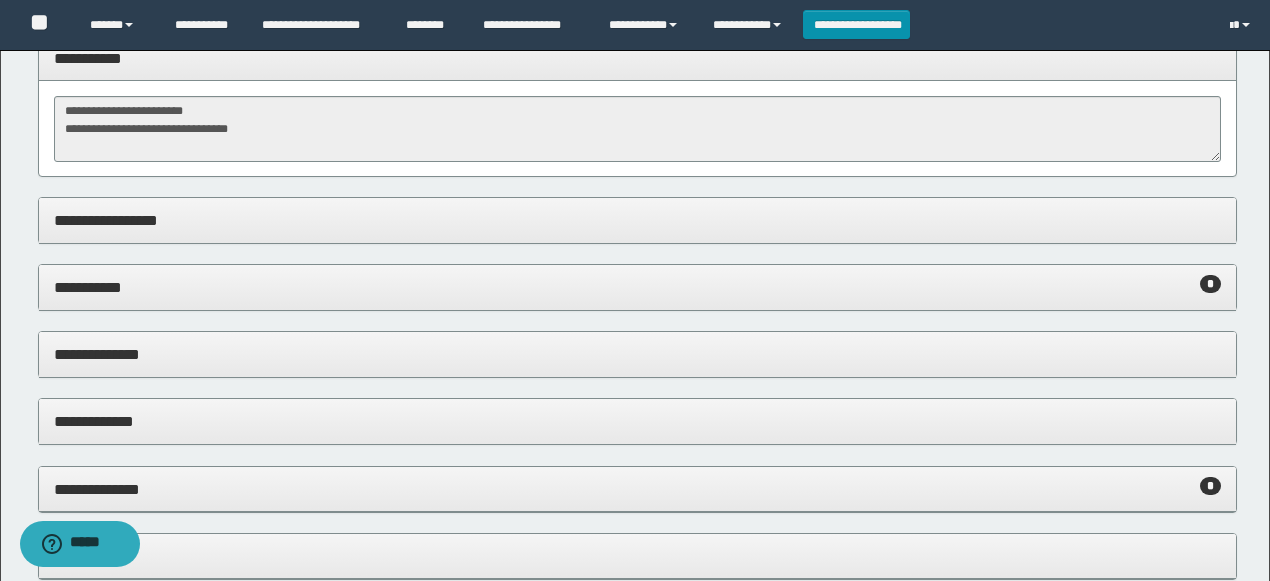click on "**********" at bounding box center [637, 431] 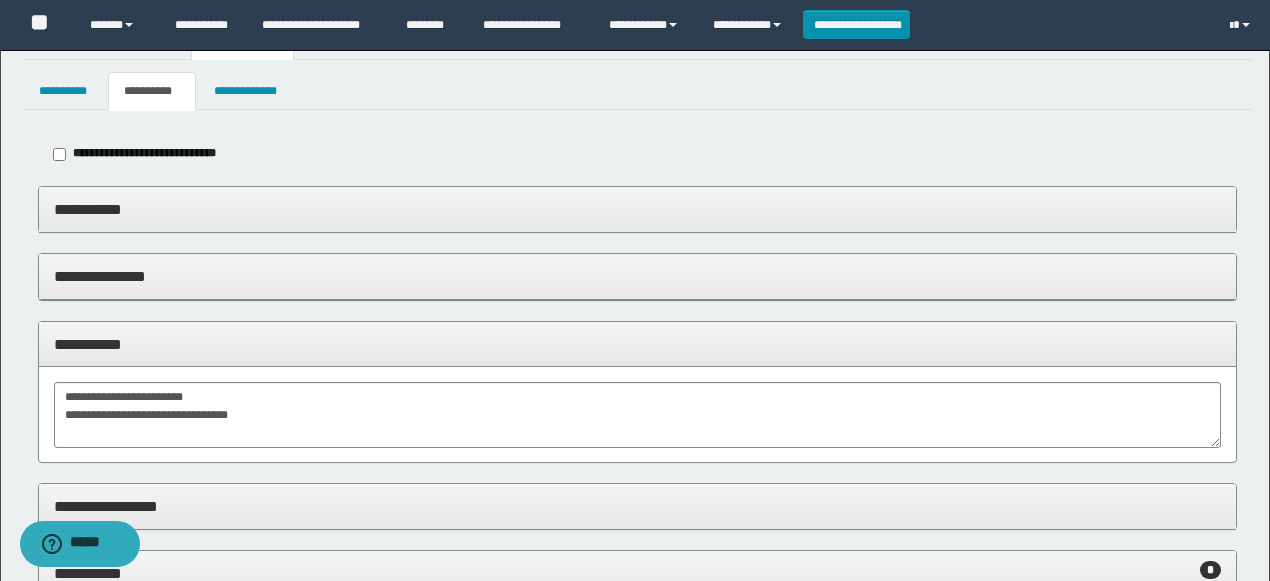 scroll, scrollTop: 0, scrollLeft: 0, axis: both 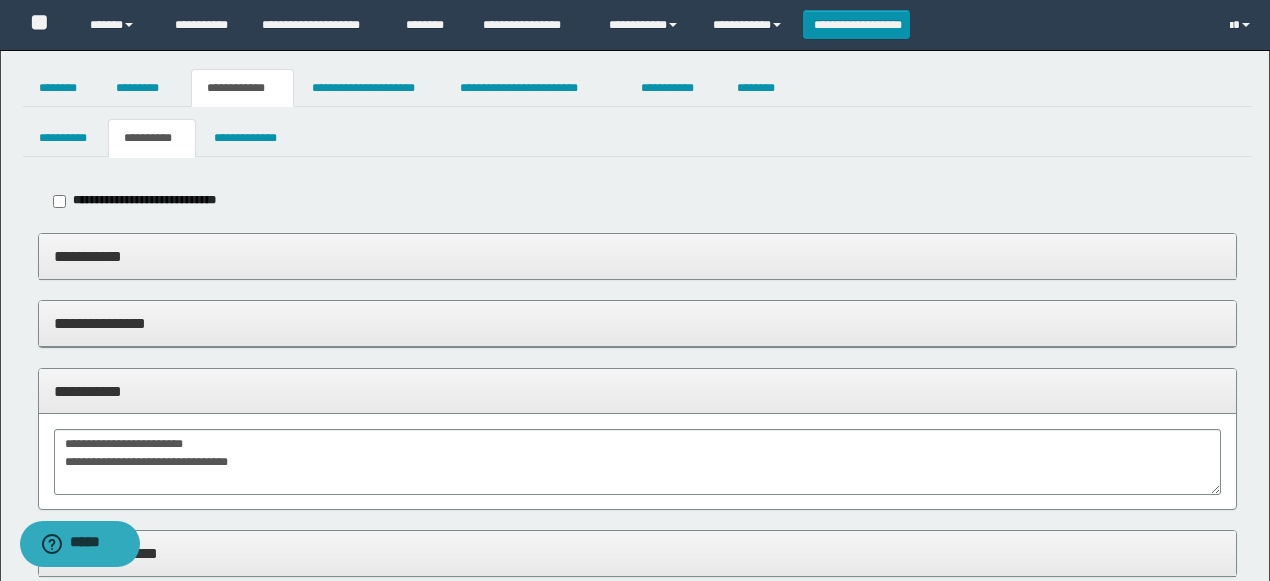 click on "**********" at bounding box center [638, 256] 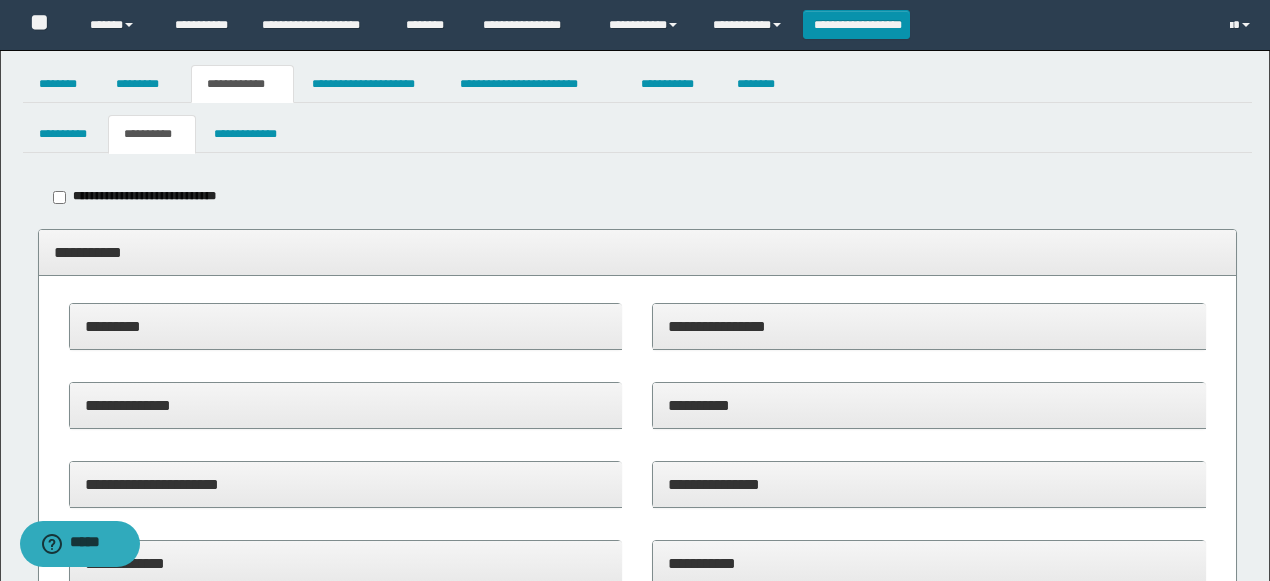 scroll, scrollTop: 0, scrollLeft: 0, axis: both 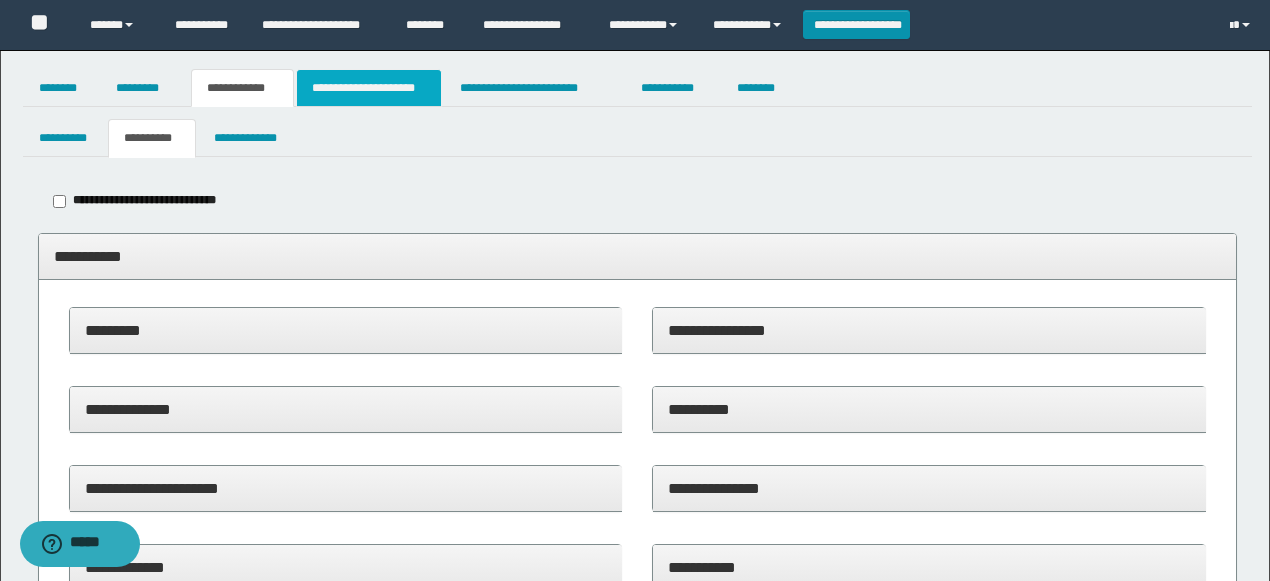 click on "**********" at bounding box center (369, 88) 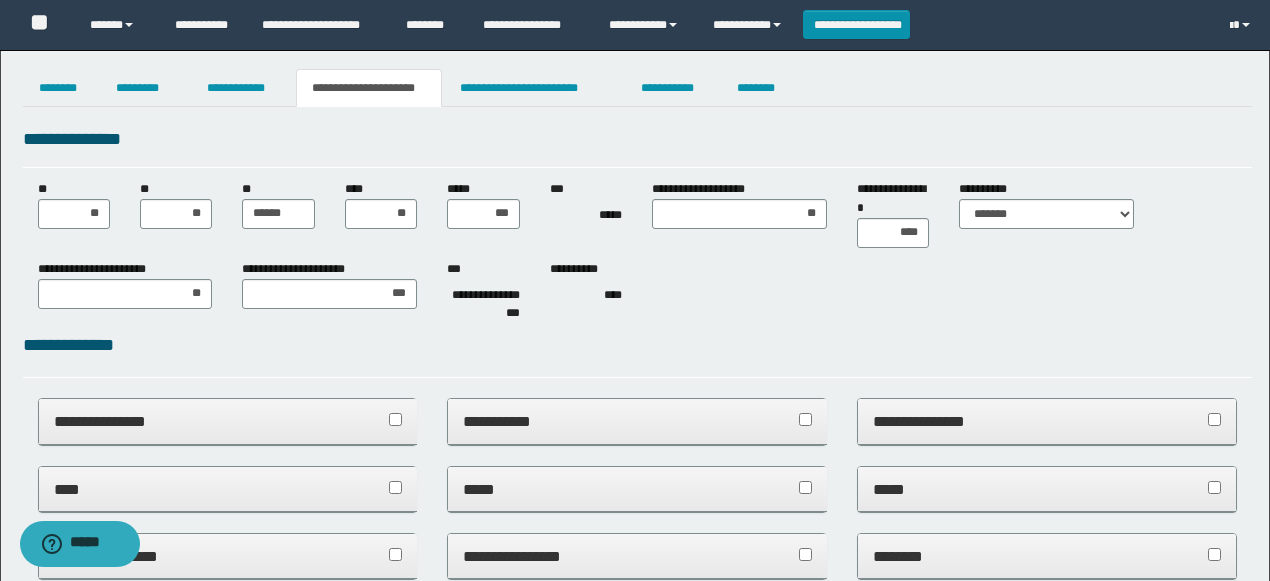 scroll, scrollTop: 66, scrollLeft: 0, axis: vertical 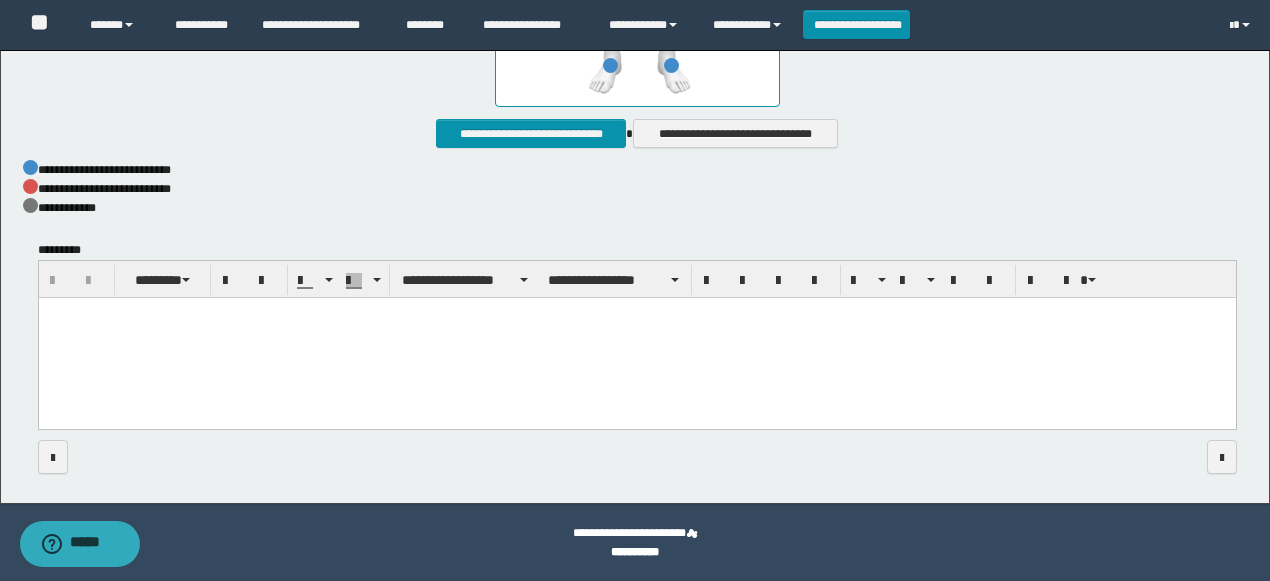 click at bounding box center [636, 338] 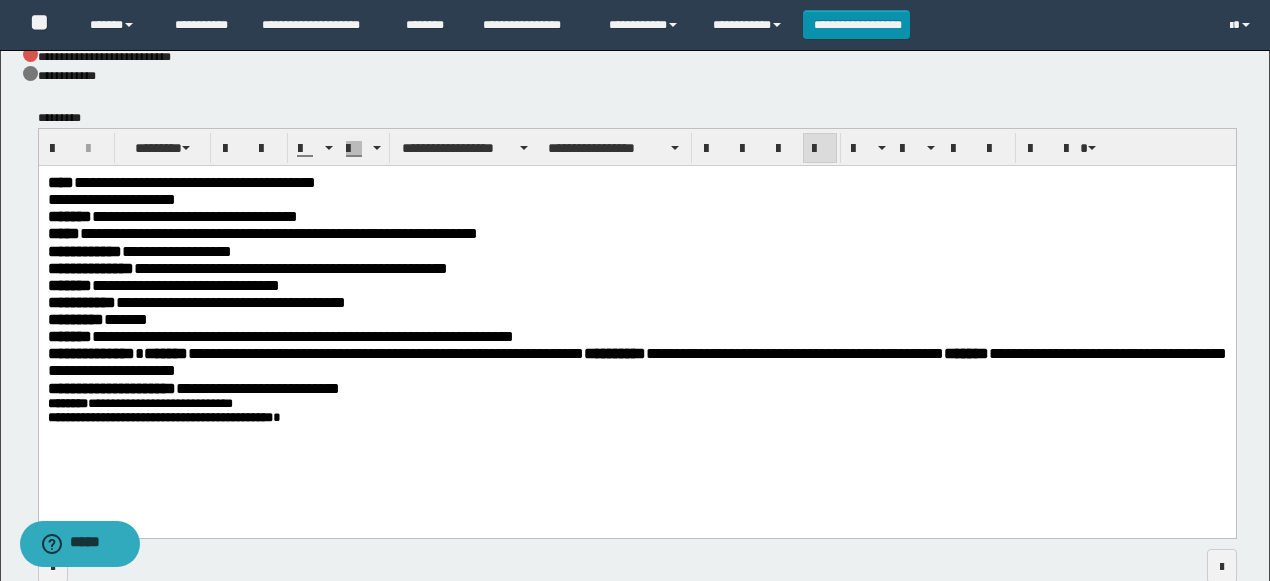 scroll, scrollTop: 1300, scrollLeft: 0, axis: vertical 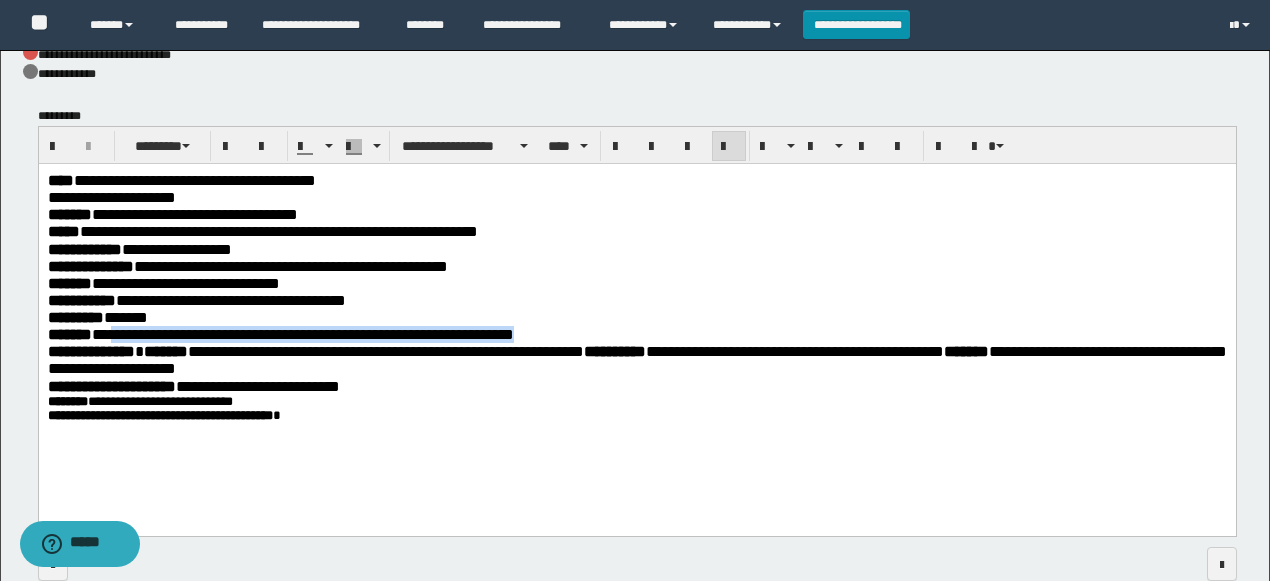 drag, startPoint x: 632, startPoint y: 334, endPoint x: 130, endPoint y: 334, distance: 502 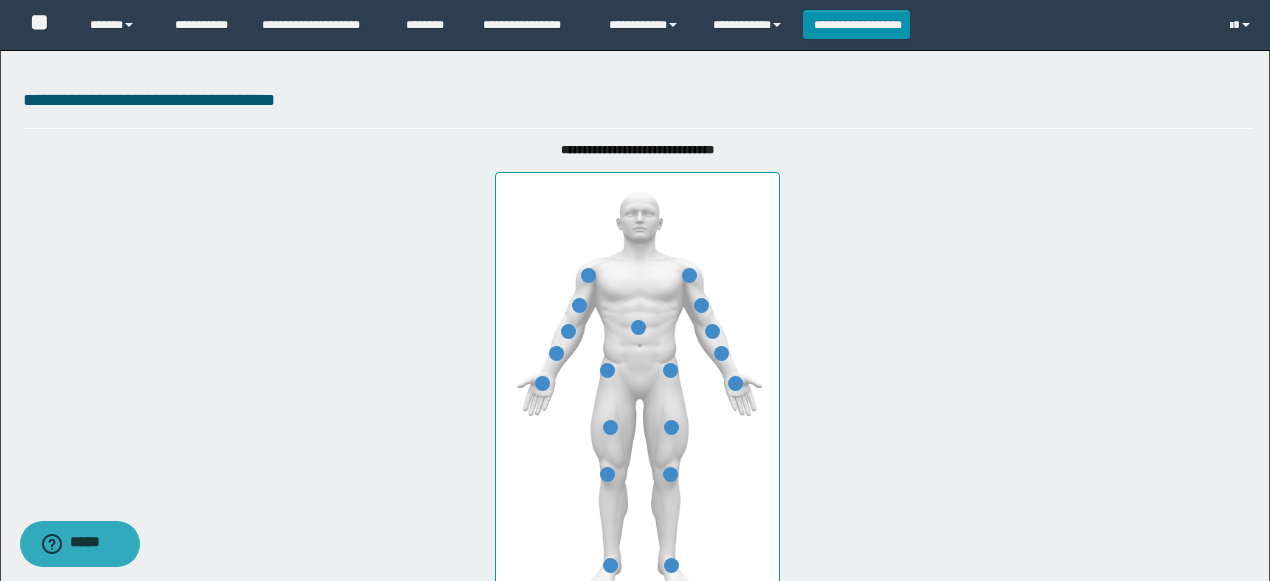 scroll, scrollTop: 500, scrollLeft: 0, axis: vertical 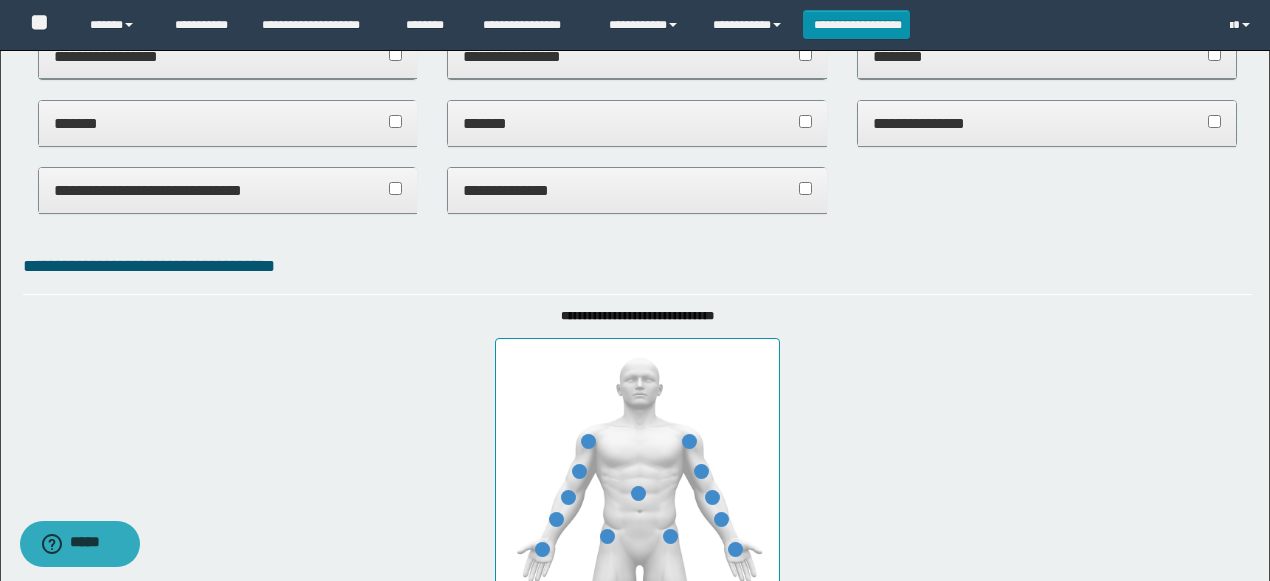 click on "*******" at bounding box center [228, 123] 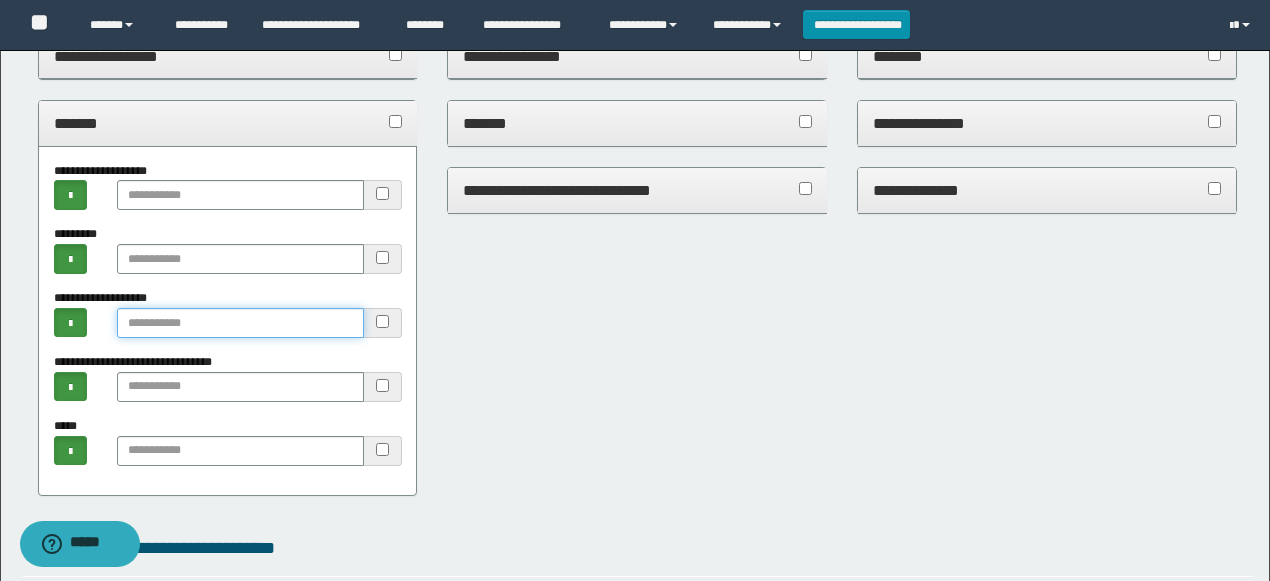 click at bounding box center [241, 323] 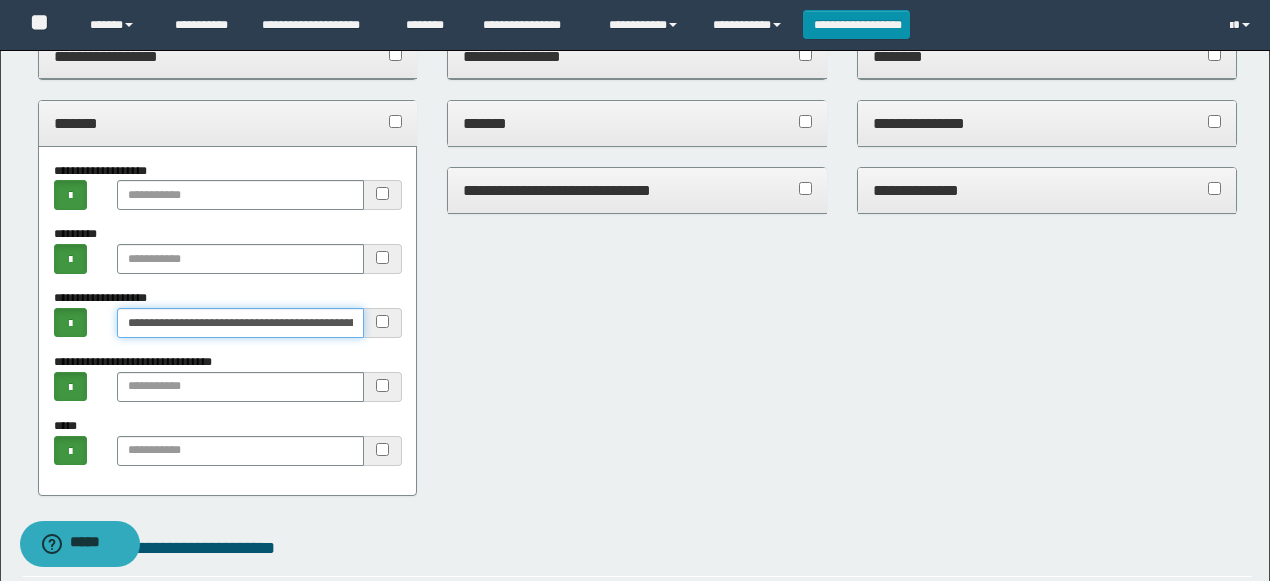 scroll, scrollTop: 0, scrollLeft: 145, axis: horizontal 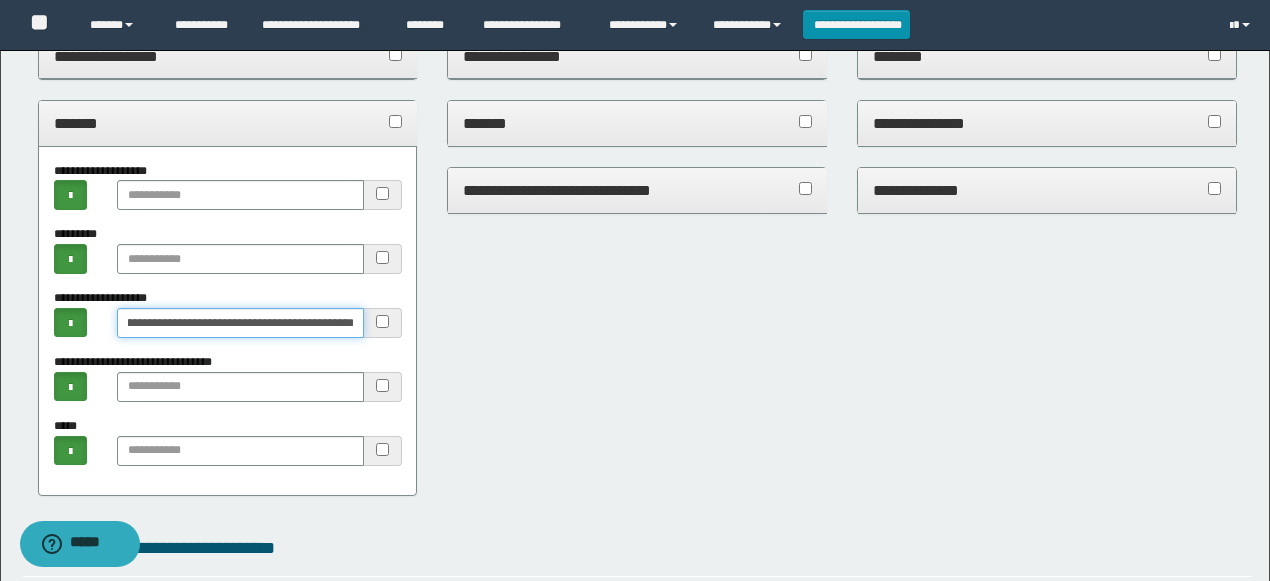type on "**********" 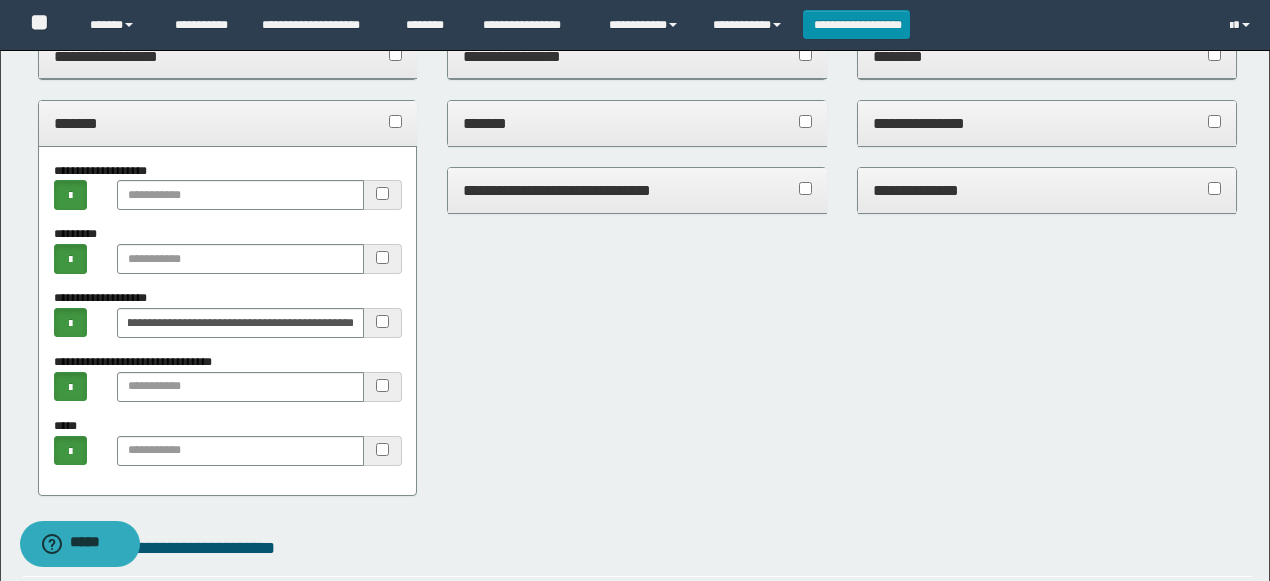 scroll, scrollTop: 0, scrollLeft: 0, axis: both 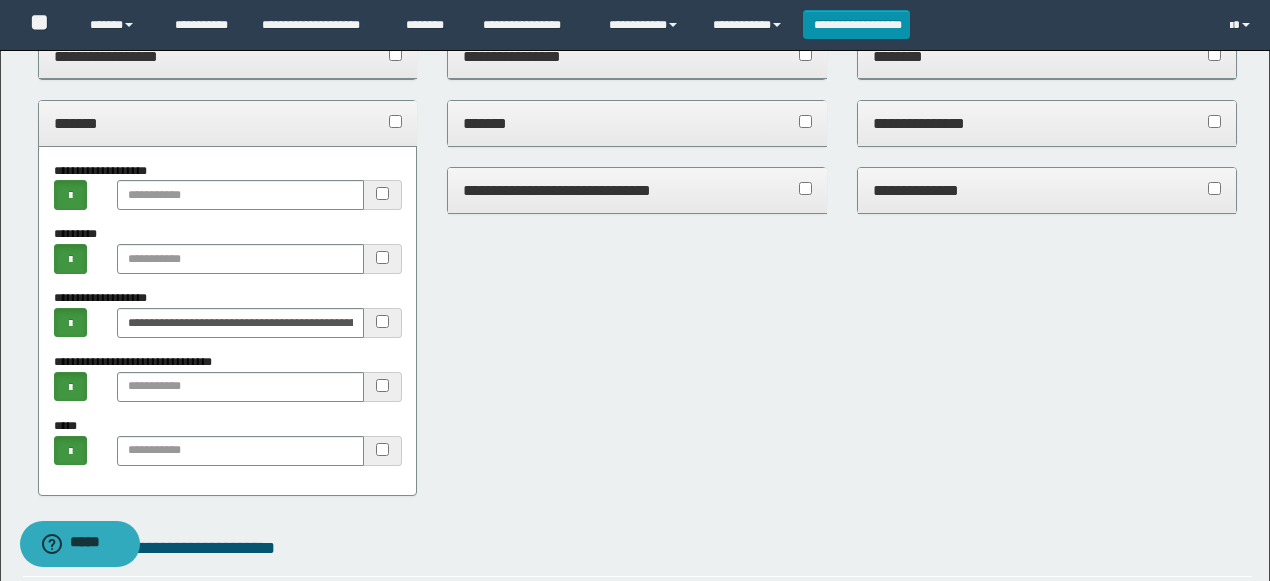 drag, startPoint x: 300, startPoint y: 122, endPoint x: 452, endPoint y: 176, distance: 161.30716 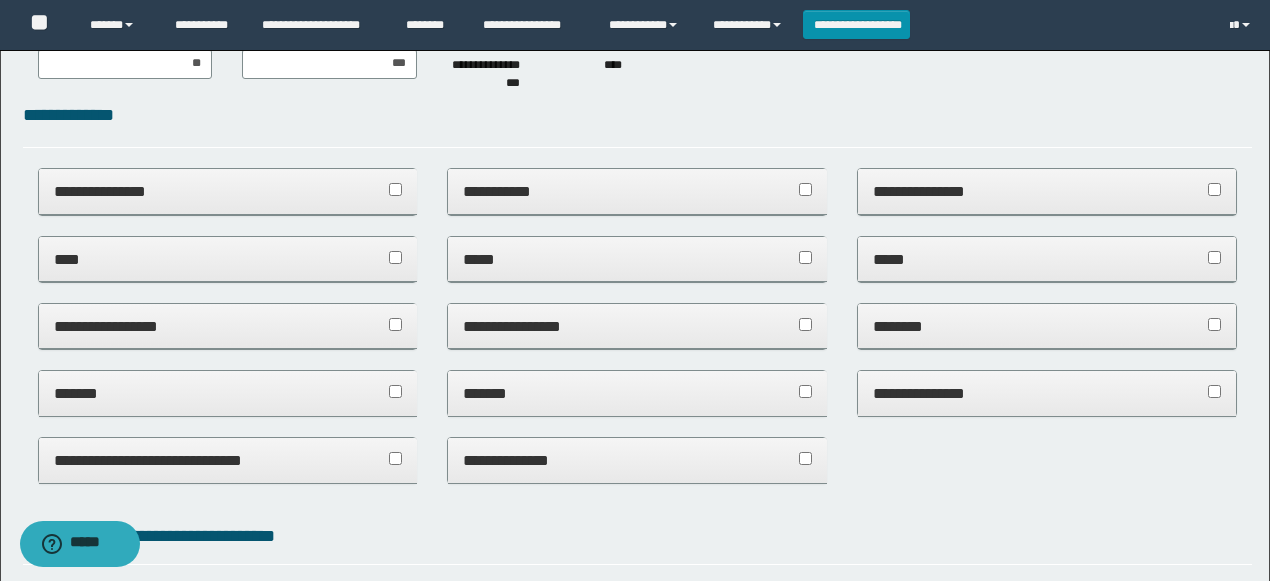 scroll, scrollTop: 33, scrollLeft: 0, axis: vertical 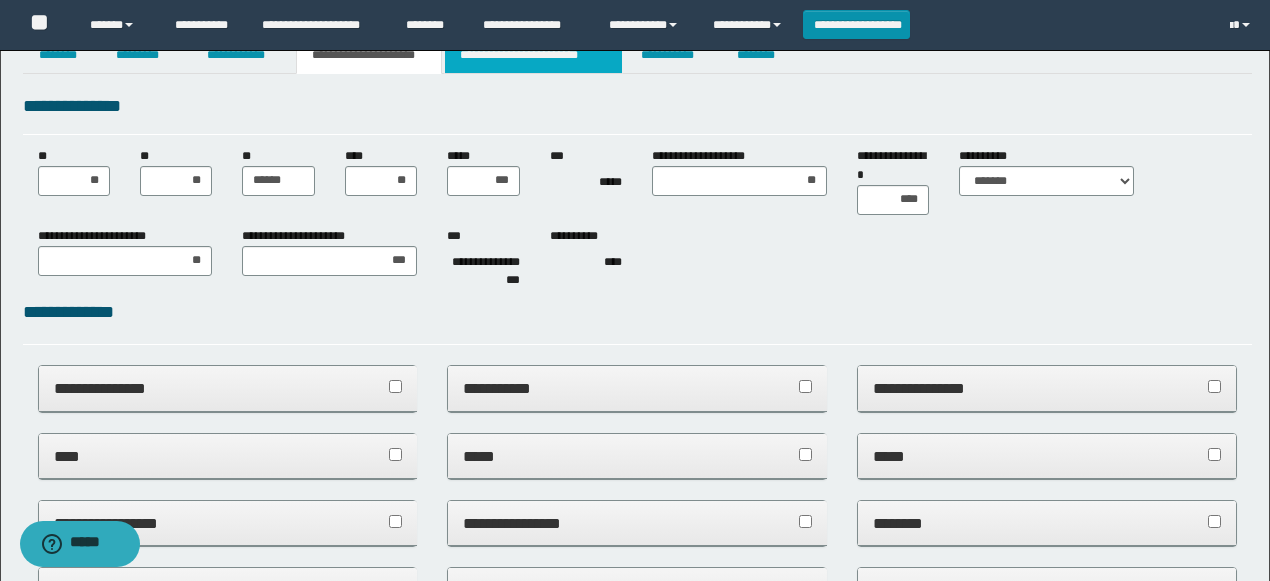 click on "**********" at bounding box center (533, 55) 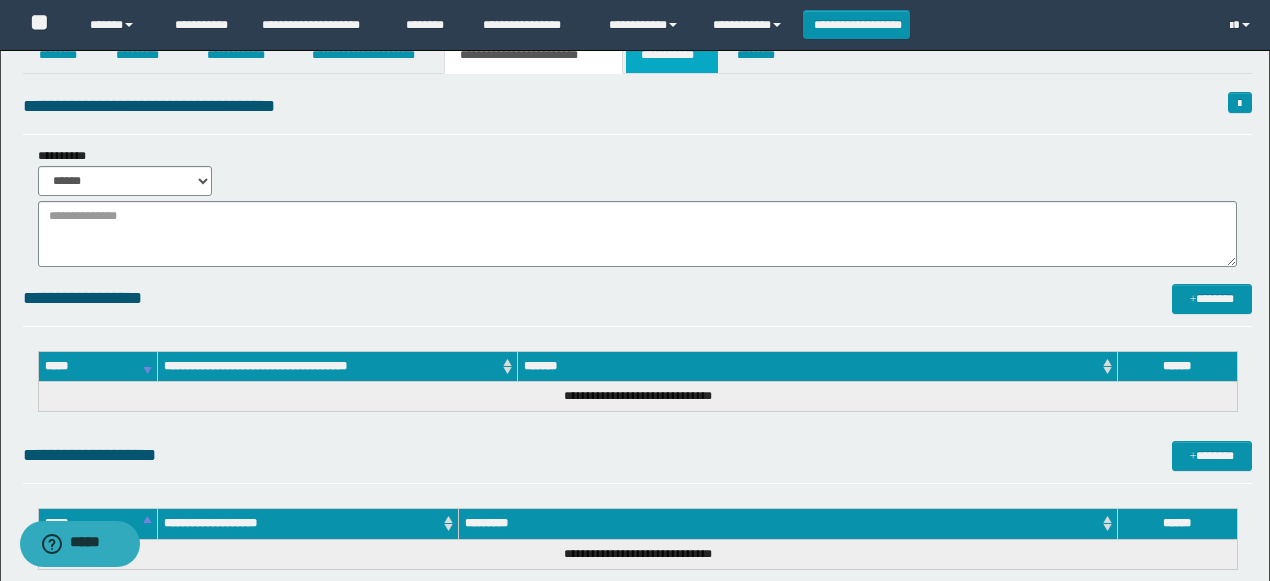 click on "**********" at bounding box center [672, 55] 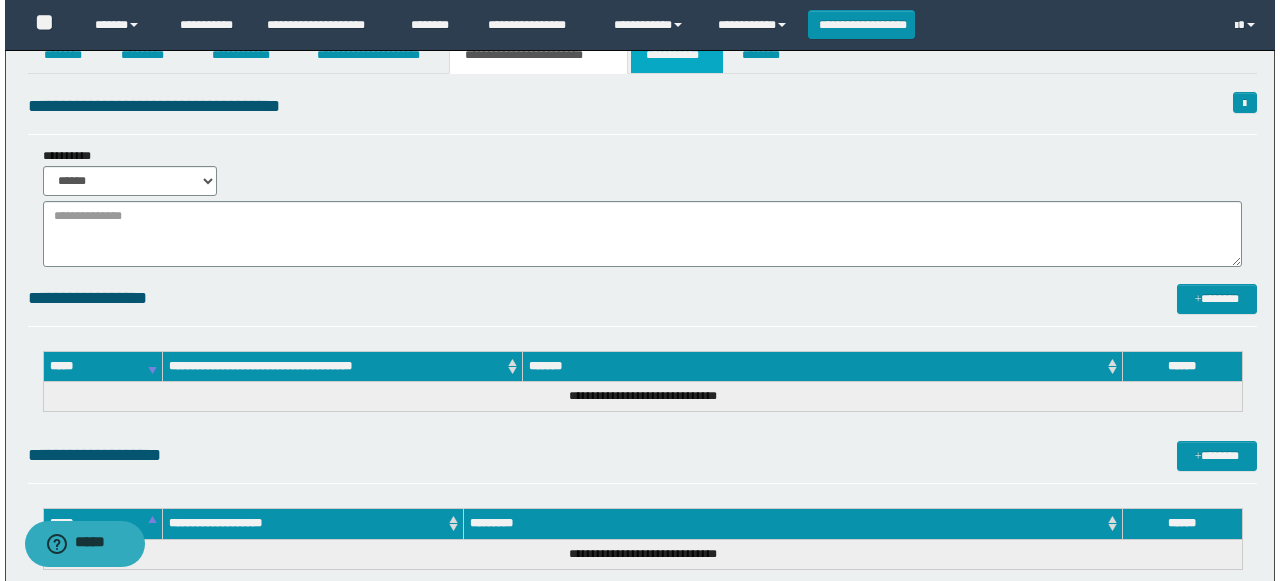 scroll, scrollTop: 0, scrollLeft: 0, axis: both 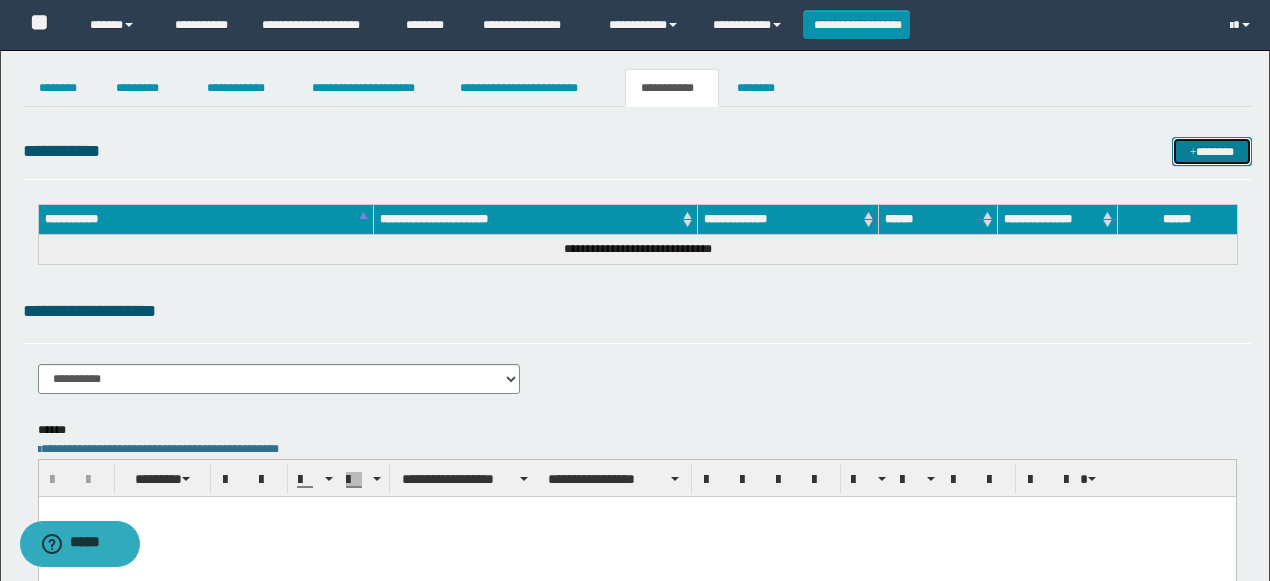 drag, startPoint x: 1237, startPoint y: 156, endPoint x: 1207, endPoint y: 156, distance: 30 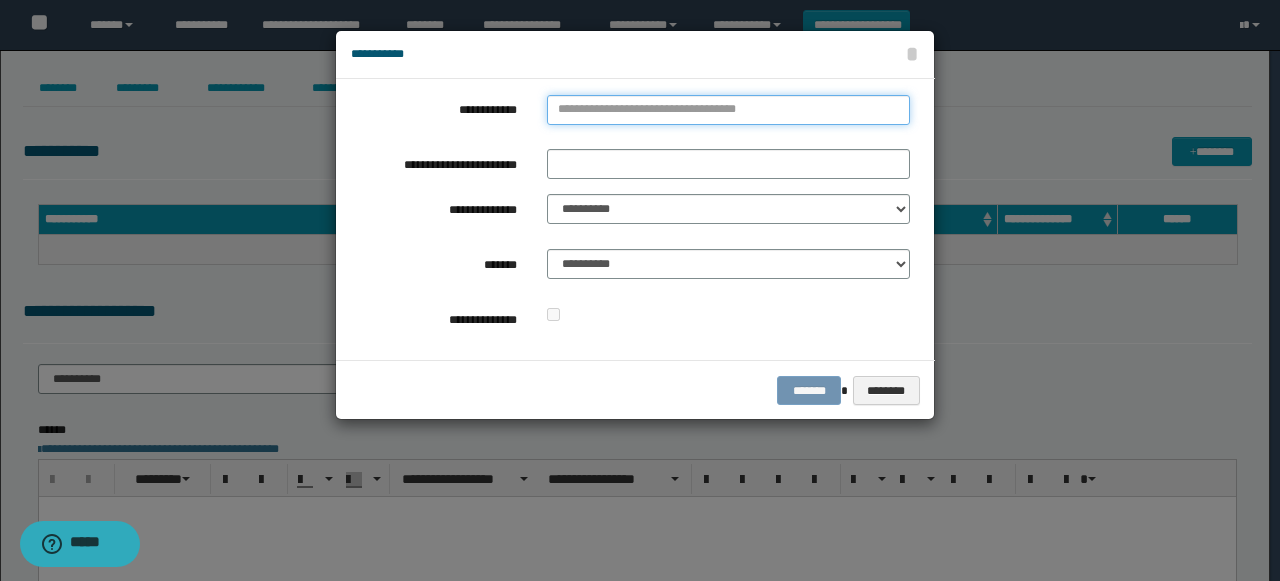 click on "**********" at bounding box center [728, 110] 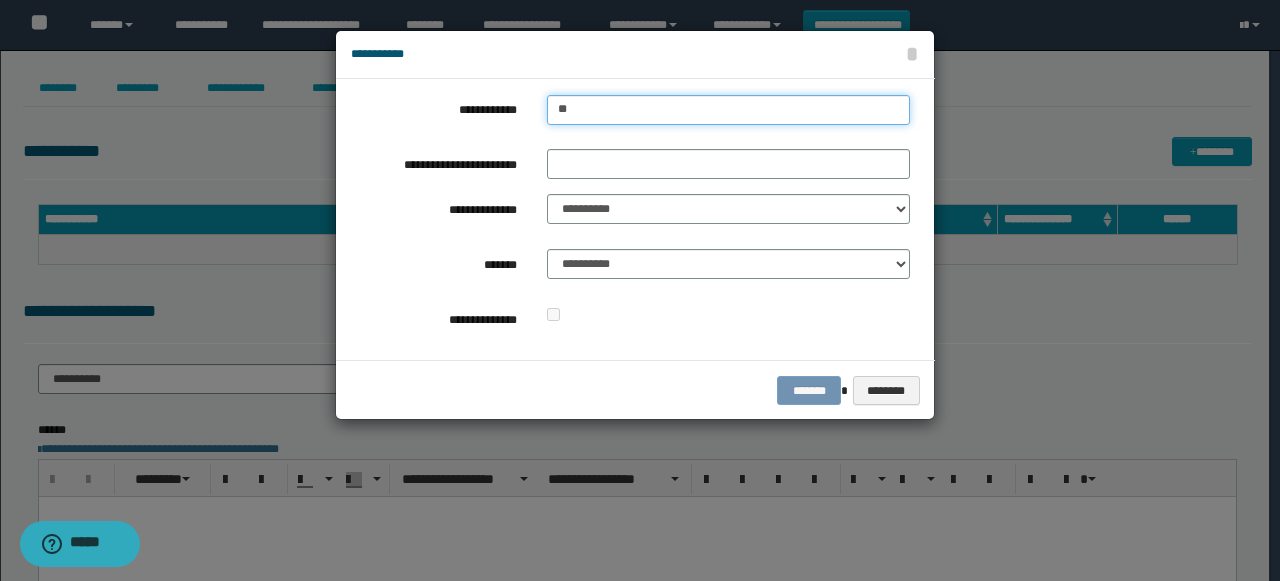 type on "***" 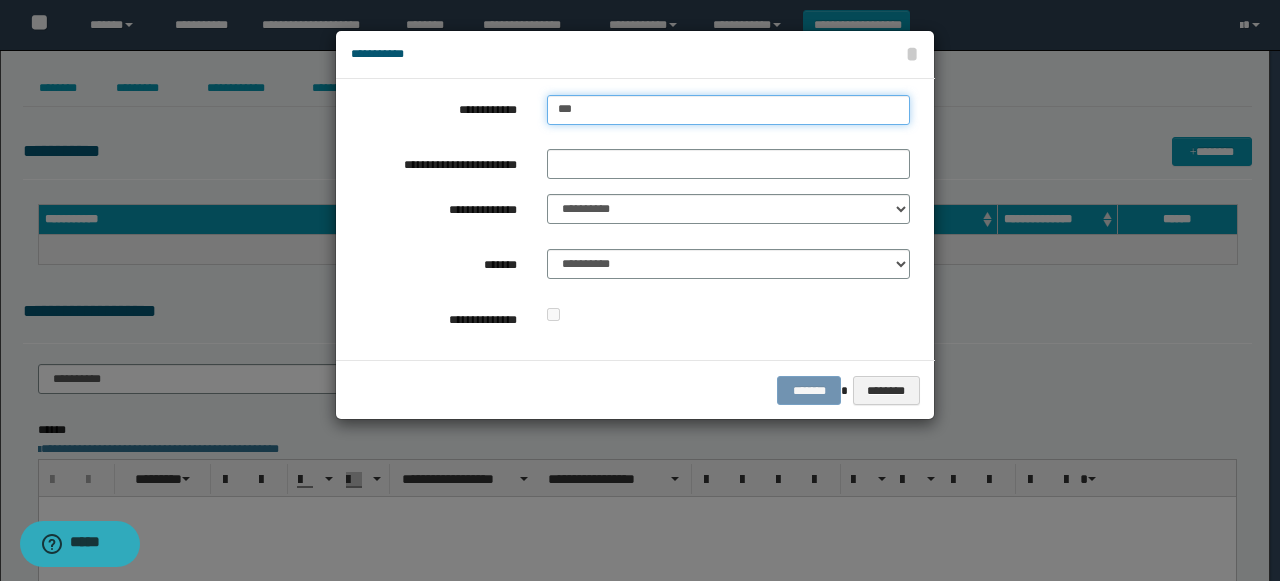 type on "***" 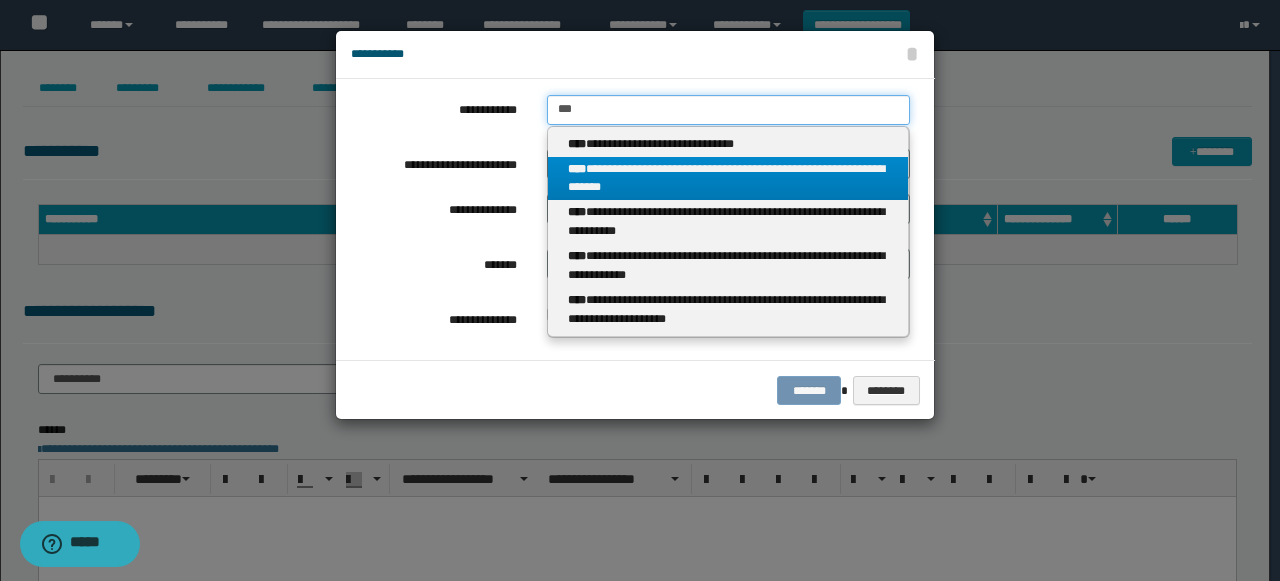 type 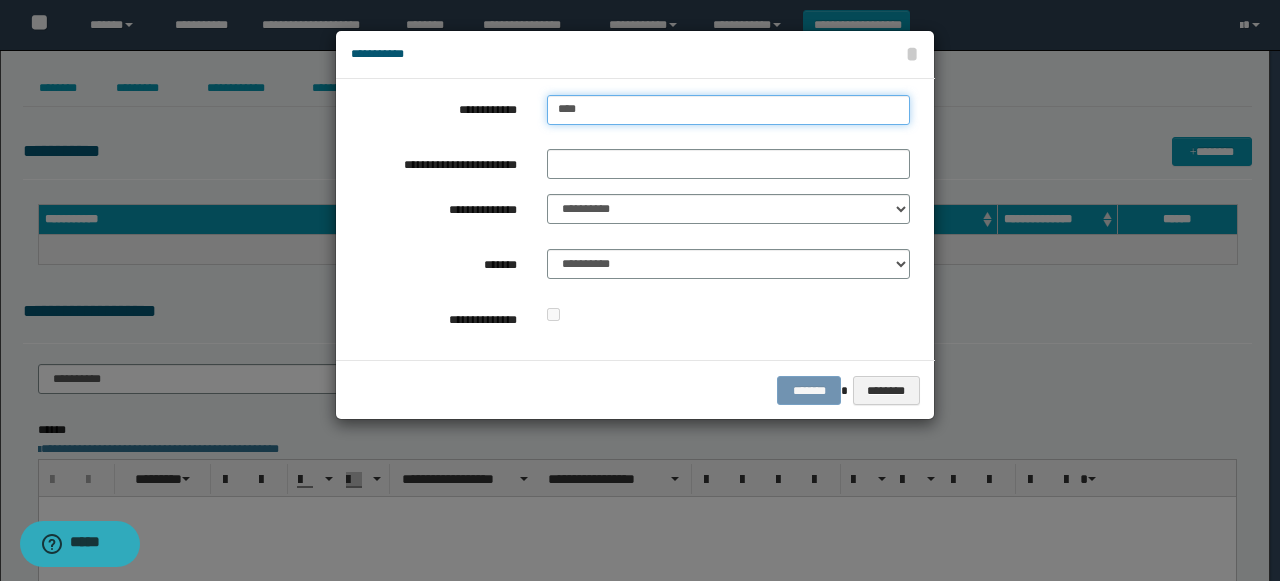 type on "****" 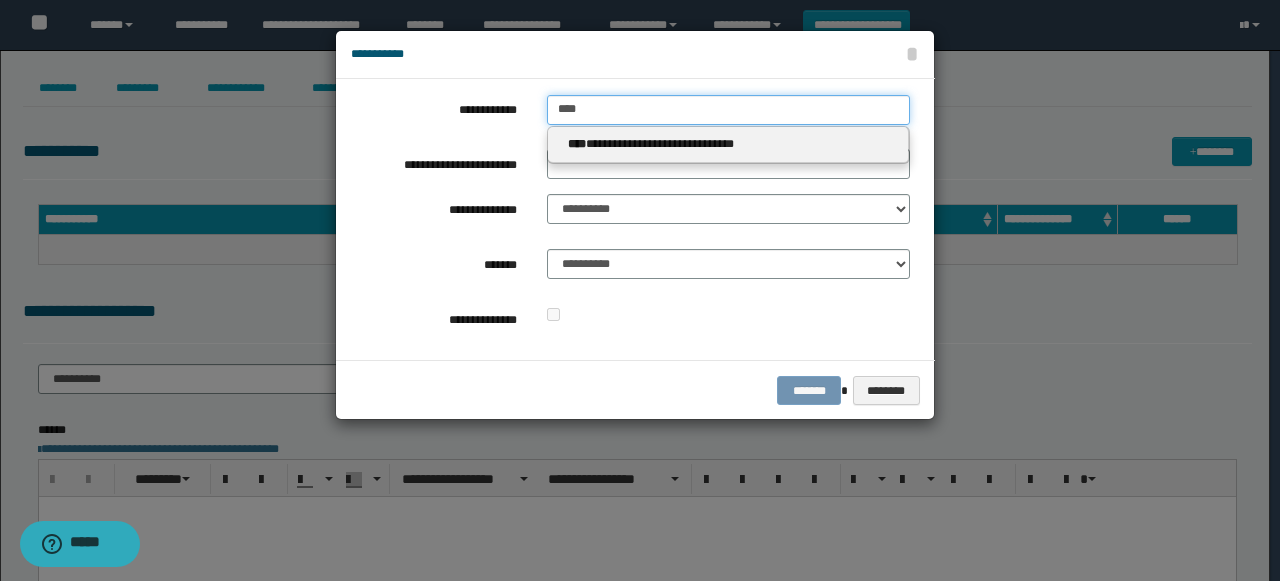 type on "****" 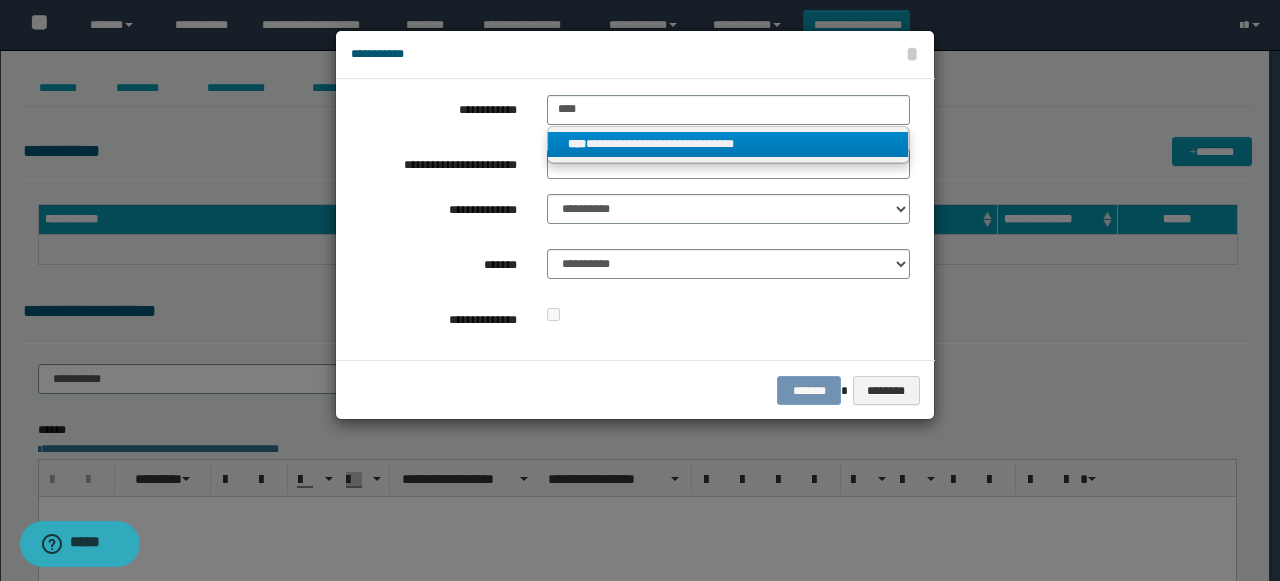 click on "**********" at bounding box center (728, 144) 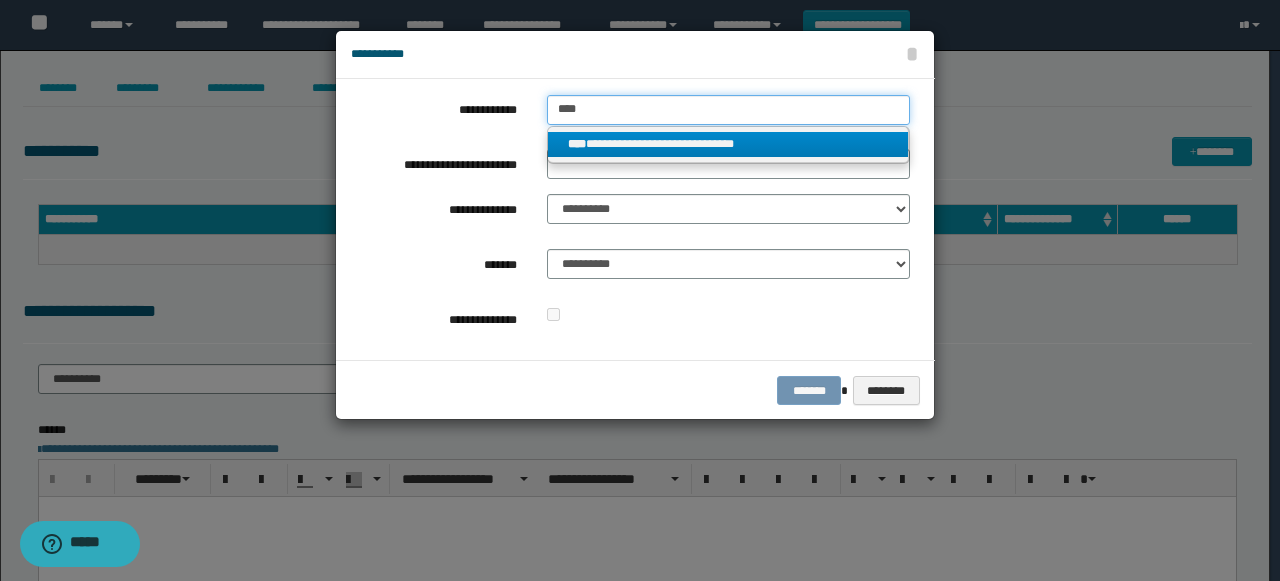 type 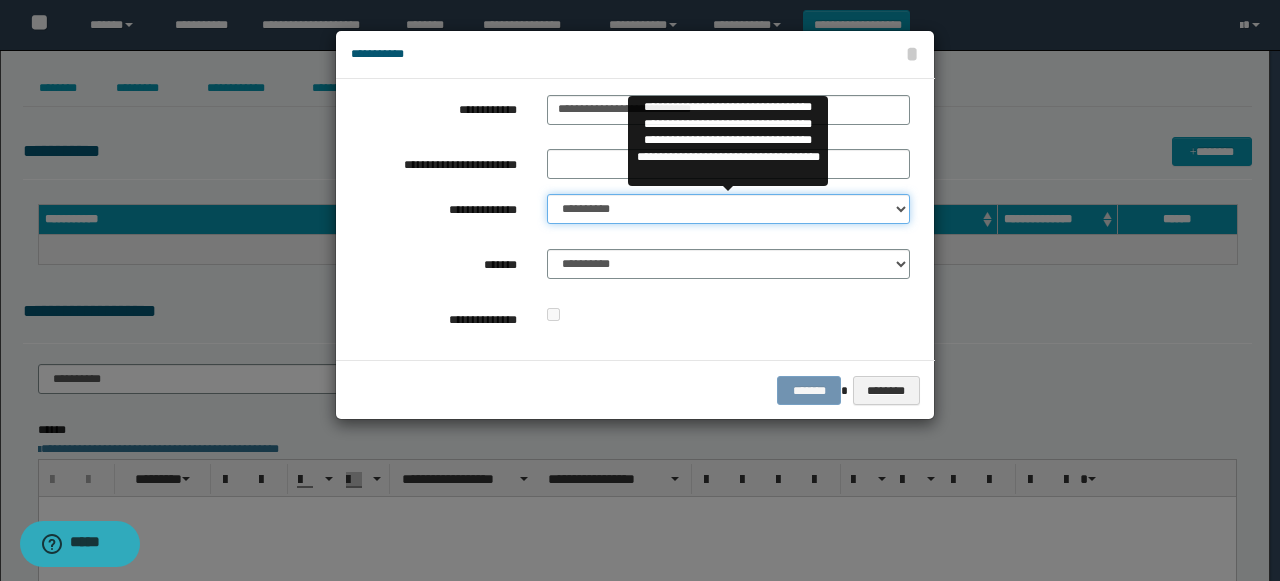 drag, startPoint x: 652, startPoint y: 211, endPoint x: 650, endPoint y: 222, distance: 11.18034 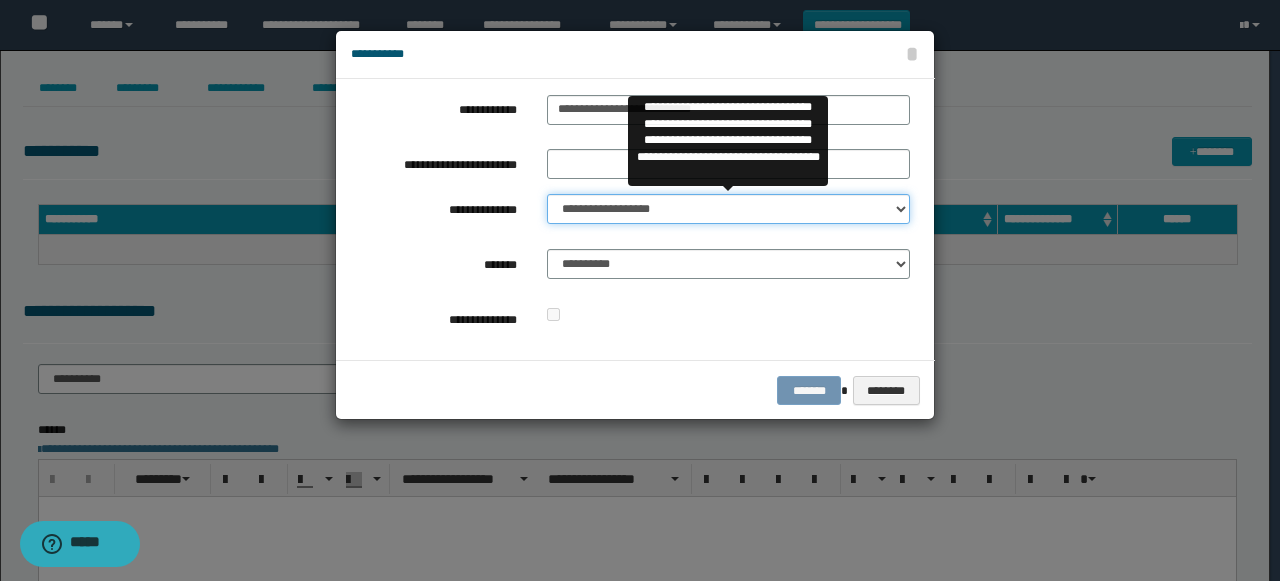 click on "**********" at bounding box center (728, 209) 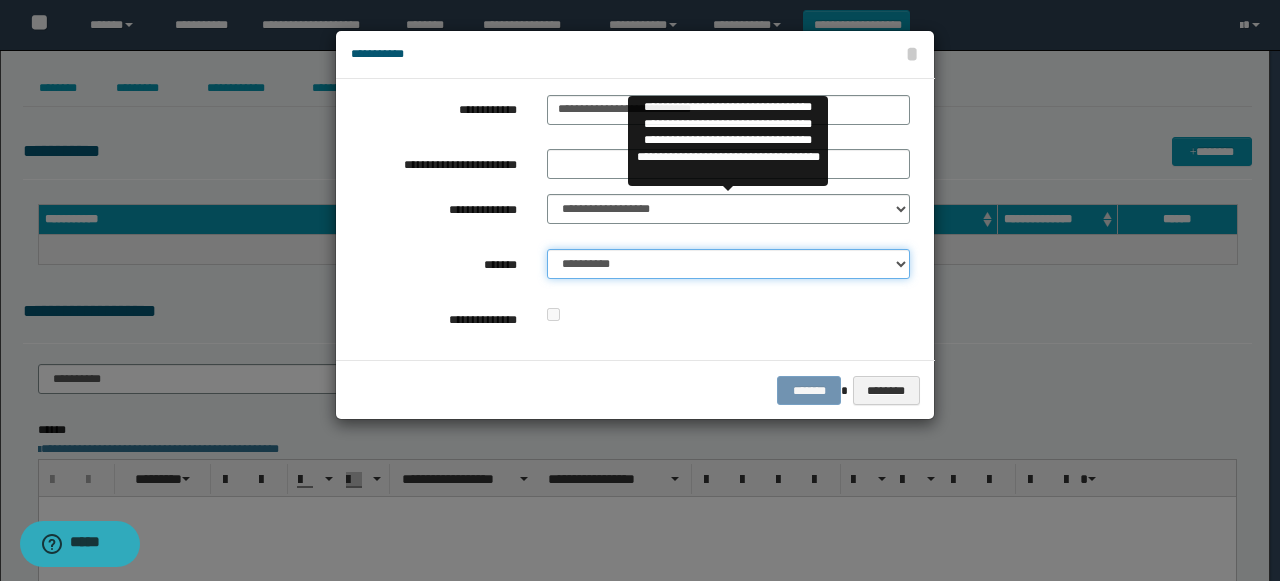 drag, startPoint x: 657, startPoint y: 260, endPoint x: 660, endPoint y: 277, distance: 17.262676 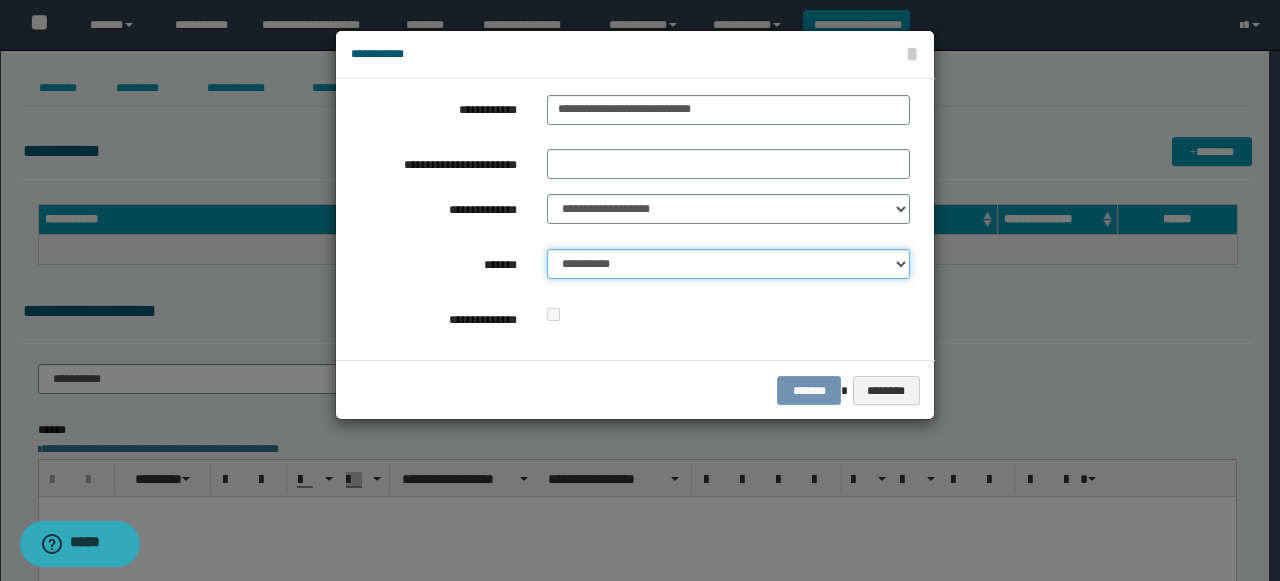 select on "*" 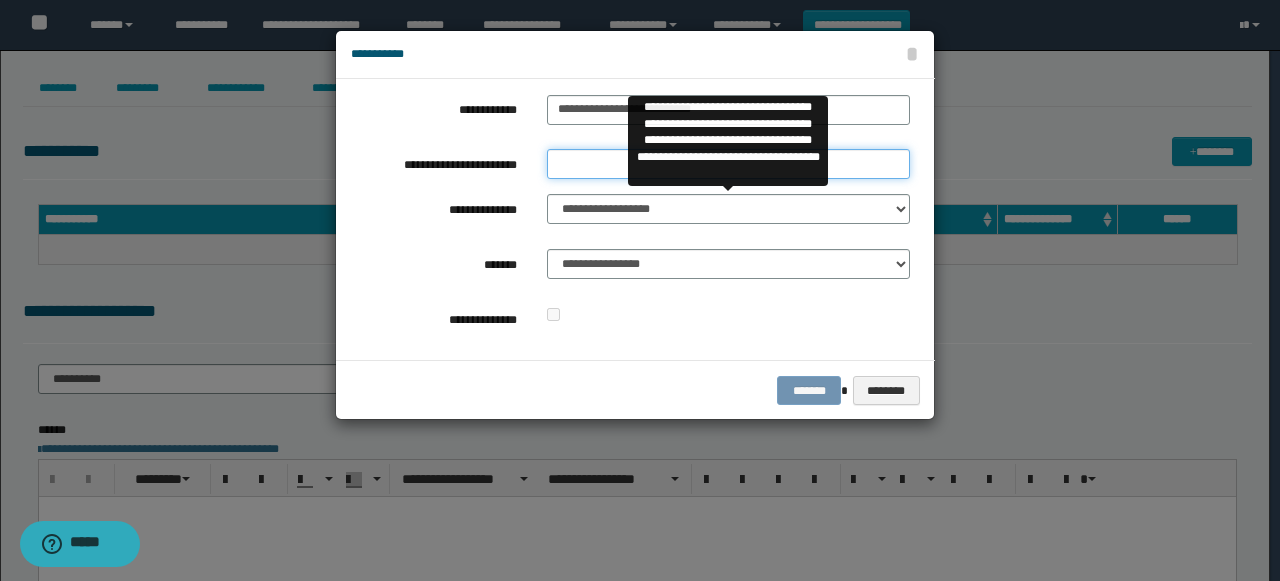 drag, startPoint x: 608, startPoint y: 154, endPoint x: 611, endPoint y: 171, distance: 17.262676 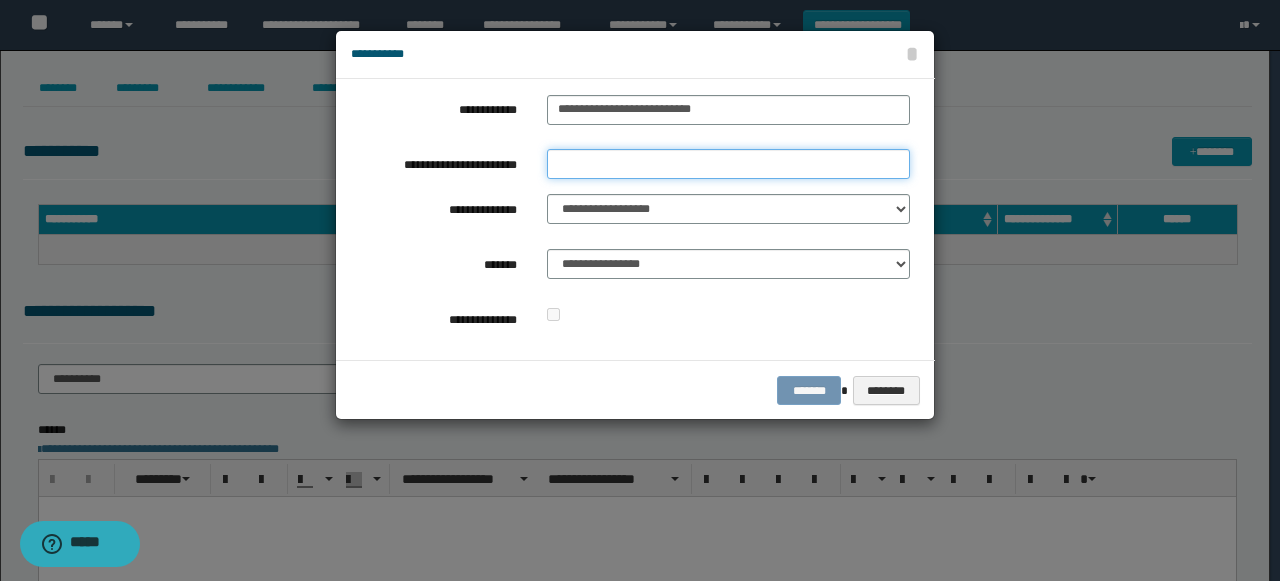 type on "**********" 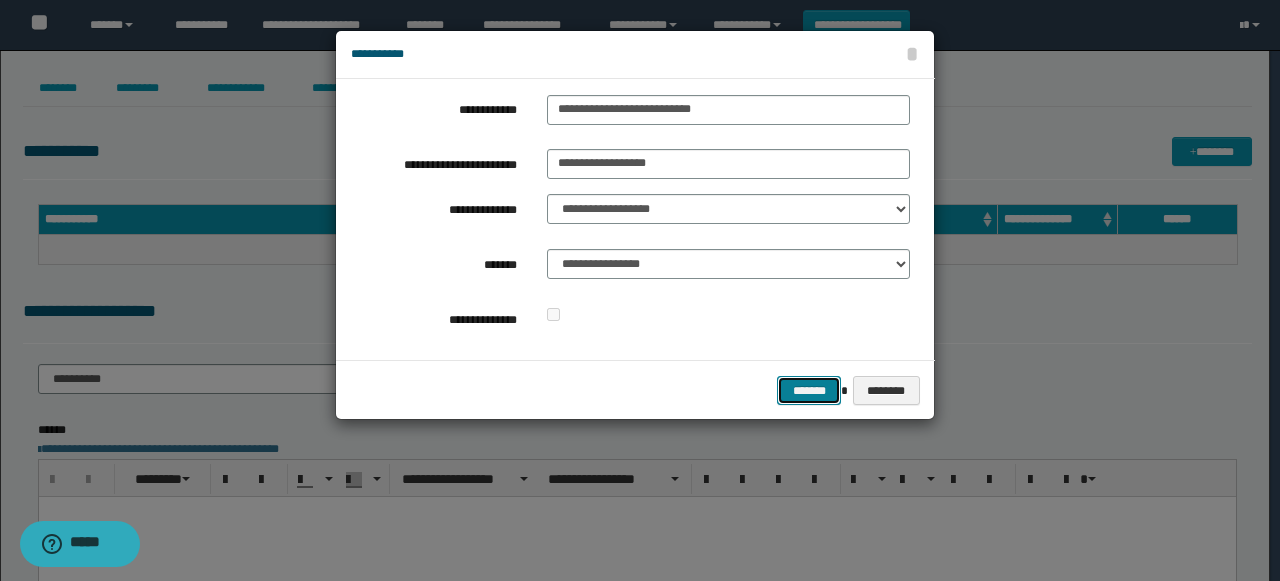 click on "*******" at bounding box center (809, 390) 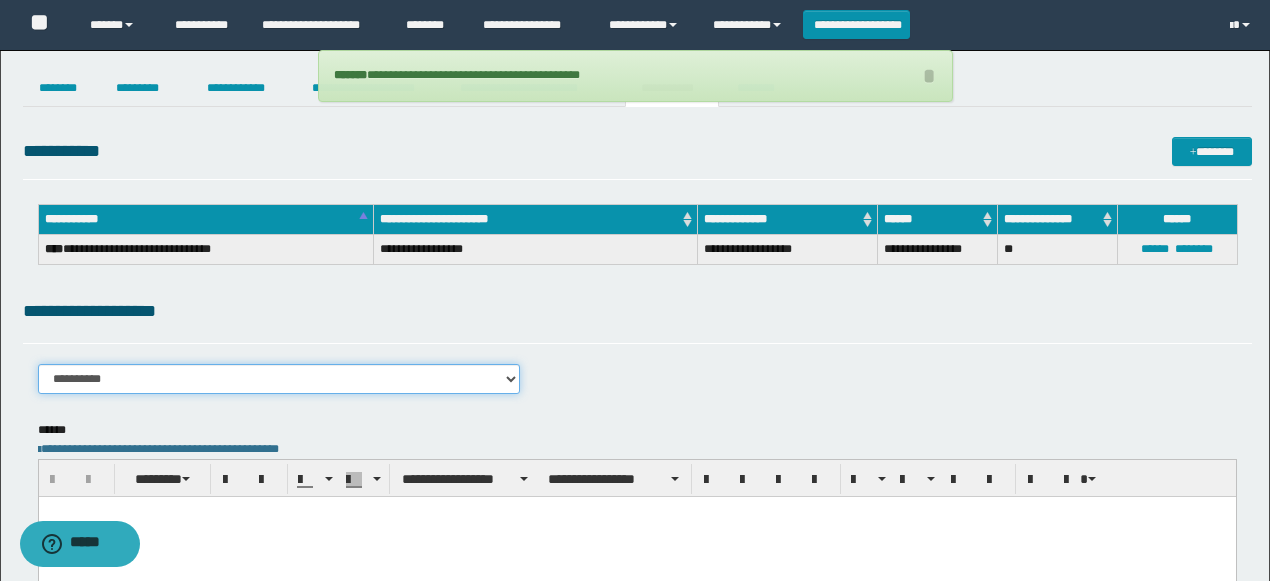 click on "**********" at bounding box center [279, 379] 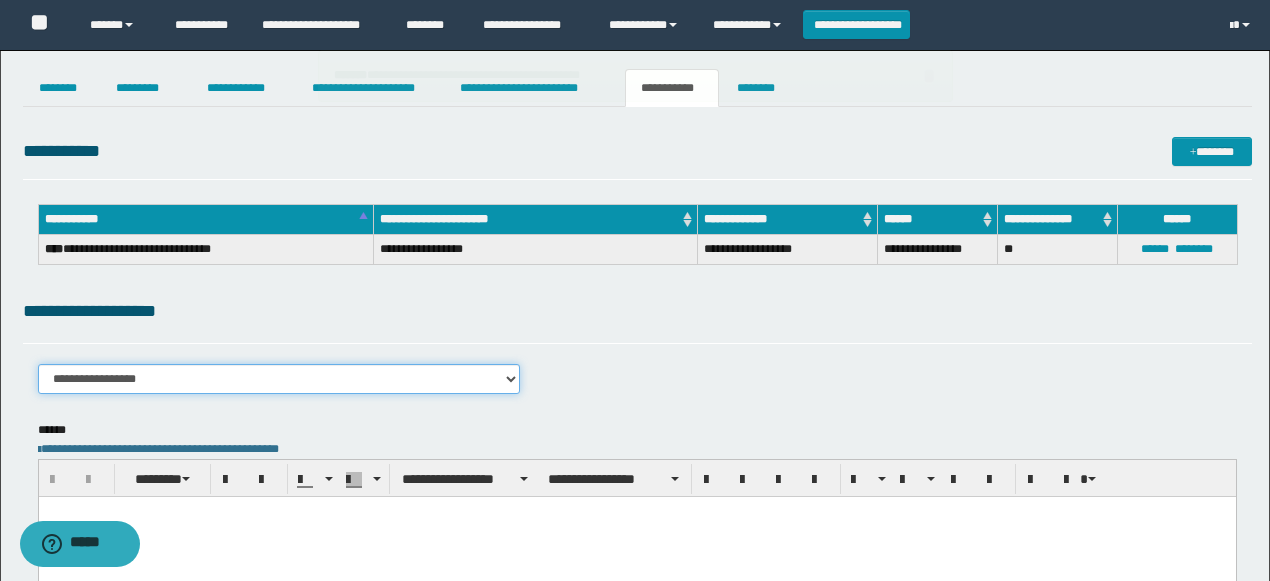 click on "**********" at bounding box center [279, 379] 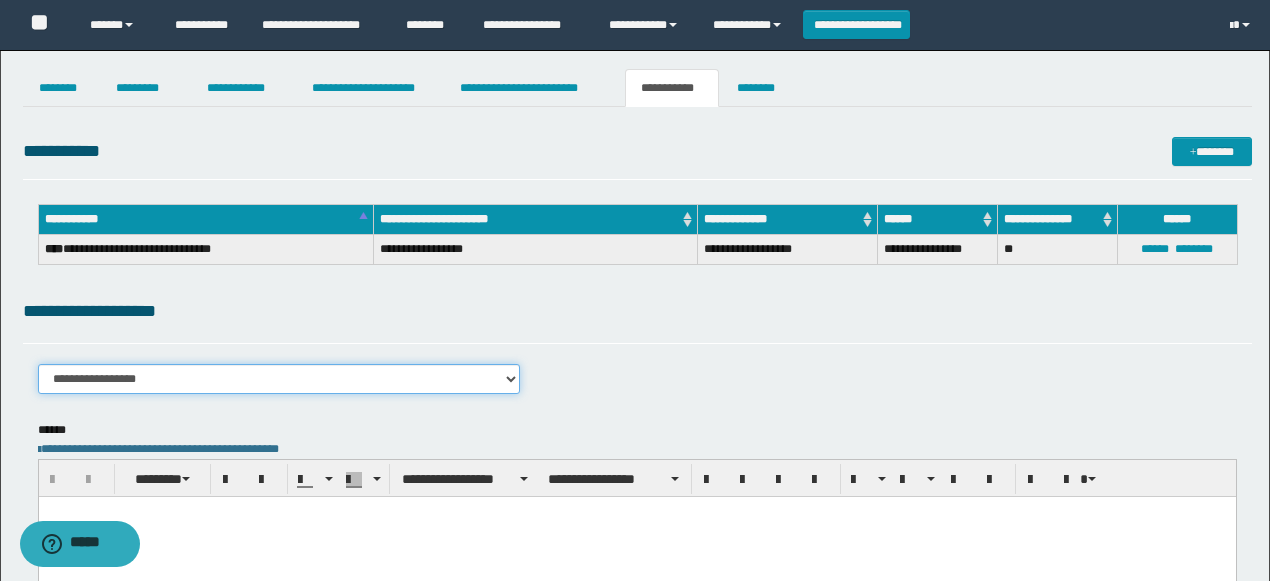 select on "****" 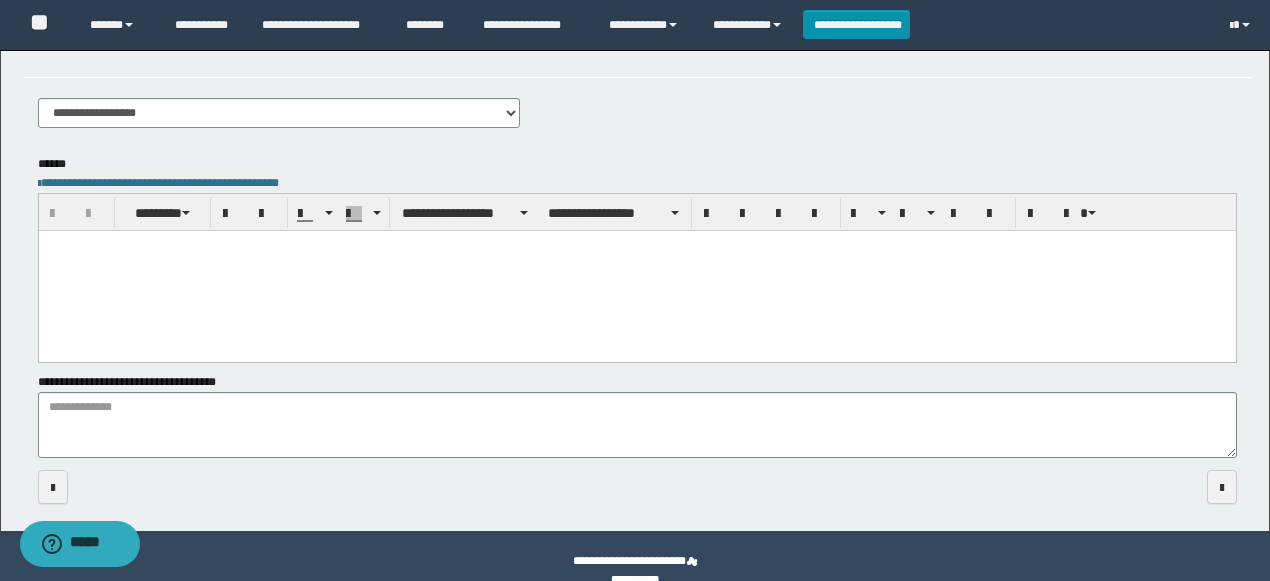 click at bounding box center (636, 270) 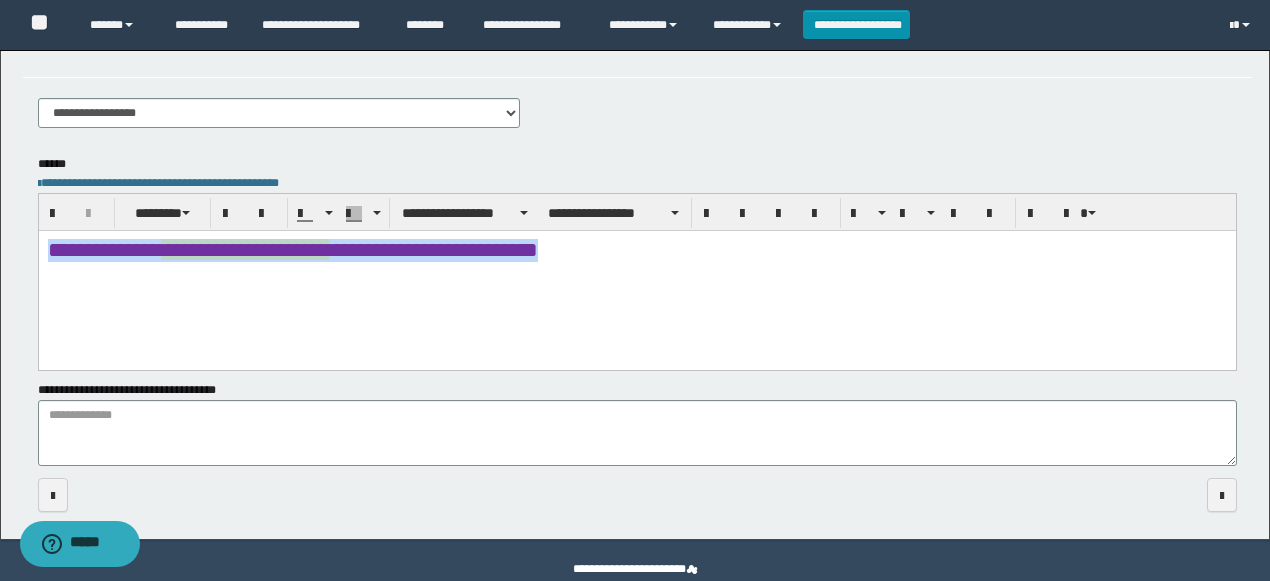 drag, startPoint x: 520, startPoint y: 243, endPoint x: 0, endPoint y: 81, distance: 544.6503 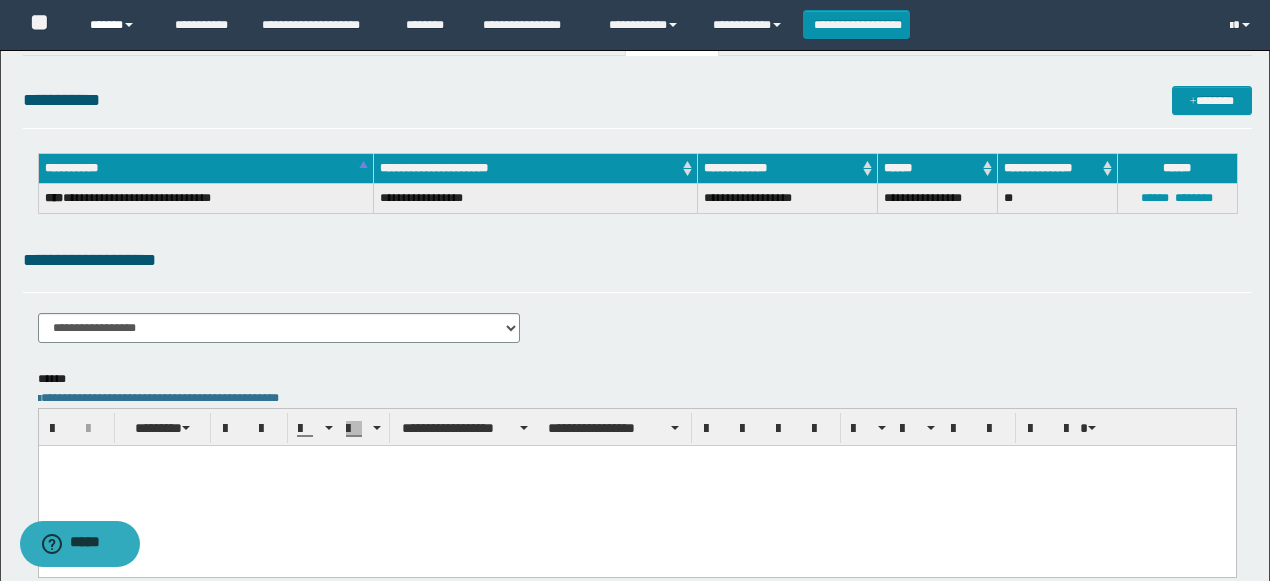scroll, scrollTop: 0, scrollLeft: 0, axis: both 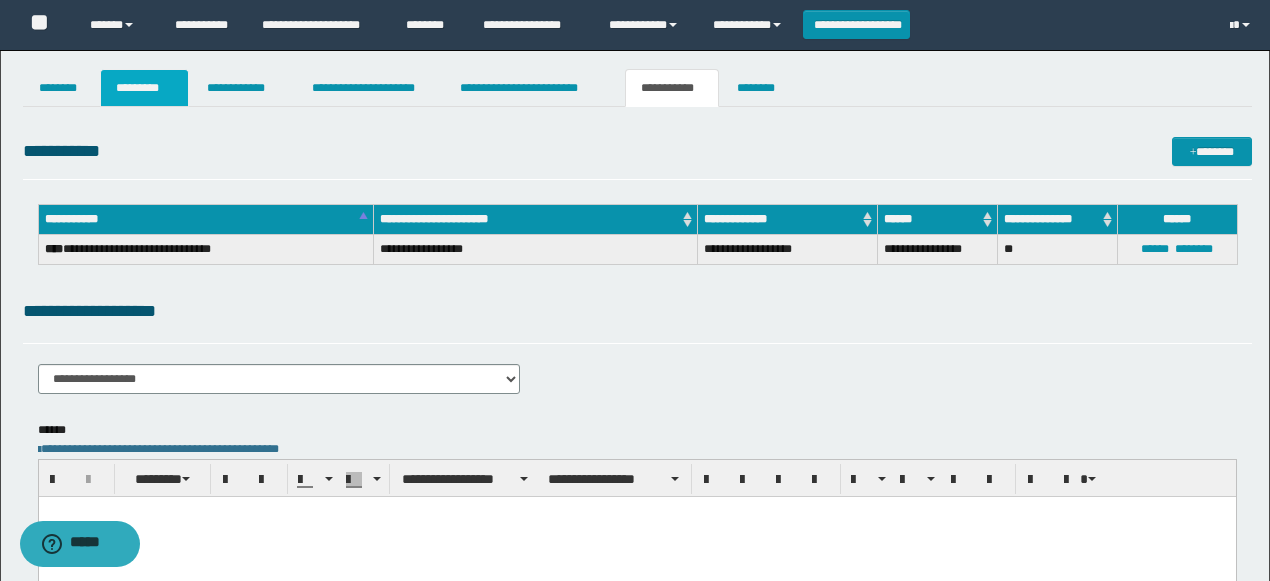 click on "*********" at bounding box center [144, 88] 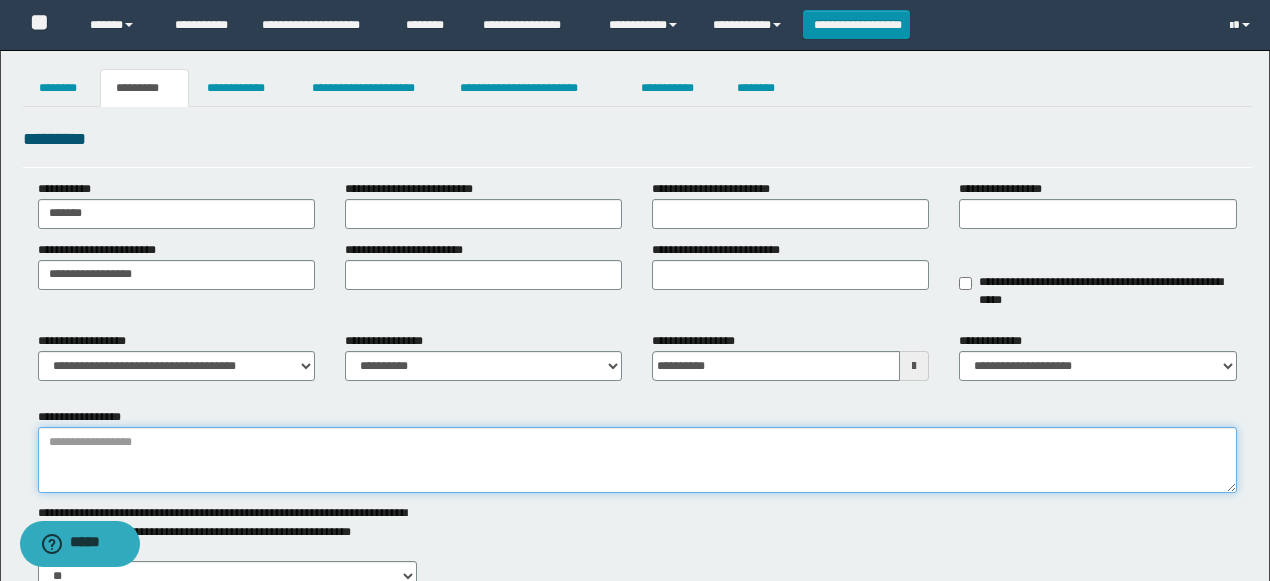 drag, startPoint x: 235, startPoint y: 448, endPoint x: 344, endPoint y: 230, distance: 243.73141 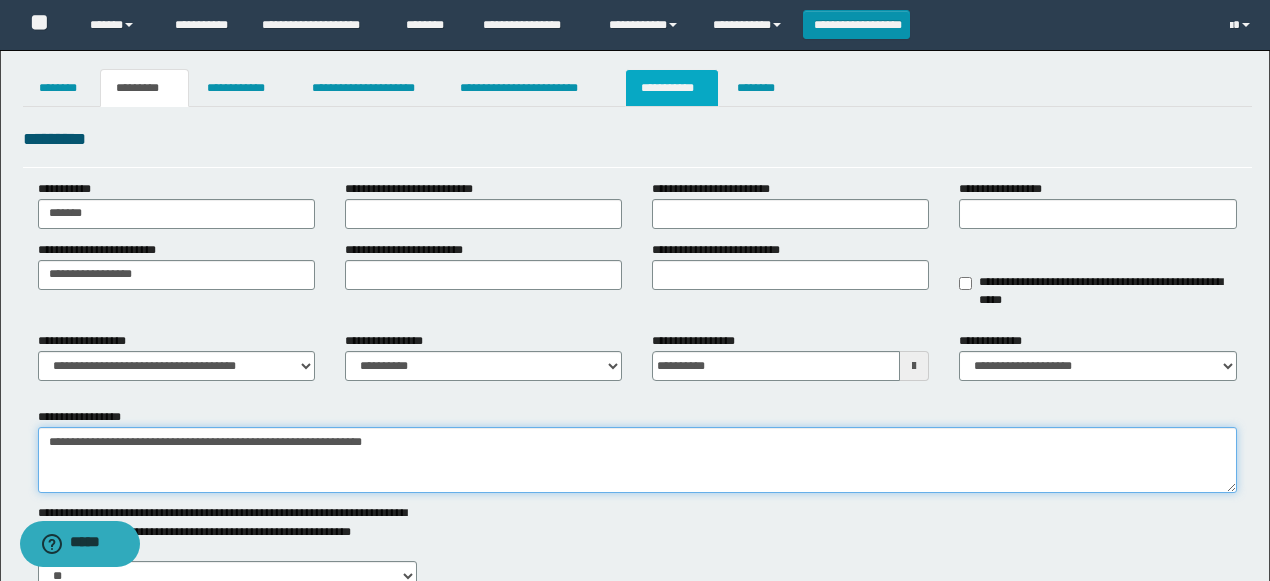 type on "**********" 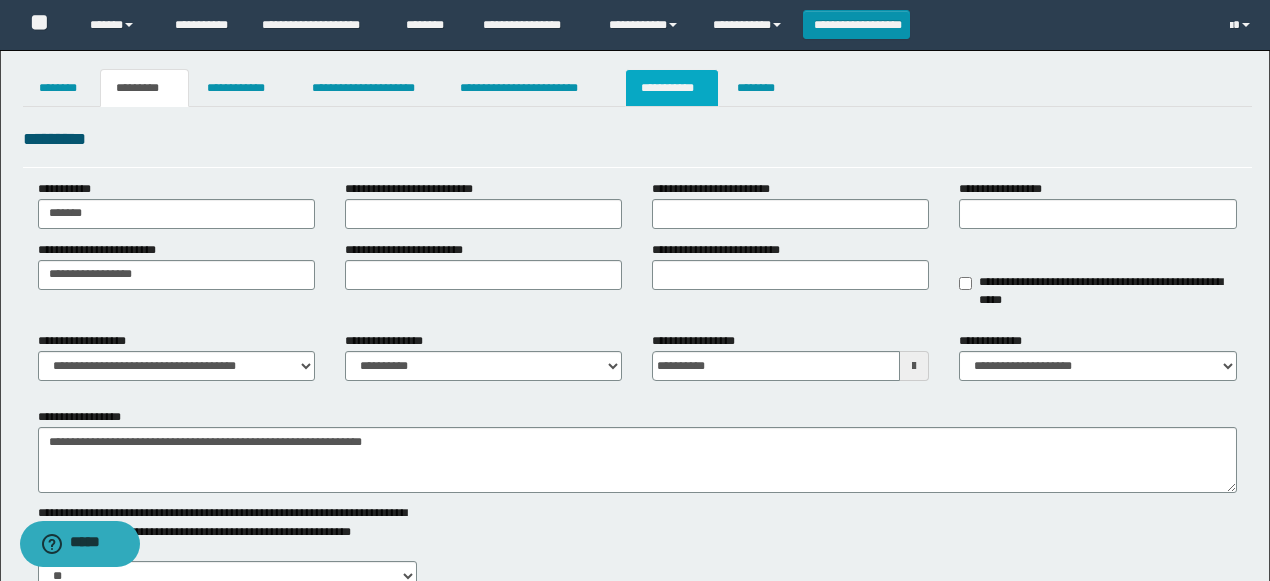 click on "**********" at bounding box center (672, 88) 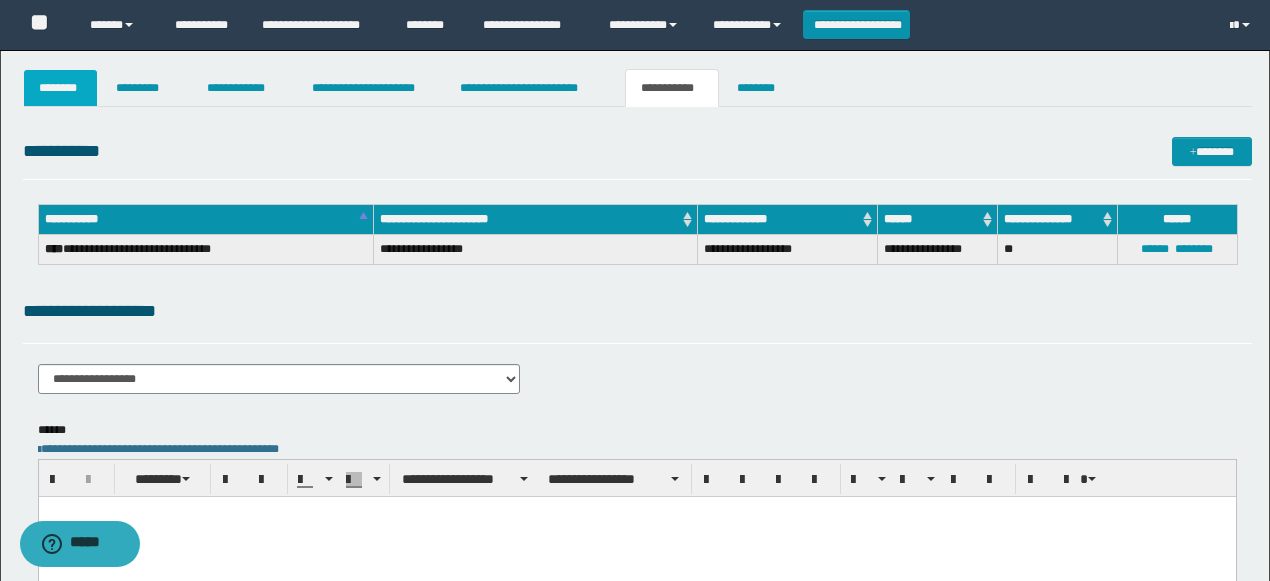 click on "********" at bounding box center [61, 88] 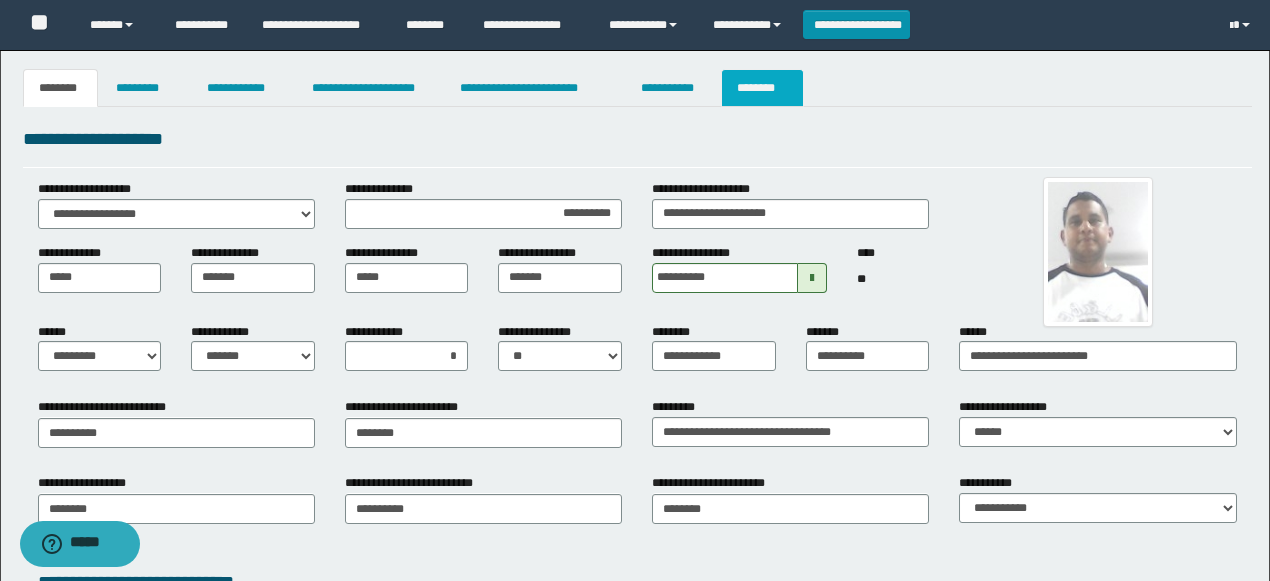 click on "********" at bounding box center [762, 88] 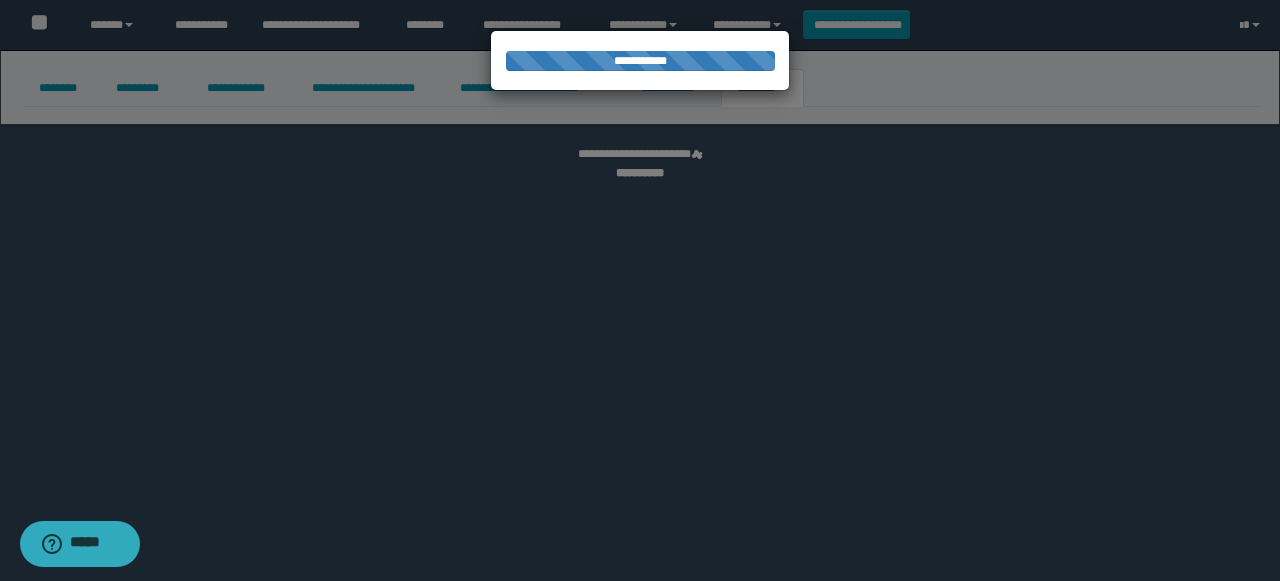 select 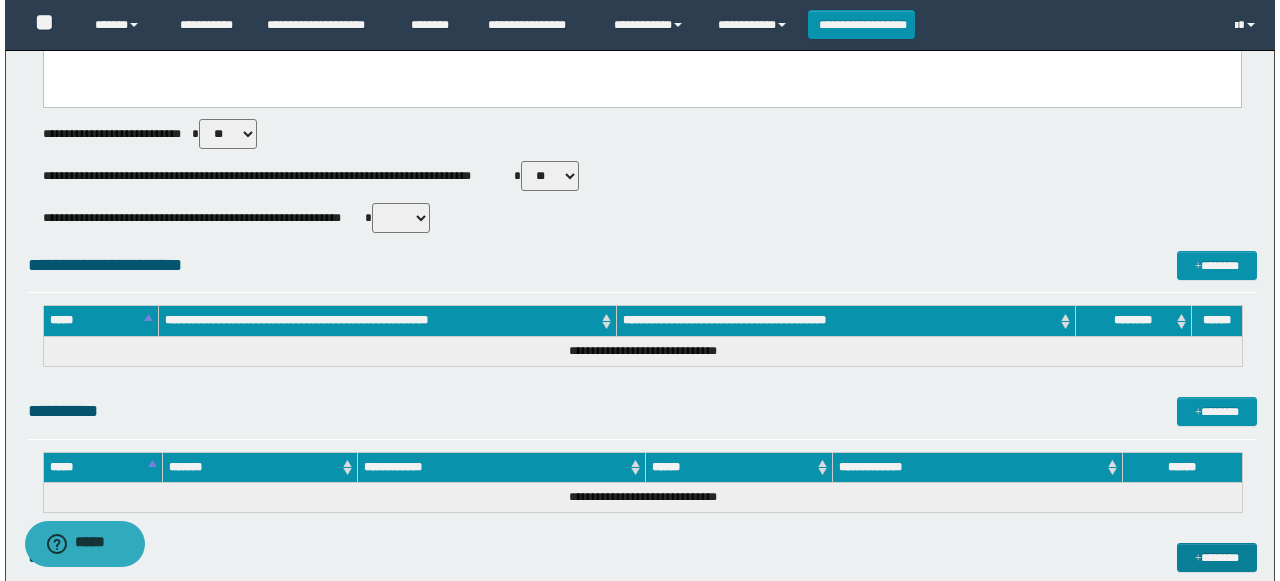 scroll, scrollTop: 733, scrollLeft: 0, axis: vertical 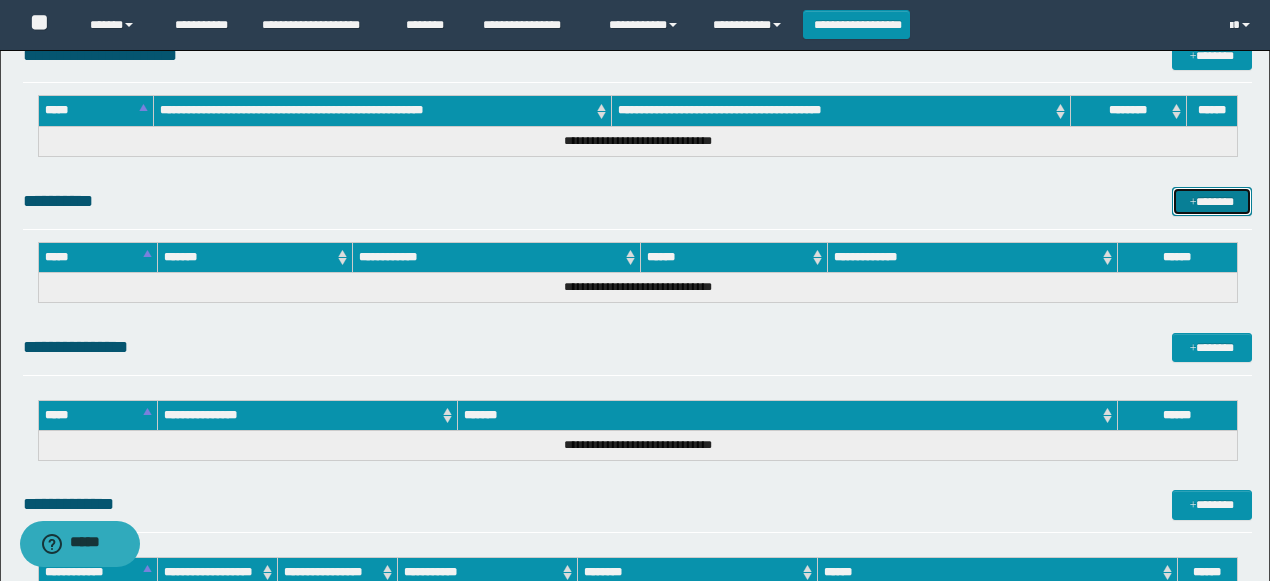 click on "*******" at bounding box center [1211, 201] 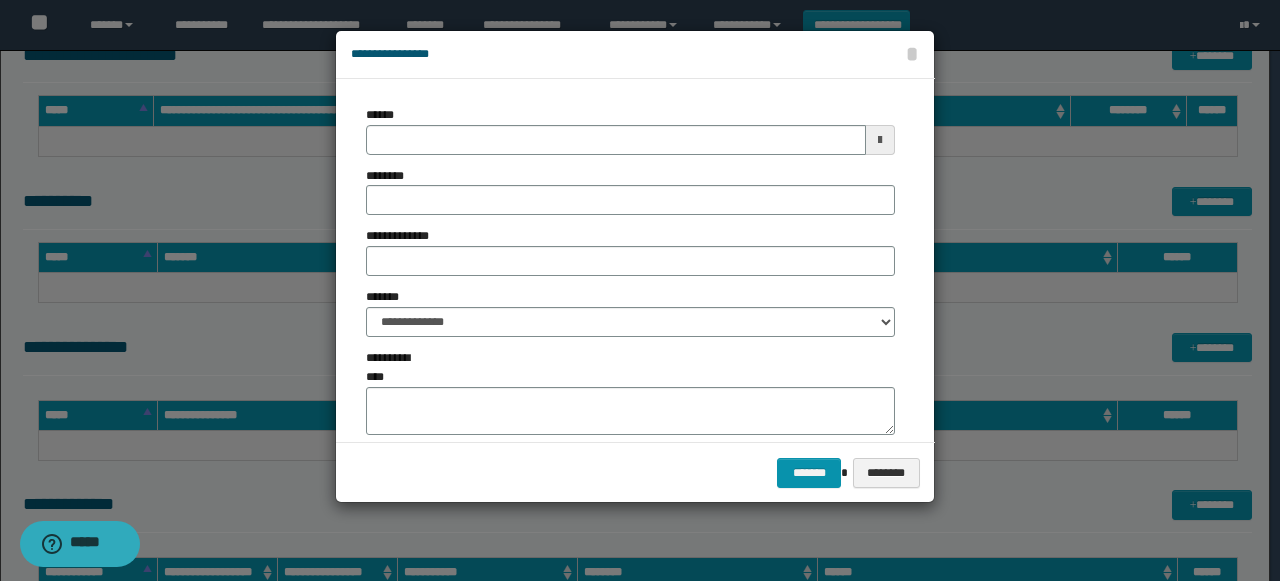 type on "**********" 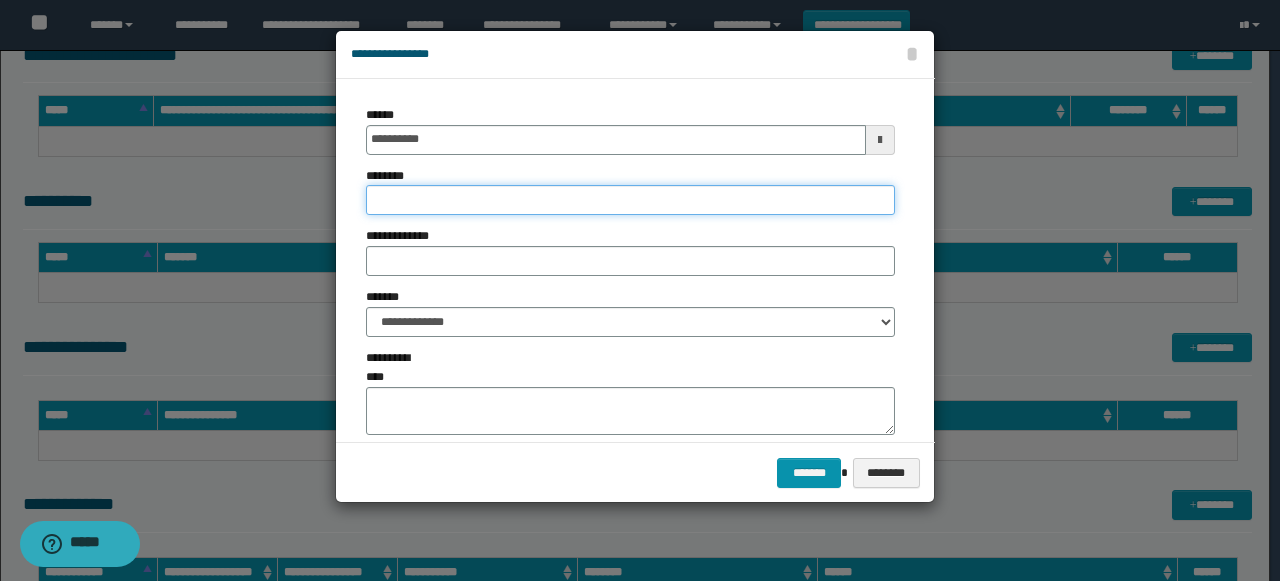 drag, startPoint x: 394, startPoint y: 195, endPoint x: 449, endPoint y: 214, distance: 58.189346 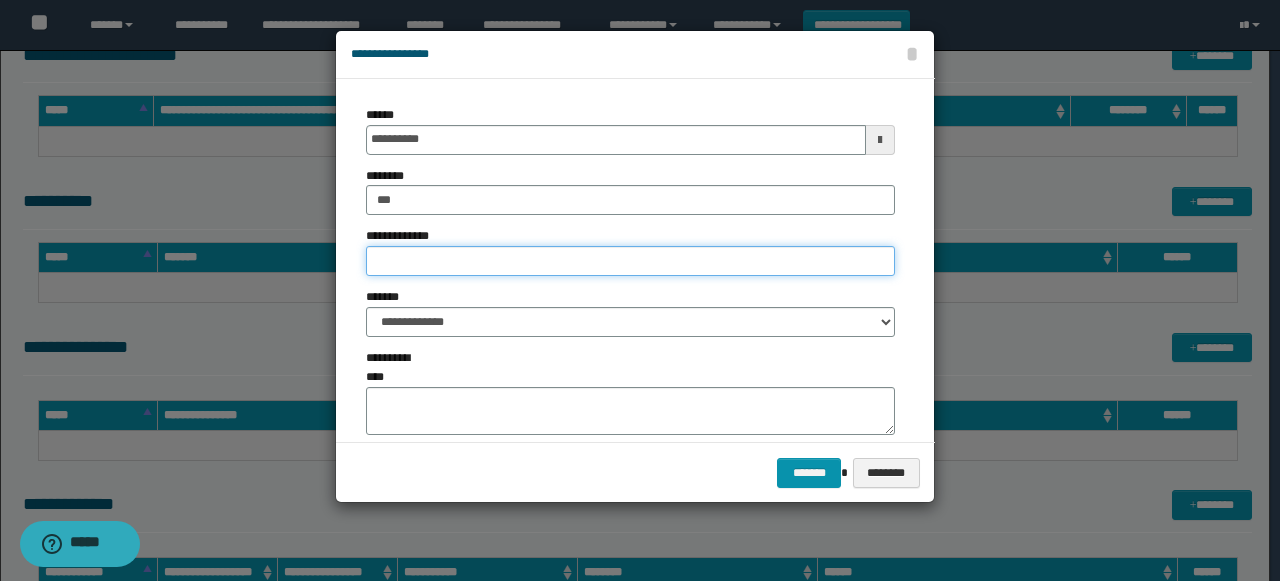 click on "**********" at bounding box center (630, 261) 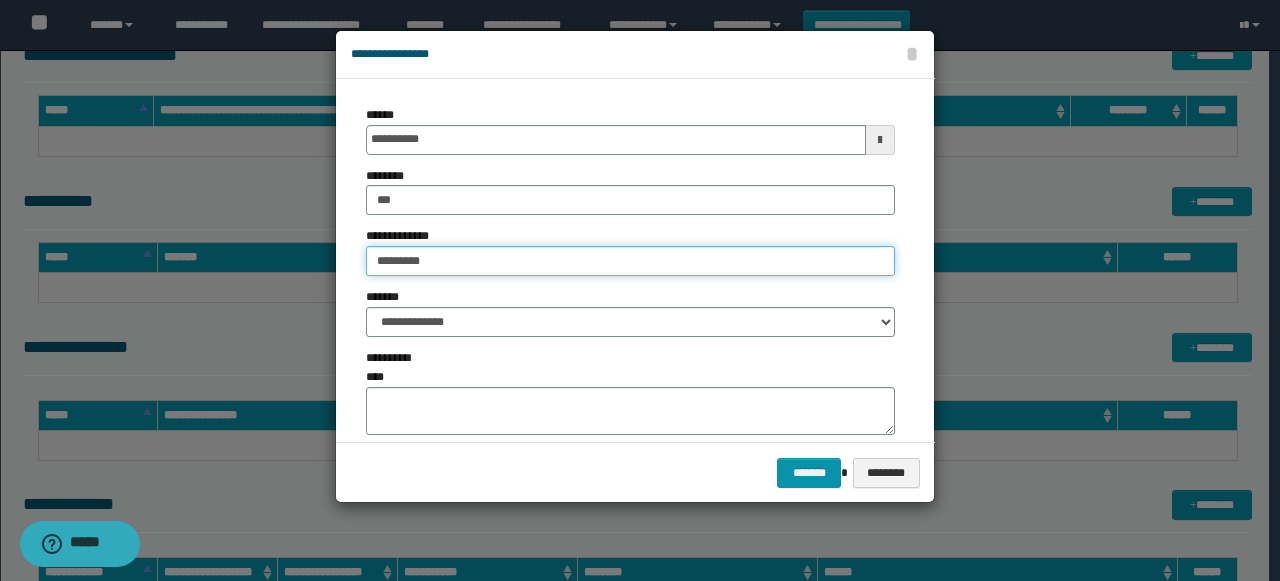 type on "*********" 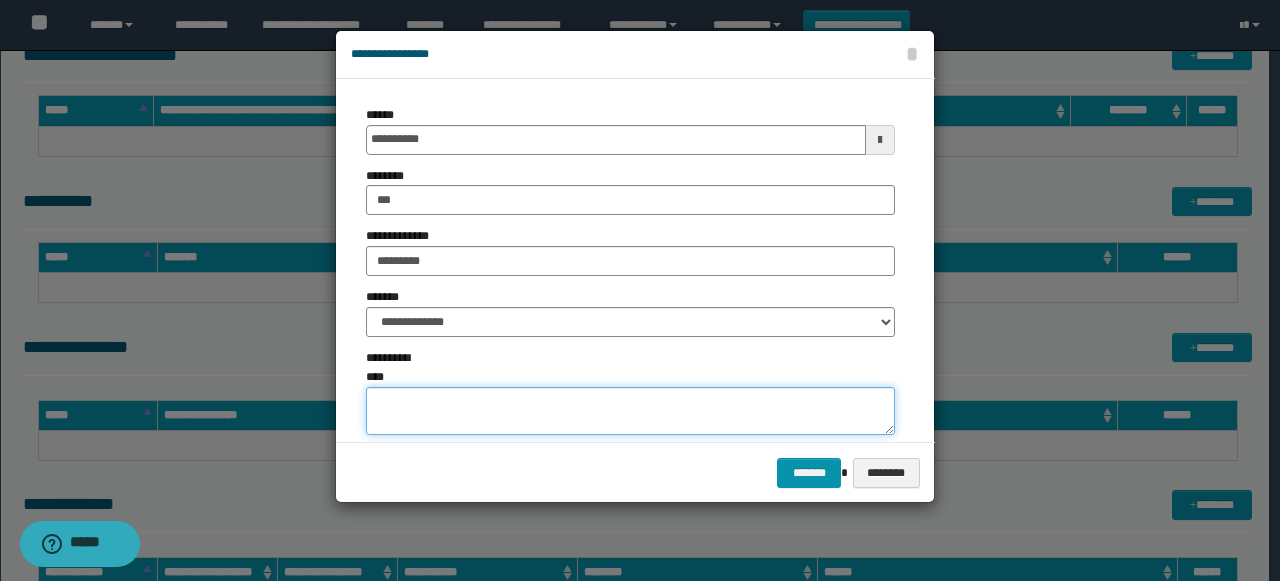 click on "**********" at bounding box center (630, 411) 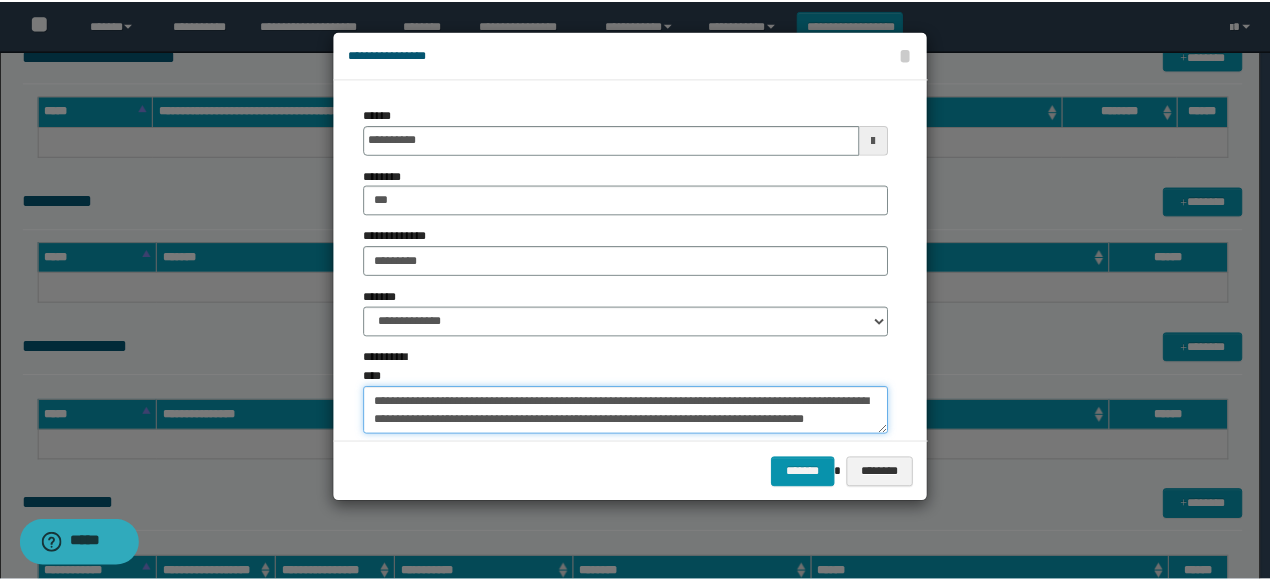 scroll, scrollTop: 12, scrollLeft: 0, axis: vertical 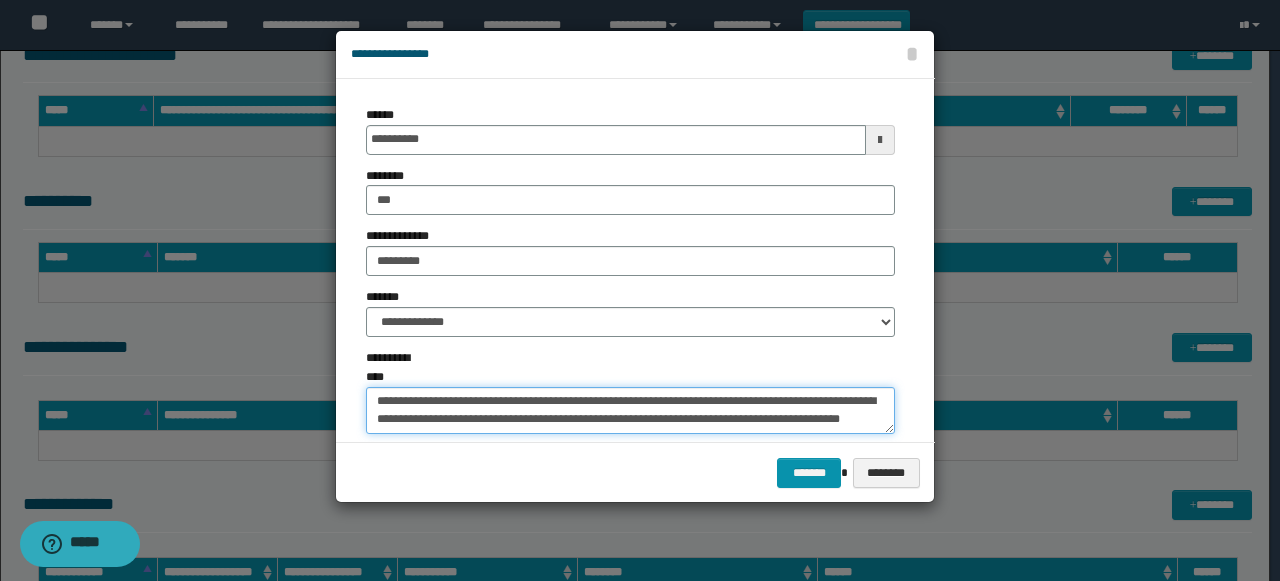 click on "**********" at bounding box center [630, 410] 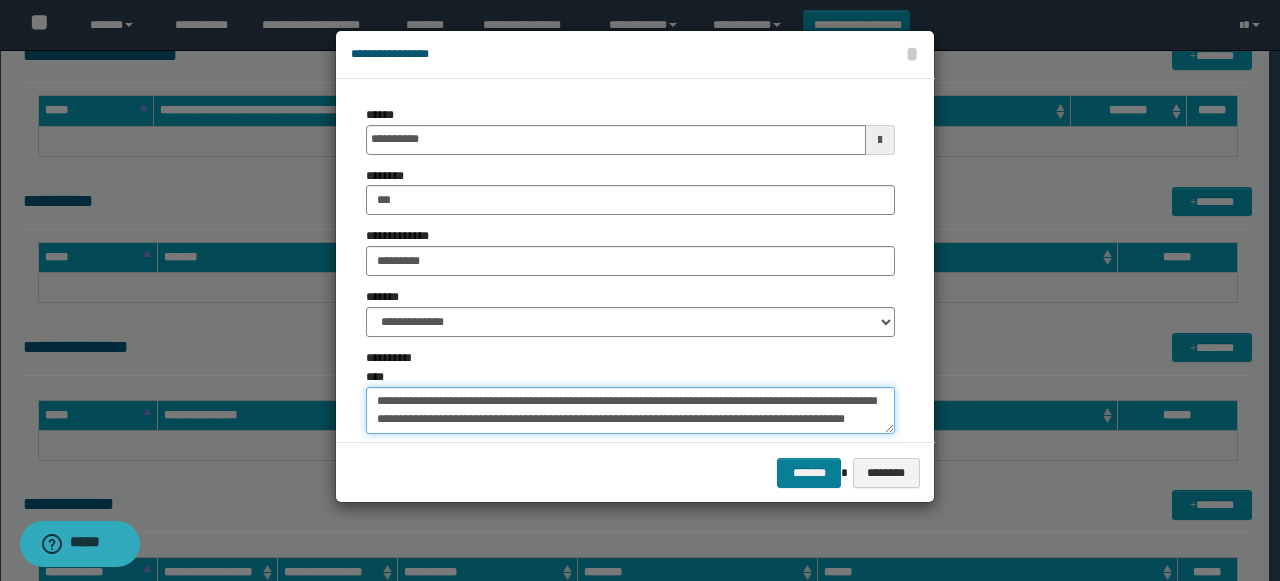 type on "**********" 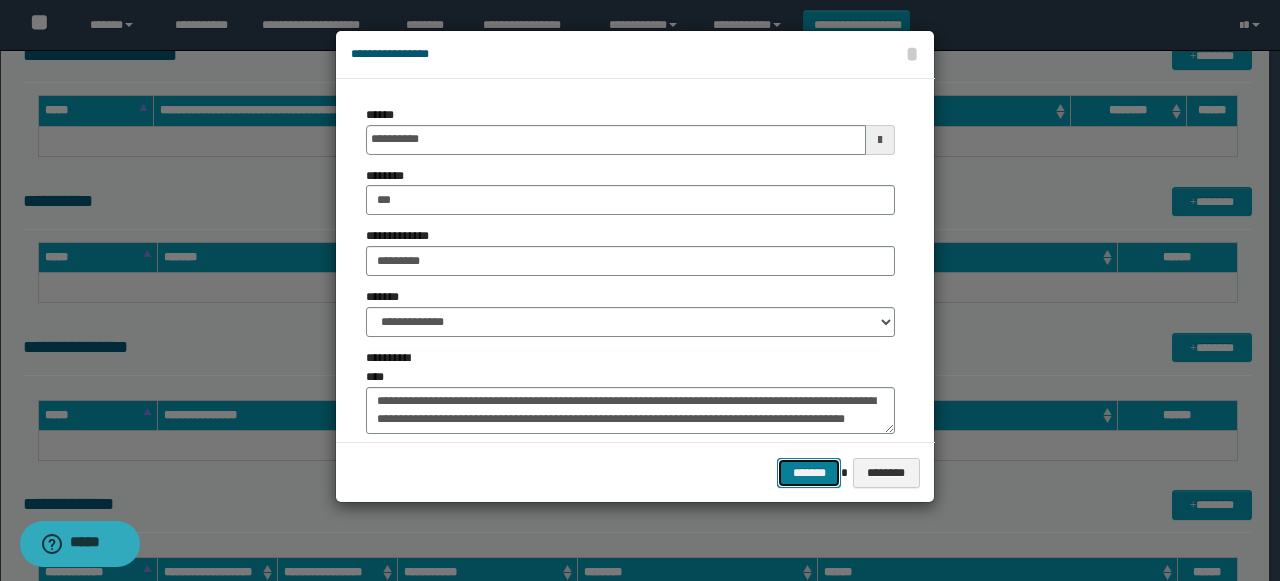 click on "*******" at bounding box center [809, 472] 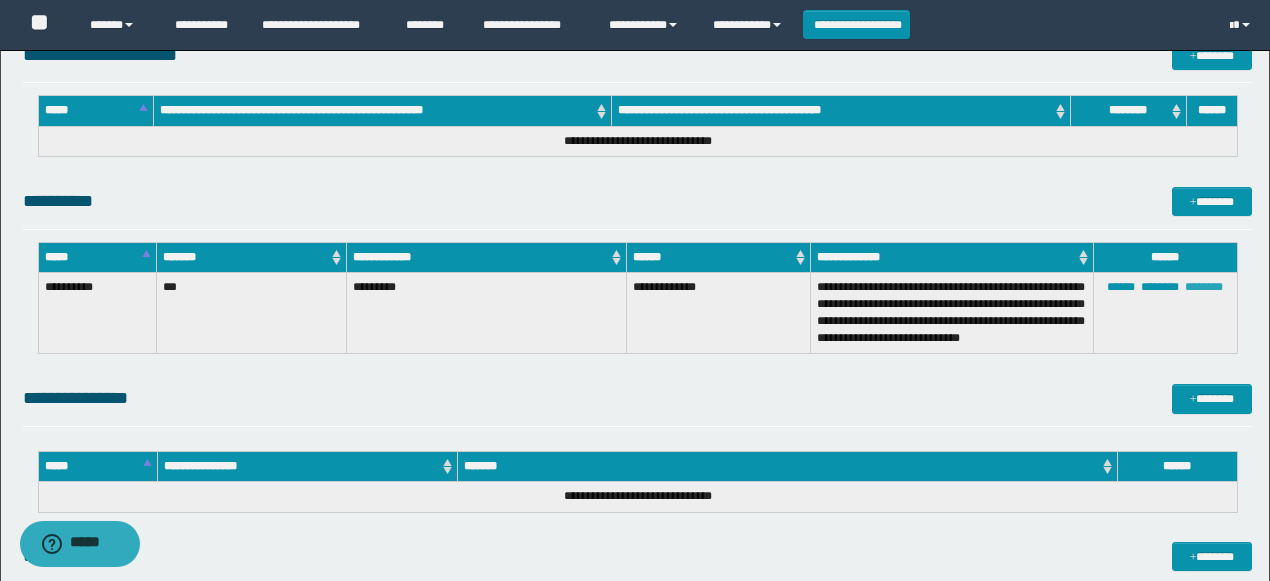 click on "********" at bounding box center [1204, 287] 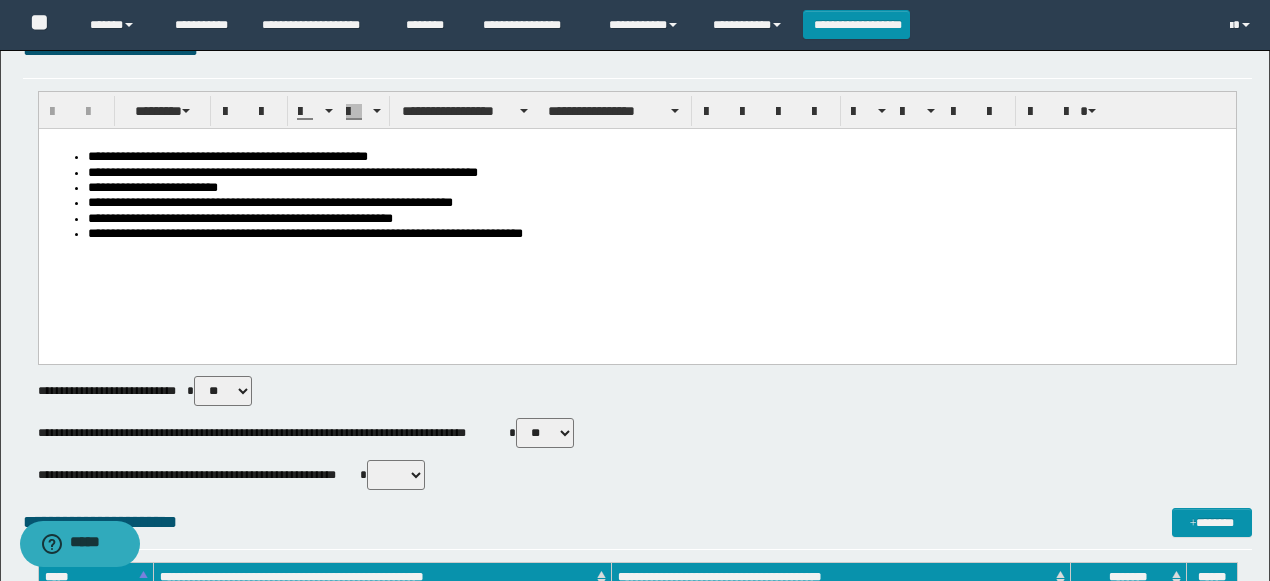 scroll, scrollTop: 0, scrollLeft: 0, axis: both 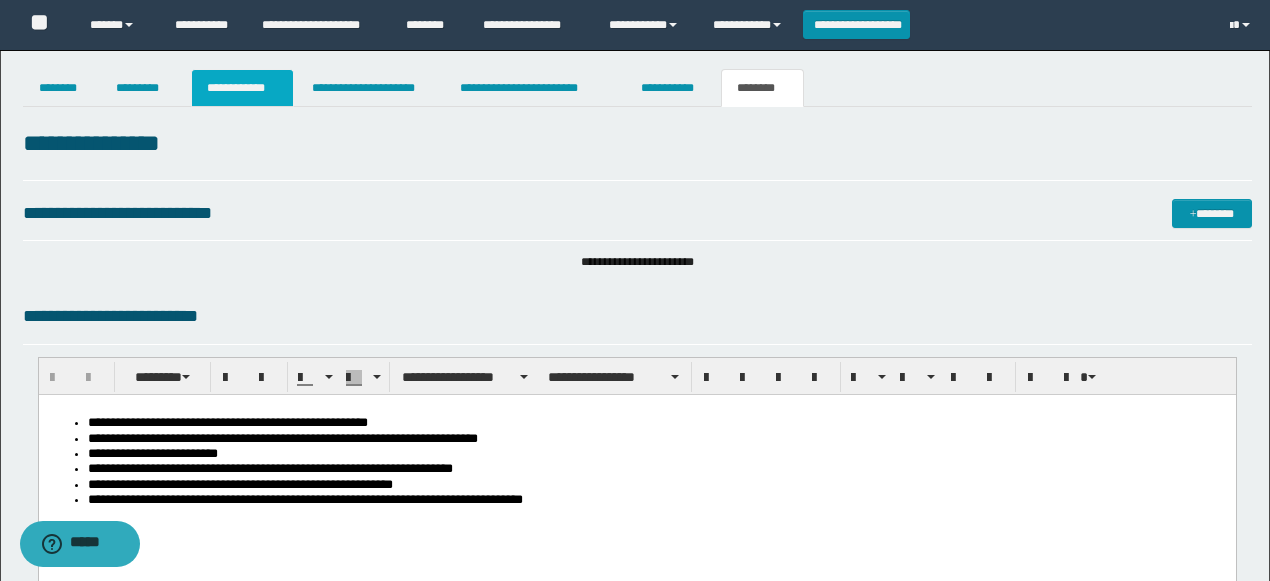 click on "**********" at bounding box center (243, 88) 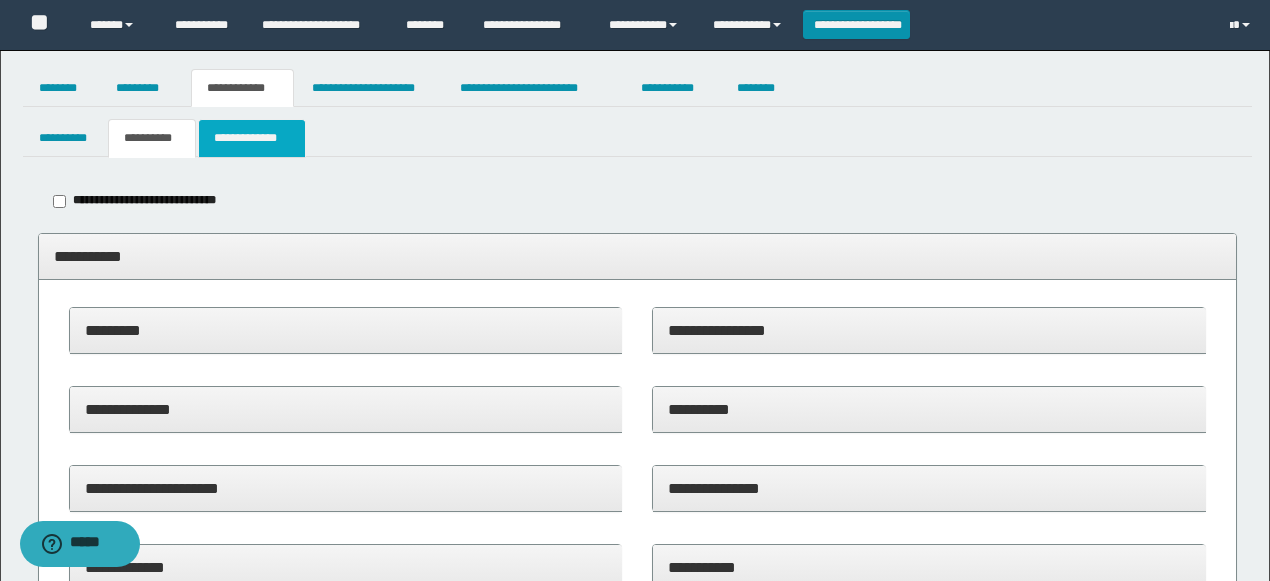 click on "**********" at bounding box center [252, 138] 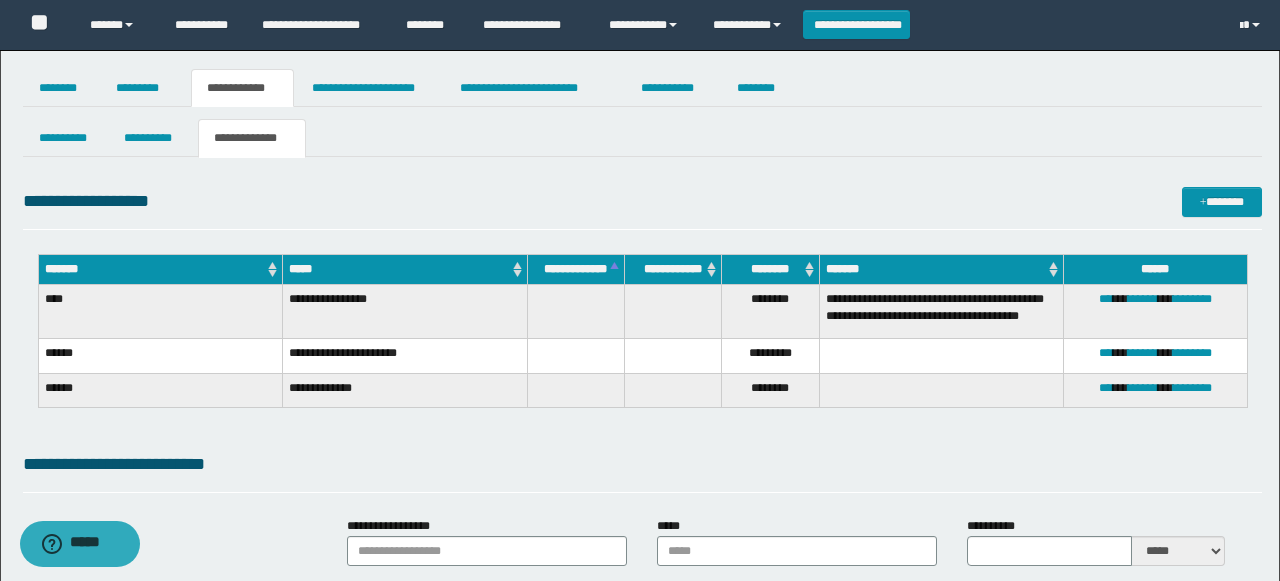 type on "**********" 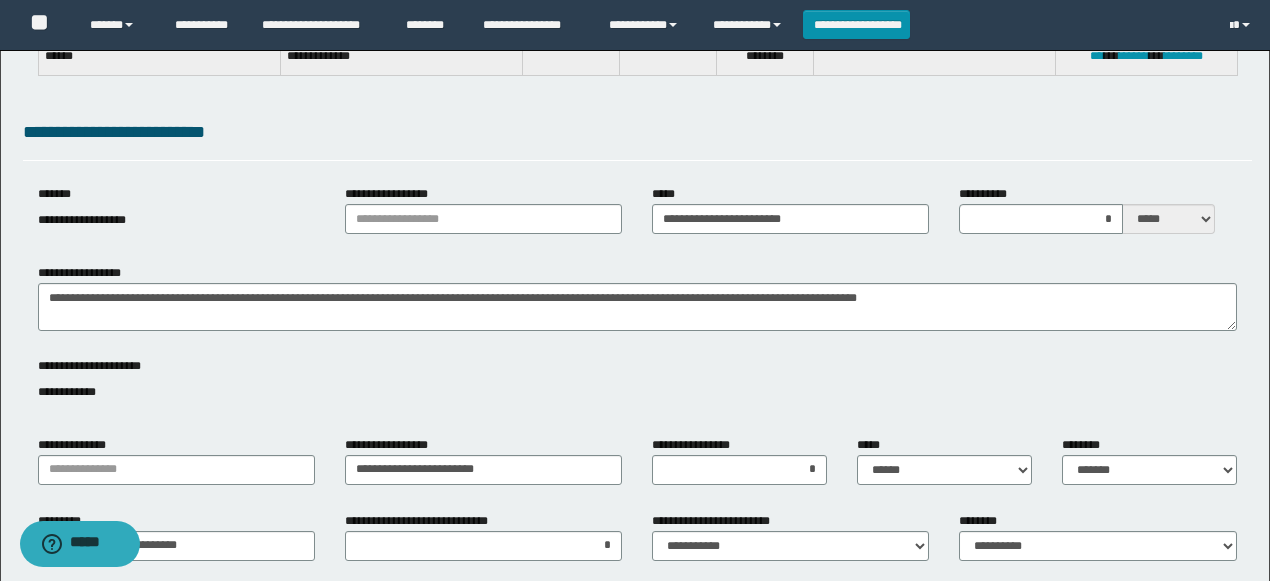 scroll, scrollTop: 333, scrollLeft: 0, axis: vertical 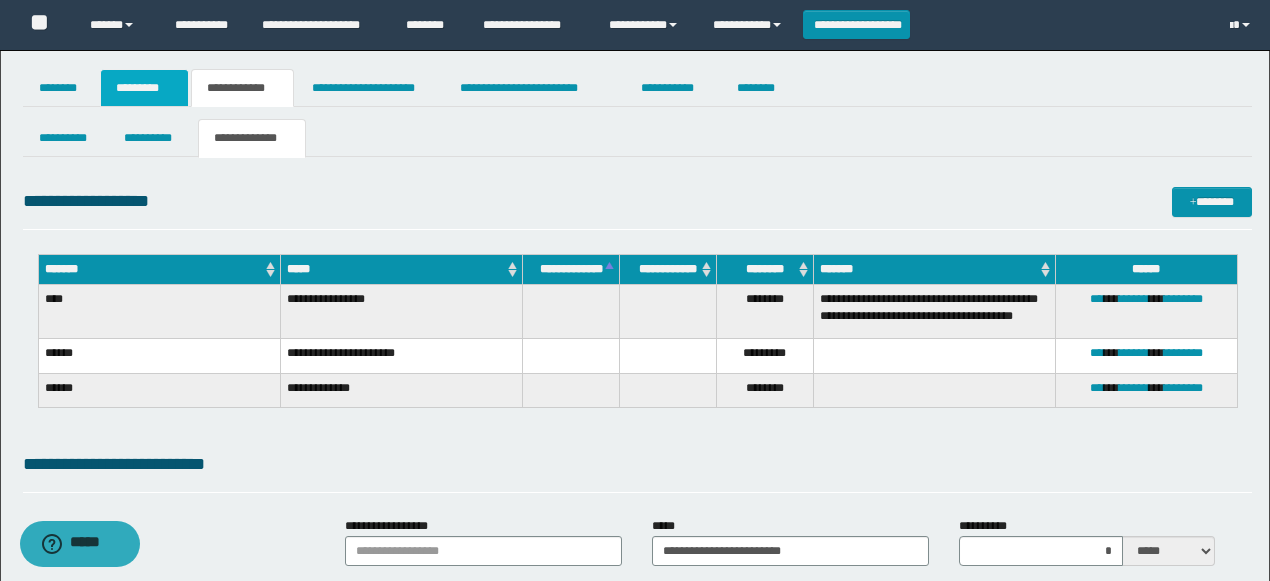 click on "*********" at bounding box center [144, 88] 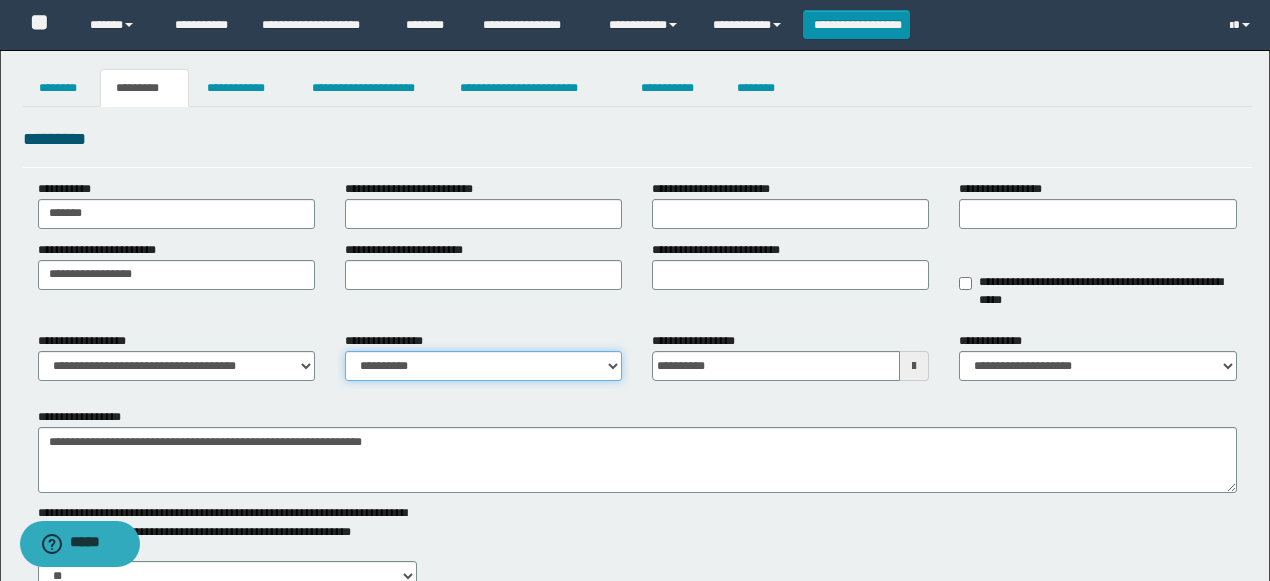 drag, startPoint x: 446, startPoint y: 369, endPoint x: 454, endPoint y: 379, distance: 12.806249 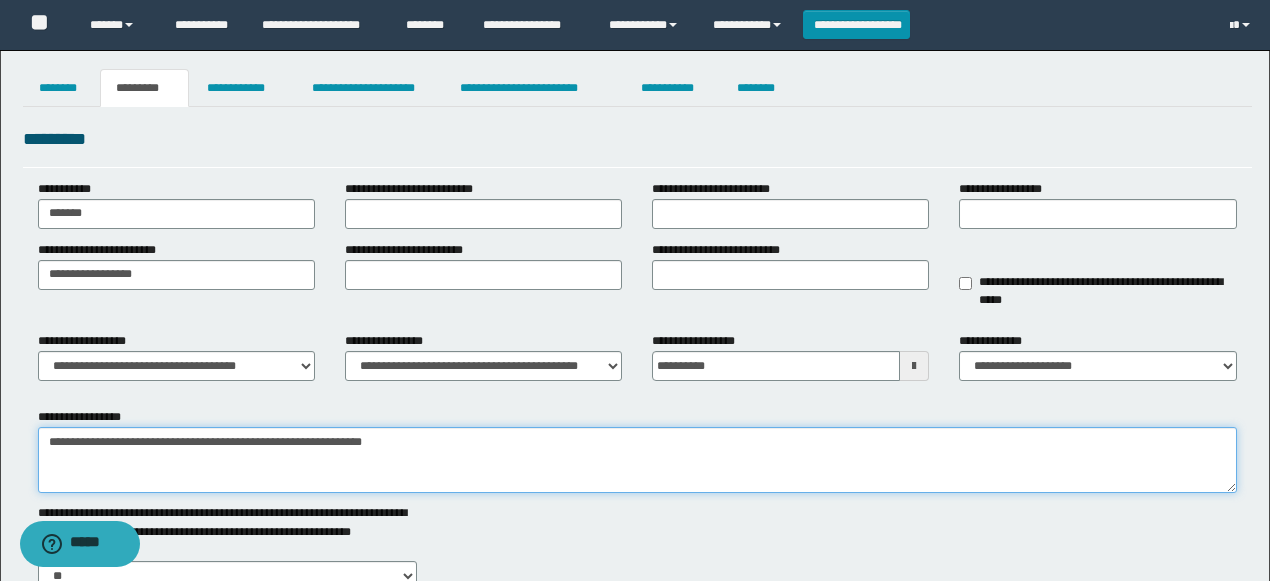 click on "**********" at bounding box center (637, 460) 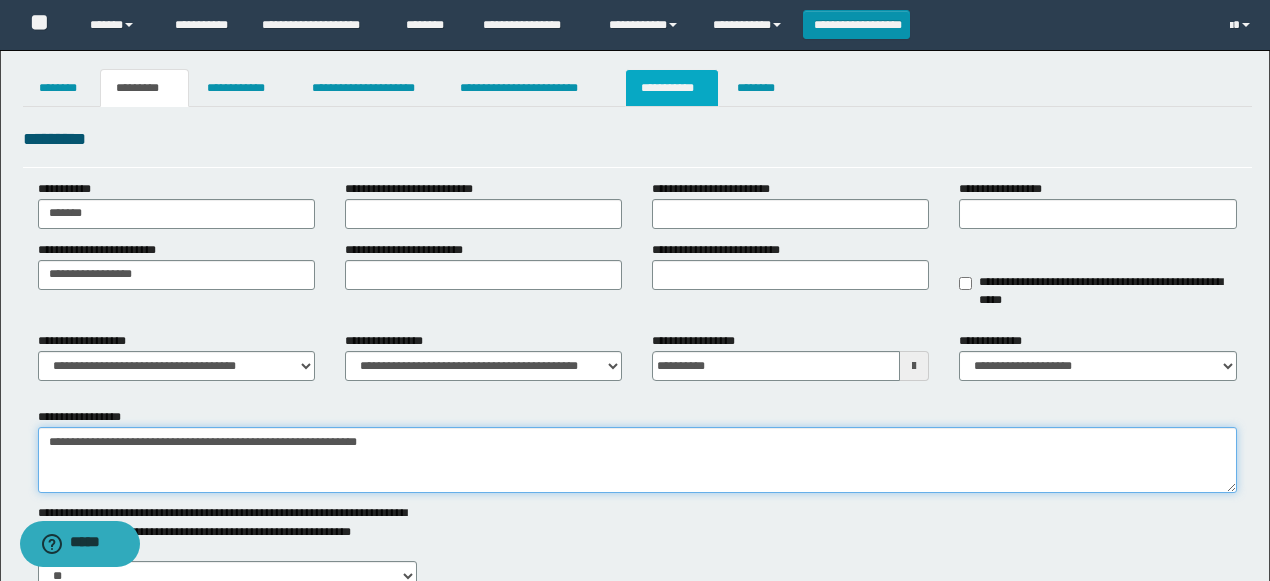 type on "**********" 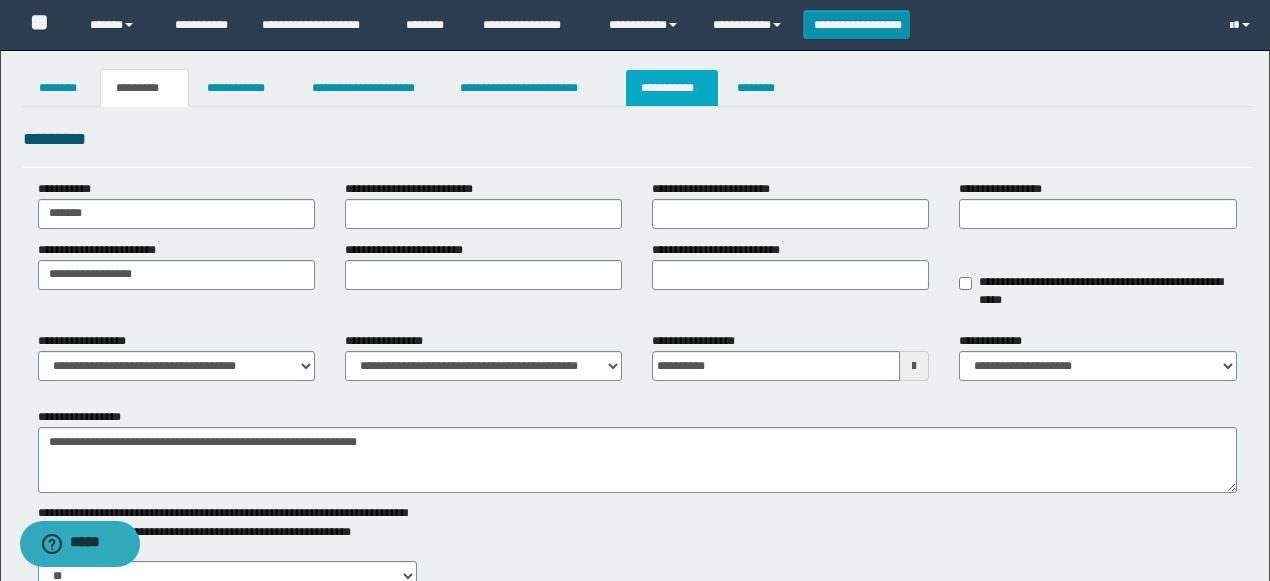 click on "**********" at bounding box center [672, 88] 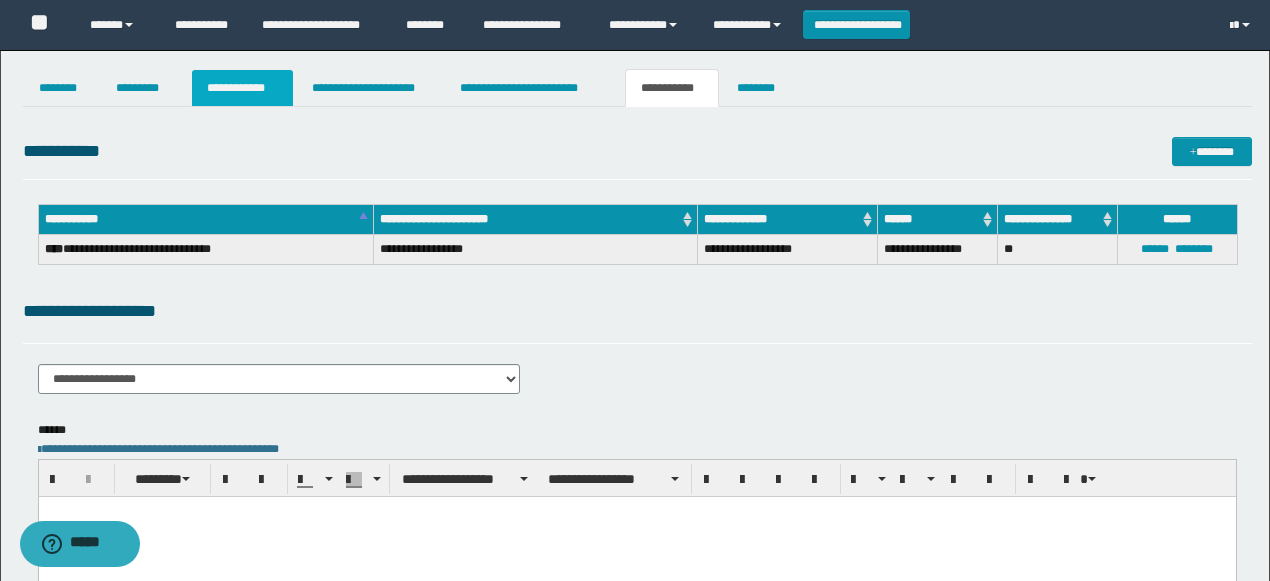 click on "**********" at bounding box center (243, 88) 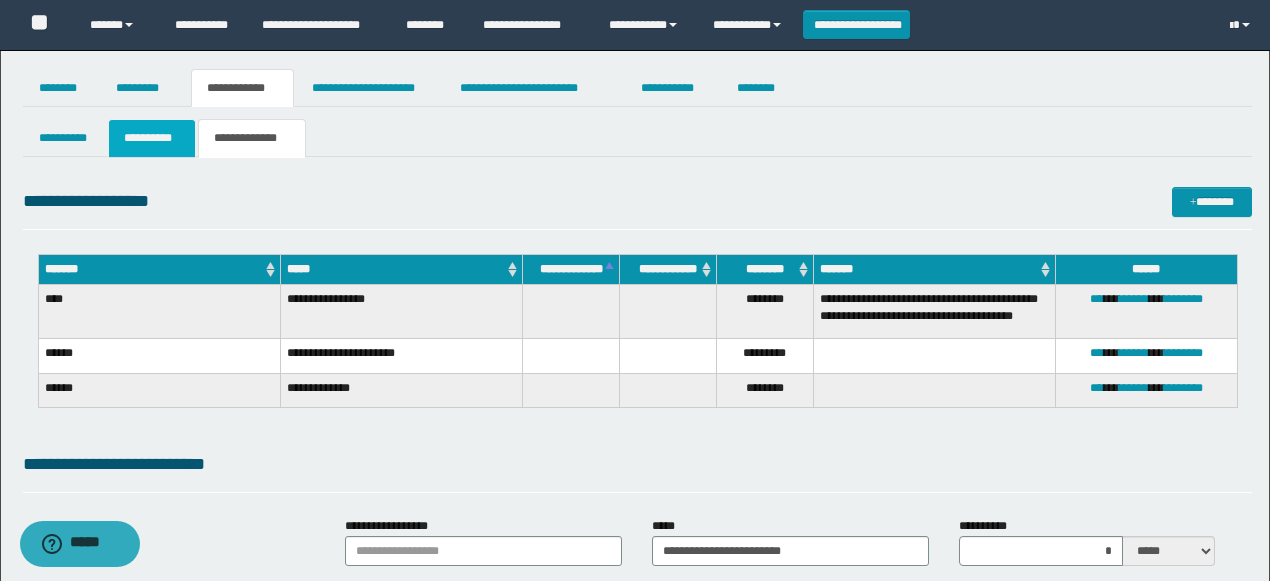 click on "**********" at bounding box center (151, 138) 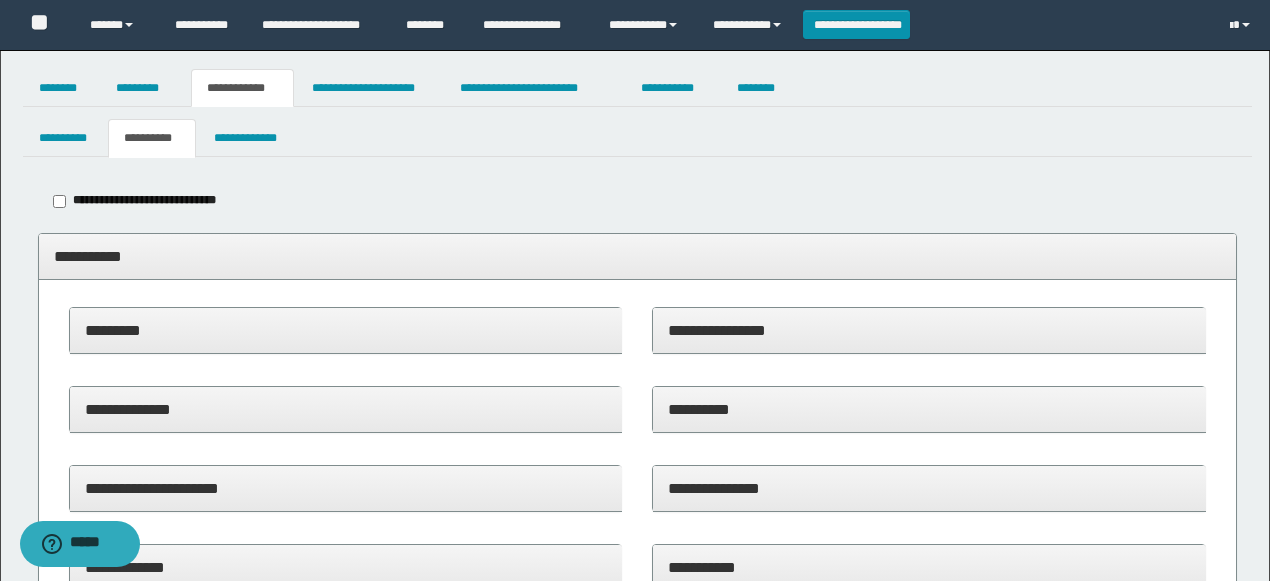 click on "**********" at bounding box center (638, 256) 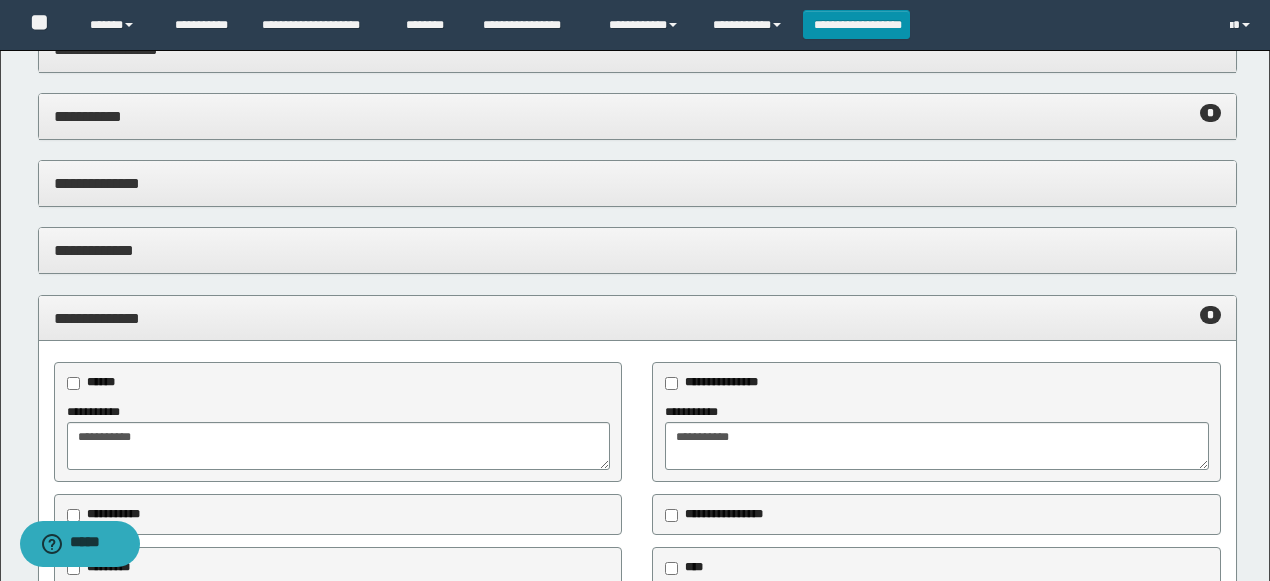 scroll, scrollTop: 533, scrollLeft: 0, axis: vertical 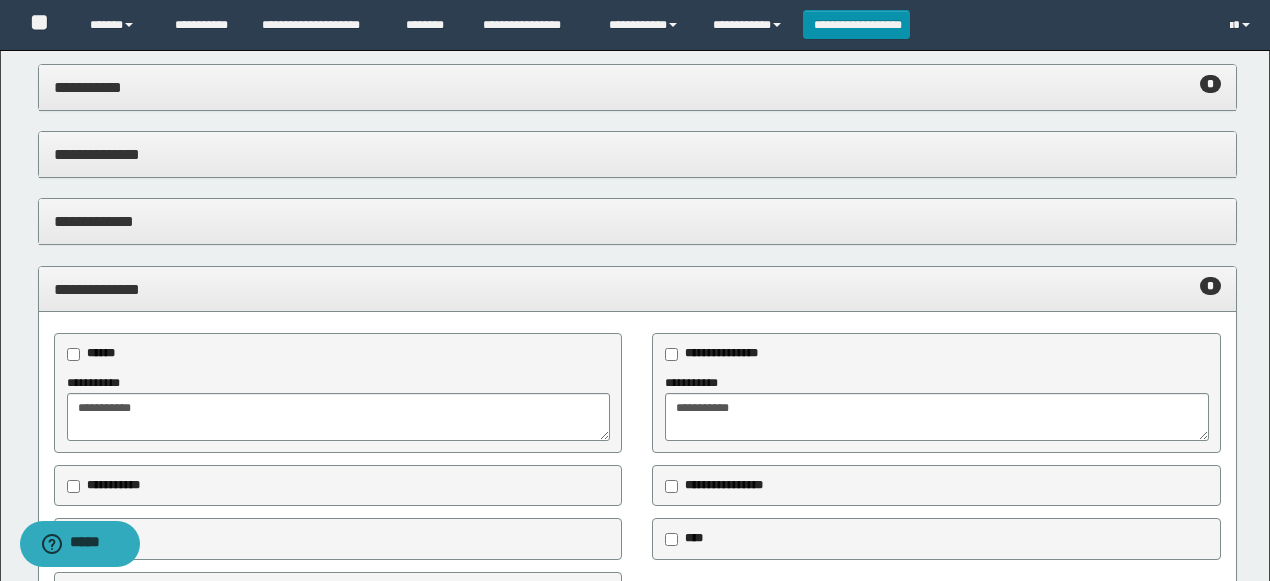 click on "**********" at bounding box center (638, 87) 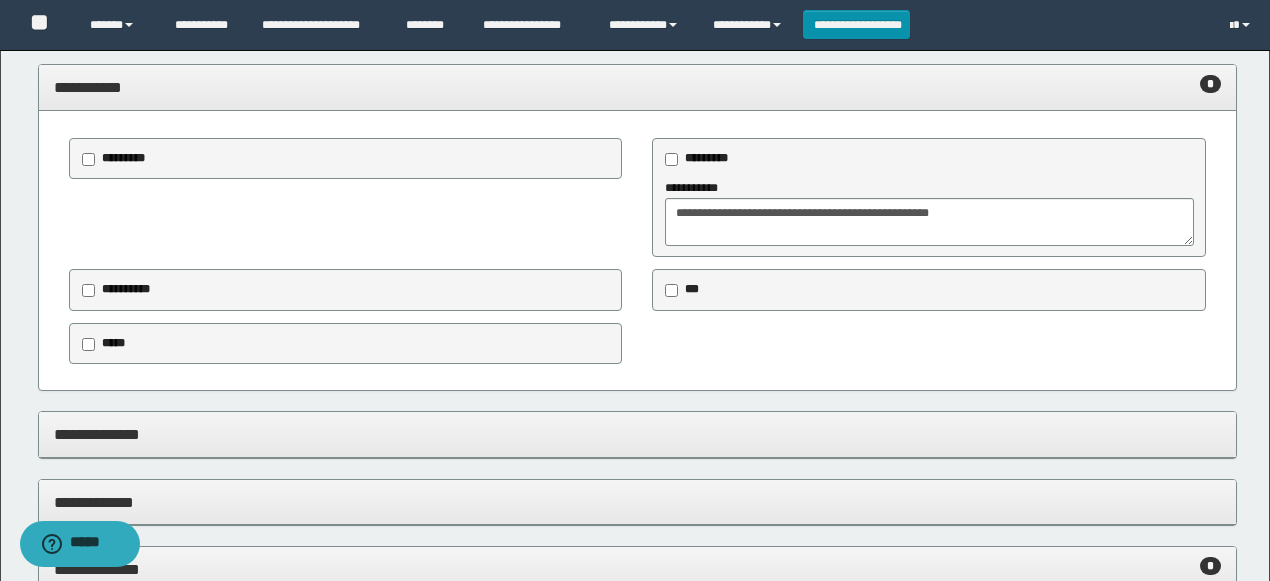 click on "*****" at bounding box center [346, 344] 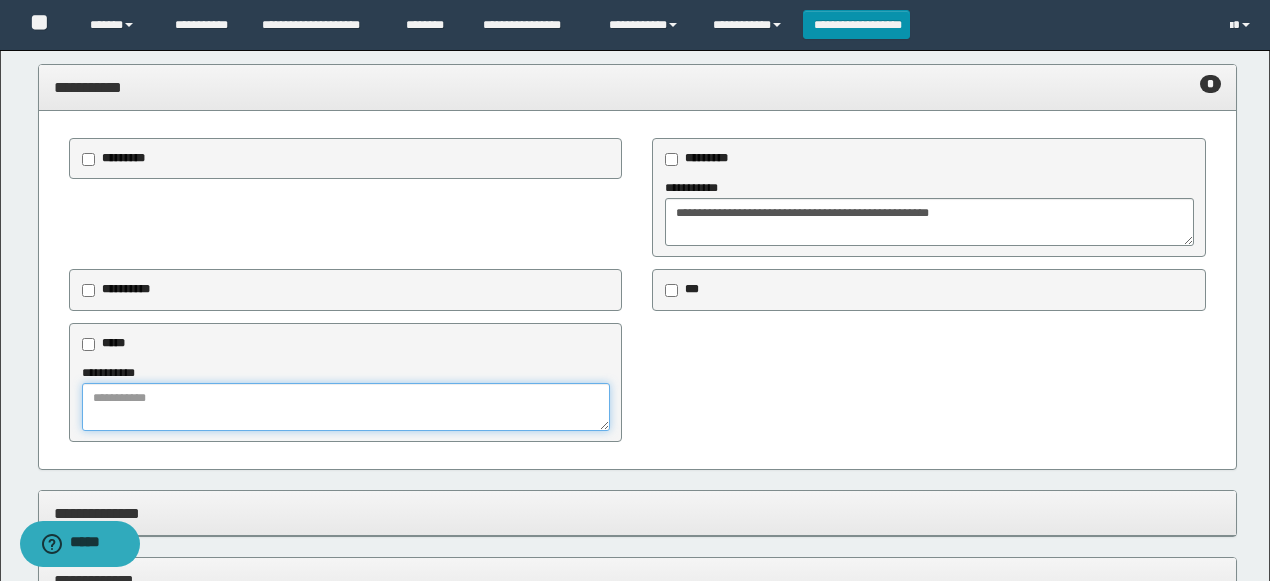 click at bounding box center (346, 407) 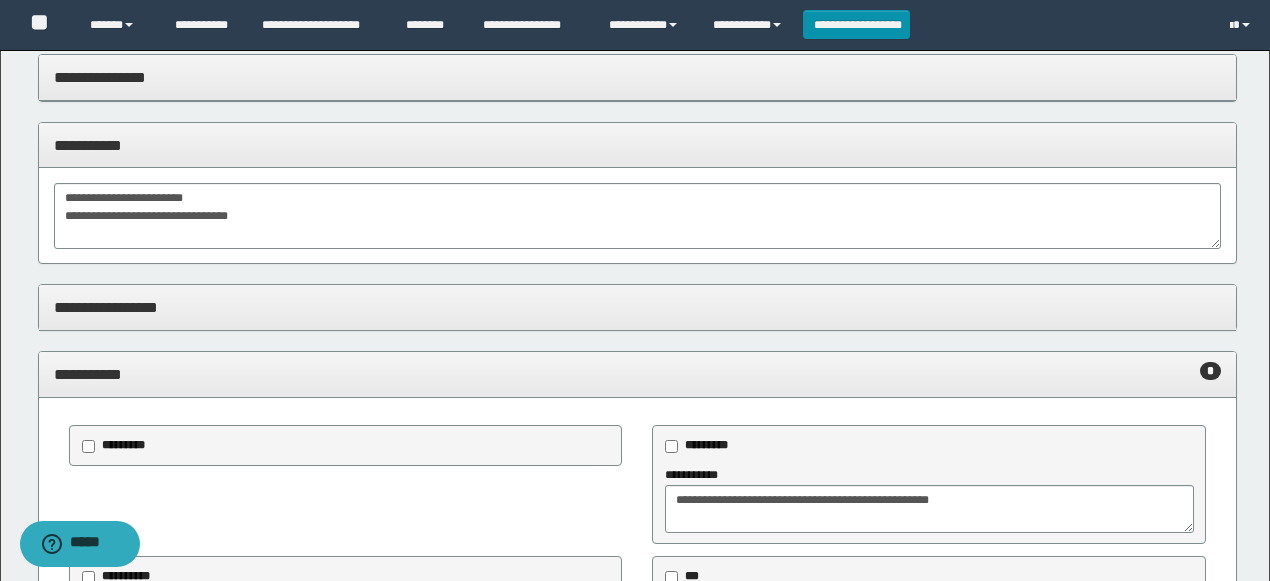 scroll, scrollTop: 0, scrollLeft: 0, axis: both 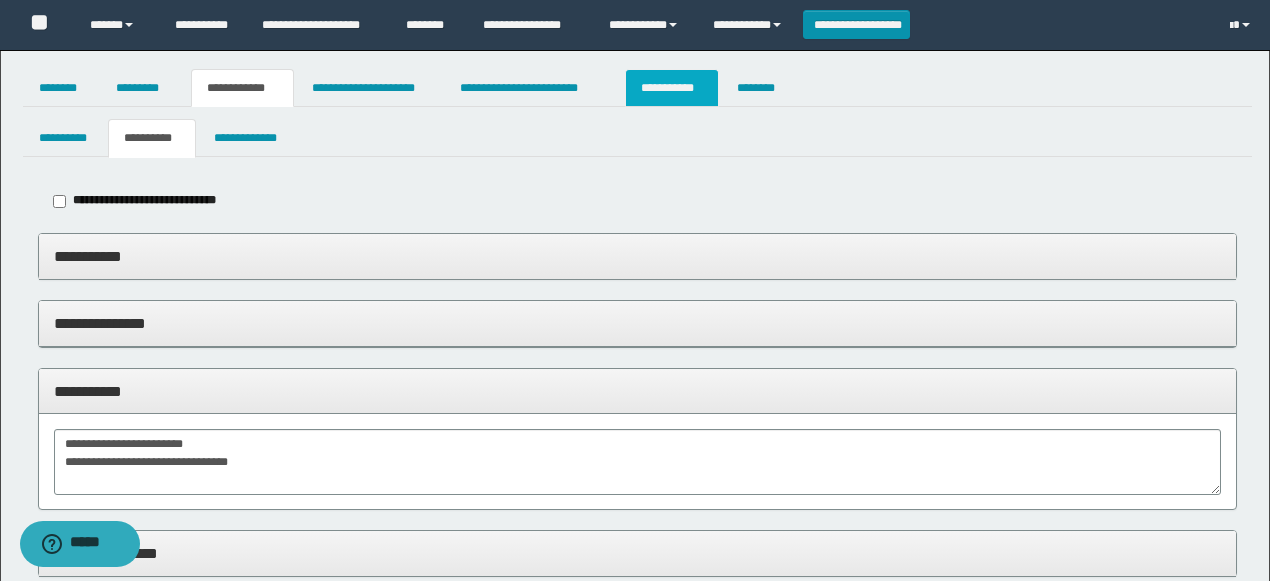 type on "**********" 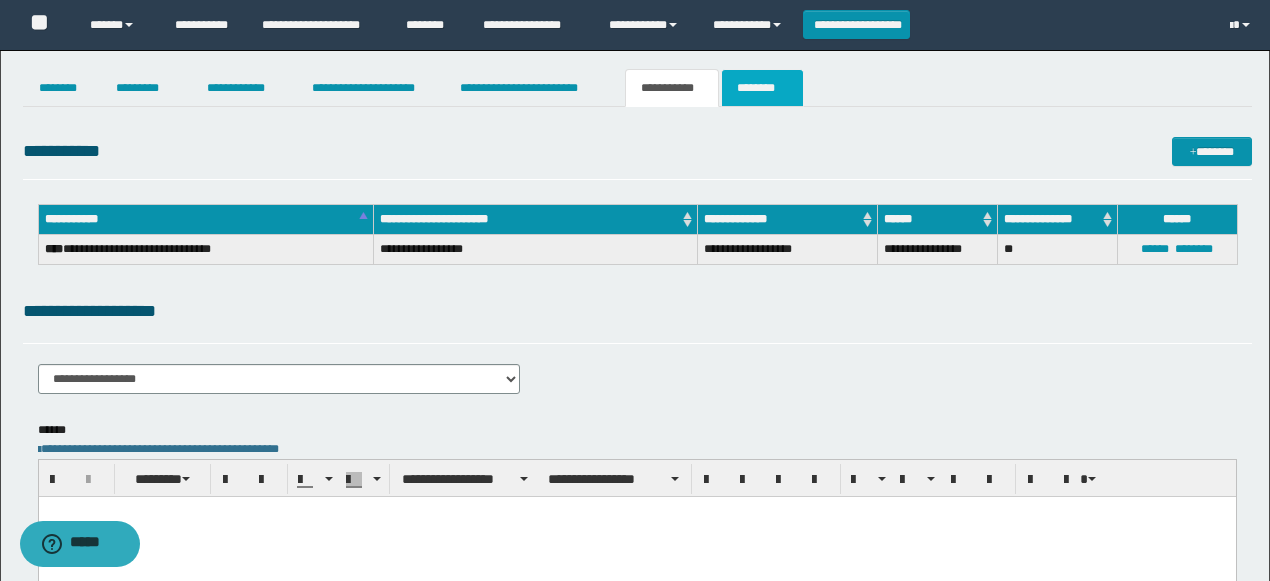 click on "********" at bounding box center [762, 88] 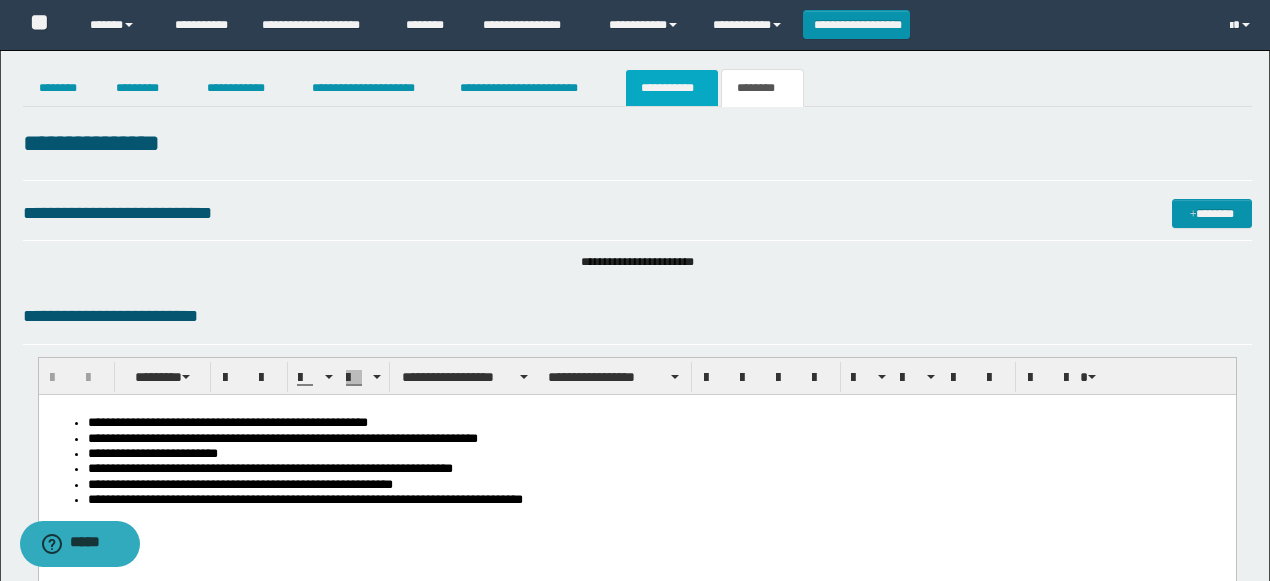 click on "**********" at bounding box center [672, 88] 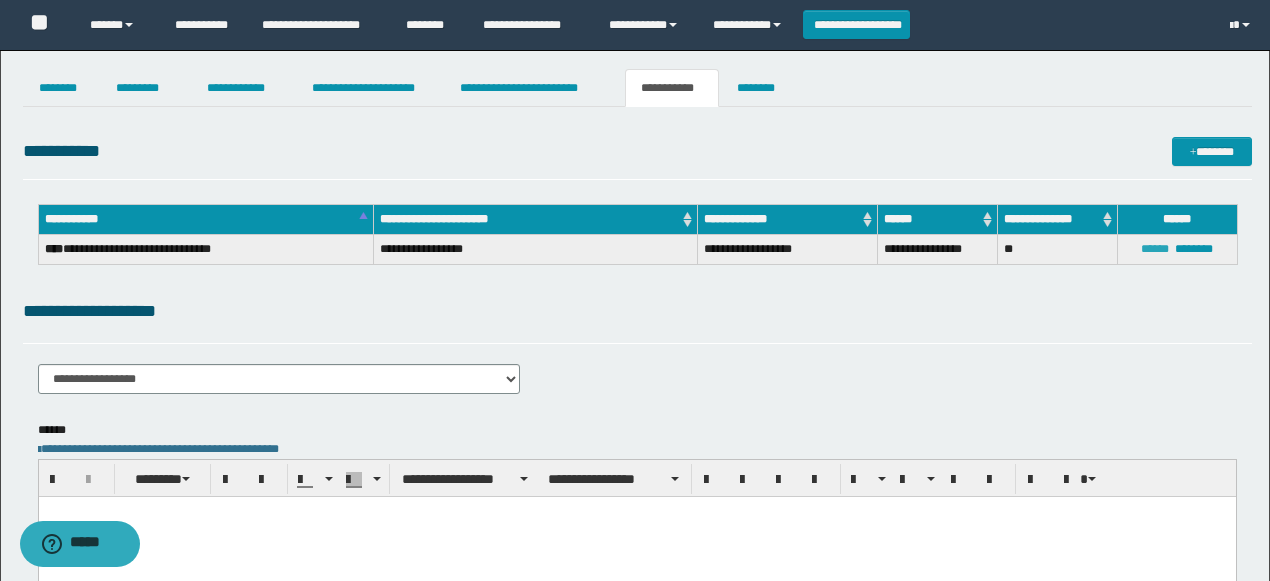 click on "******" at bounding box center (1155, 249) 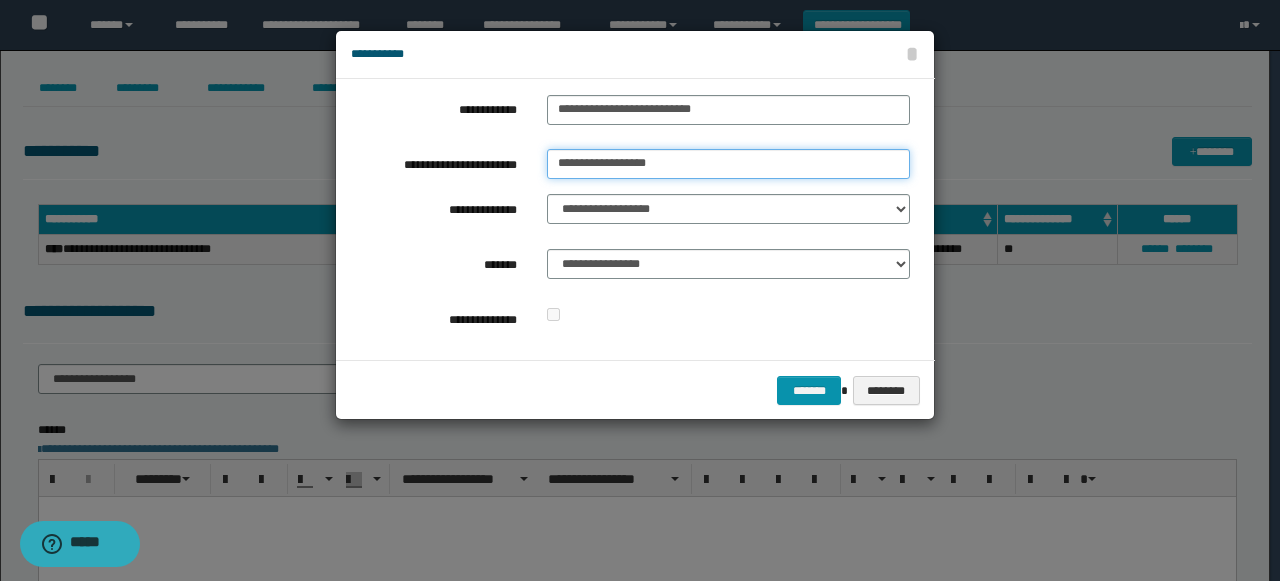 drag, startPoint x: 839, startPoint y: 166, endPoint x: 367, endPoint y: 168, distance: 472.00424 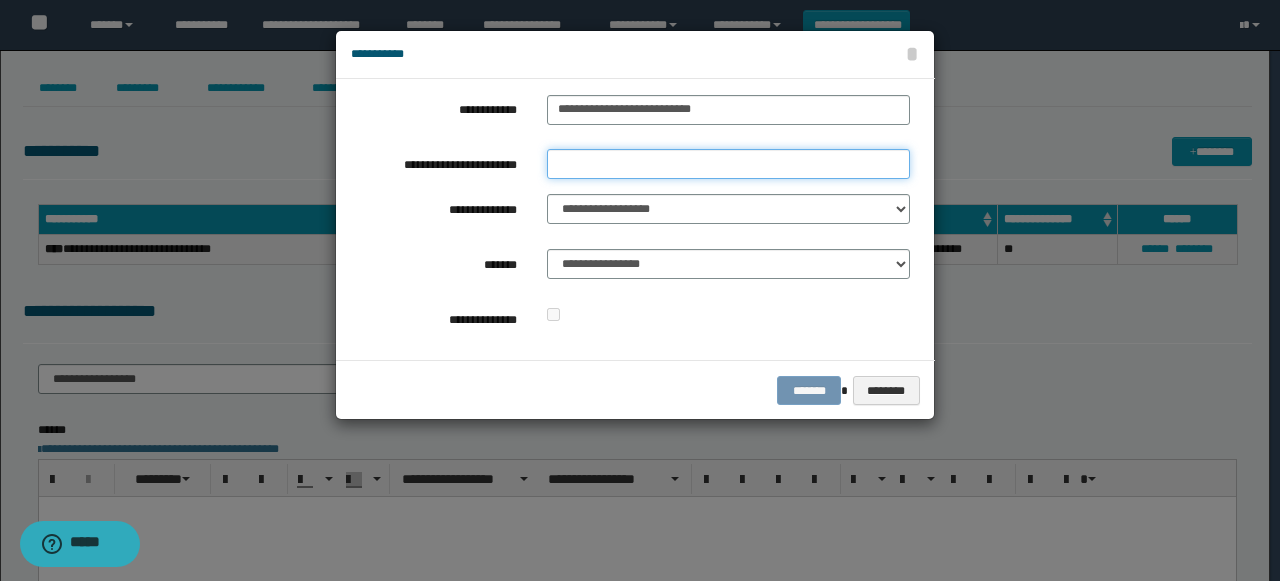 type 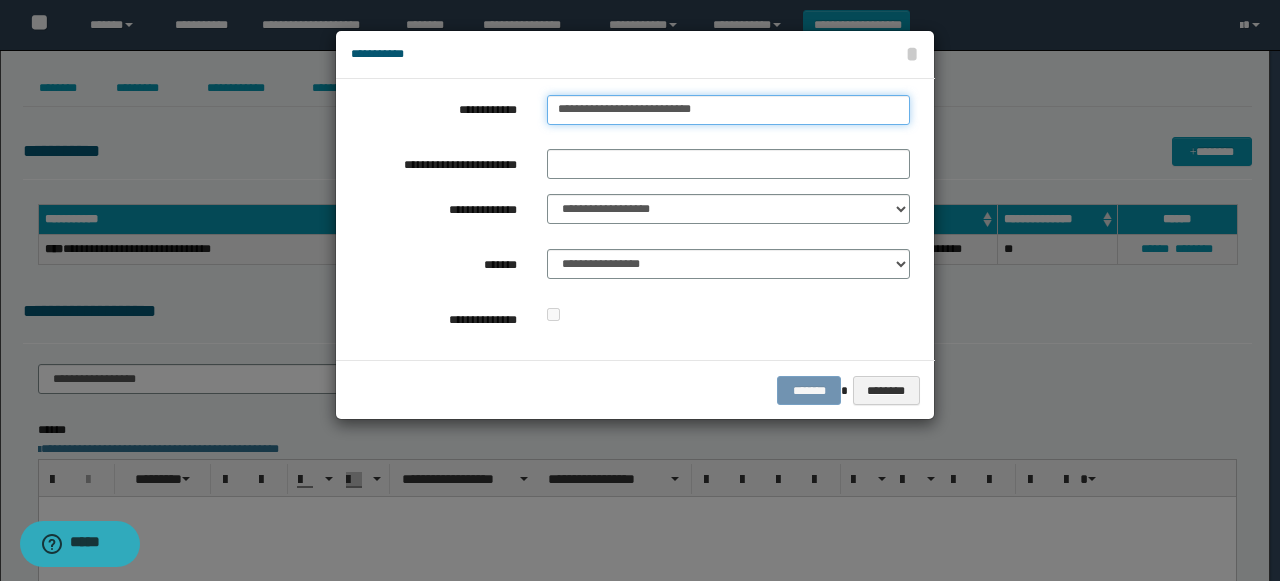 type on "**********" 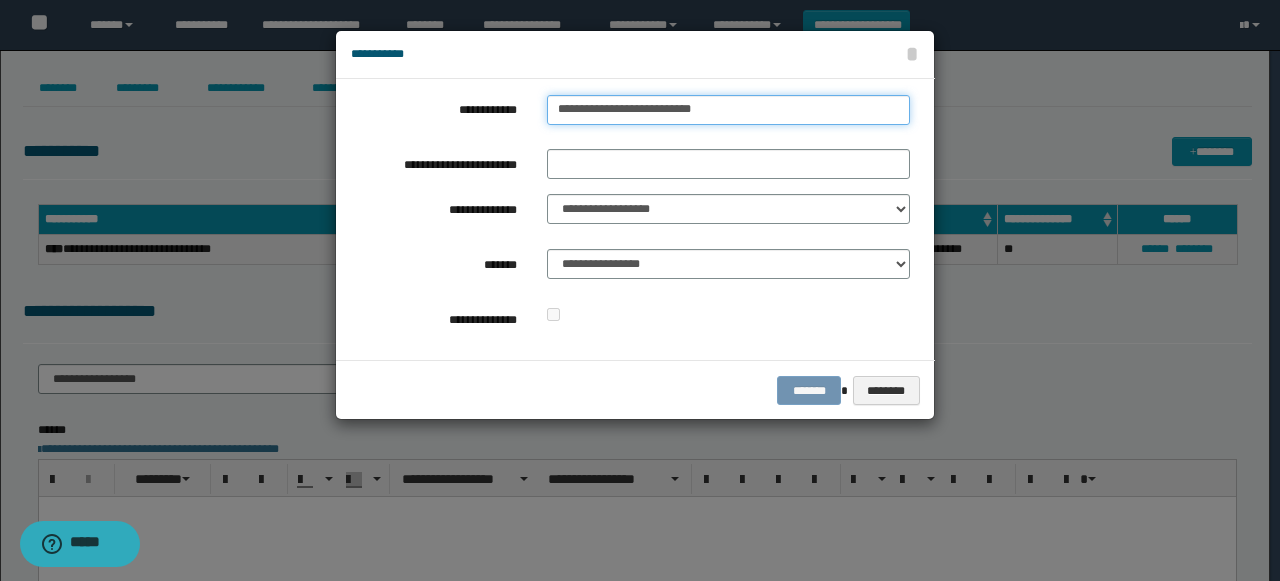 click on "**********" at bounding box center (640, 290) 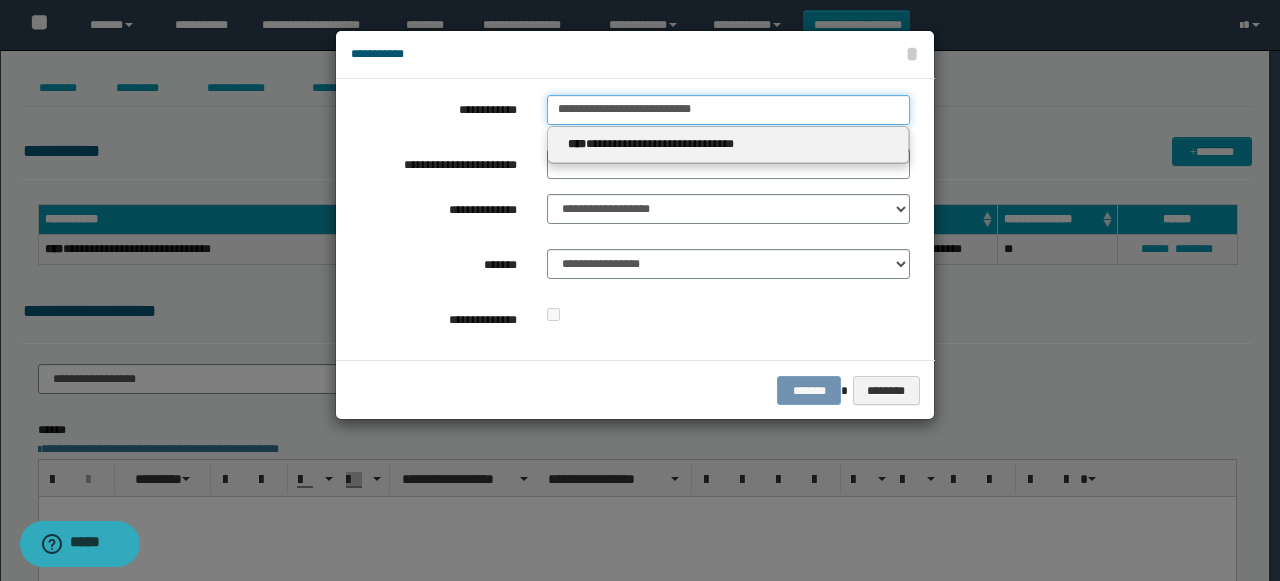 type 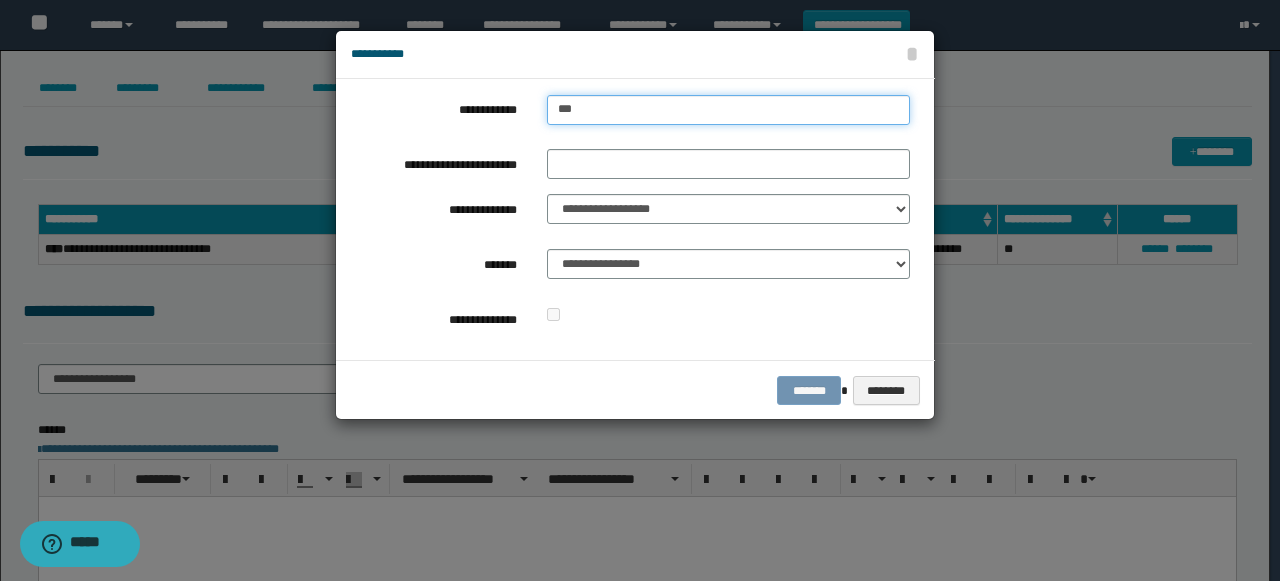 type on "****" 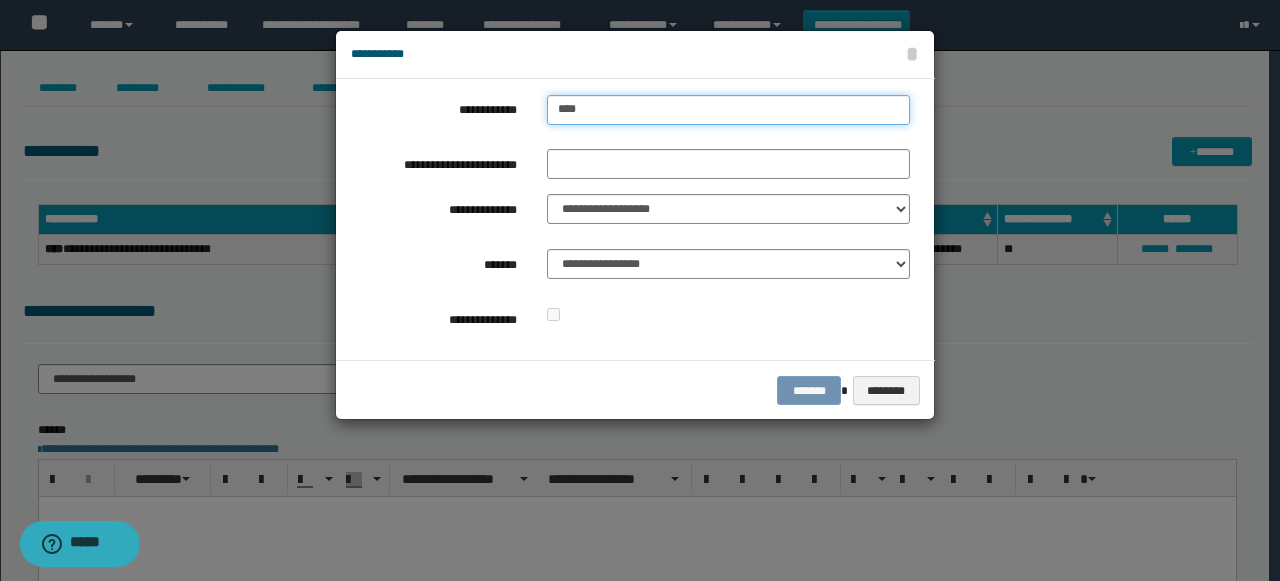type on "****" 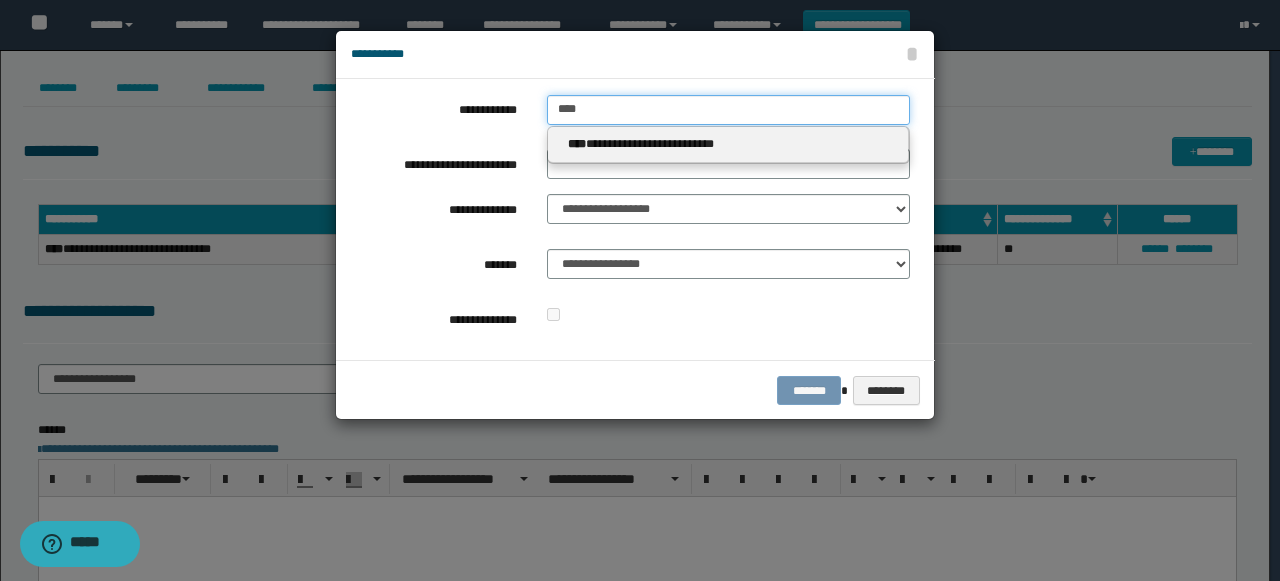 type on "****" 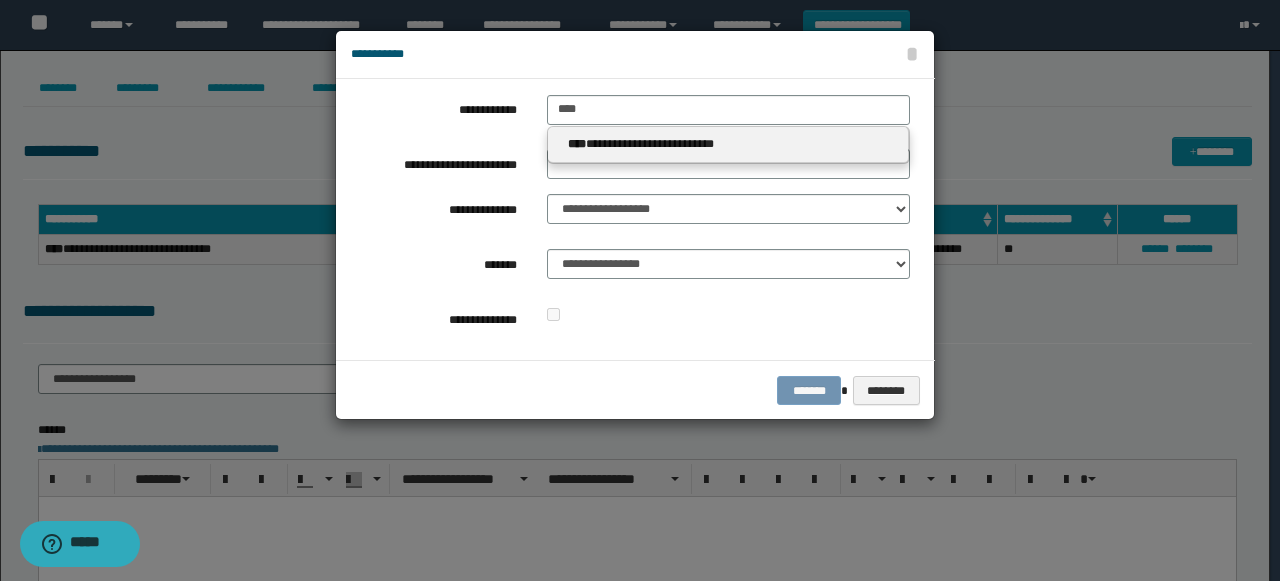 click on "**********" at bounding box center [728, 144] 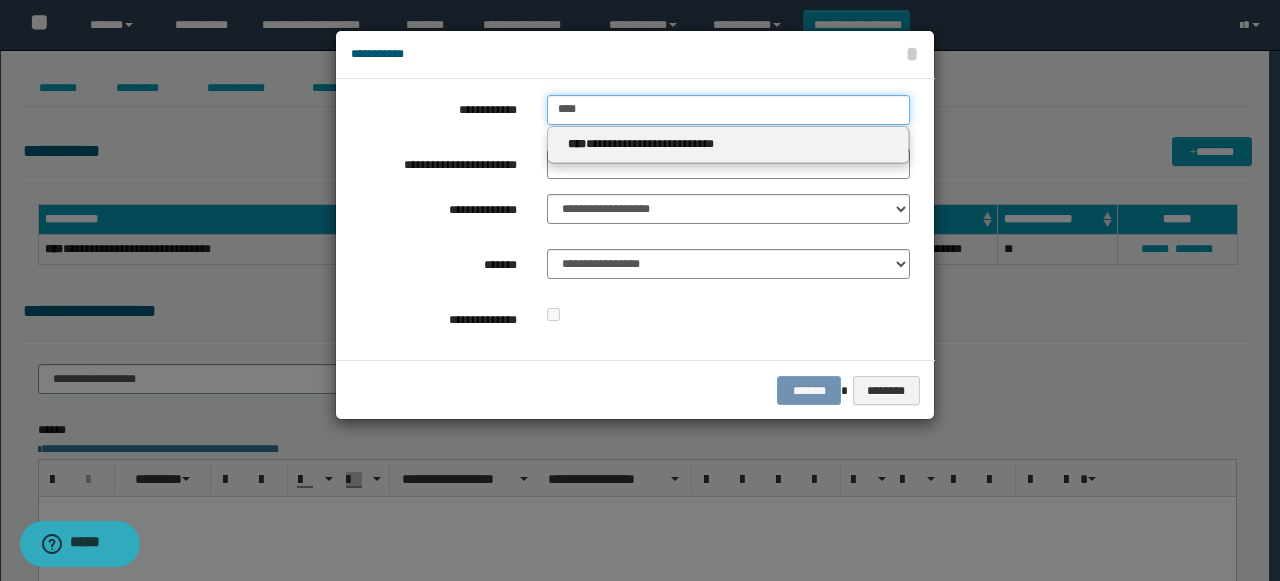 type 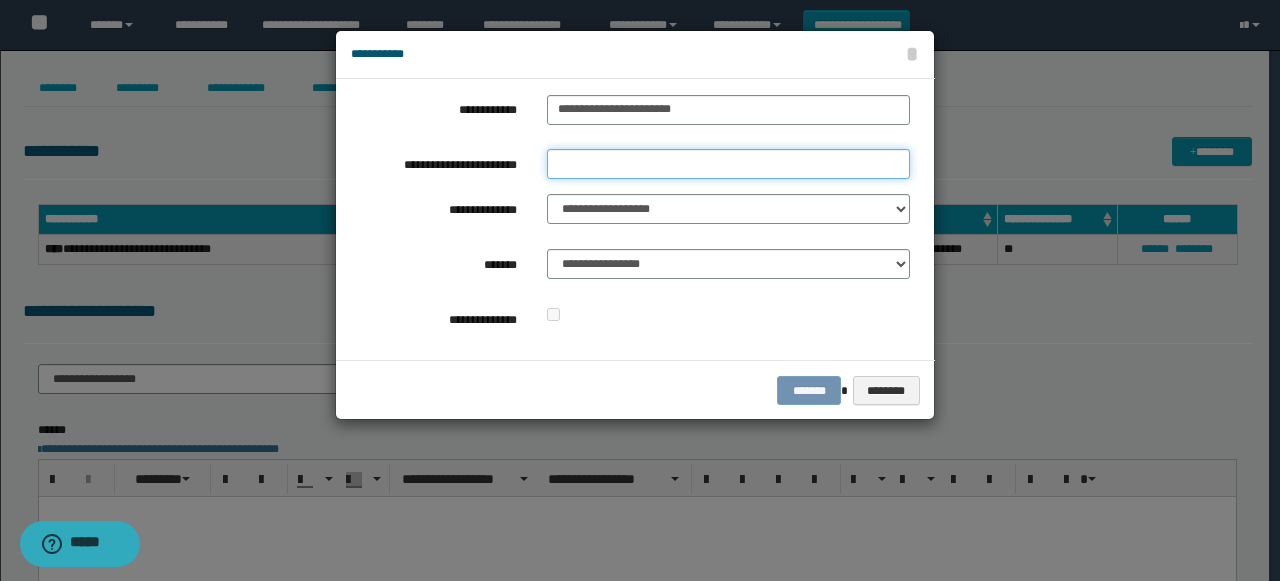 click on "**********" at bounding box center [728, 164] 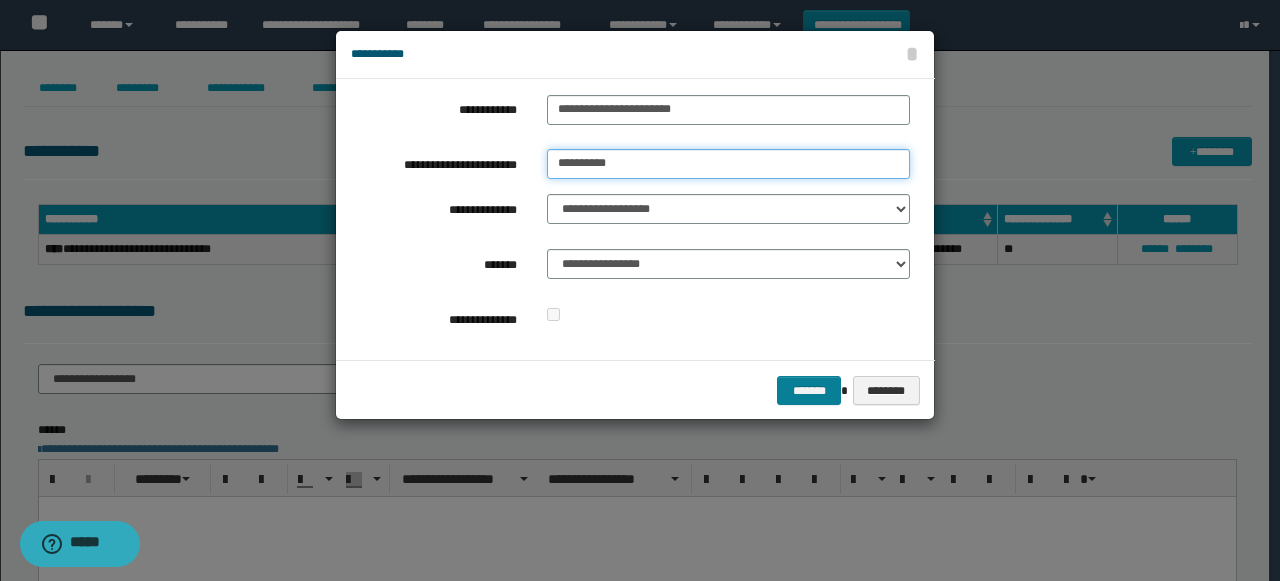 type on "**********" 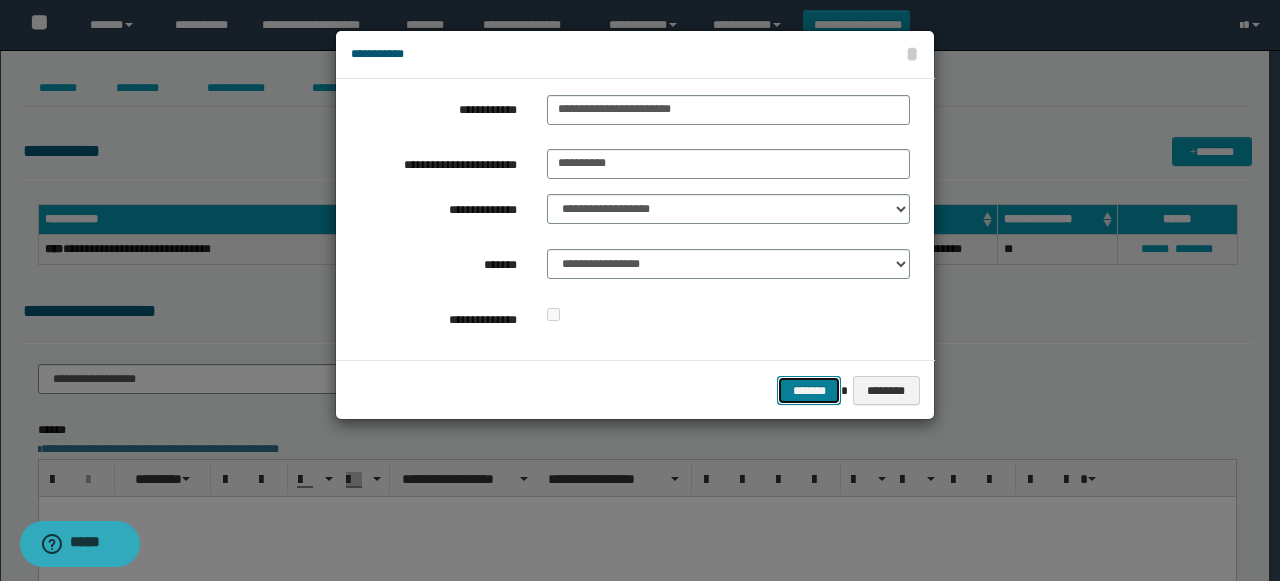 click on "*******" at bounding box center [809, 390] 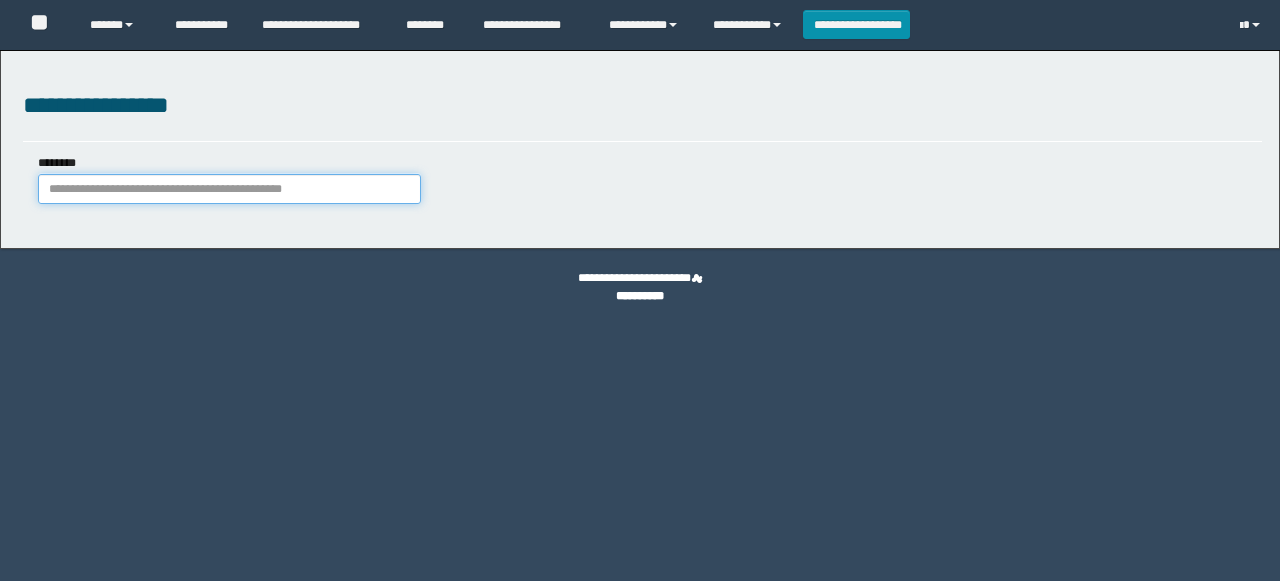 click on "********" at bounding box center (229, 189) 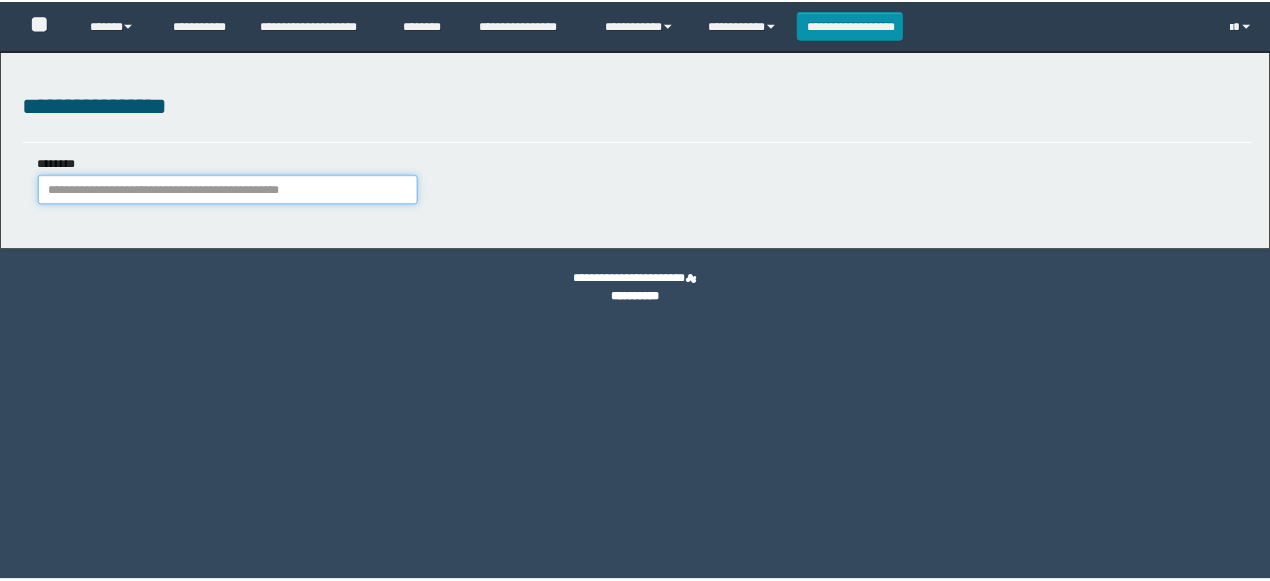 scroll, scrollTop: 0, scrollLeft: 0, axis: both 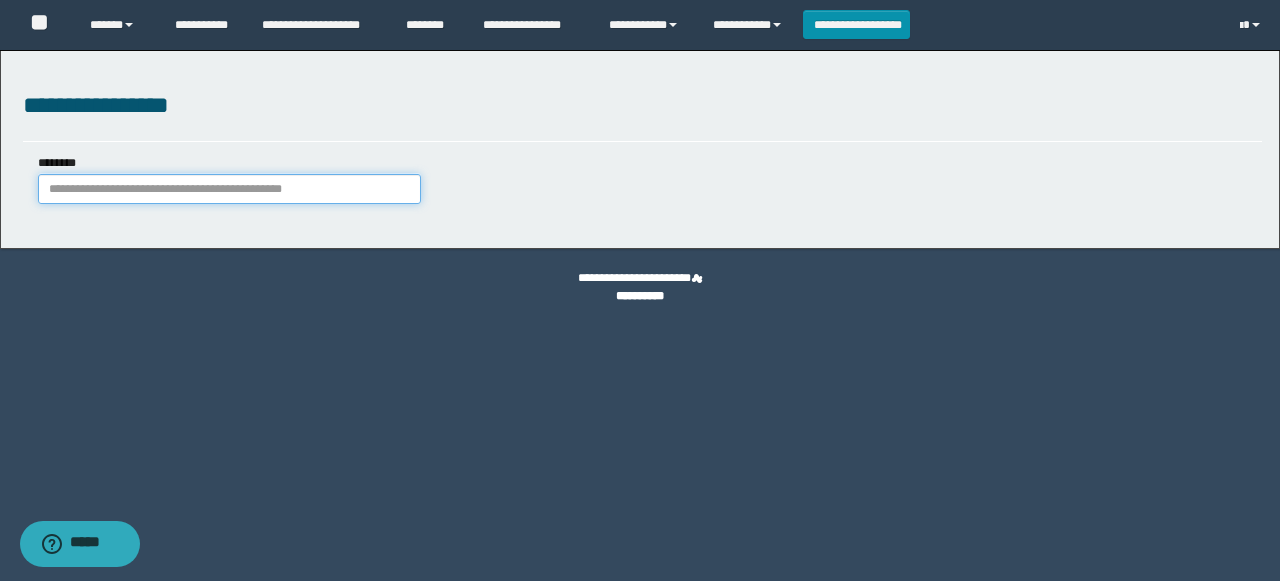 paste on "**********" 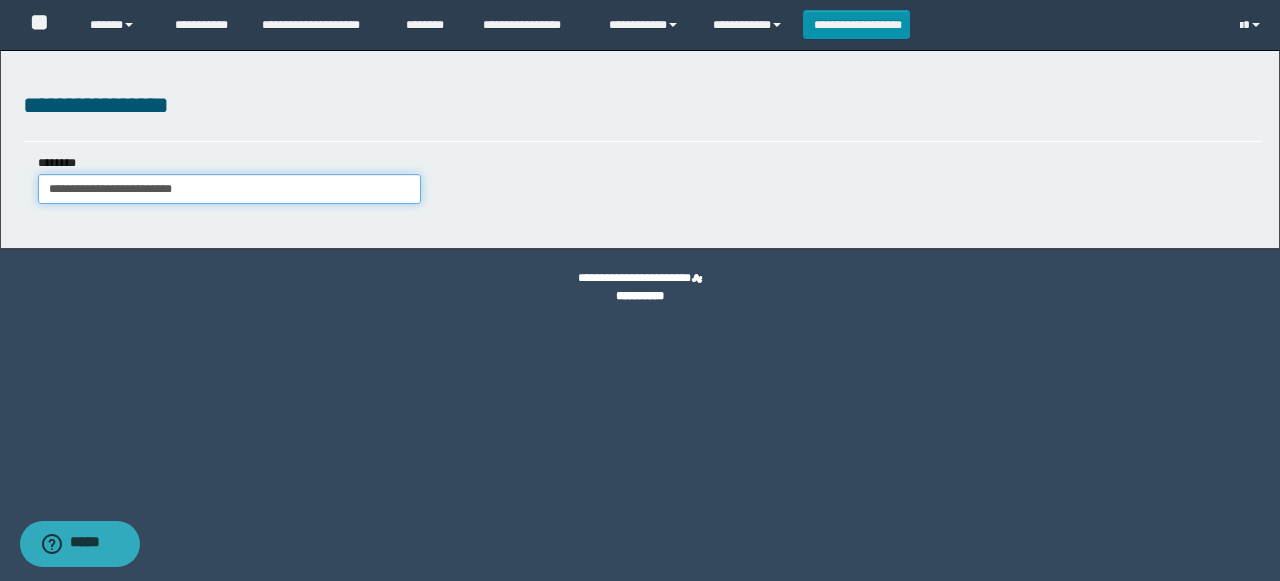 type on "**********" 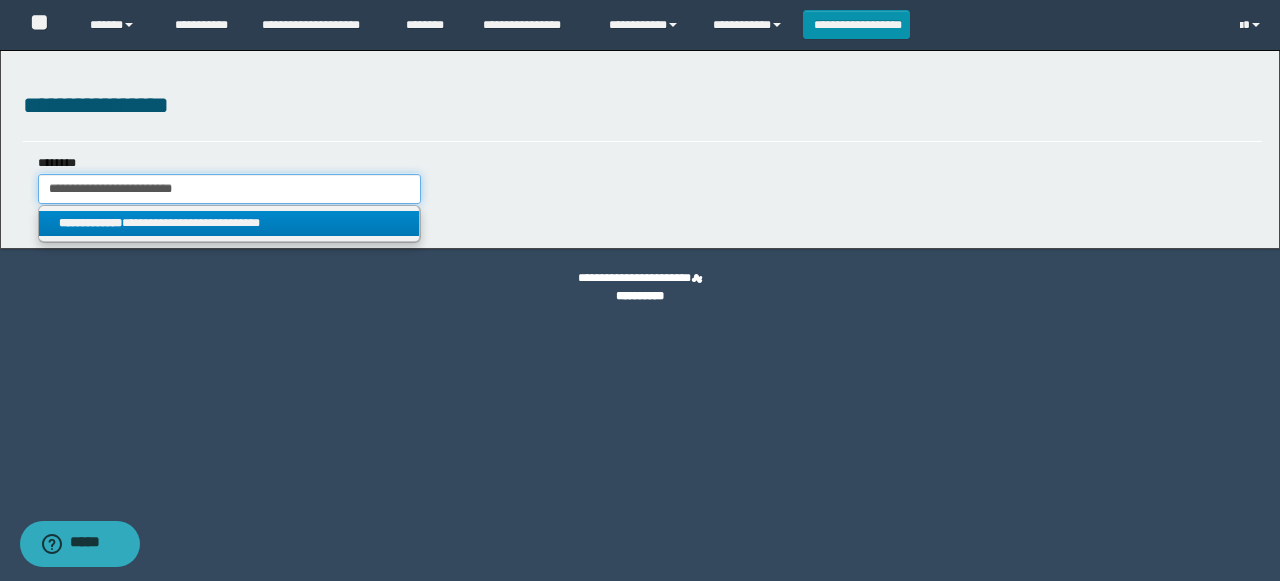 type on "**********" 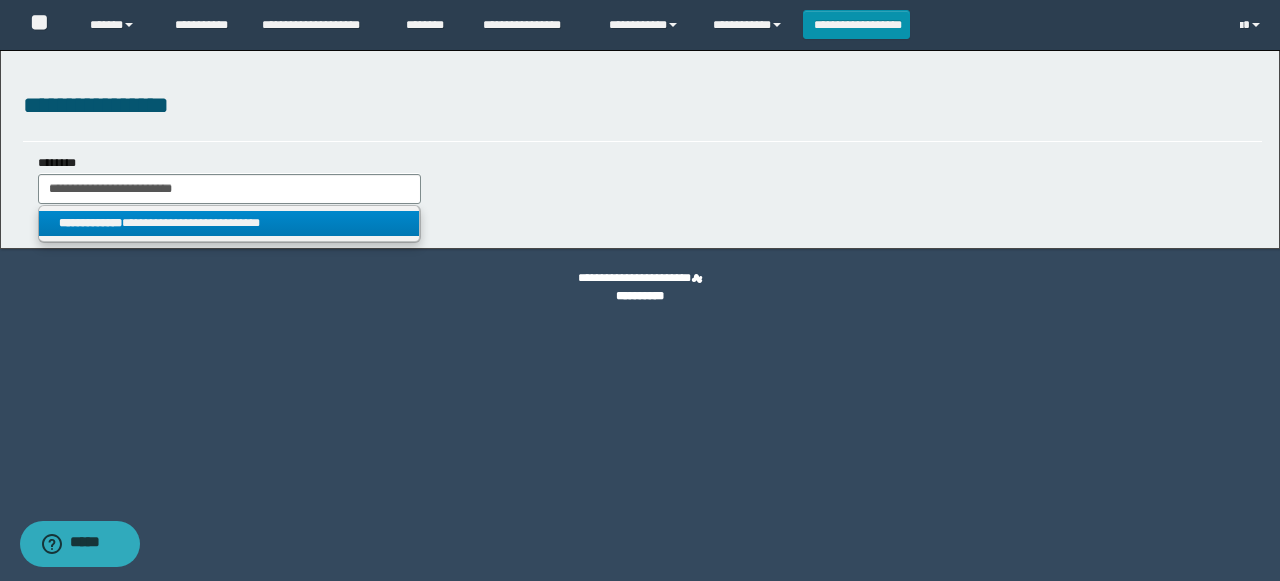 click on "**********" at bounding box center [229, 223] 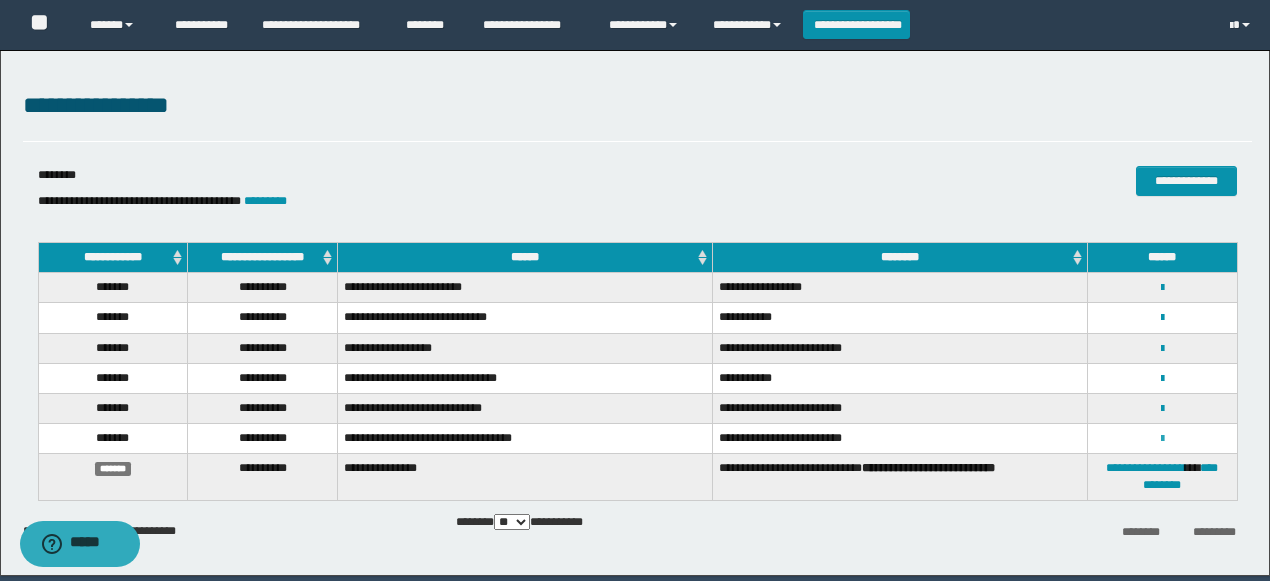 click at bounding box center [1162, 439] 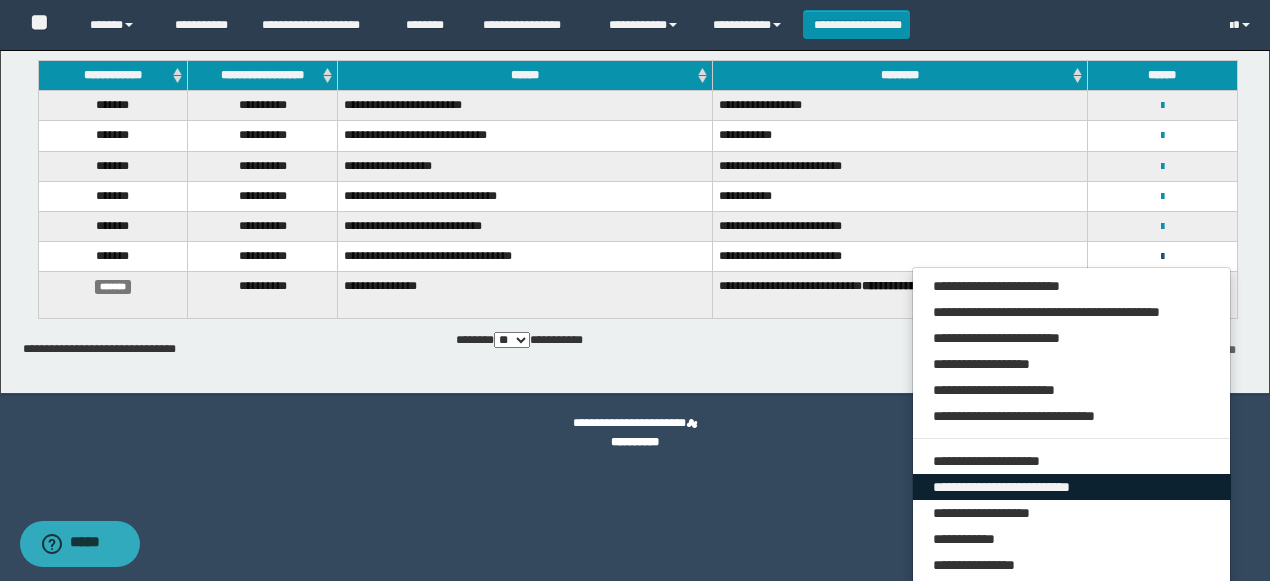 scroll, scrollTop: 200, scrollLeft: 0, axis: vertical 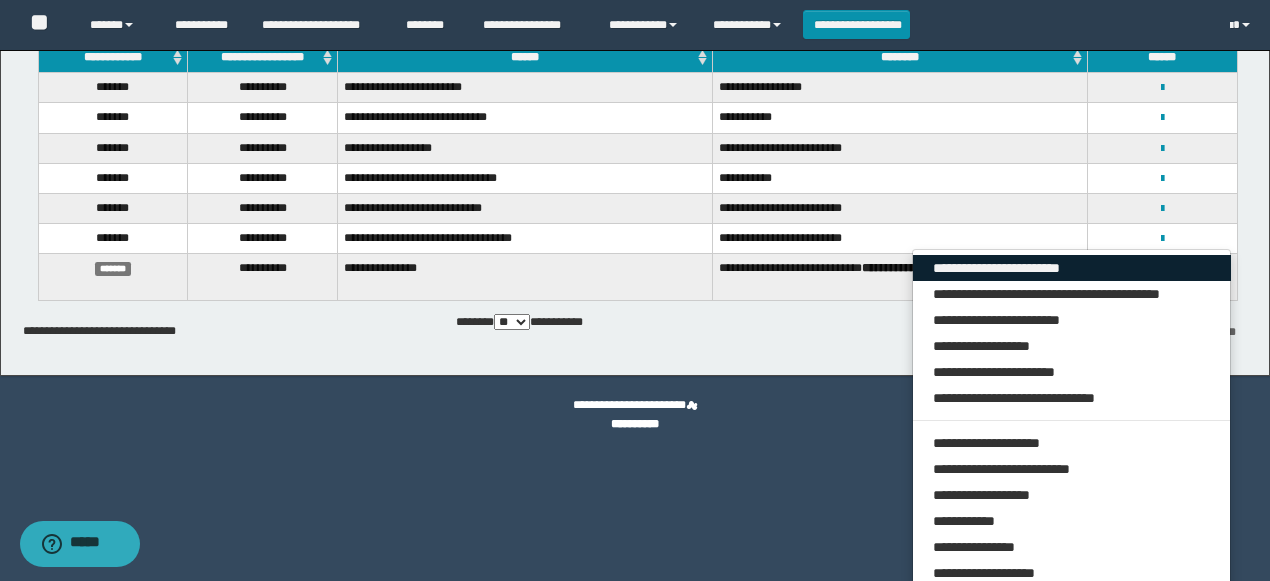 click on "**********" at bounding box center (1072, 268) 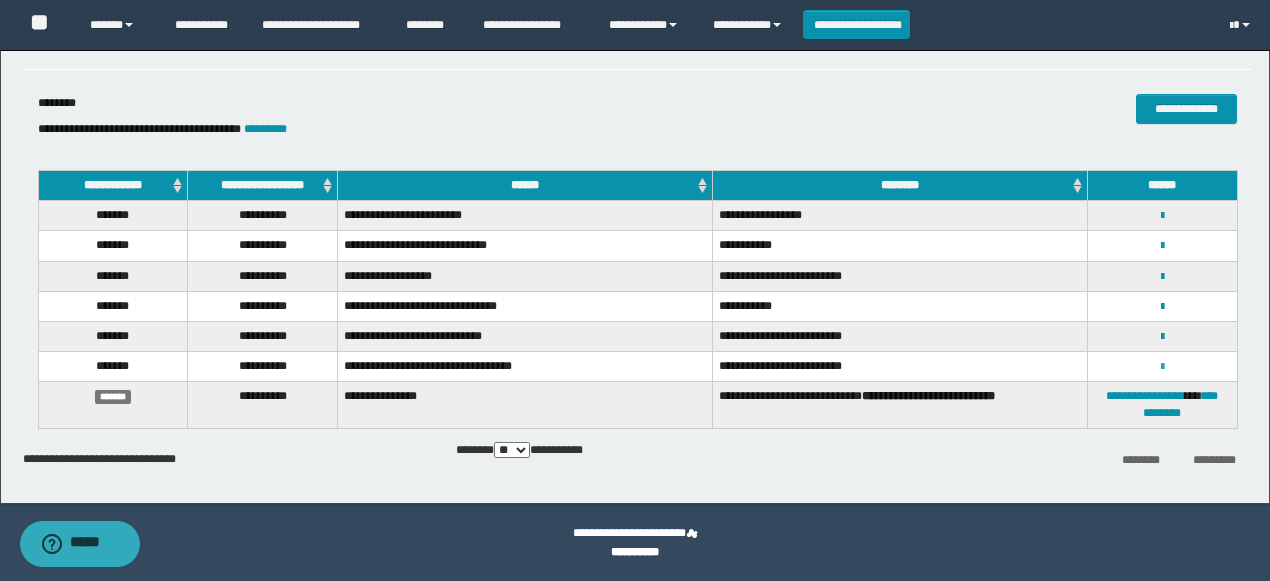 click at bounding box center (1162, 367) 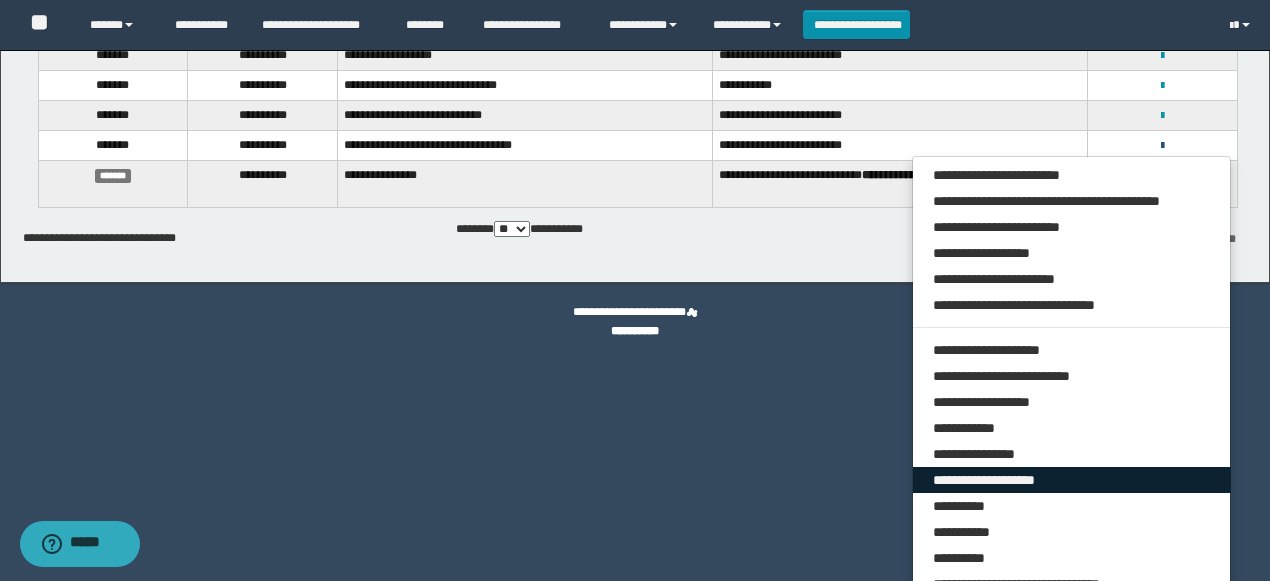 scroll, scrollTop: 312, scrollLeft: 0, axis: vertical 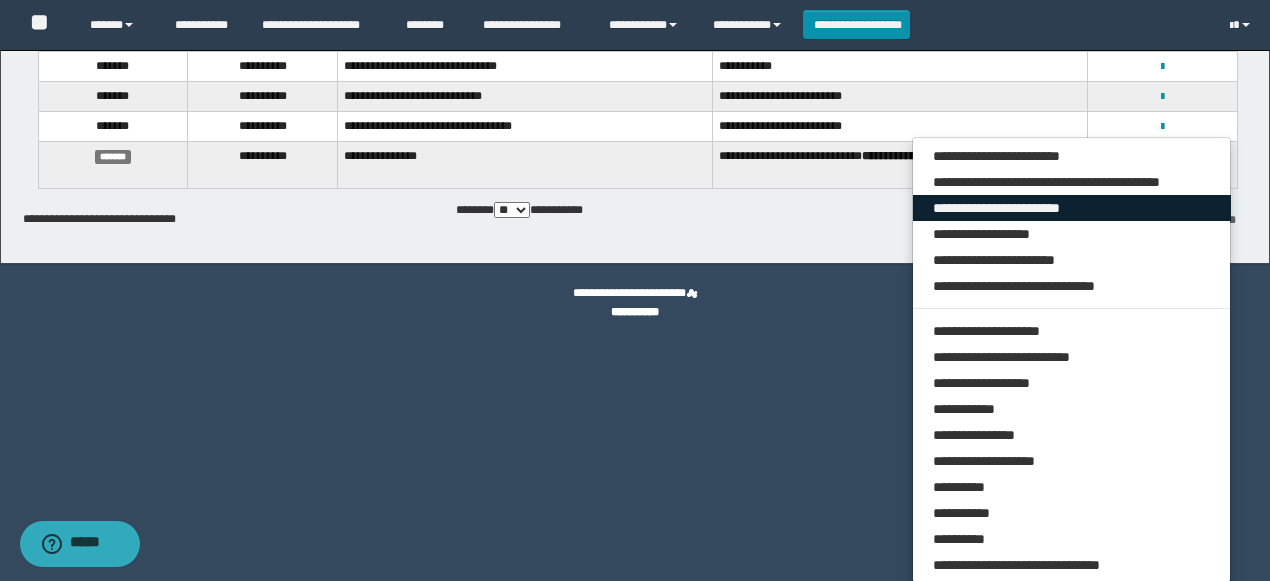 click on "**********" at bounding box center (1072, 208) 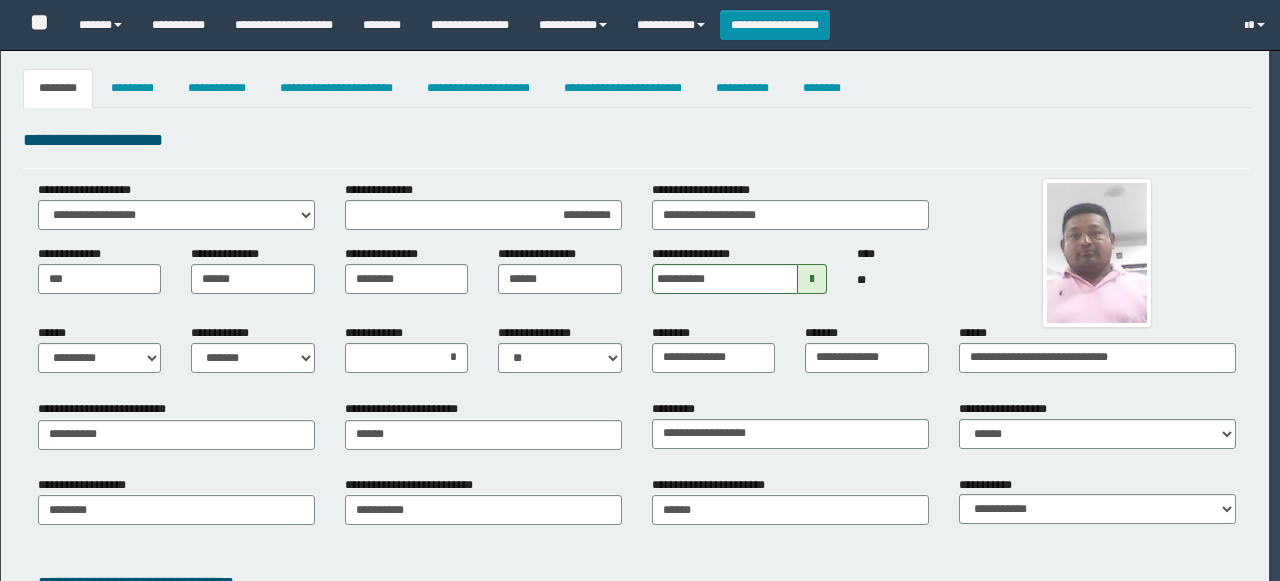select on "*" 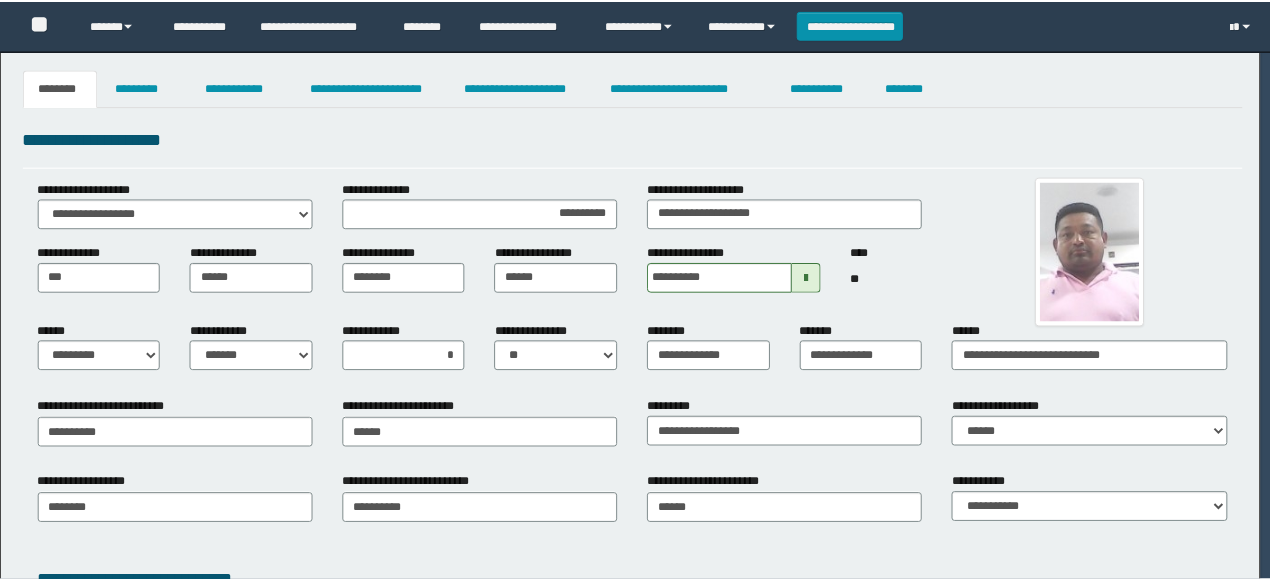 scroll, scrollTop: 0, scrollLeft: 0, axis: both 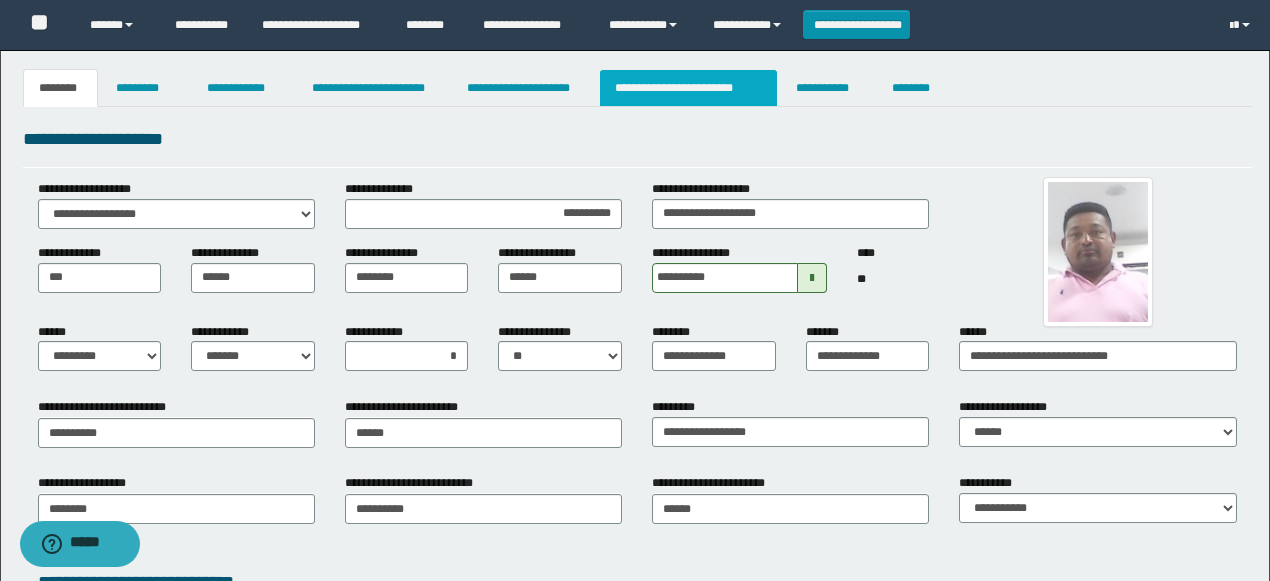 click on "**********" at bounding box center (688, 88) 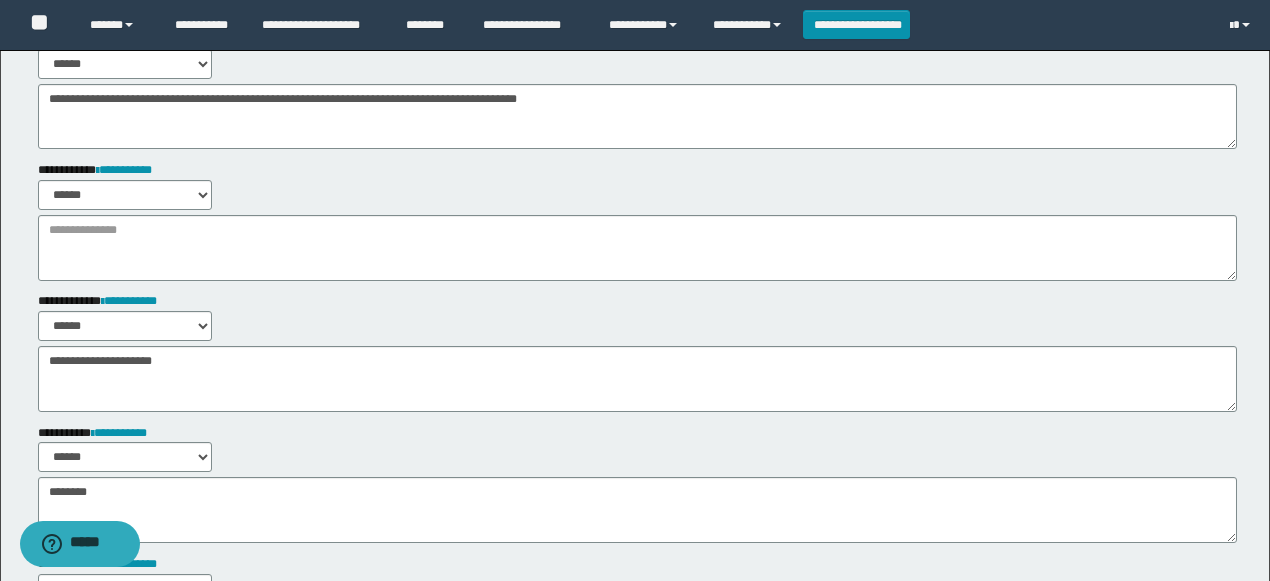 scroll, scrollTop: 333, scrollLeft: 0, axis: vertical 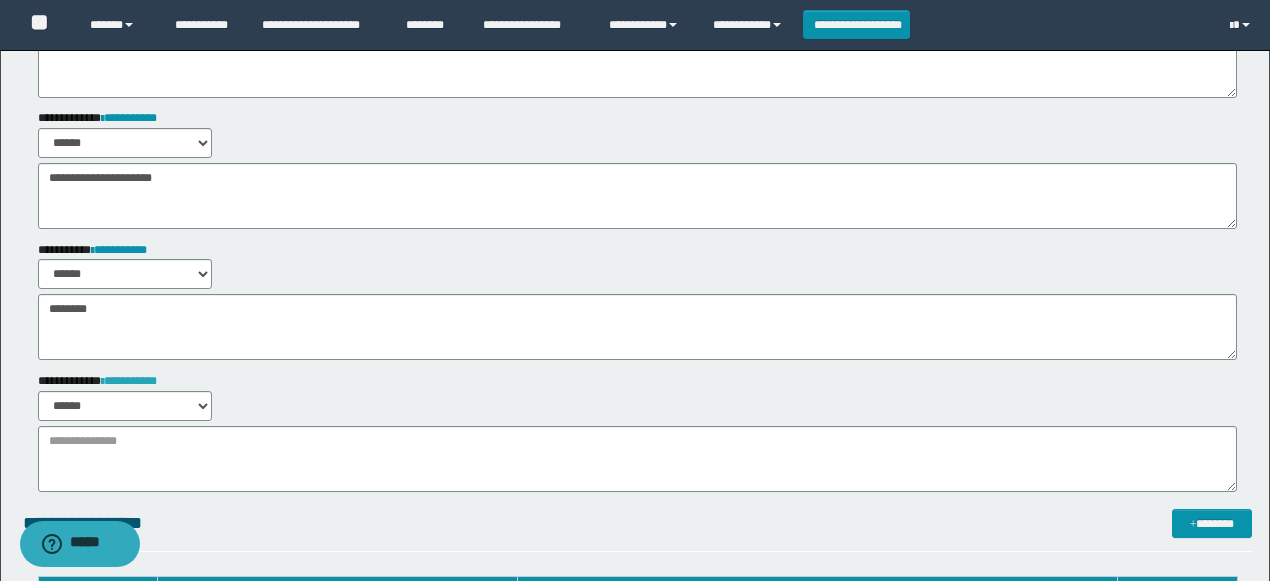 click on "**********" at bounding box center (129, 381) 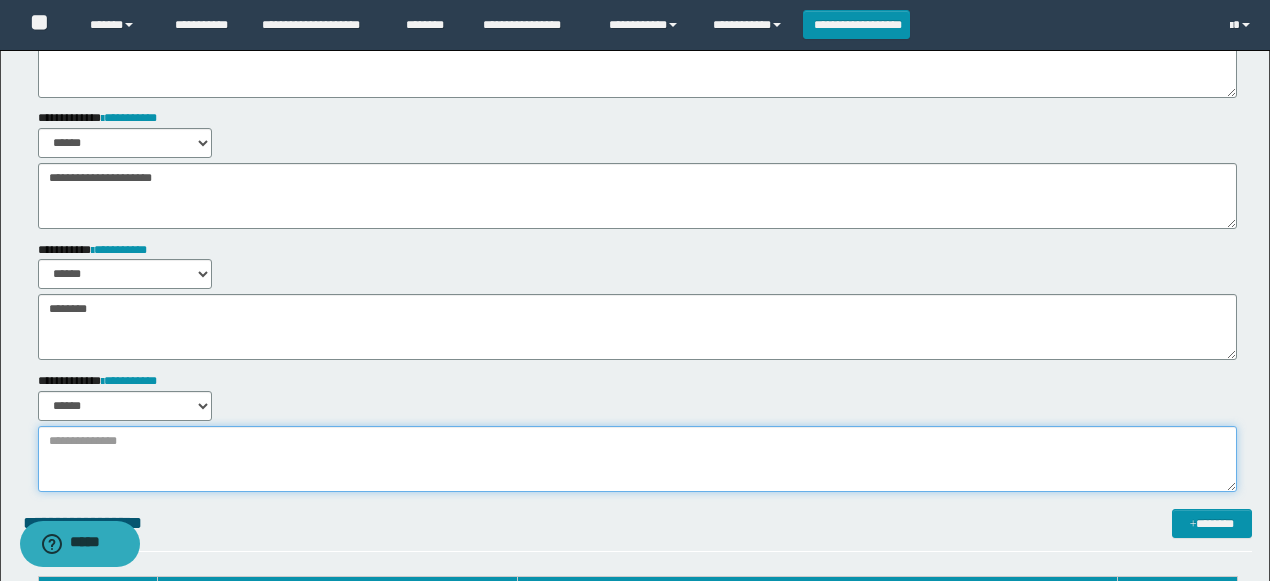 click at bounding box center (637, 459) 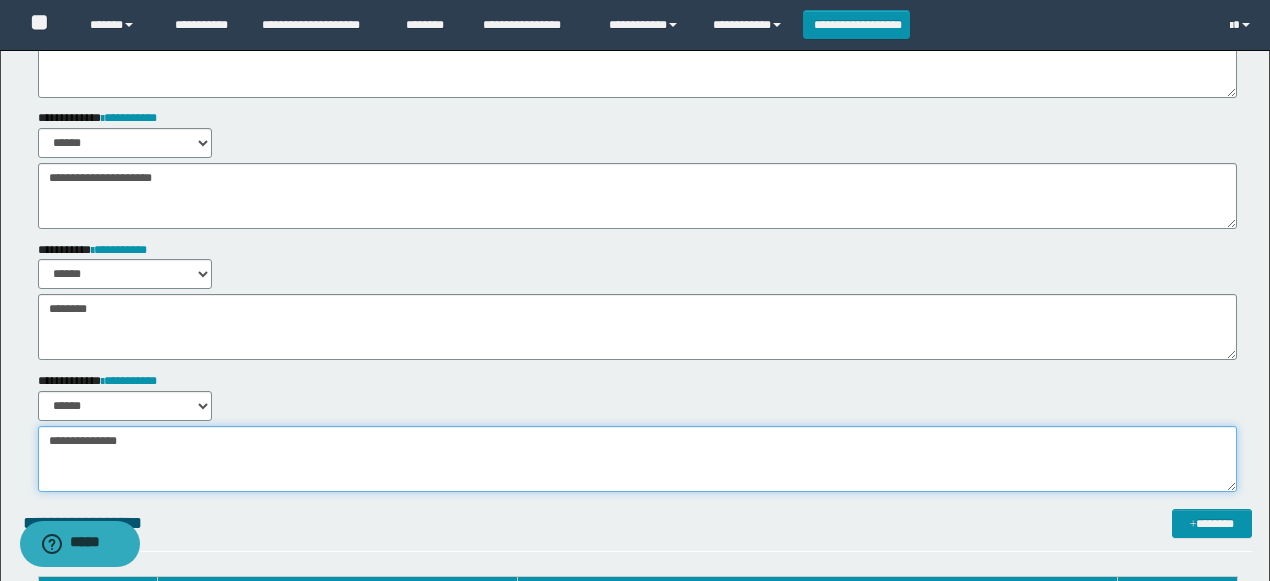 click on "**********" at bounding box center (635, 299) 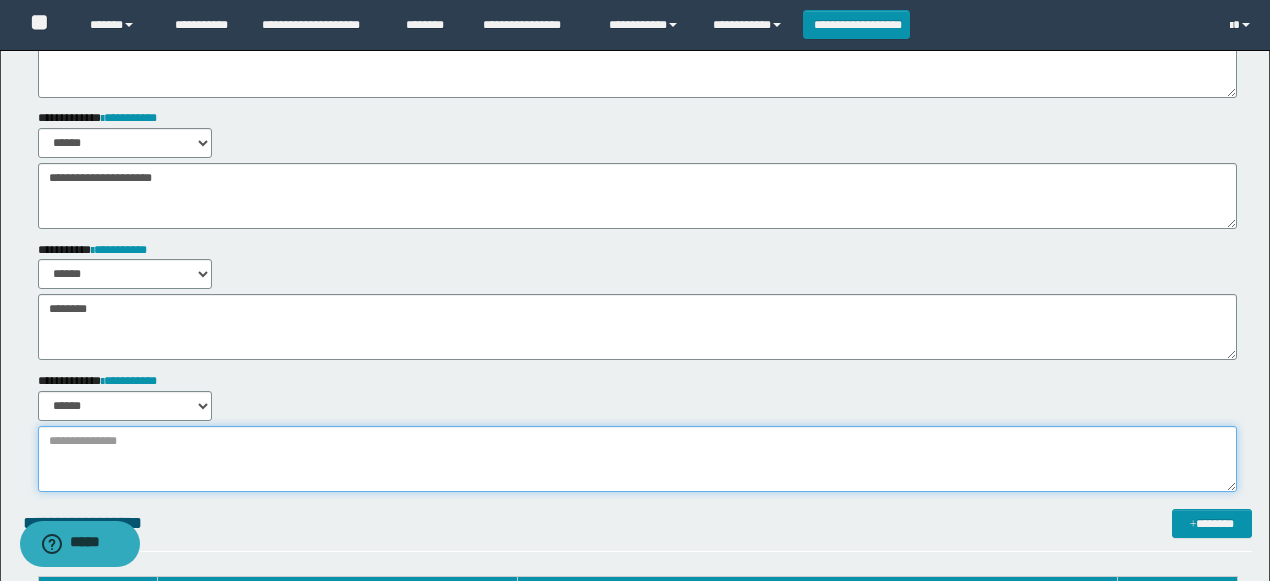 paste on "**********" 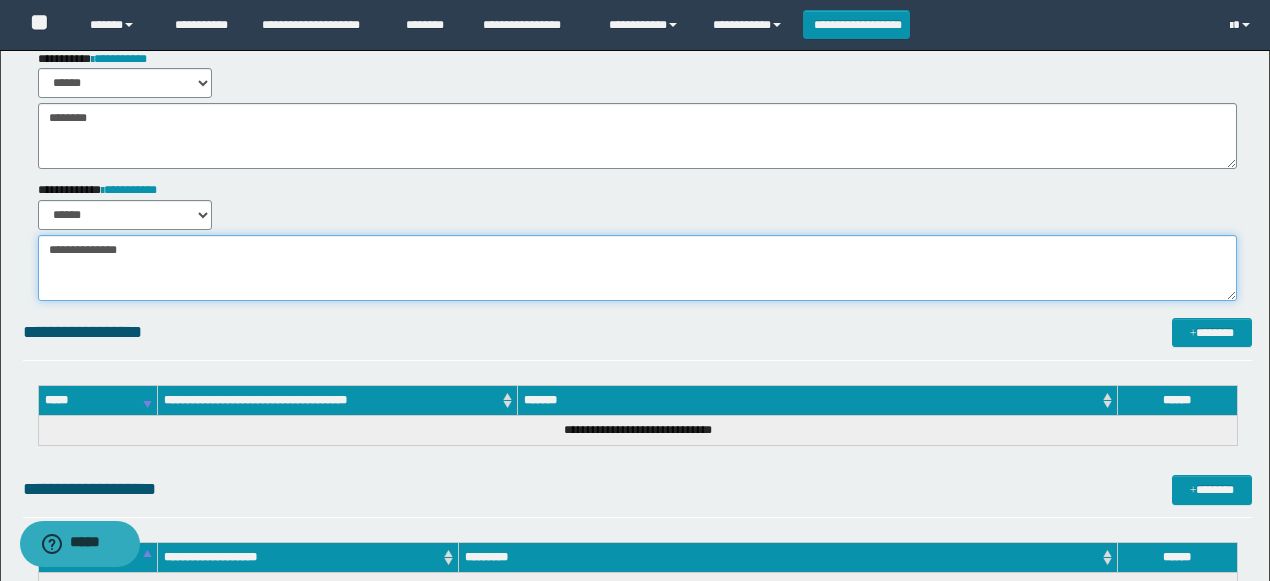 scroll, scrollTop: 533, scrollLeft: 0, axis: vertical 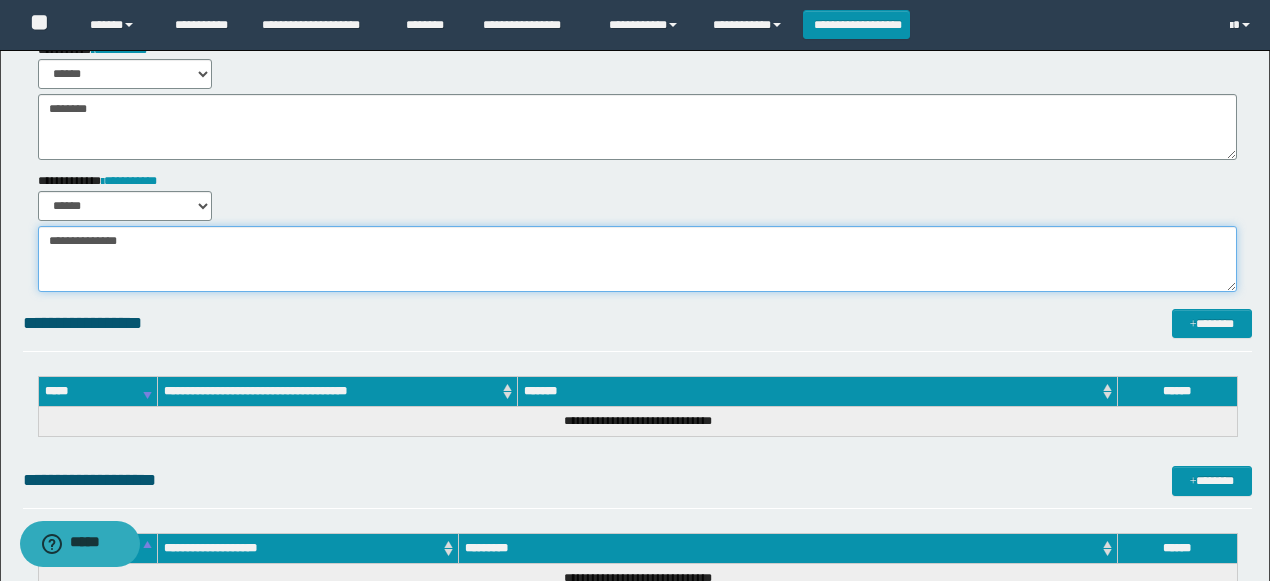 drag, startPoint x: 286, startPoint y: 253, endPoint x: 290, endPoint y: 266, distance: 13.601471 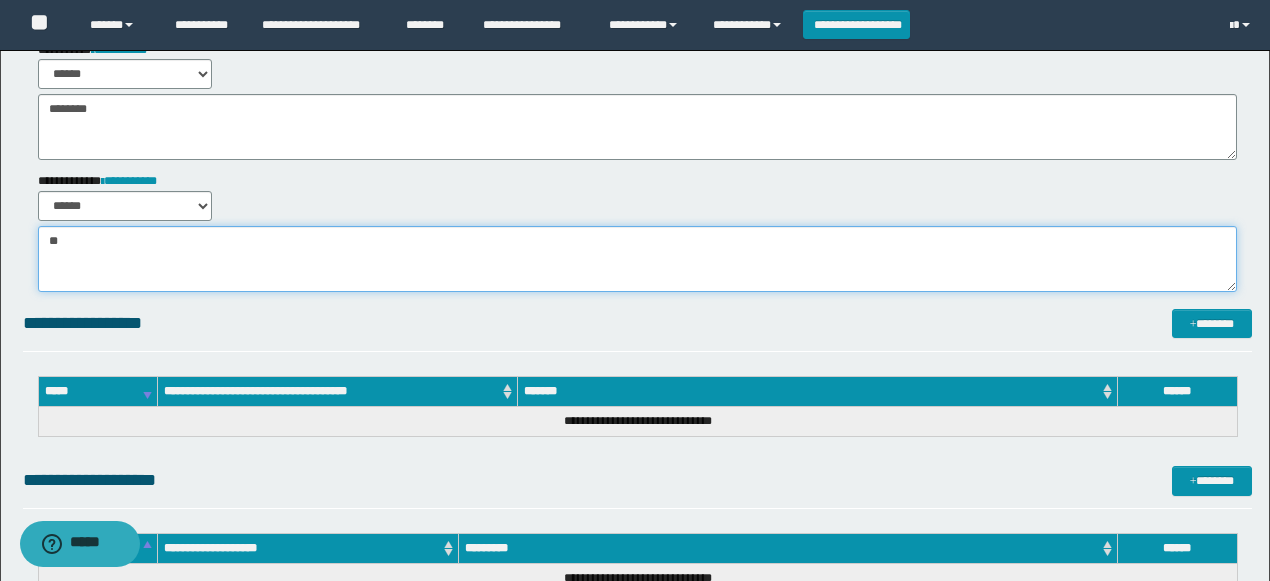 type on "*" 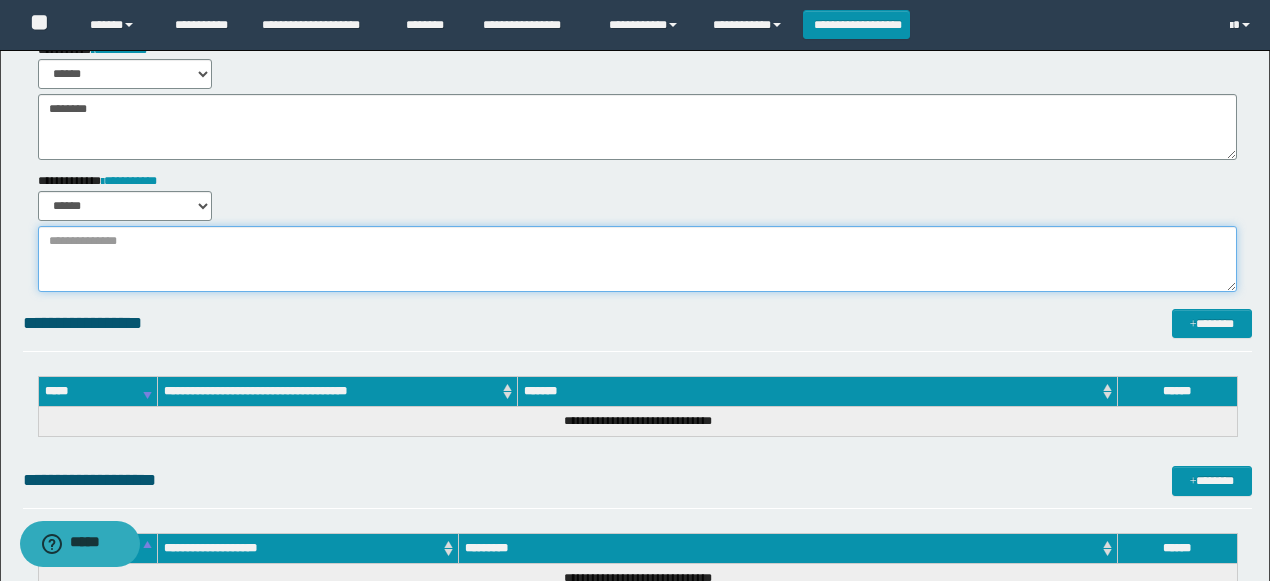 click at bounding box center [637, 259] 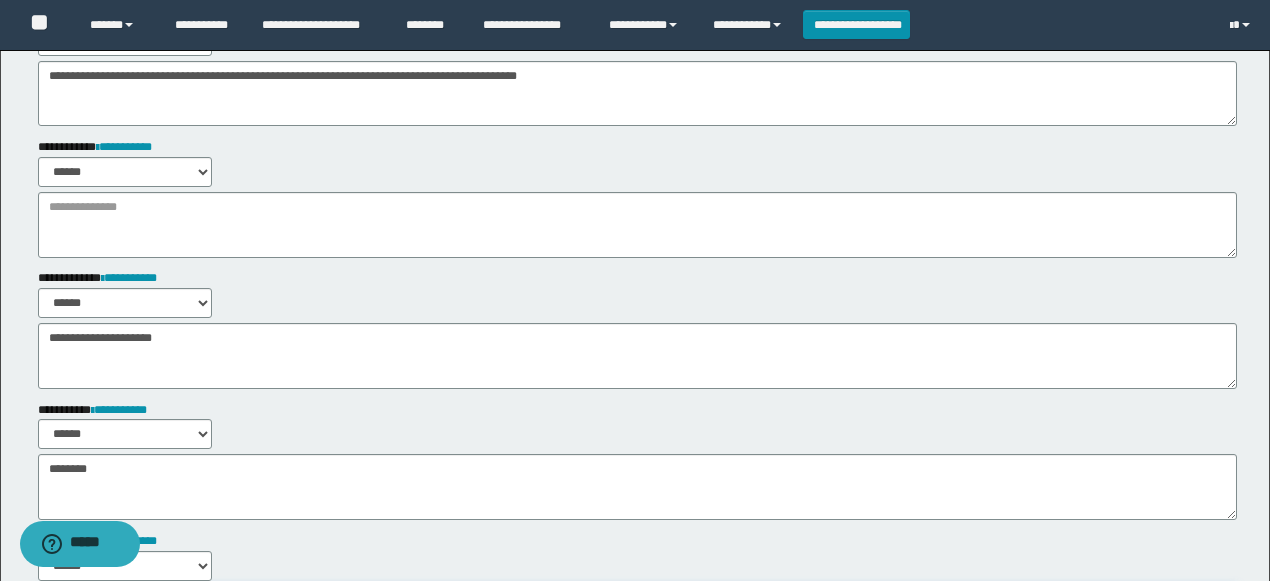 scroll, scrollTop: 133, scrollLeft: 0, axis: vertical 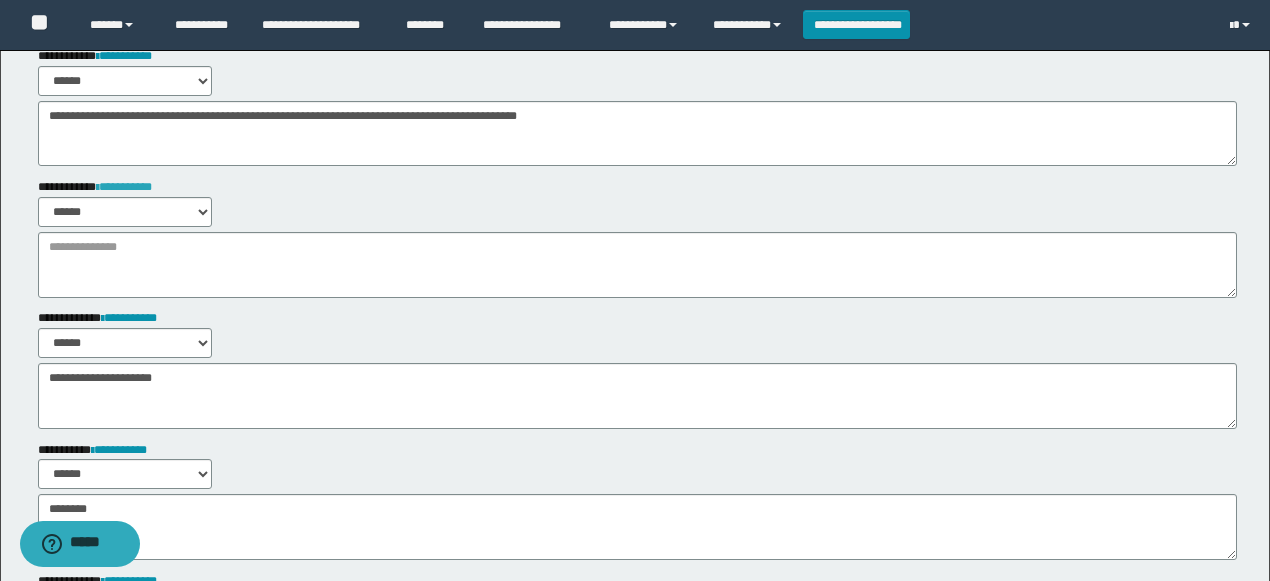type on "**********" 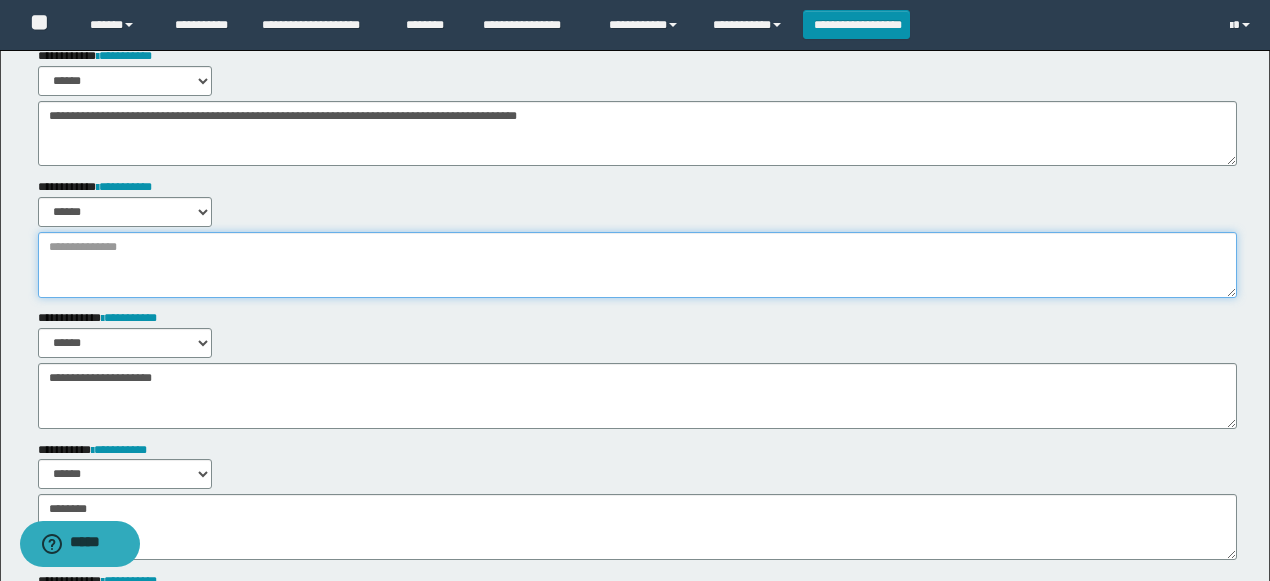 click at bounding box center (637, 265) 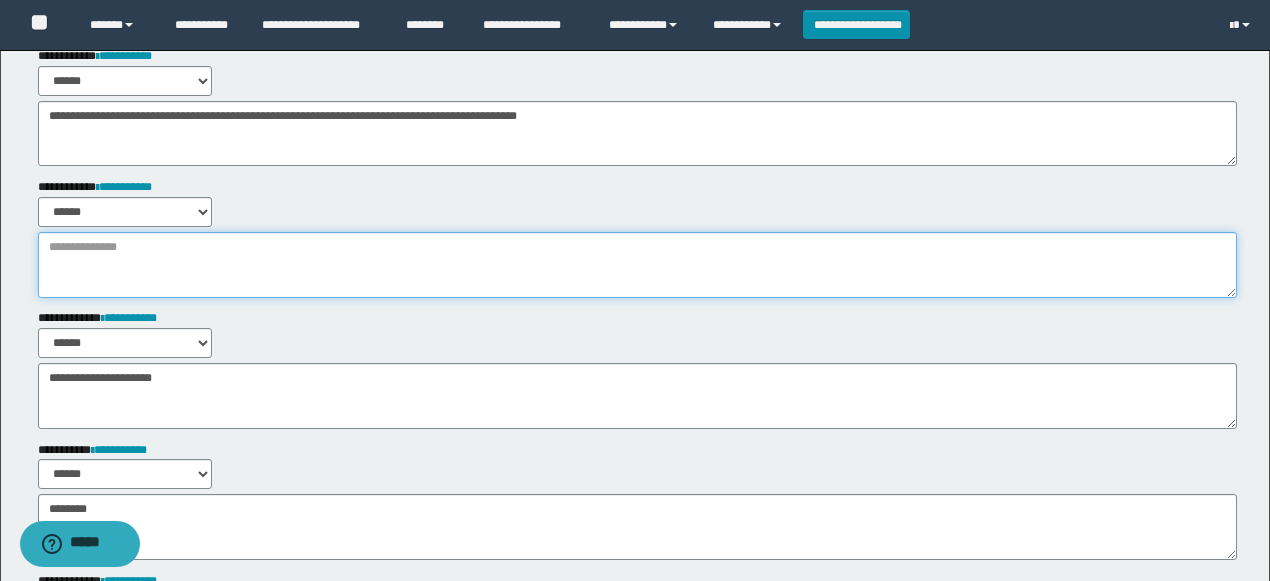 paste on "**********" 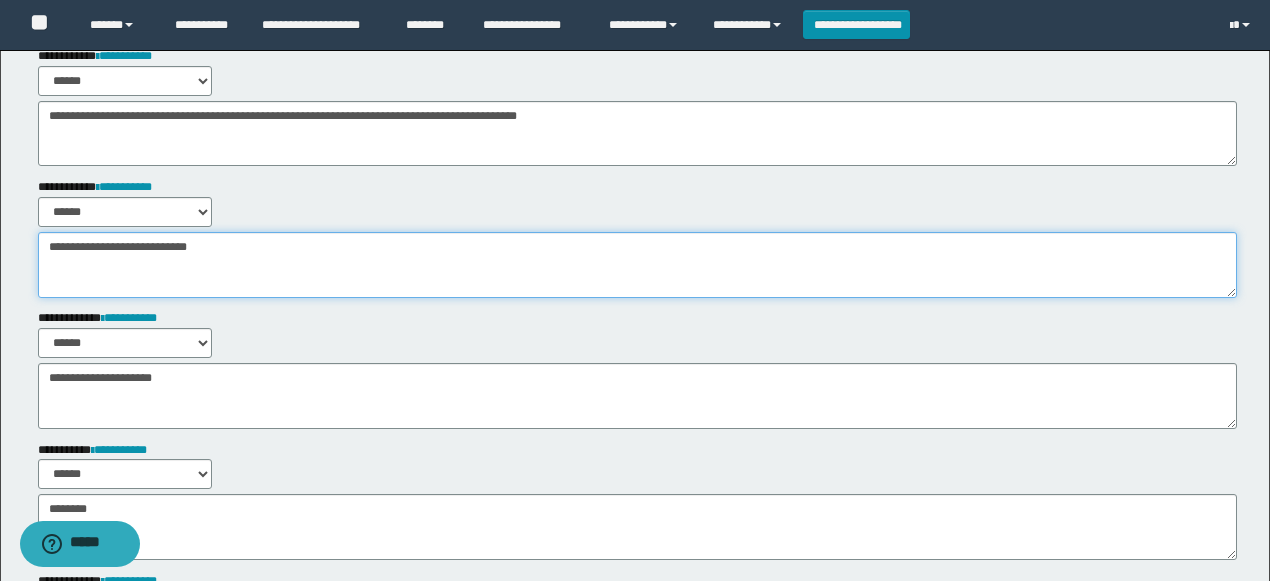 paste on "**********" 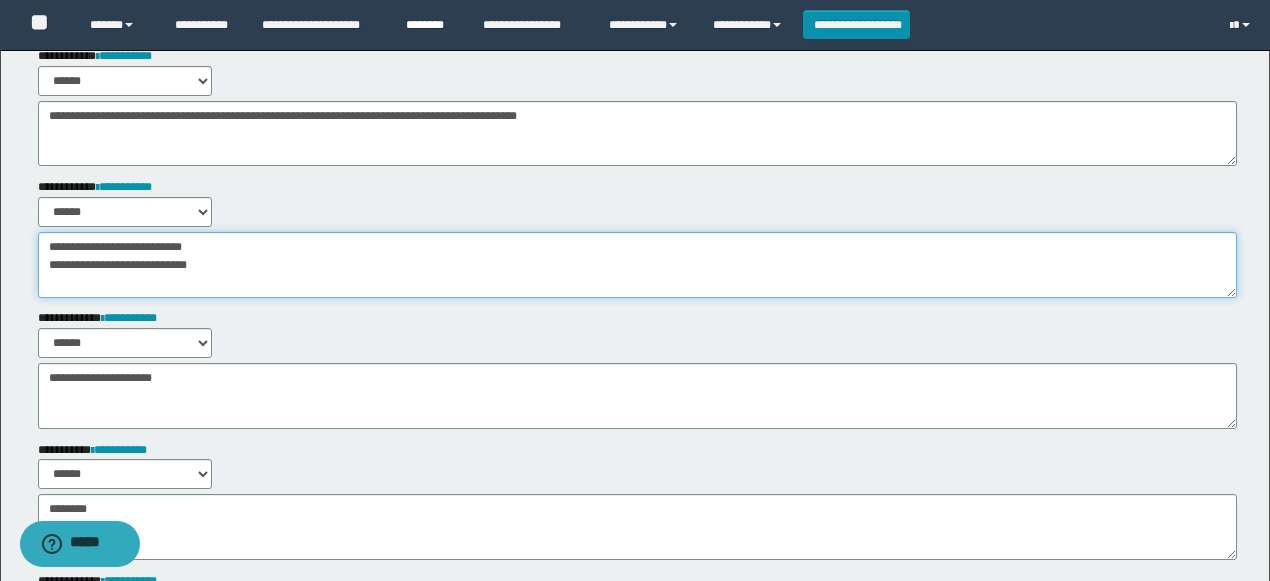 type on "**********" 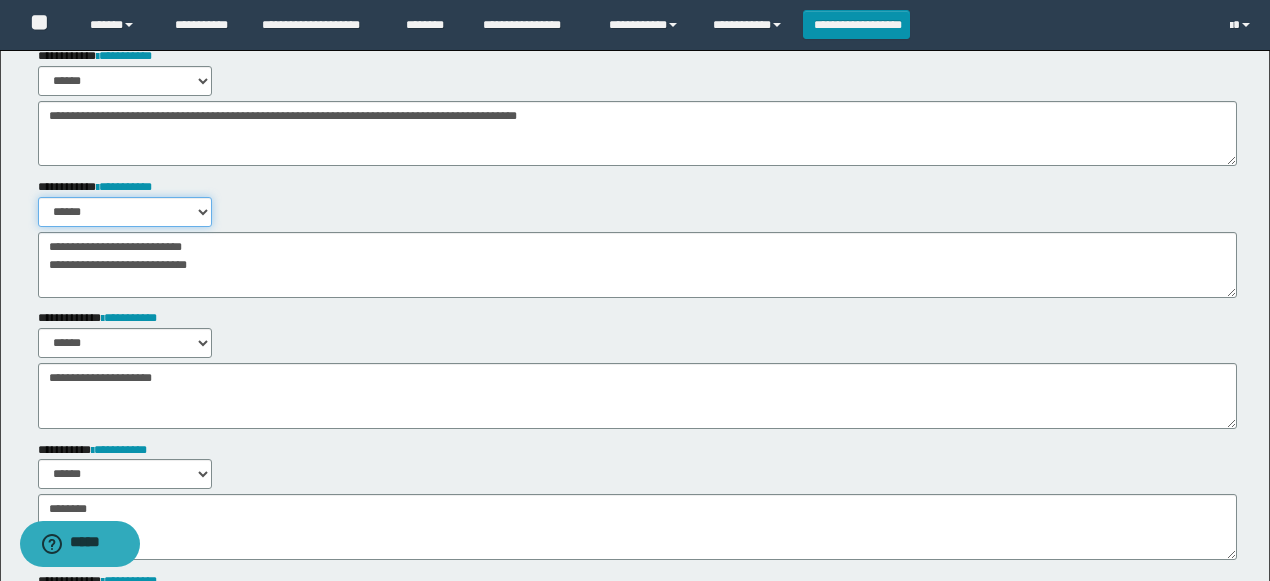 drag, startPoint x: 168, startPoint y: 202, endPoint x: 144, endPoint y: 270, distance: 72.11102 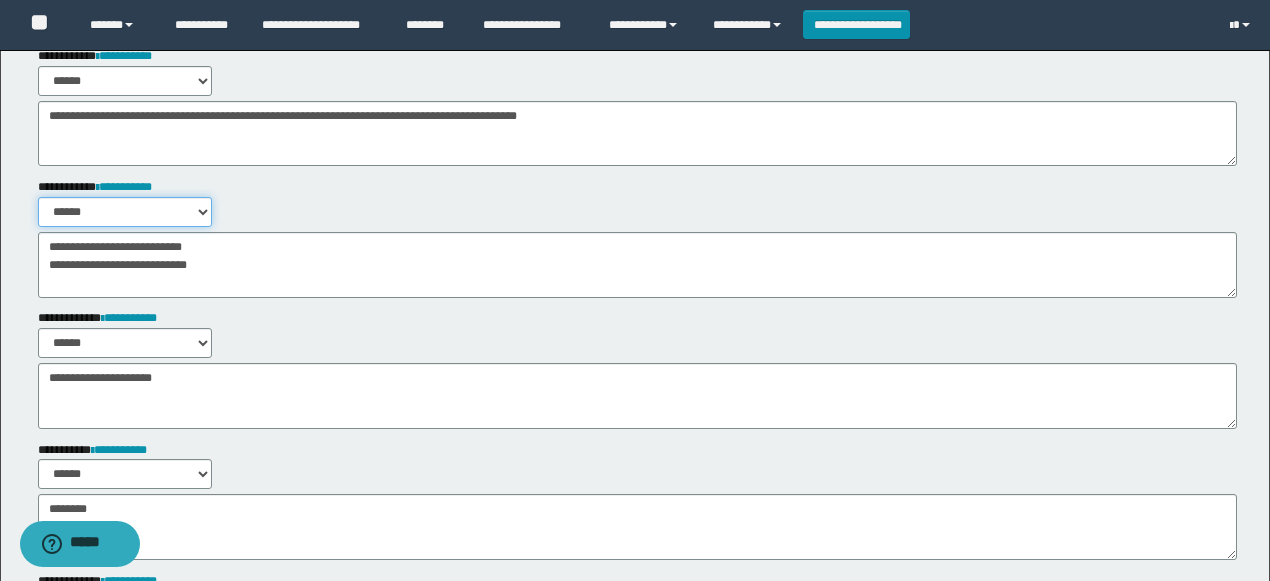 click on "**********" at bounding box center (637, 237) 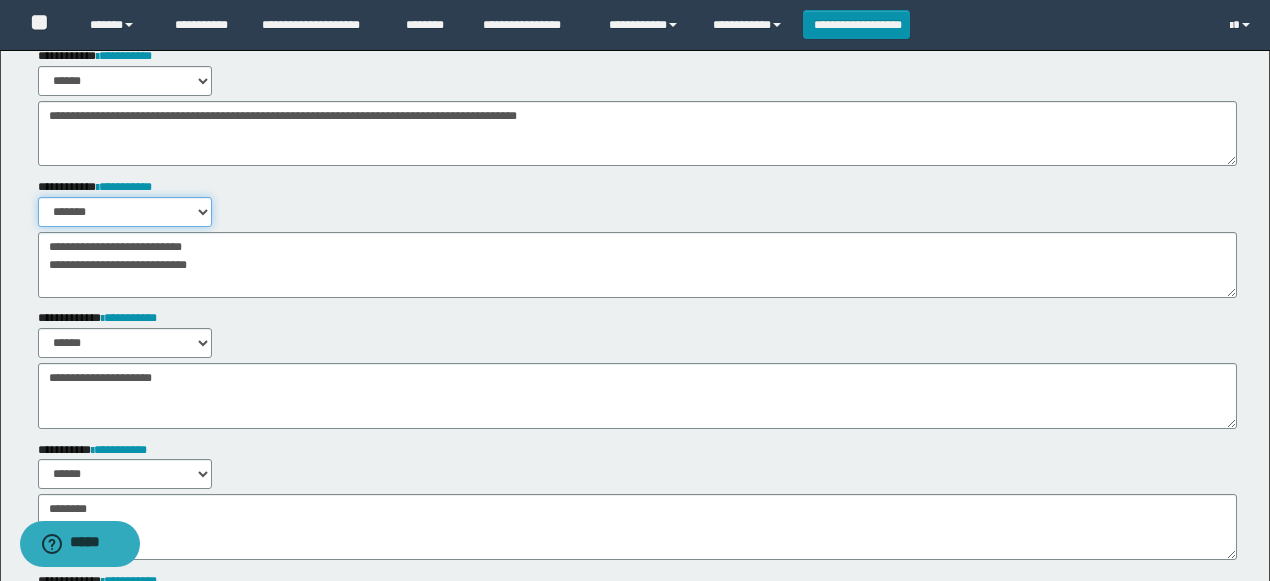 click on "******
*******" at bounding box center [125, 212] 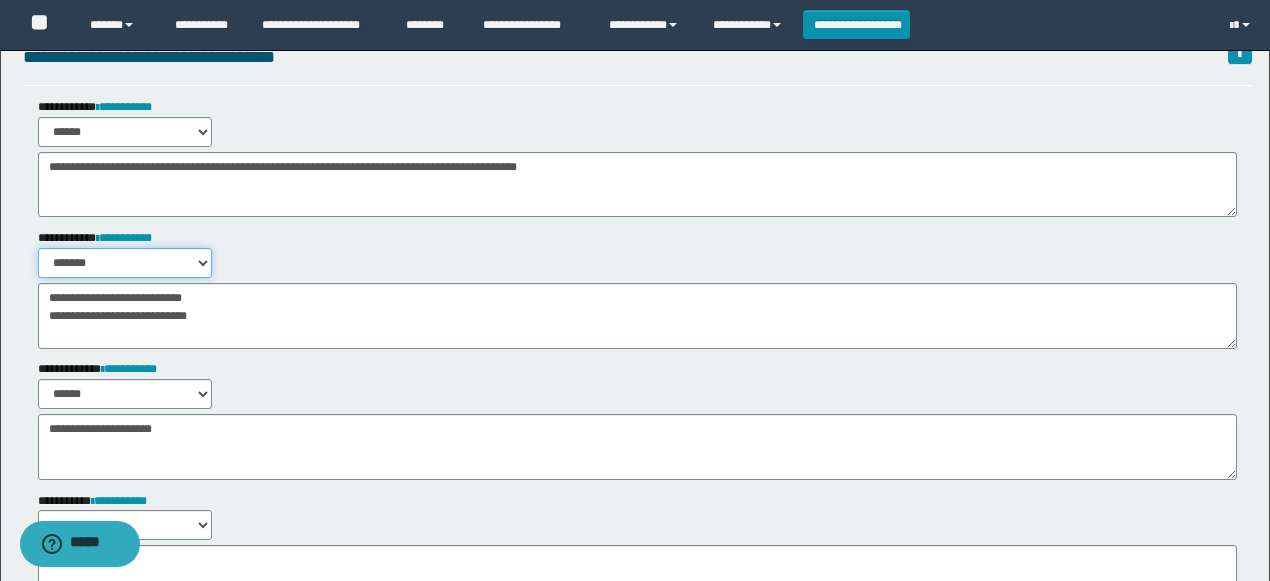 scroll, scrollTop: 0, scrollLeft: 0, axis: both 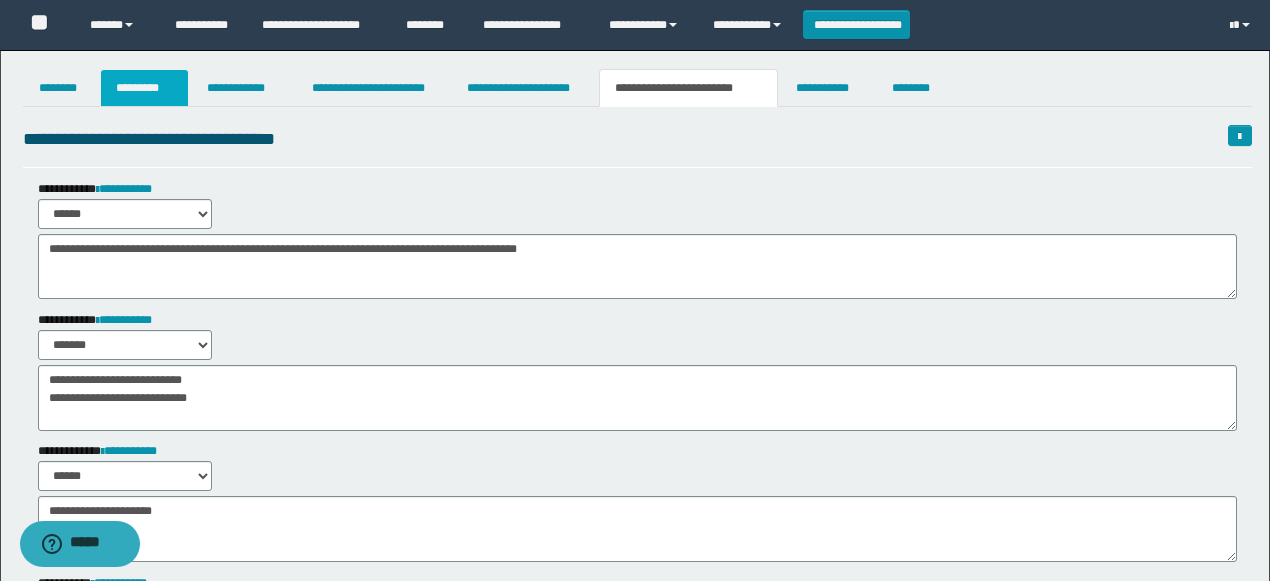 click on "*********" at bounding box center (144, 88) 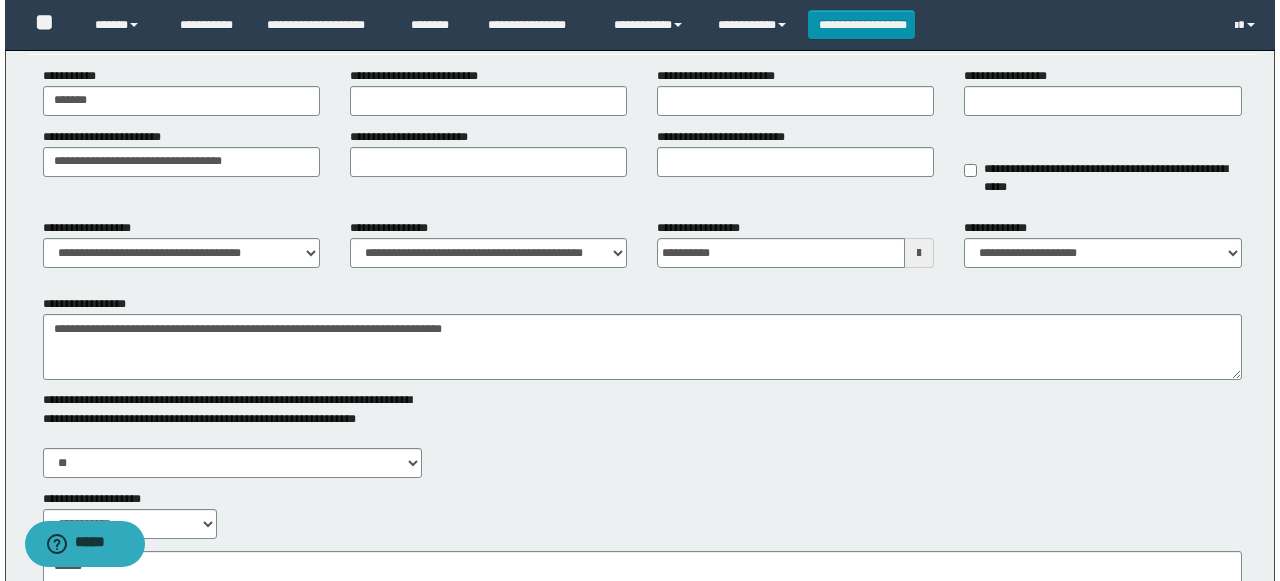 scroll, scrollTop: 0, scrollLeft: 0, axis: both 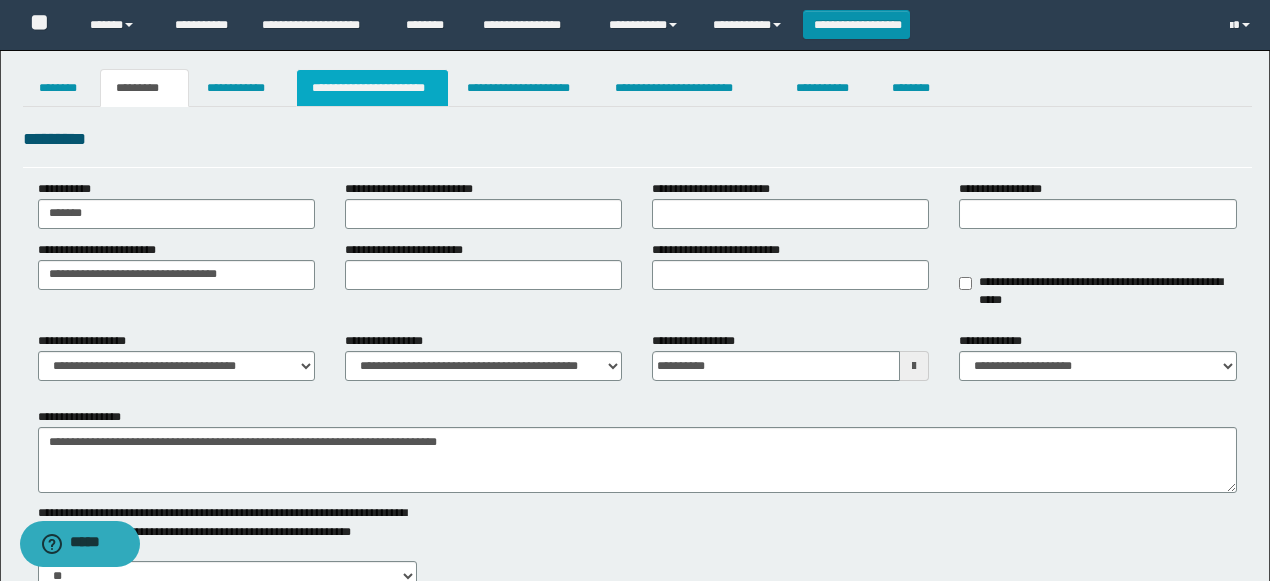 click on "**********" at bounding box center (372, 88) 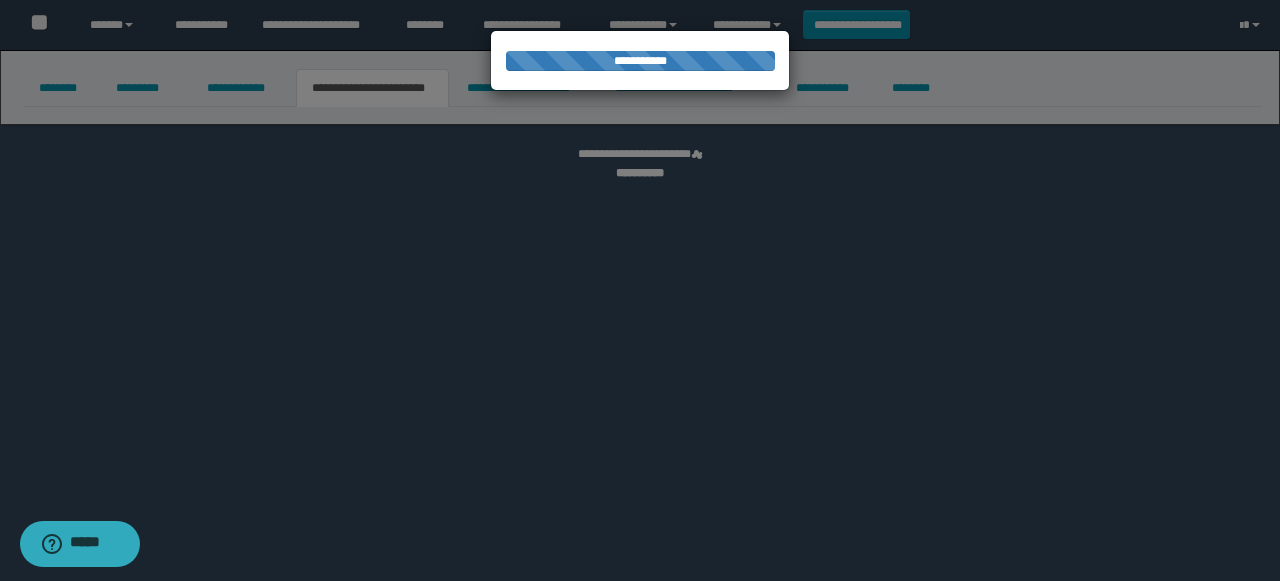 scroll, scrollTop: 0, scrollLeft: 0, axis: both 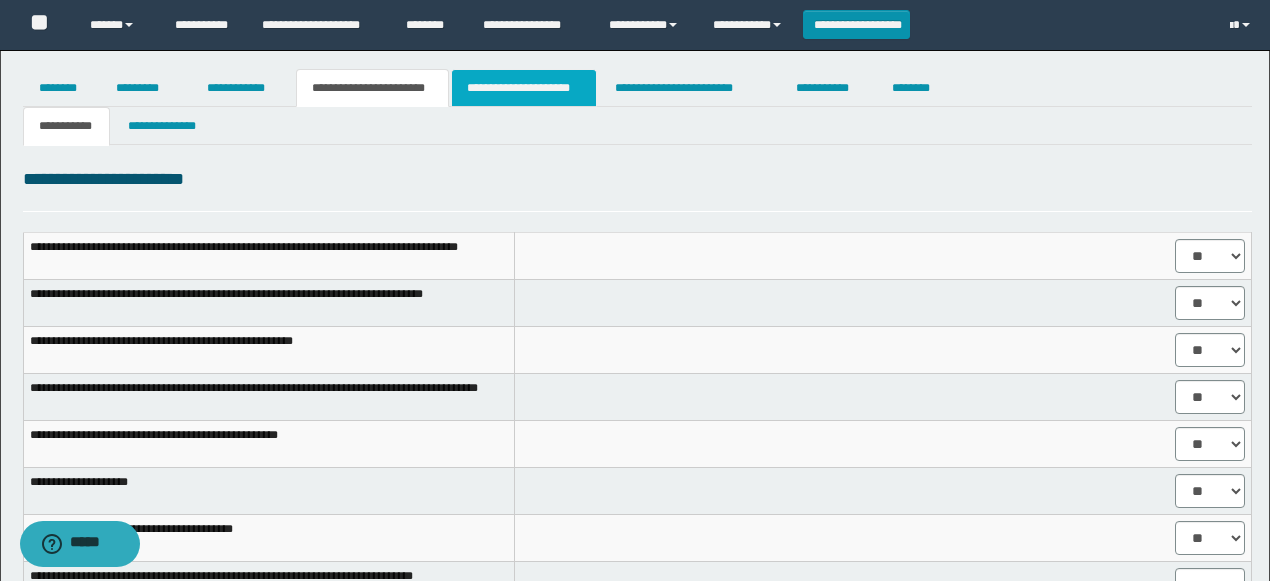 click on "**********" at bounding box center (524, 88) 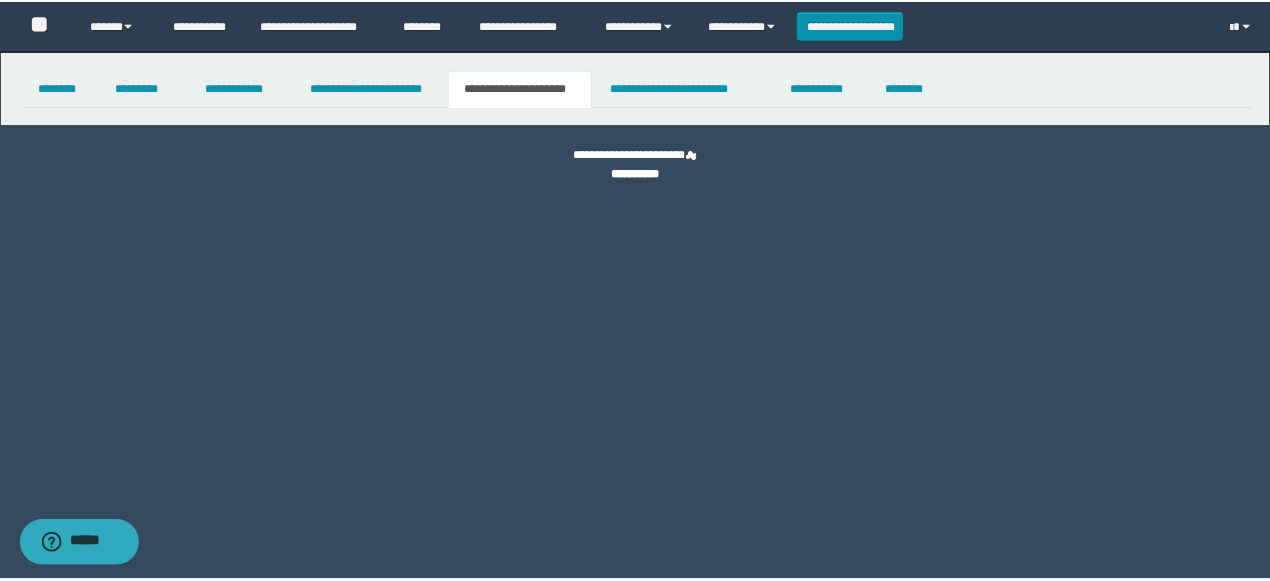scroll, scrollTop: 0, scrollLeft: 0, axis: both 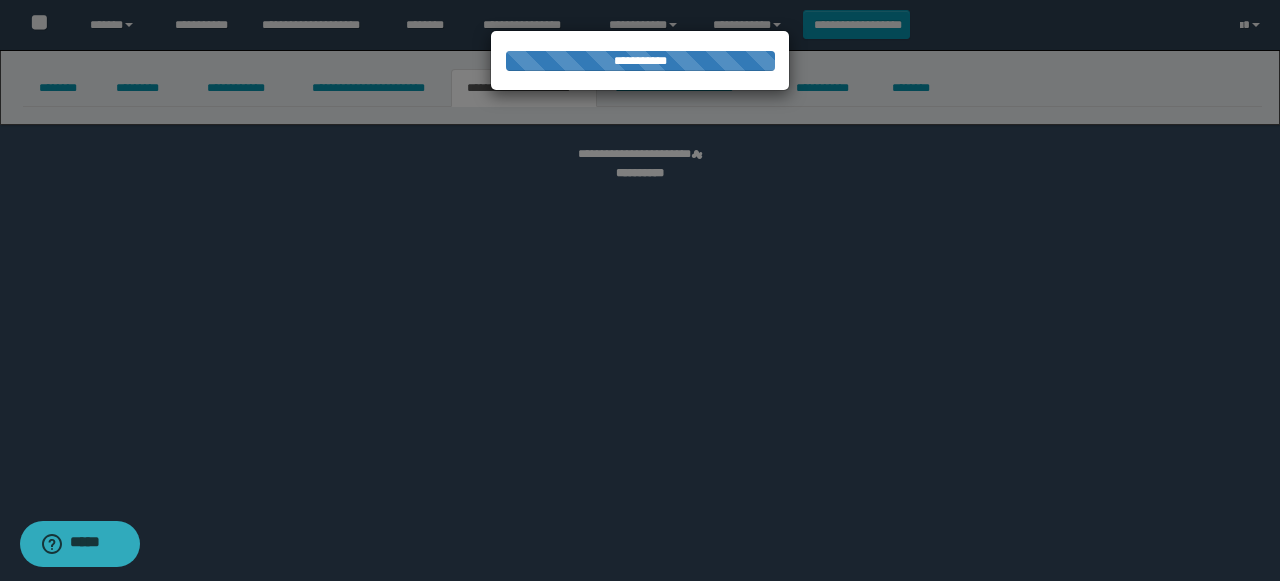 select on "*" 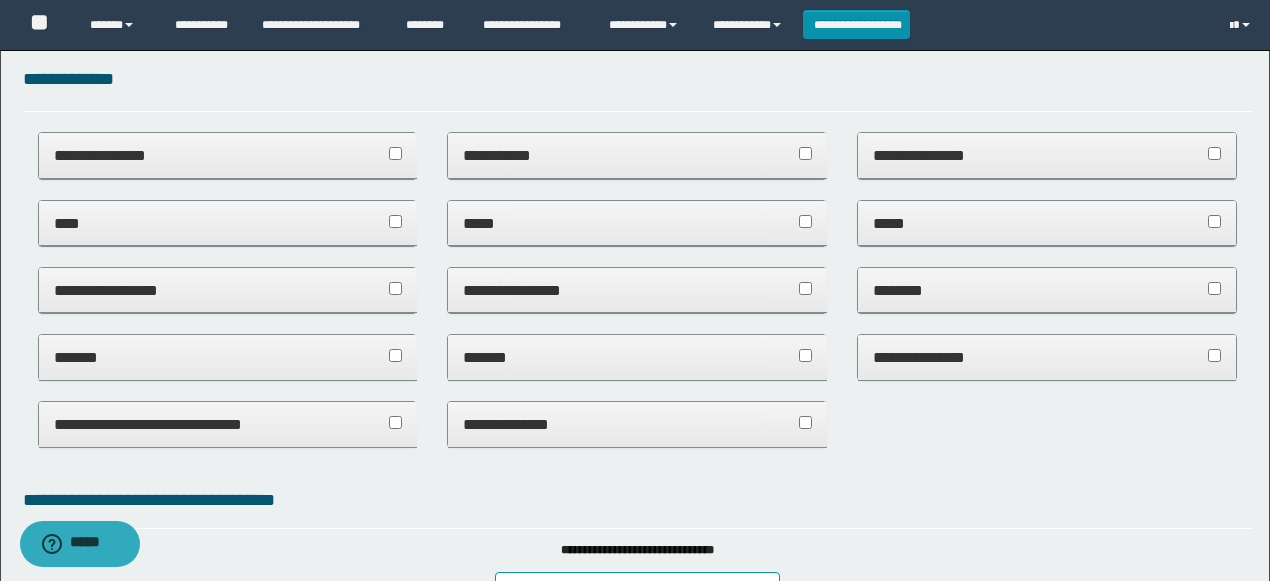 scroll, scrollTop: 0, scrollLeft: 0, axis: both 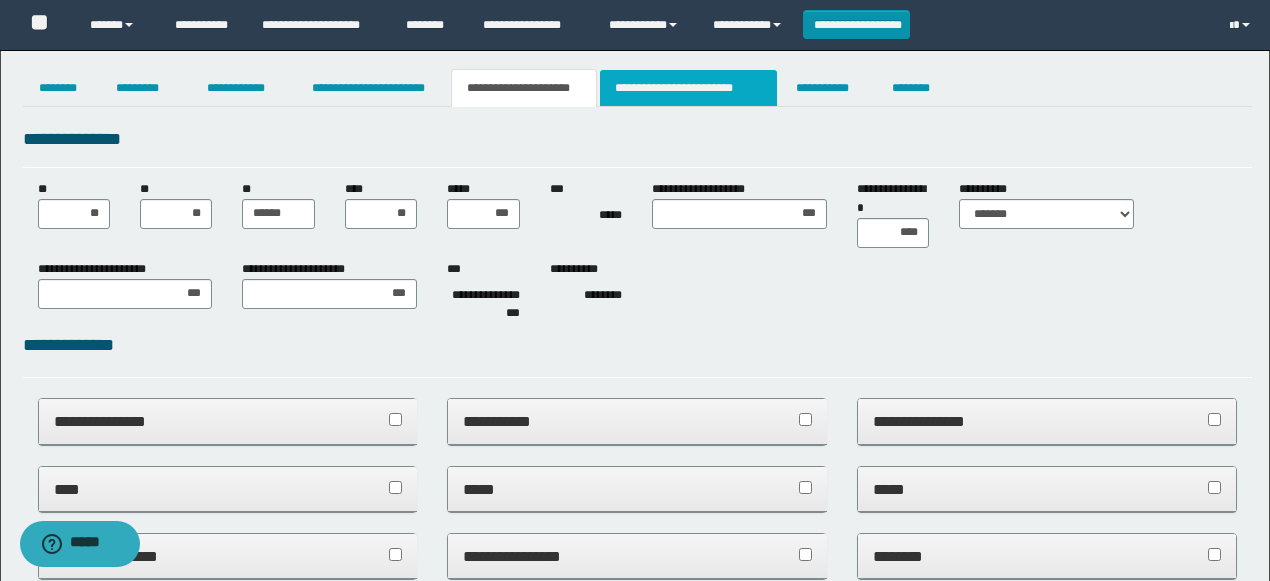click on "**********" at bounding box center (688, 88) 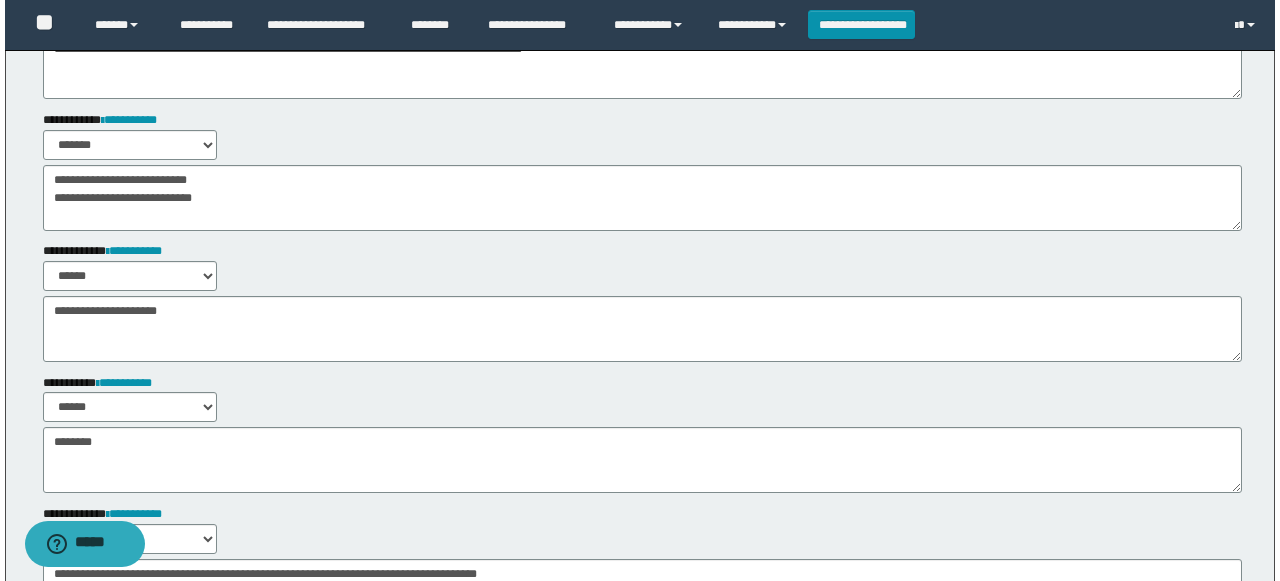 scroll, scrollTop: 0, scrollLeft: 0, axis: both 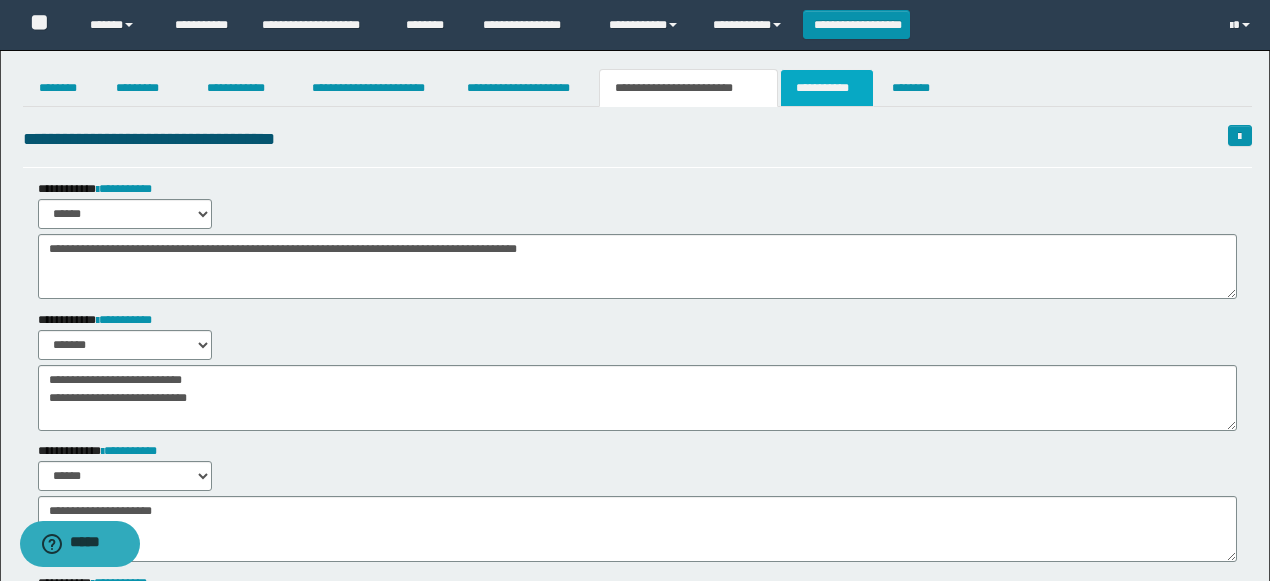 click on "**********" at bounding box center (827, 88) 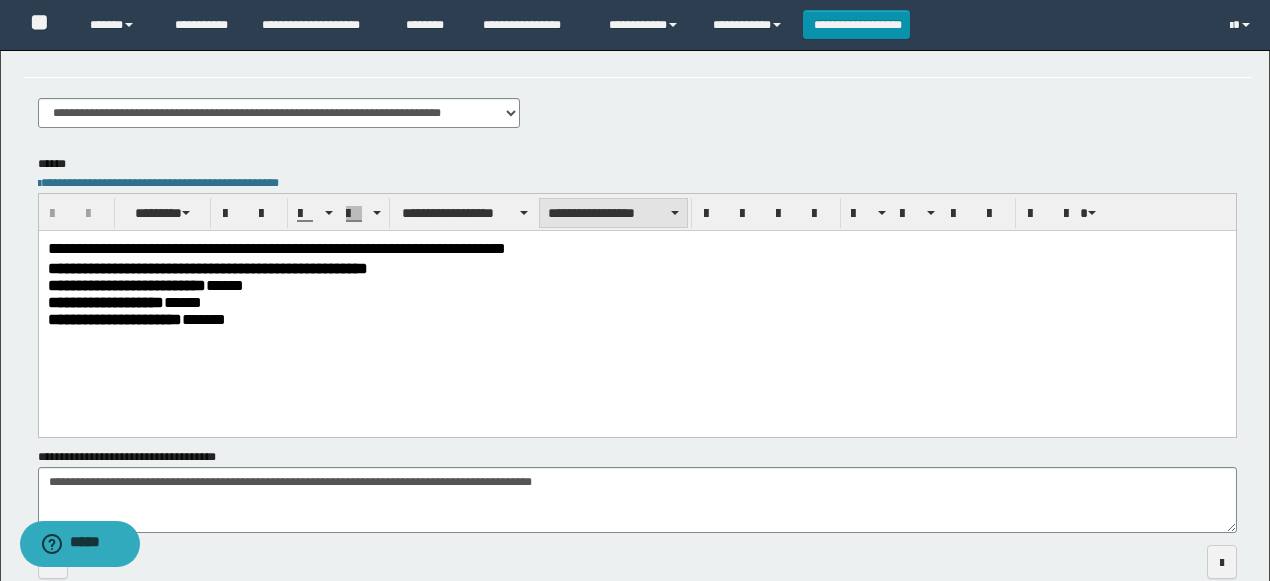scroll, scrollTop: 0, scrollLeft: 0, axis: both 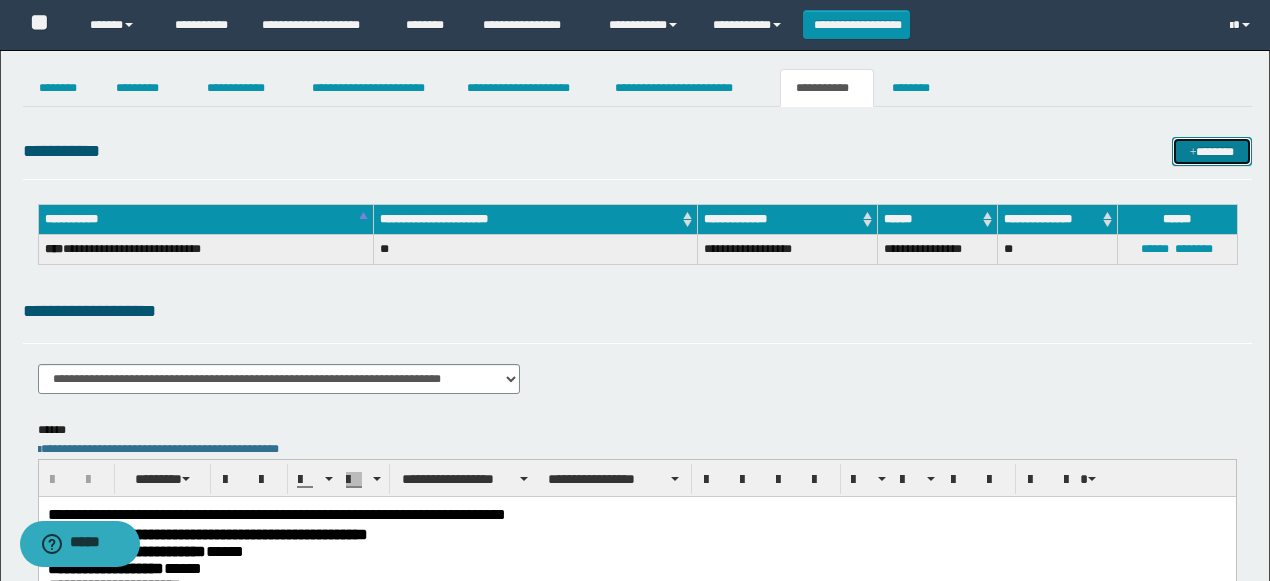 click on "*******" at bounding box center [1211, 151] 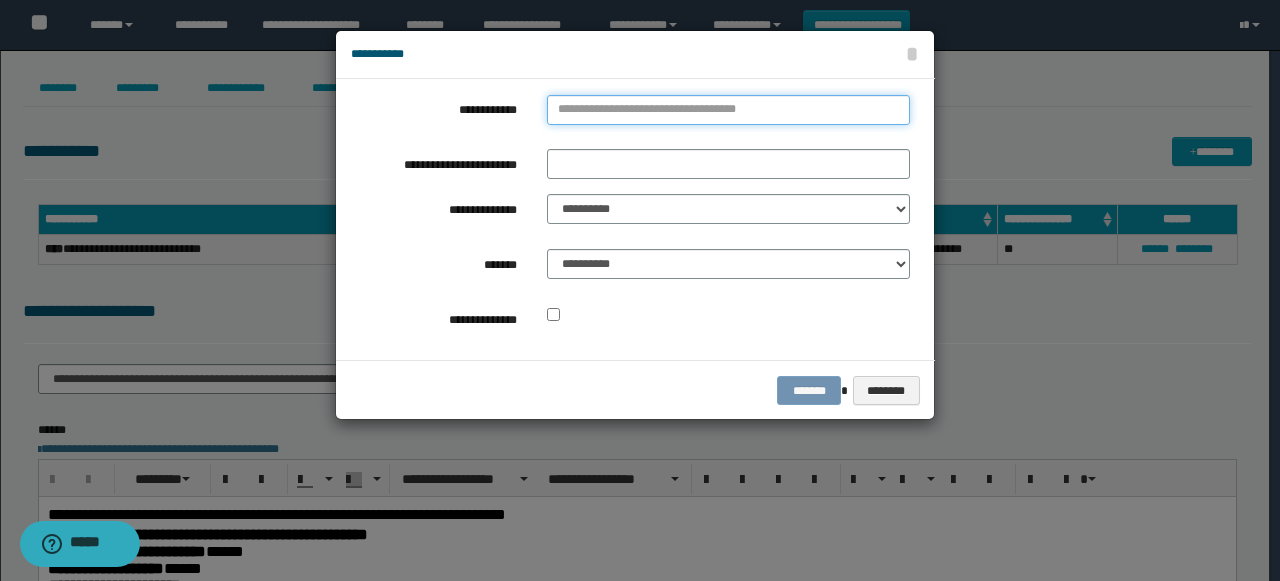 click on "**********" at bounding box center (728, 110) 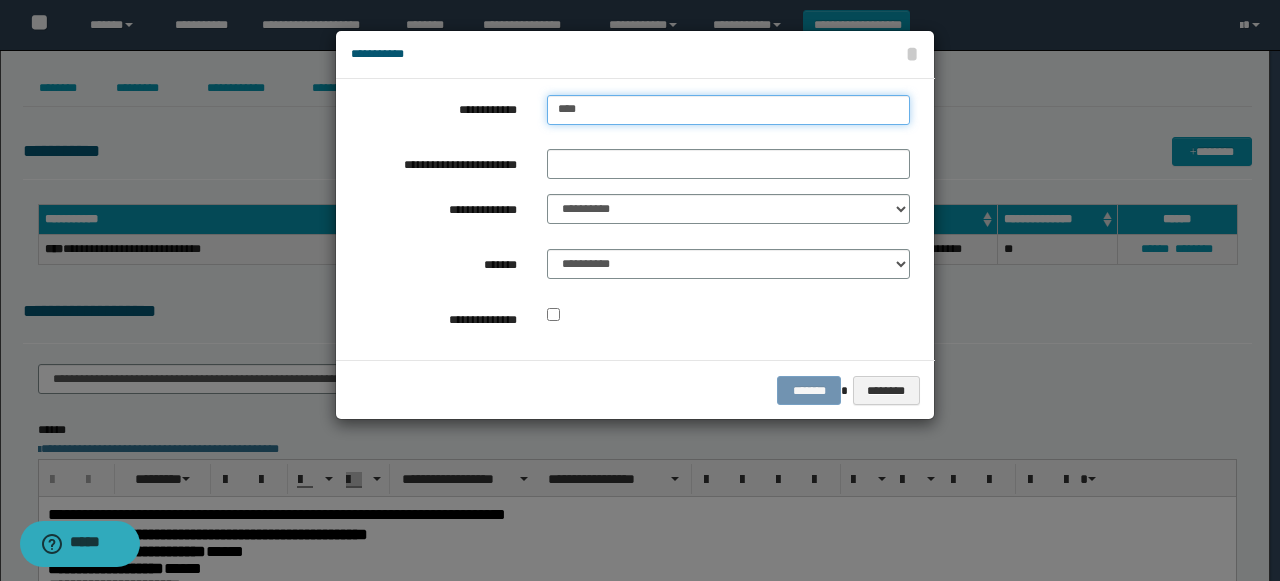 type on "*****" 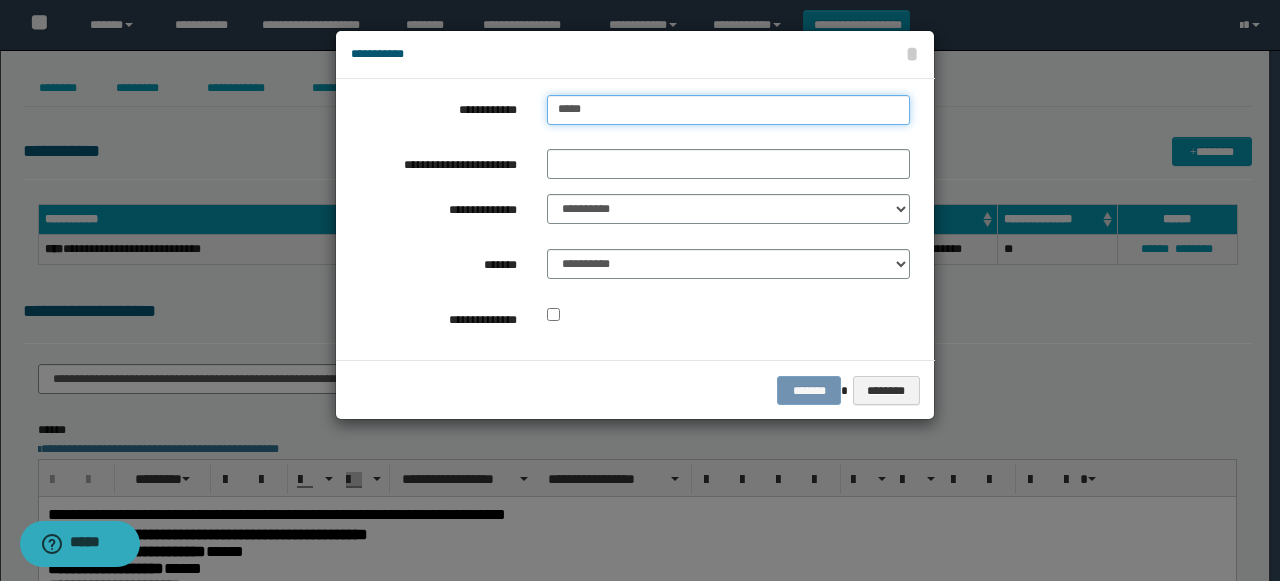 type on "**********" 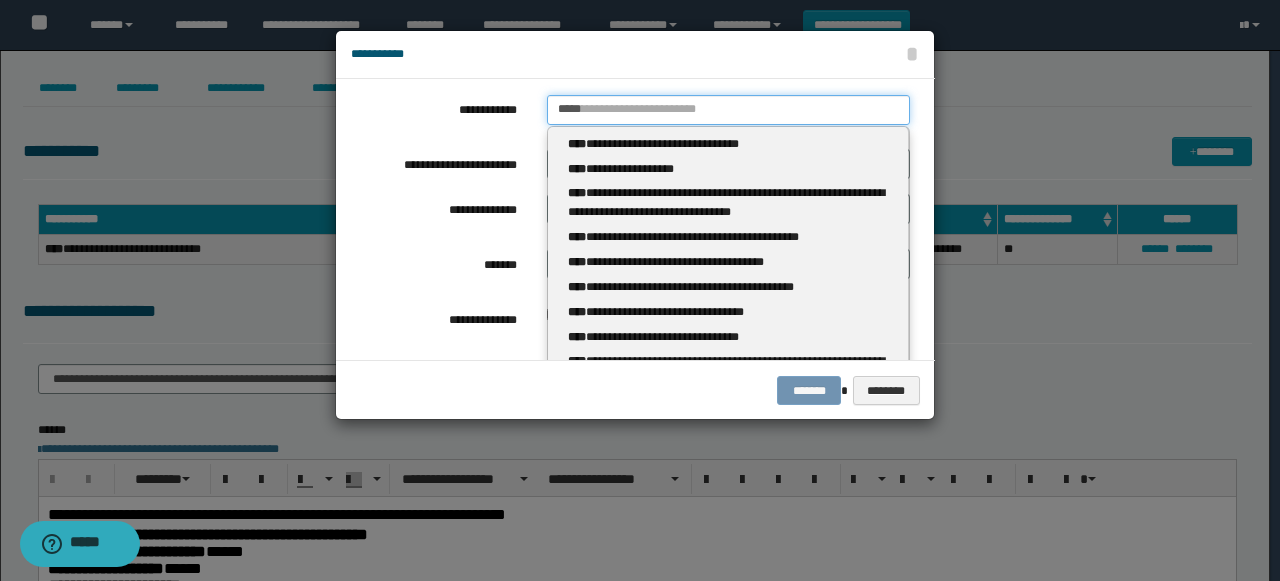 type 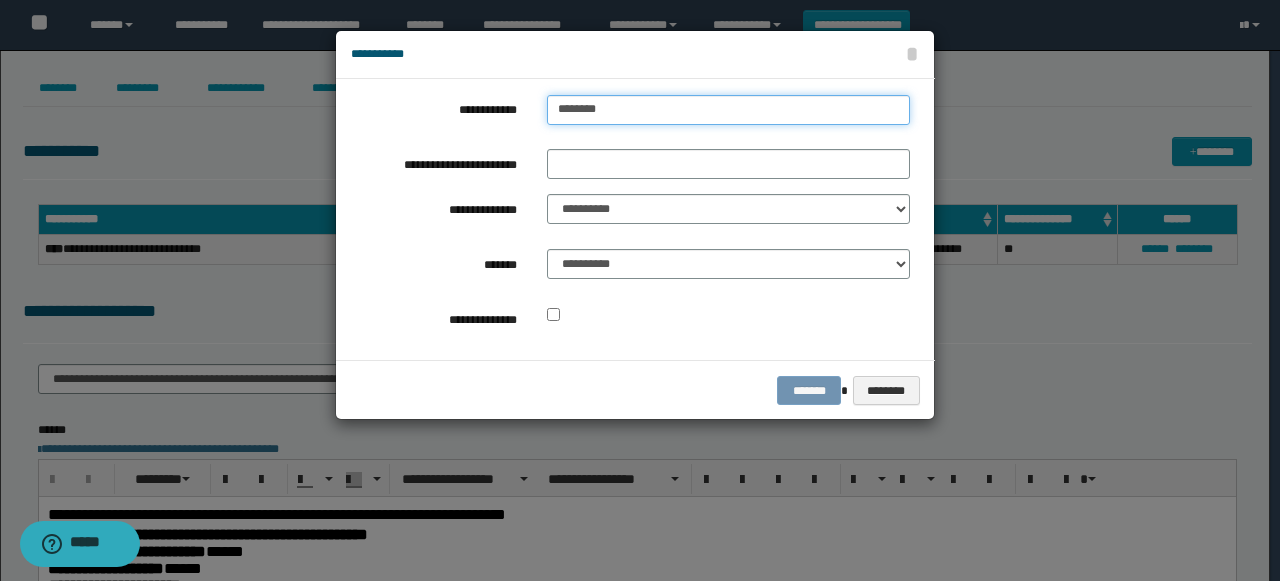 type on "*********" 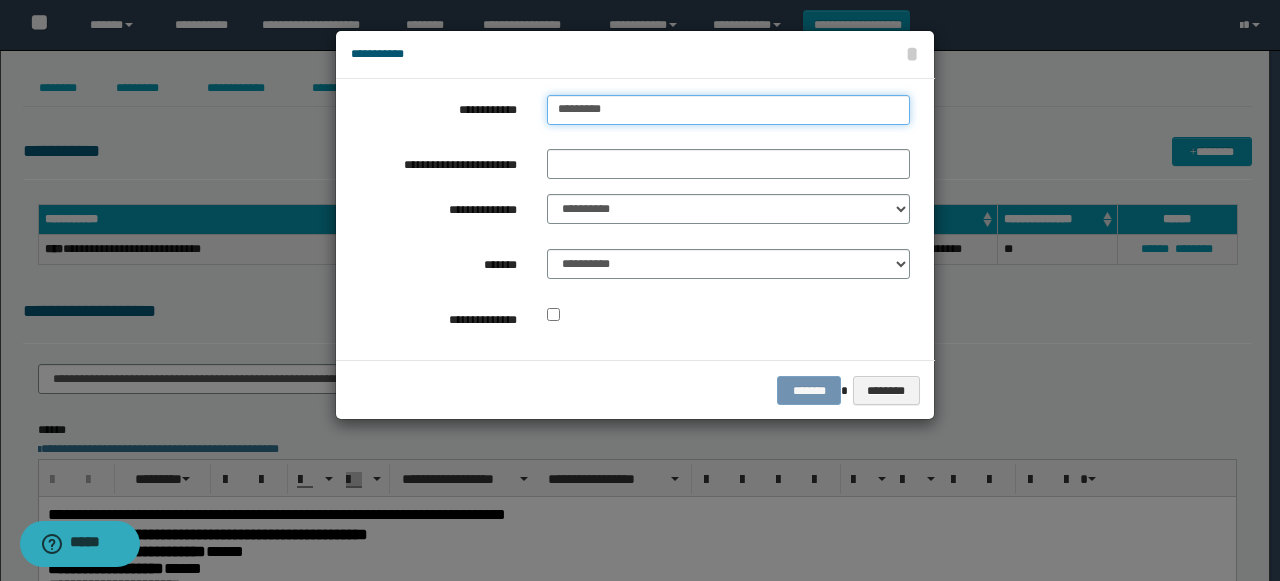 type on "**********" 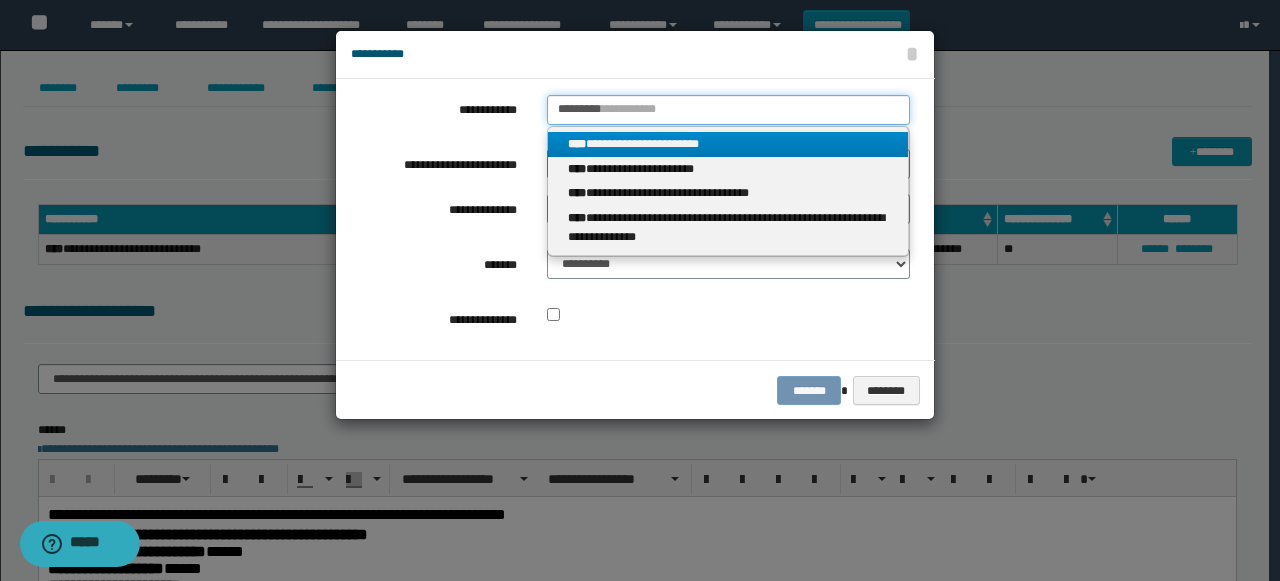 type on "*********" 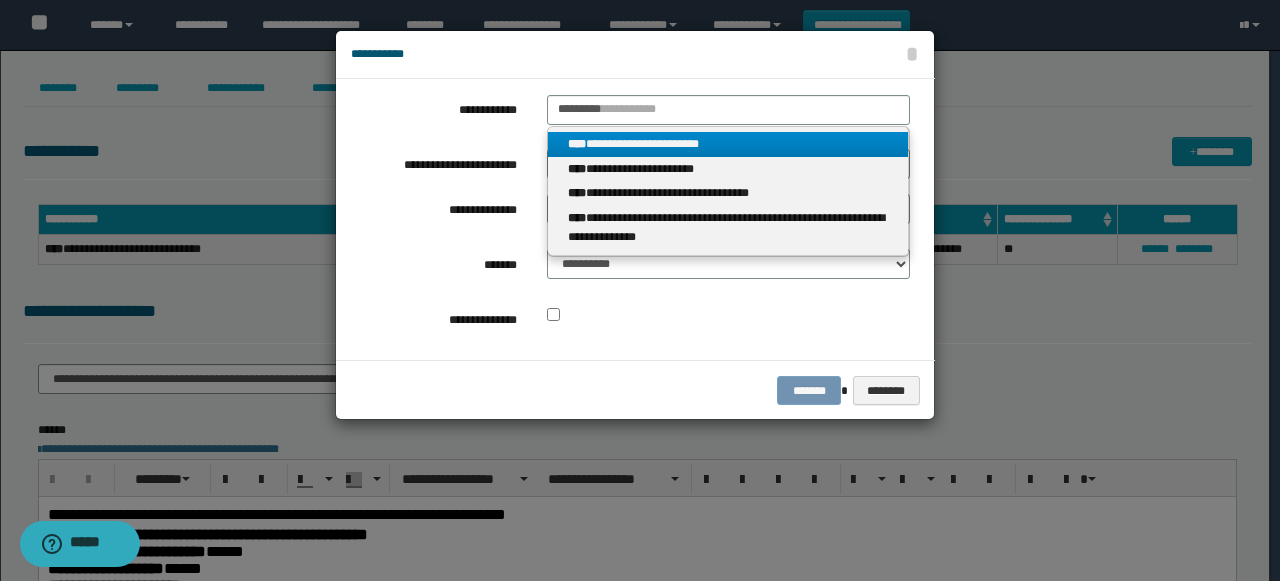 click on "**********" at bounding box center (728, 144) 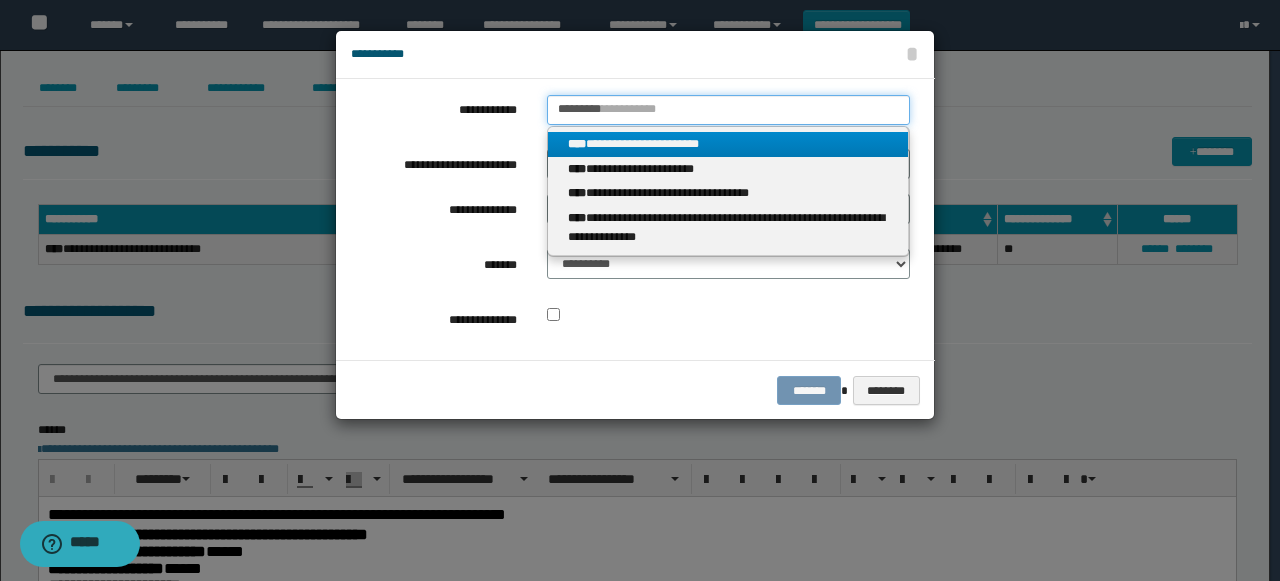 type 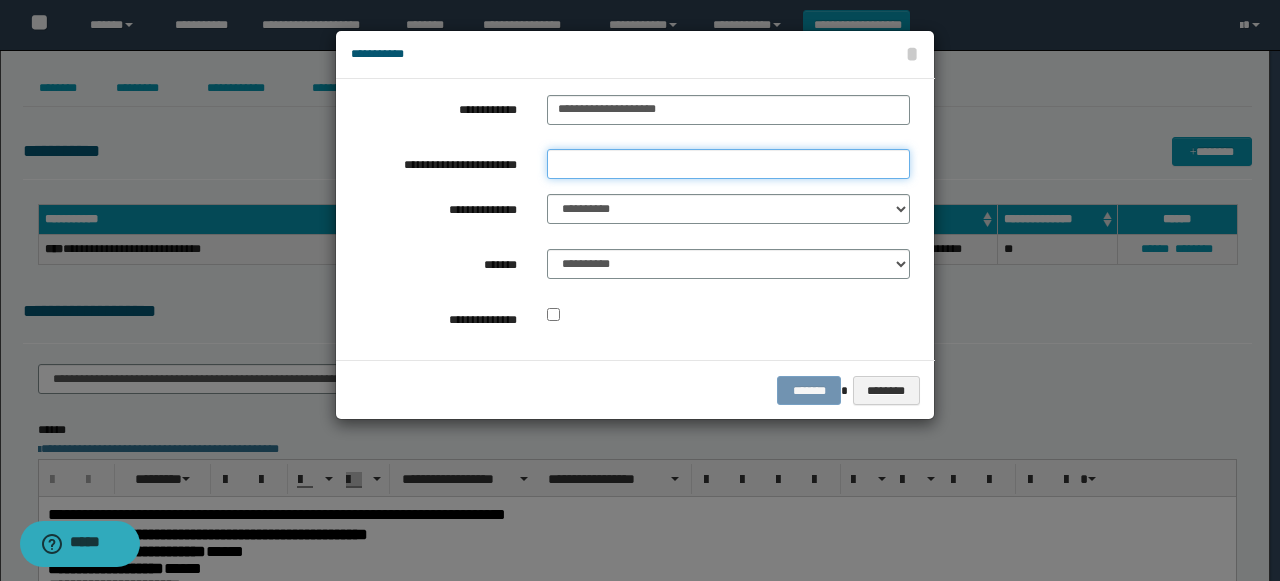 click on "**********" at bounding box center [728, 164] 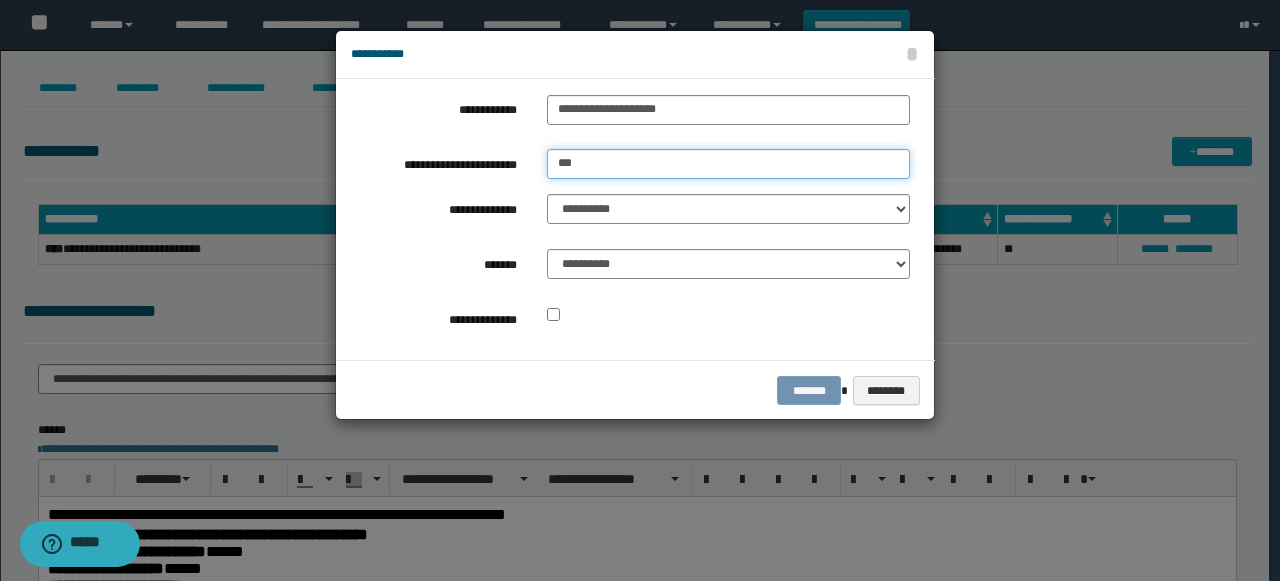 type on "**********" 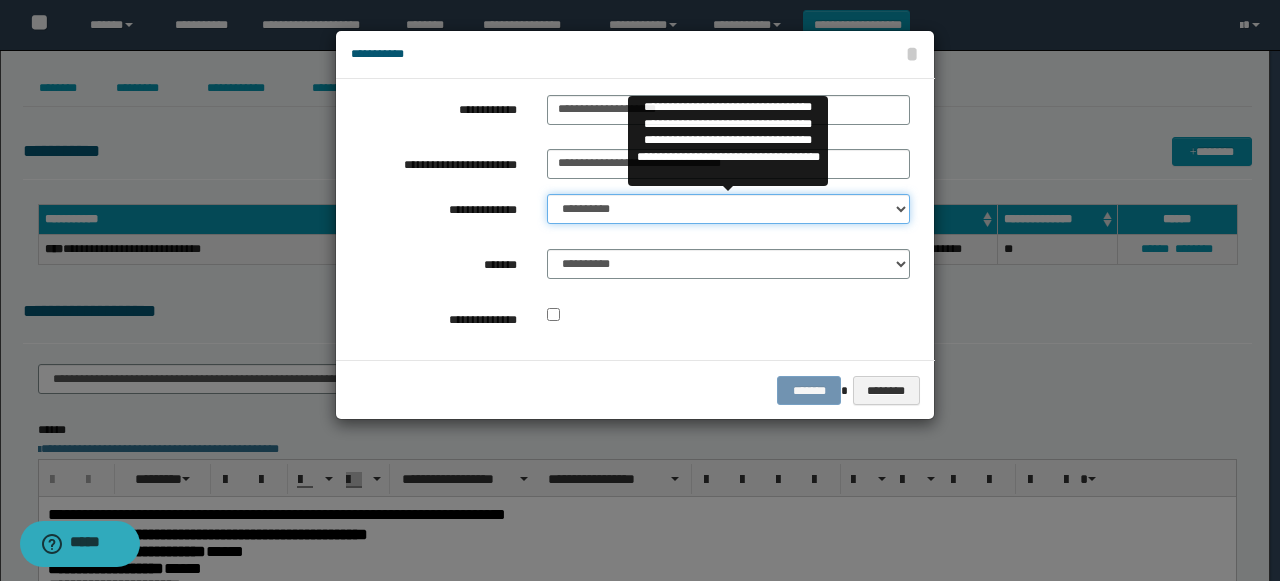 click on "**********" at bounding box center [728, 209] 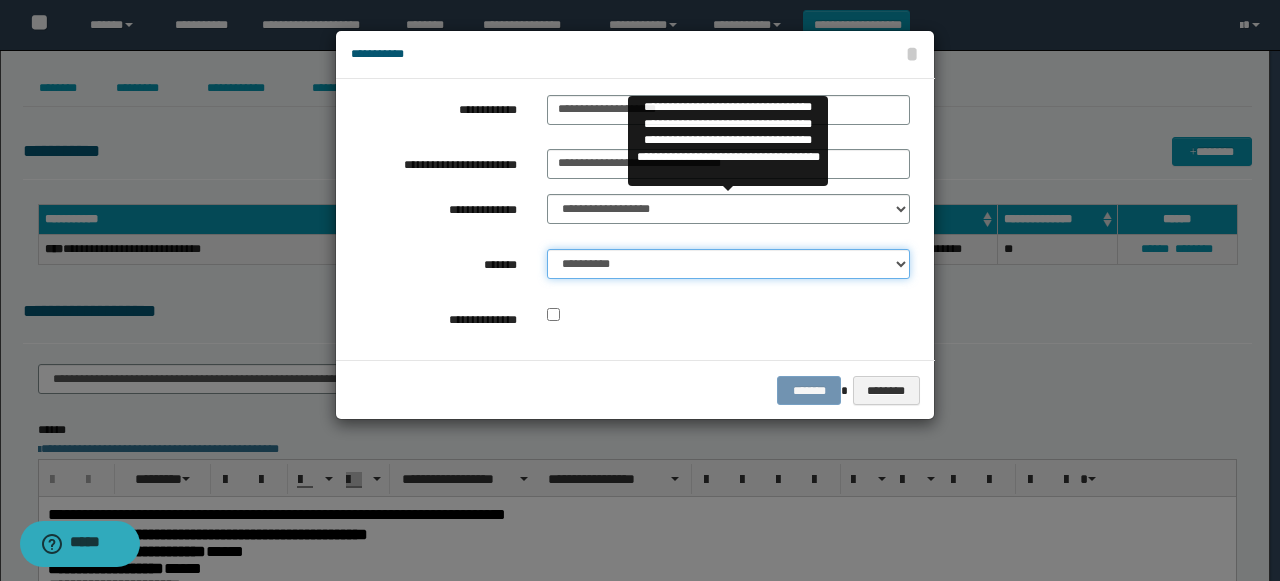 click on "**********" at bounding box center (728, 264) 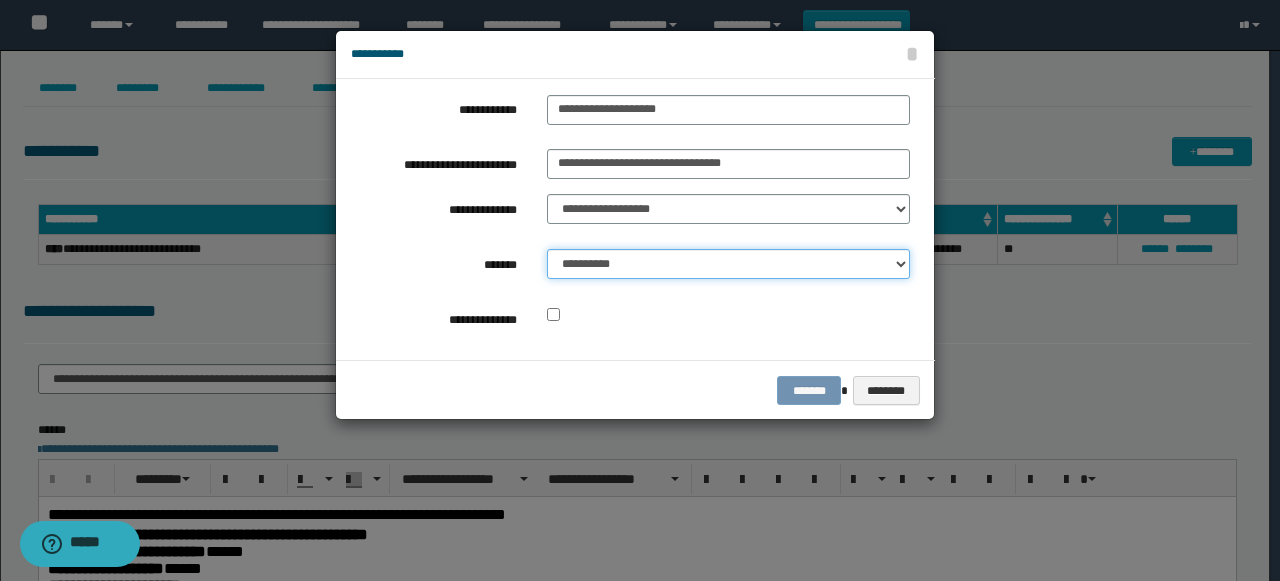 select on "*" 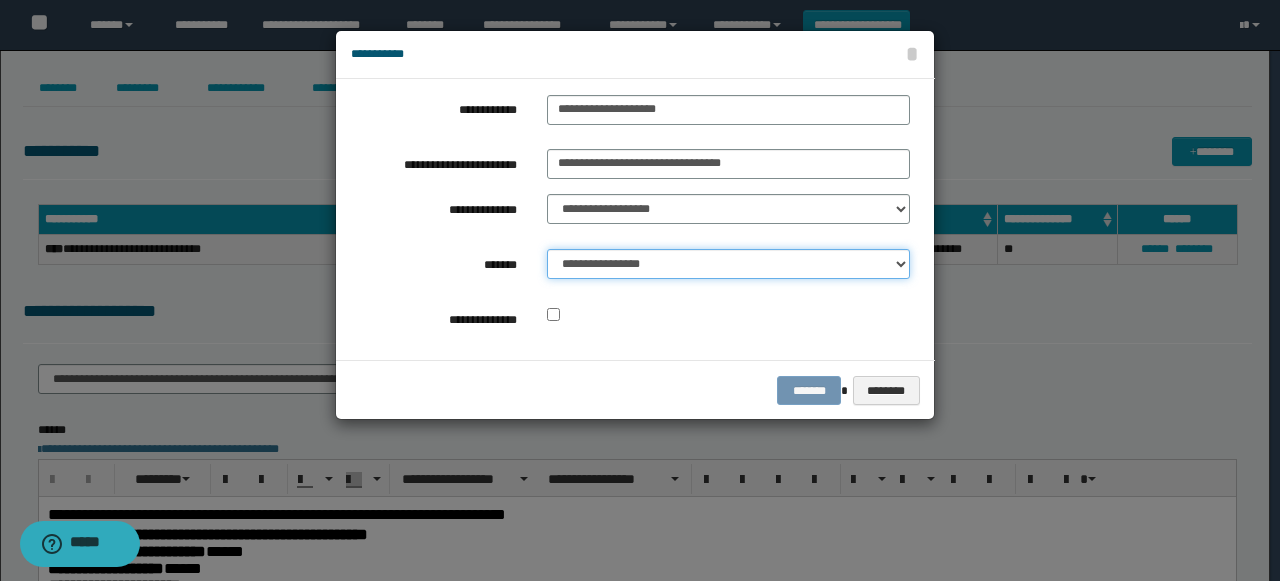 click on "**********" at bounding box center [728, 264] 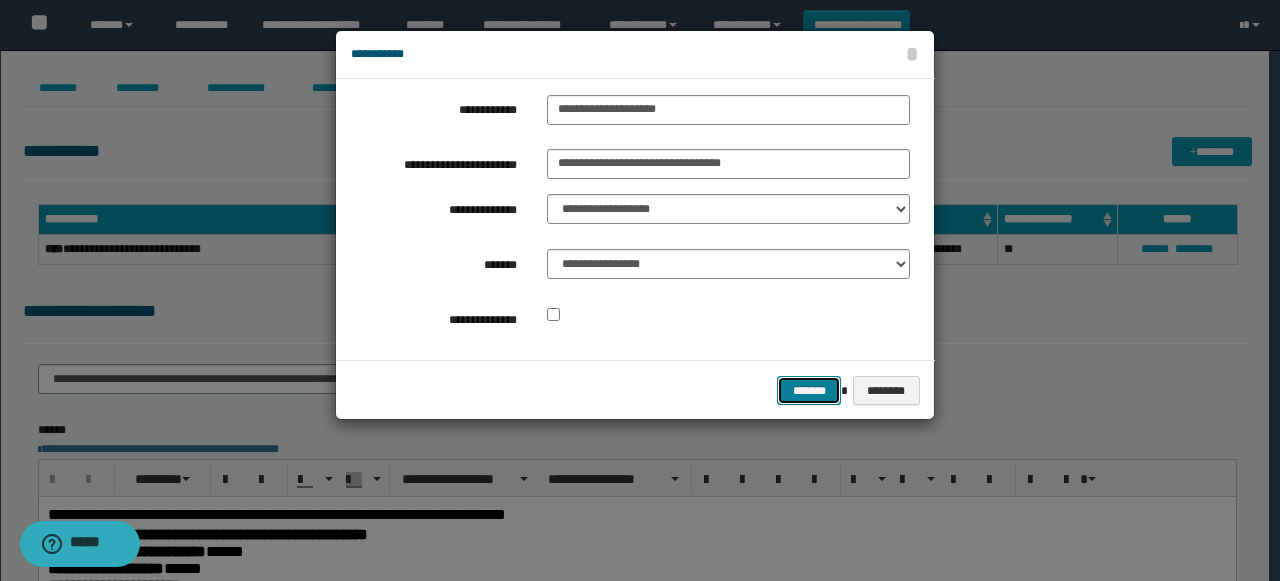 drag, startPoint x: 806, startPoint y: 390, endPoint x: 822, endPoint y: 474, distance: 85.51023 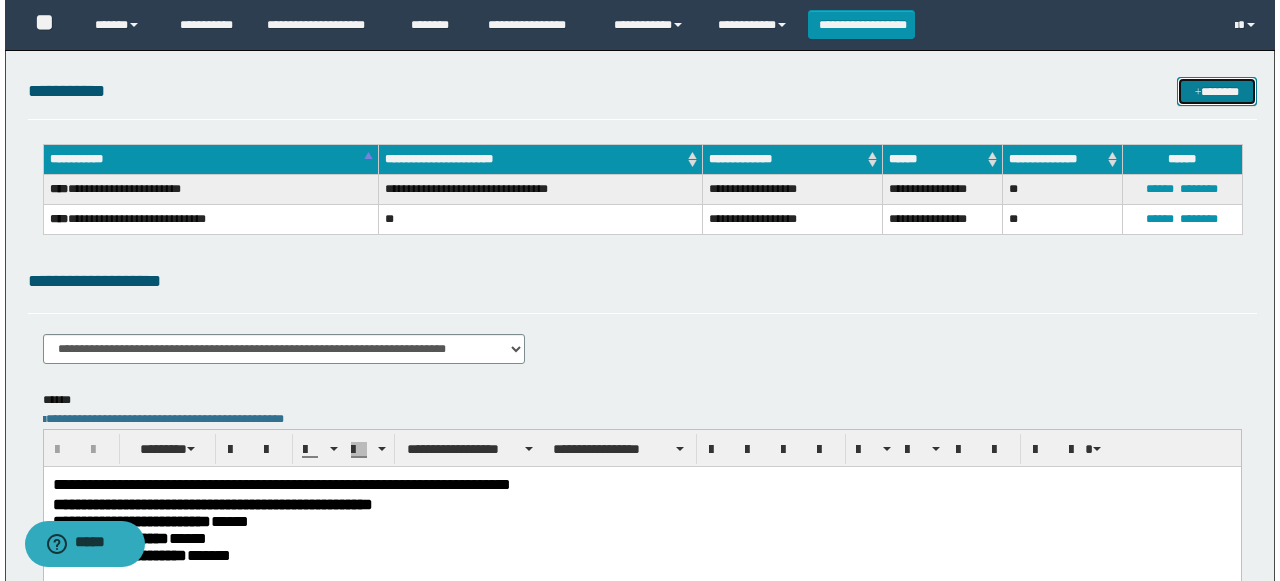 scroll, scrollTop: 0, scrollLeft: 0, axis: both 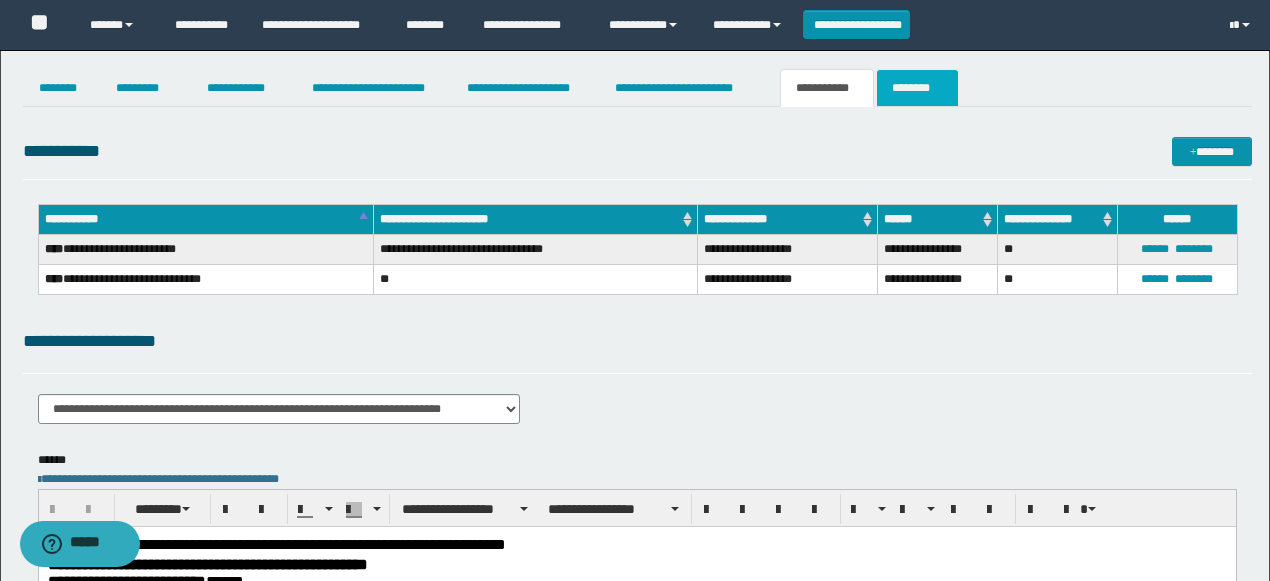 click on "********" at bounding box center [917, 88] 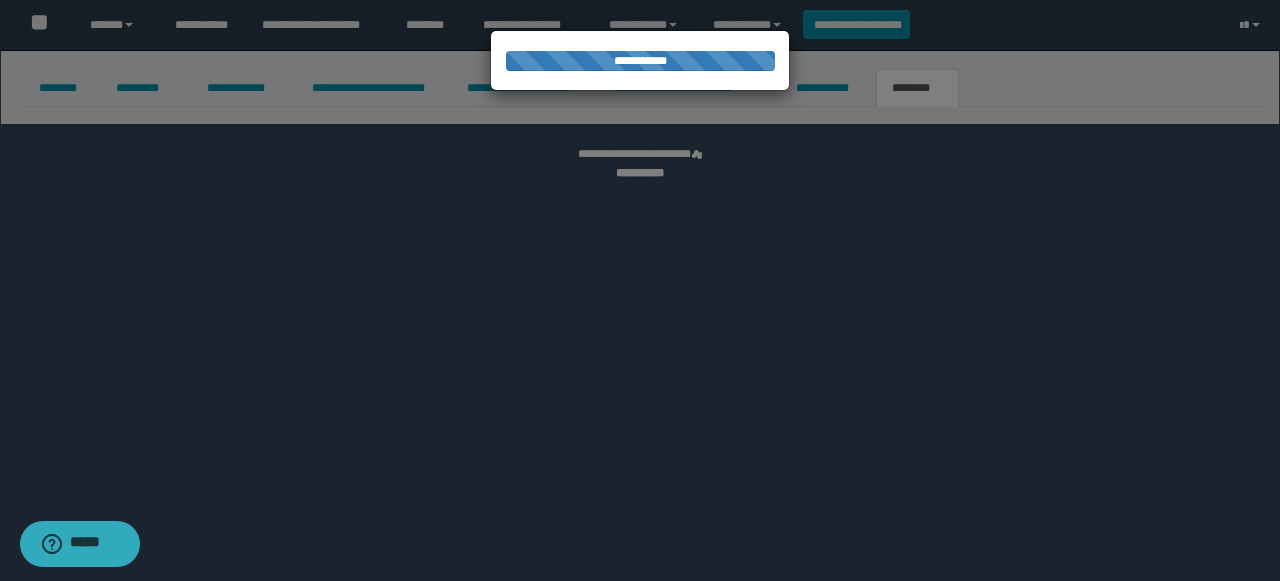 select on "****" 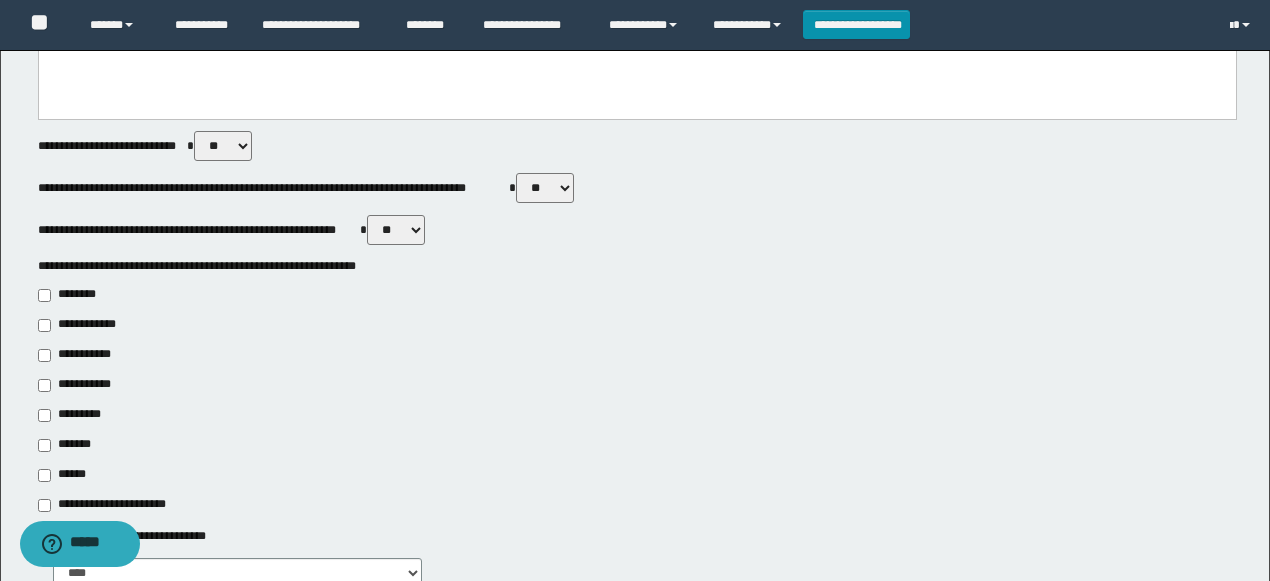 scroll, scrollTop: 600, scrollLeft: 0, axis: vertical 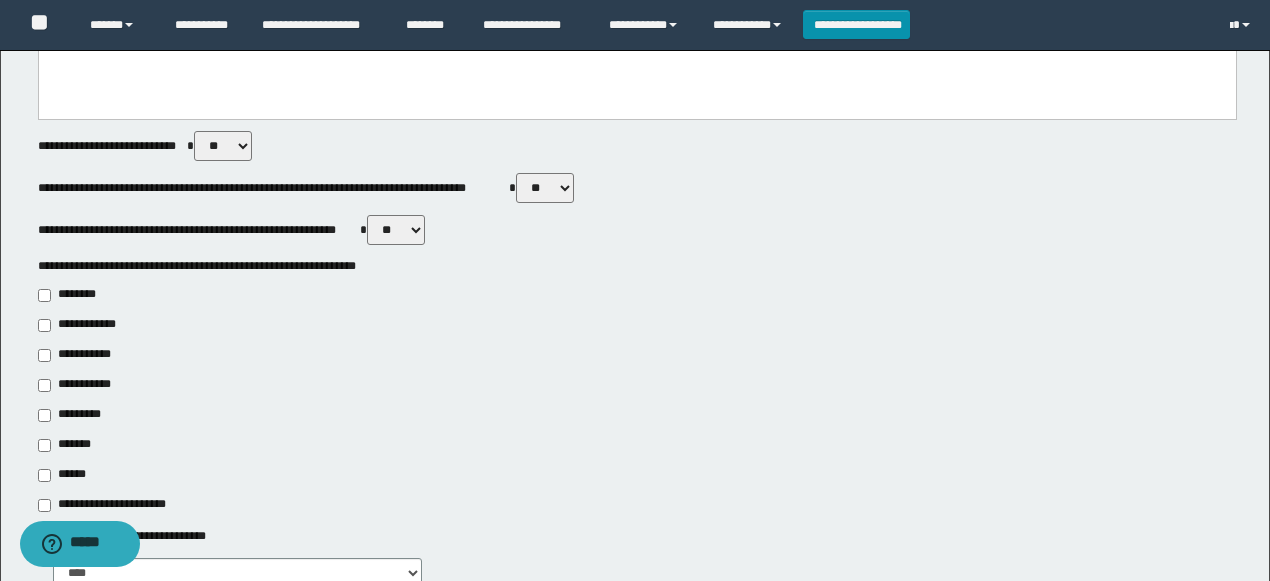 click on "********" at bounding box center [637, 295] 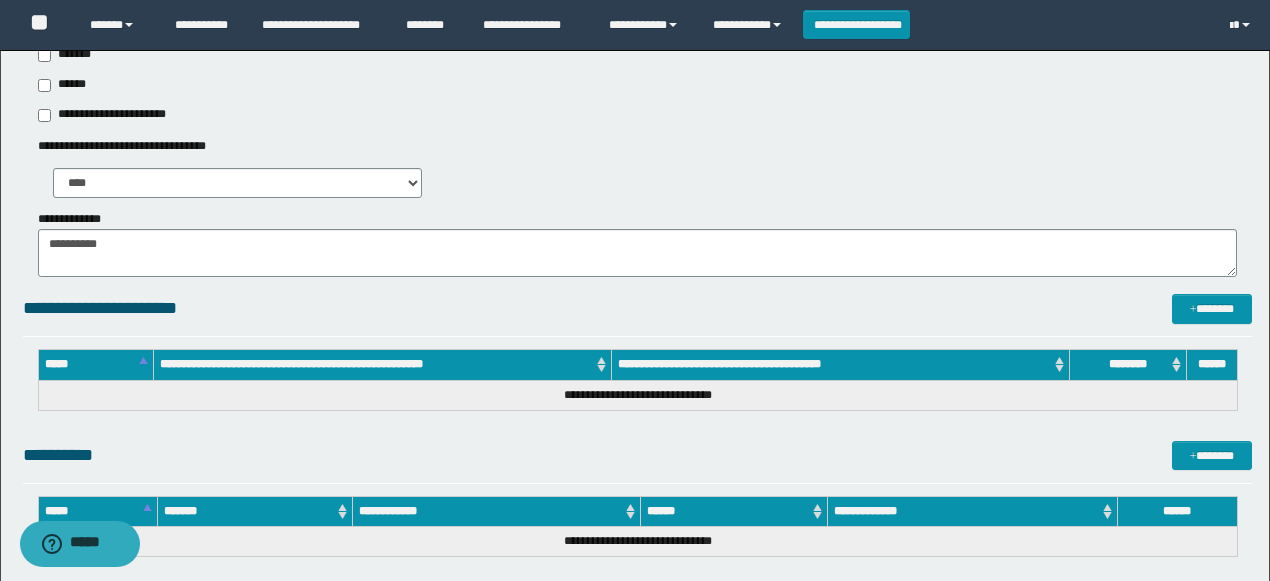 scroll, scrollTop: 1066, scrollLeft: 0, axis: vertical 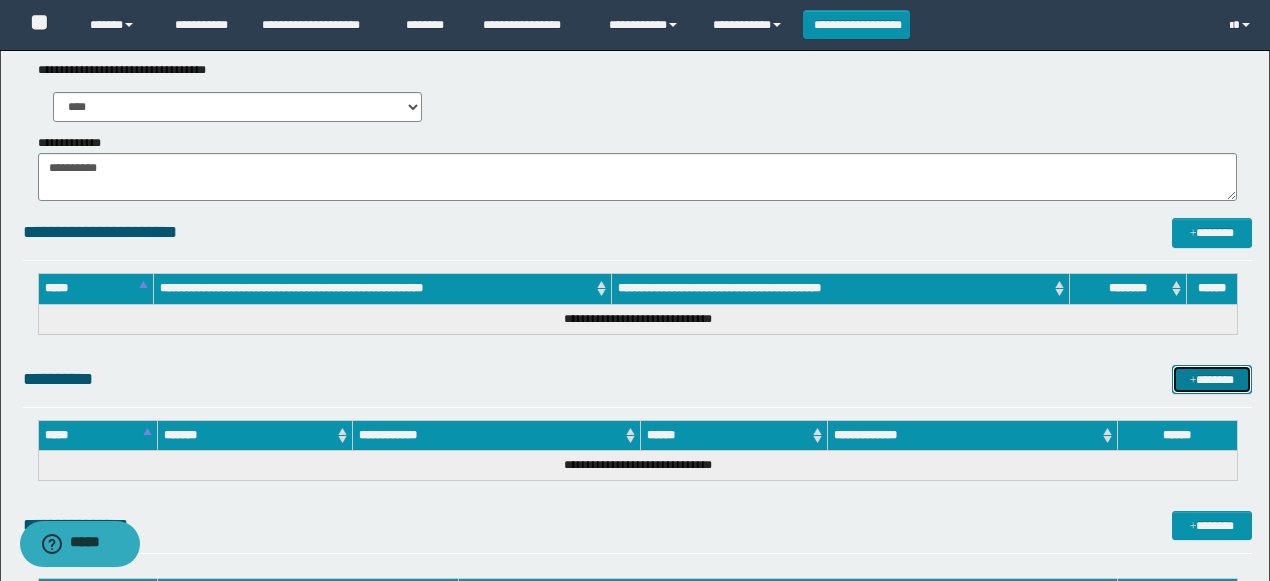 click on "*******" at bounding box center [1211, 379] 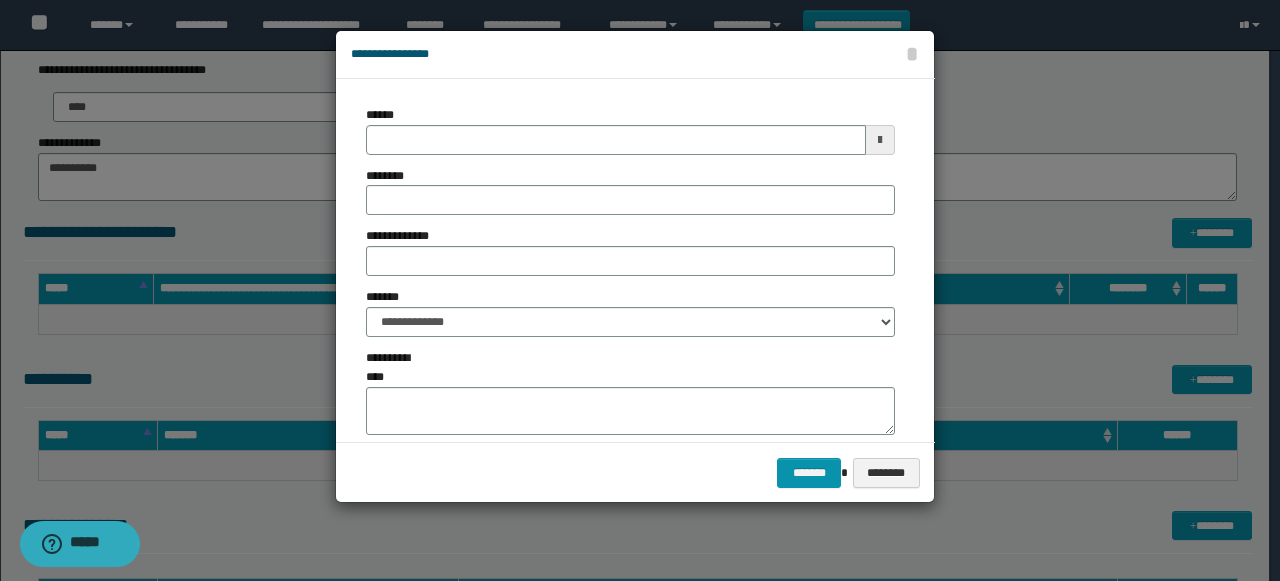 type on "**********" 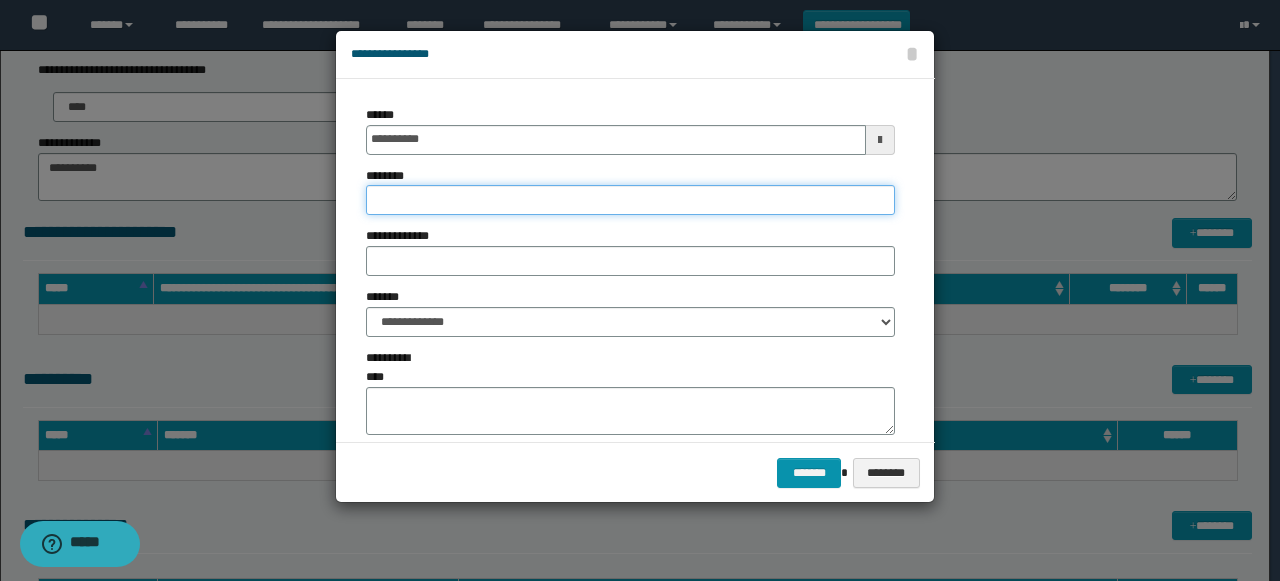 click on "********" at bounding box center (630, 200) 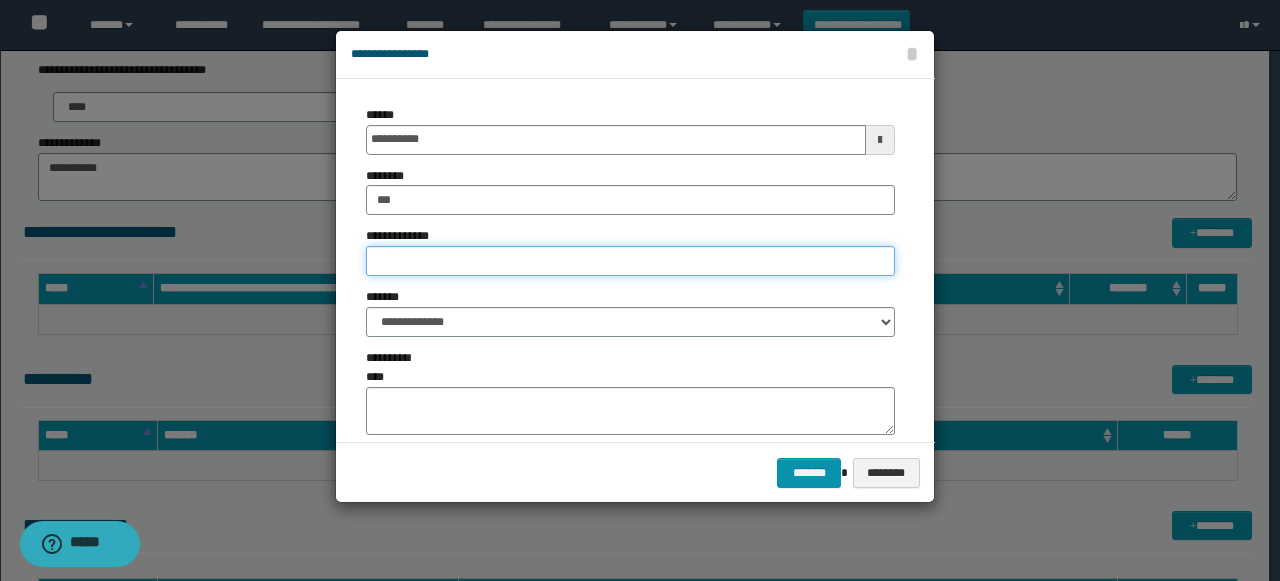 click on "**********" at bounding box center [630, 261] 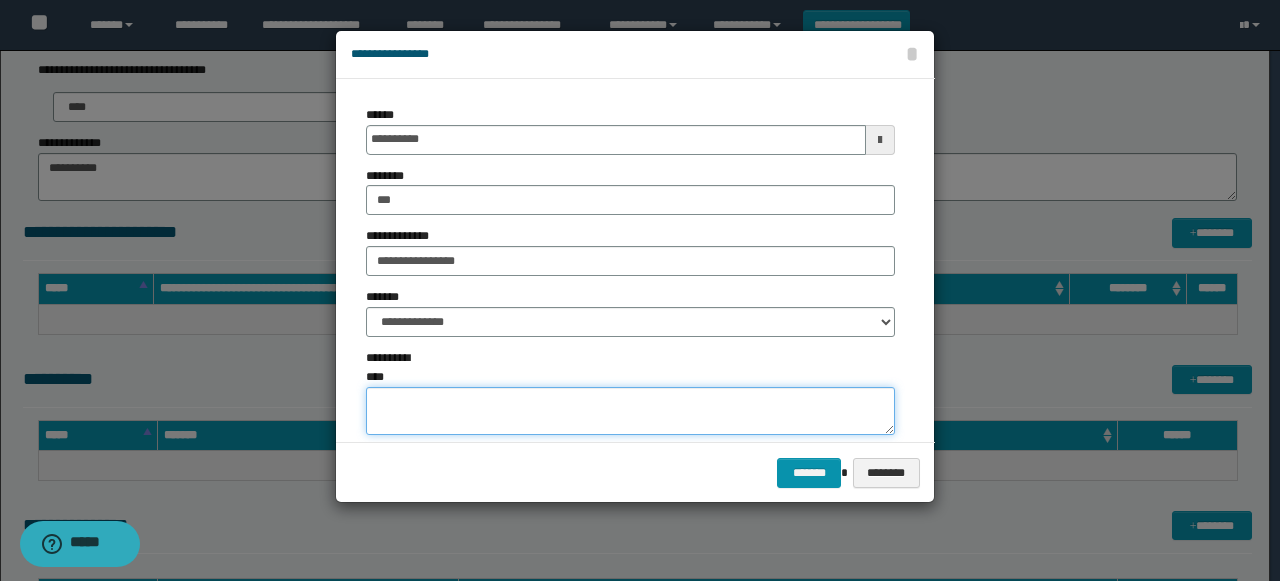 click on "**********" at bounding box center (630, 411) 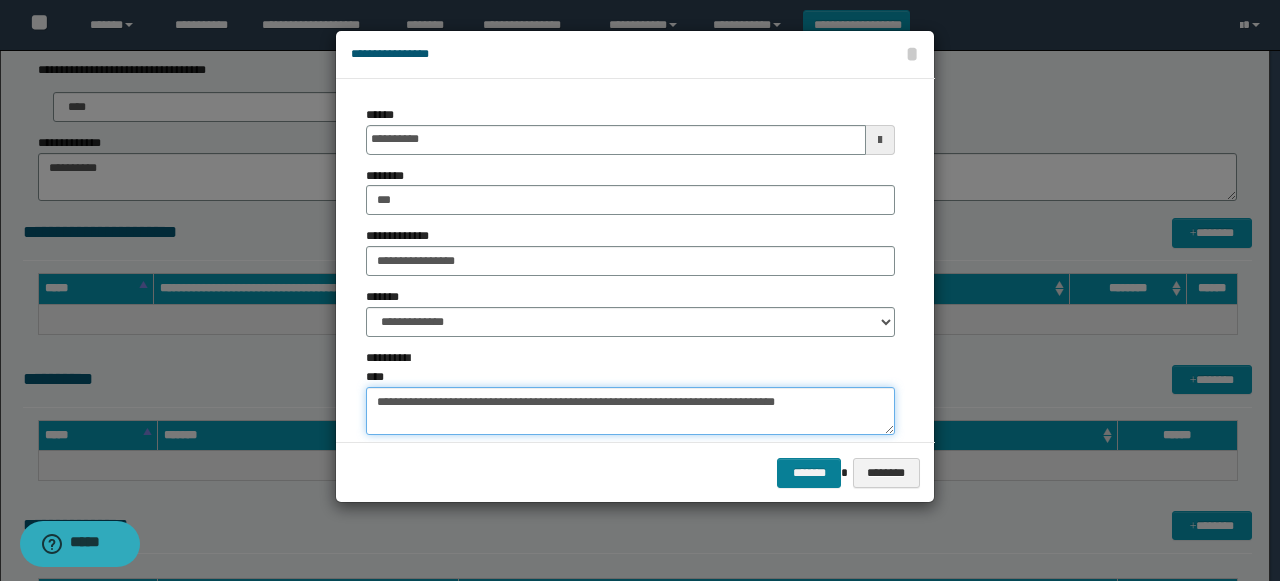 type on "**********" 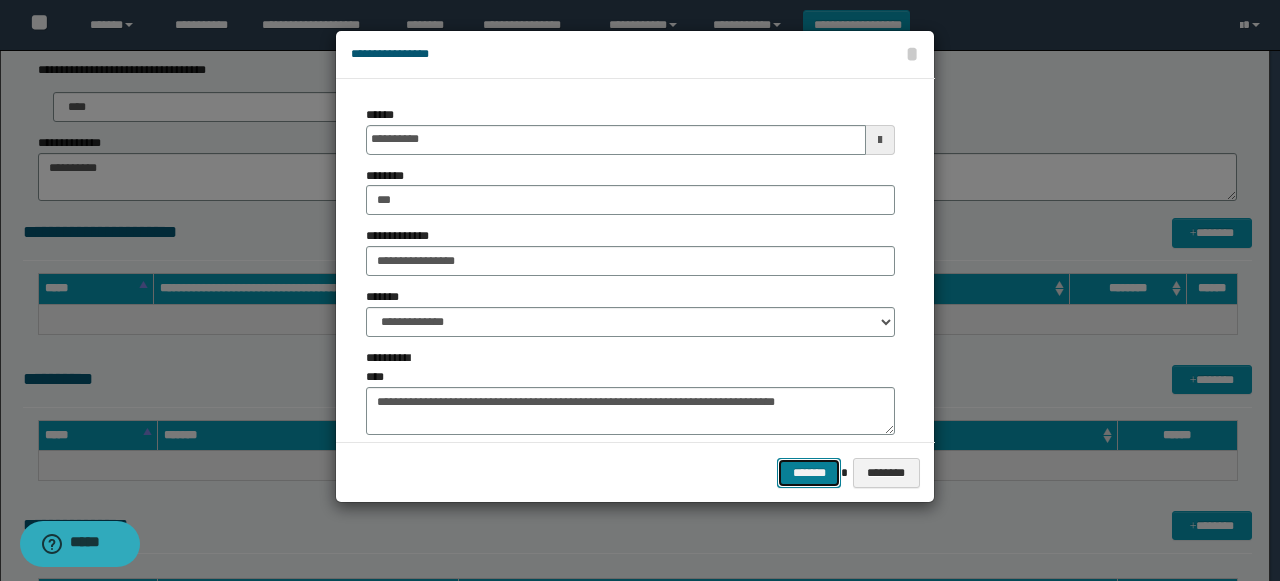 click on "*******" at bounding box center [809, 472] 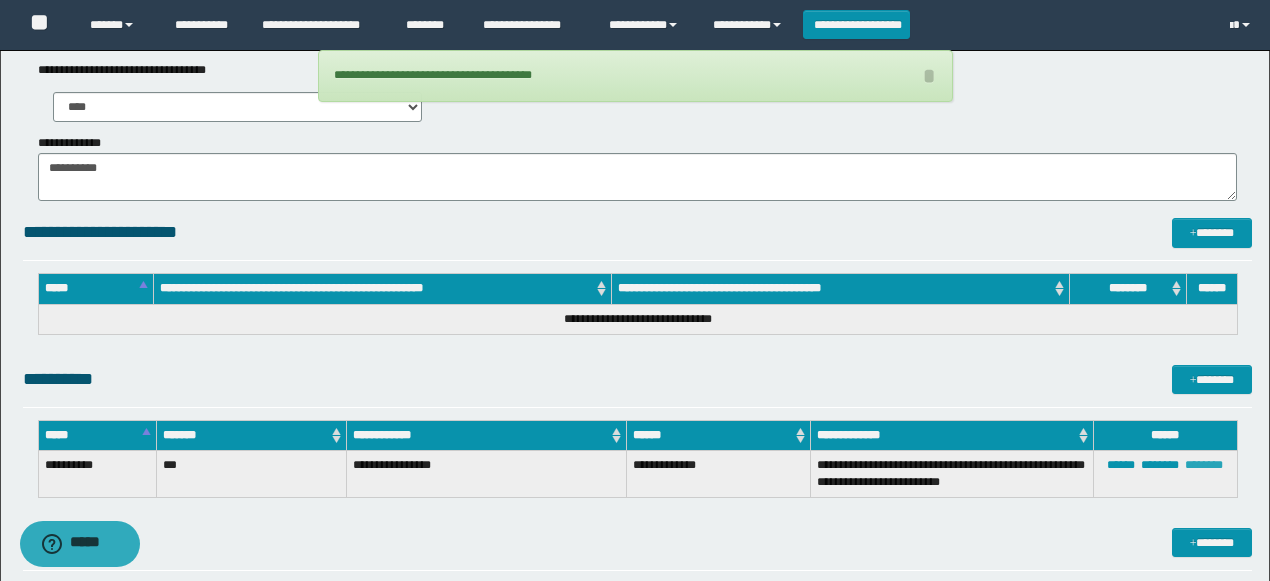 click on "********" at bounding box center [1204, 465] 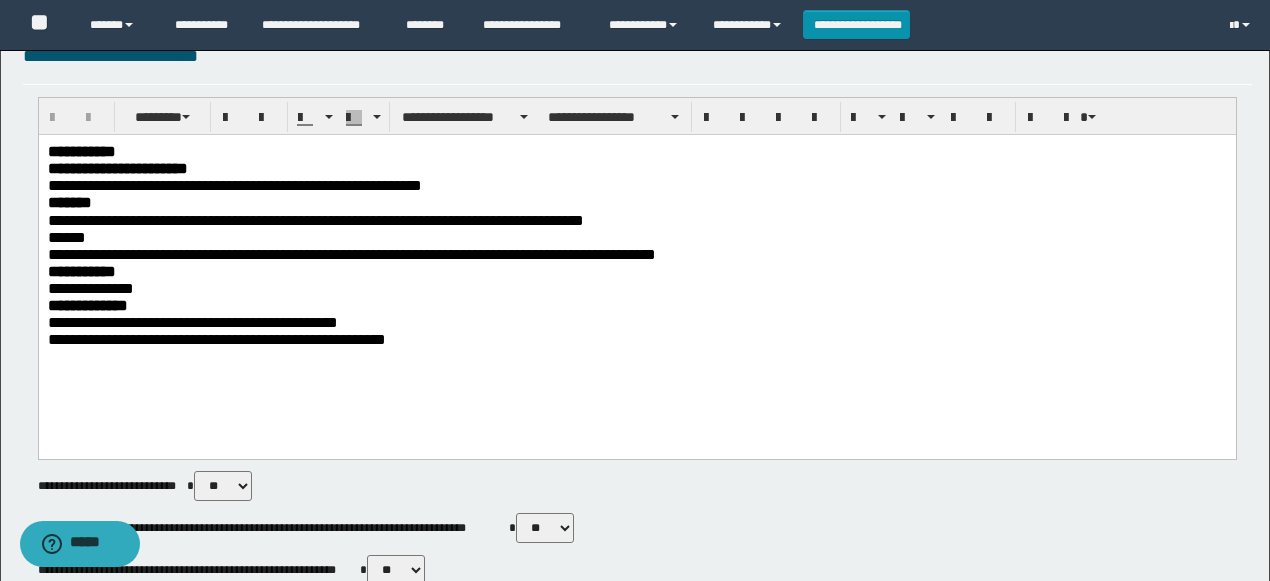 scroll, scrollTop: 0, scrollLeft: 0, axis: both 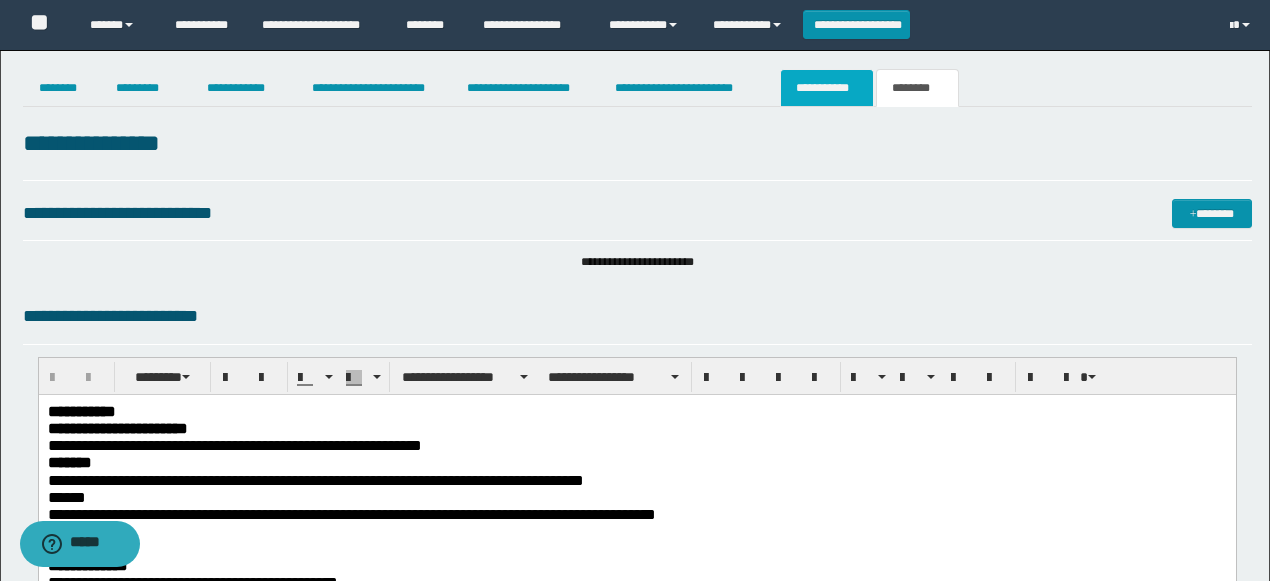 click on "**********" at bounding box center (827, 88) 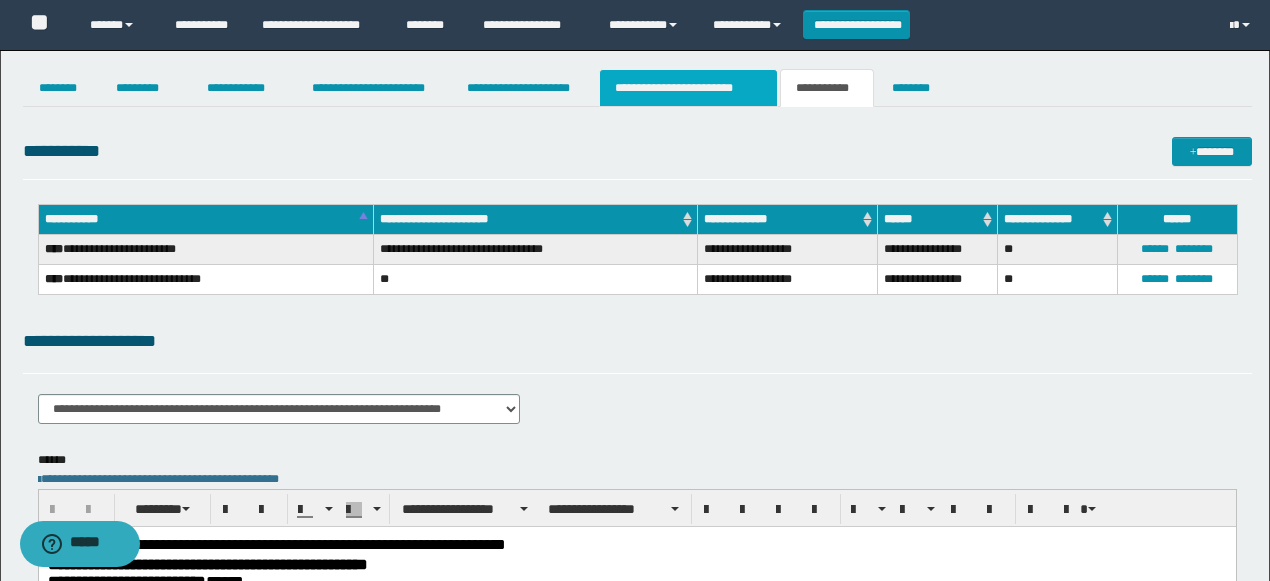 click on "**********" at bounding box center [688, 88] 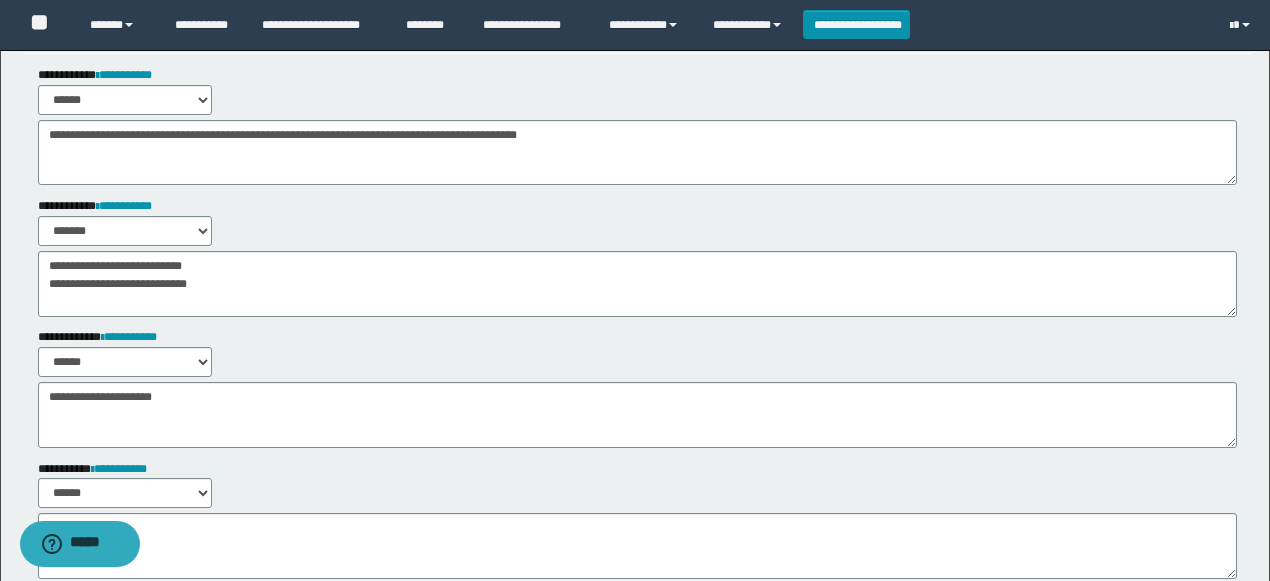scroll, scrollTop: 0, scrollLeft: 0, axis: both 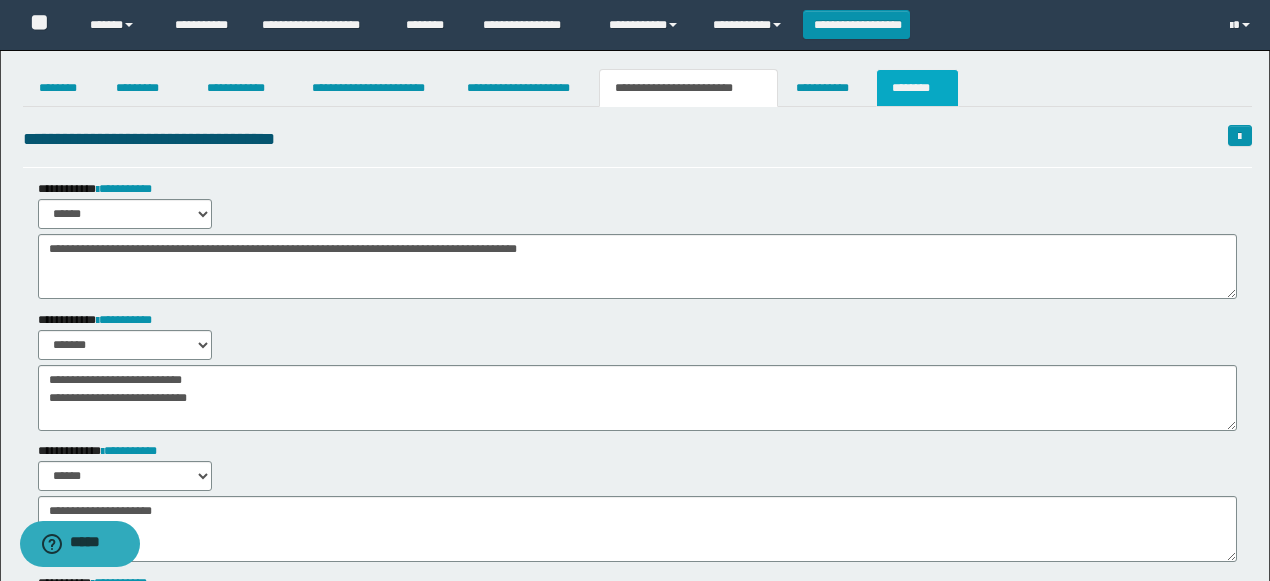 click on "********" at bounding box center (917, 88) 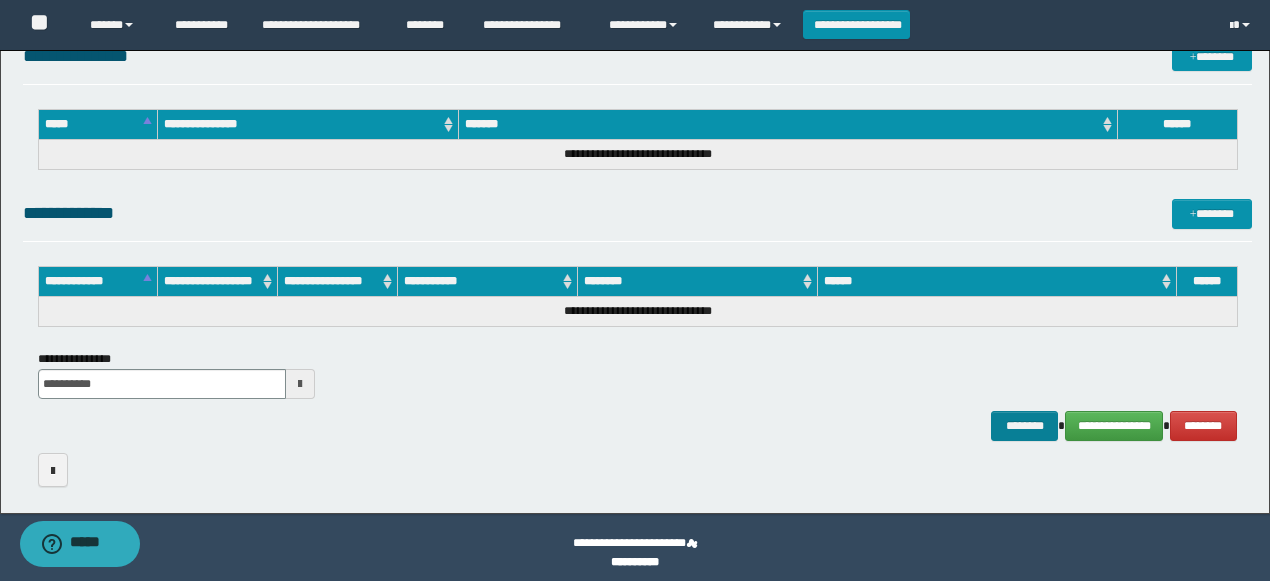 scroll, scrollTop: 1563, scrollLeft: 0, axis: vertical 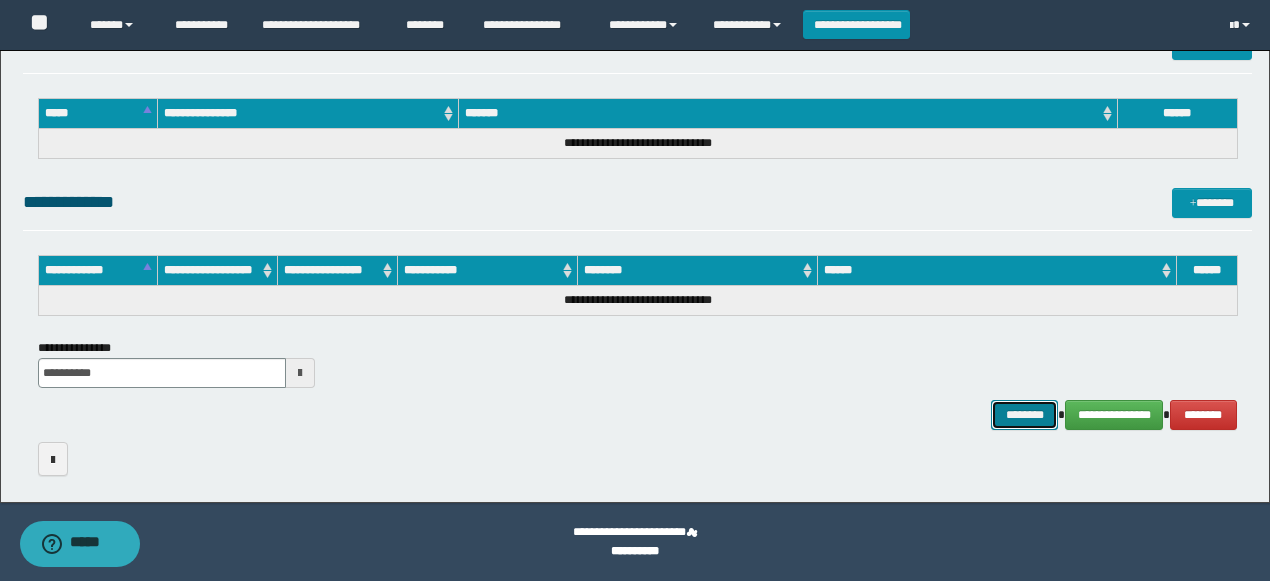 click on "********" at bounding box center [1024, 414] 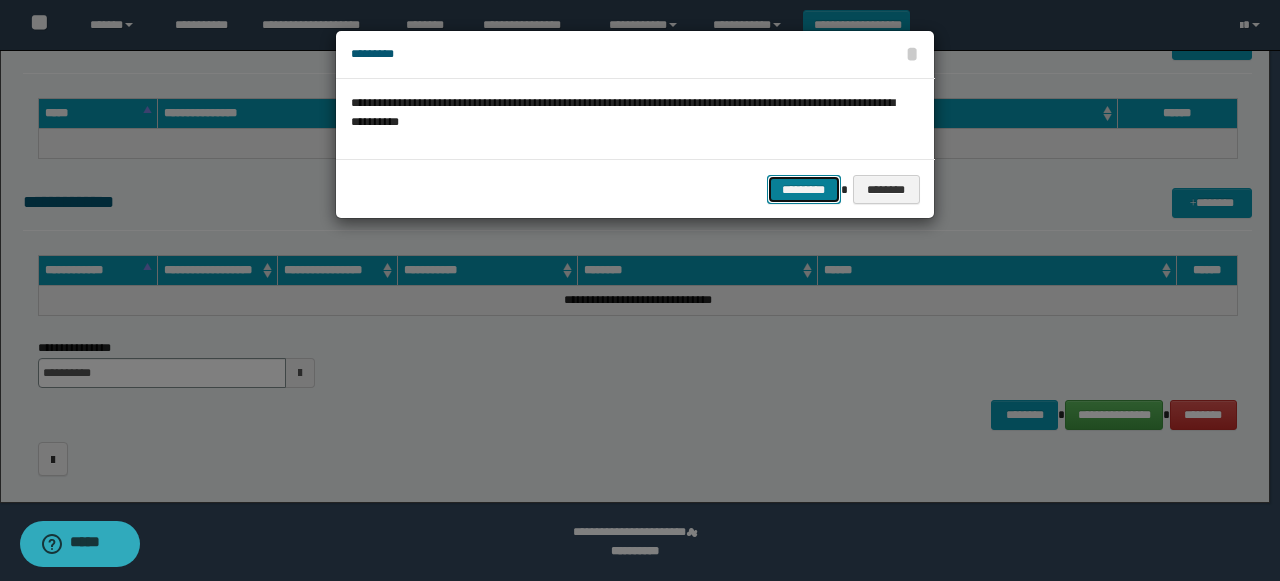 click on "*********" at bounding box center [804, 189] 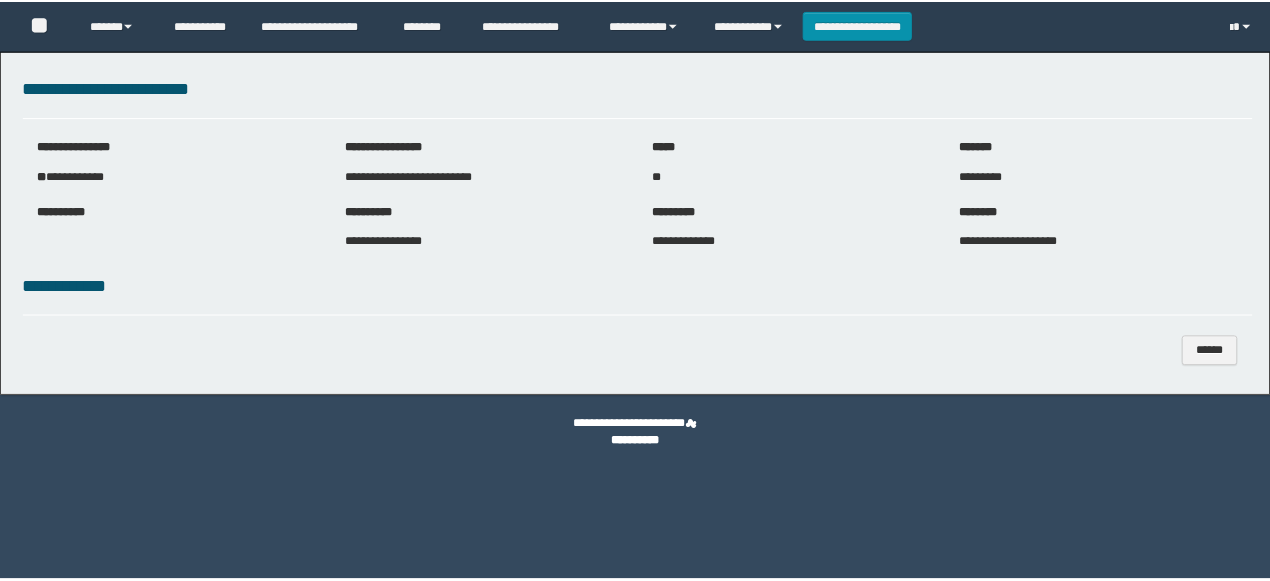 scroll, scrollTop: 0, scrollLeft: 0, axis: both 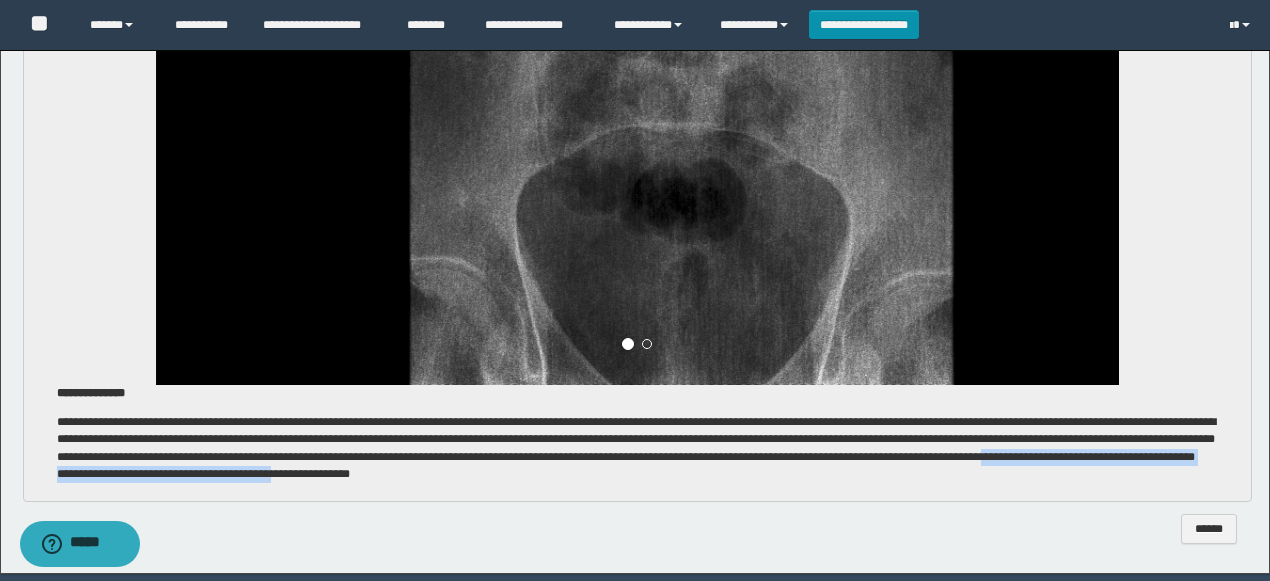 drag, startPoint x: 787, startPoint y: 474, endPoint x: 340, endPoint y: 472, distance: 447.0045 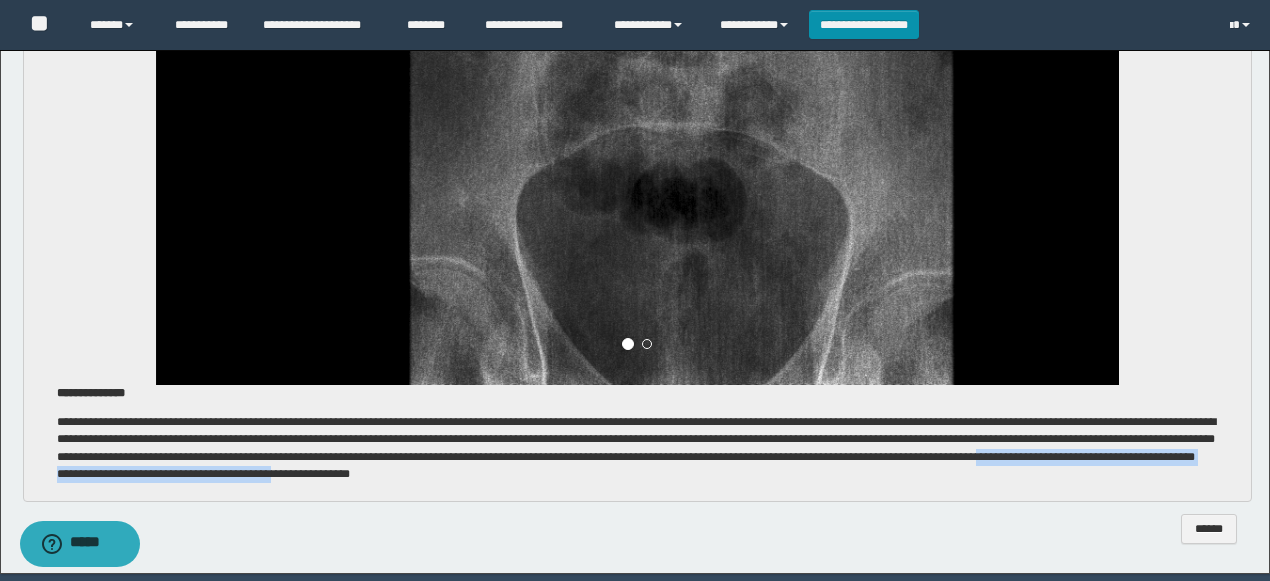copy on "**********" 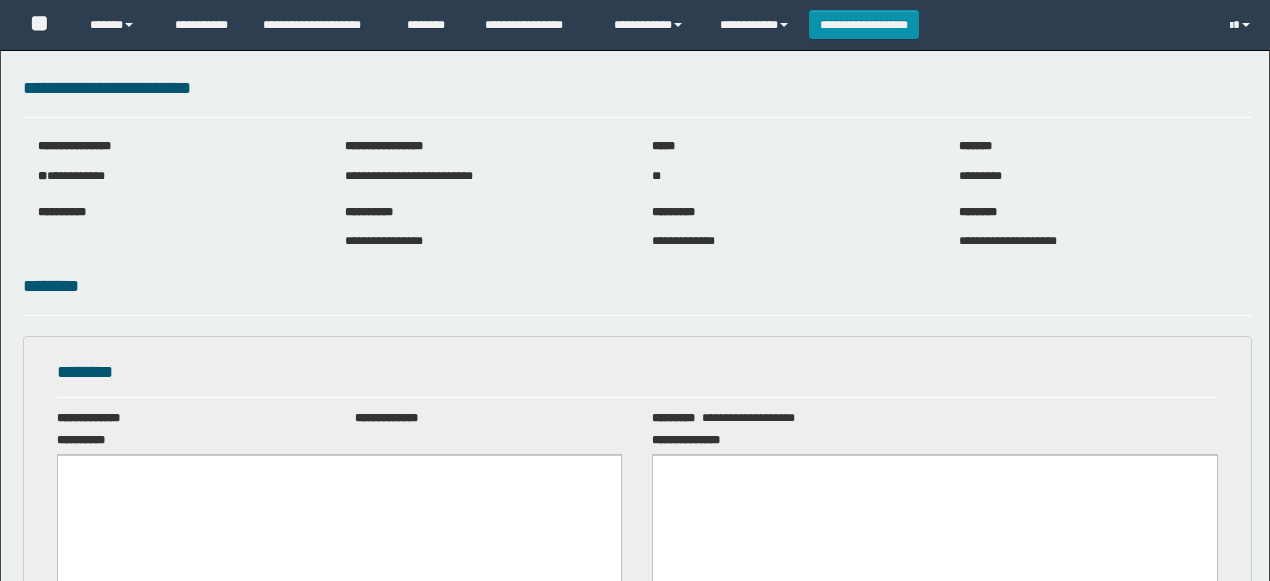 scroll, scrollTop: 0, scrollLeft: 0, axis: both 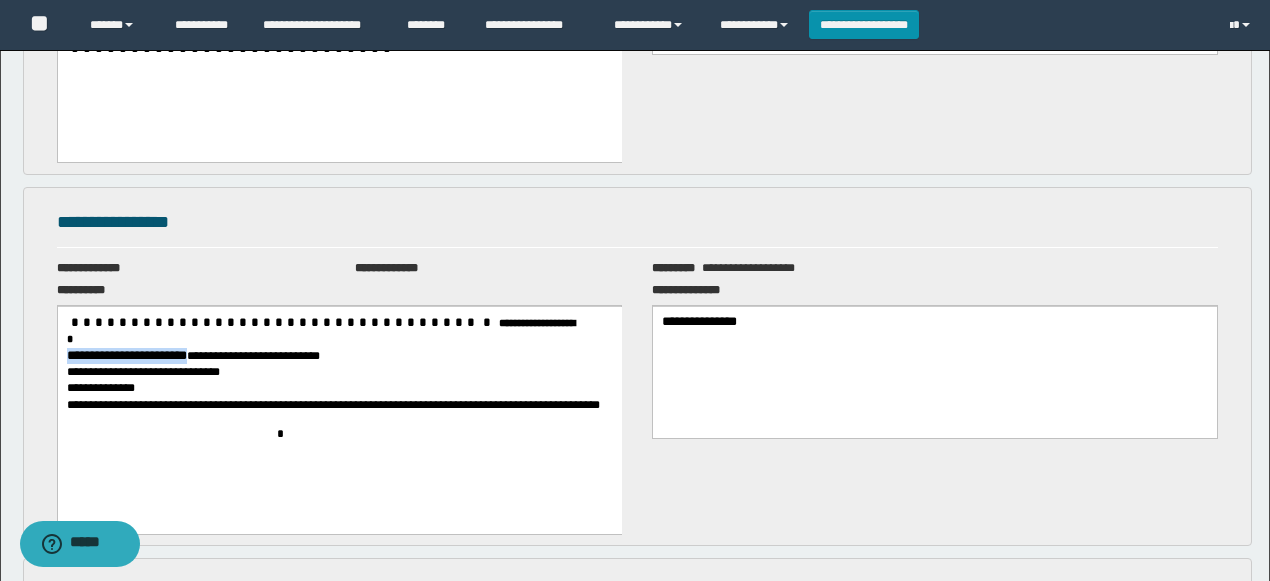 drag, startPoint x: 243, startPoint y: 343, endPoint x: 111, endPoint y: 648, distance: 332.33868 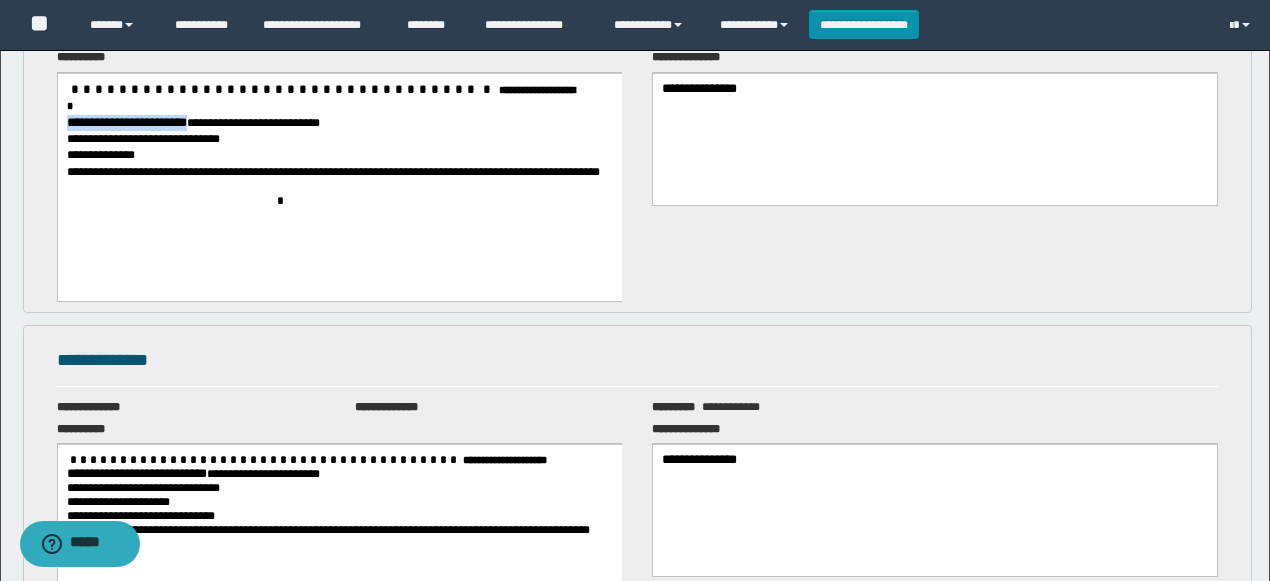 scroll, scrollTop: 866, scrollLeft: 0, axis: vertical 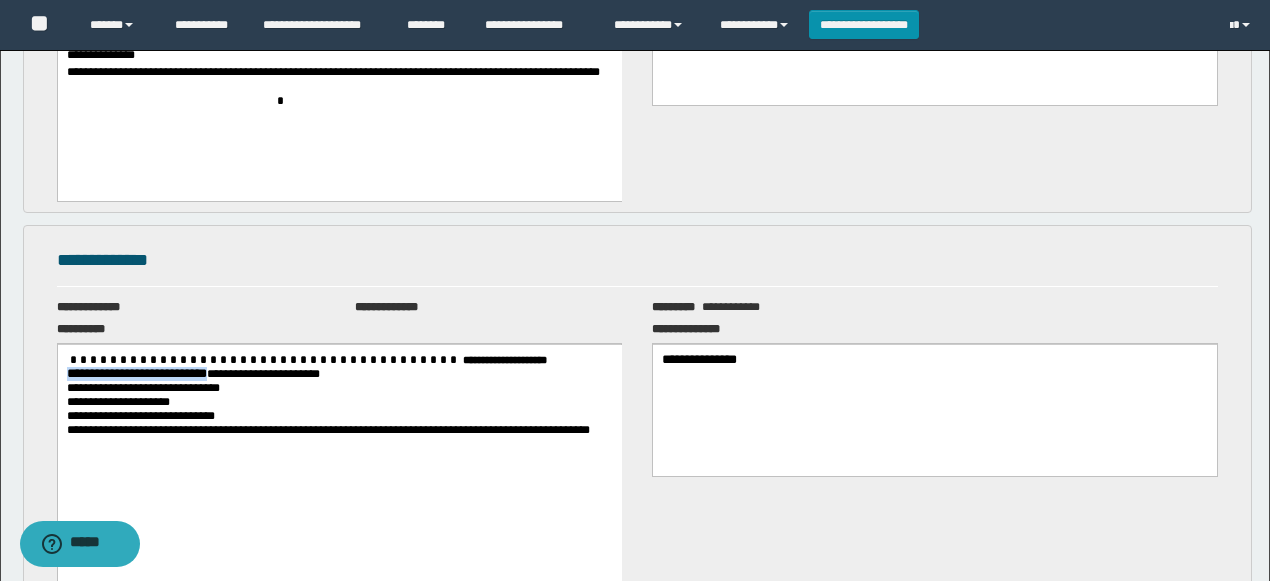 drag, startPoint x: 252, startPoint y: 374, endPoint x: 95, endPoint y: 379, distance: 157.0796 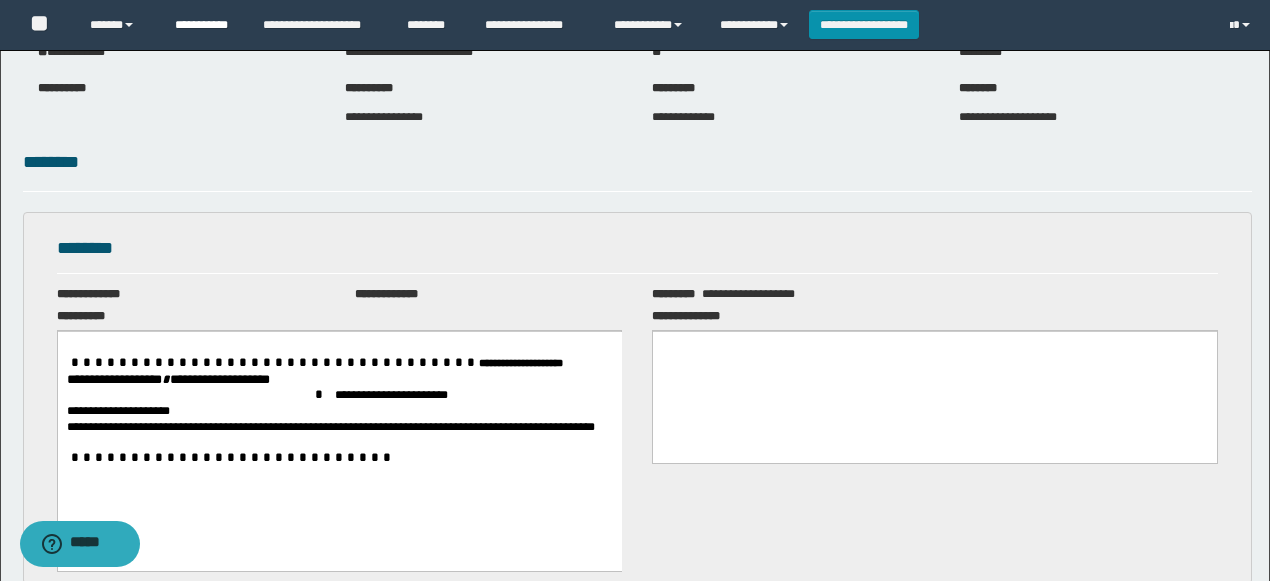 scroll, scrollTop: 94, scrollLeft: 0, axis: vertical 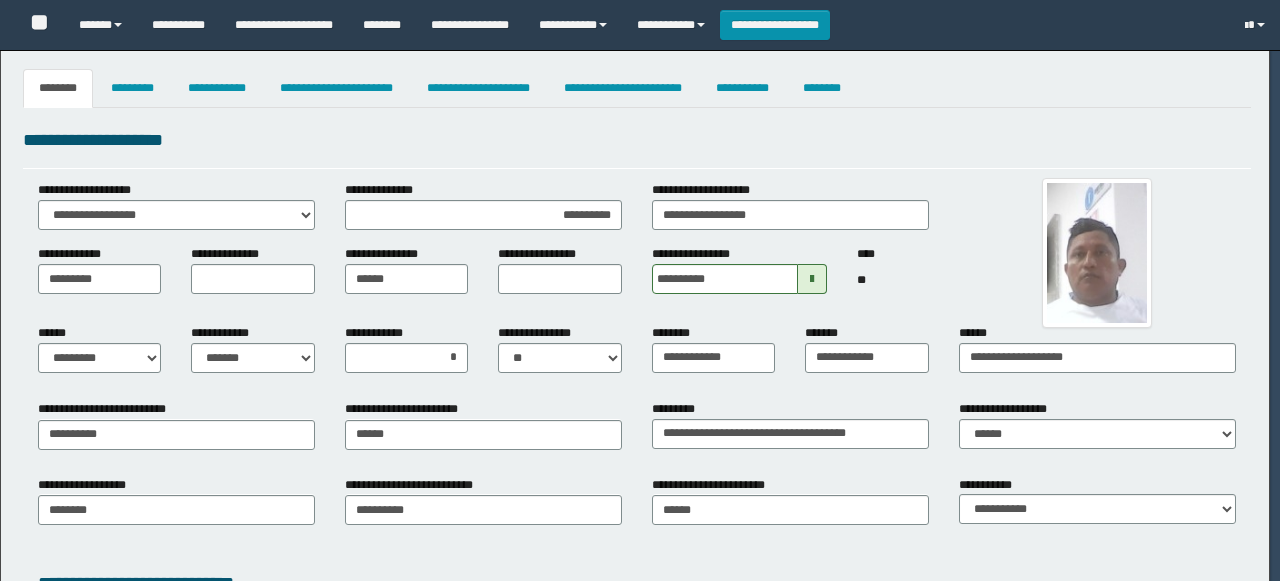 select on "*" 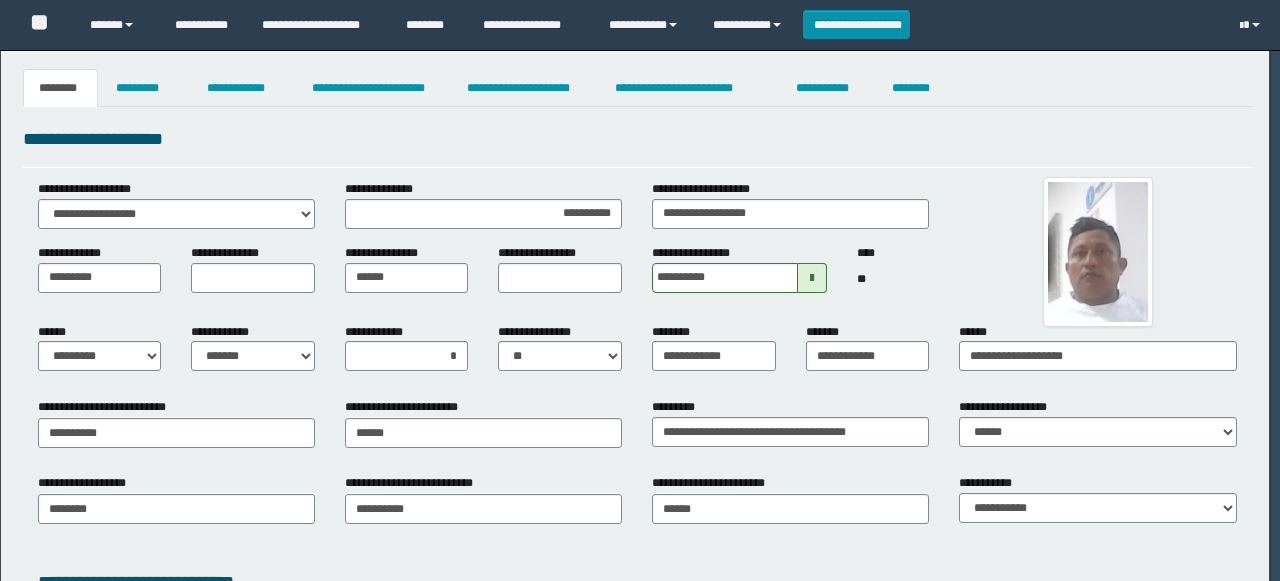 scroll, scrollTop: 0, scrollLeft: 0, axis: both 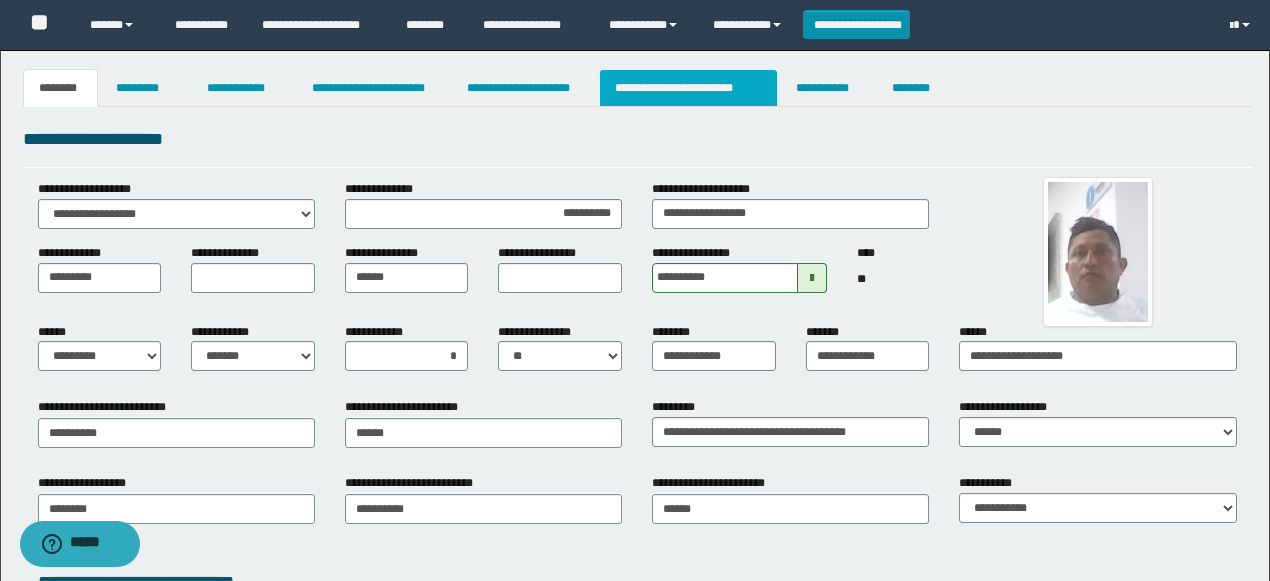 click on "**********" at bounding box center [688, 88] 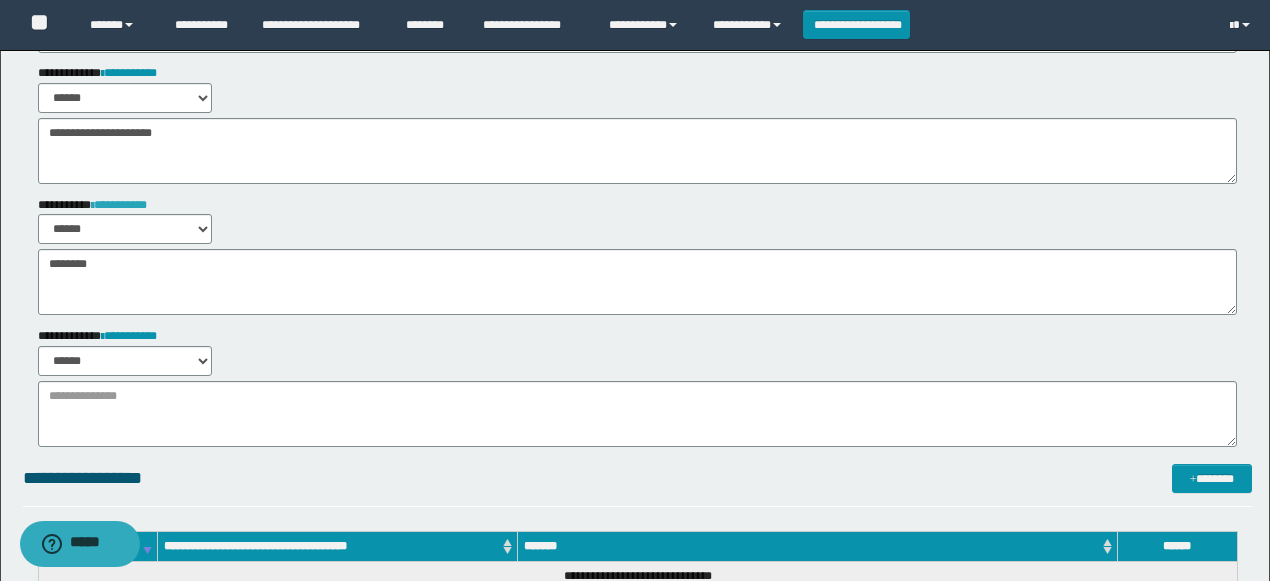 scroll, scrollTop: 400, scrollLeft: 0, axis: vertical 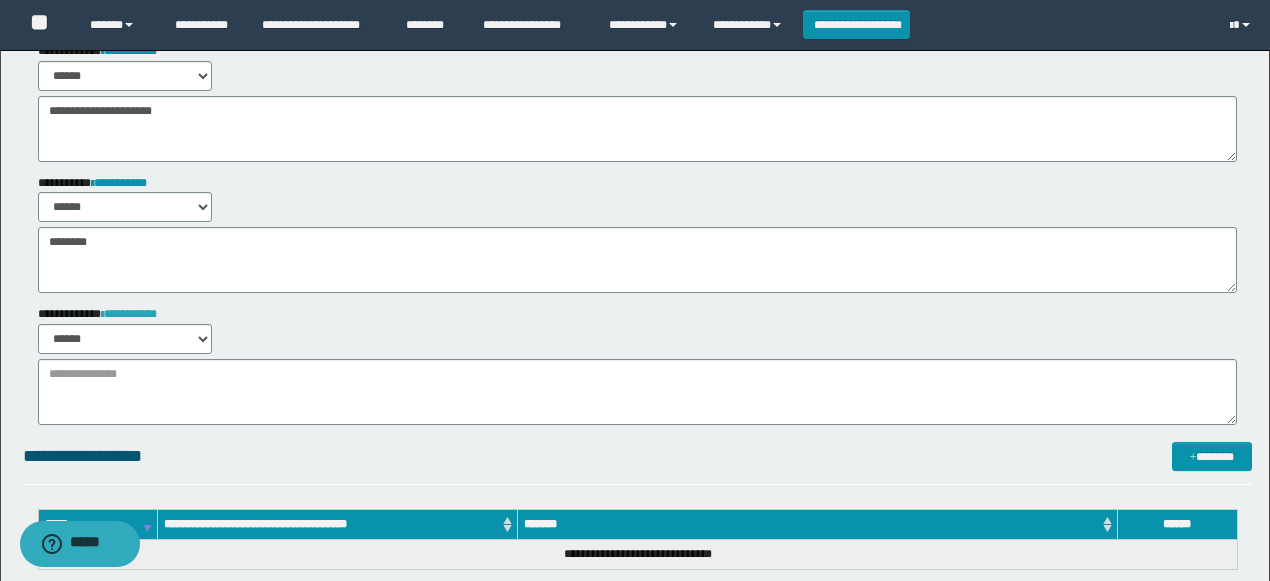 click on "**********" at bounding box center [129, 314] 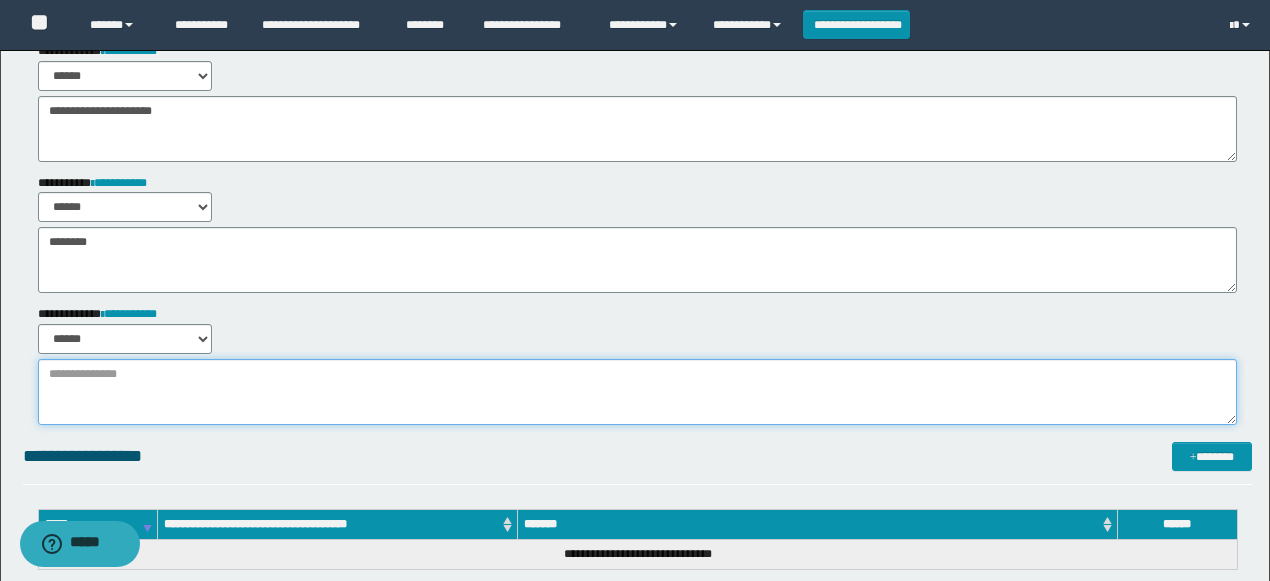 drag, startPoint x: 196, startPoint y: 406, endPoint x: 189, endPoint y: 246, distance: 160.15305 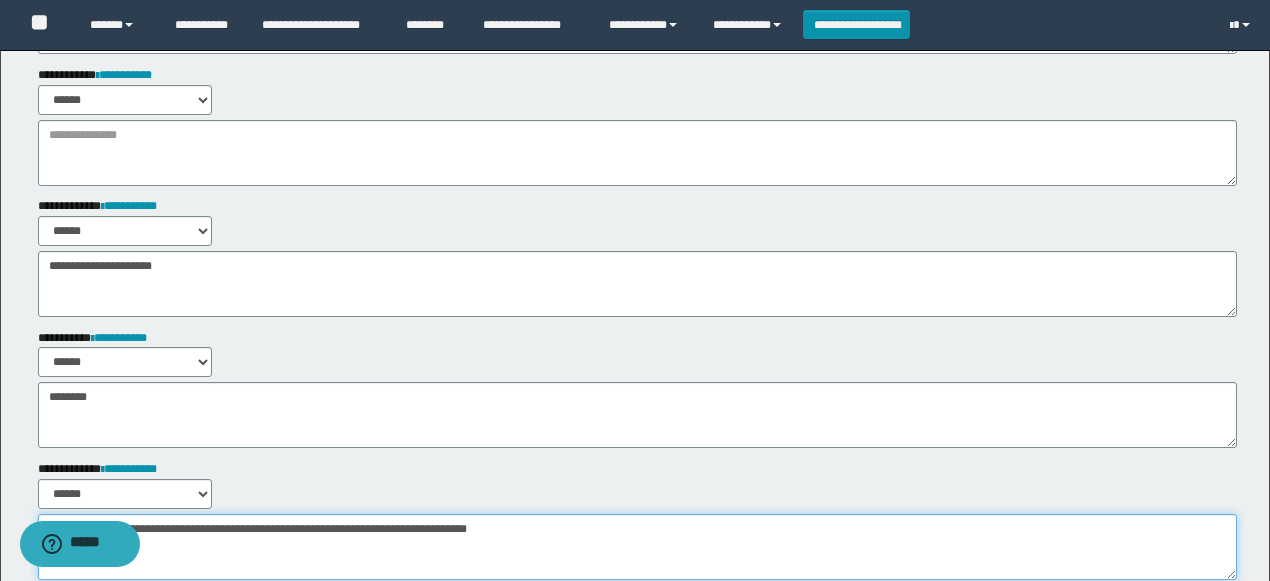 scroll, scrollTop: 66, scrollLeft: 0, axis: vertical 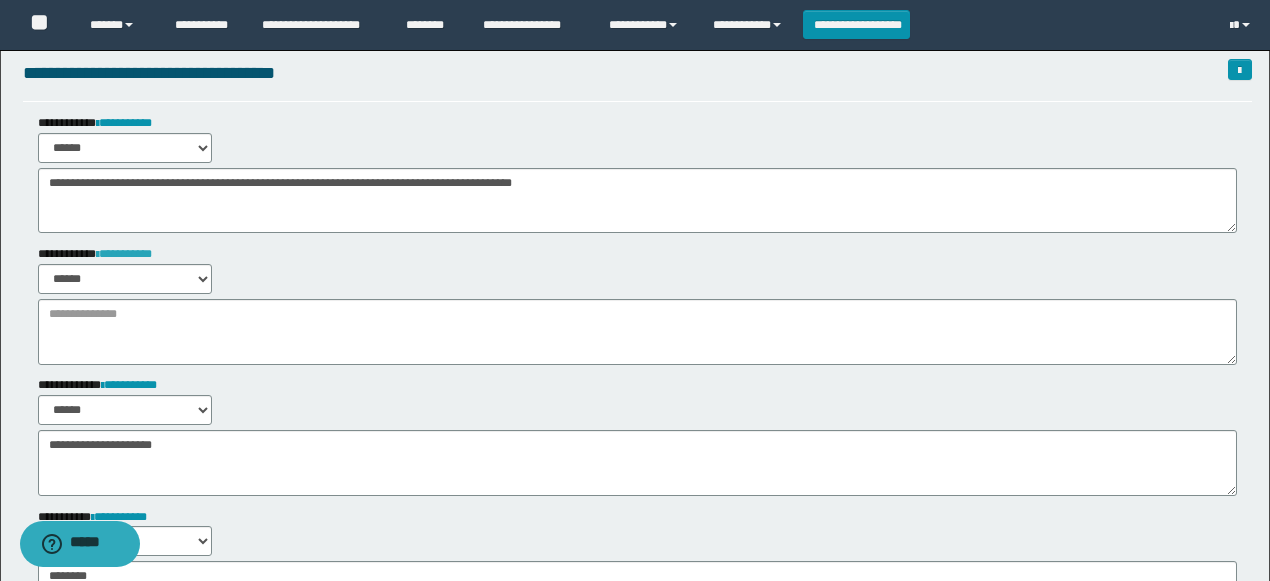 type on "**********" 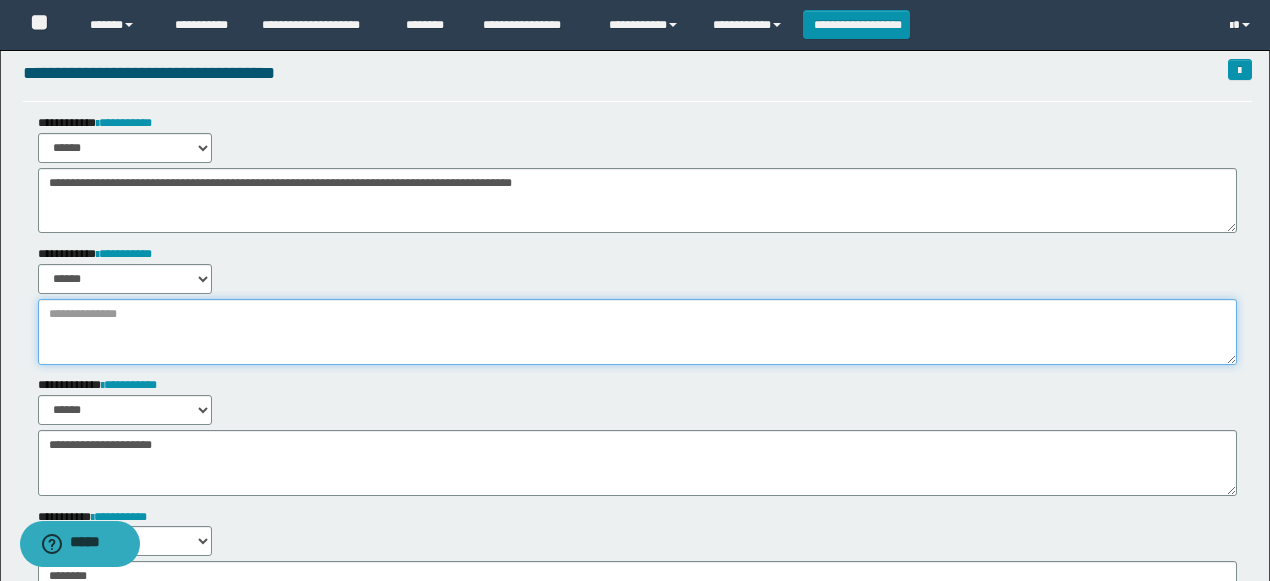 click at bounding box center (637, 332) 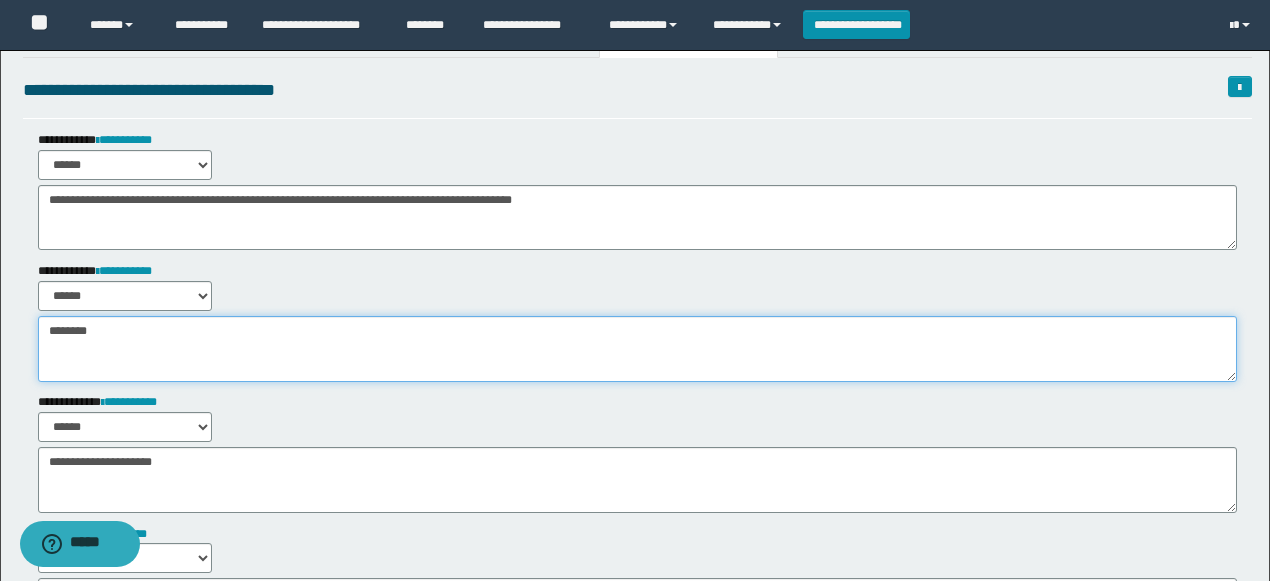 scroll, scrollTop: 0, scrollLeft: 0, axis: both 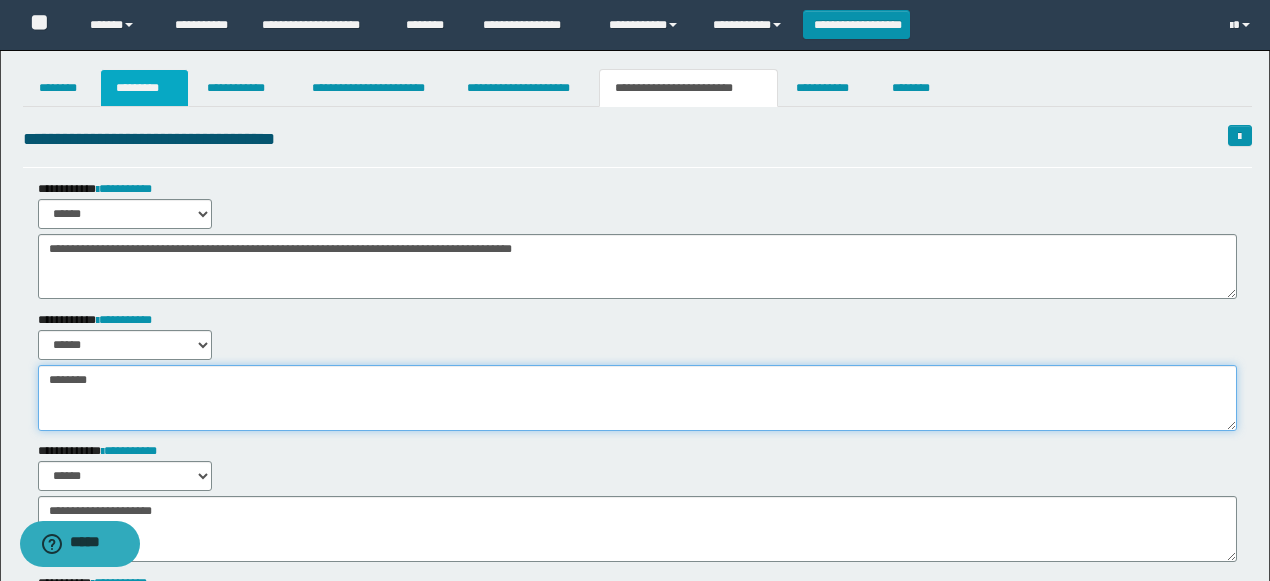 type on "********" 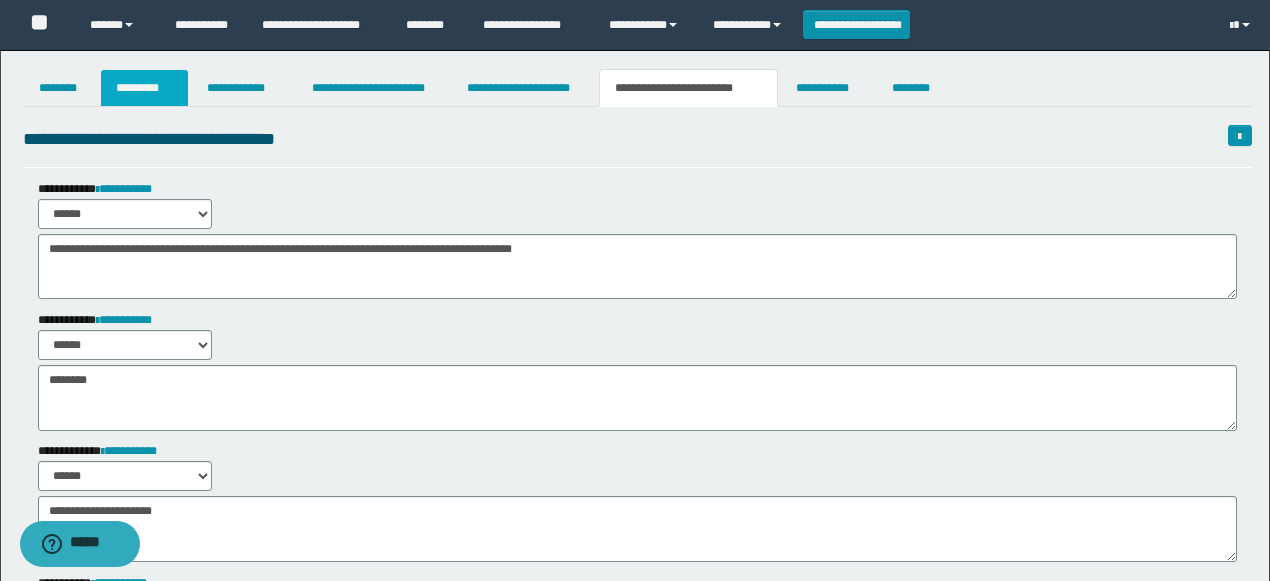 click on "*********" at bounding box center [144, 88] 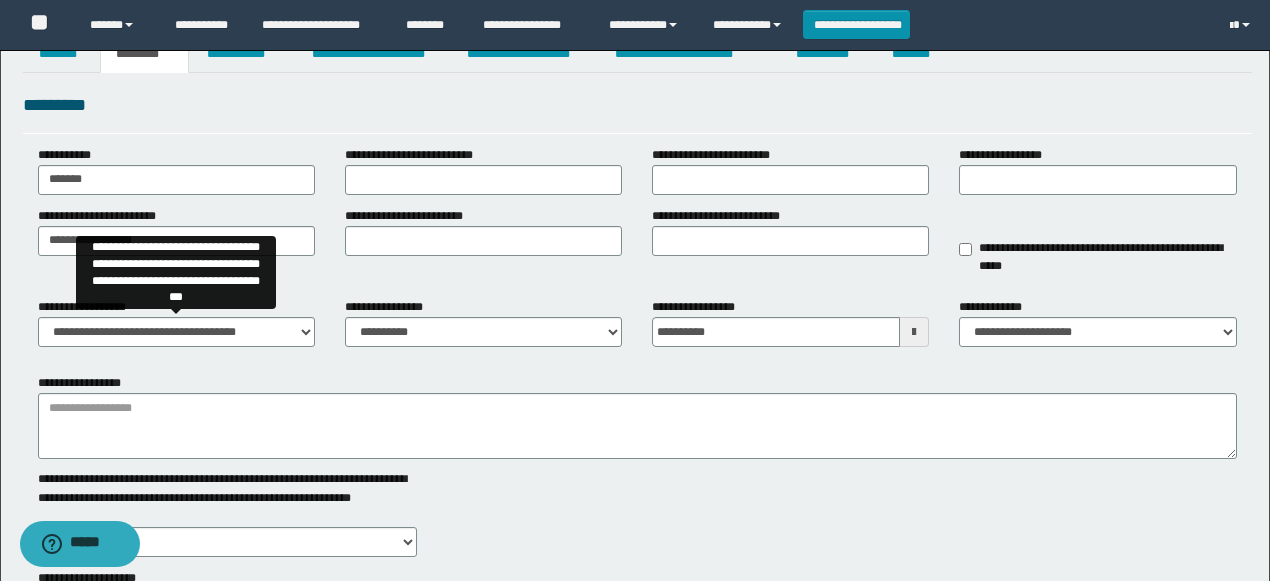 scroll, scrollTop: 66, scrollLeft: 0, axis: vertical 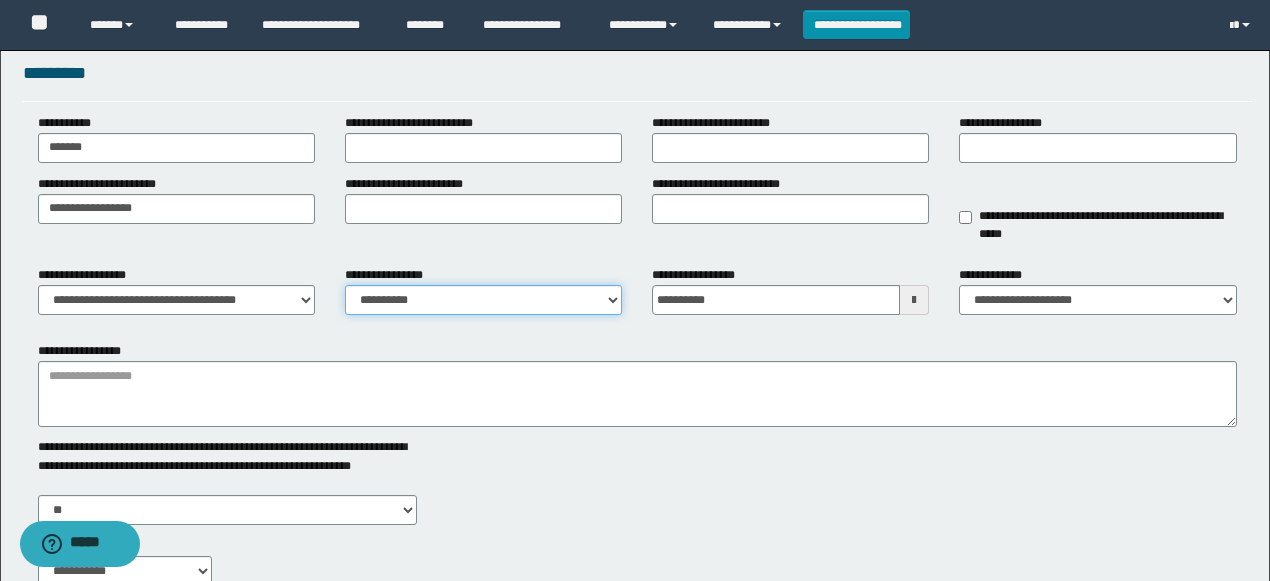 click on "**********" at bounding box center [483, 300] 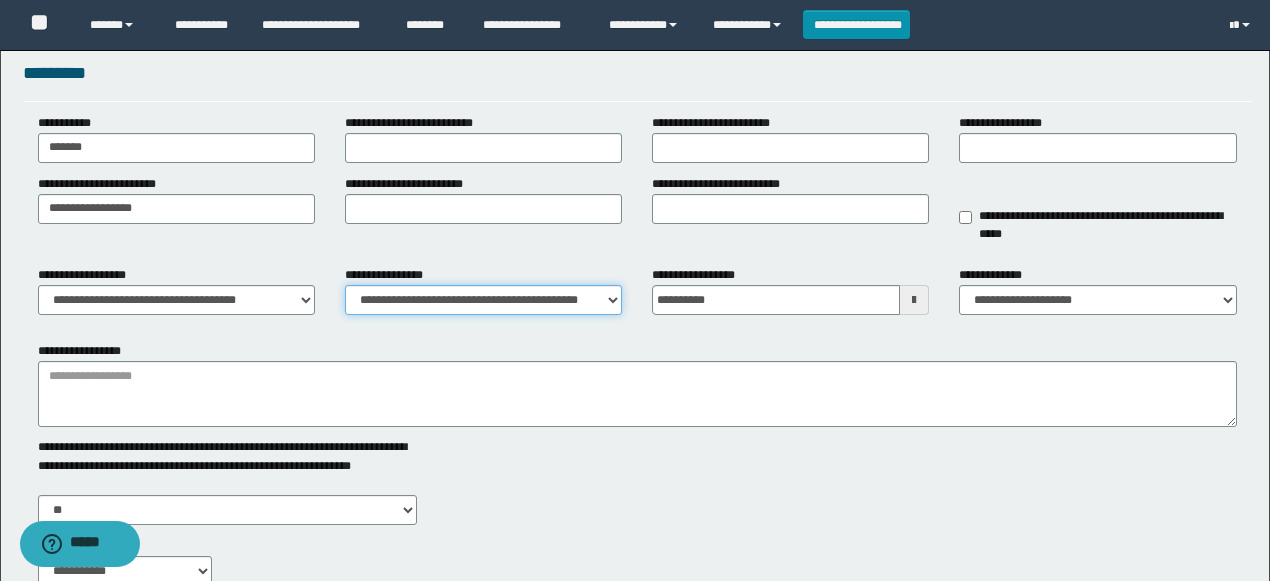 click on "**********" at bounding box center [483, 300] 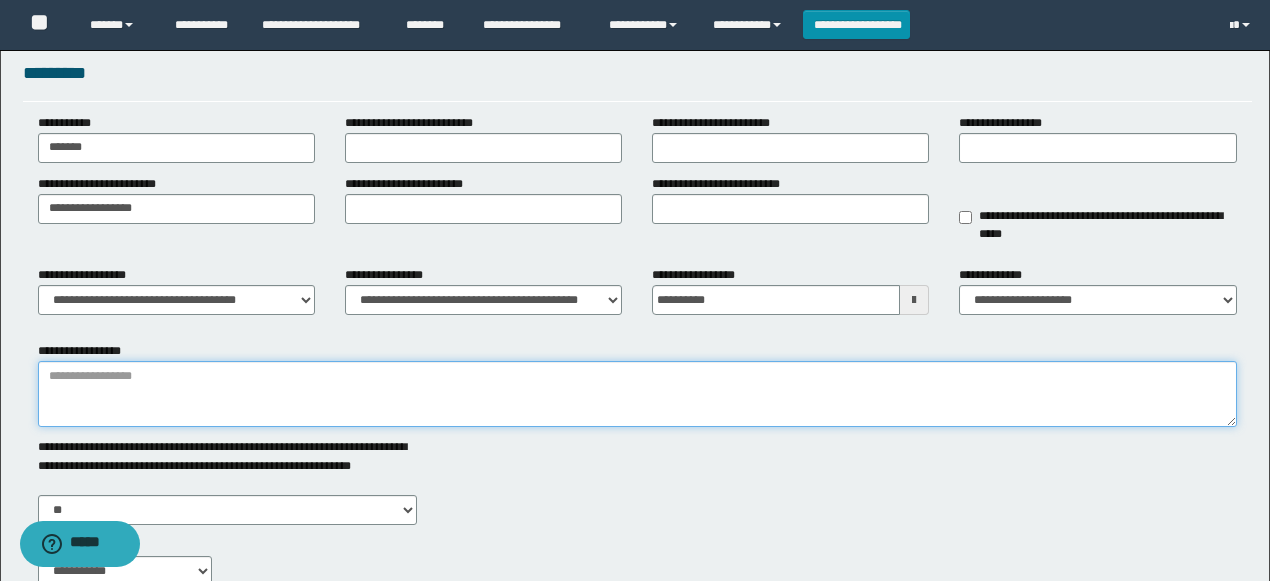 click on "**********" at bounding box center (637, 394) 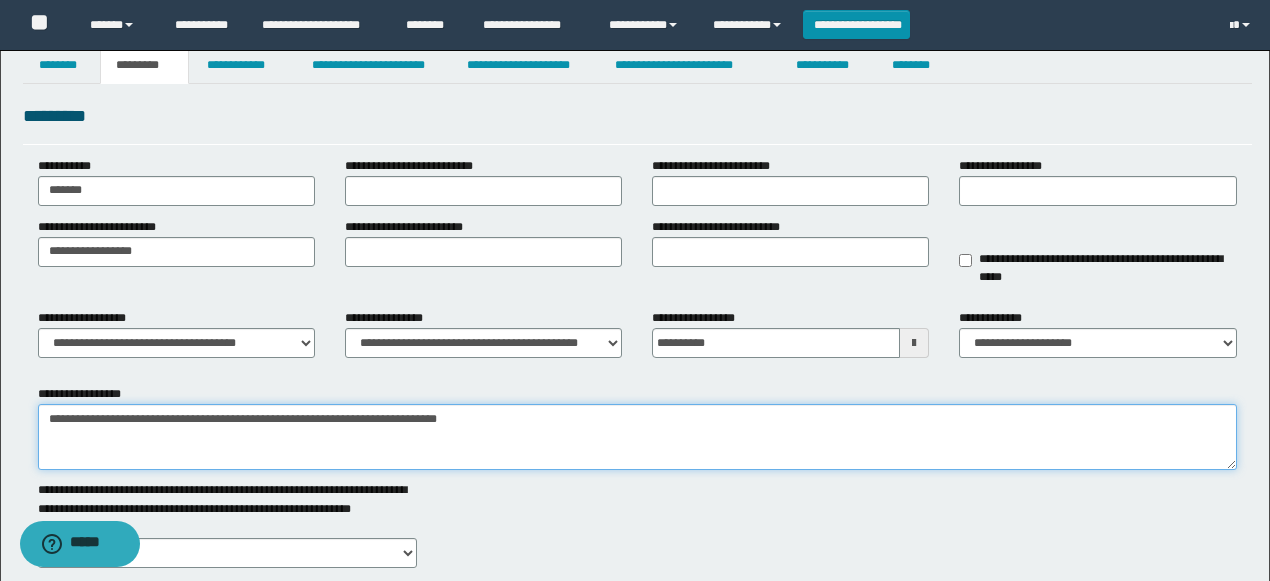 scroll, scrollTop: 0, scrollLeft: 0, axis: both 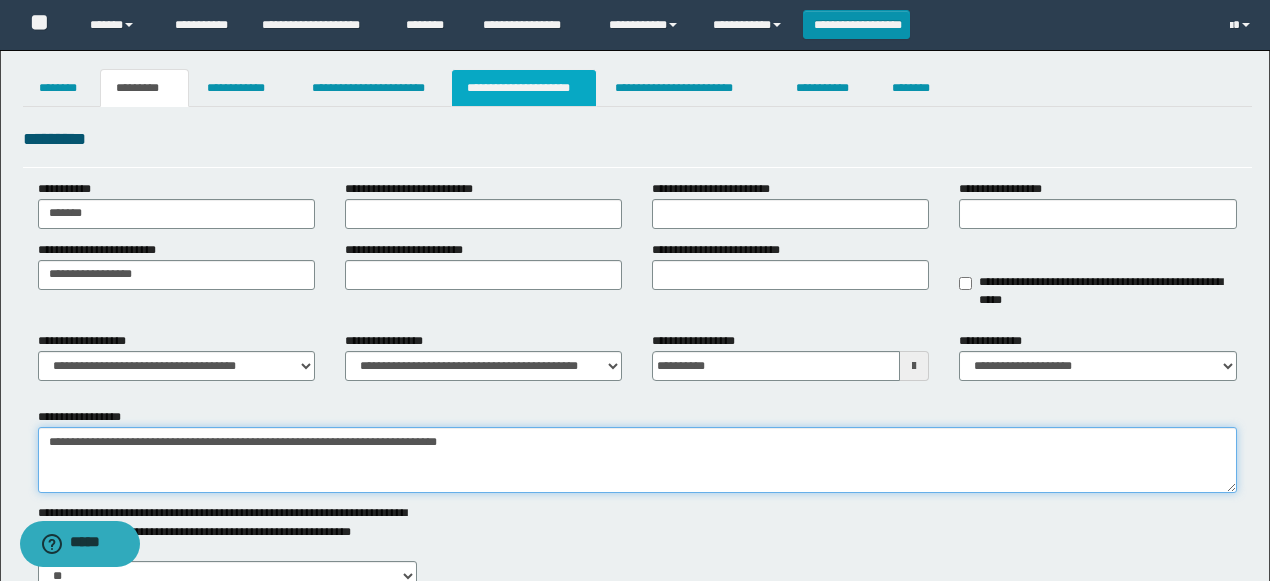 type on "**********" 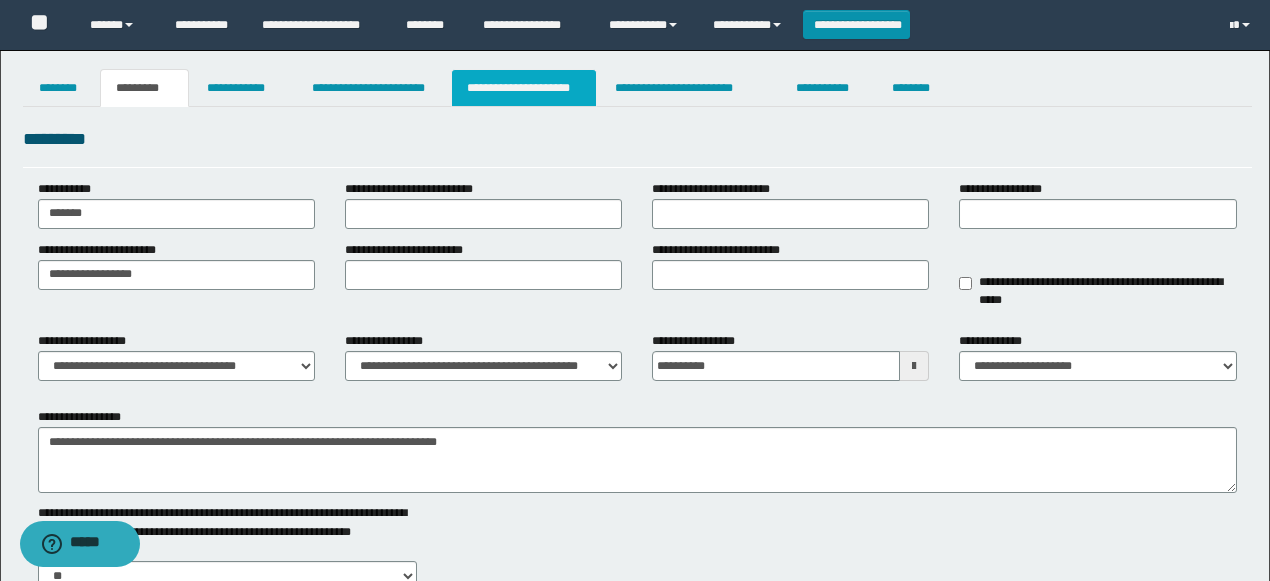 click on "**********" at bounding box center [524, 88] 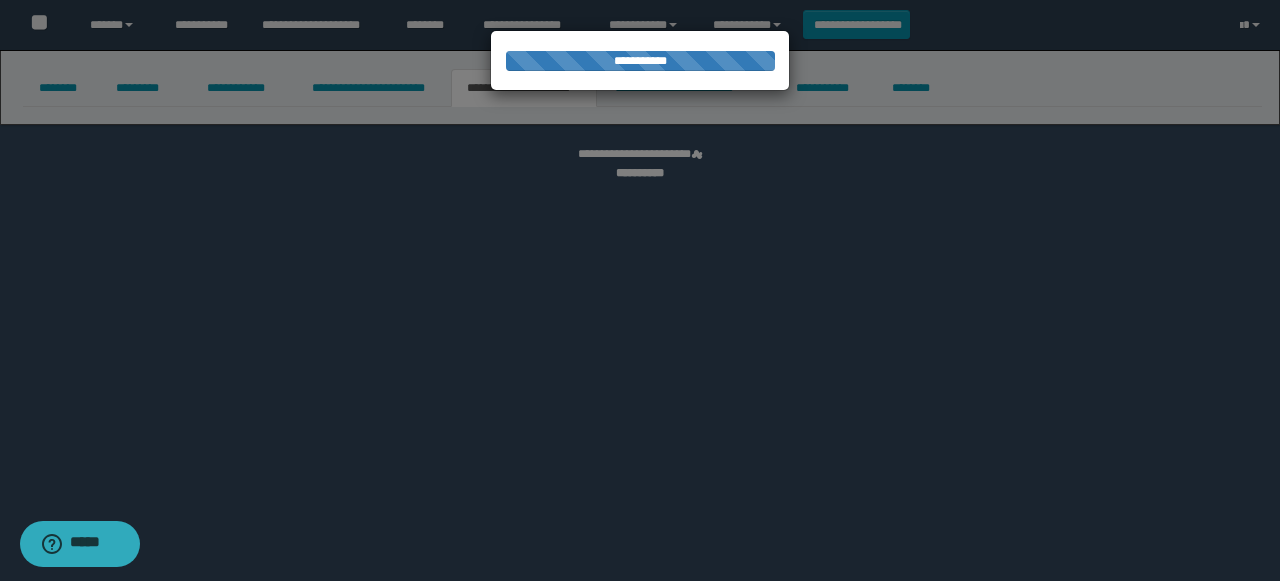 select on "*" 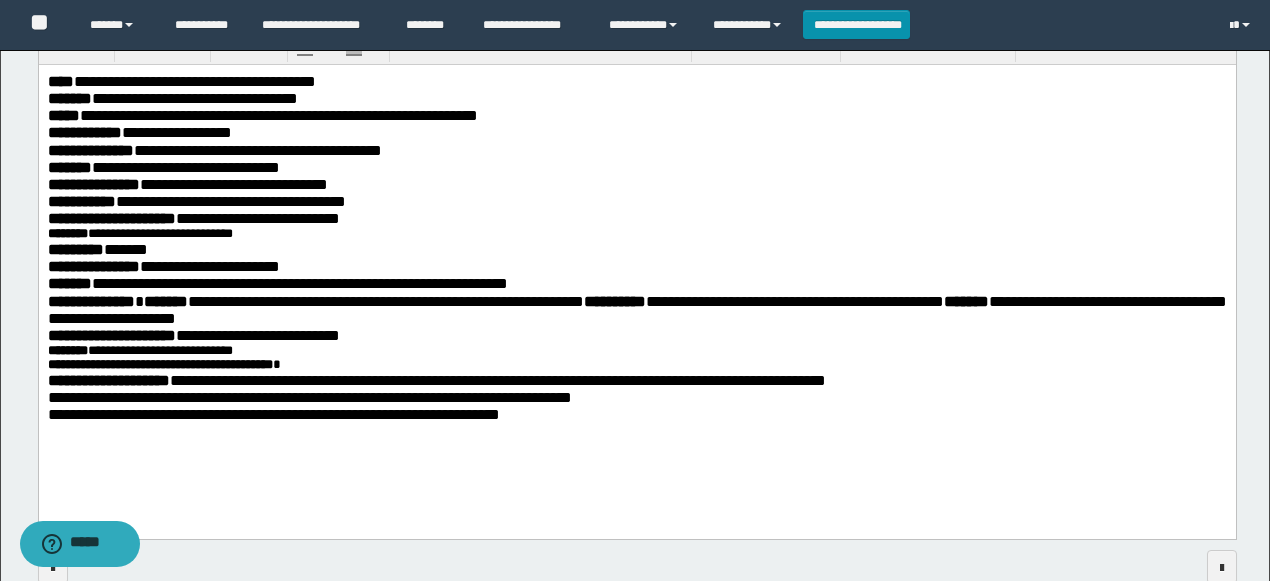 scroll, scrollTop: 1400, scrollLeft: 0, axis: vertical 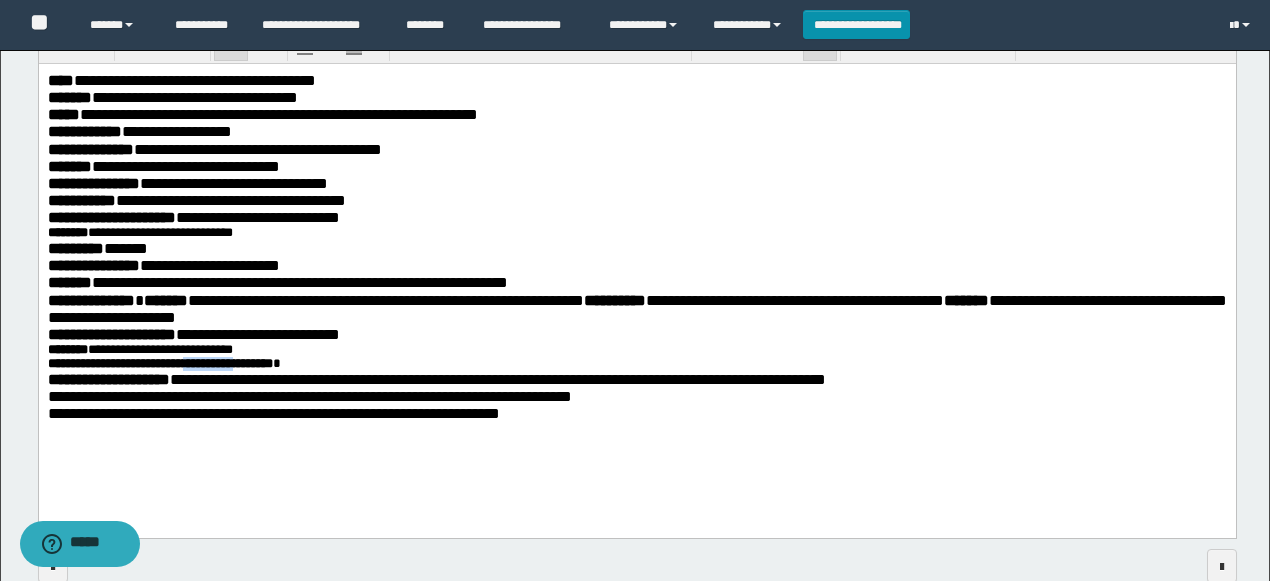 drag, startPoint x: 323, startPoint y: 367, endPoint x: 250, endPoint y: 368, distance: 73.00685 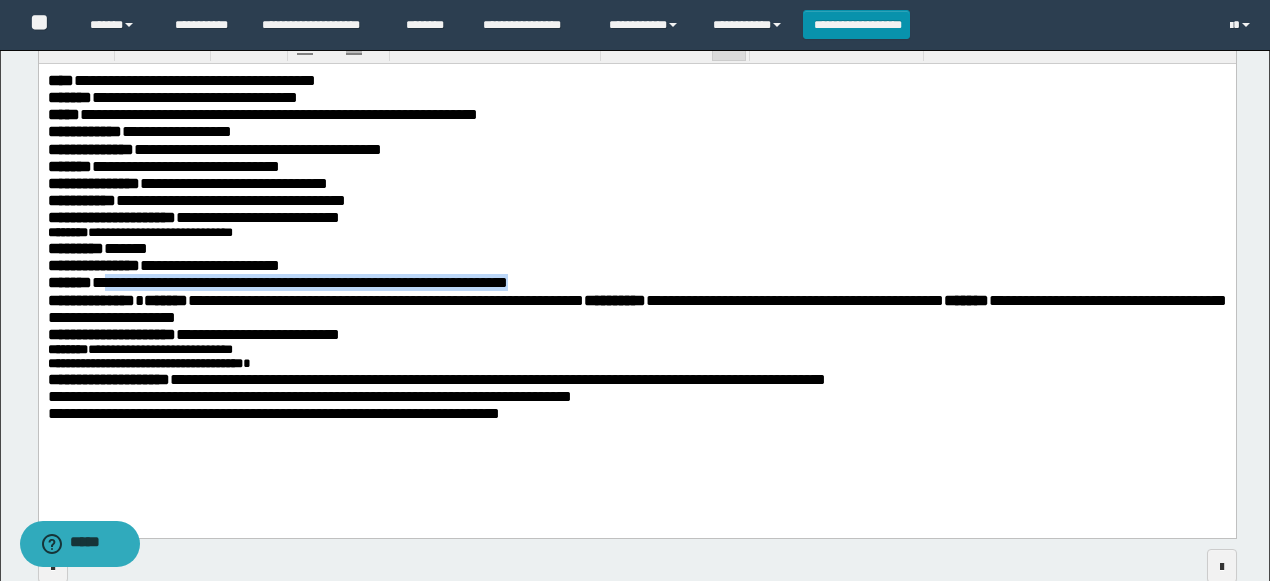 drag, startPoint x: 653, startPoint y: 282, endPoint x: 122, endPoint y: 283, distance: 531.0009 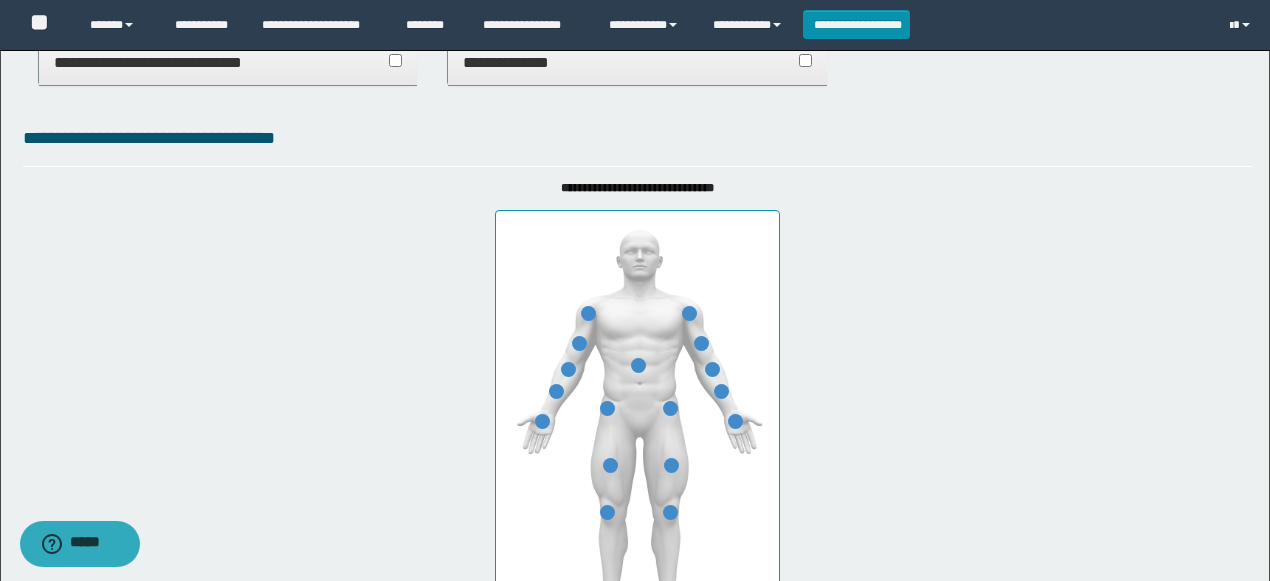 scroll, scrollTop: 466, scrollLeft: 0, axis: vertical 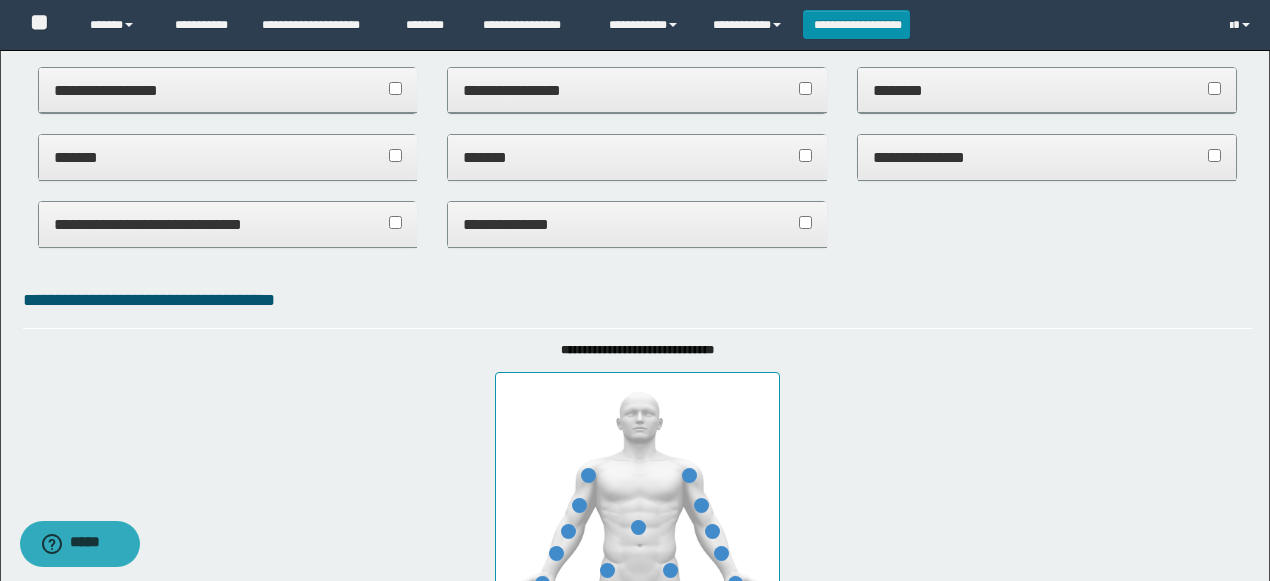 drag, startPoint x: 140, startPoint y: 180, endPoint x: 144, endPoint y: 166, distance: 14.56022 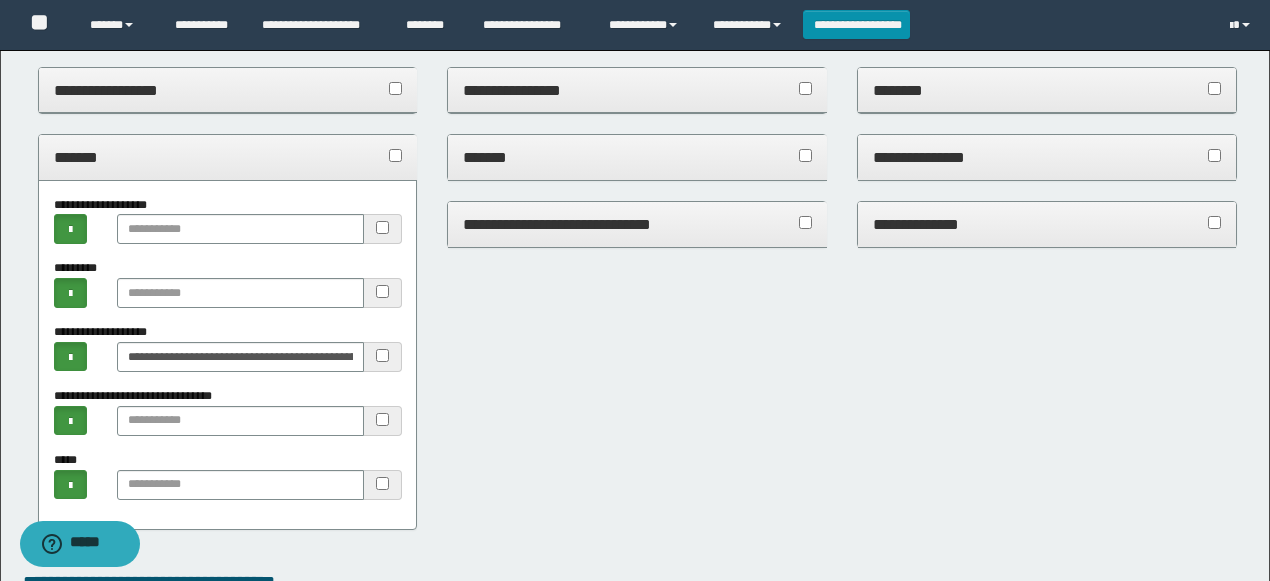 drag, startPoint x: 221, startPoint y: 145, endPoint x: 252, endPoint y: 142, distance: 31.144823 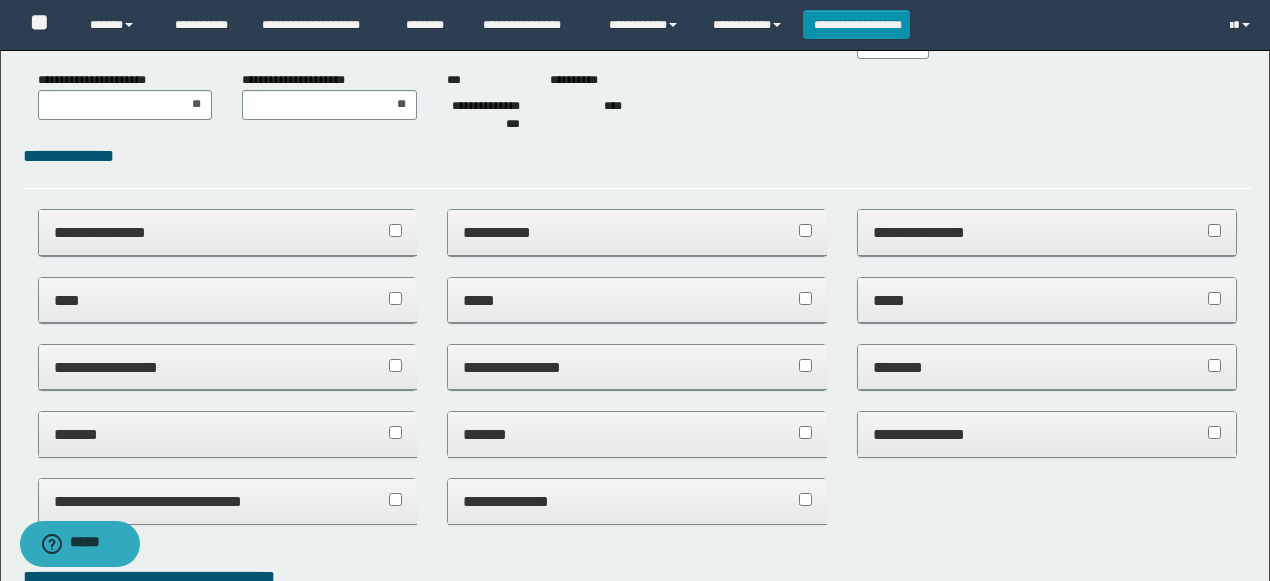 scroll, scrollTop: 0, scrollLeft: 0, axis: both 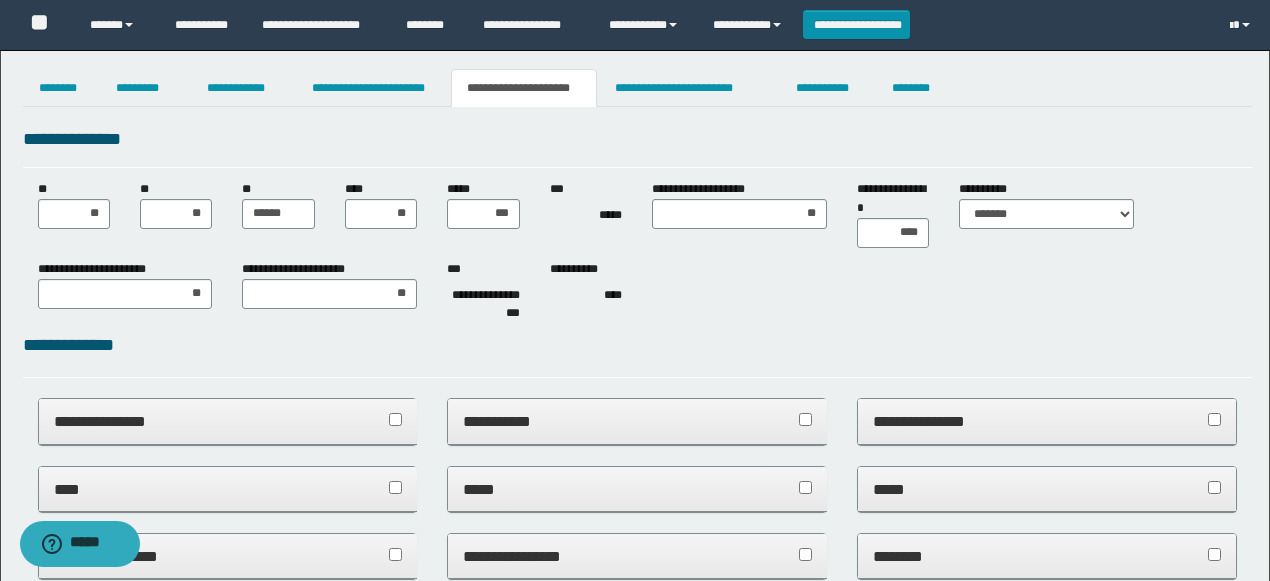 click on "**********" at bounding box center (635, 1031) 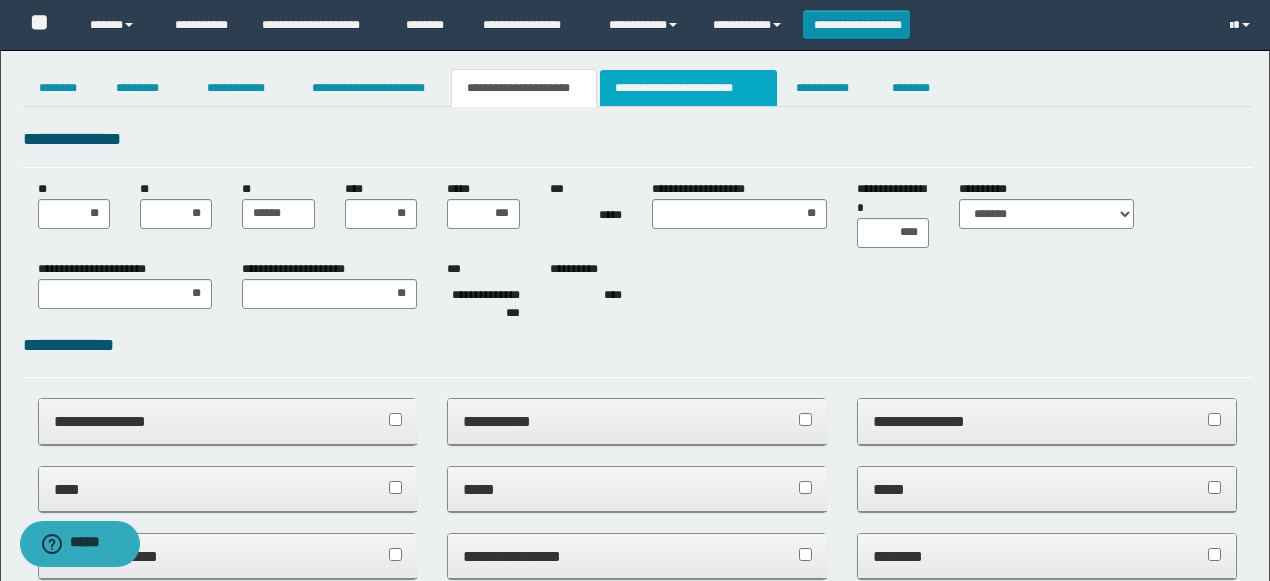 click on "**********" at bounding box center [688, 88] 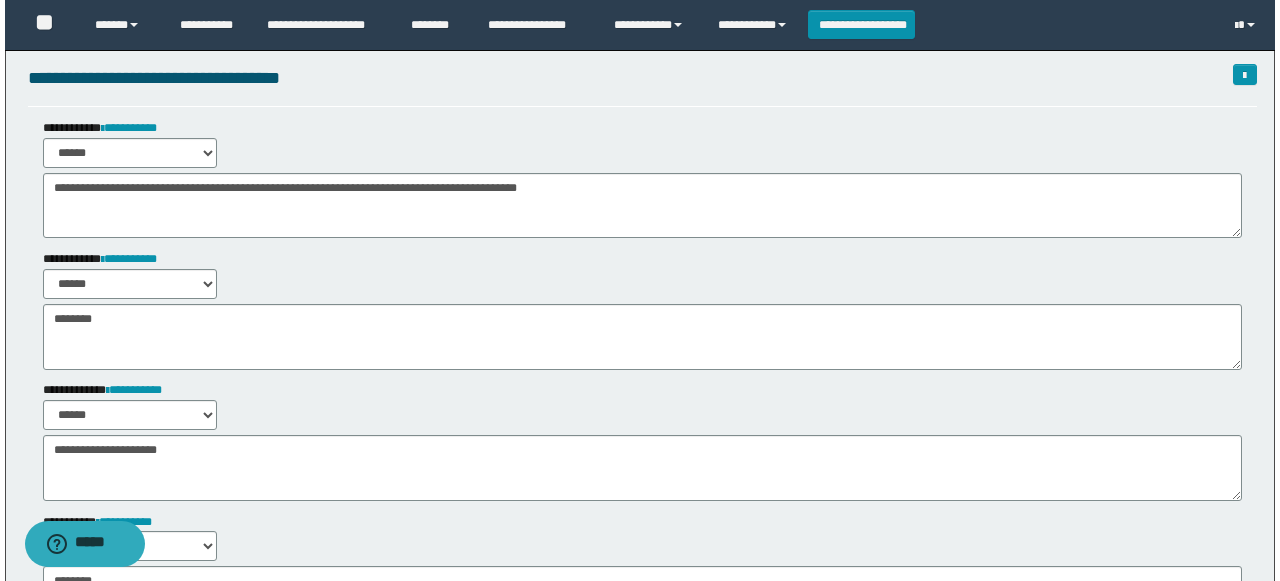 scroll, scrollTop: 0, scrollLeft: 0, axis: both 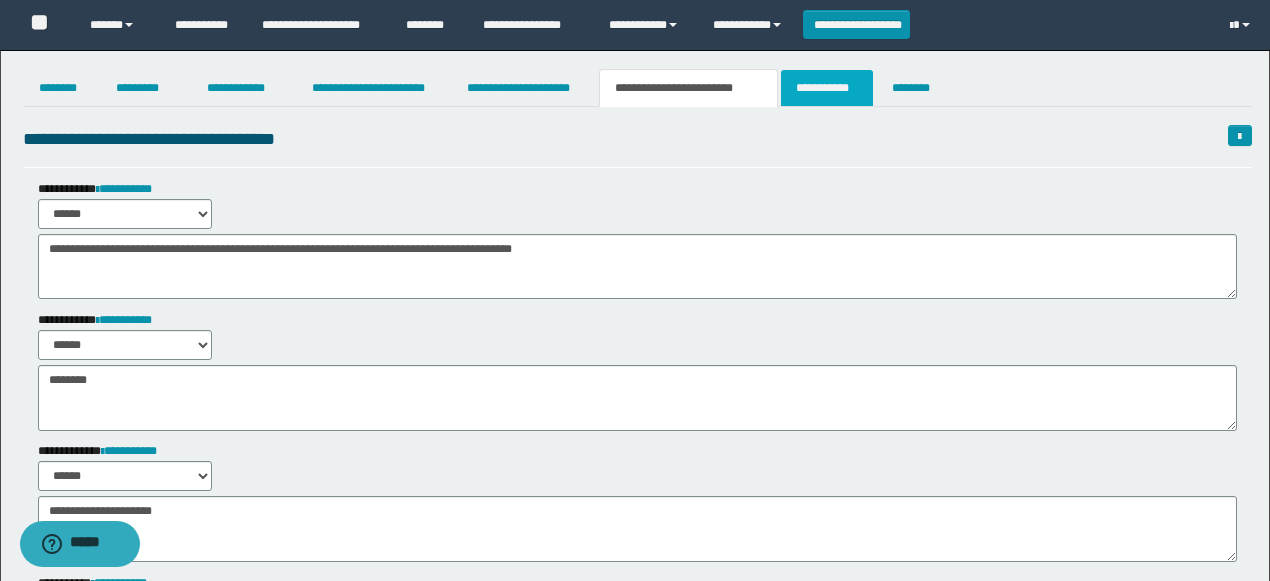 click on "**********" at bounding box center (827, 88) 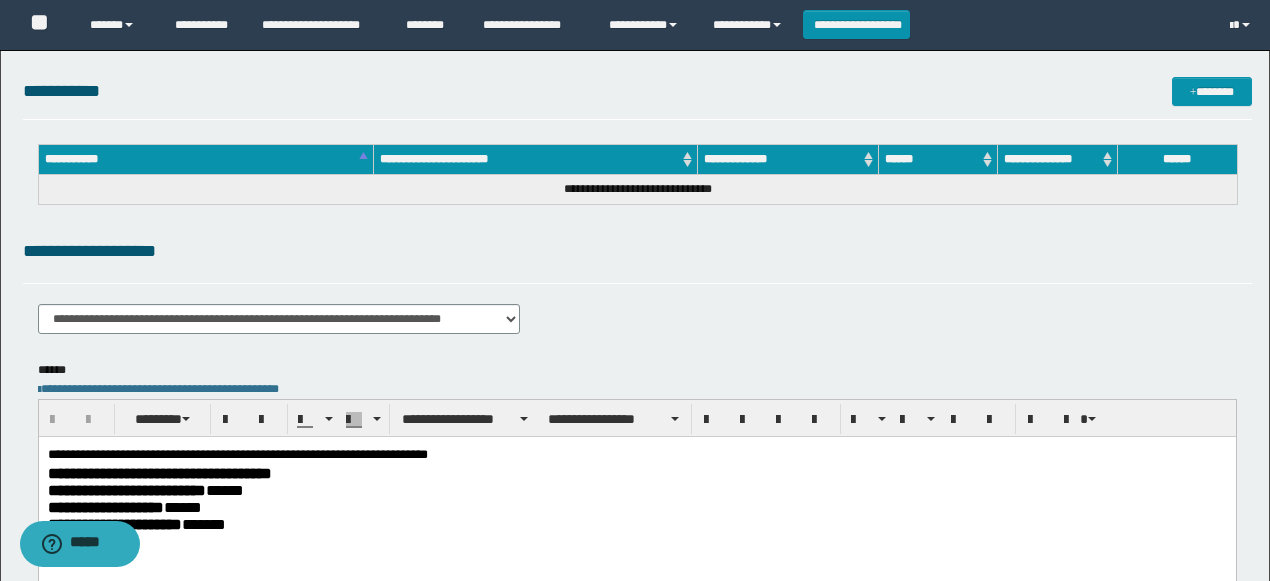 scroll, scrollTop: 0, scrollLeft: 0, axis: both 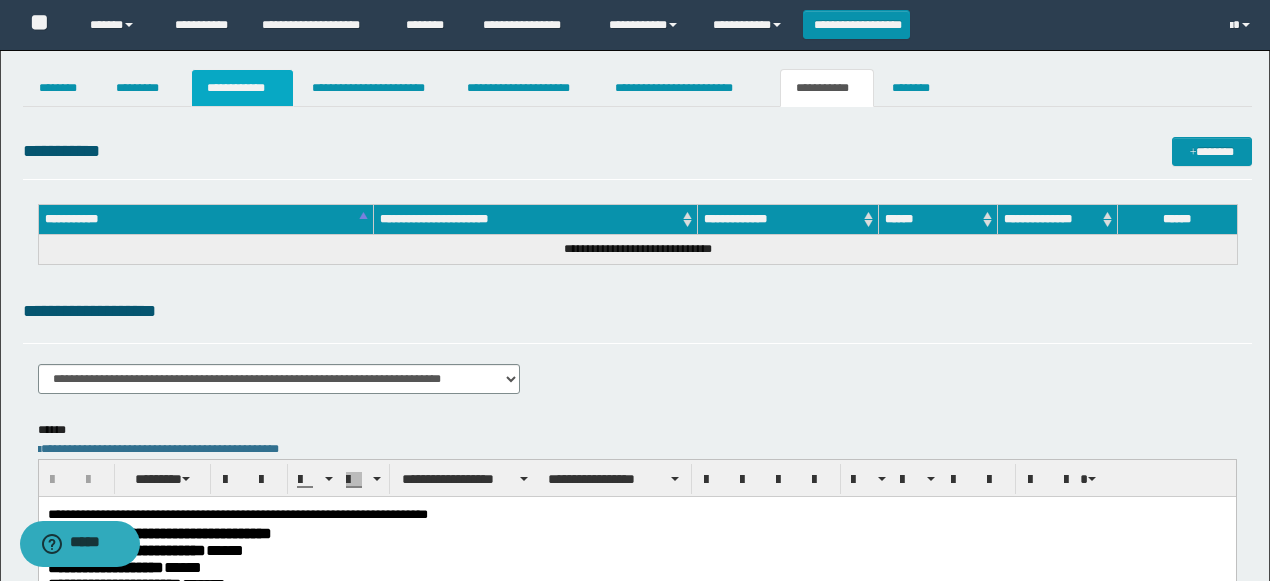 click on "**********" at bounding box center [243, 88] 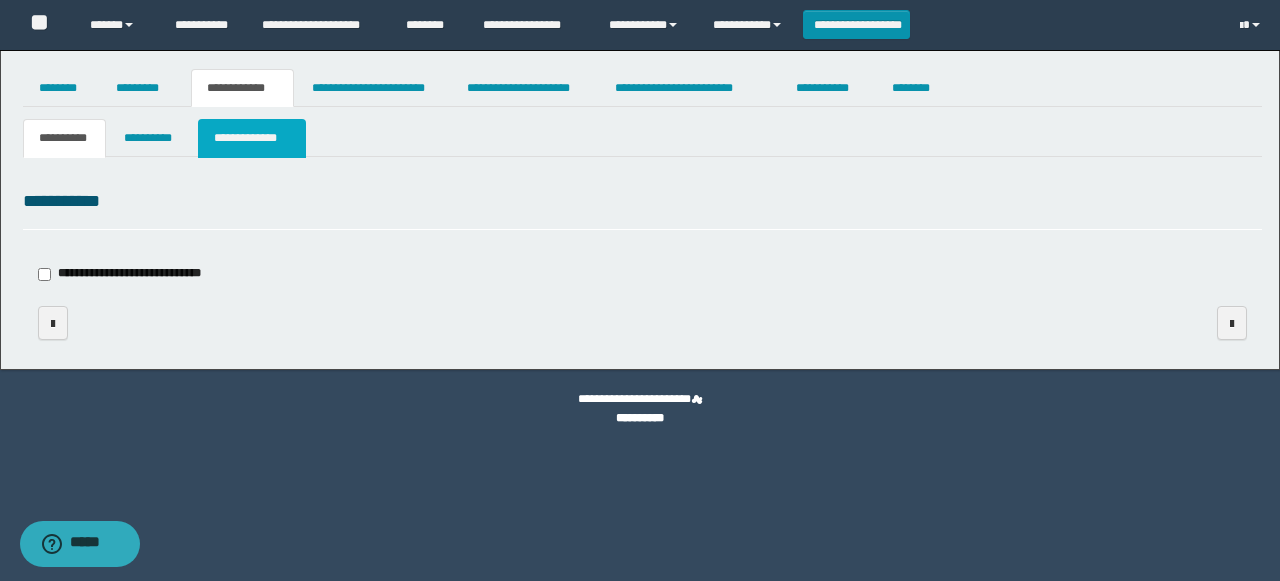 click on "**********" at bounding box center (252, 138) 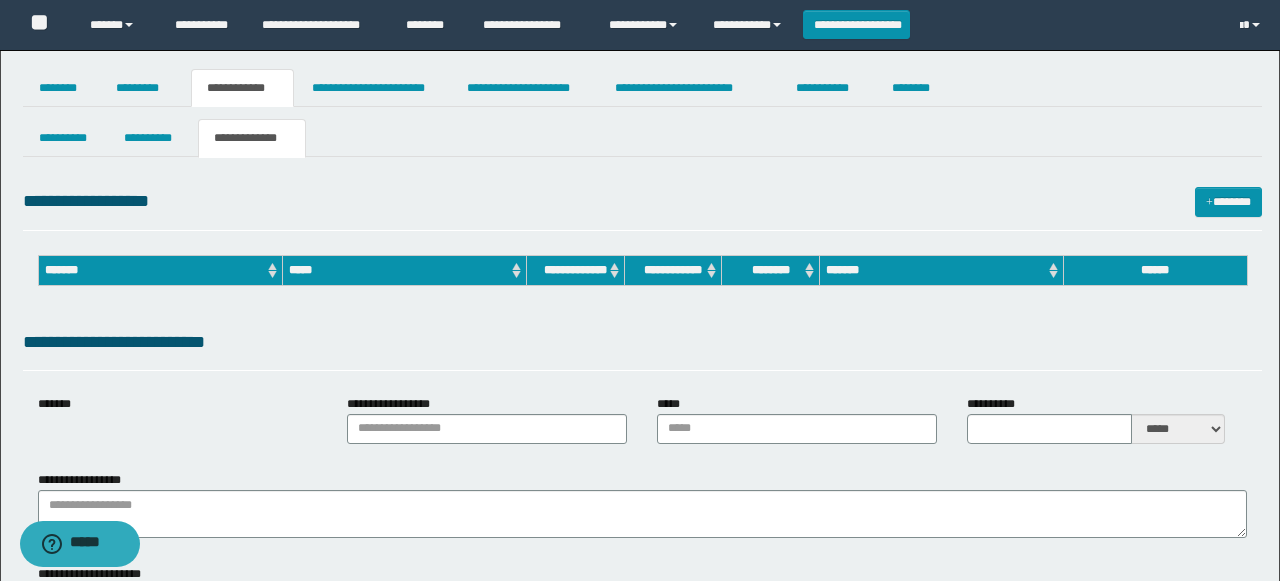type on "**********" 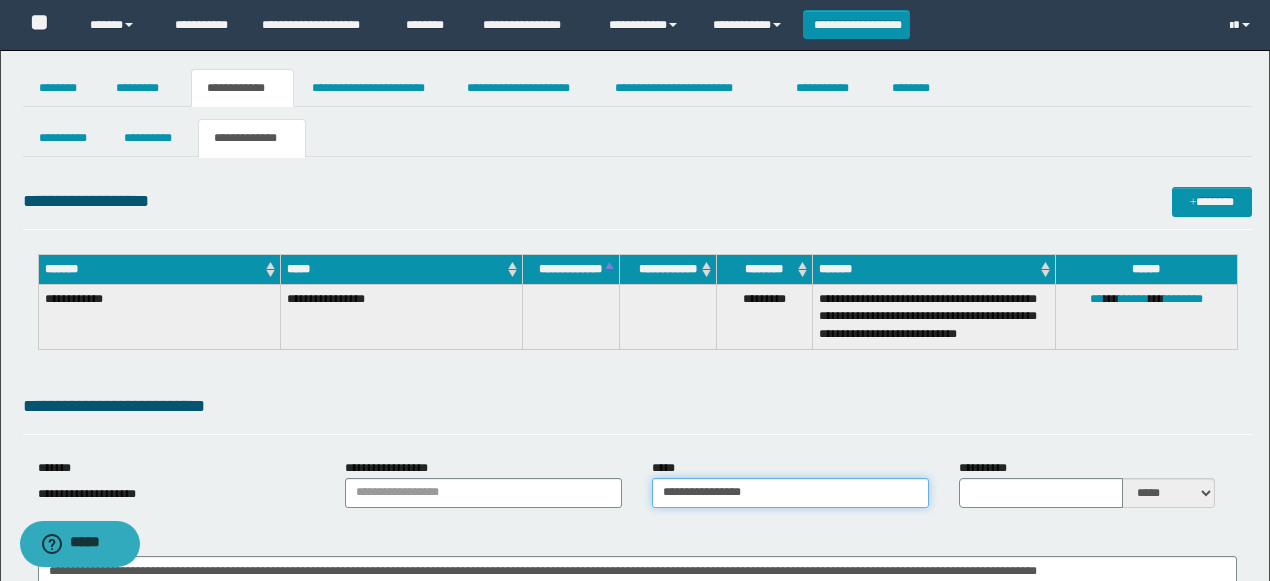 drag, startPoint x: 807, startPoint y: 499, endPoint x: 504, endPoint y: 499, distance: 303 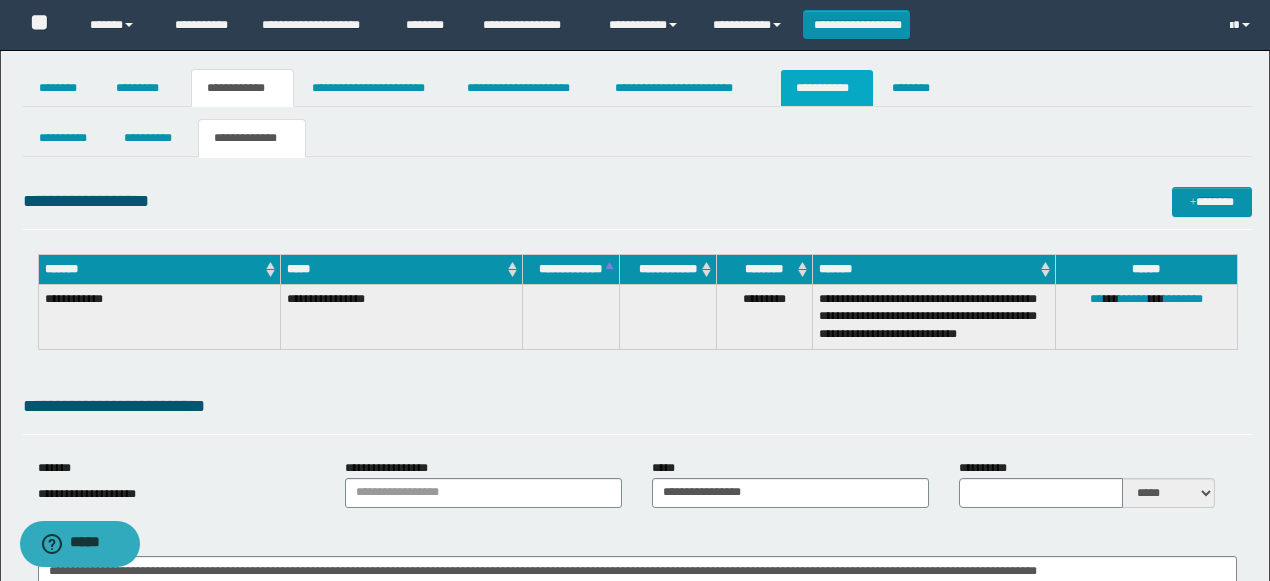 click on "**********" at bounding box center [827, 88] 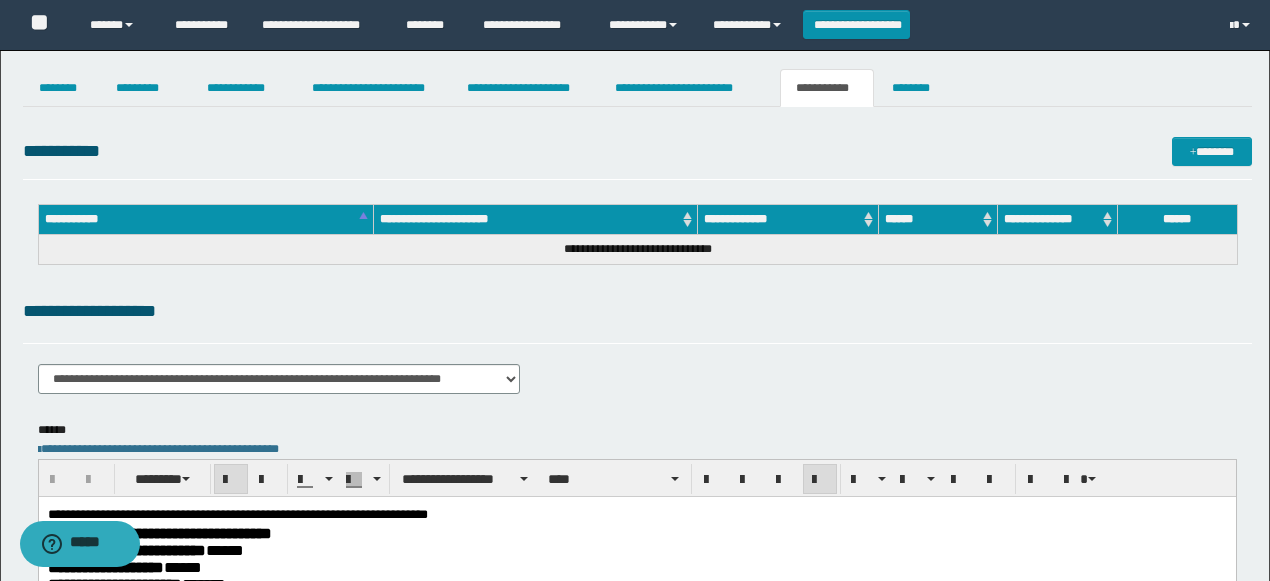click on "**********" at bounding box center (636, 532) 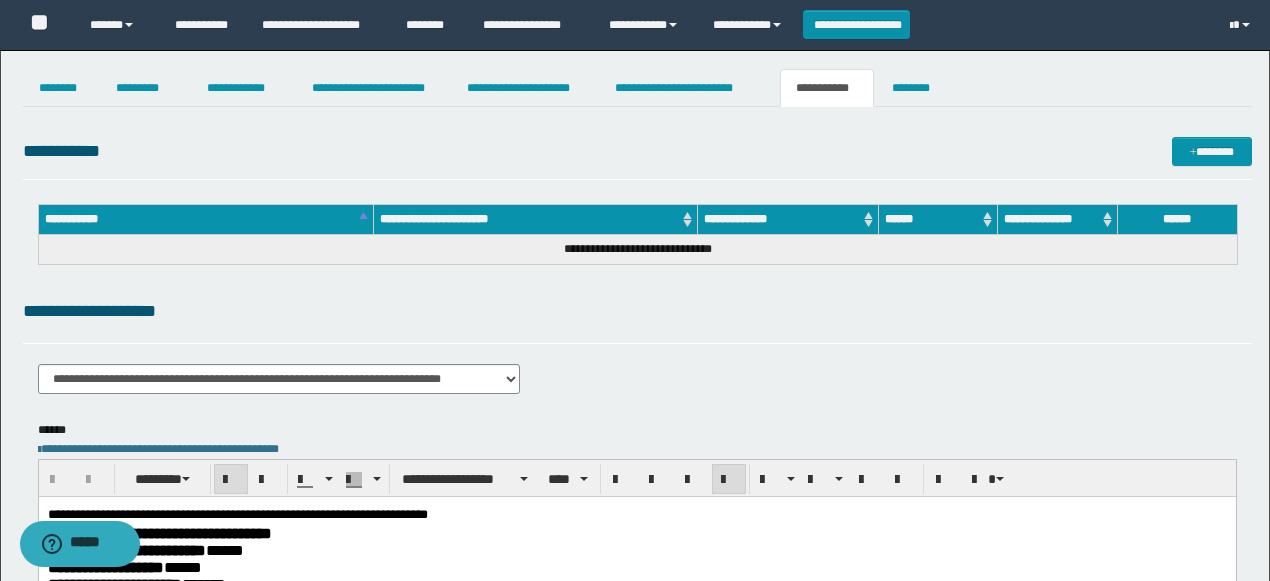 type 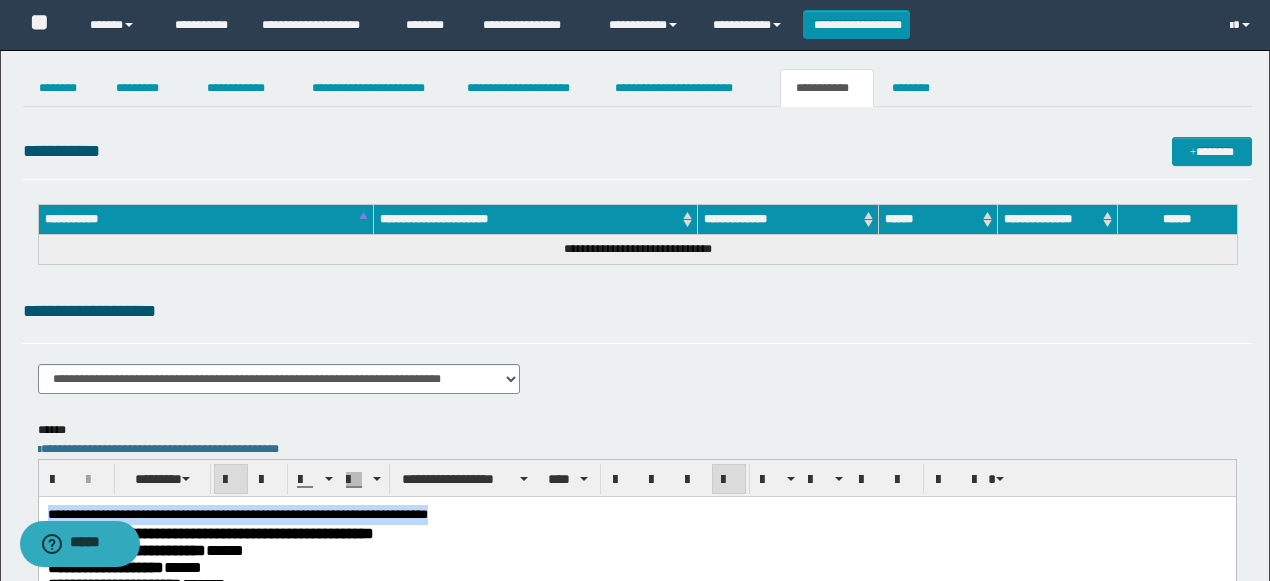 drag, startPoint x: 0, startPoint y: 484, endPoint x: 0, endPoint y: 466, distance: 18 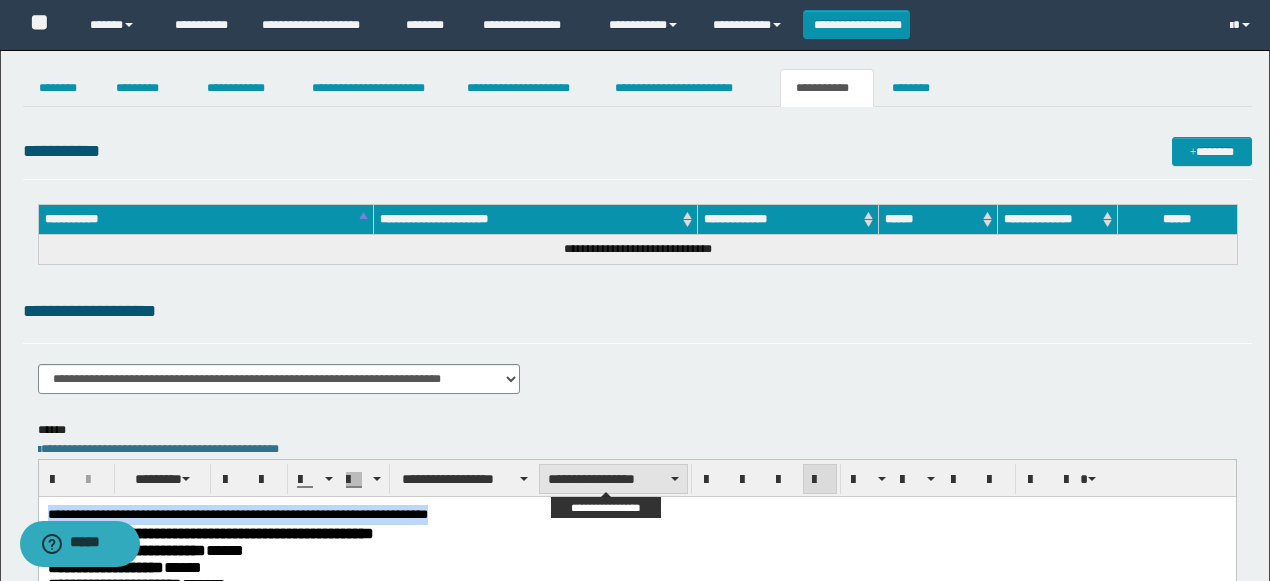 click on "**********" at bounding box center [613, 479] 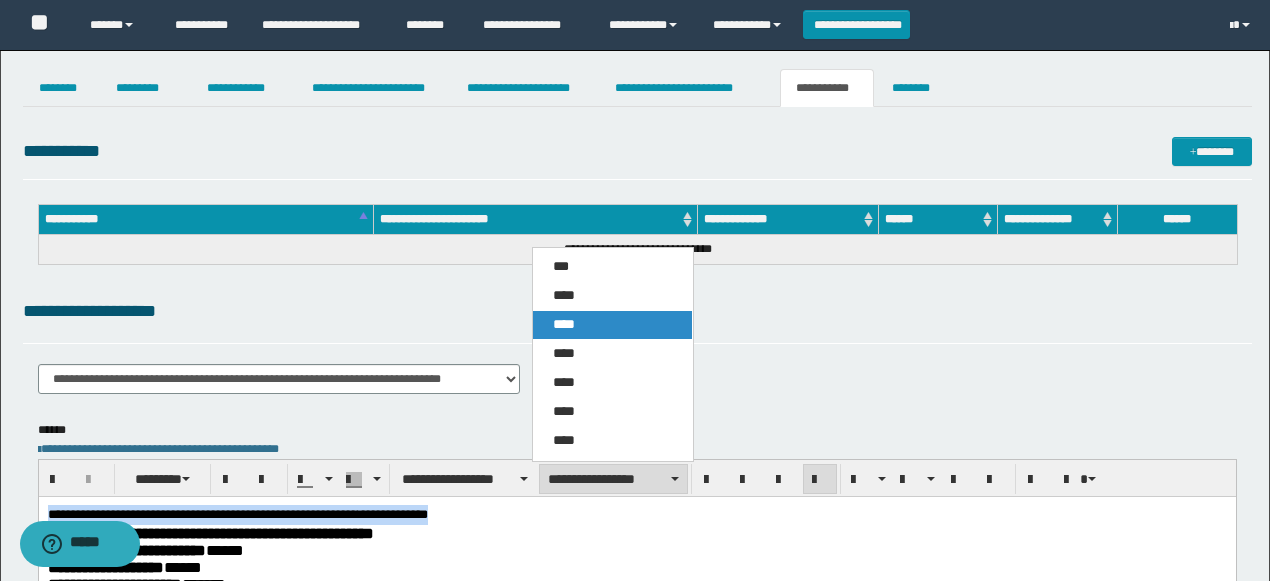 click on "****" at bounding box center (612, 325) 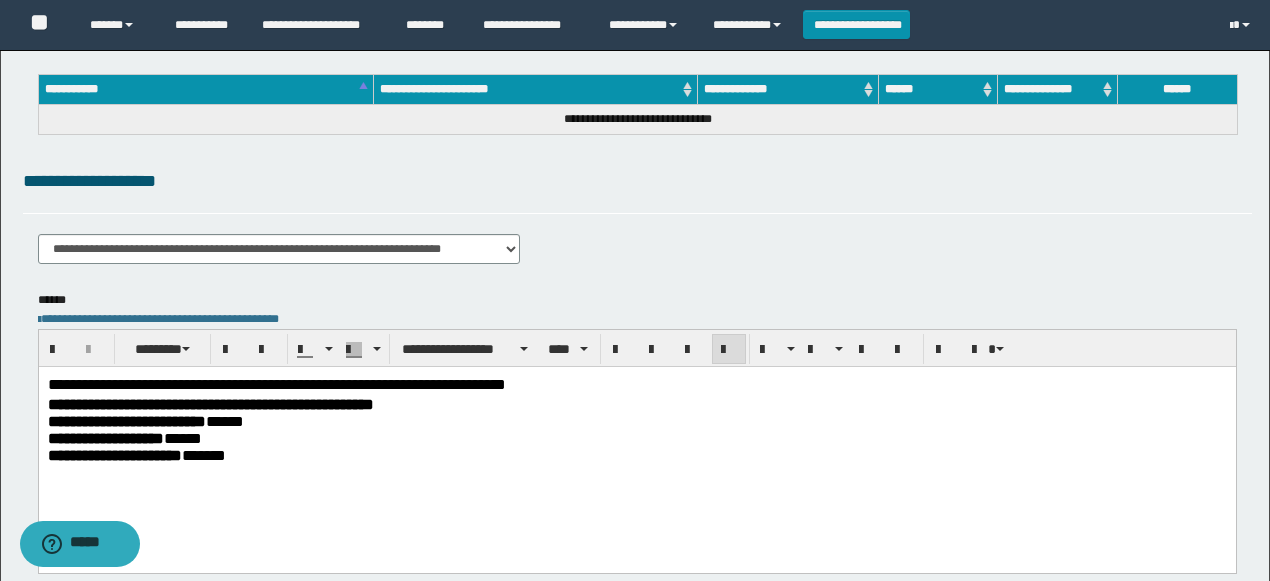 scroll, scrollTop: 333, scrollLeft: 0, axis: vertical 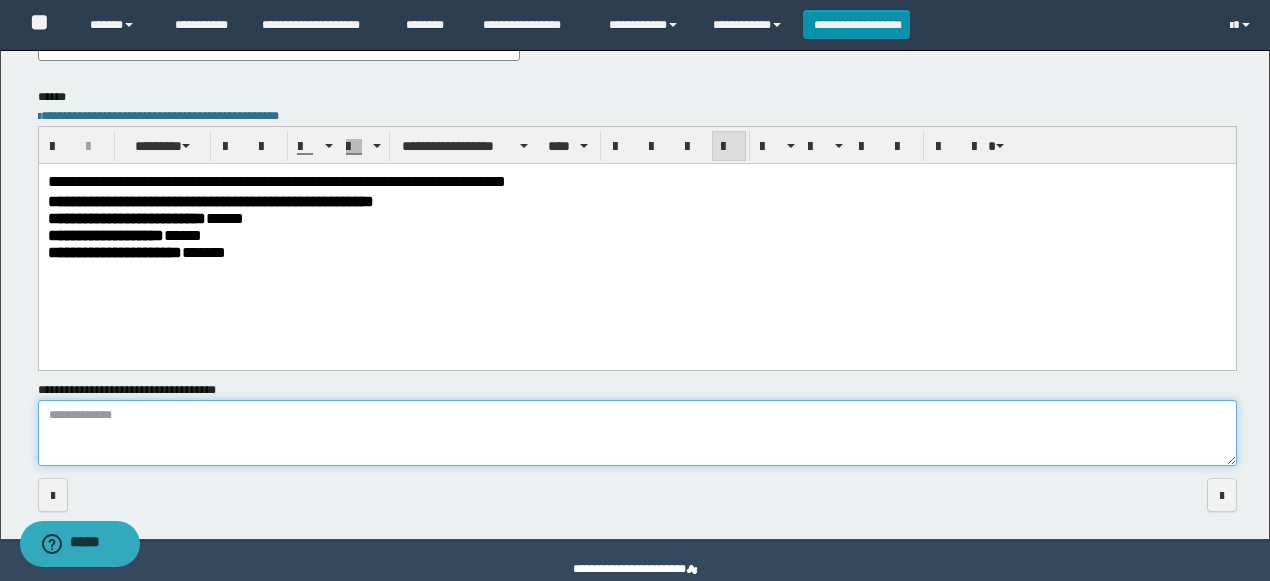 drag, startPoint x: 504, startPoint y: 440, endPoint x: 609, endPoint y: 565, distance: 163.24828 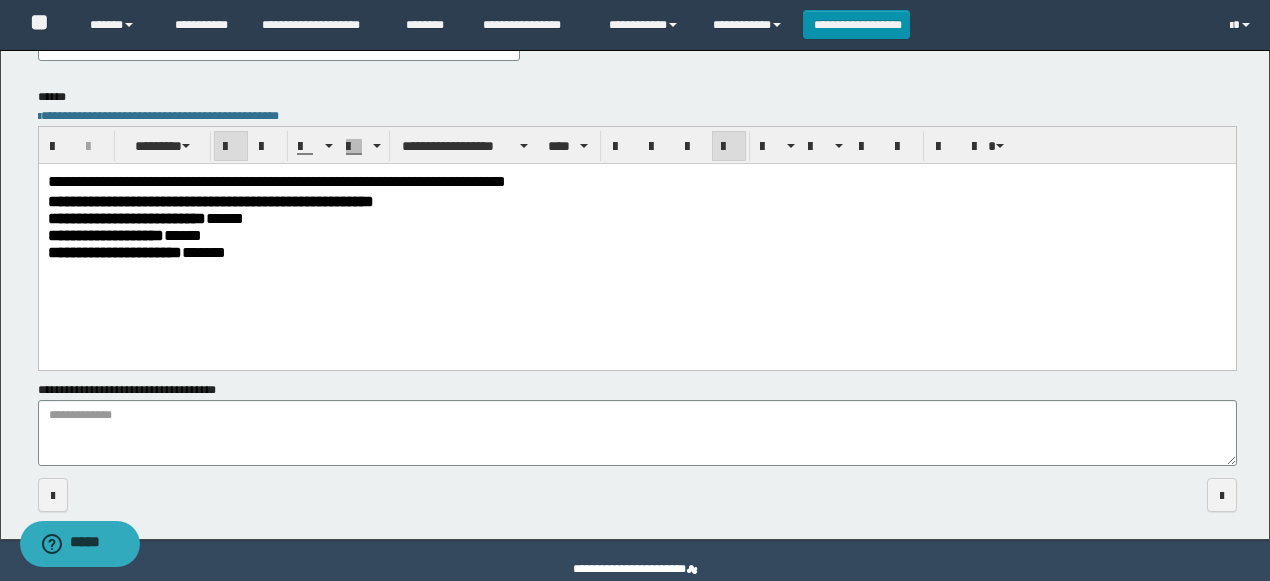 click on "**********" at bounding box center (636, 241) 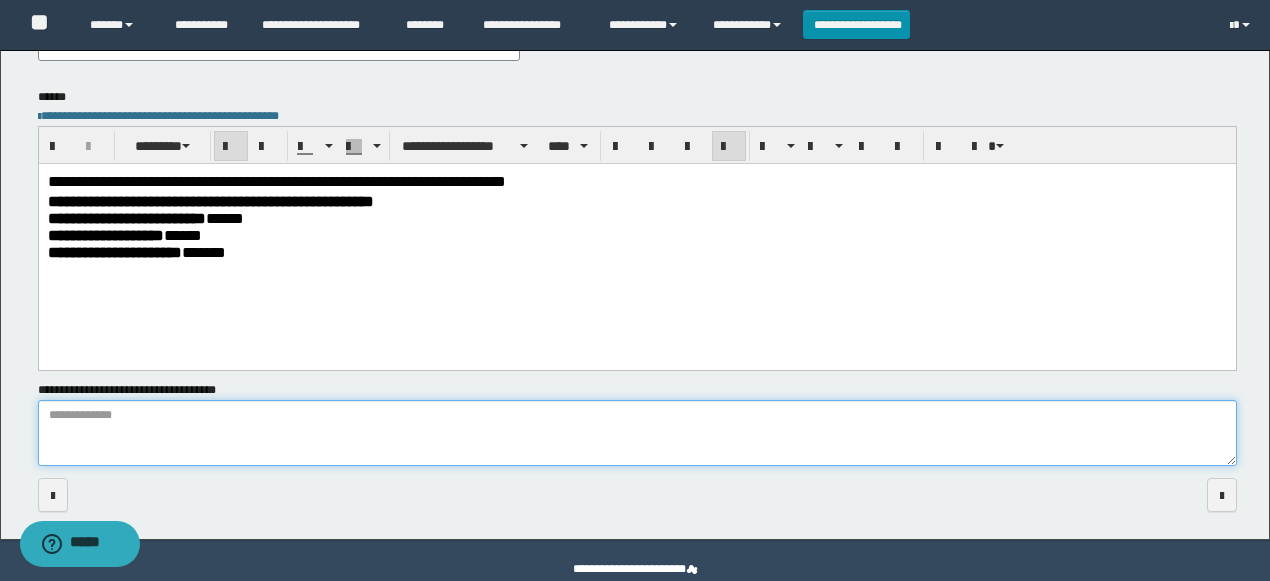 click on "**********" at bounding box center [637, 433] 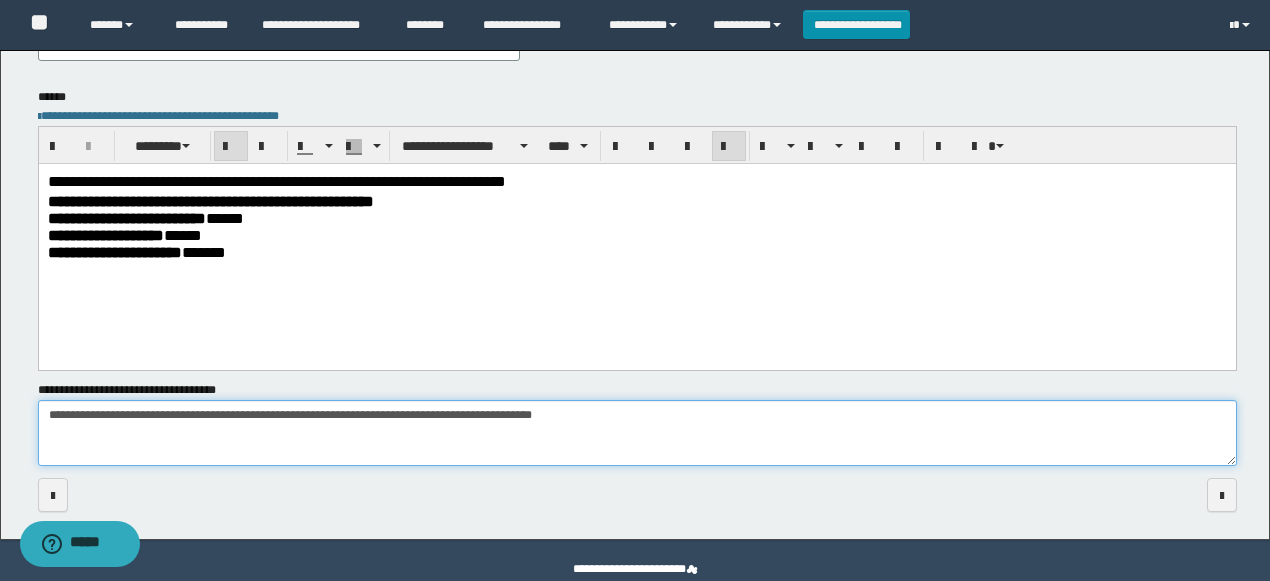 scroll, scrollTop: 0, scrollLeft: 0, axis: both 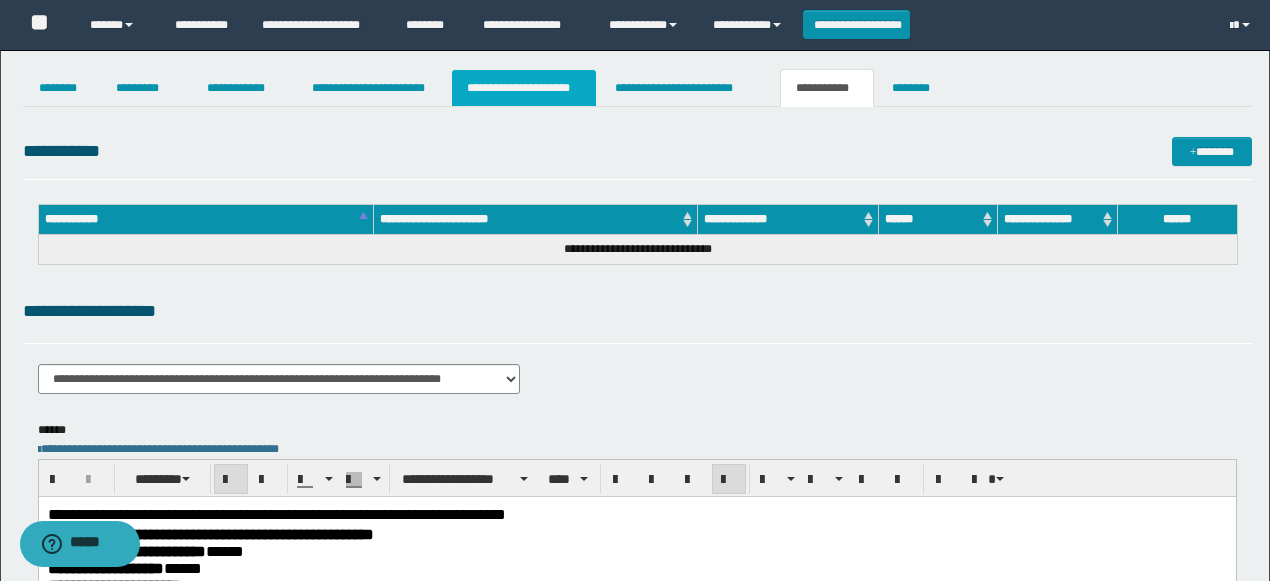 type on "**********" 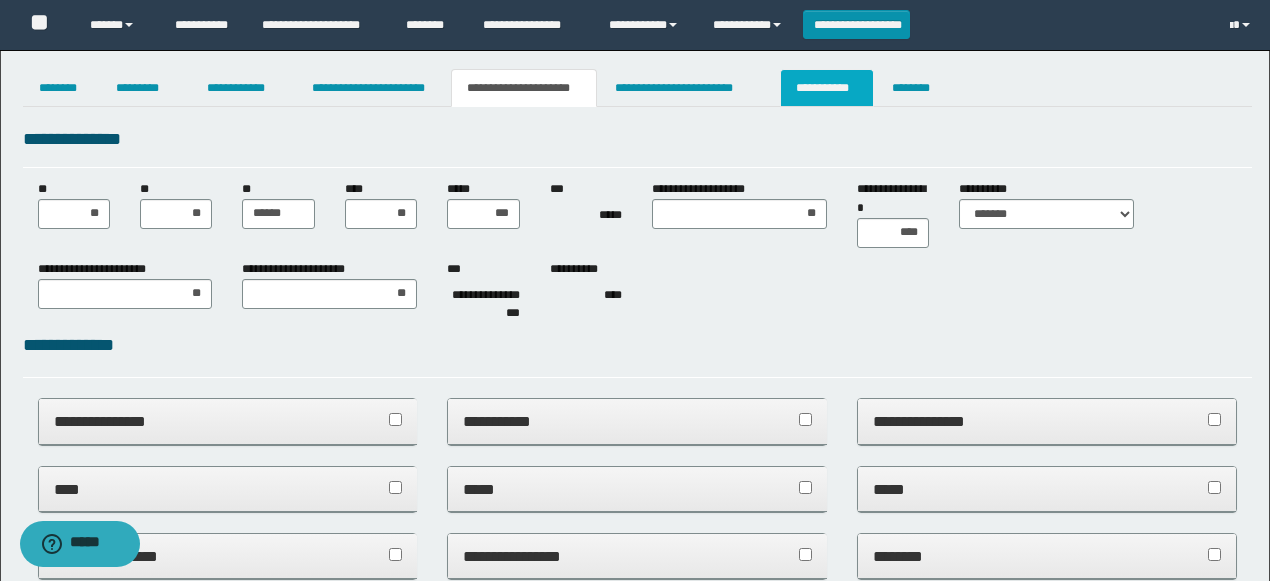 click on "**********" at bounding box center (827, 88) 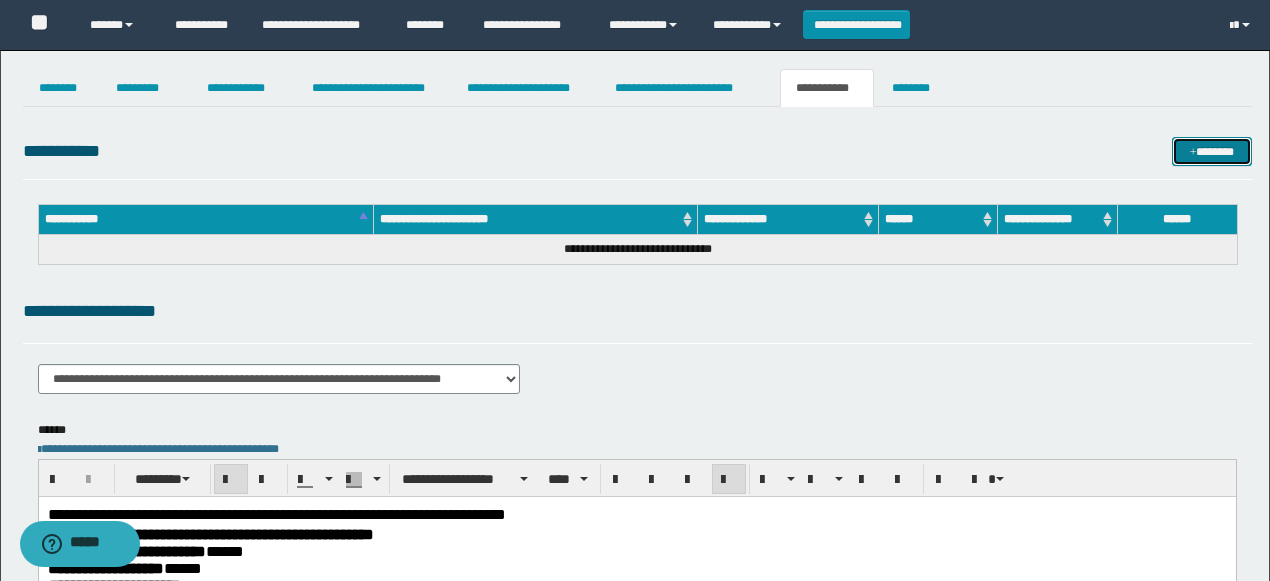 click on "*******" at bounding box center (1211, 151) 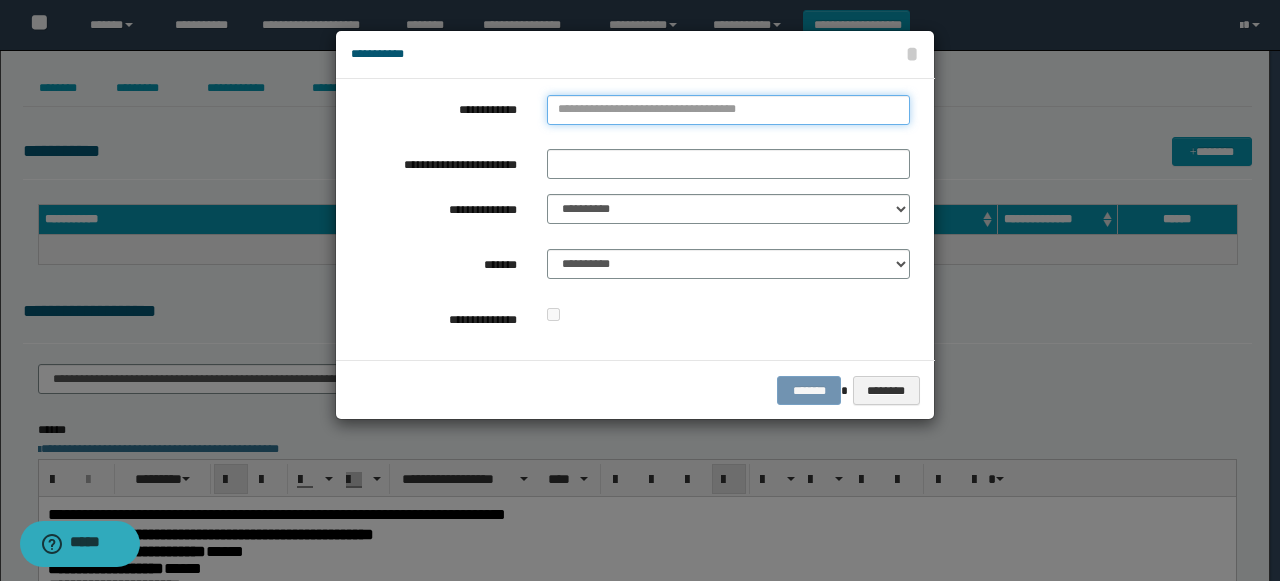 click on "**********" at bounding box center [728, 110] 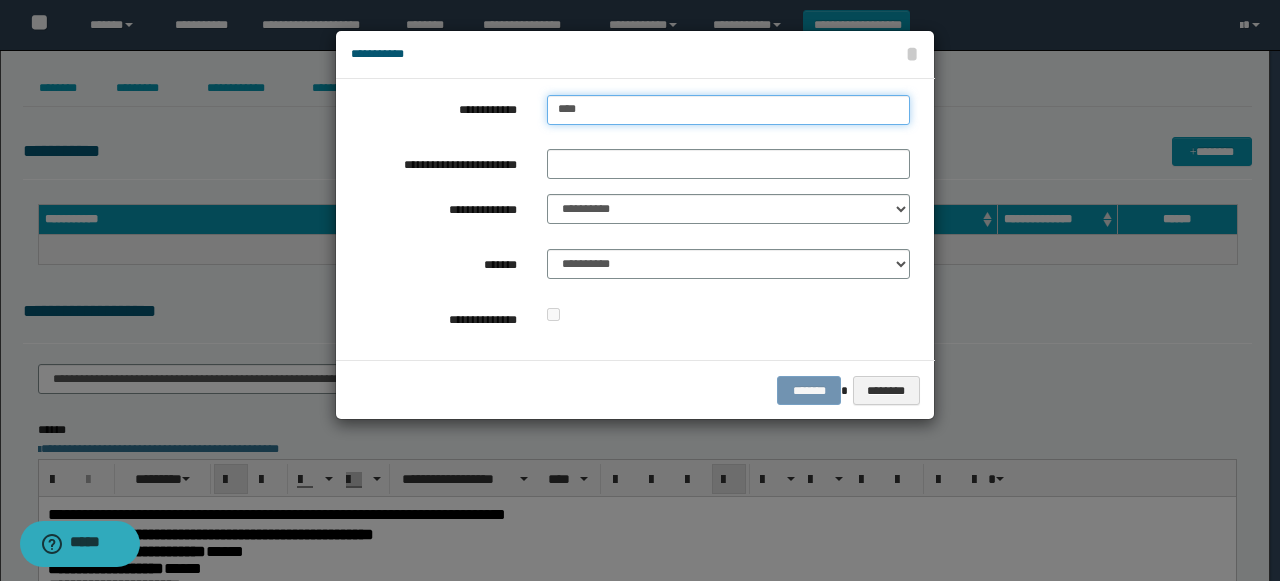 type on "*****" 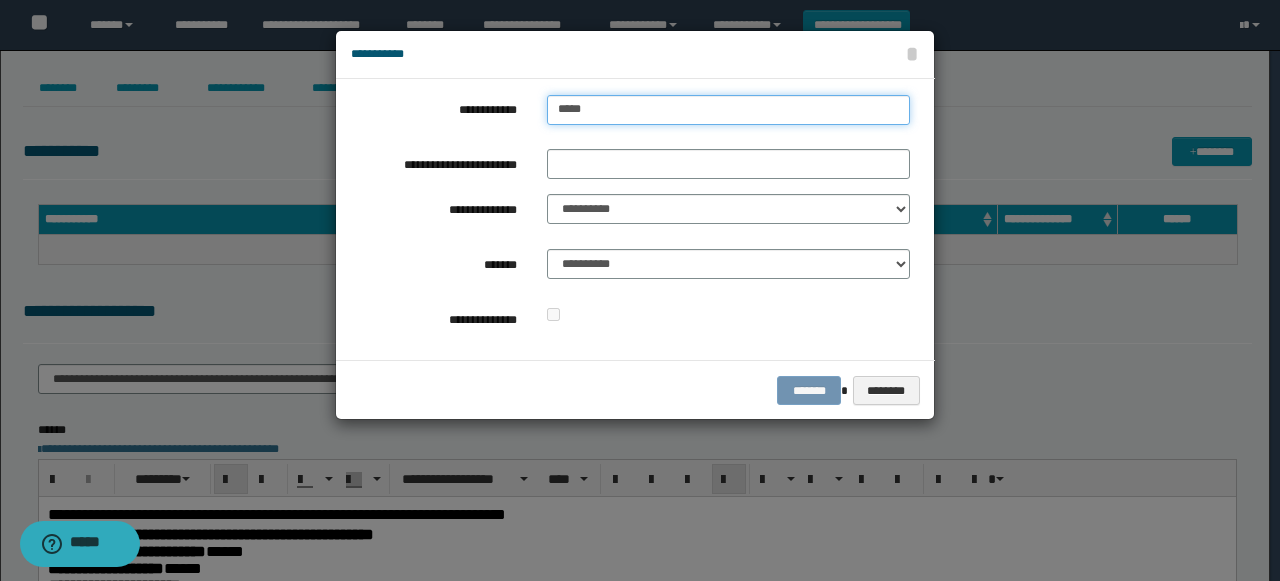 type on "**********" 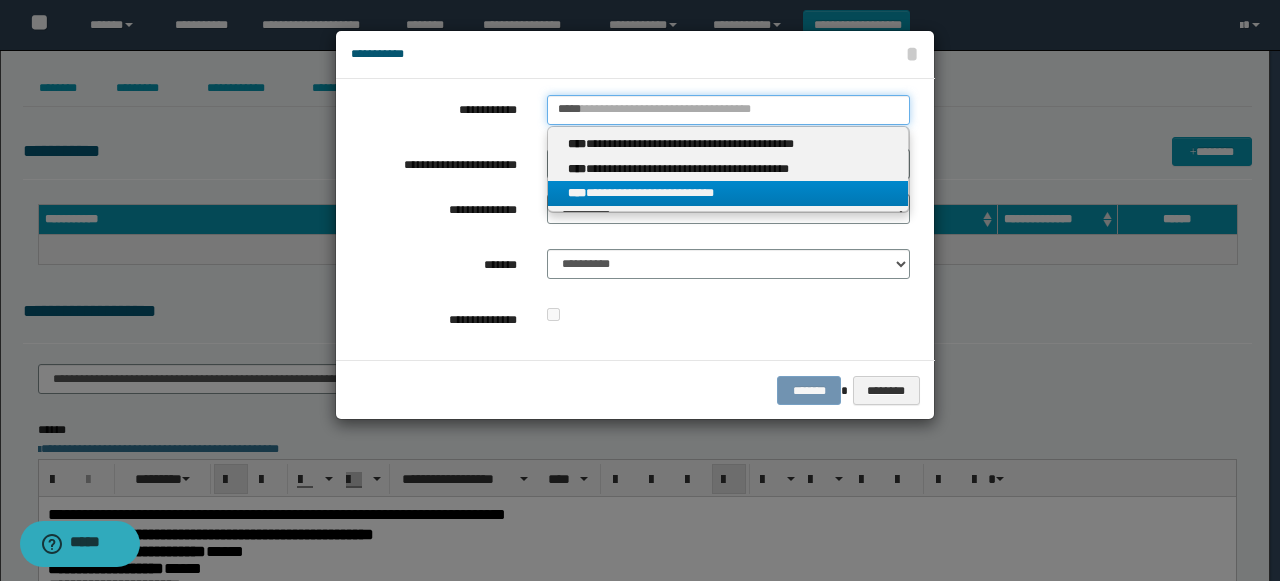 type on "*****" 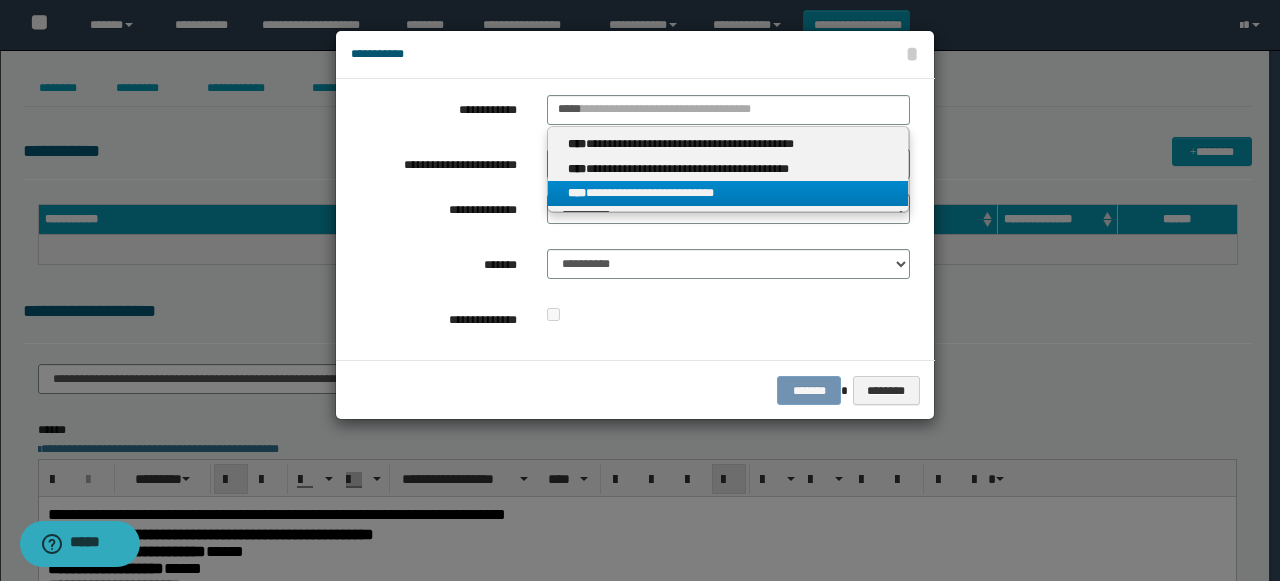 click on "**********" at bounding box center [727, 193] 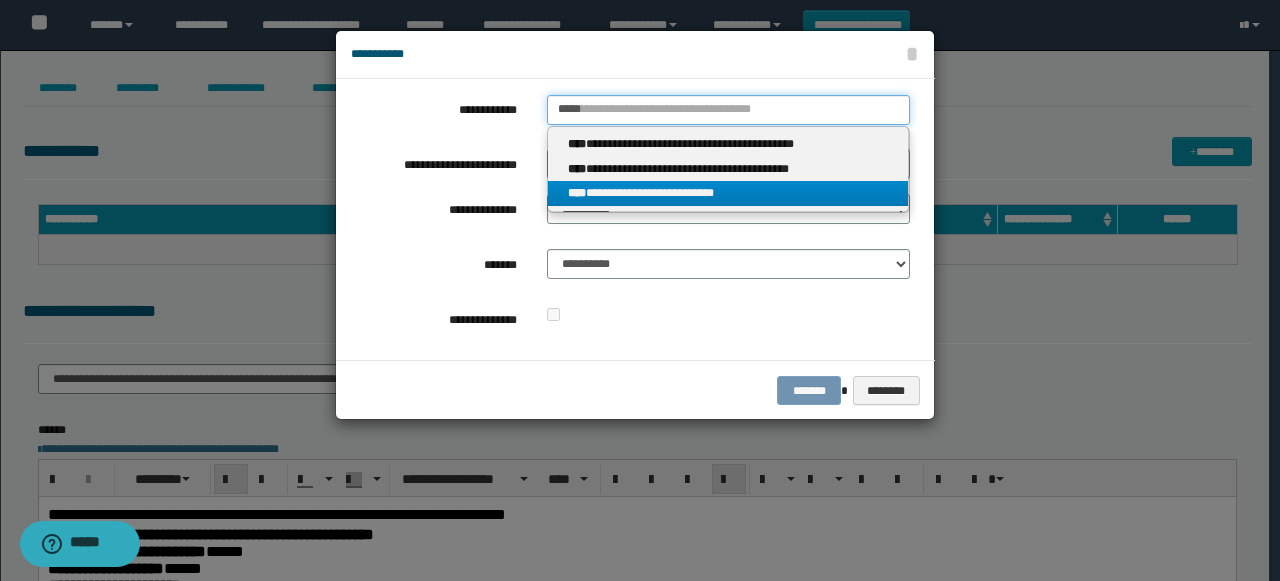 type 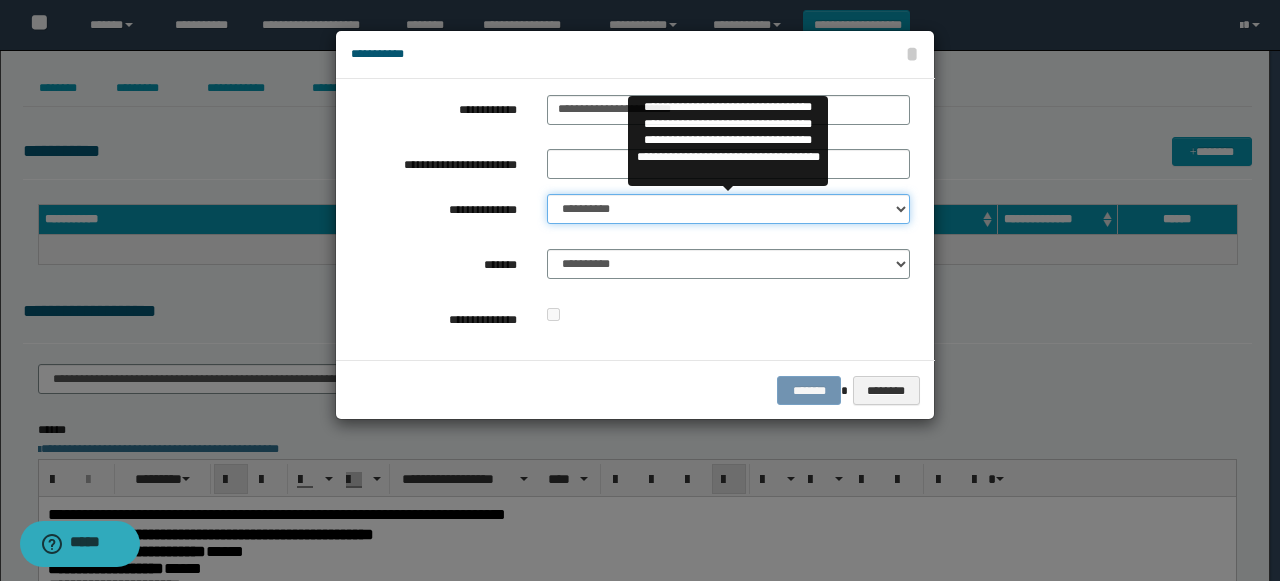click on "**********" at bounding box center [728, 209] 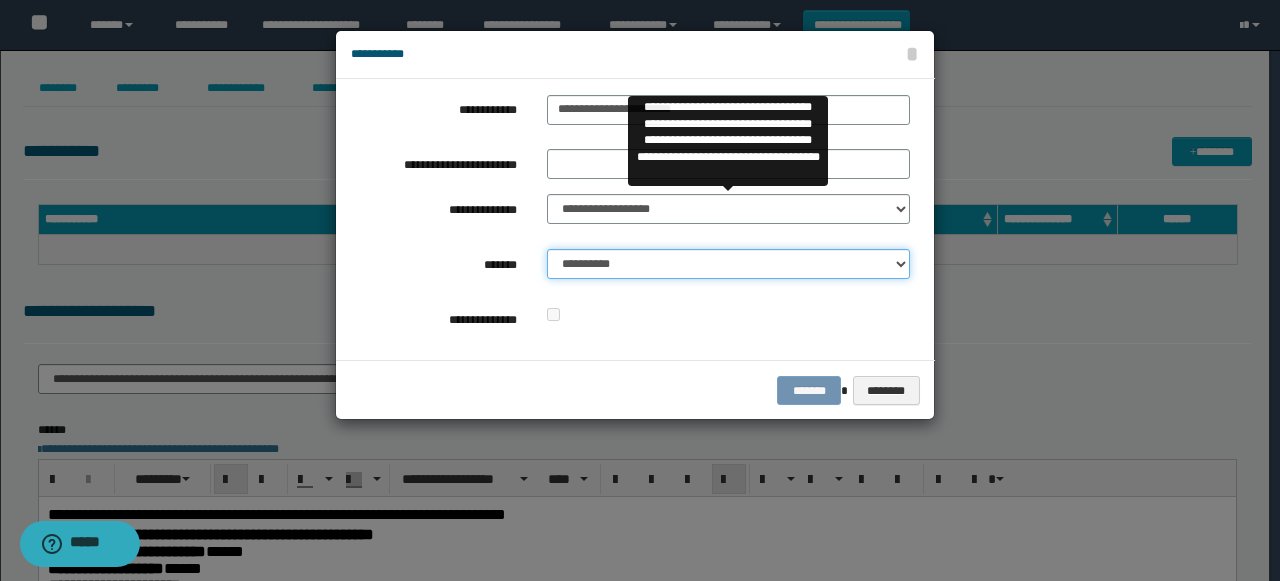 click on "**********" at bounding box center [728, 264] 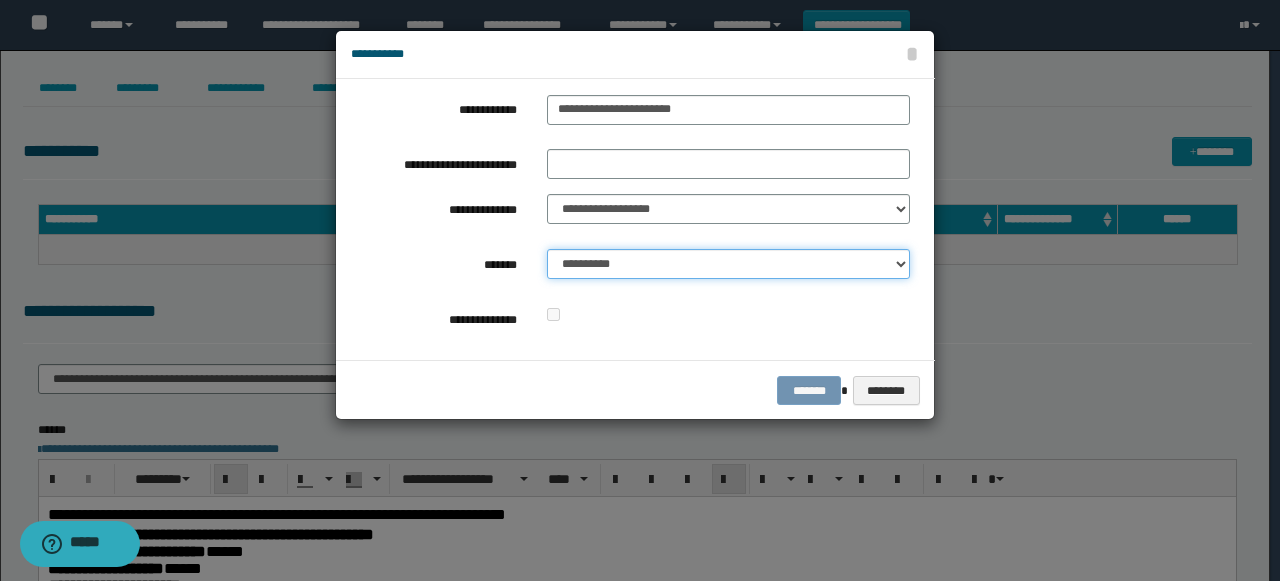 select on "*" 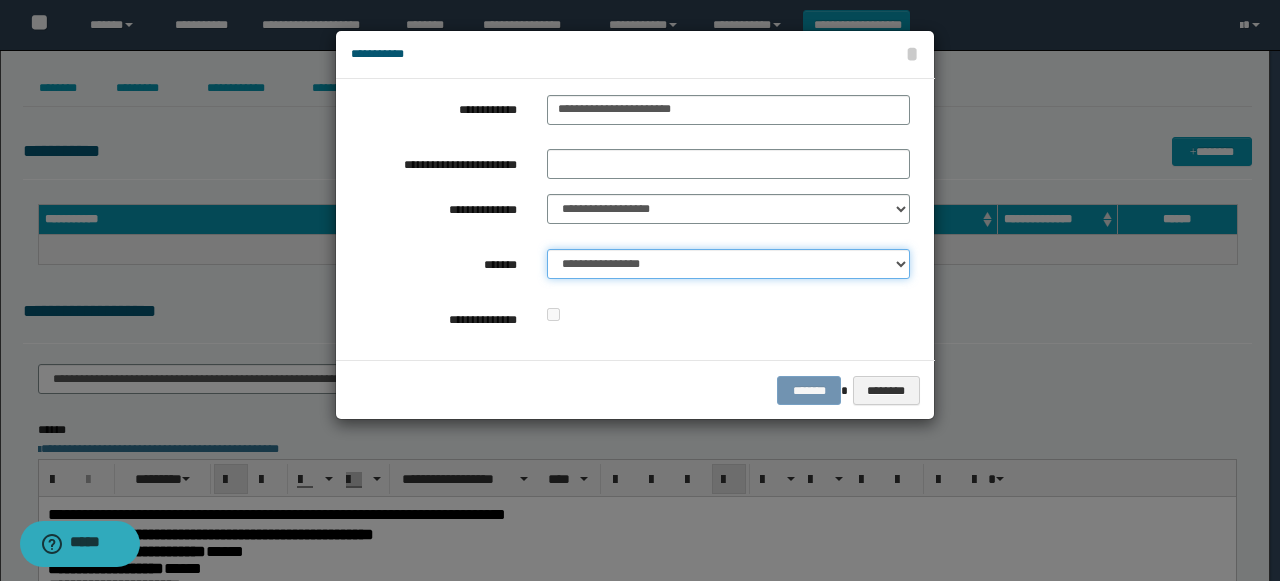click on "**********" at bounding box center [728, 264] 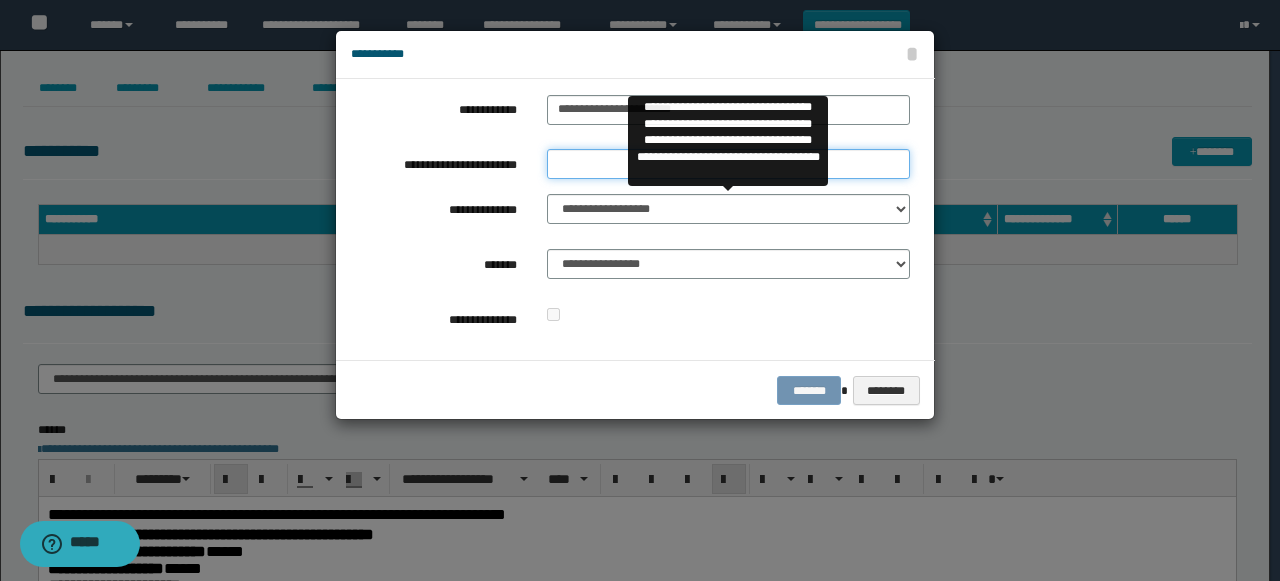 drag, startPoint x: 606, startPoint y: 166, endPoint x: 609, endPoint y: 178, distance: 12.369317 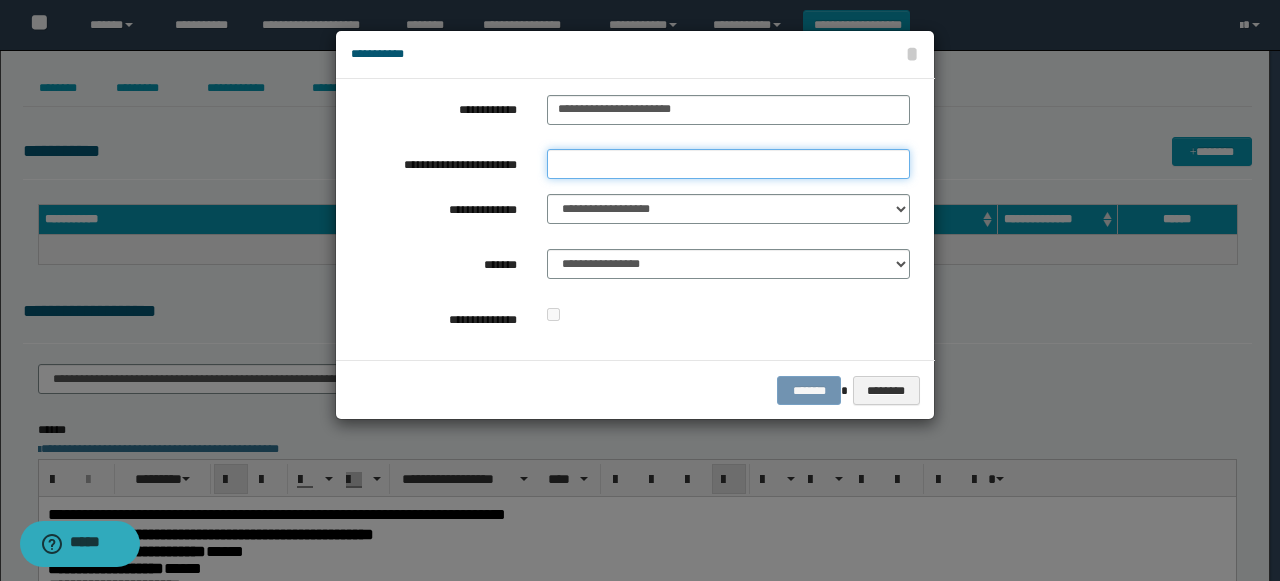 type on "*********" 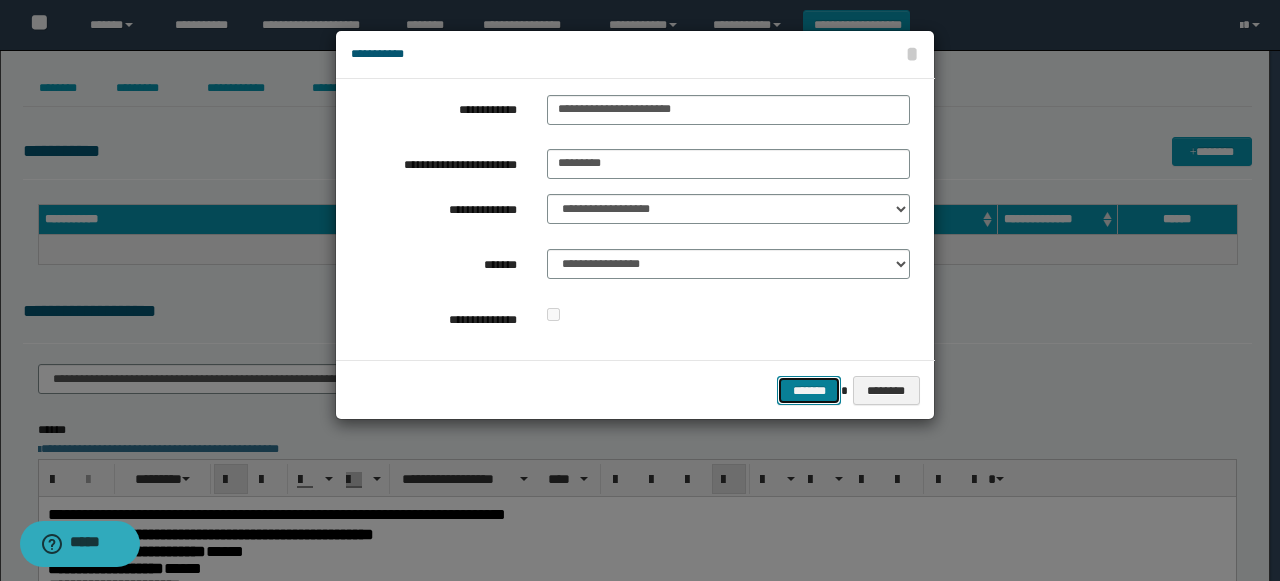 click on "*******" at bounding box center [809, 390] 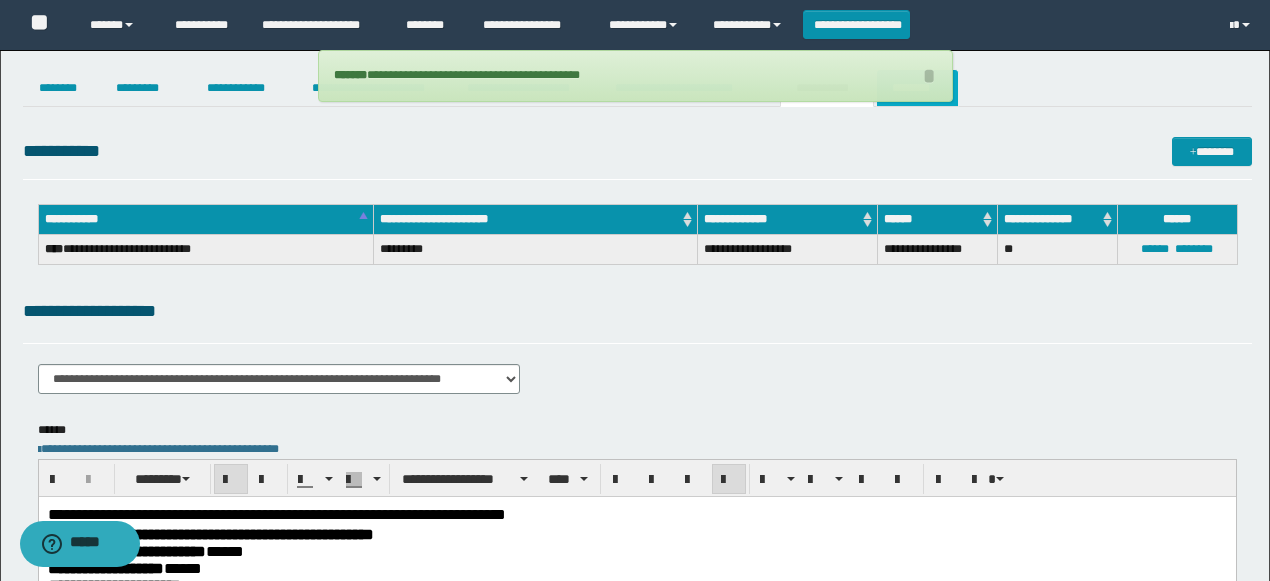 click on "********" at bounding box center [917, 88] 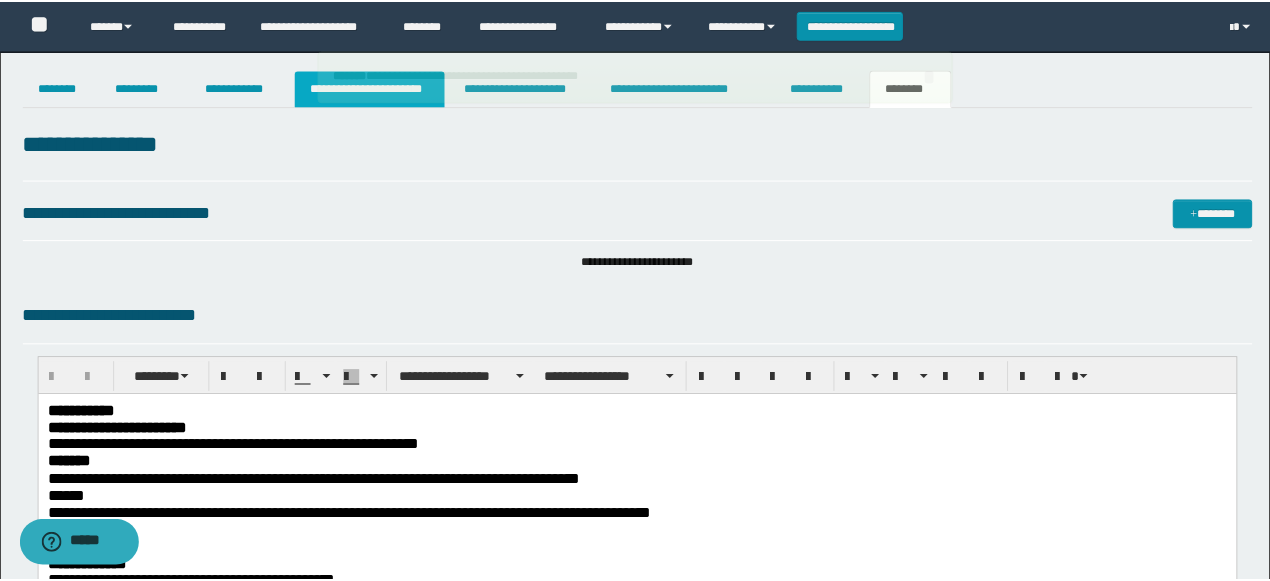 scroll, scrollTop: 0, scrollLeft: 0, axis: both 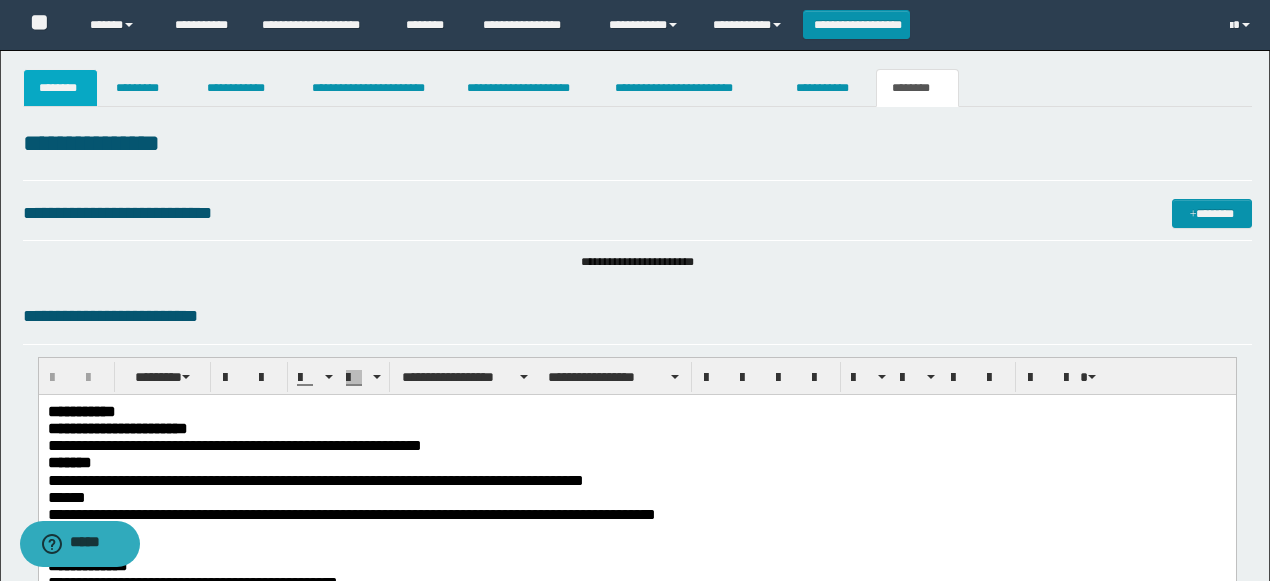 click on "********" at bounding box center (61, 88) 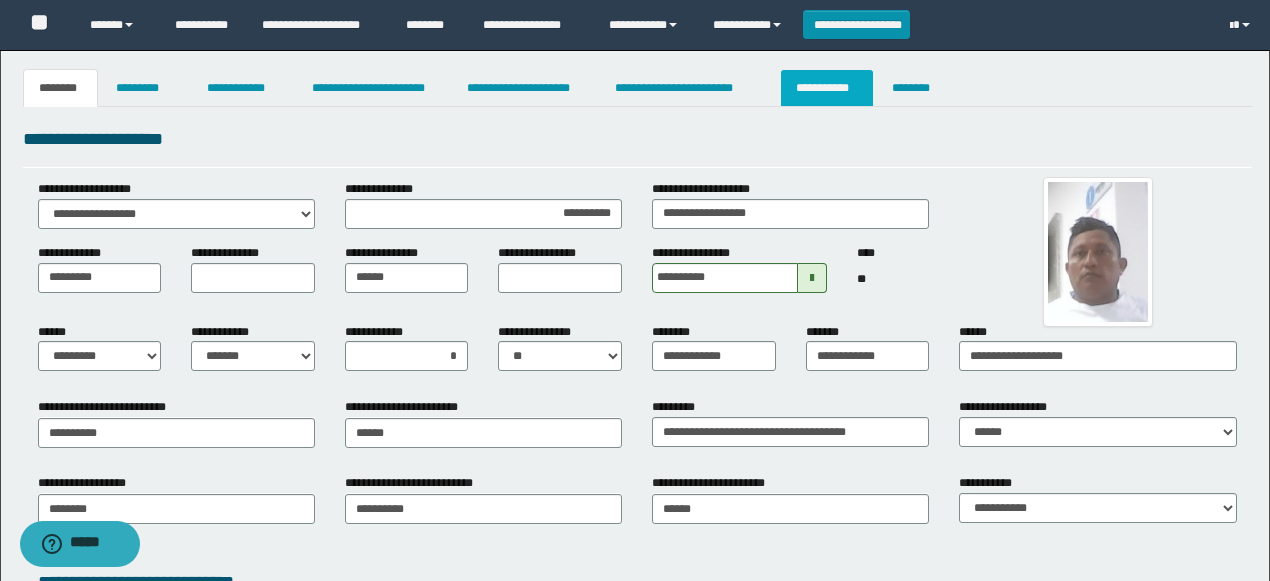 click on "**********" at bounding box center [827, 88] 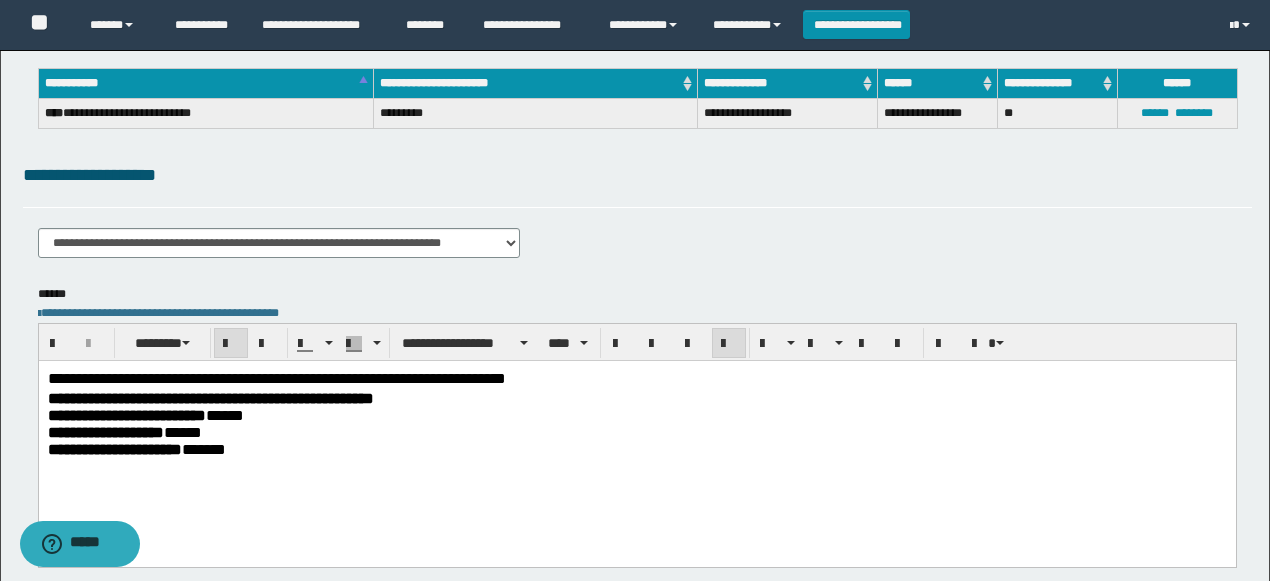 scroll, scrollTop: 0, scrollLeft: 0, axis: both 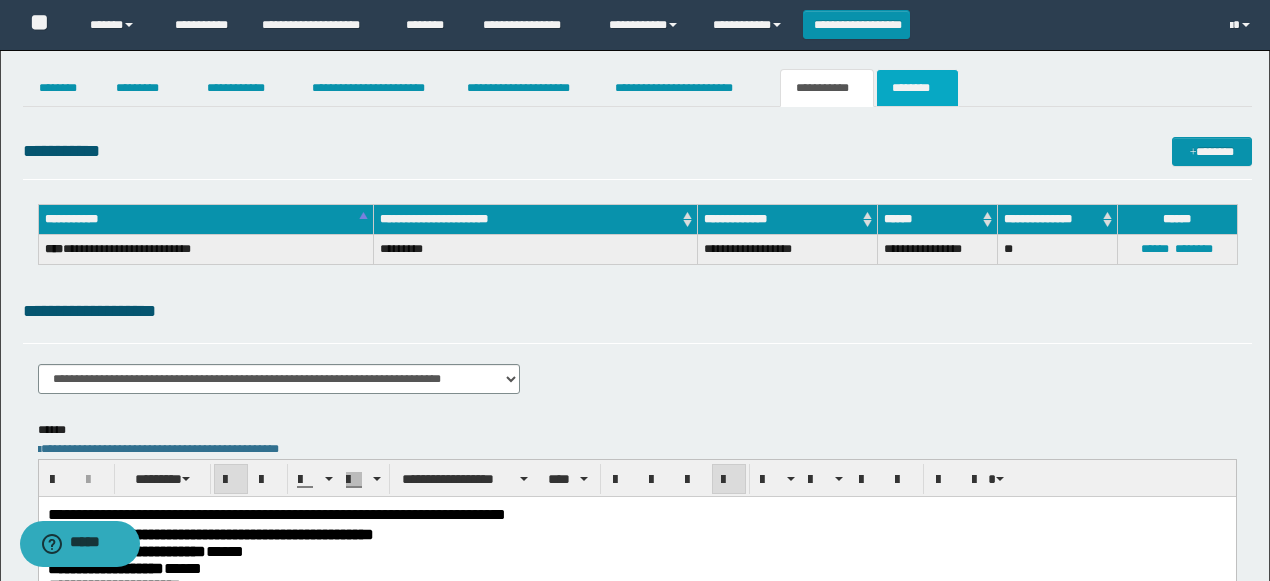 click on "********" at bounding box center [917, 88] 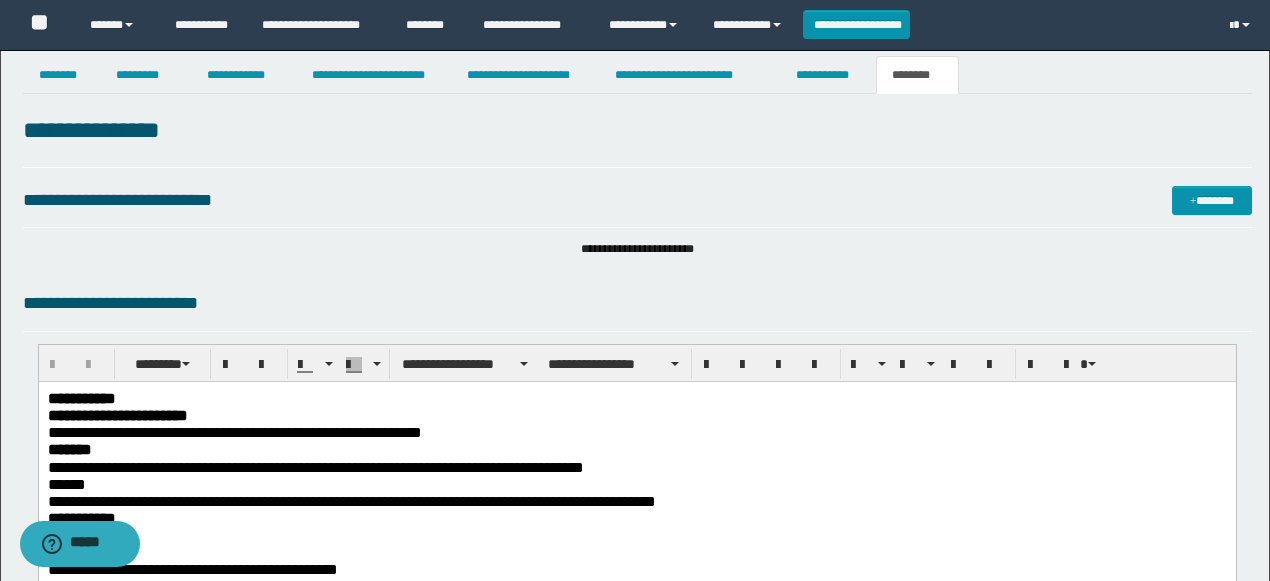 scroll, scrollTop: 333, scrollLeft: 0, axis: vertical 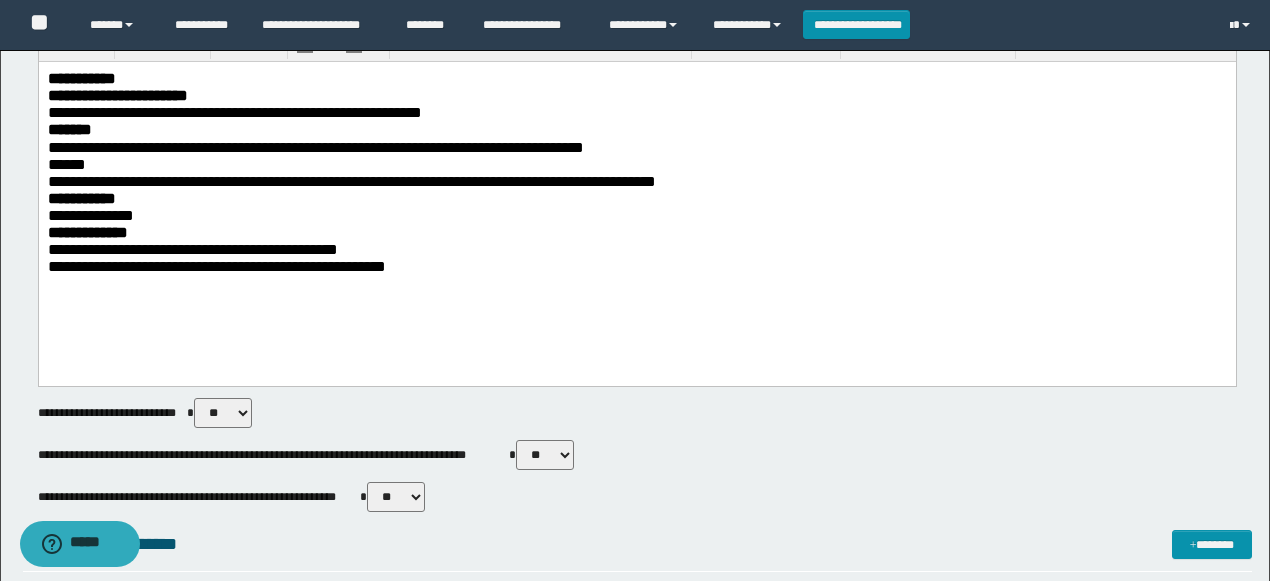 click on "**
**" at bounding box center (545, 455) 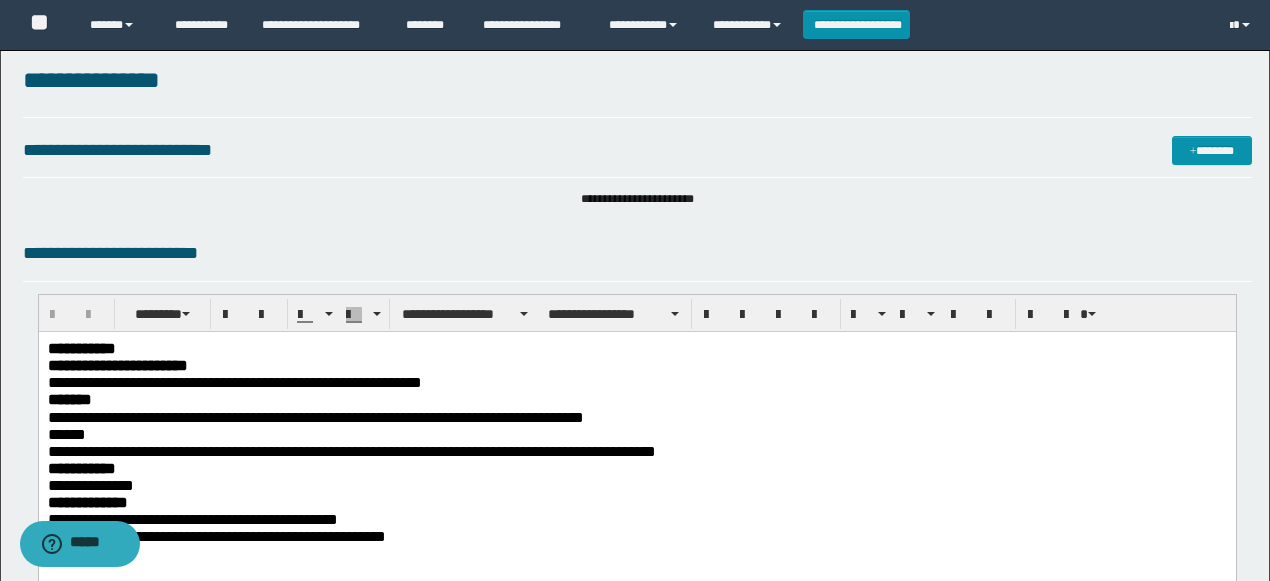 scroll, scrollTop: 0, scrollLeft: 0, axis: both 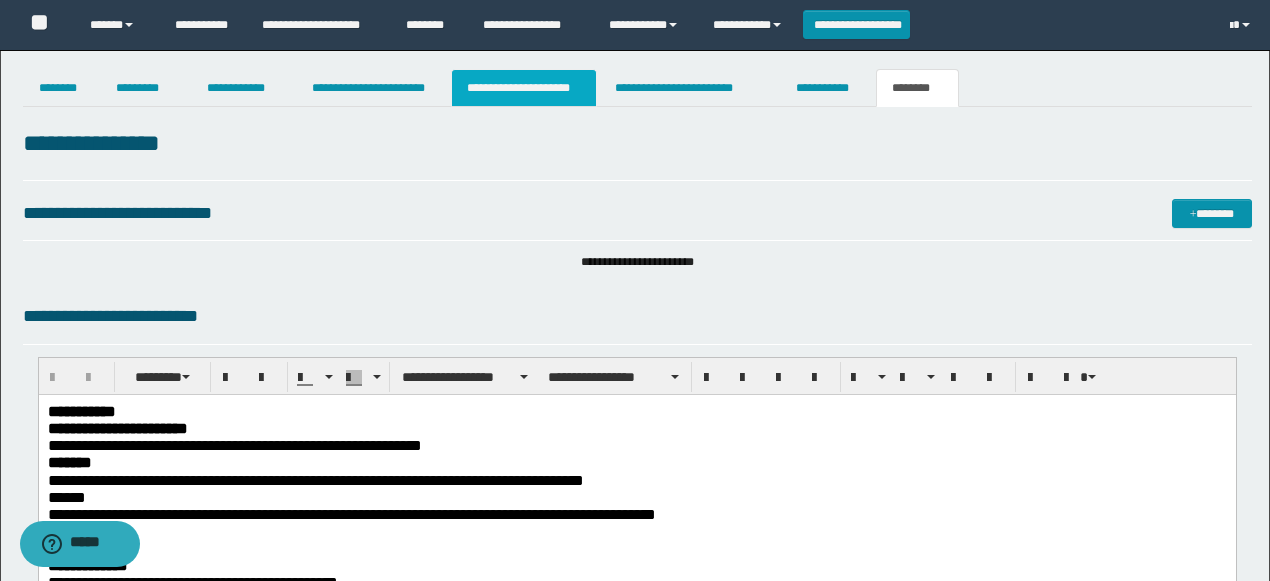 click on "**********" at bounding box center (524, 88) 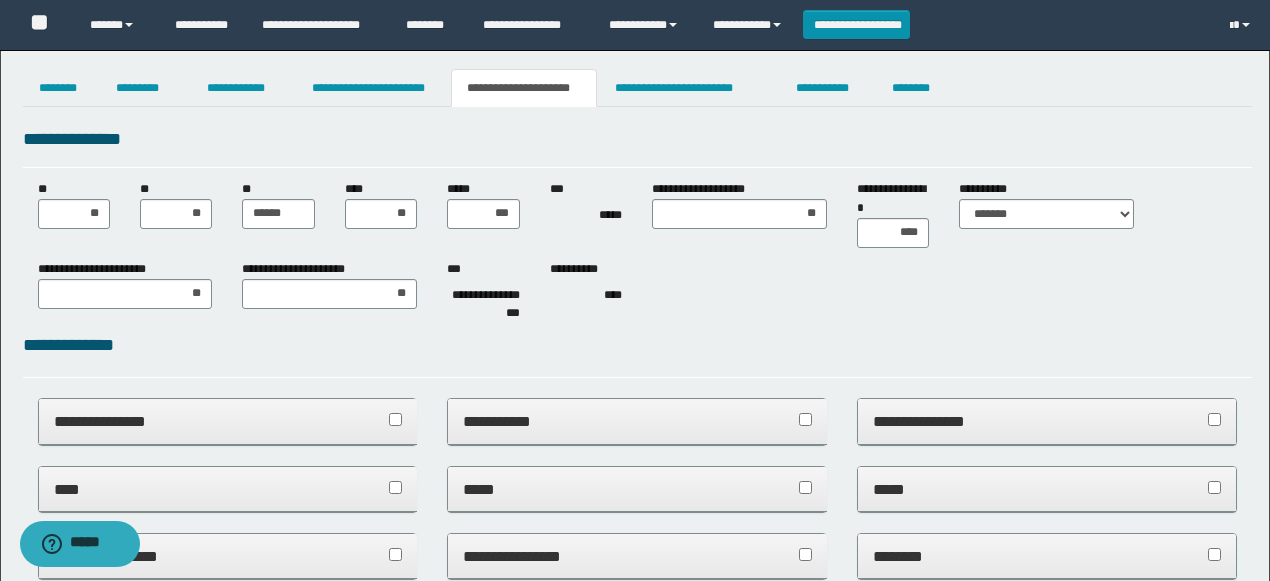 click on "********" at bounding box center (918, 88) 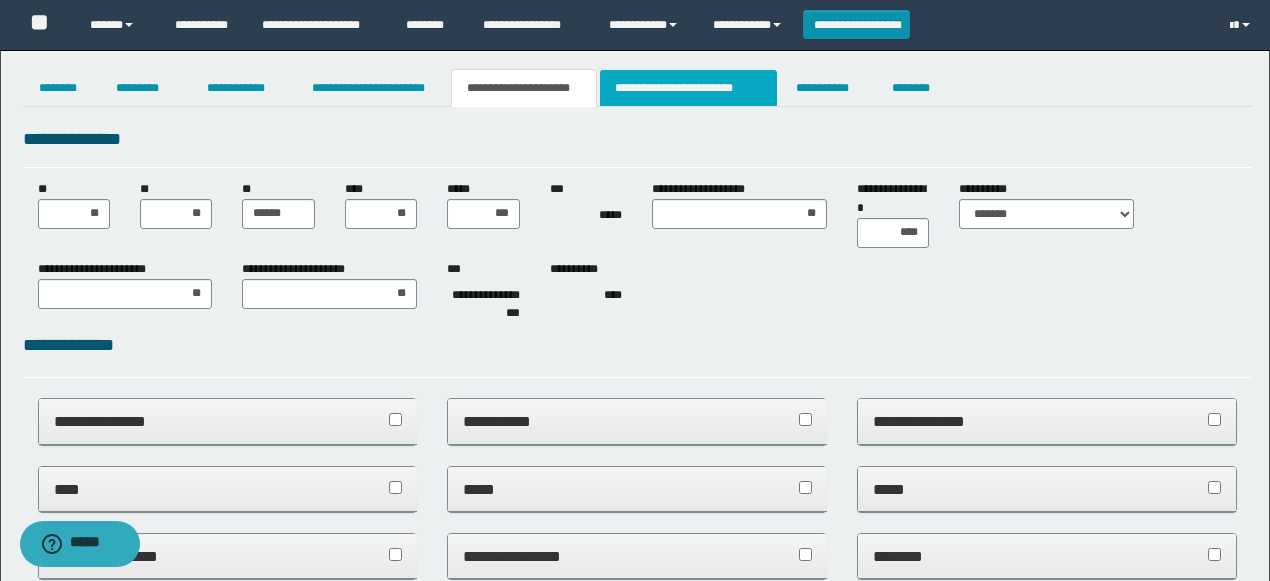 click on "**********" at bounding box center (688, 88) 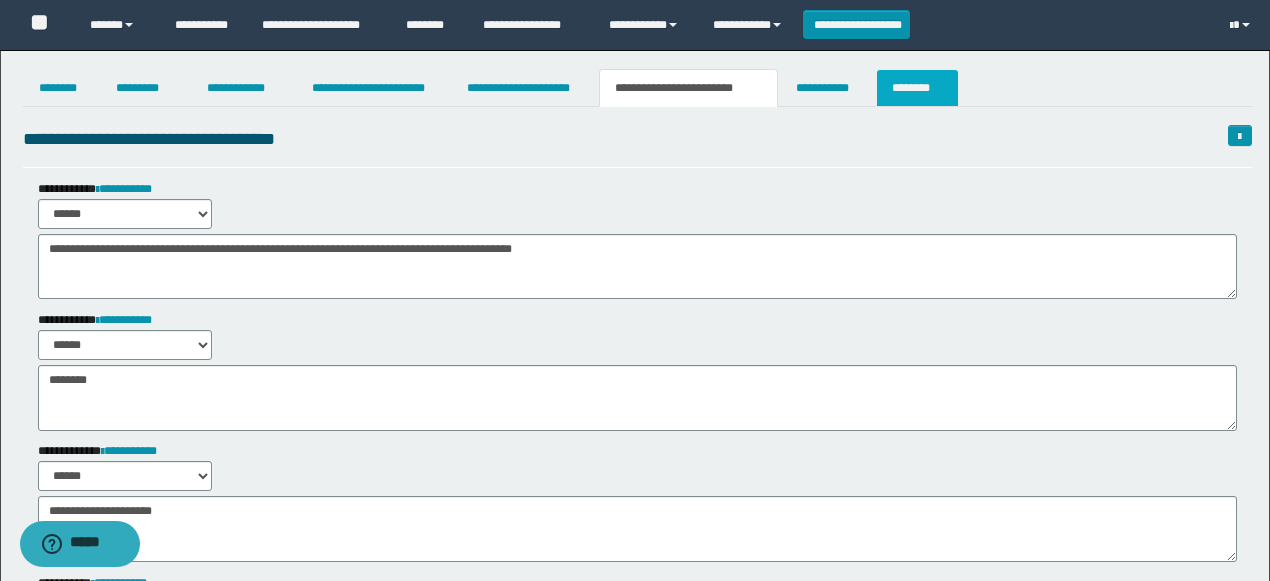 click on "********" at bounding box center [917, 88] 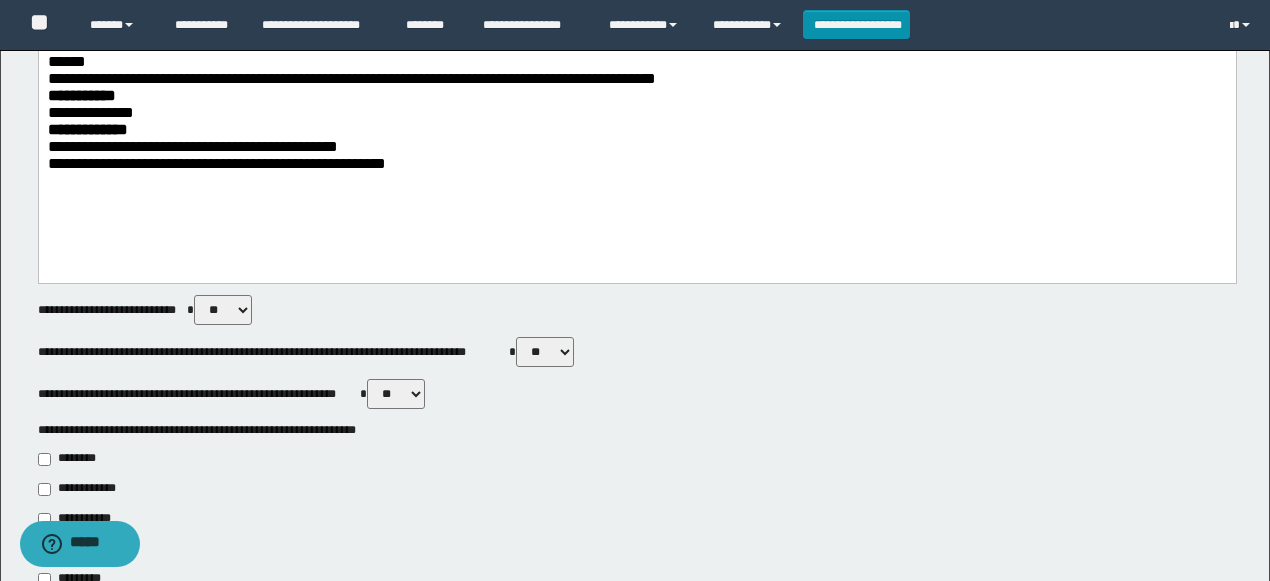 scroll, scrollTop: 466, scrollLeft: 0, axis: vertical 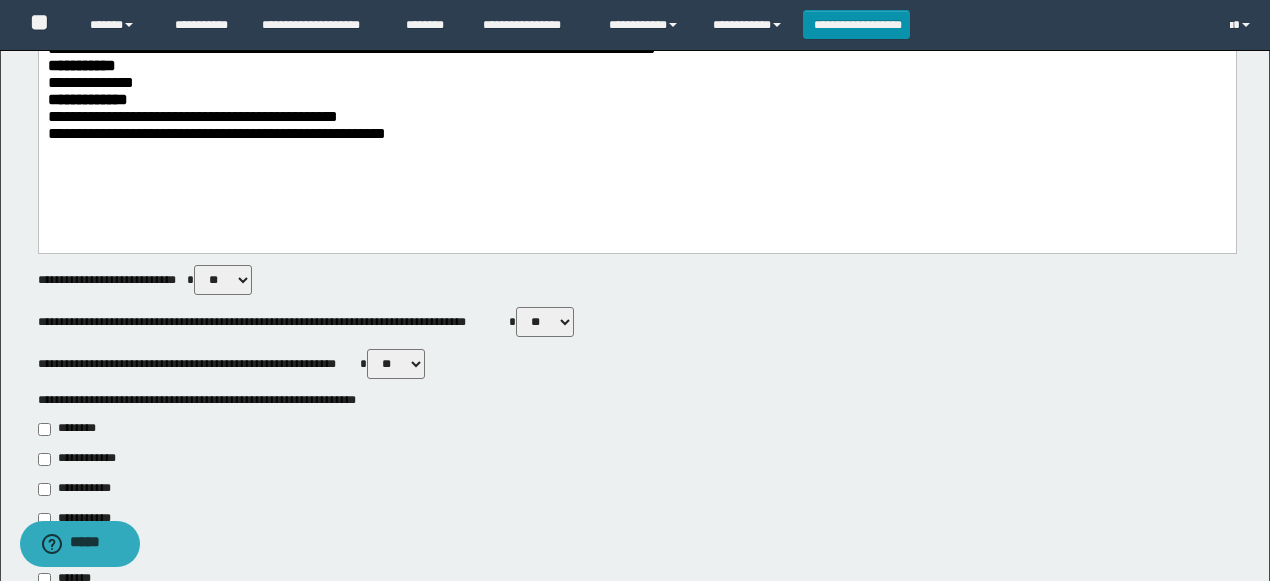 click on "**
**" at bounding box center [545, 322] 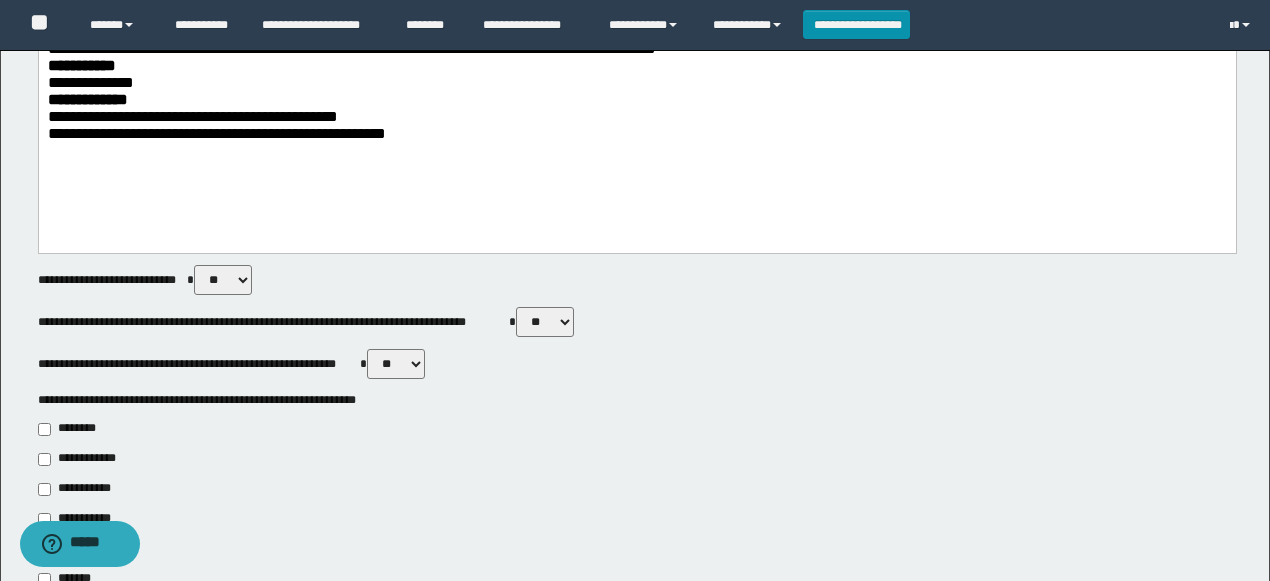 click on "**
**" at bounding box center [545, 322] 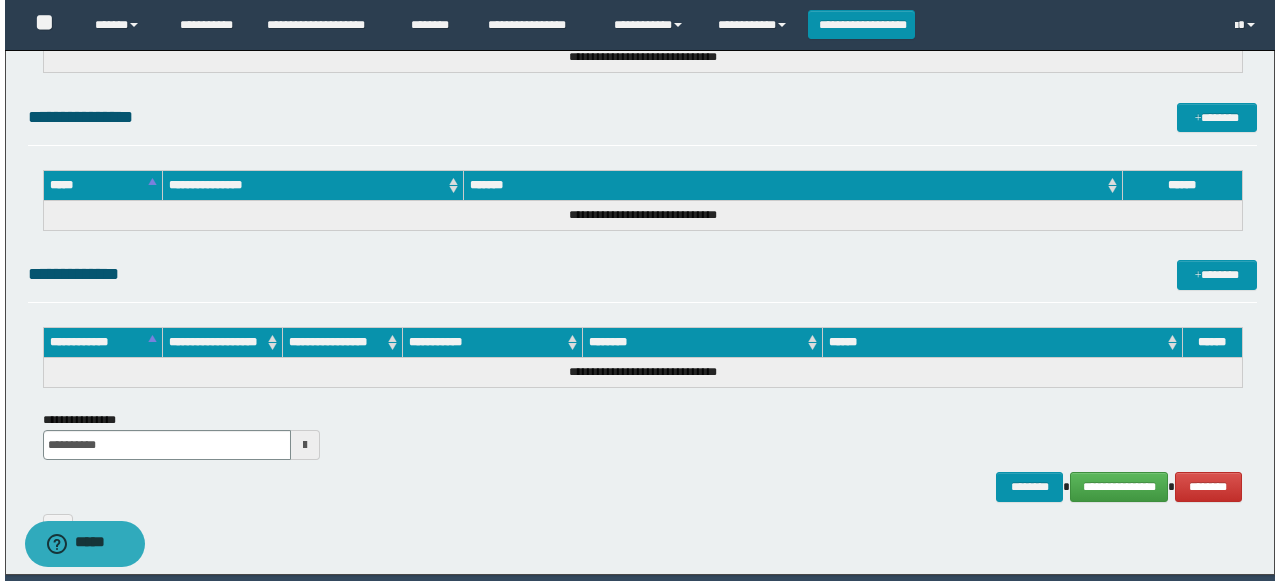 scroll, scrollTop: 1124, scrollLeft: 0, axis: vertical 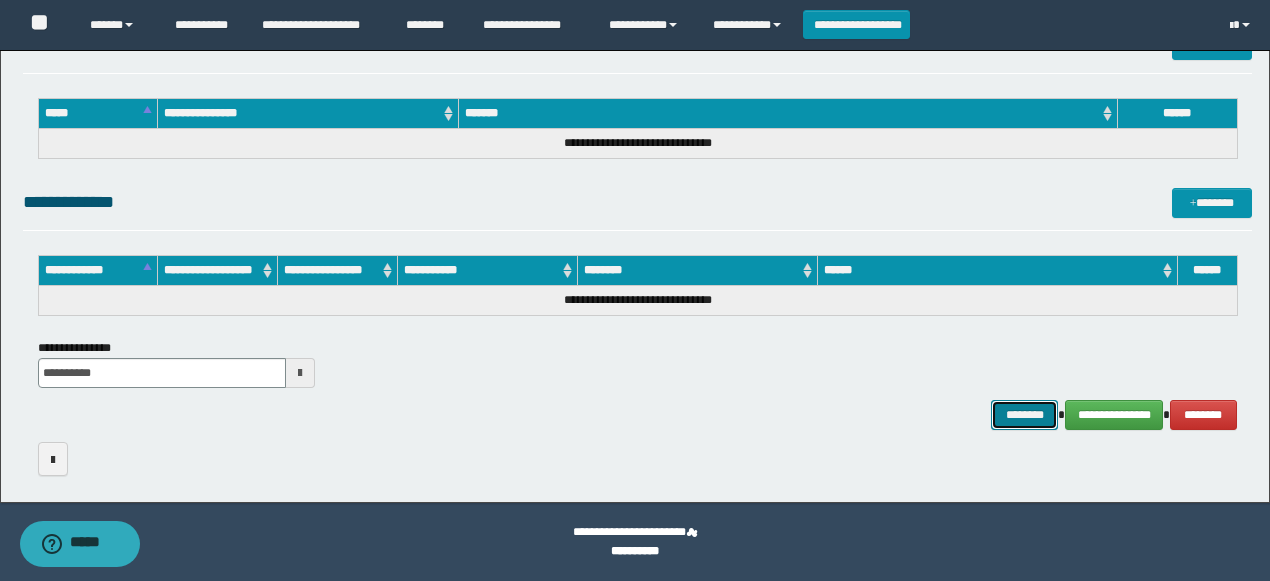 click on "********" at bounding box center (1024, 414) 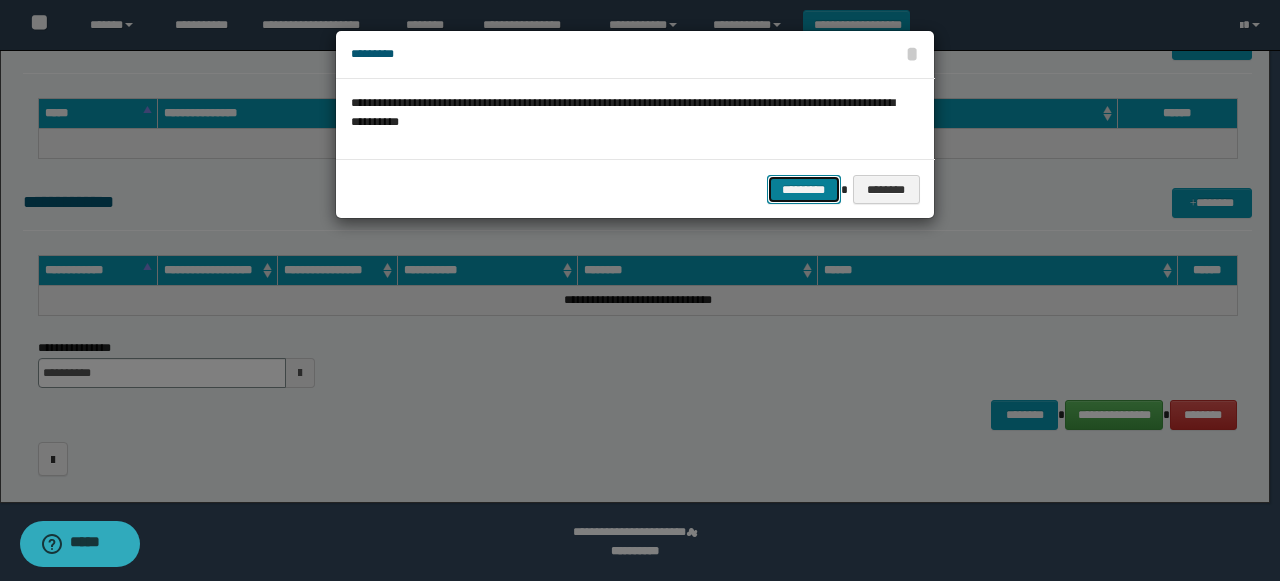 click on "*********" at bounding box center (804, 189) 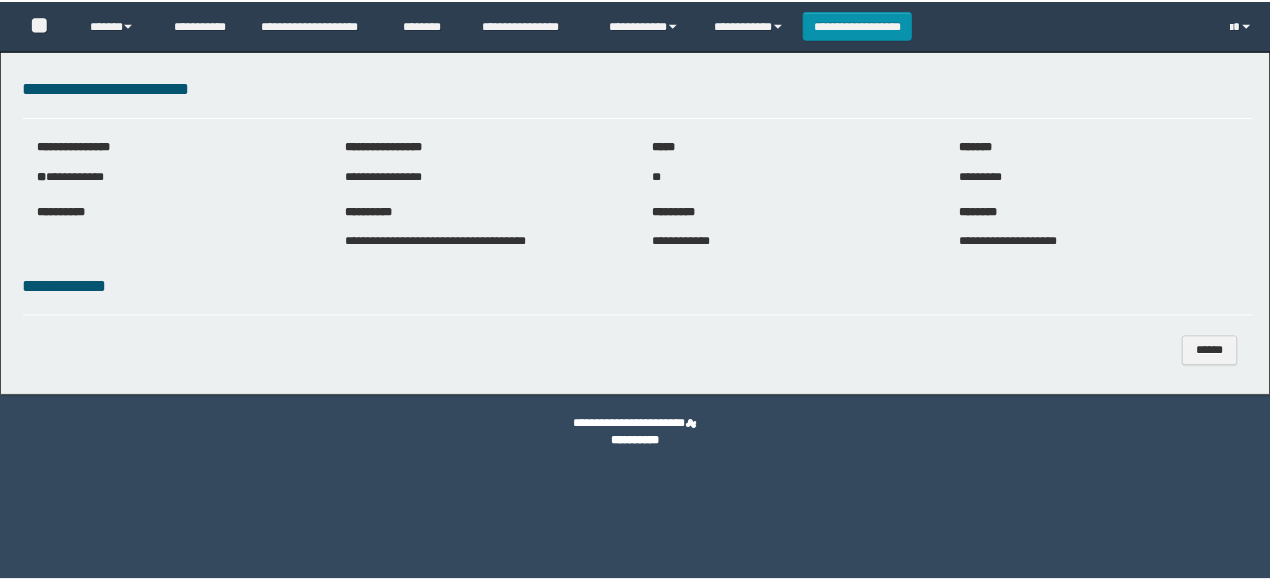 scroll, scrollTop: 0, scrollLeft: 0, axis: both 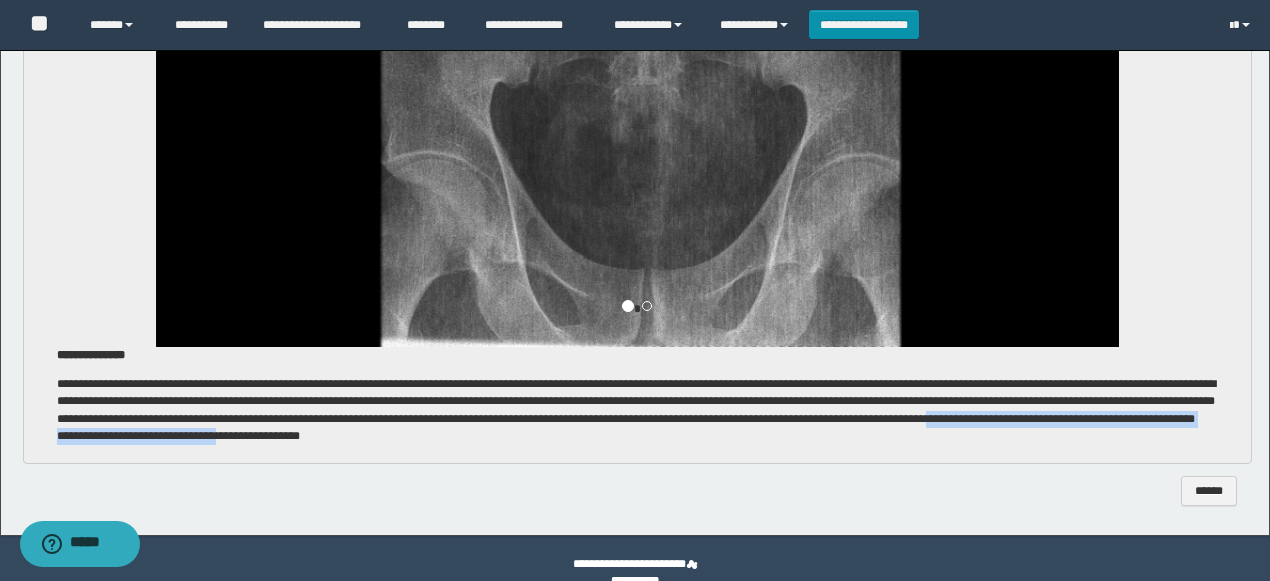 drag, startPoint x: 769, startPoint y: 435, endPoint x: 320, endPoint y: 437, distance: 449.00446 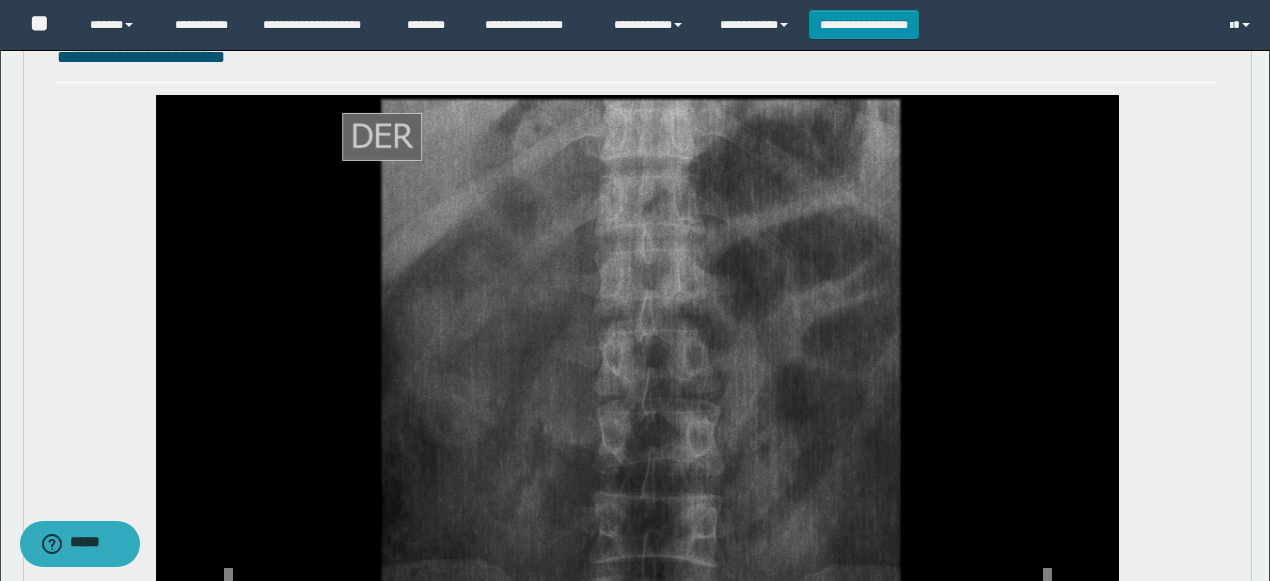 scroll, scrollTop: 0, scrollLeft: 0, axis: both 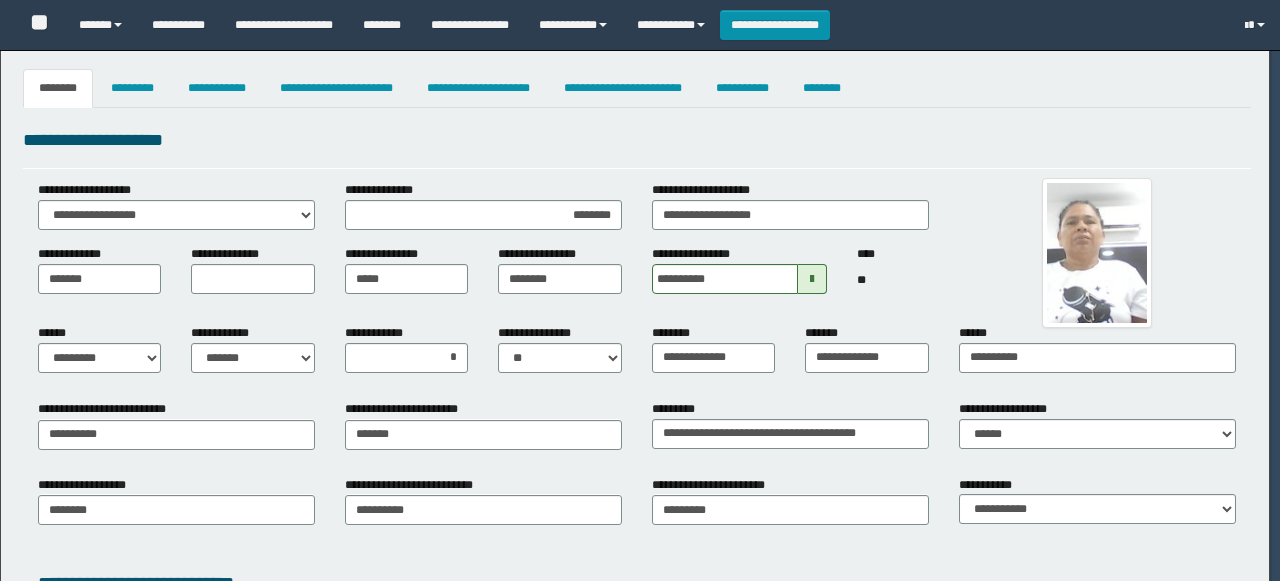 select on "*" 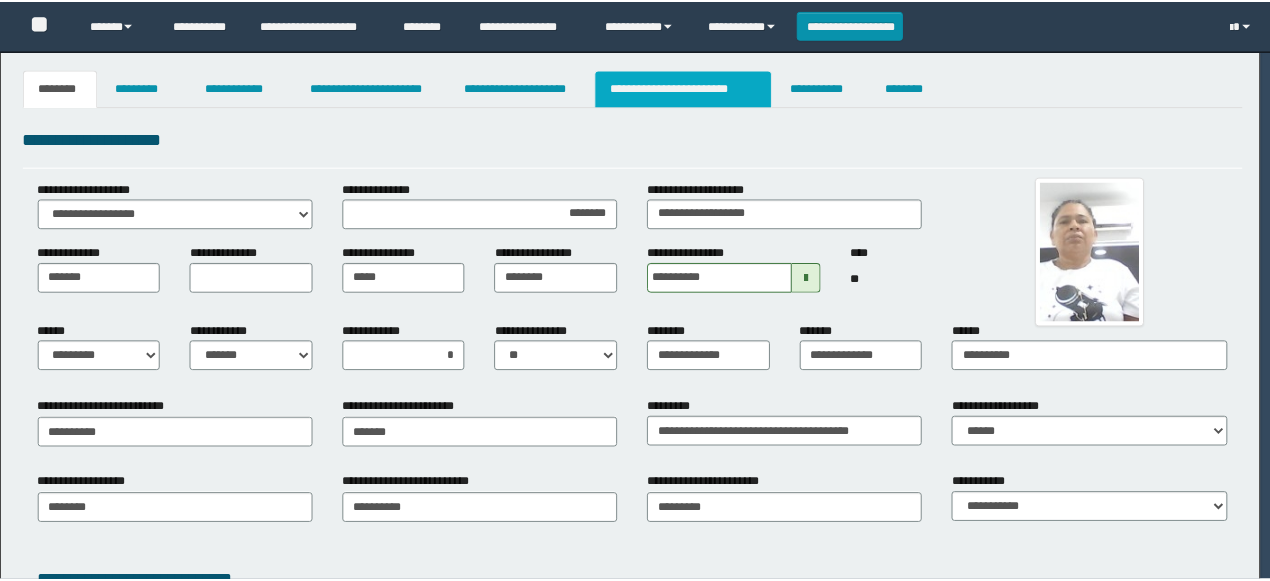 scroll, scrollTop: 0, scrollLeft: 0, axis: both 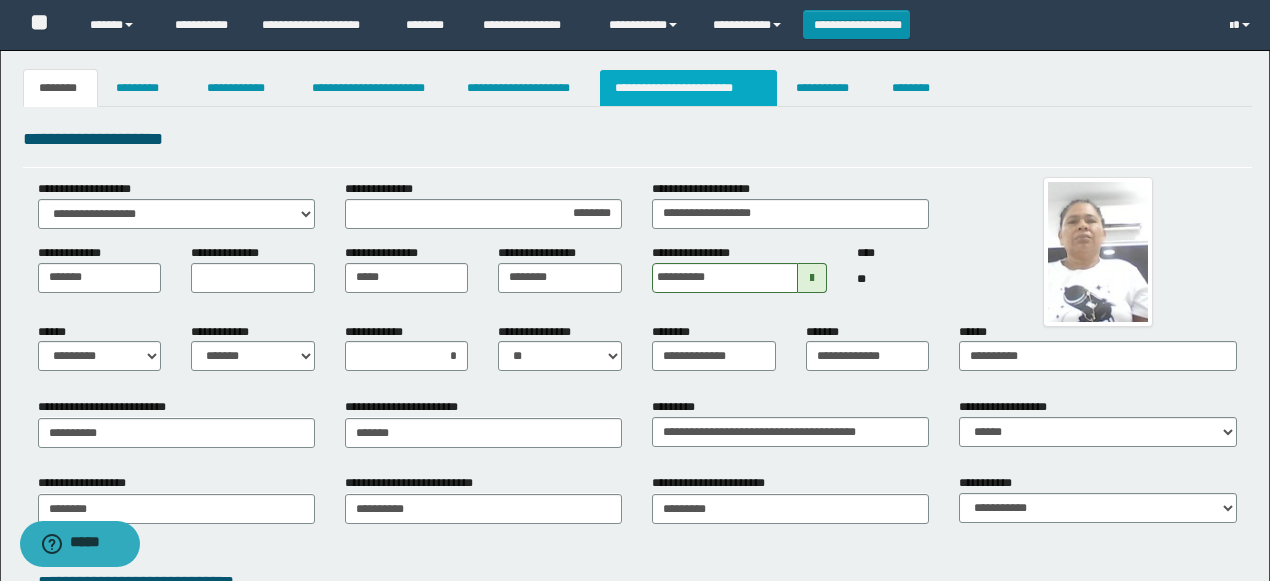 click on "**********" at bounding box center (688, 88) 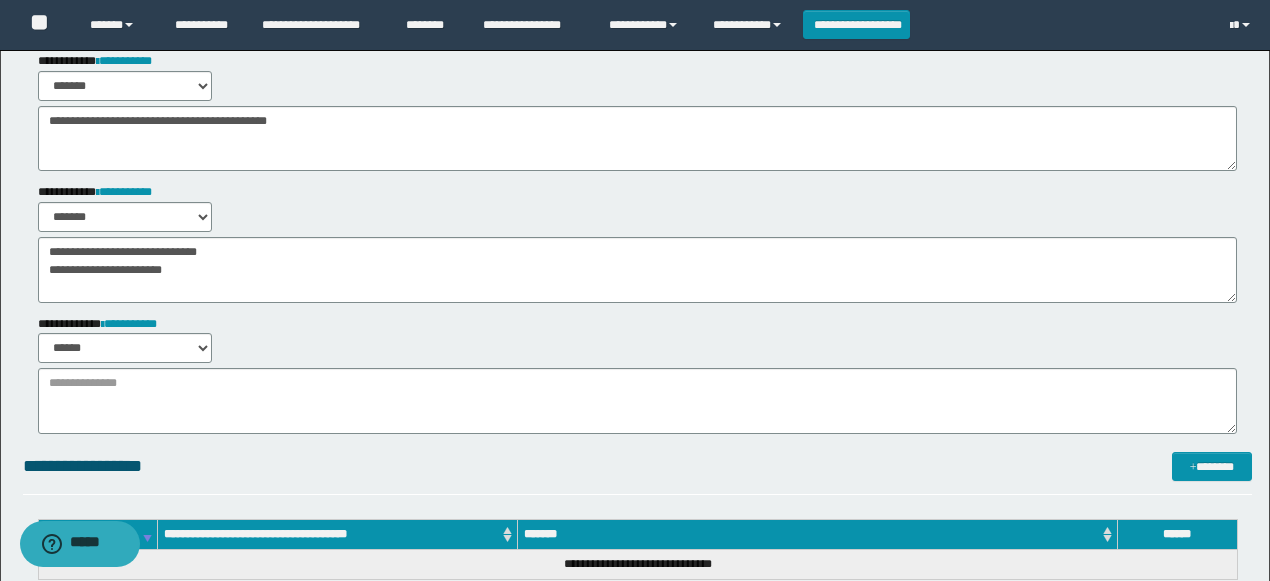 scroll, scrollTop: 266, scrollLeft: 0, axis: vertical 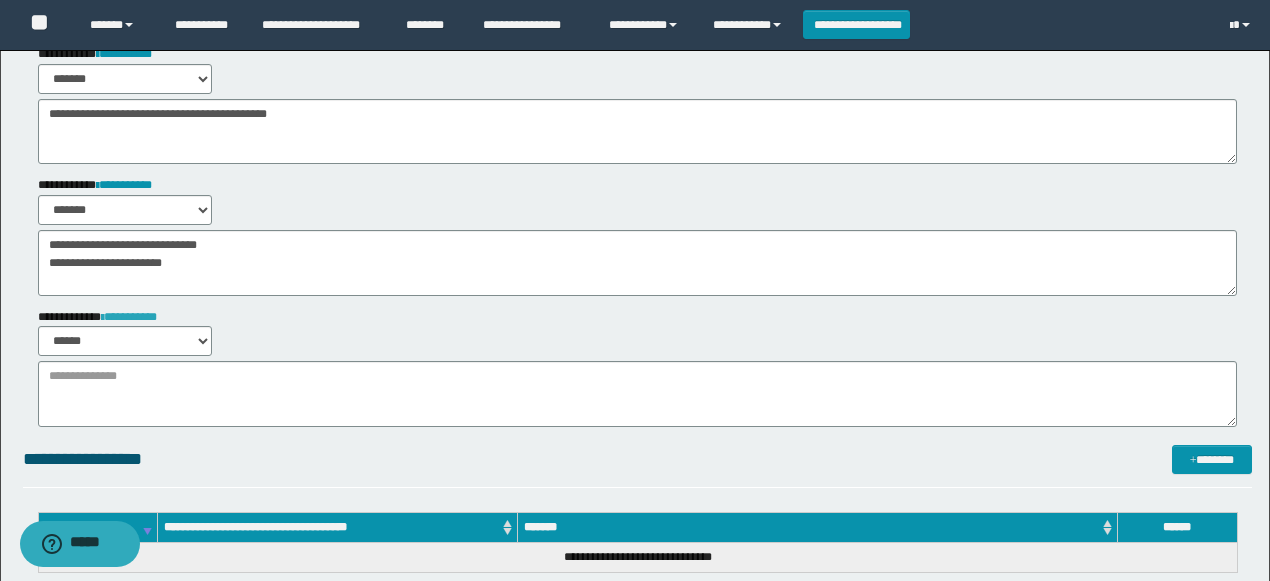 click on "**********" at bounding box center (129, 317) 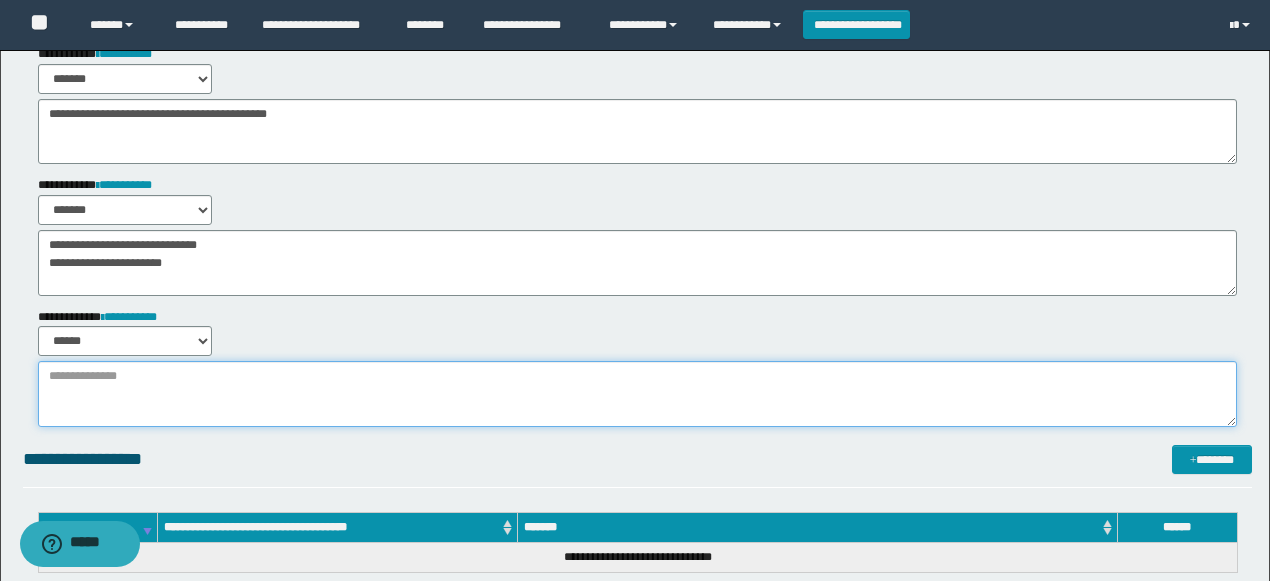click at bounding box center [637, 394] 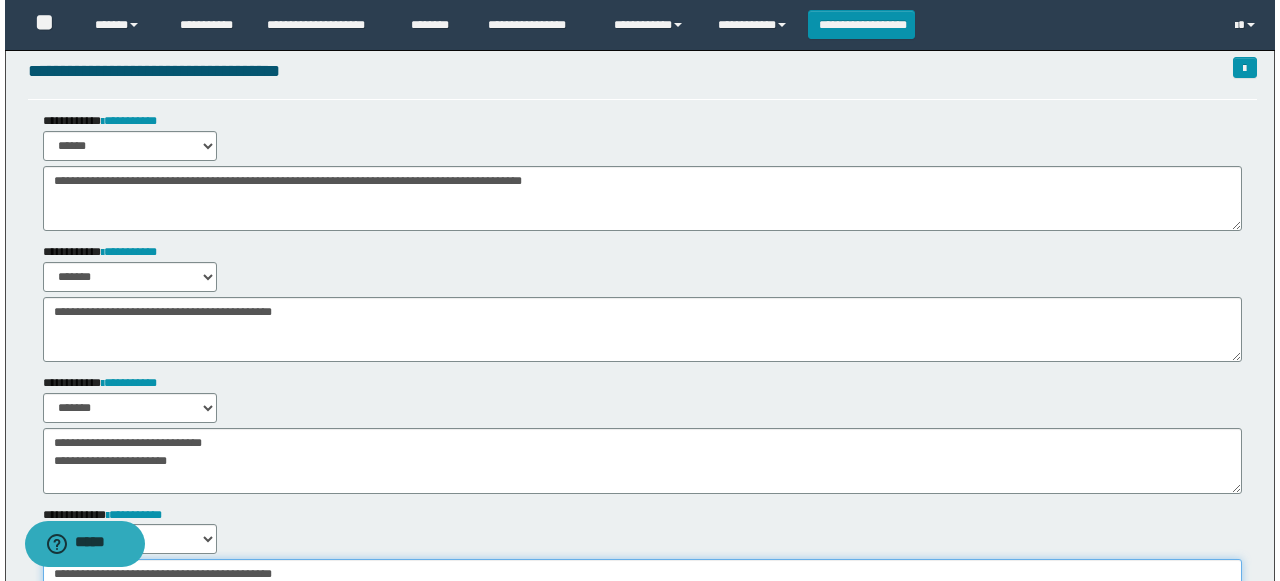 scroll, scrollTop: 0, scrollLeft: 0, axis: both 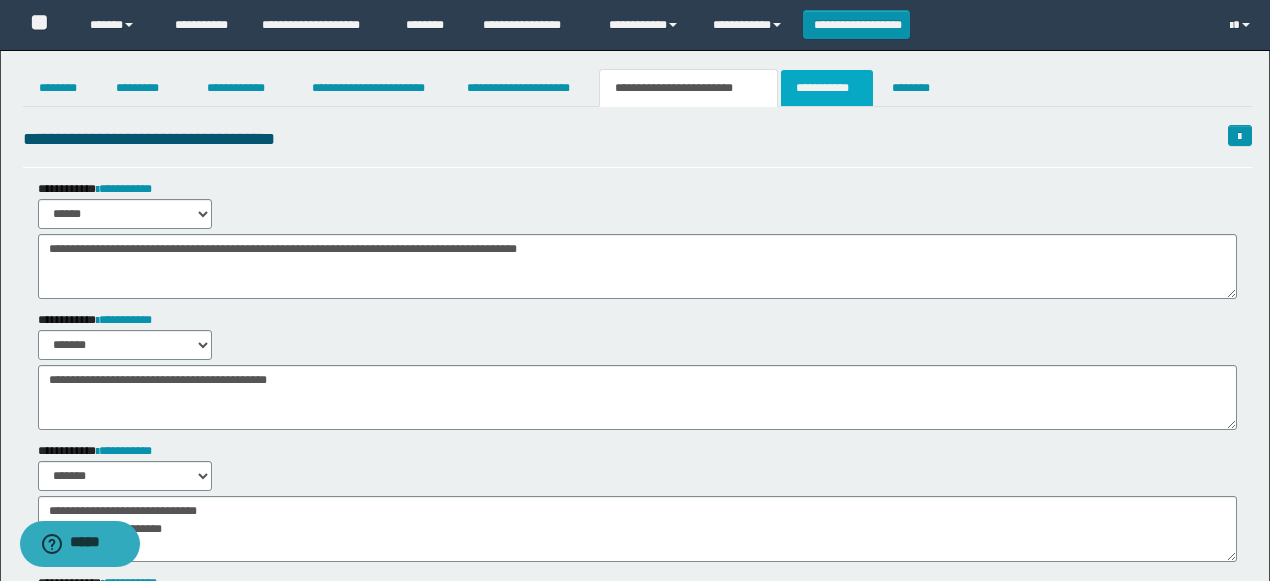 type on "**********" 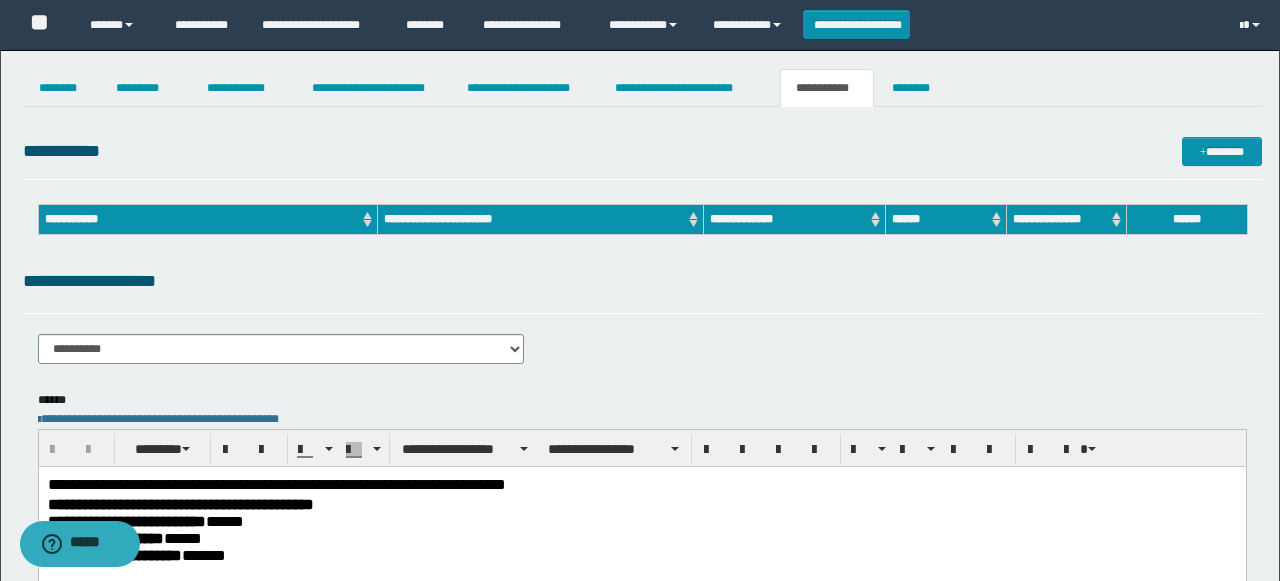 scroll, scrollTop: 0, scrollLeft: 0, axis: both 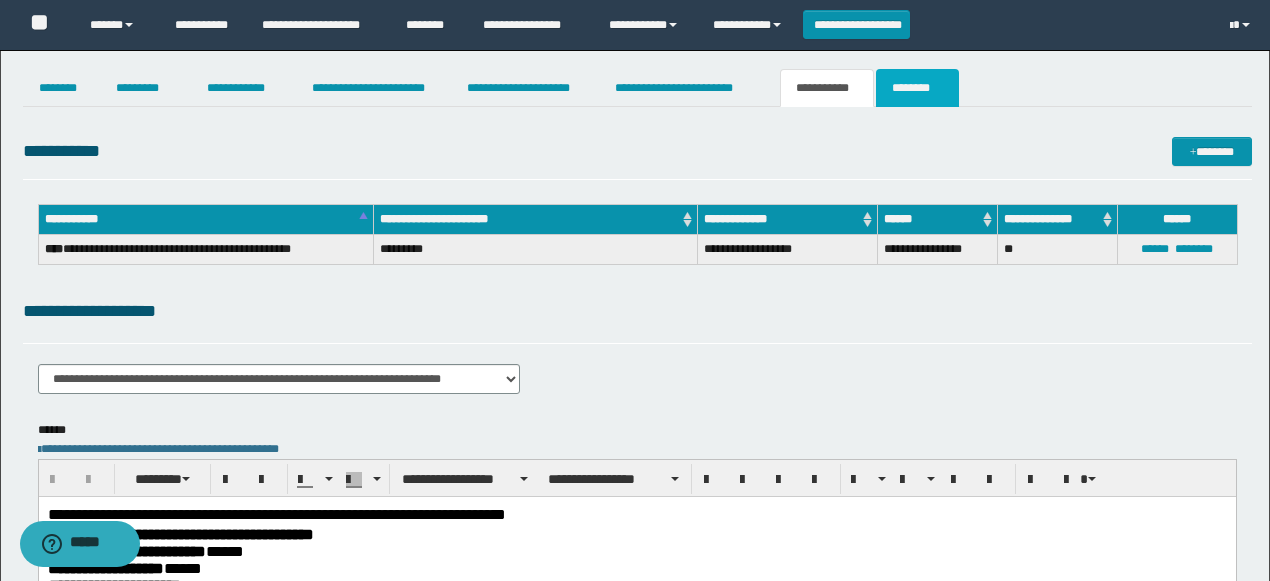 click on "********" at bounding box center (917, 88) 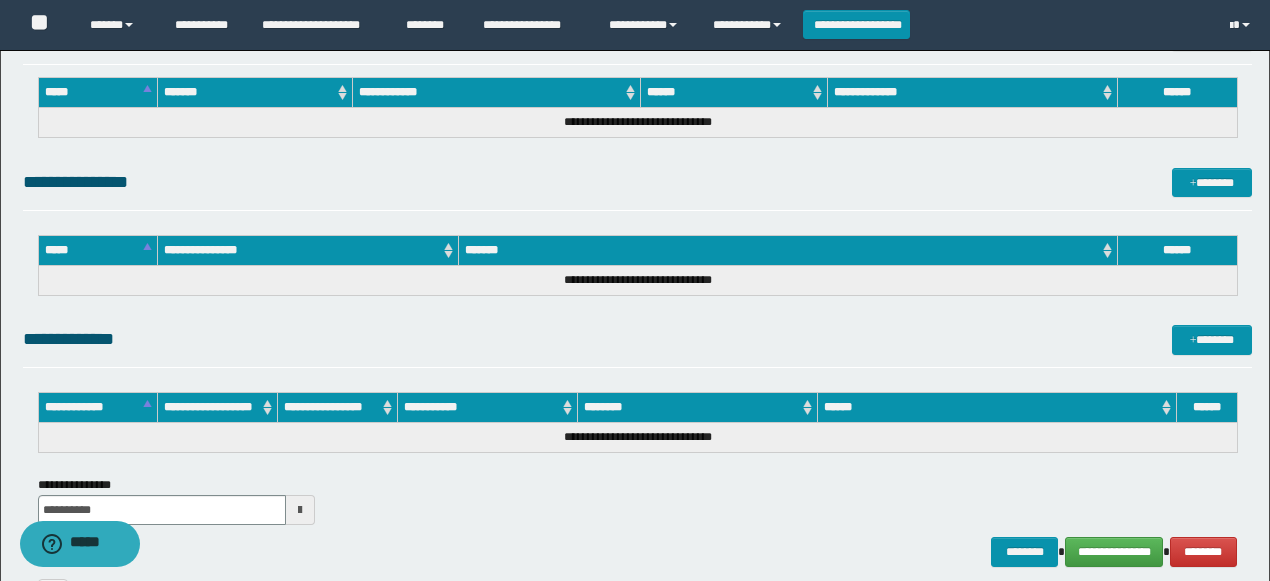 scroll, scrollTop: 800, scrollLeft: 0, axis: vertical 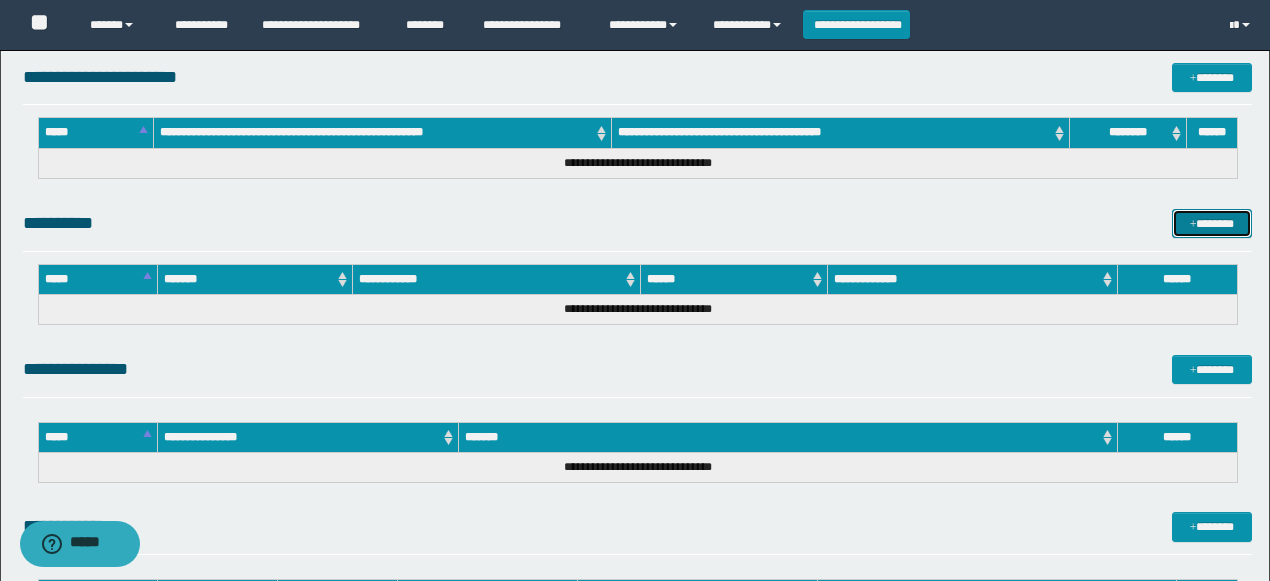 click on "*******" at bounding box center (1211, 223) 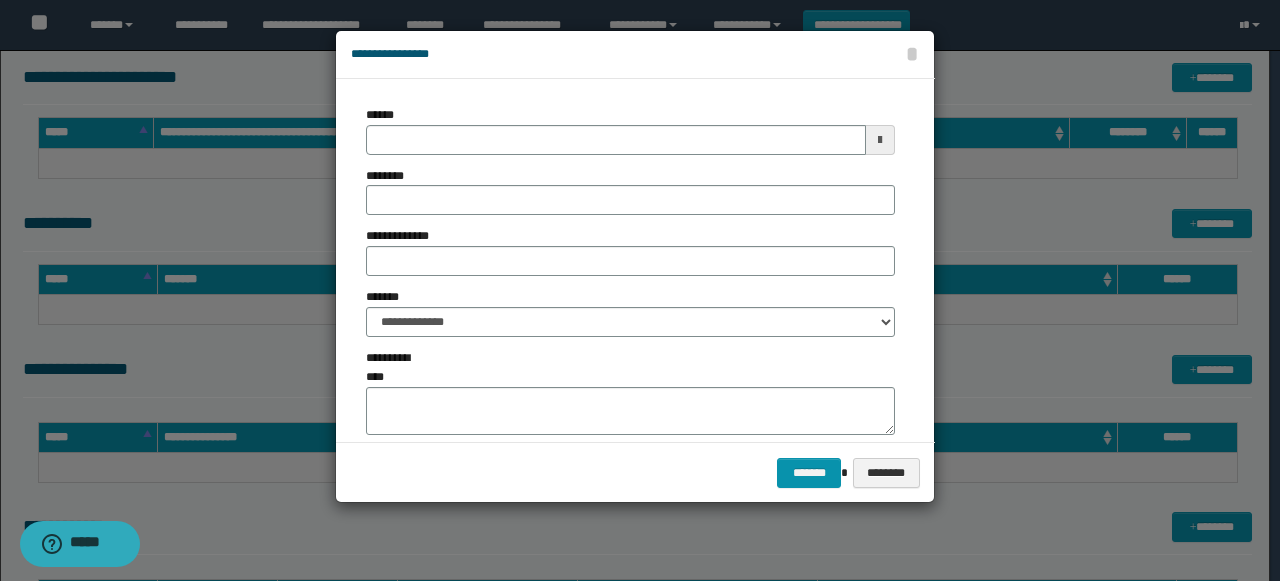 type on "**********" 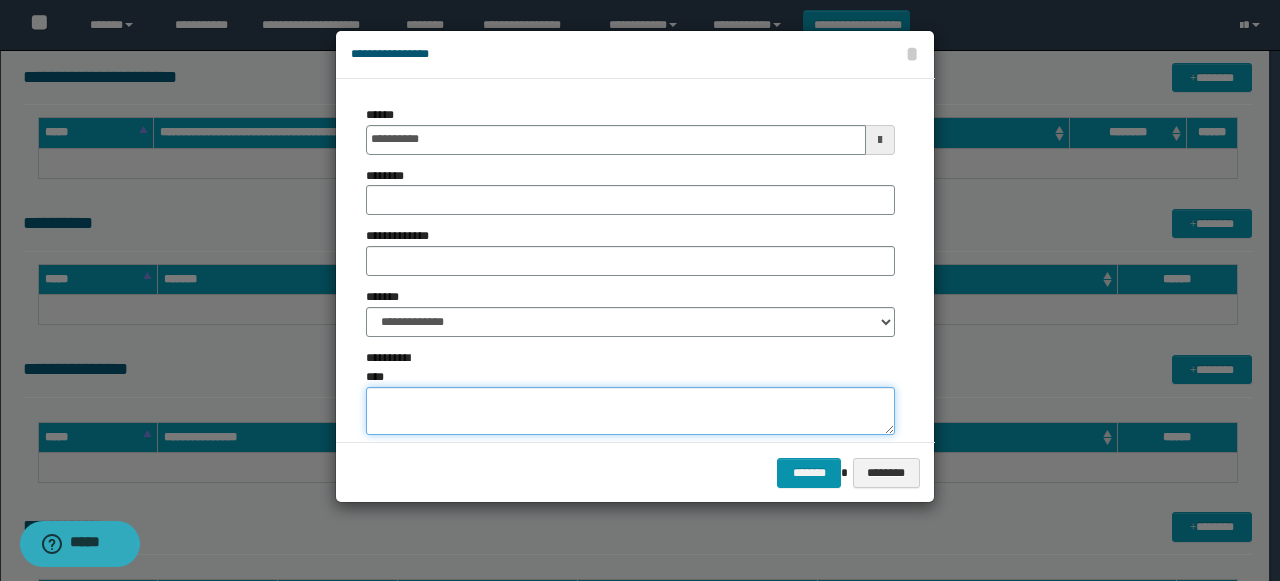 click on "**********" at bounding box center [630, 411] 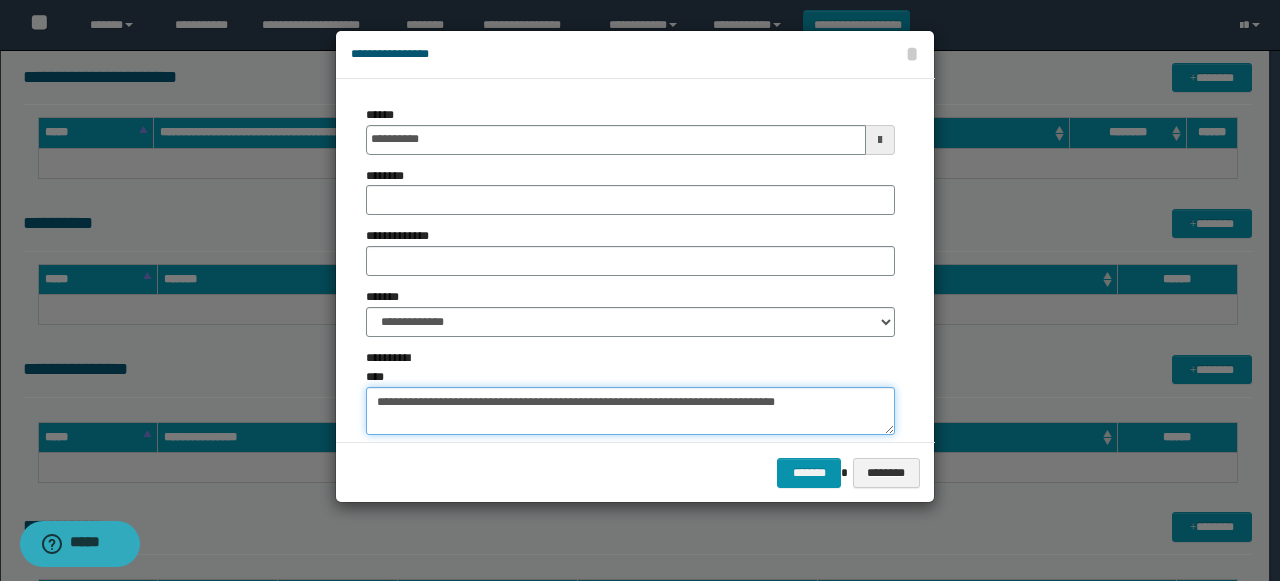 type on "**********" 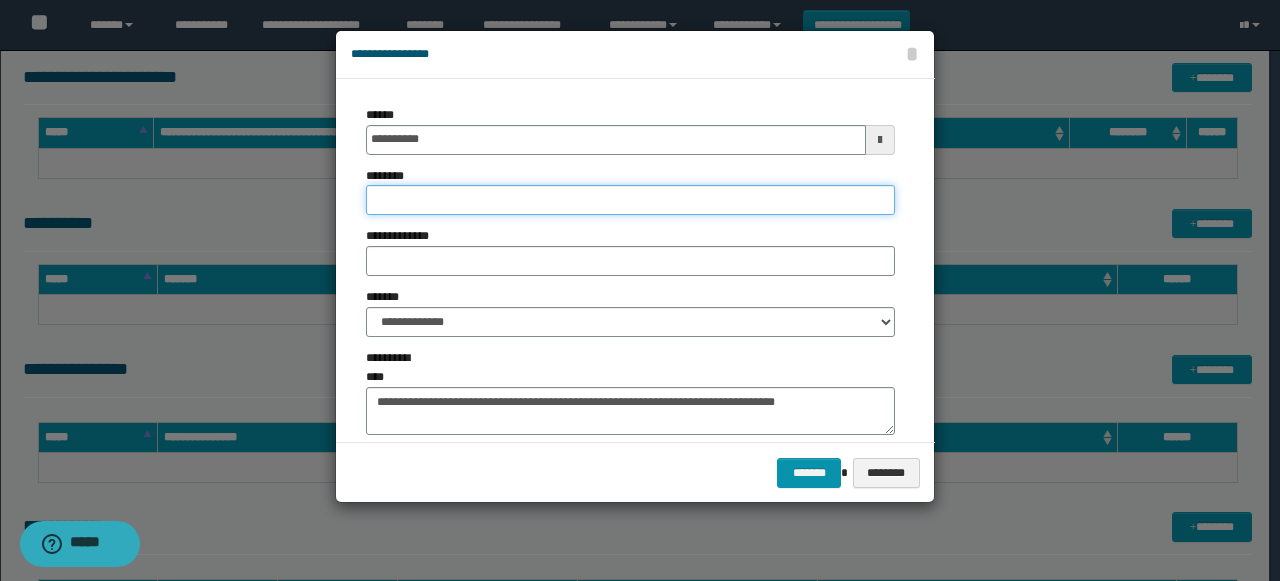 click on "********" at bounding box center (630, 200) 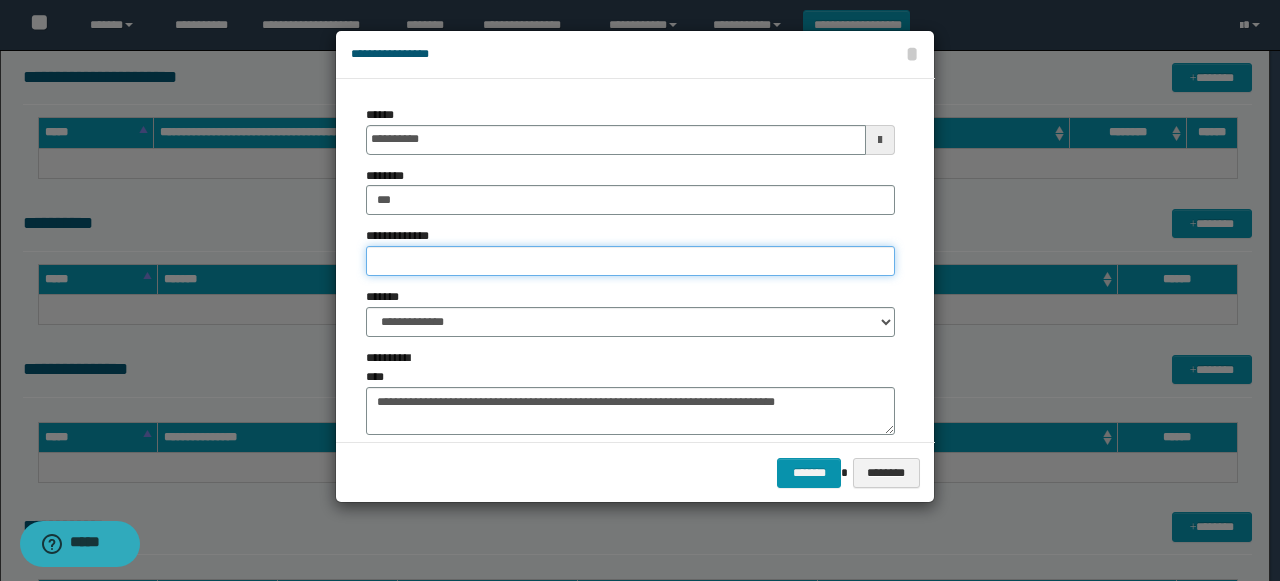 drag, startPoint x: 446, startPoint y: 260, endPoint x: 458, endPoint y: 274, distance: 18.439089 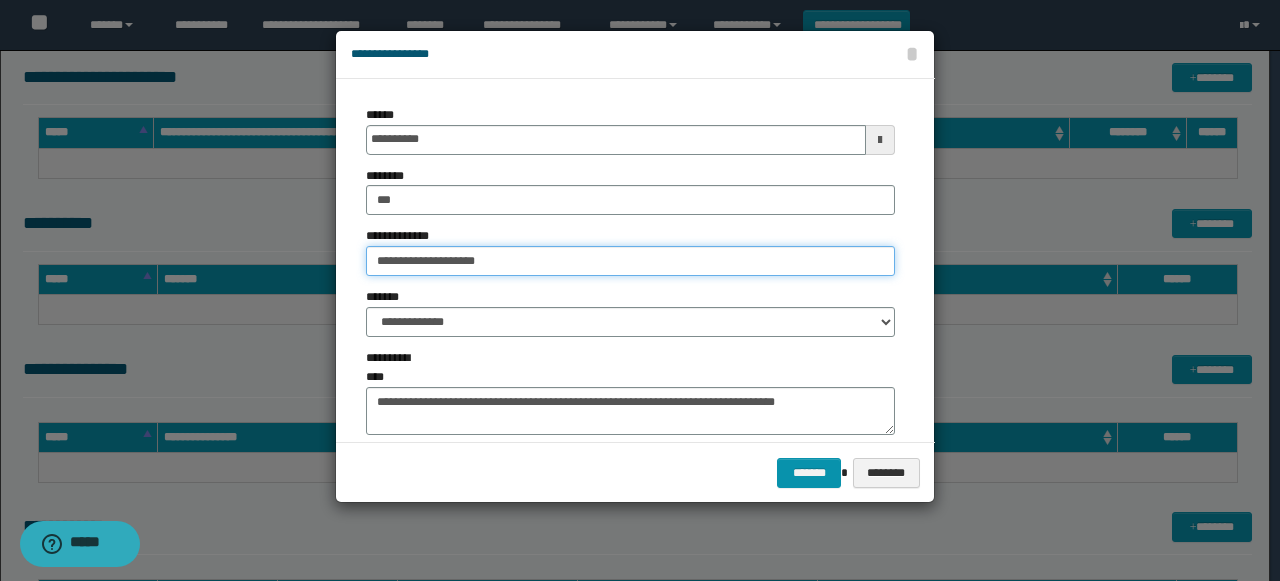drag, startPoint x: 559, startPoint y: 271, endPoint x: 58, endPoint y: 160, distance: 513.1491 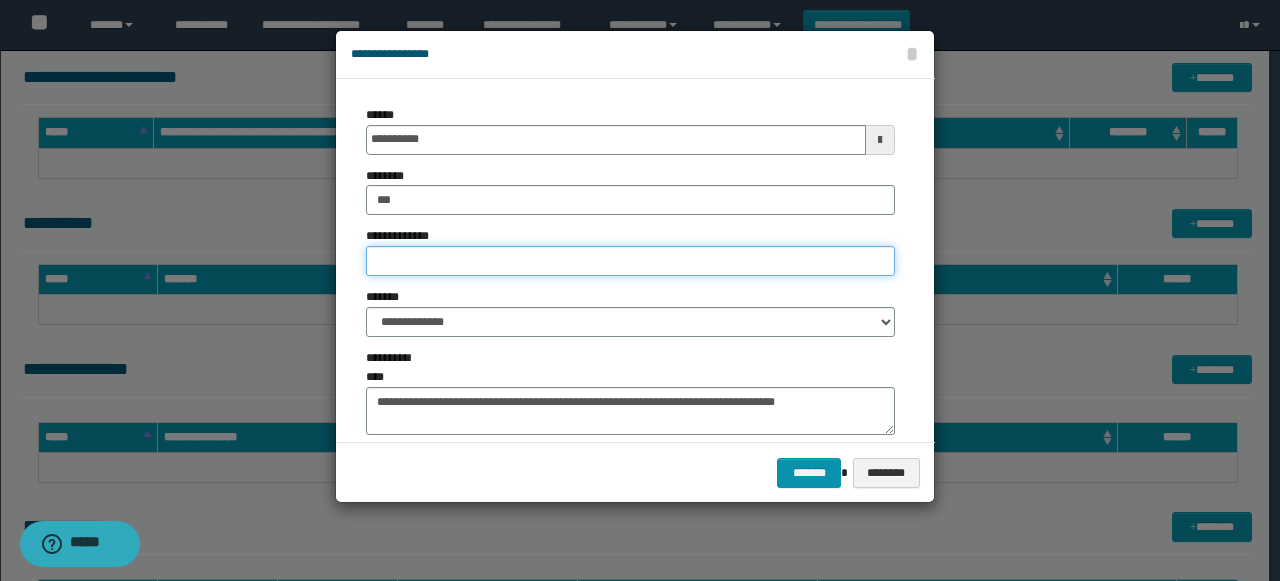 drag, startPoint x: 433, startPoint y: 267, endPoint x: 445, endPoint y: 276, distance: 15 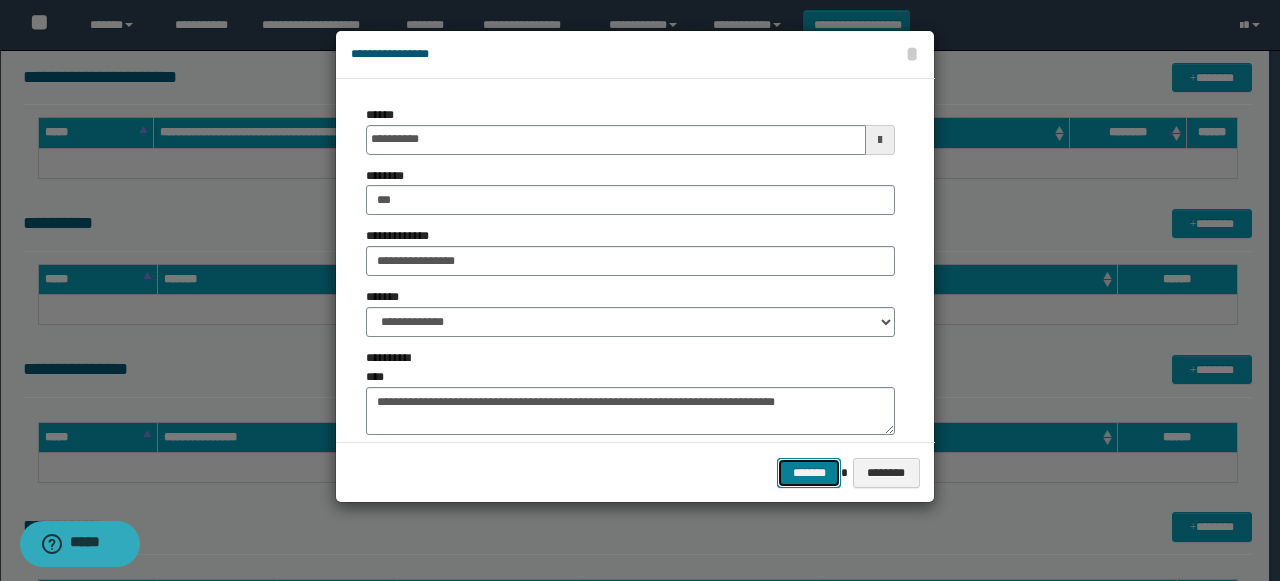 click on "*******" at bounding box center [809, 472] 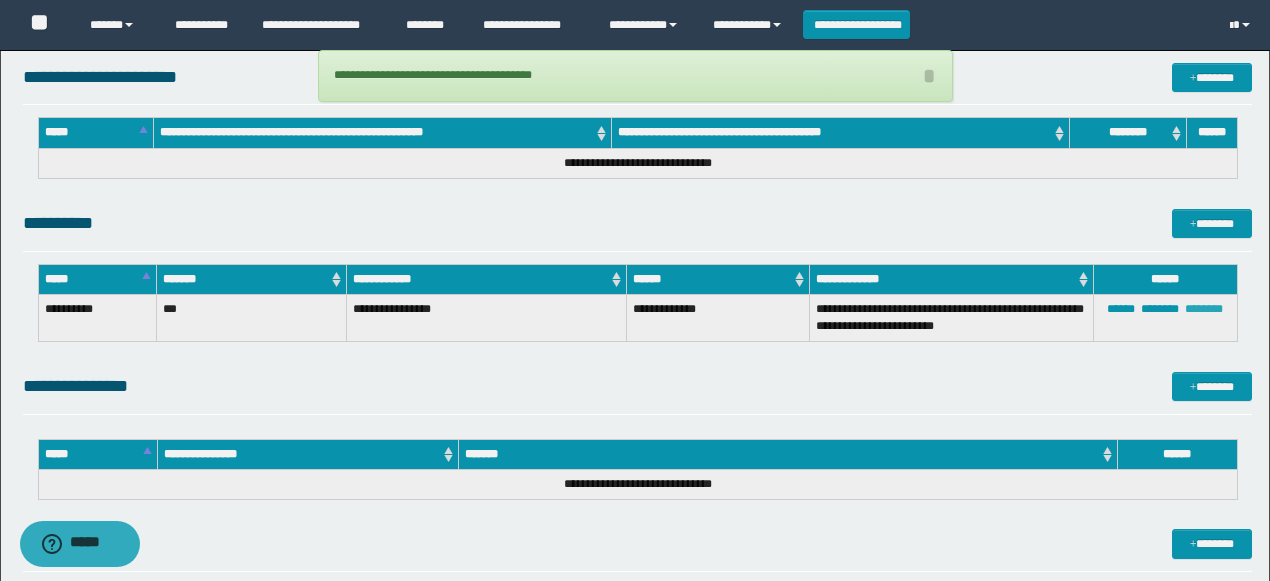 click on "********" at bounding box center (1204, 309) 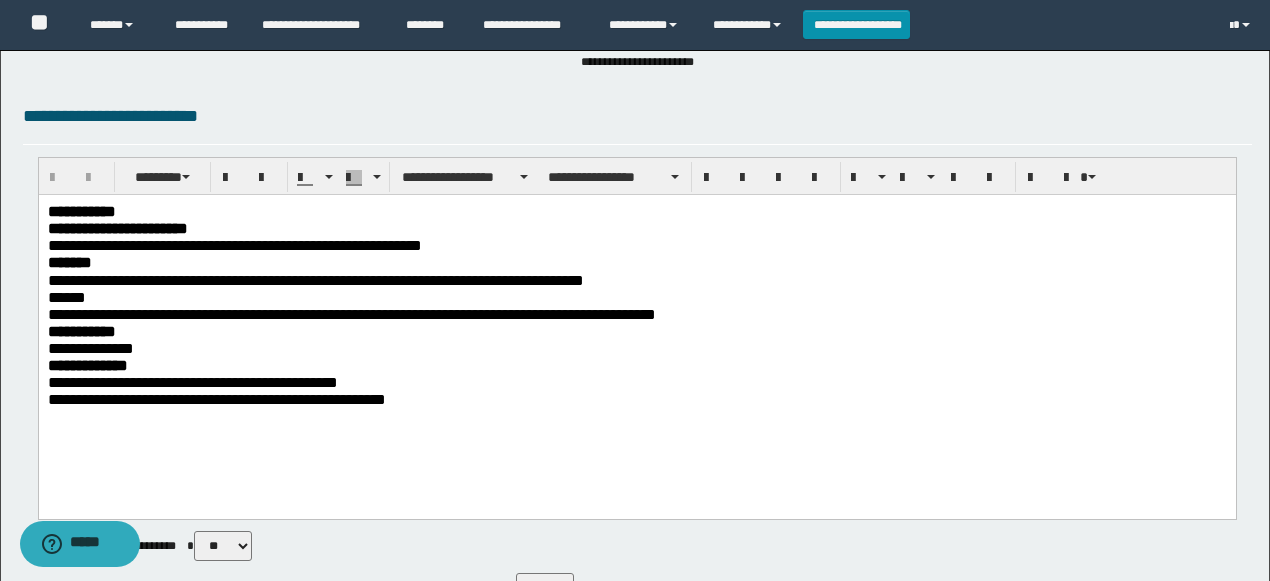 scroll, scrollTop: 0, scrollLeft: 0, axis: both 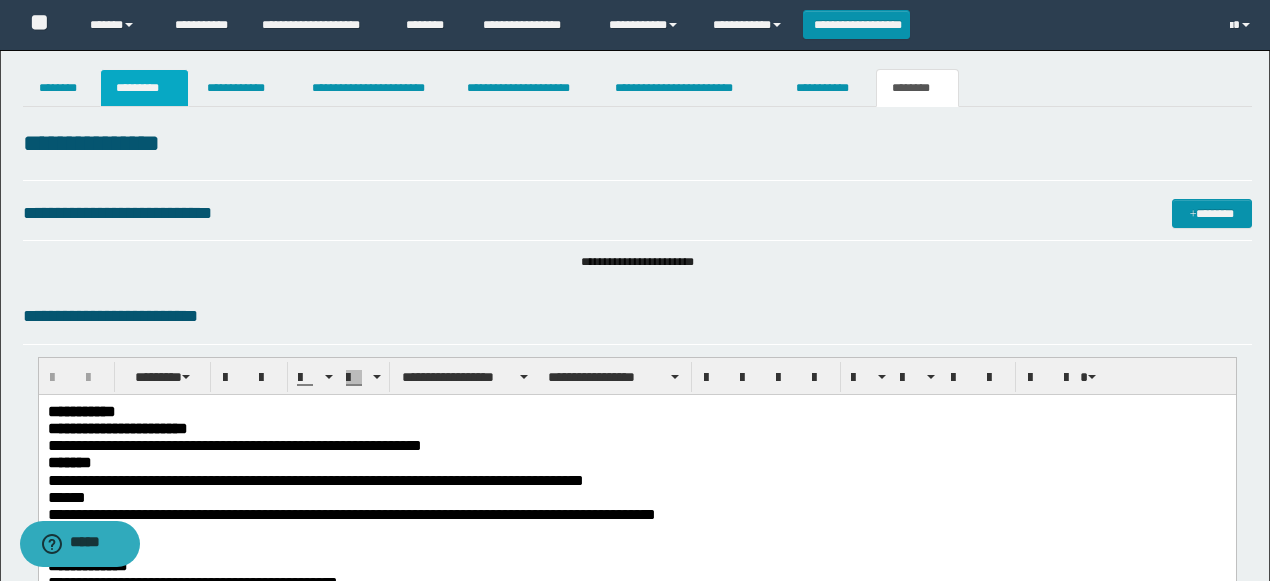 click on "*********" at bounding box center [144, 88] 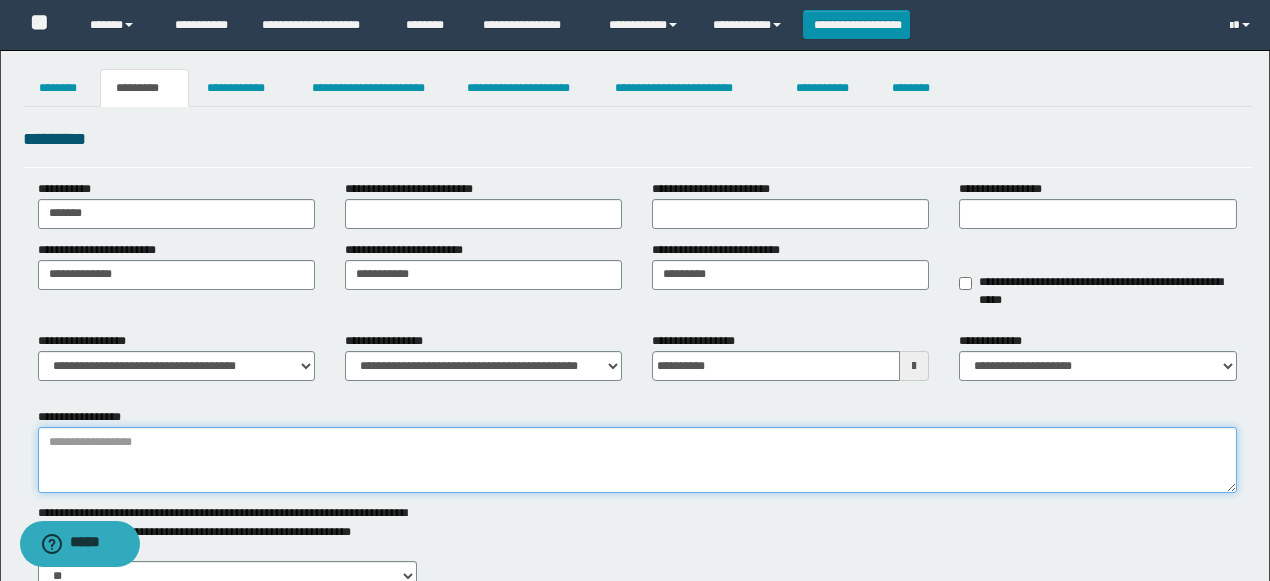 click on "**********" at bounding box center (637, 460) 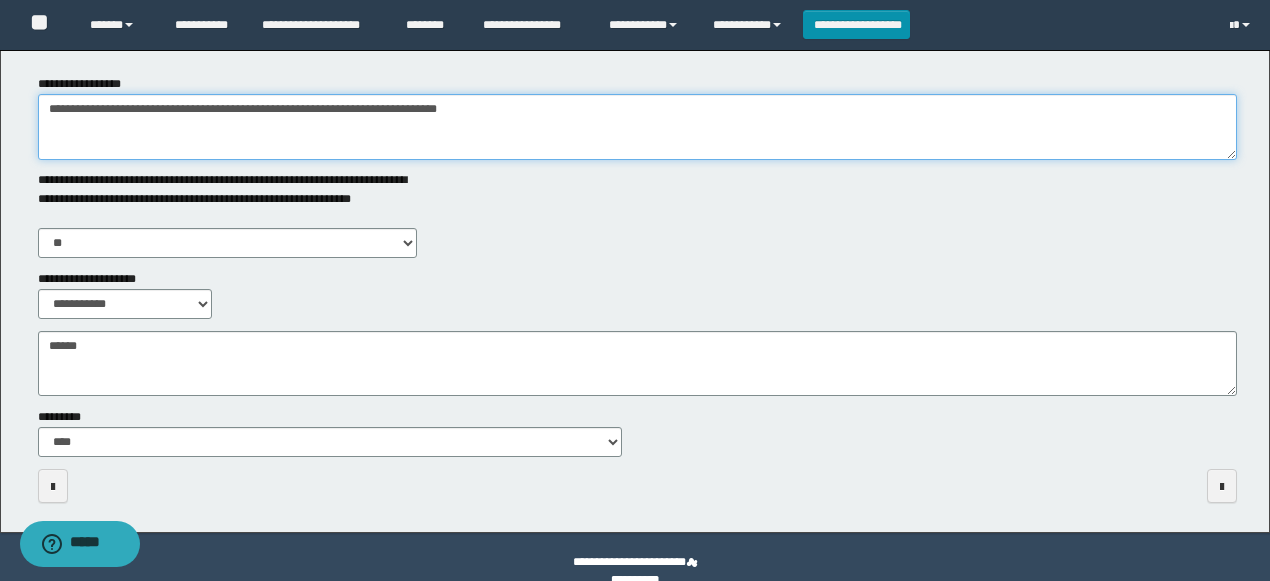 type on "**********" 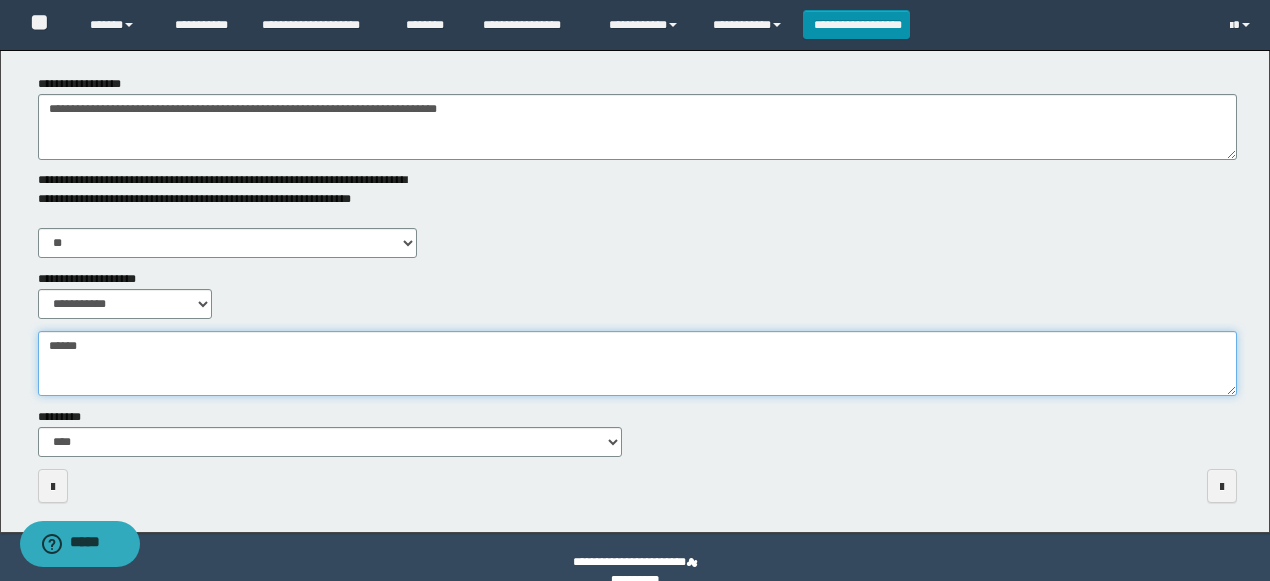click on "**********" at bounding box center (637, 363) 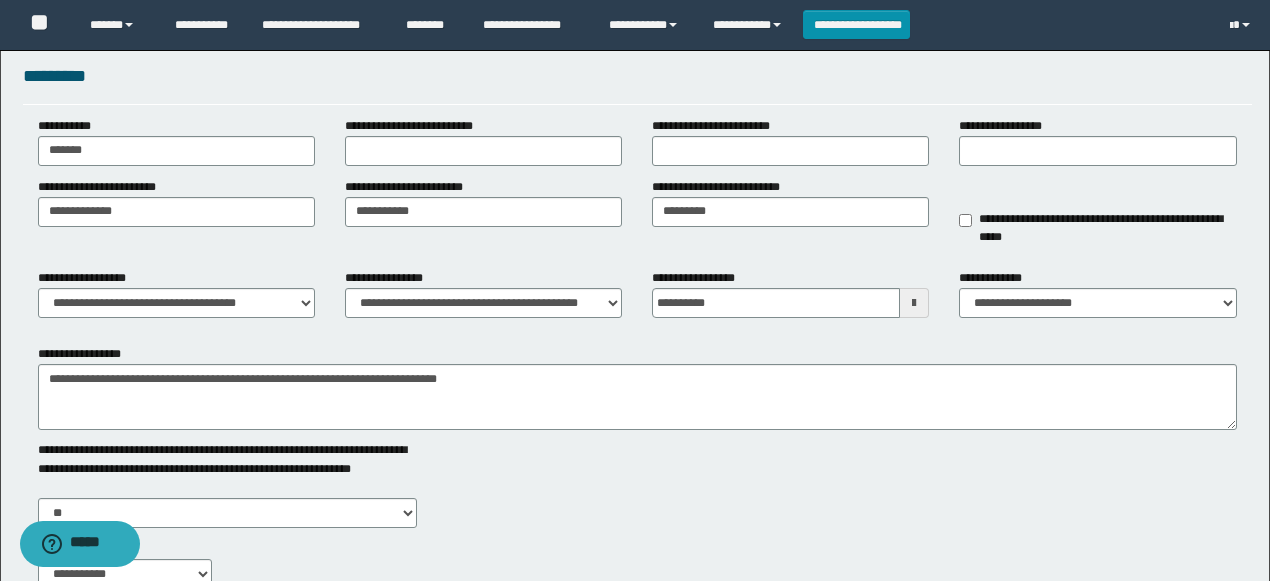 scroll, scrollTop: 0, scrollLeft: 0, axis: both 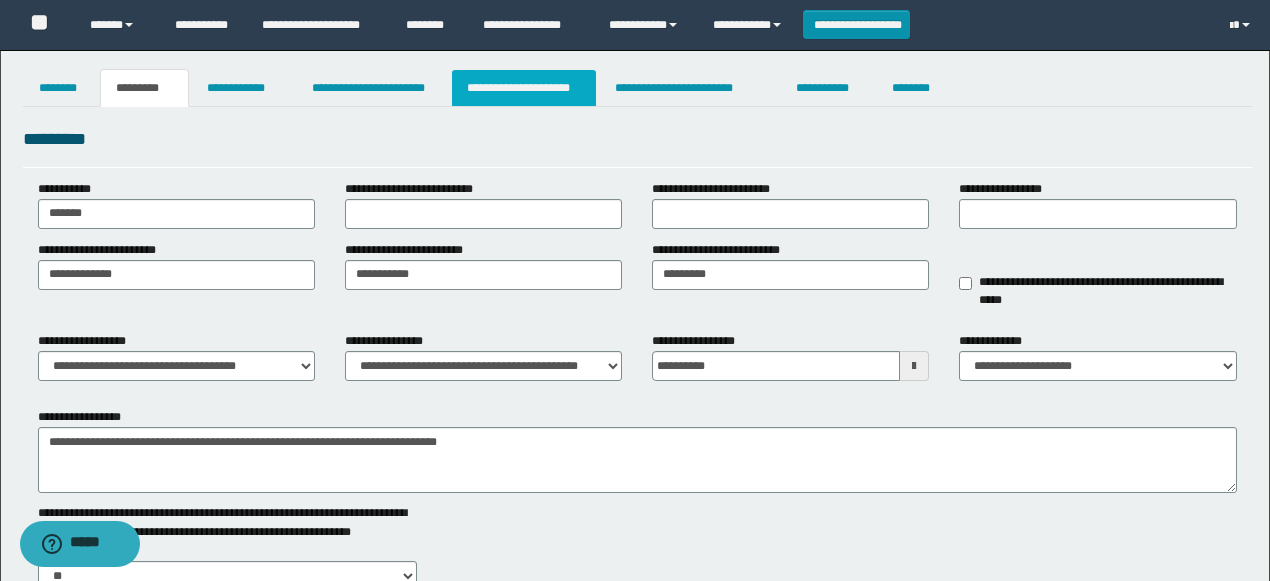 click on "**********" at bounding box center (524, 88) 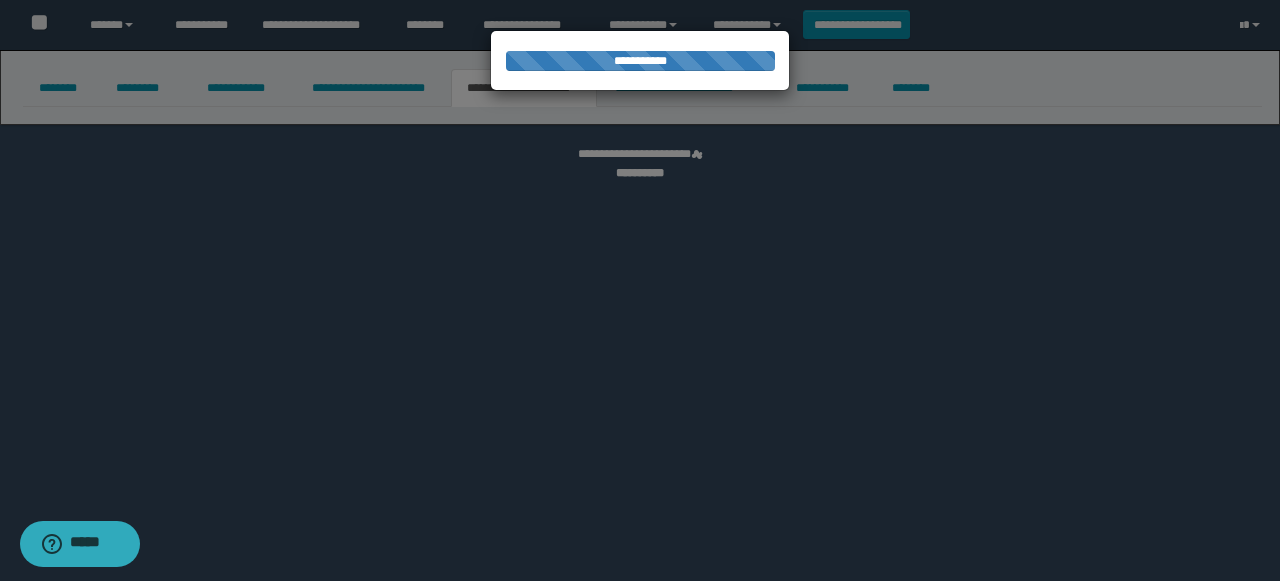 select on "*" 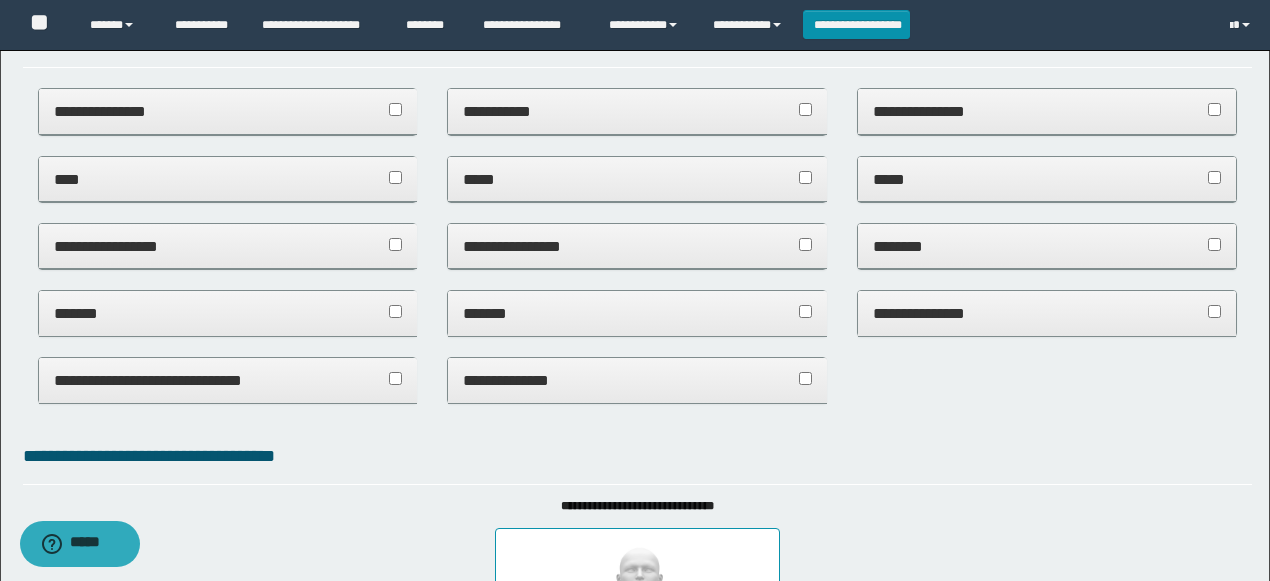 scroll, scrollTop: 0, scrollLeft: 0, axis: both 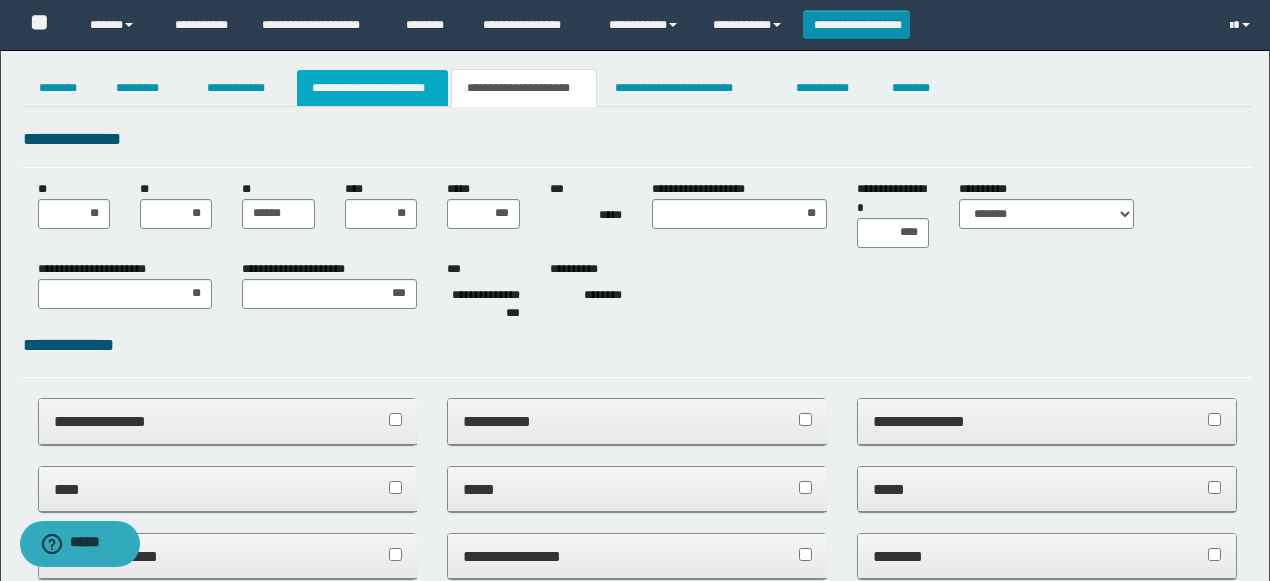 click on "**********" at bounding box center (372, 88) 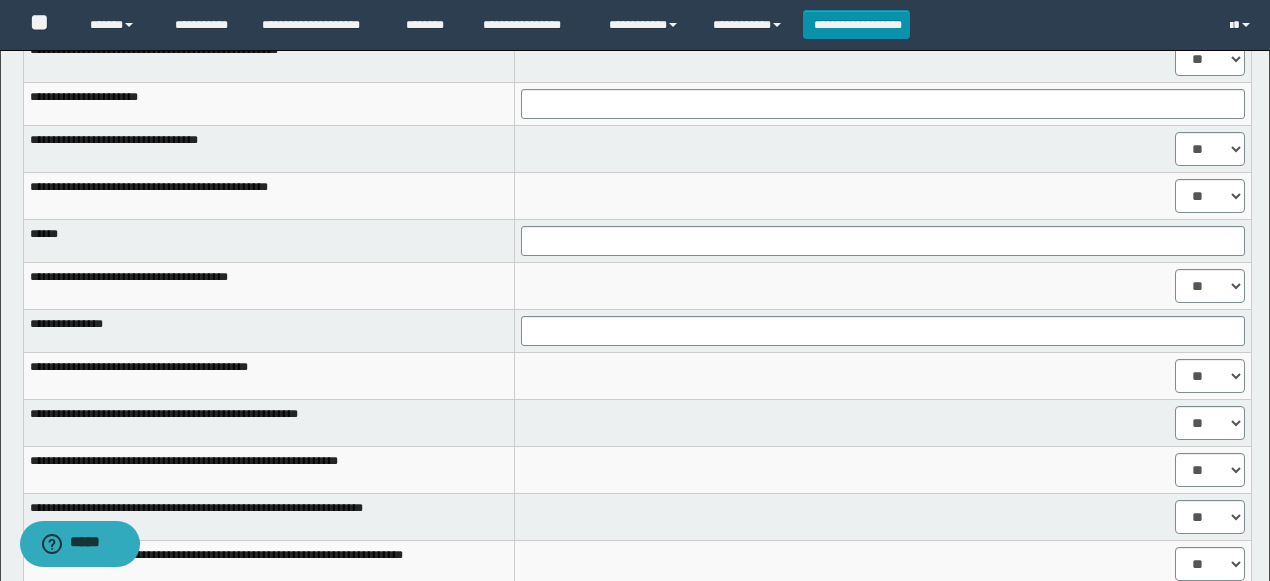 scroll, scrollTop: 1066, scrollLeft: 0, axis: vertical 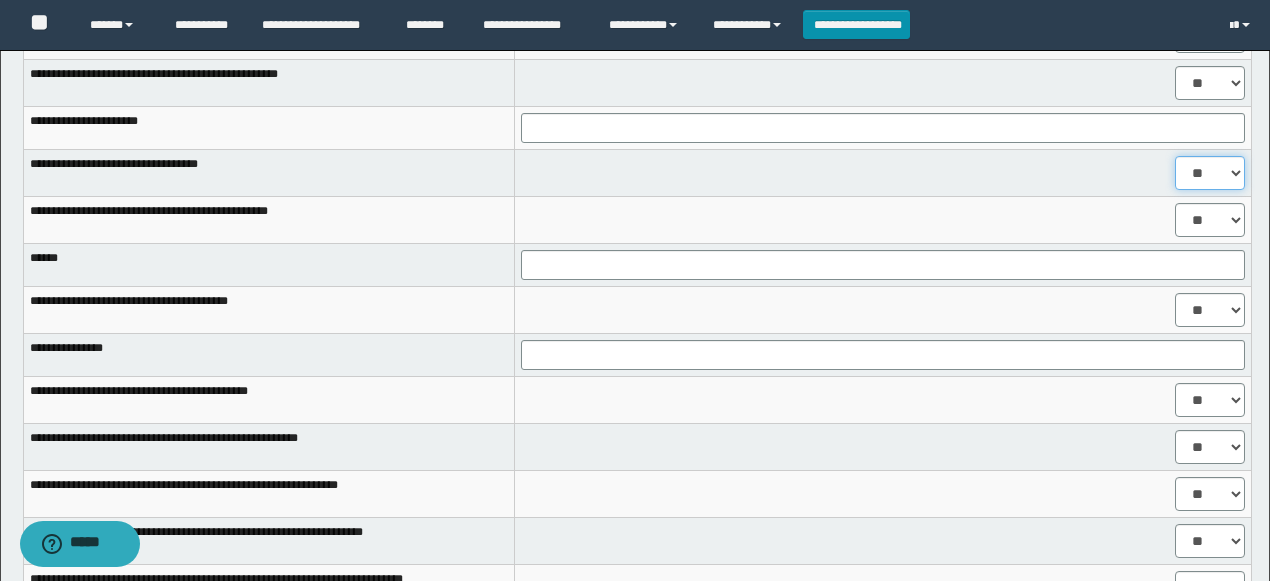 click on "**
**" at bounding box center [1210, 173] 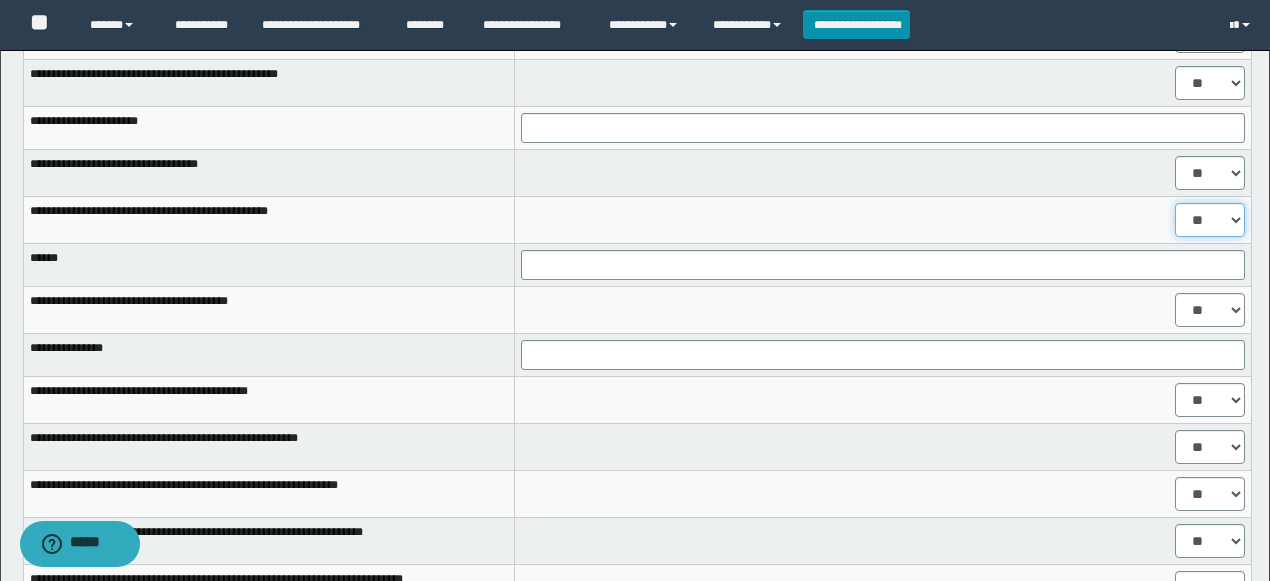 click on "**
**" at bounding box center [1210, 220] 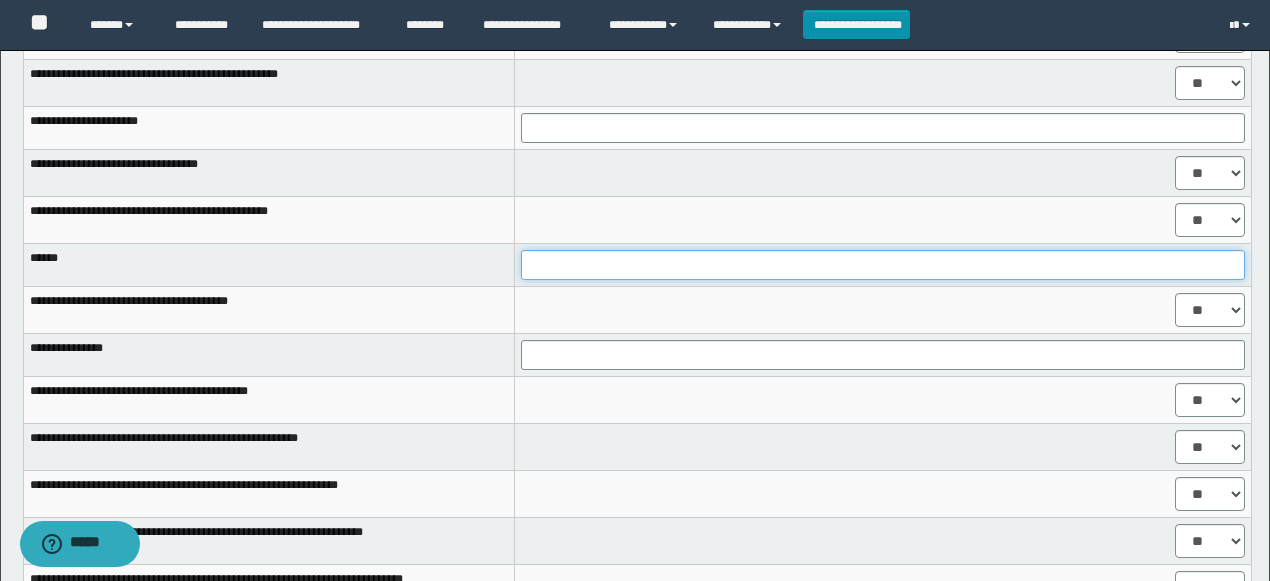 drag, startPoint x: 741, startPoint y: 249, endPoint x: 700, endPoint y: 264, distance: 43.65776 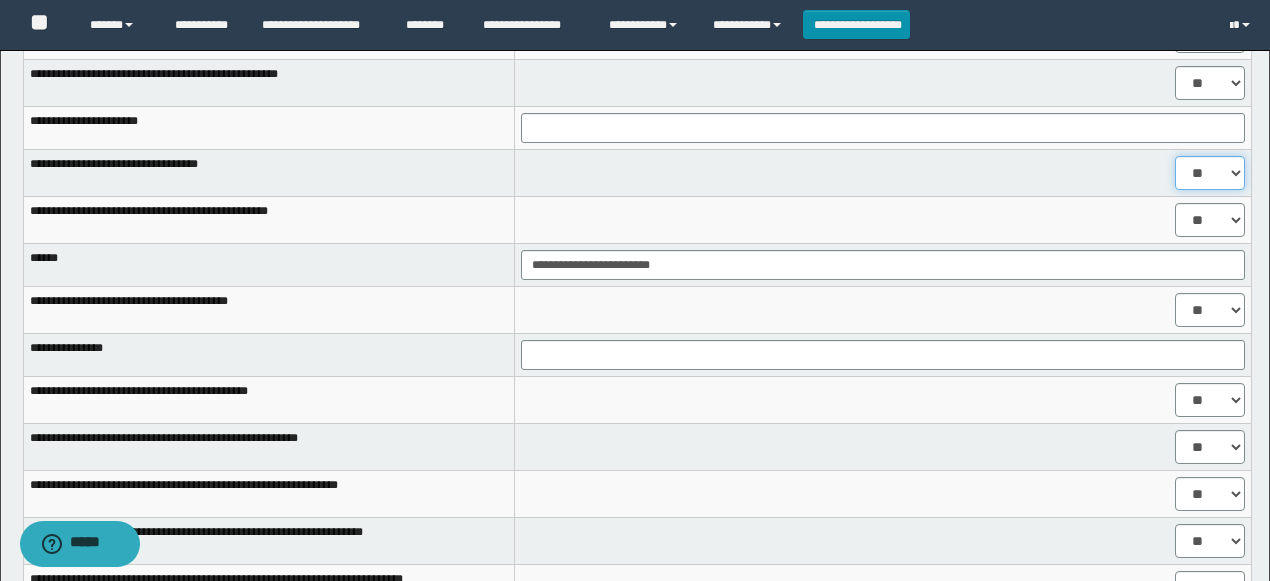 click on "**
**" at bounding box center (1210, 173) 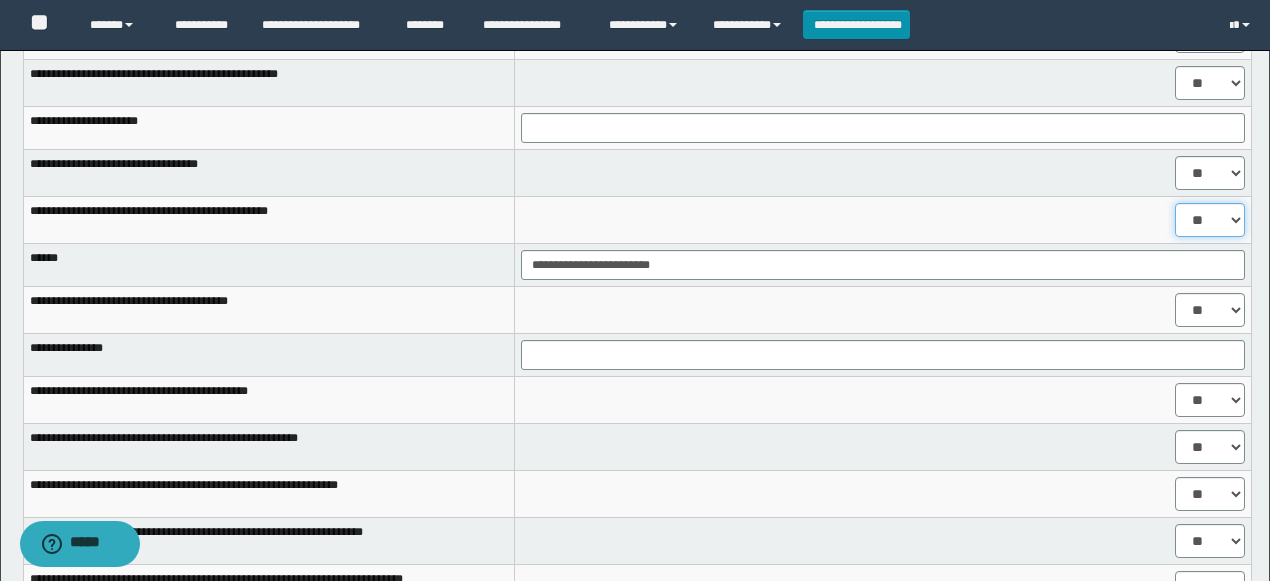 drag, startPoint x: 1218, startPoint y: 208, endPoint x: 1218, endPoint y: 227, distance: 19 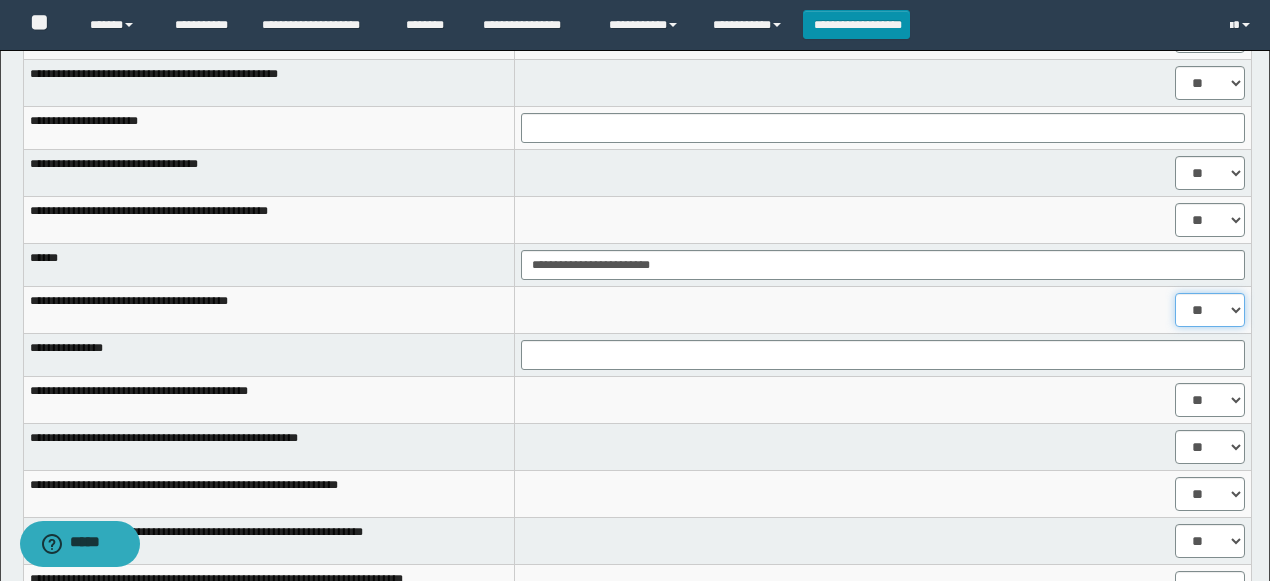 drag, startPoint x: 1205, startPoint y: 294, endPoint x: 1208, endPoint y: 315, distance: 21.213203 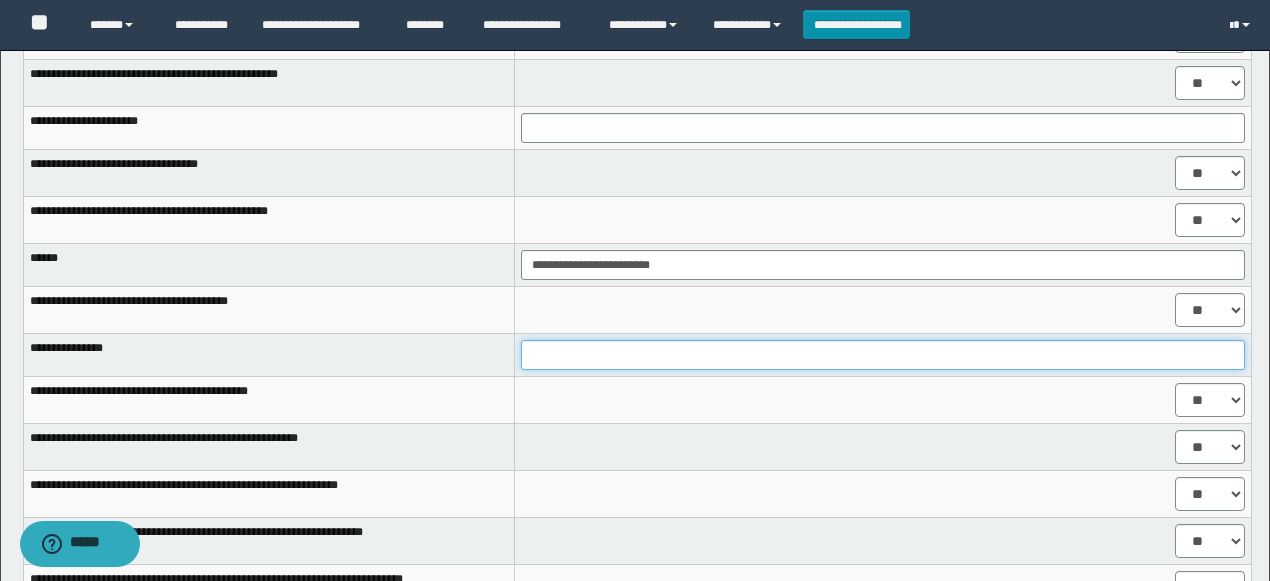 click at bounding box center [883, 355] 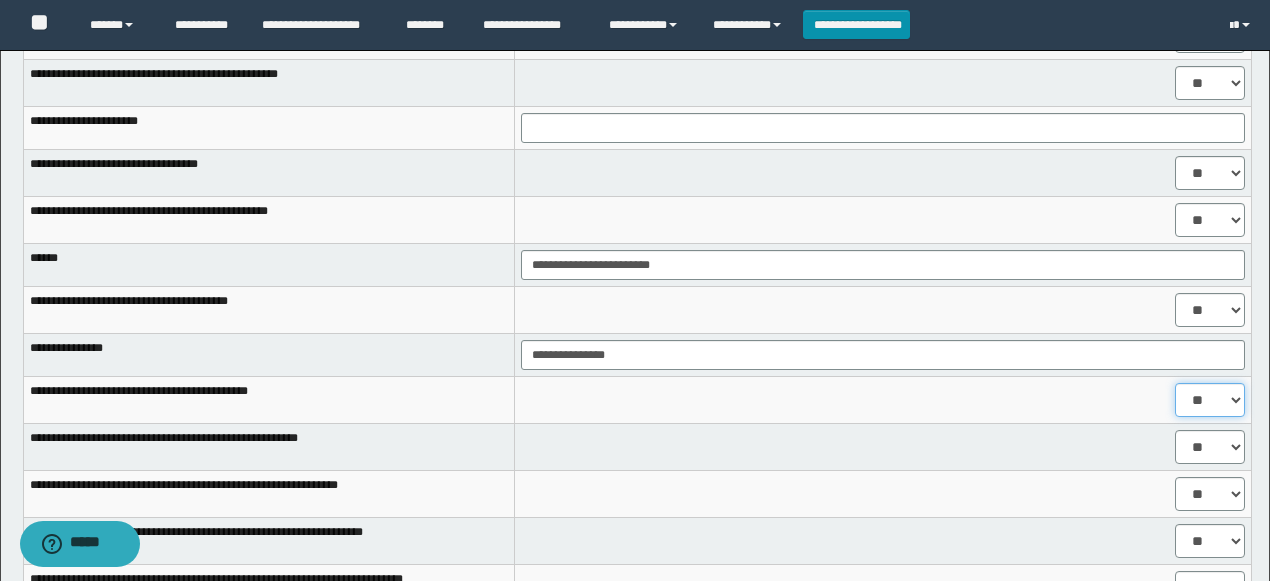 drag, startPoint x: 1219, startPoint y: 394, endPoint x: 1191, endPoint y: 406, distance: 30.463093 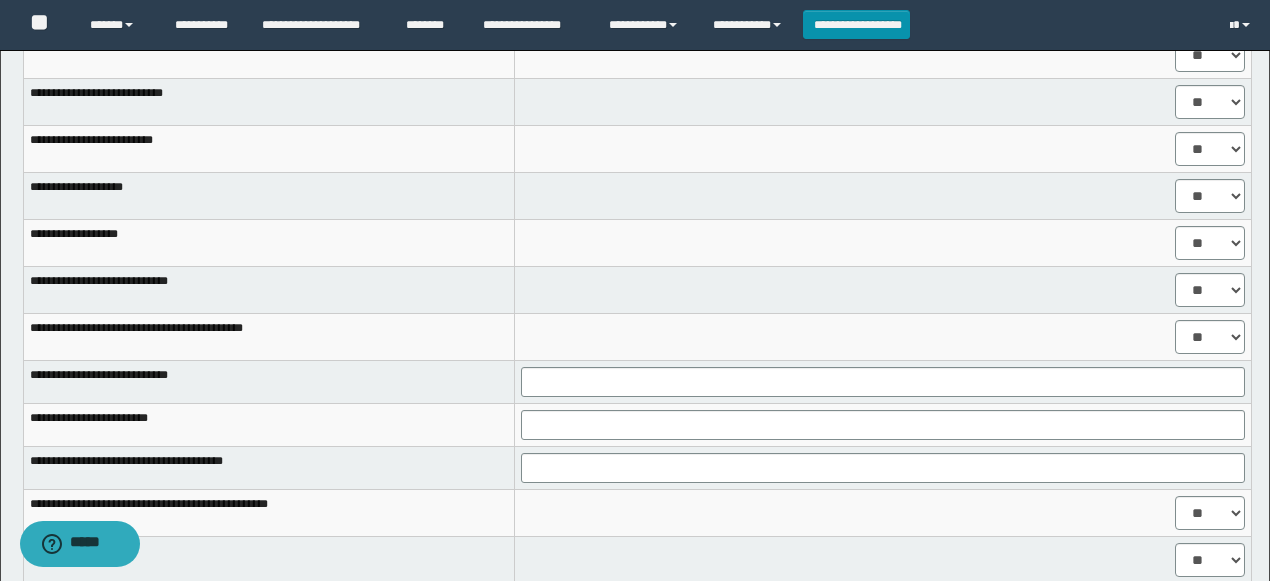 scroll, scrollTop: 1600, scrollLeft: 0, axis: vertical 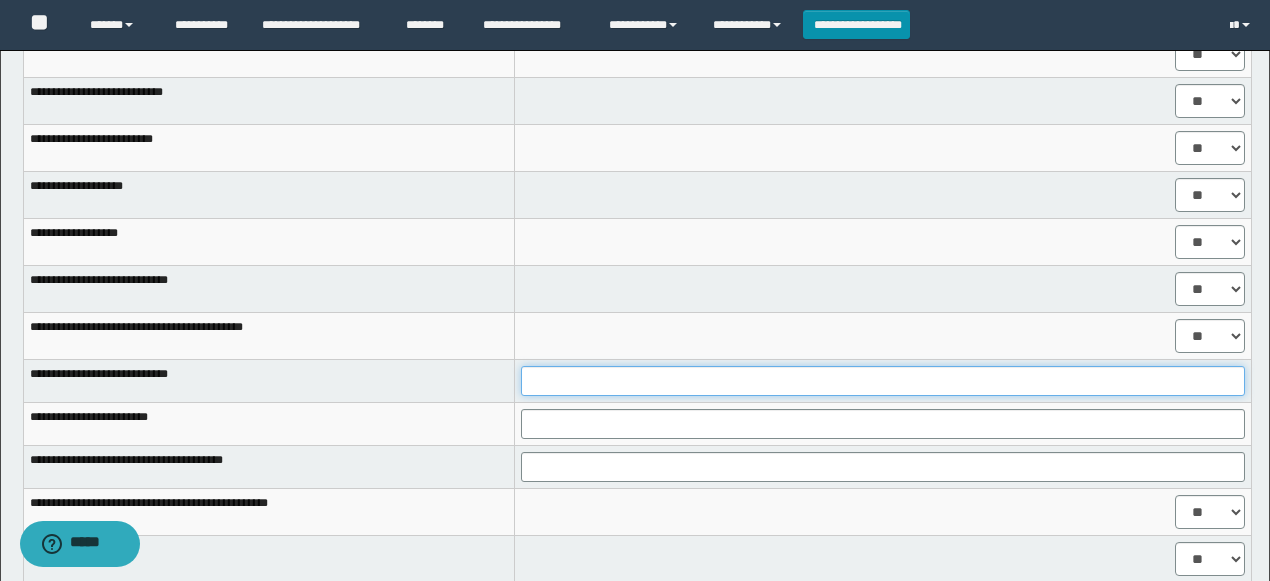 click at bounding box center [883, 381] 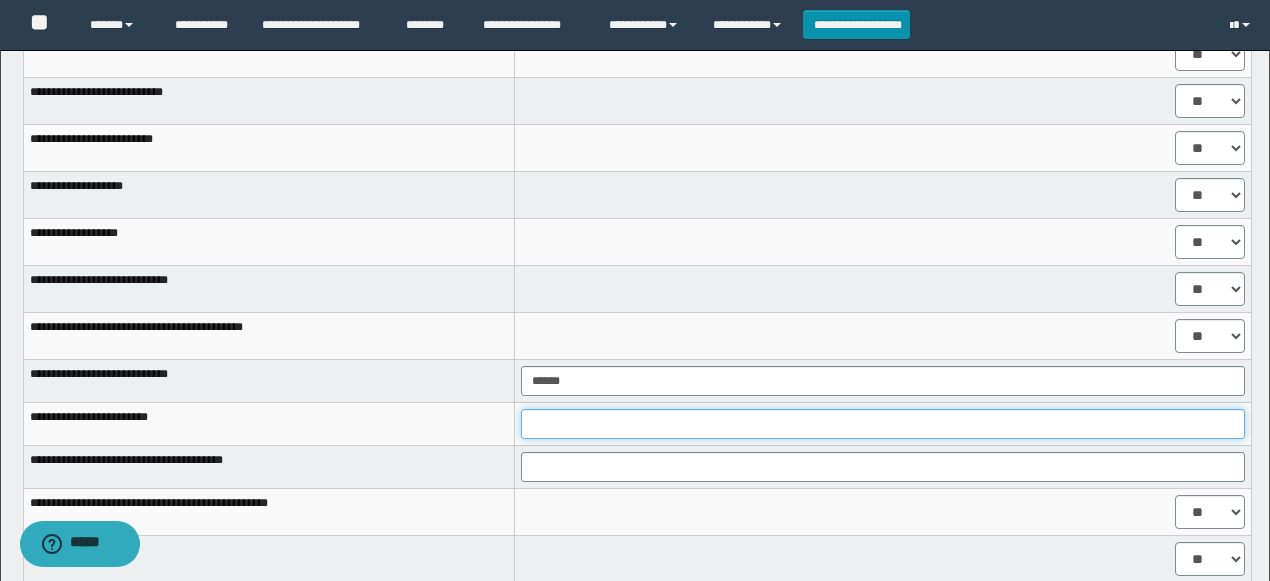 click at bounding box center [883, 424] 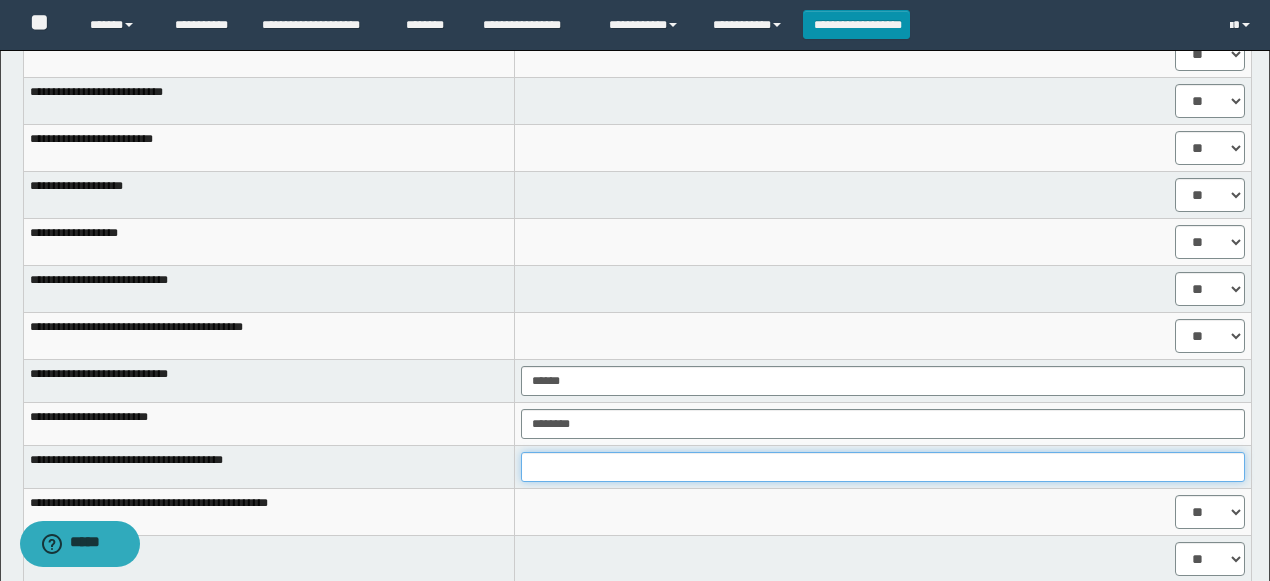 click at bounding box center (883, 467) 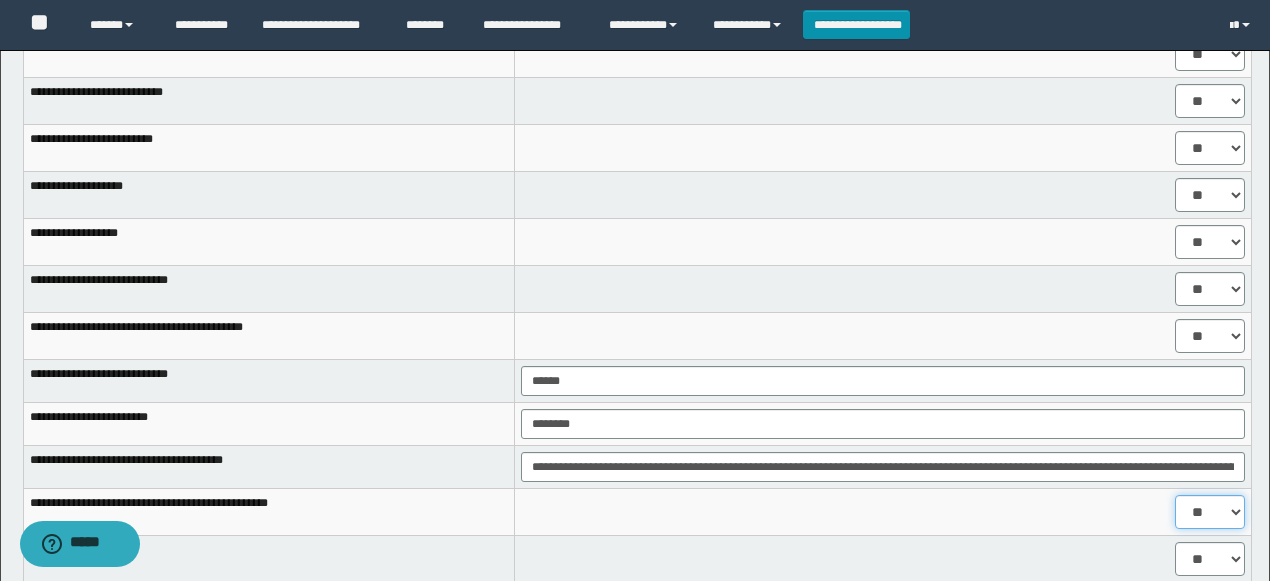 click on "**
**" at bounding box center [1210, 512] 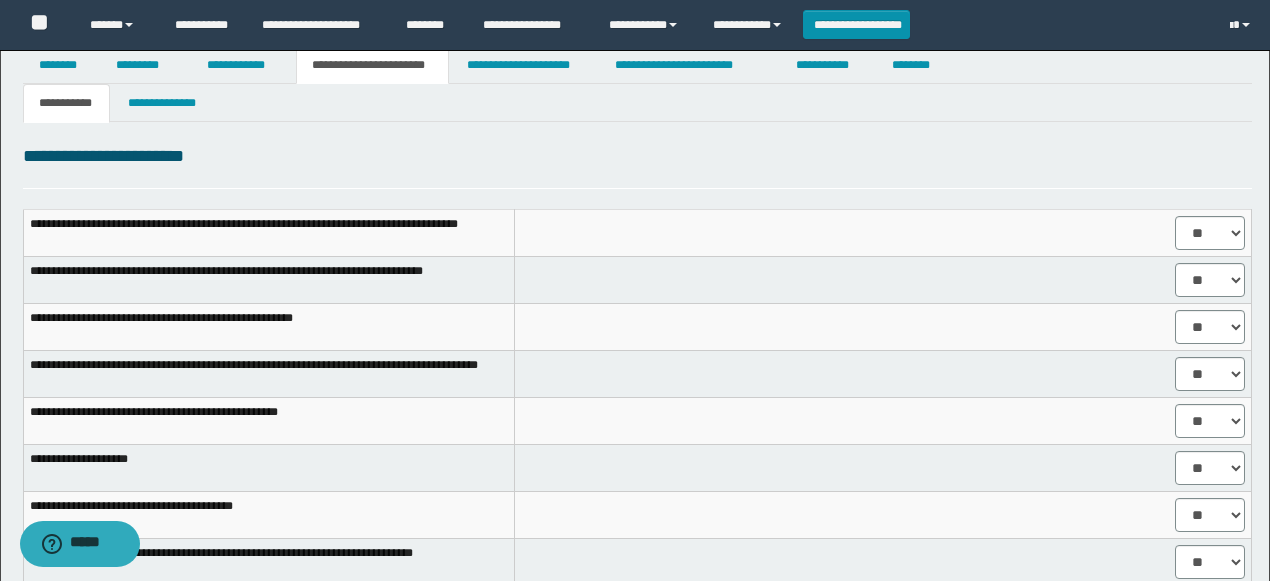 scroll, scrollTop: 0, scrollLeft: 0, axis: both 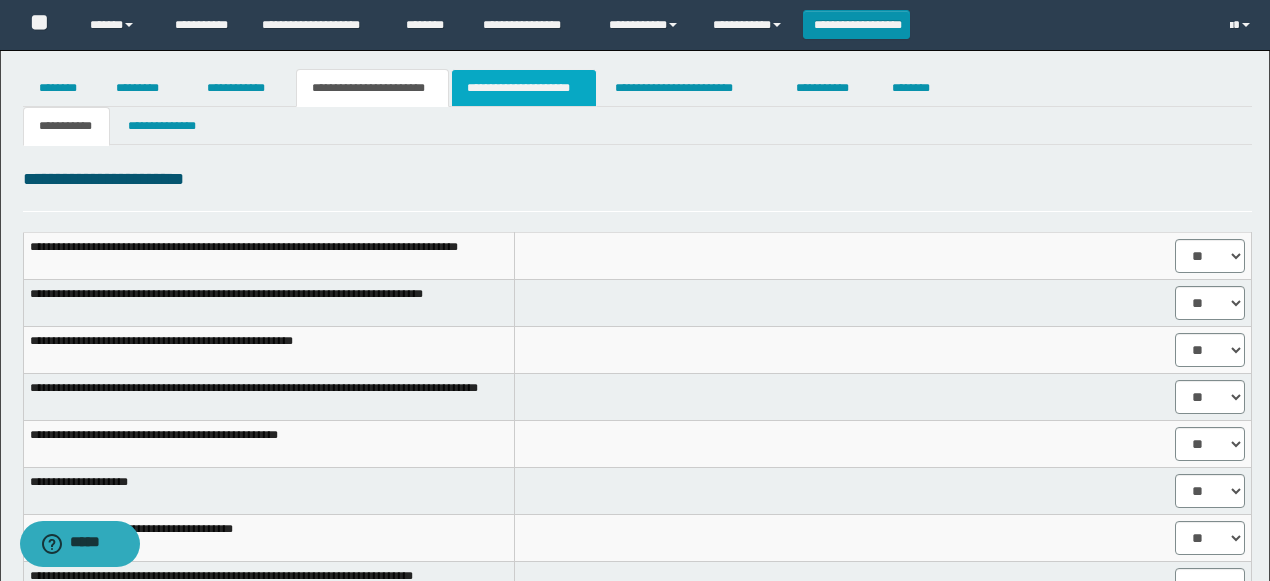 click on "**********" at bounding box center [524, 88] 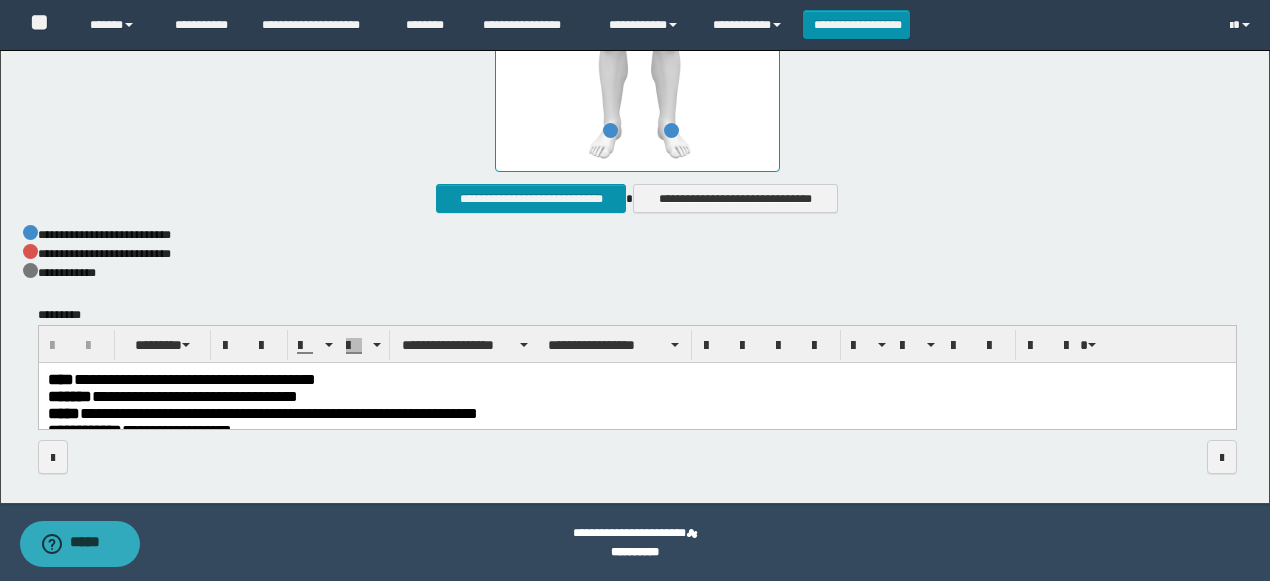 click on "**********" at bounding box center [636, 378] 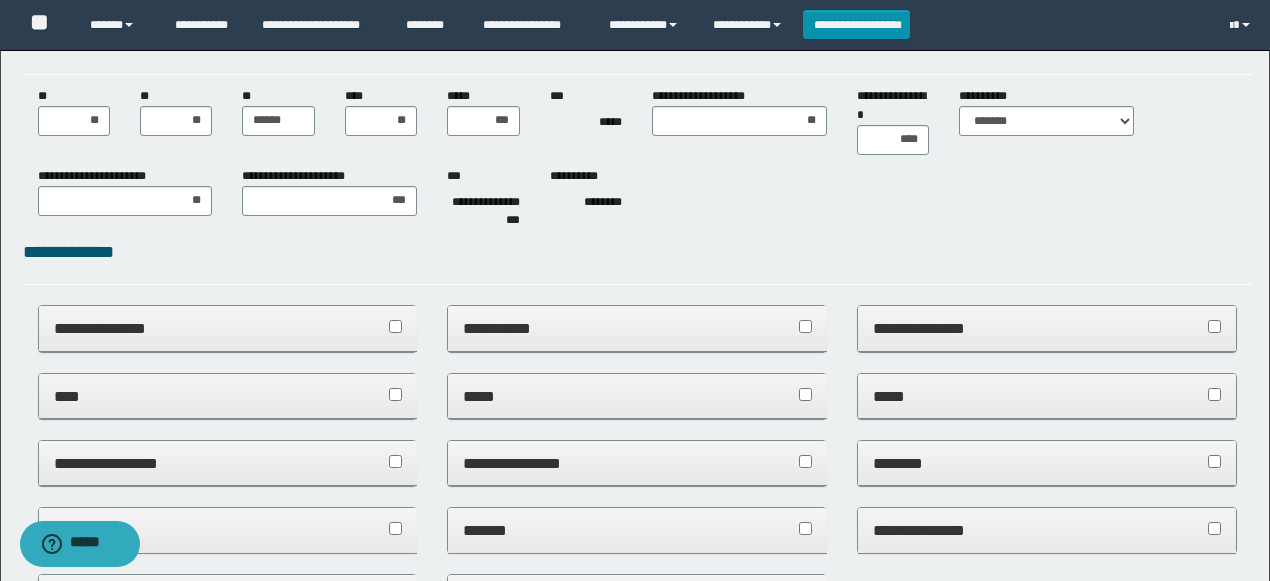 scroll, scrollTop: 0, scrollLeft: 0, axis: both 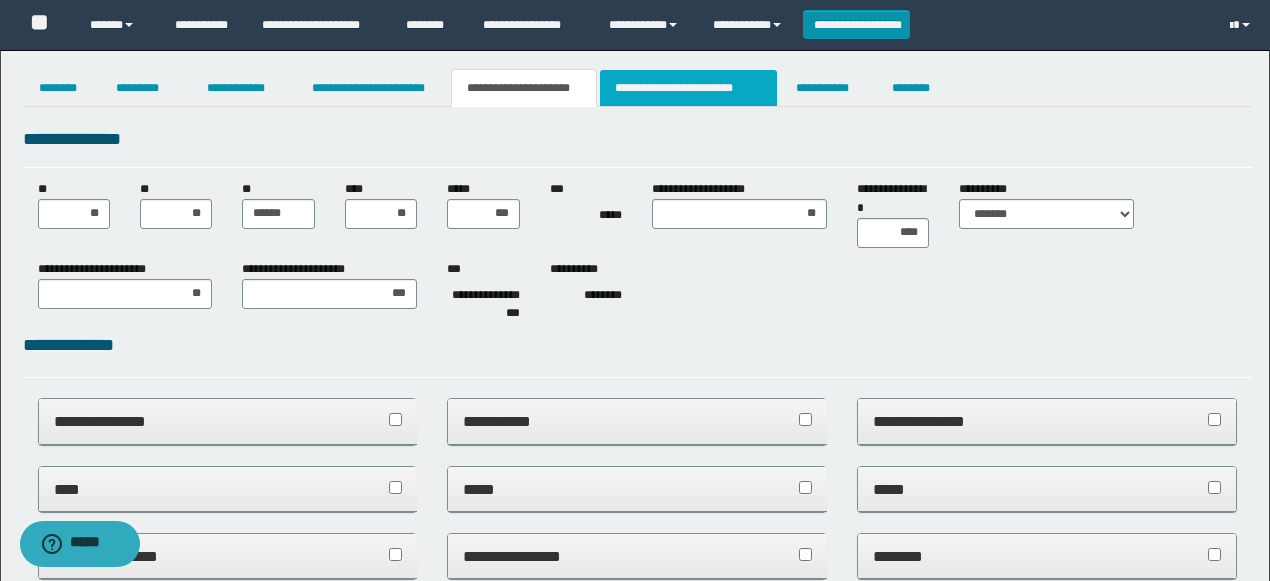 click on "**********" at bounding box center (688, 88) 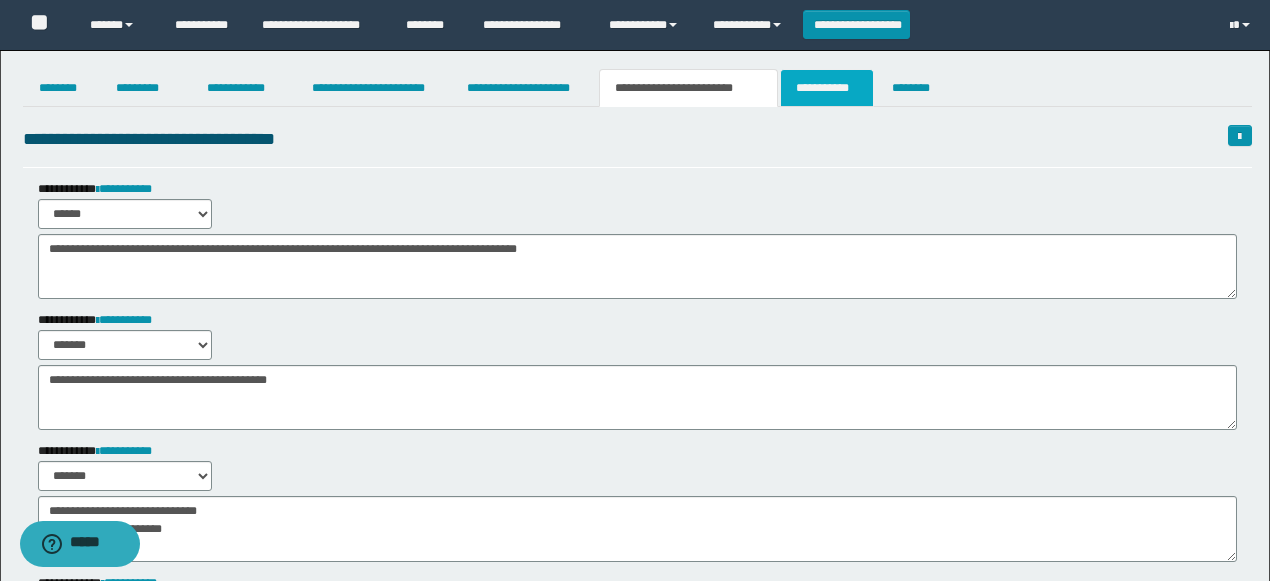 click on "**********" at bounding box center [827, 88] 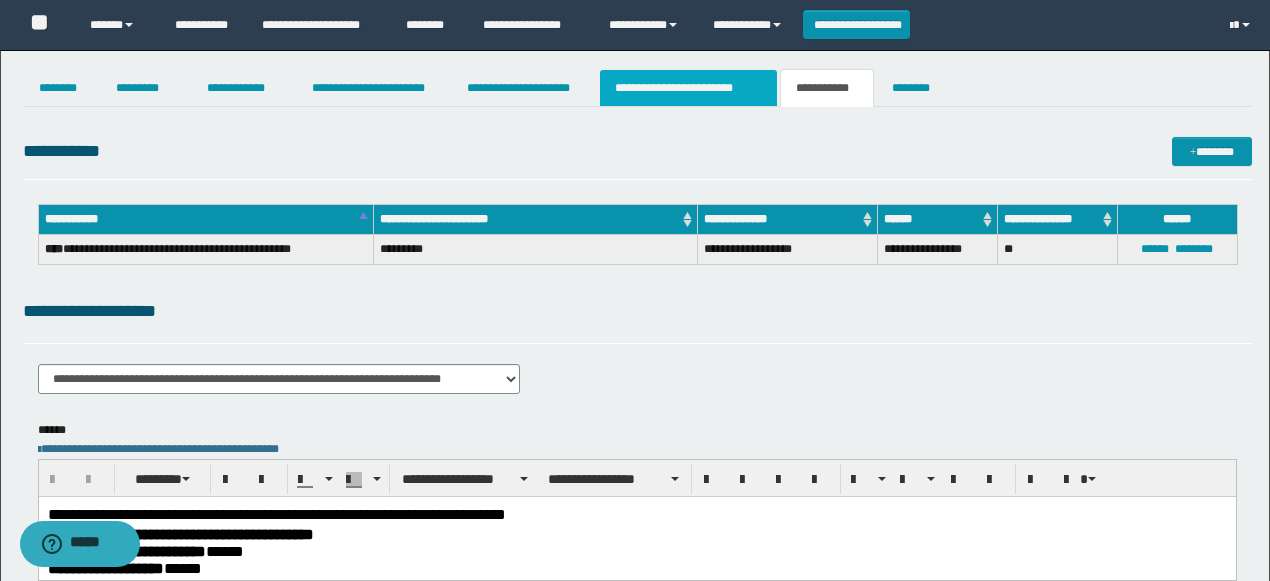click on "**********" at bounding box center [688, 88] 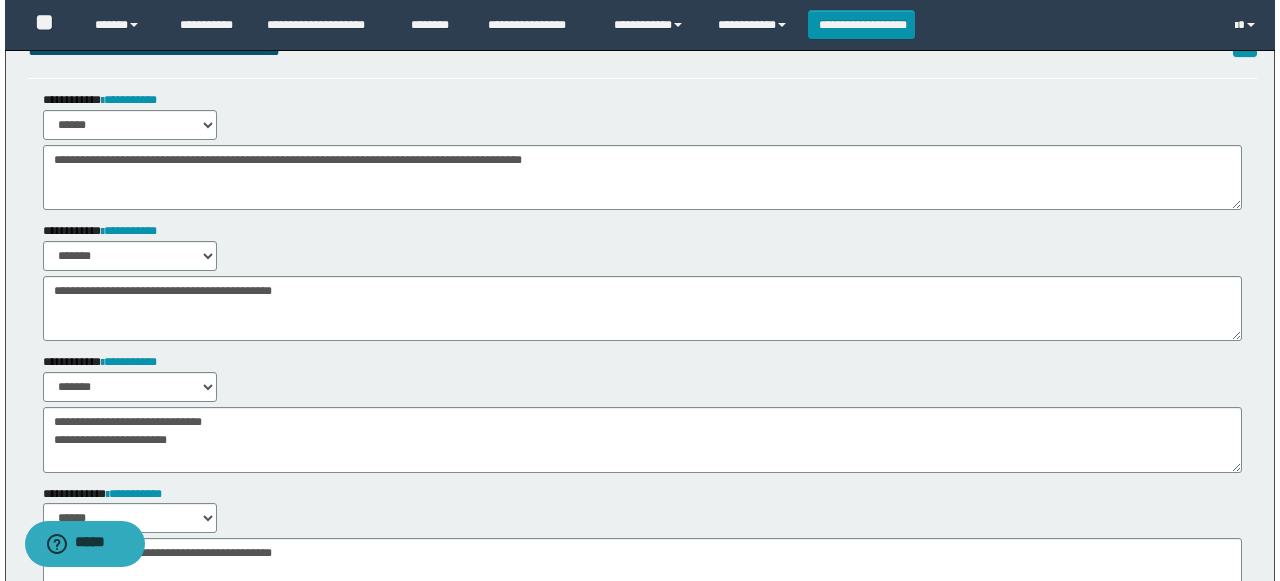 scroll, scrollTop: 0, scrollLeft: 0, axis: both 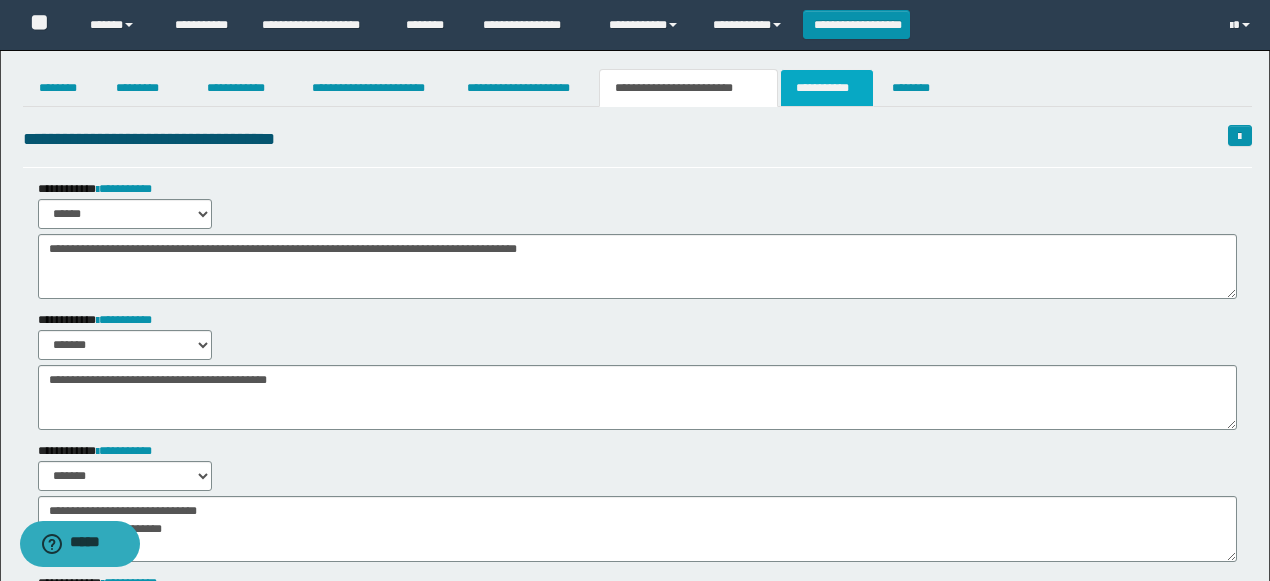click on "**********" at bounding box center [827, 88] 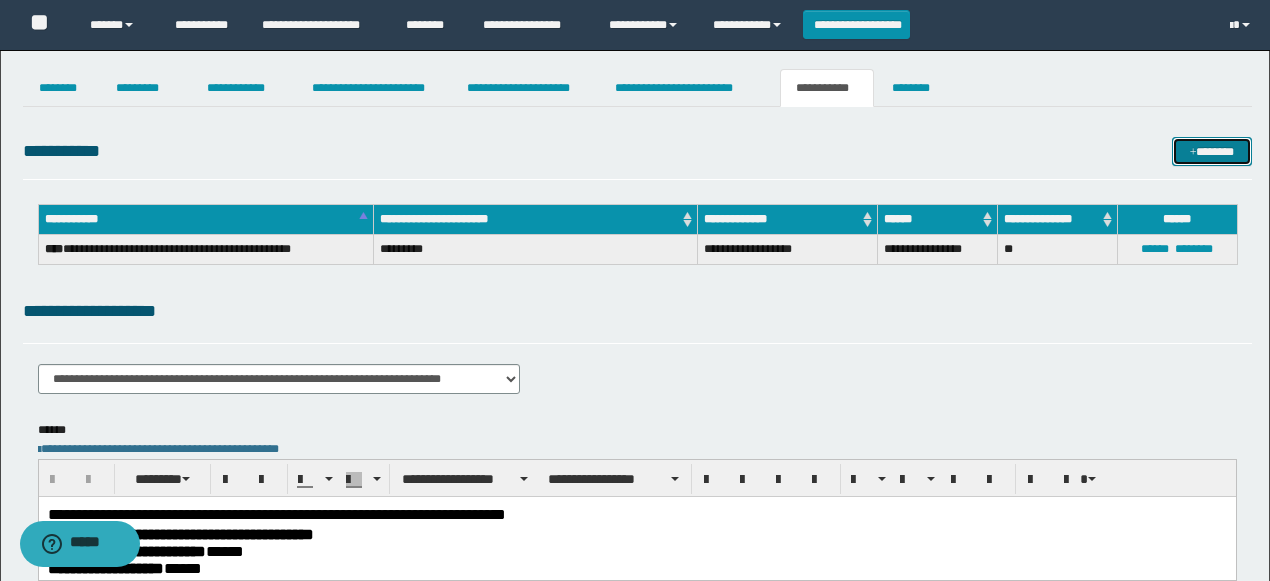 drag, startPoint x: 1185, startPoint y: 156, endPoint x: 1044, endPoint y: 134, distance: 142.706 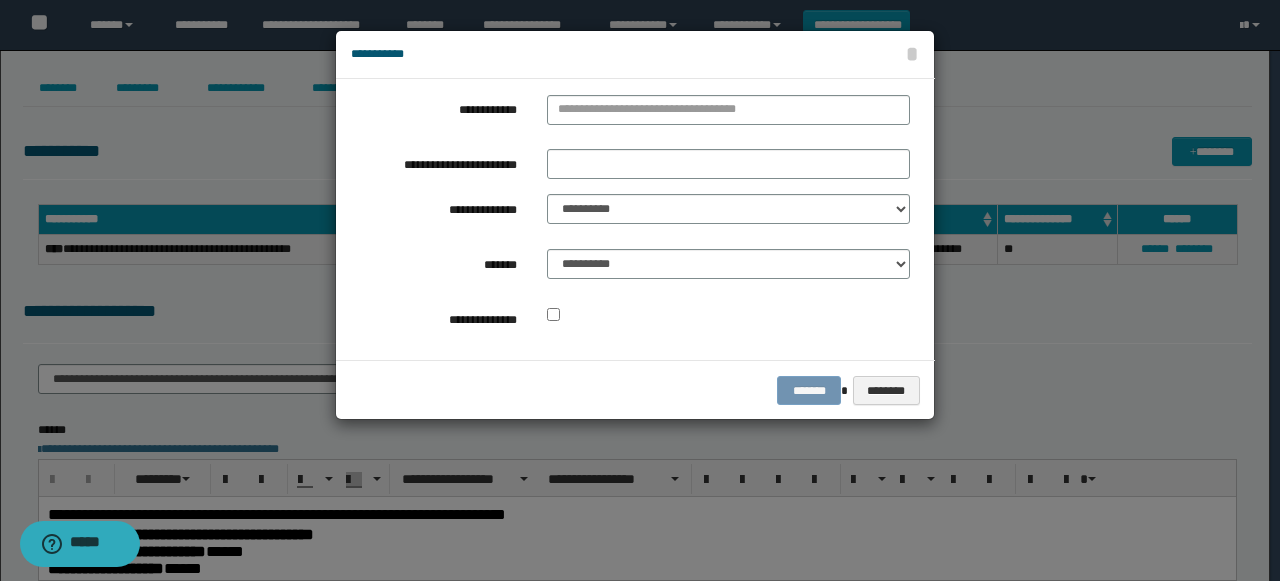 click on "**********" at bounding box center (635, 219) 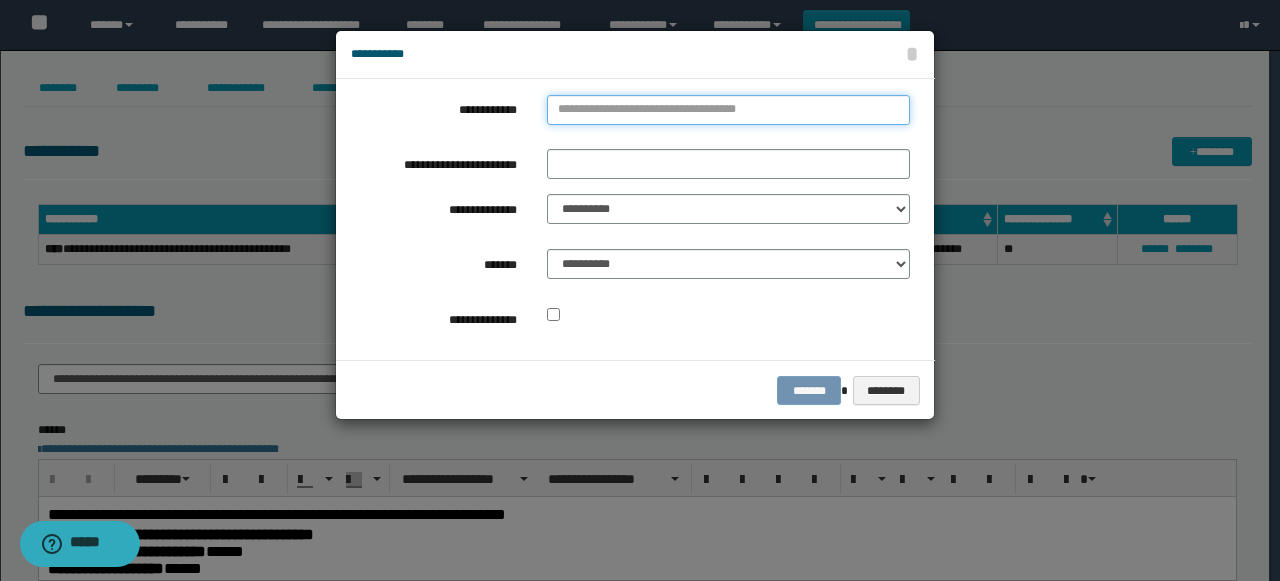 click on "**********" at bounding box center (728, 110) 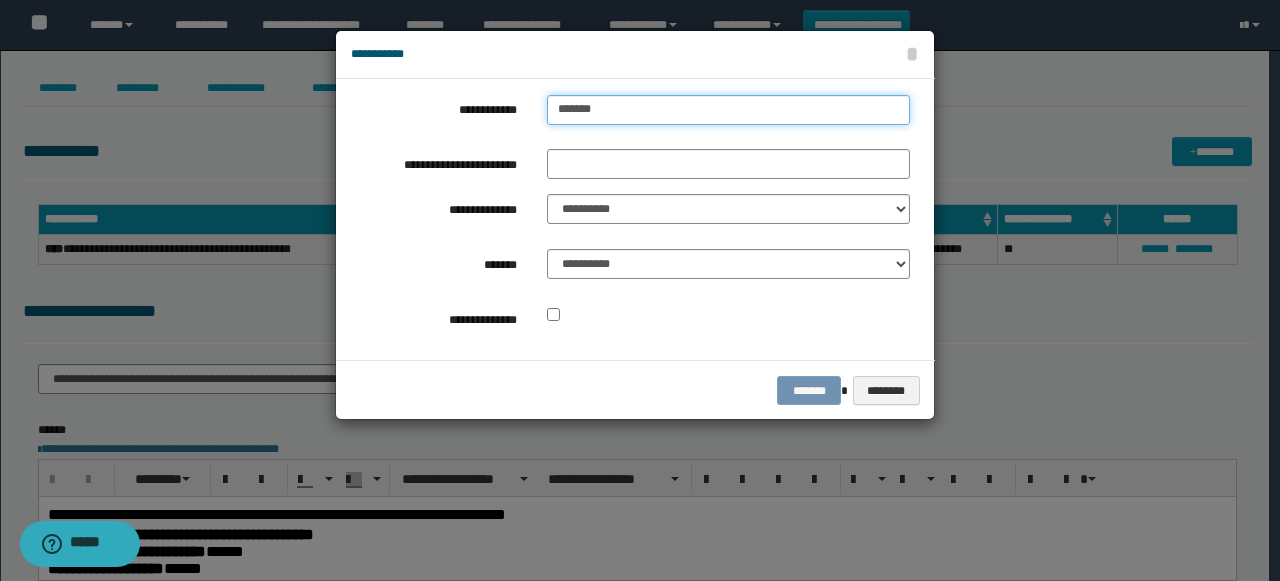 type on "********" 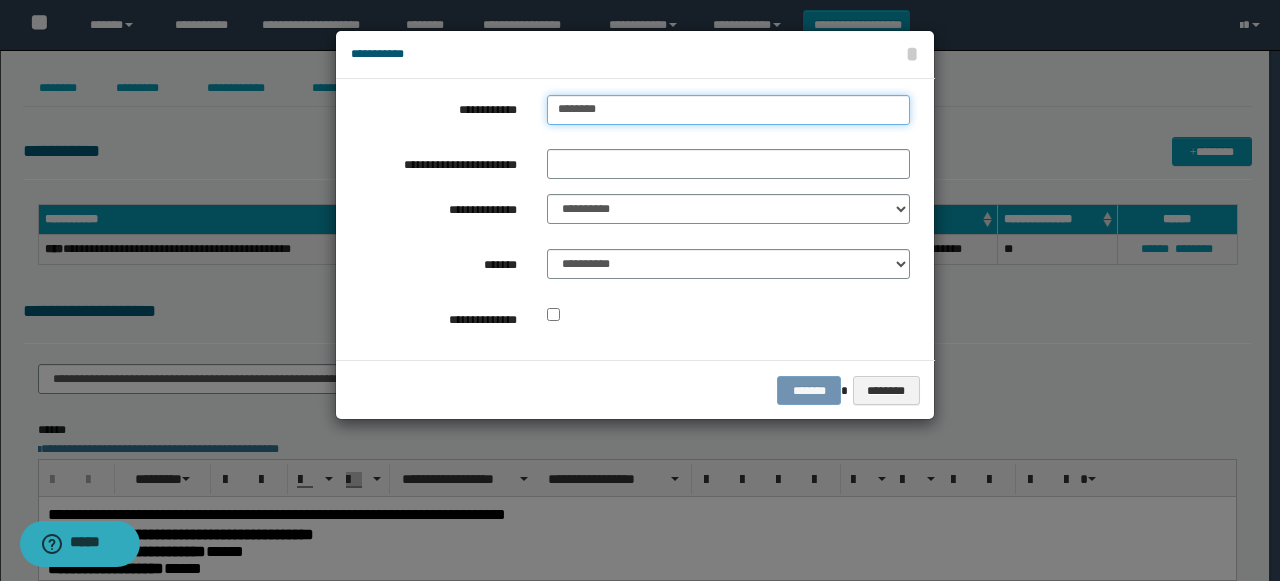 type on "**********" 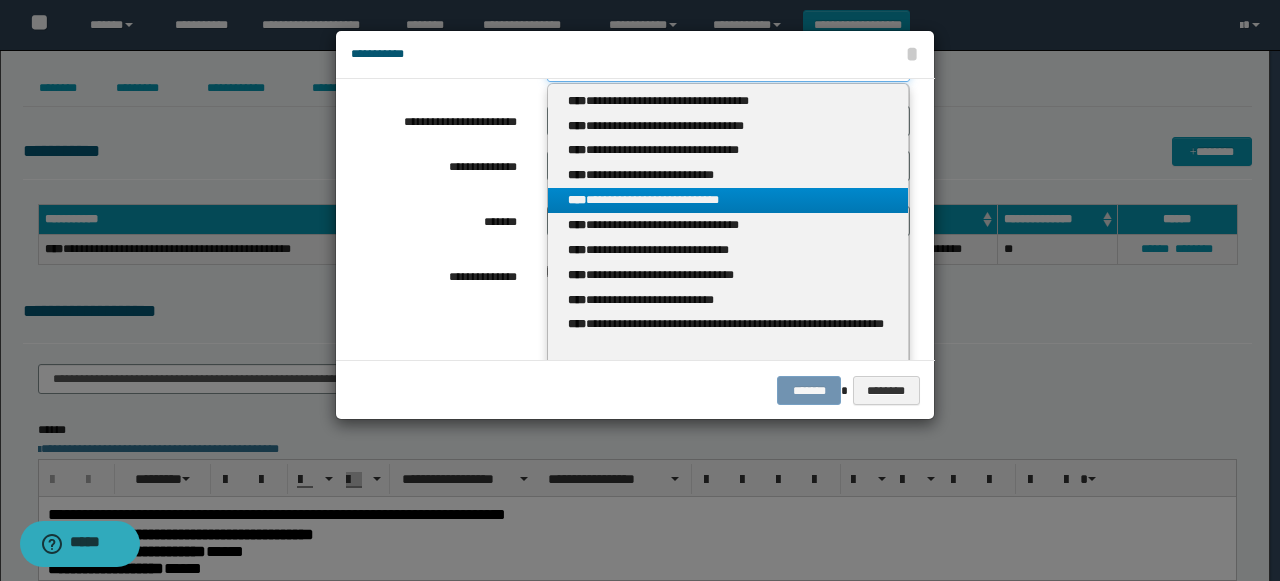 scroll, scrollTop: 66, scrollLeft: 0, axis: vertical 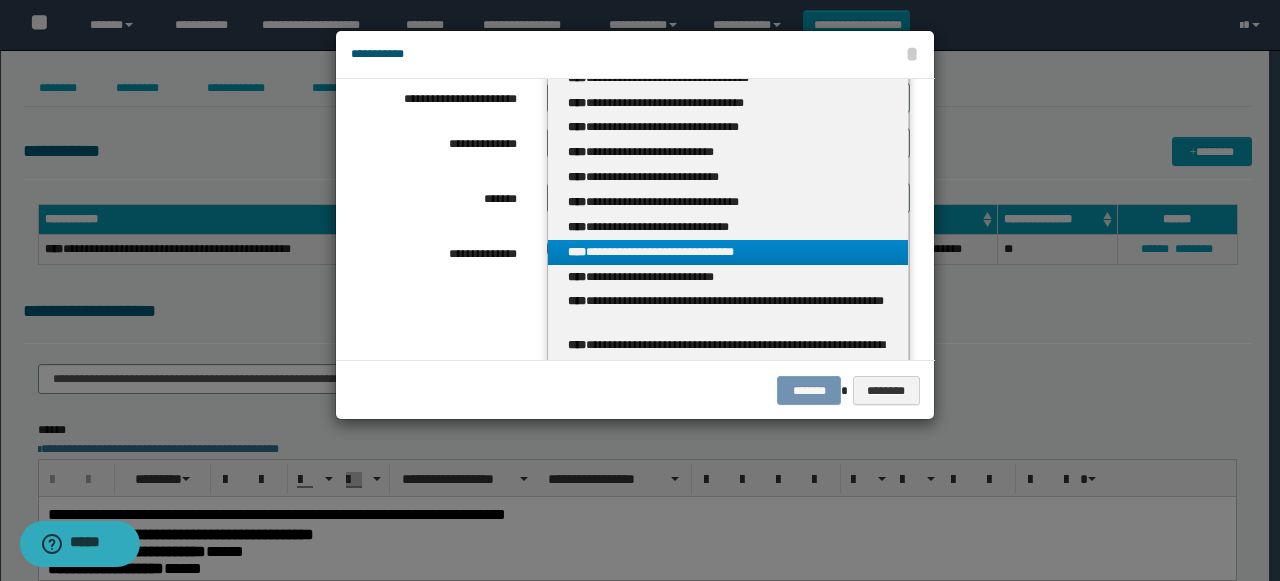 type on "********" 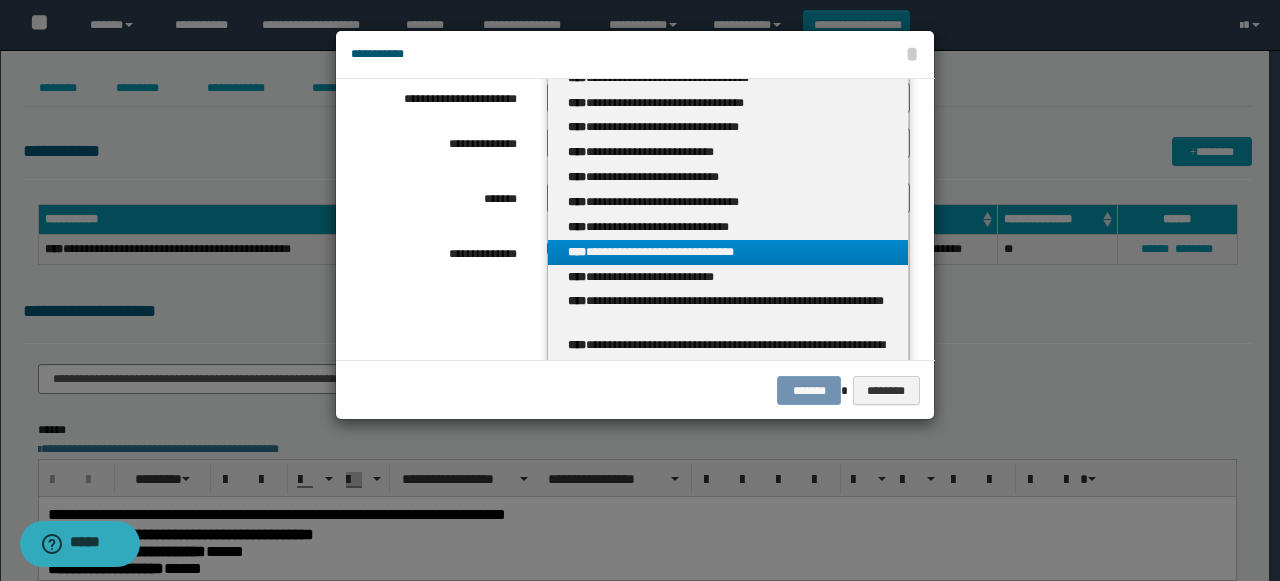 type 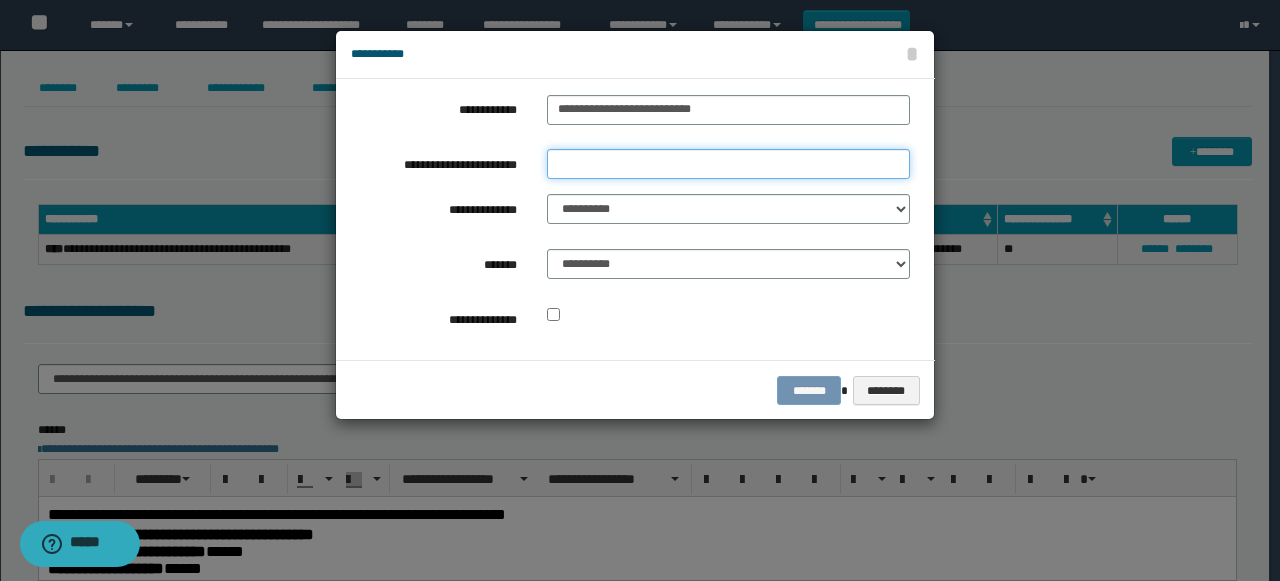 click on "**********" at bounding box center [728, 164] 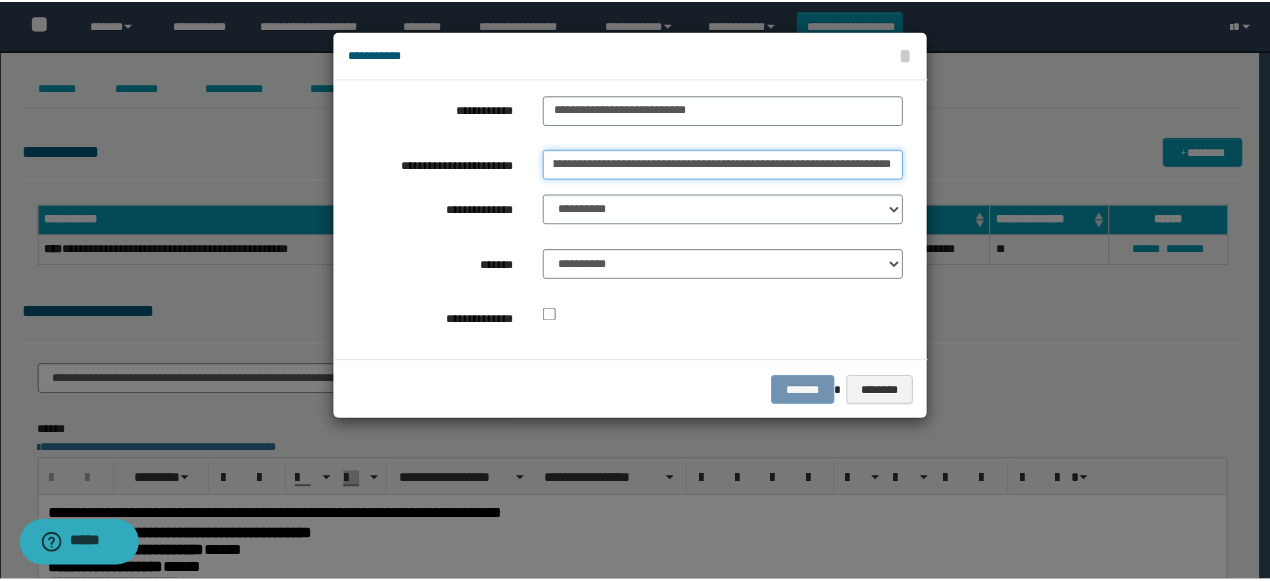 scroll, scrollTop: 0, scrollLeft: 0, axis: both 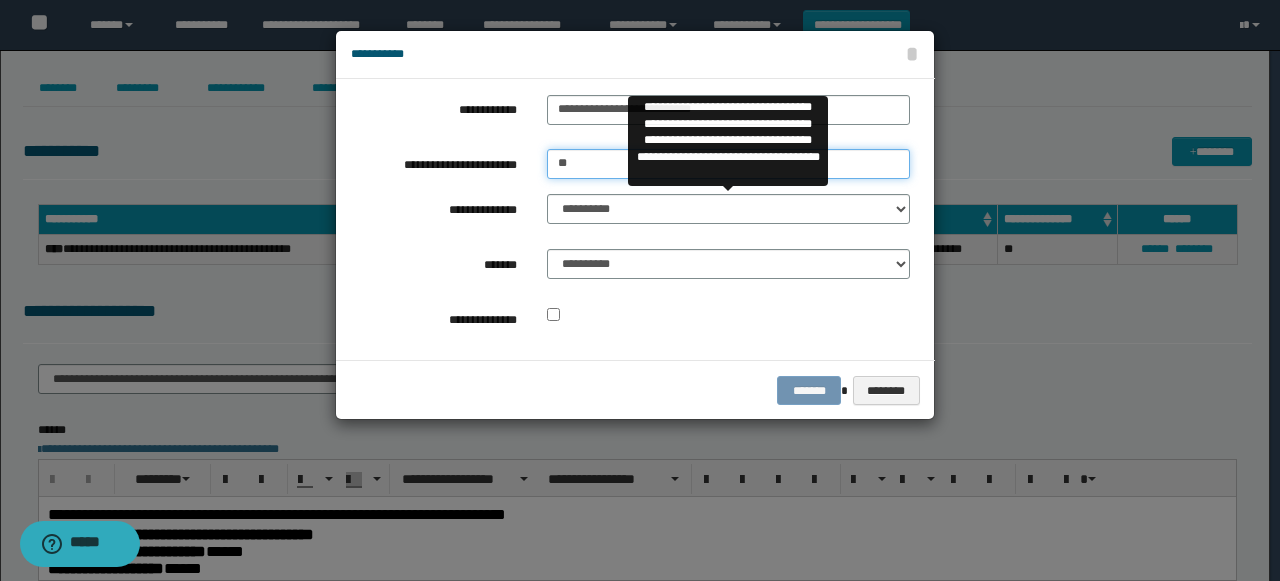 type on "**" 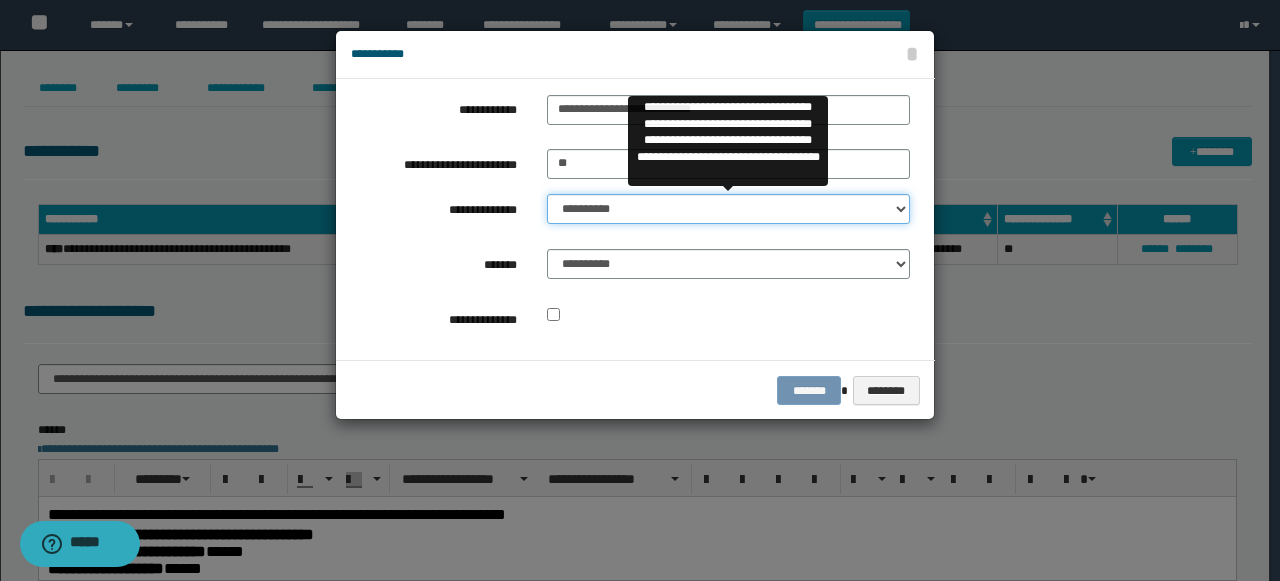drag, startPoint x: 574, startPoint y: 203, endPoint x: 596, endPoint y: 218, distance: 26.627054 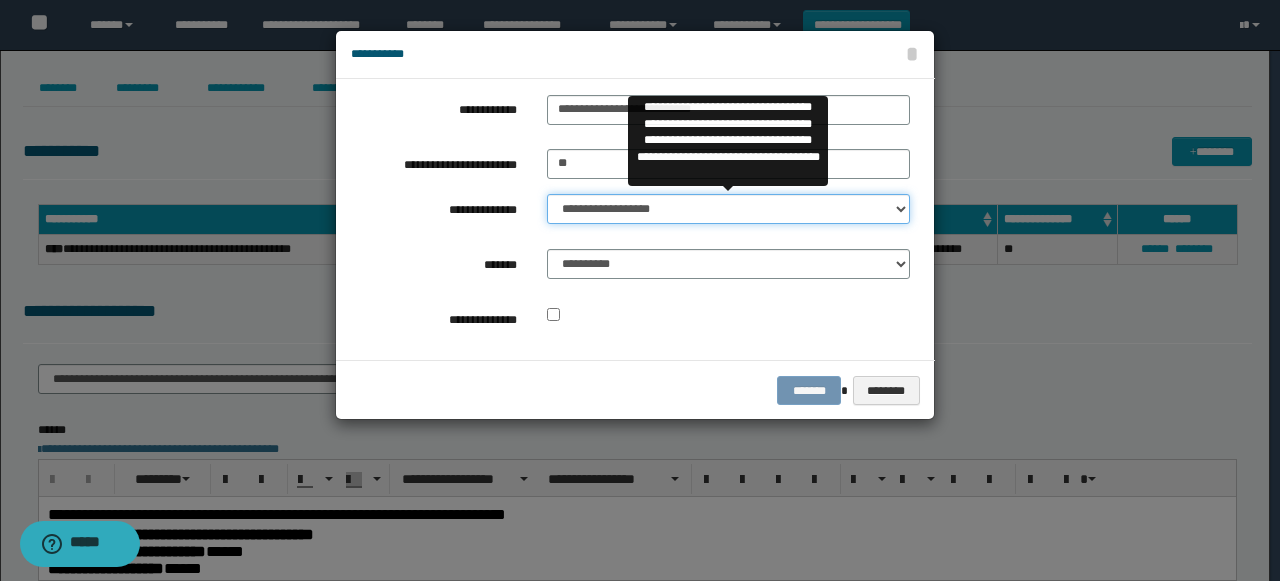 click on "**********" at bounding box center [728, 209] 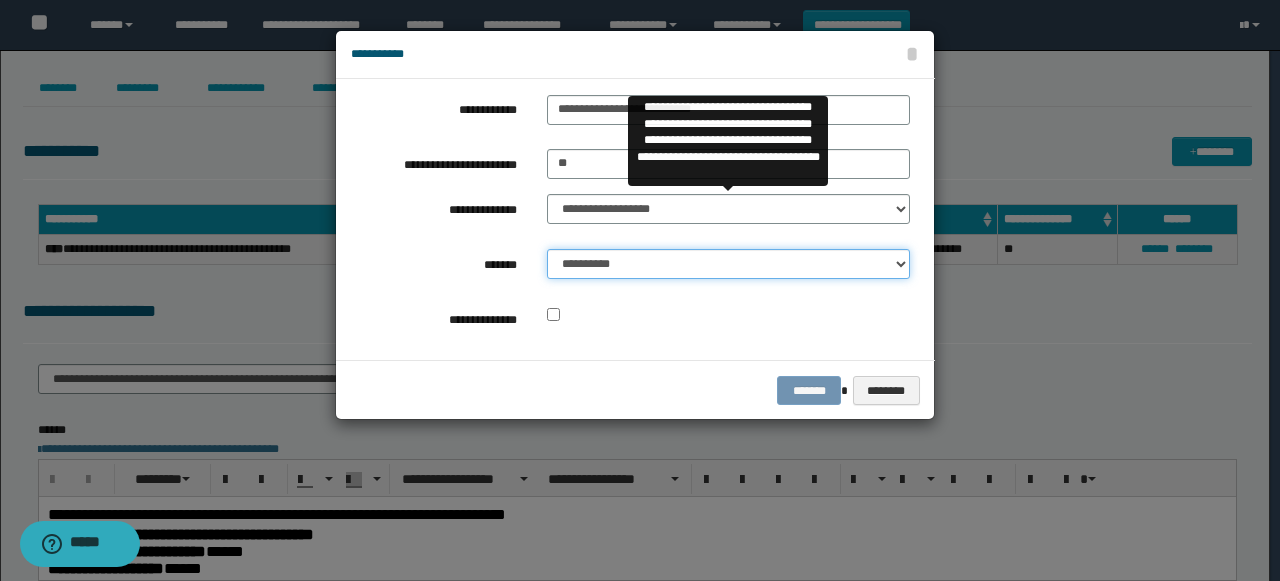 click on "**********" at bounding box center (728, 264) 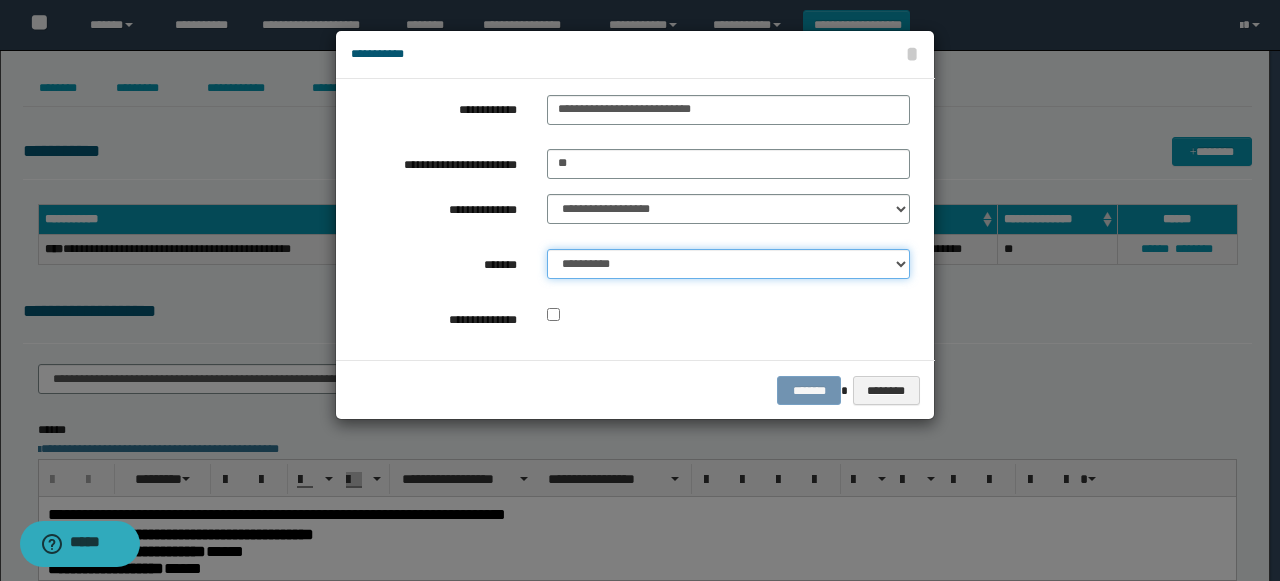 select on "*" 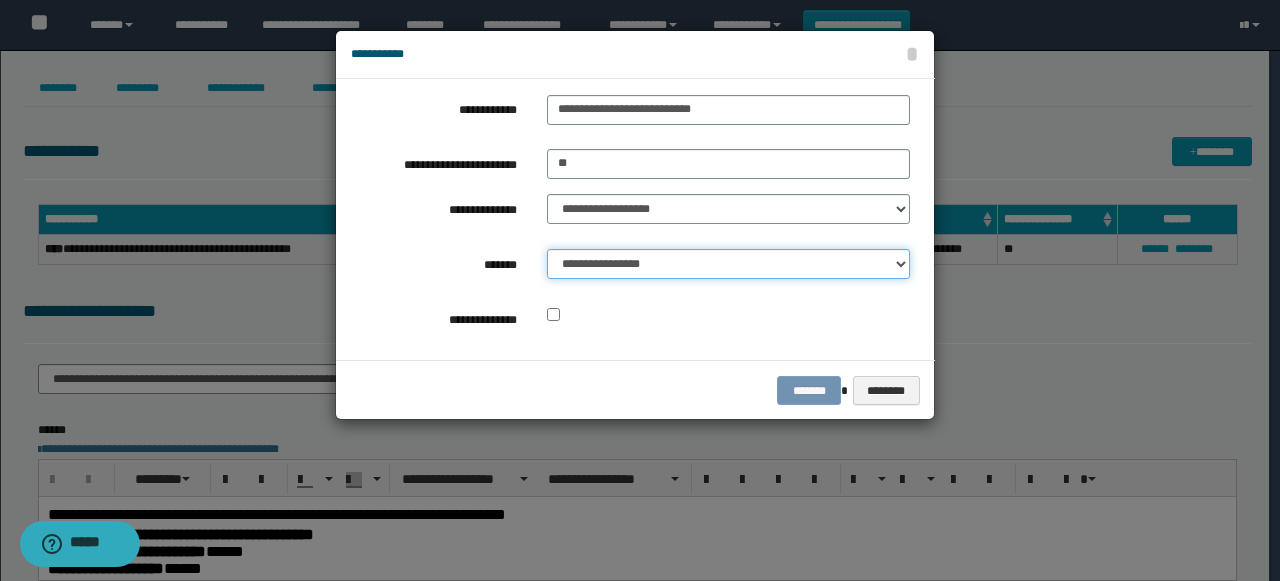 click on "**********" at bounding box center (728, 264) 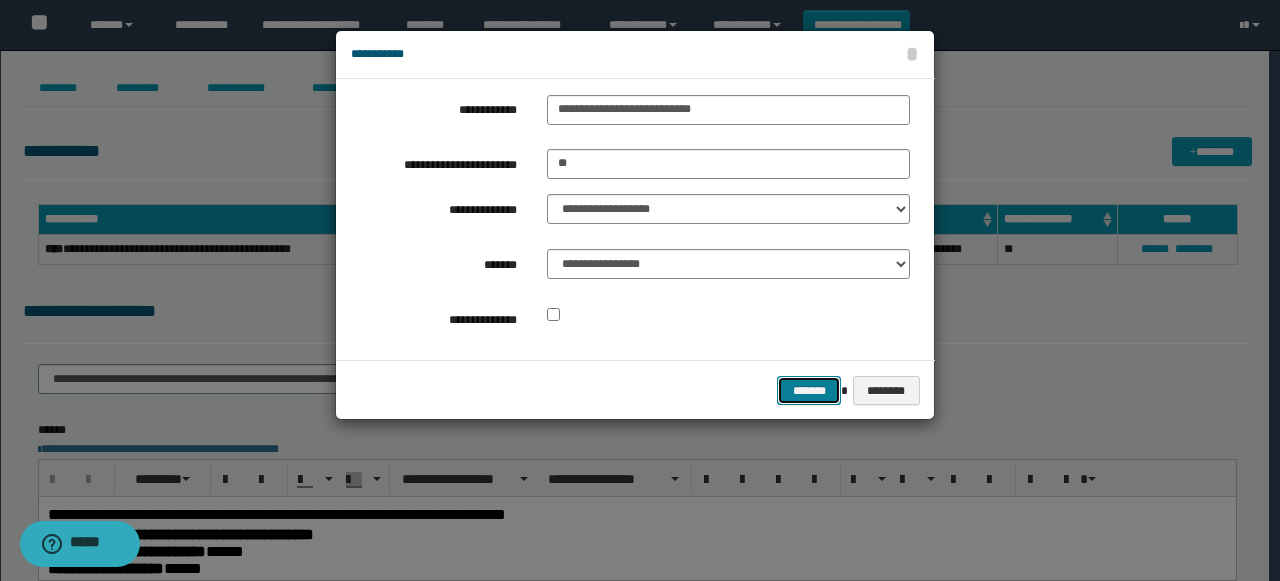 drag, startPoint x: 820, startPoint y: 390, endPoint x: 797, endPoint y: 414, distance: 33.24154 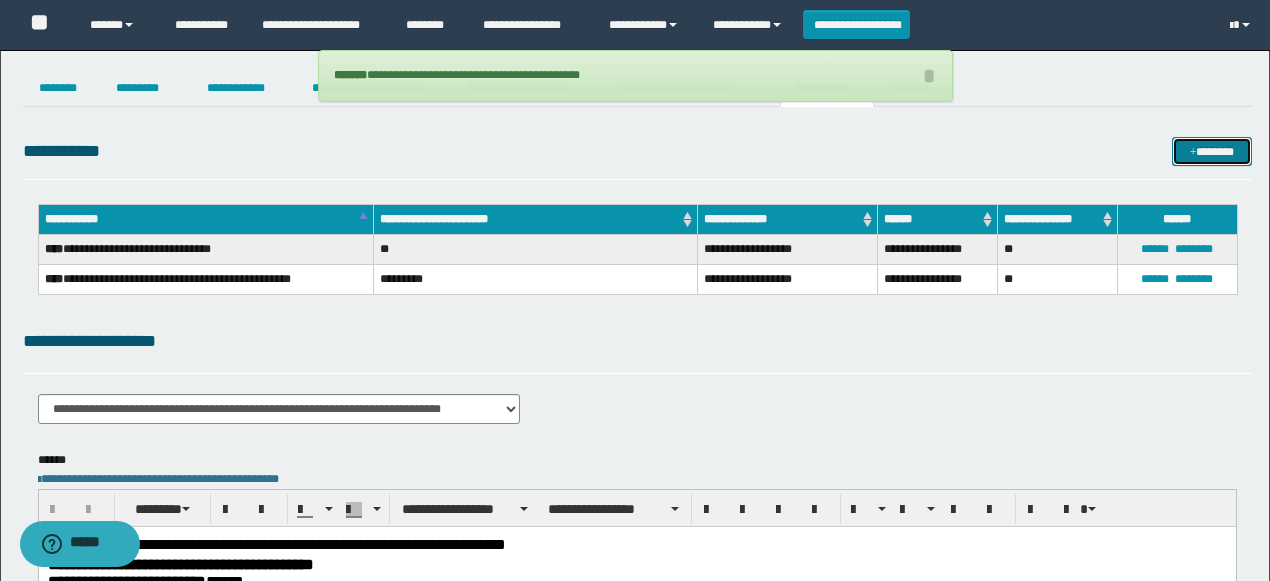 click on "*******" at bounding box center [1211, 151] 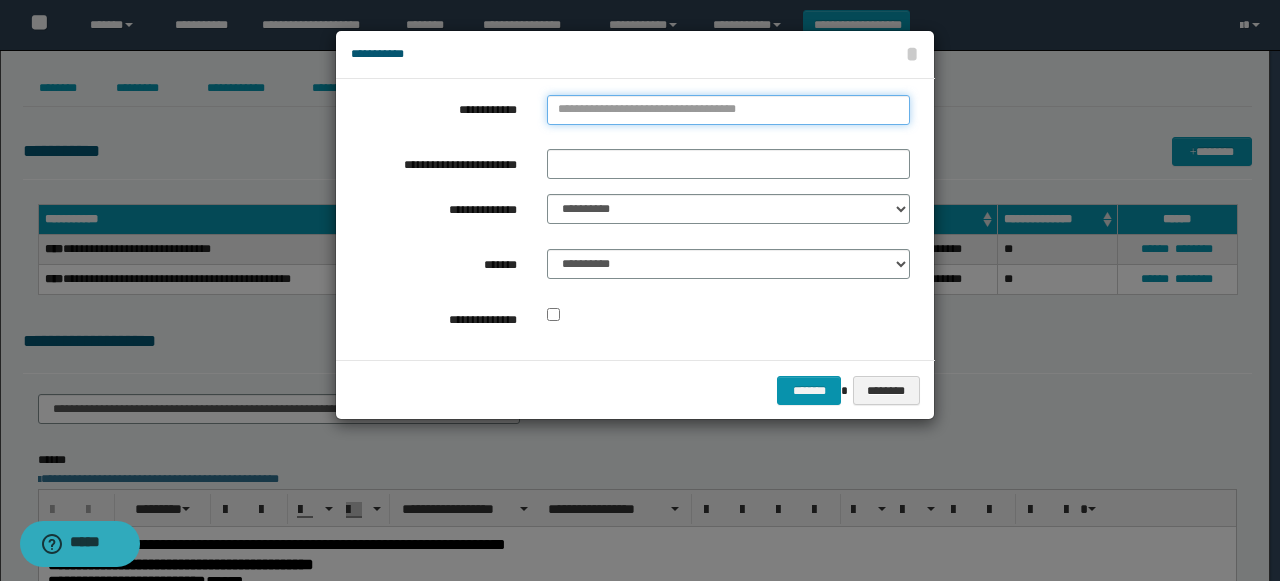 type on "**********" 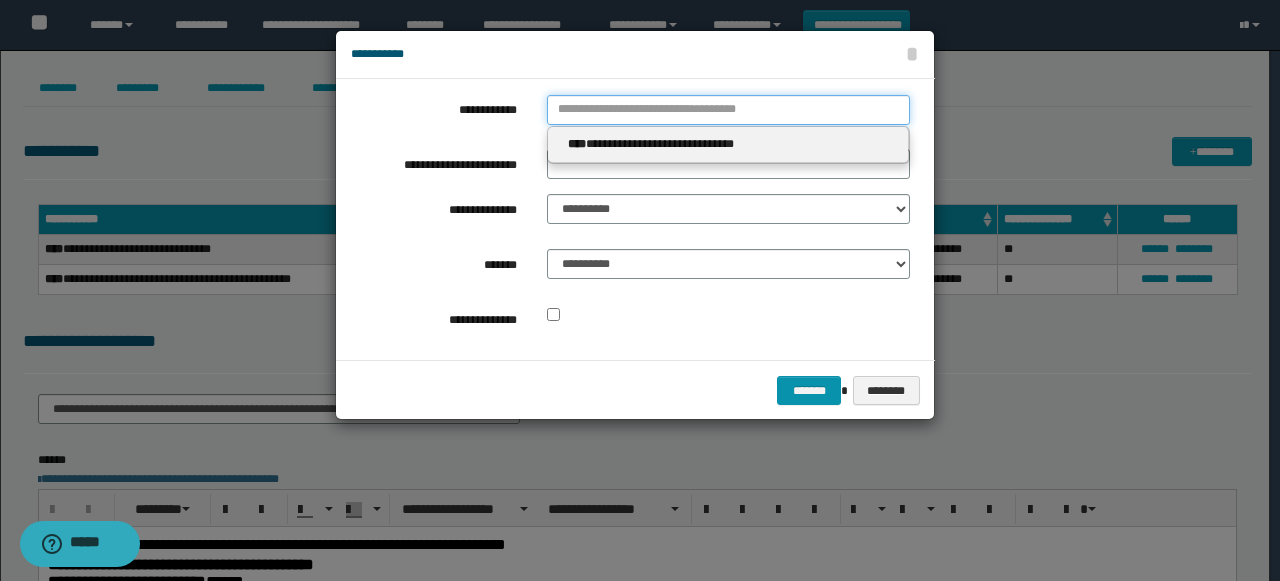 click on "**********" at bounding box center [728, 110] 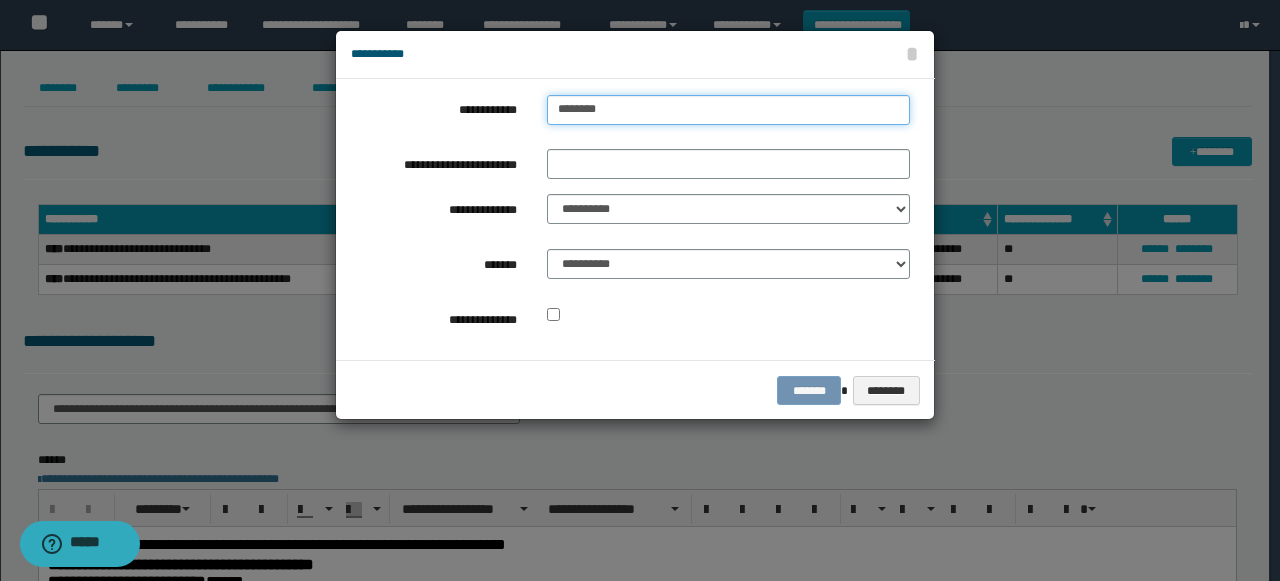 type on "*********" 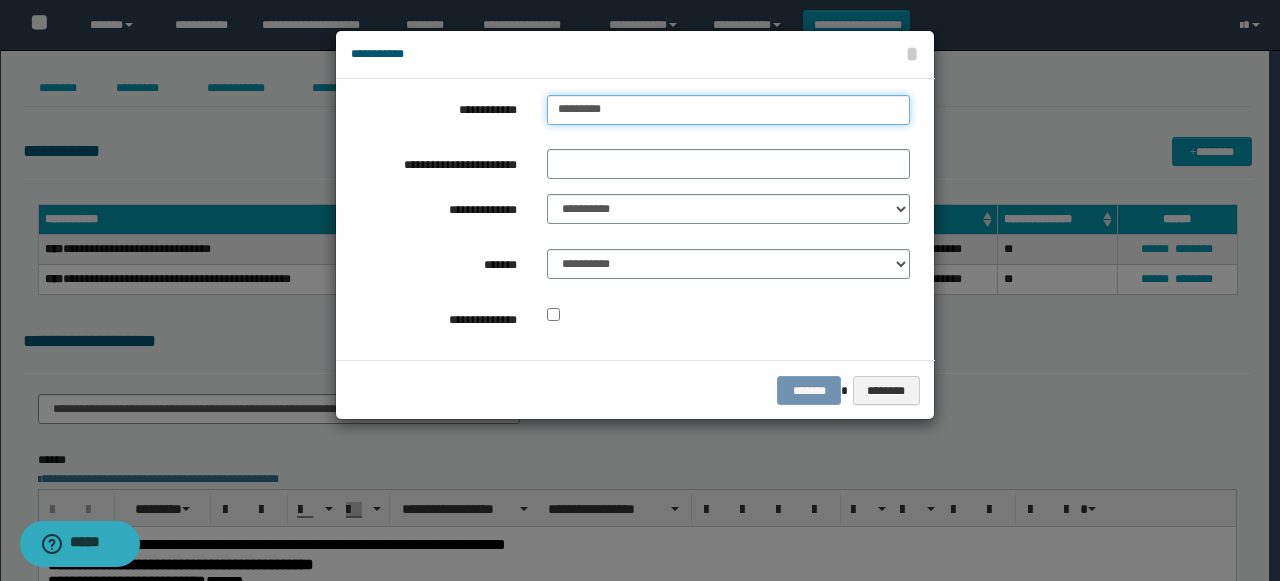 type on "**********" 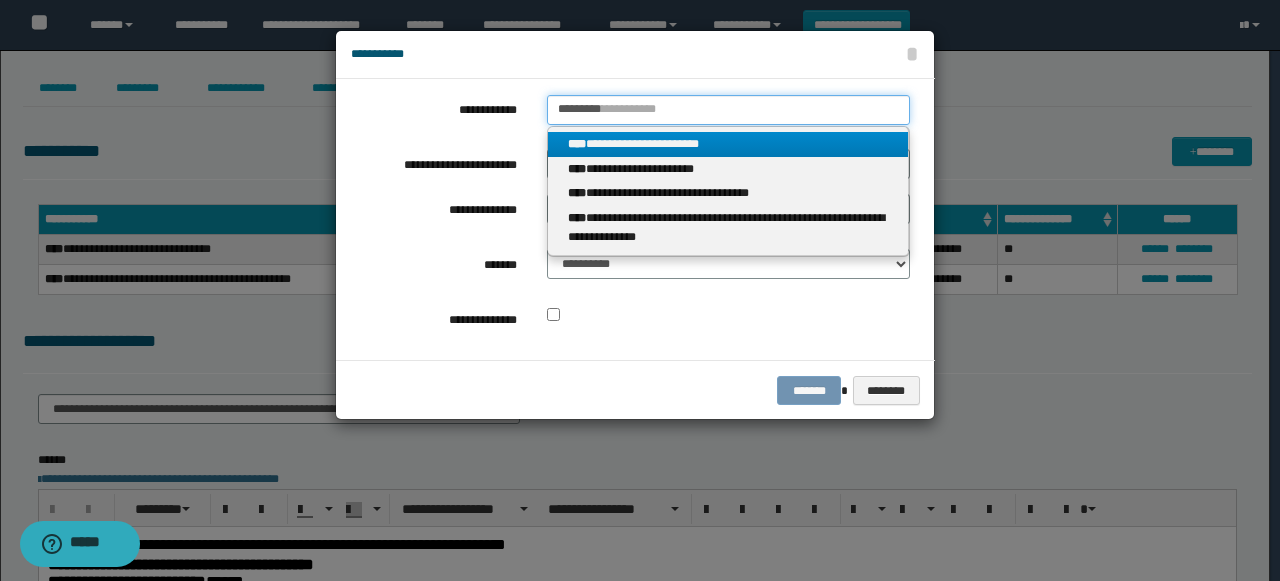 type on "*********" 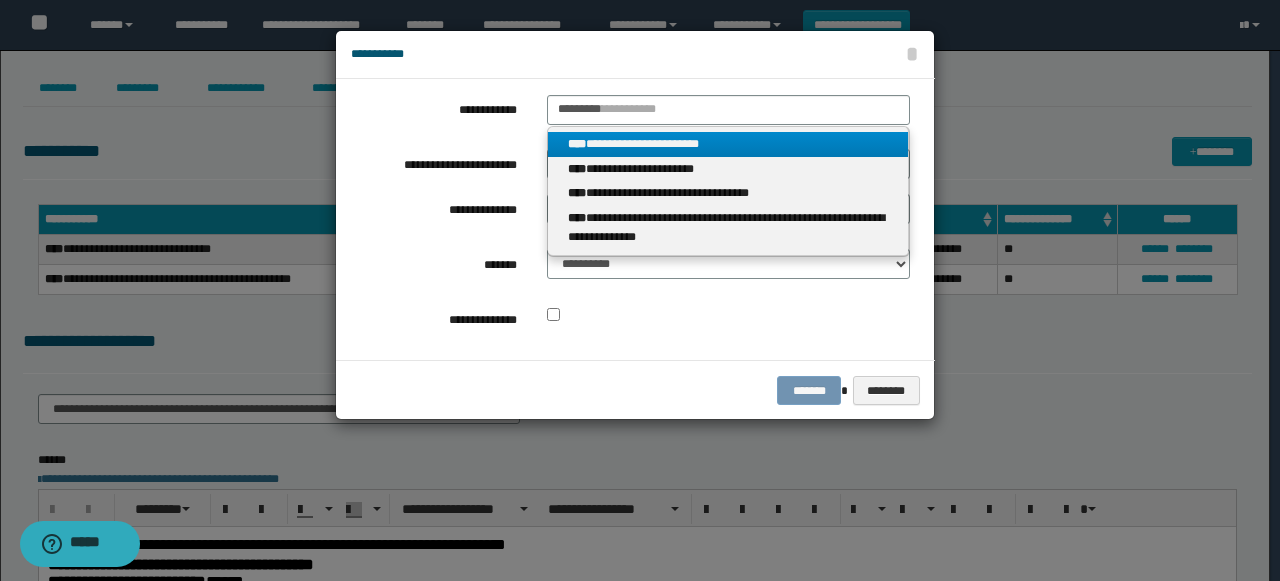 drag, startPoint x: 718, startPoint y: 142, endPoint x: 682, endPoint y: 156, distance: 38.626415 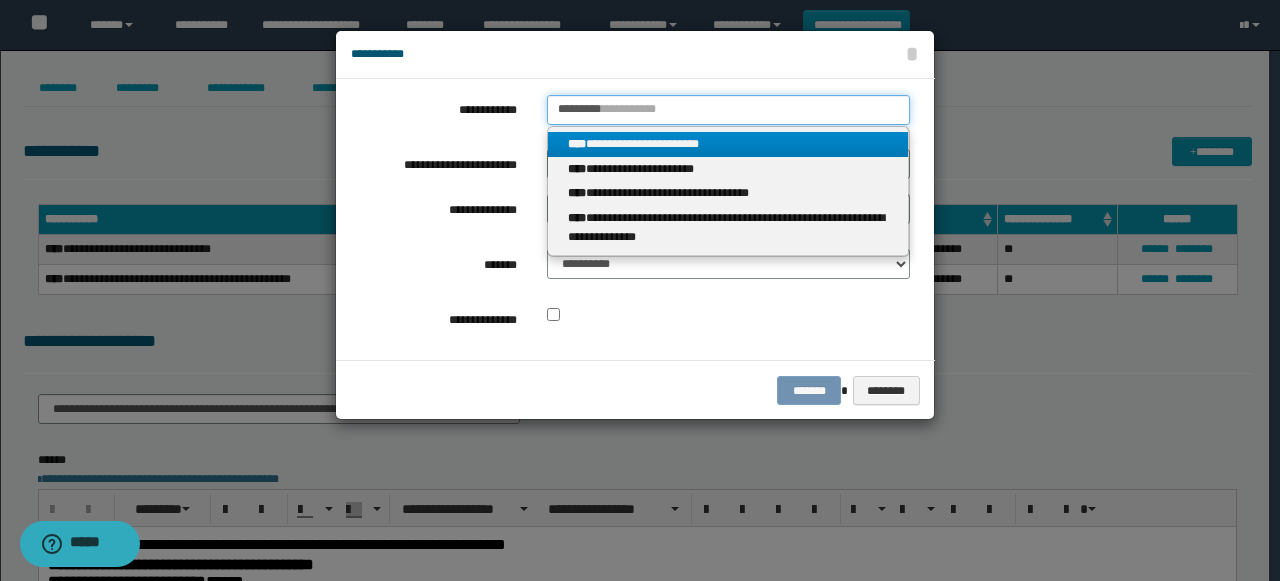 type 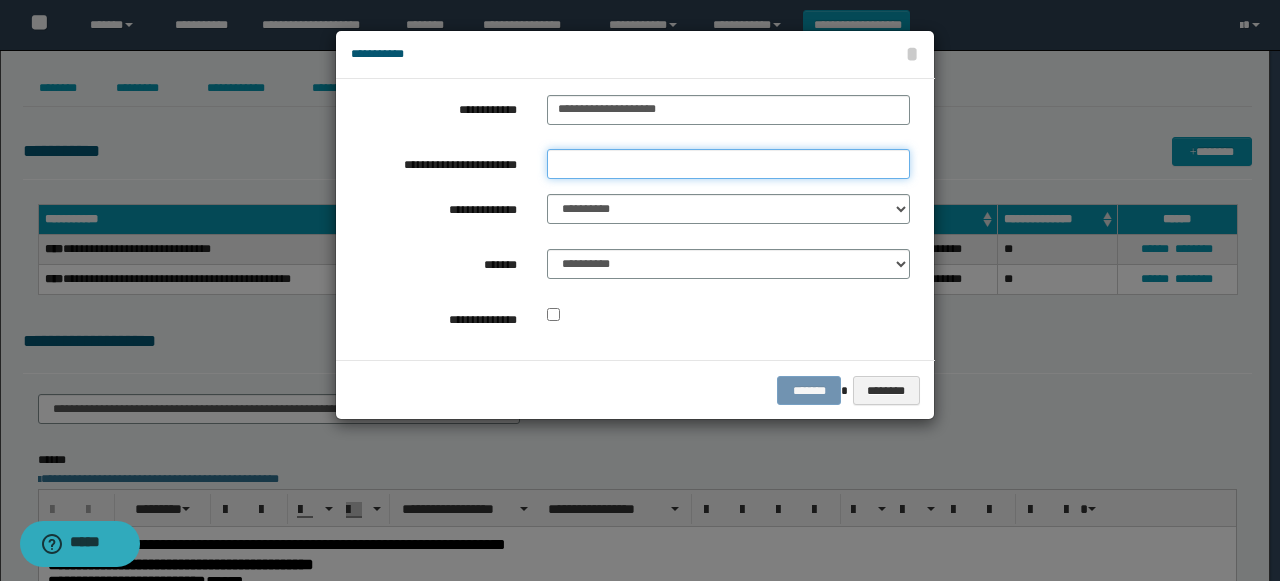 click on "**********" at bounding box center [728, 164] 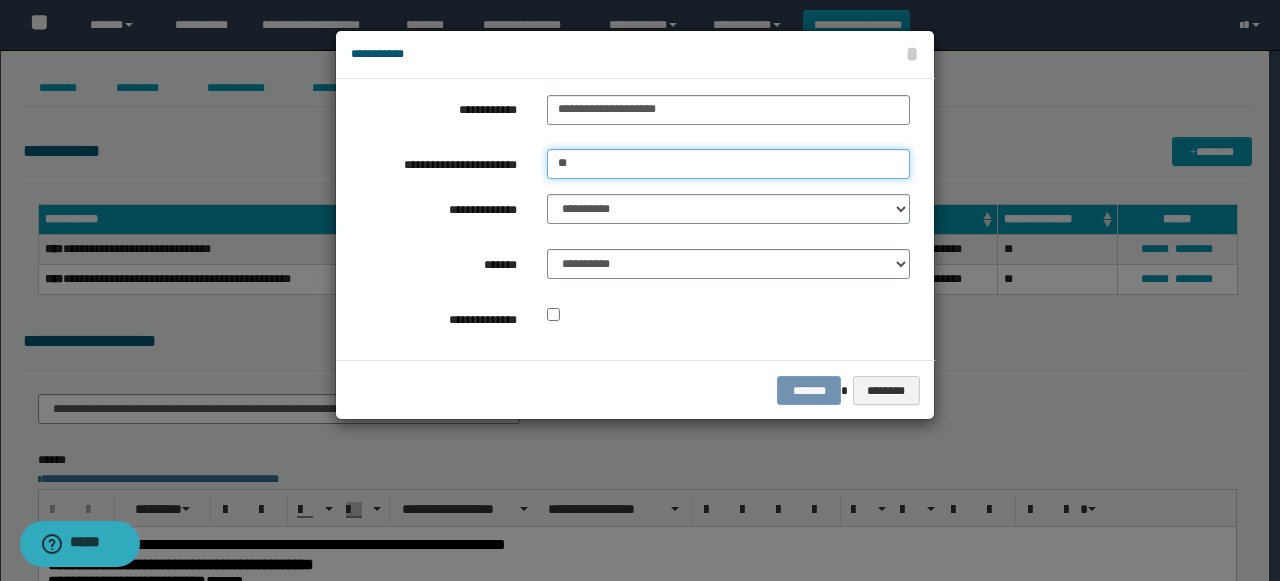 type on "**********" 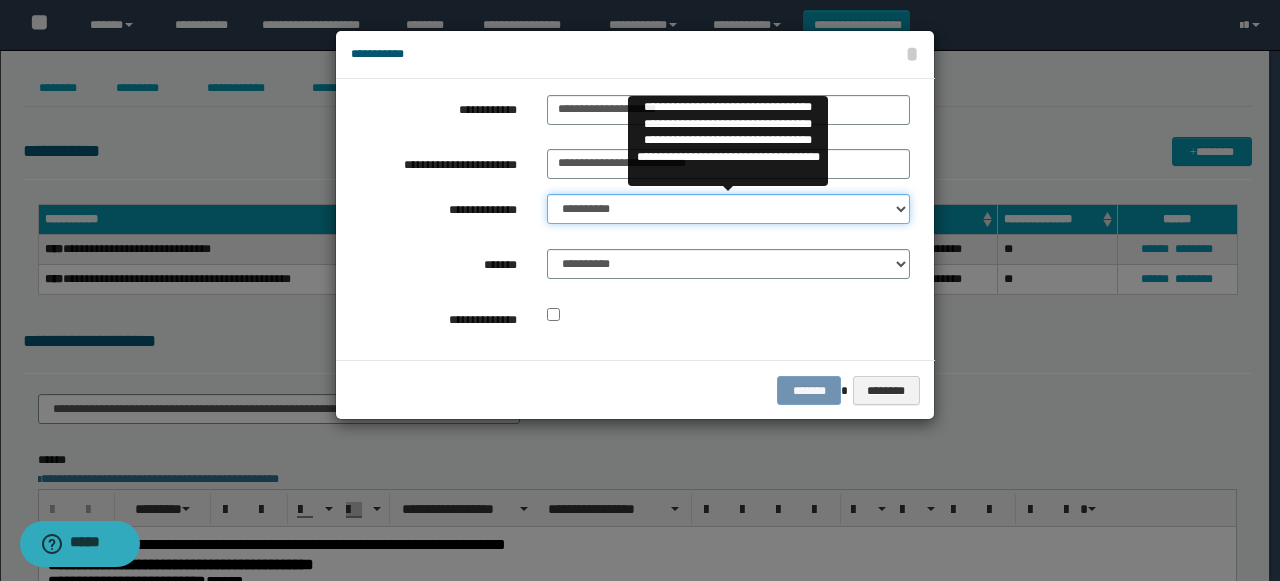 click on "**********" at bounding box center (728, 209) 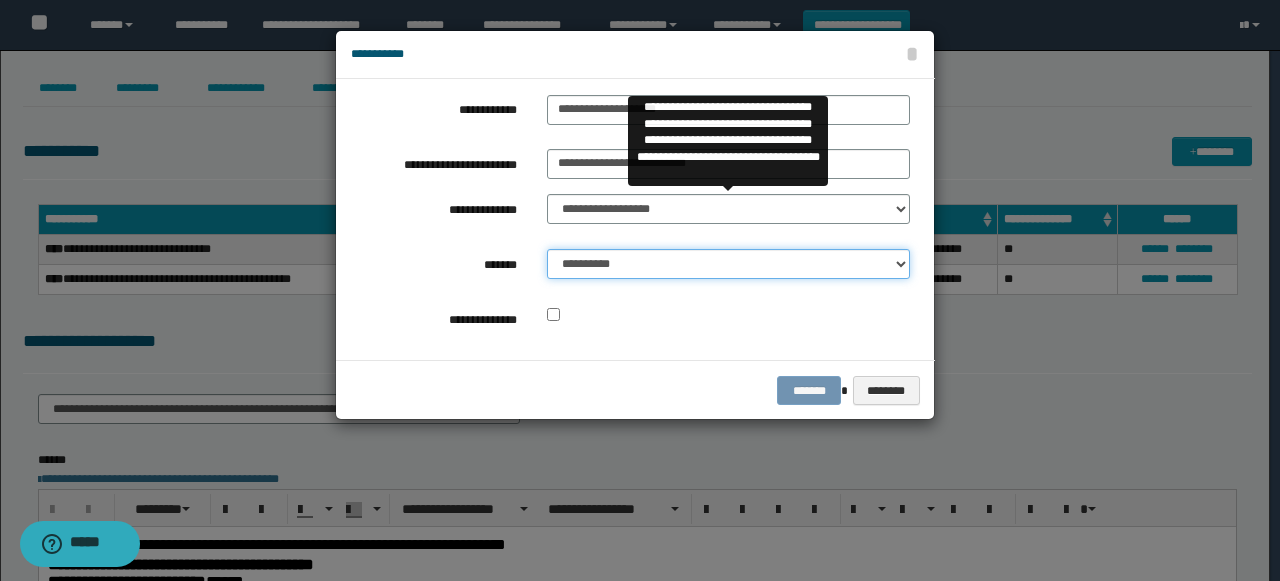 drag, startPoint x: 638, startPoint y: 263, endPoint x: 640, endPoint y: 275, distance: 12.165525 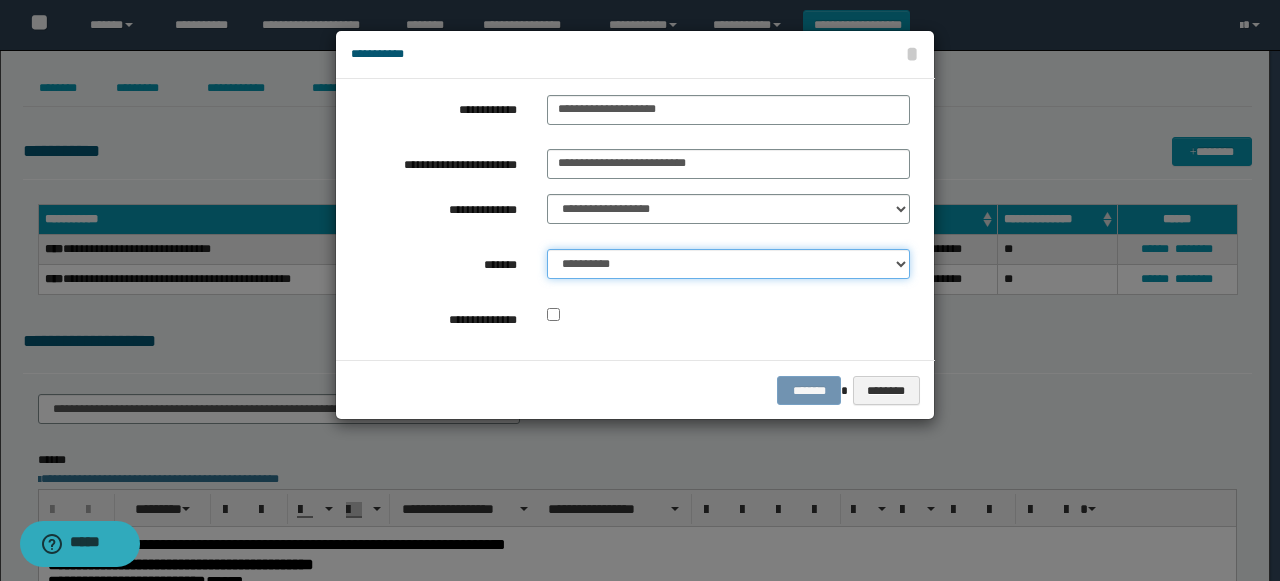 select on "*" 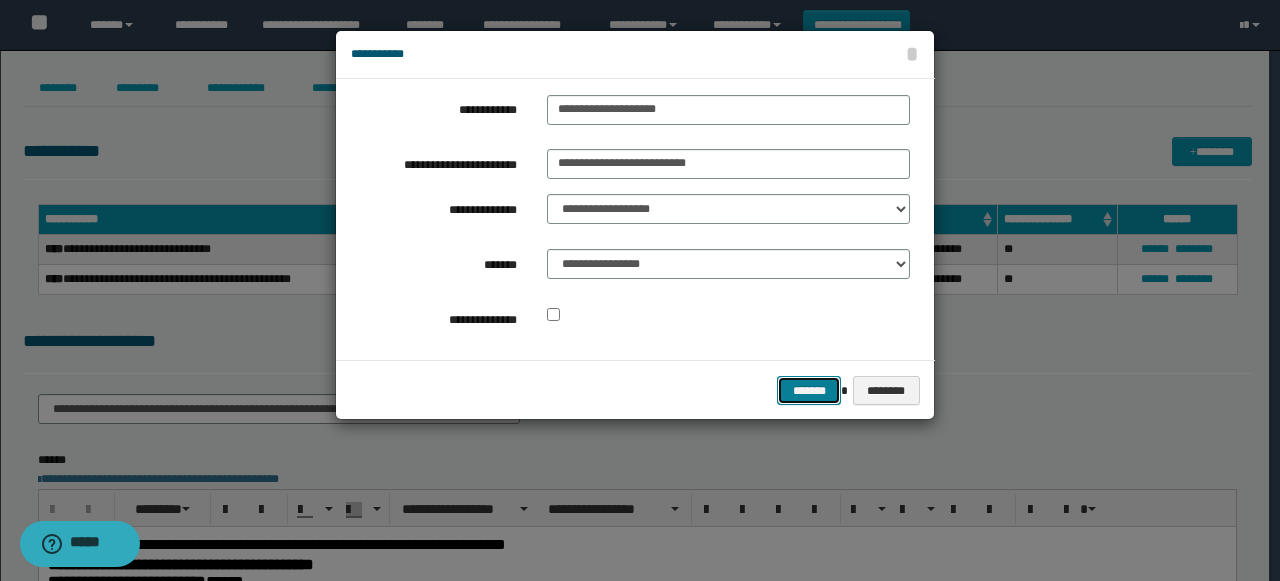 drag, startPoint x: 810, startPoint y: 388, endPoint x: 734, endPoint y: 265, distance: 144.58562 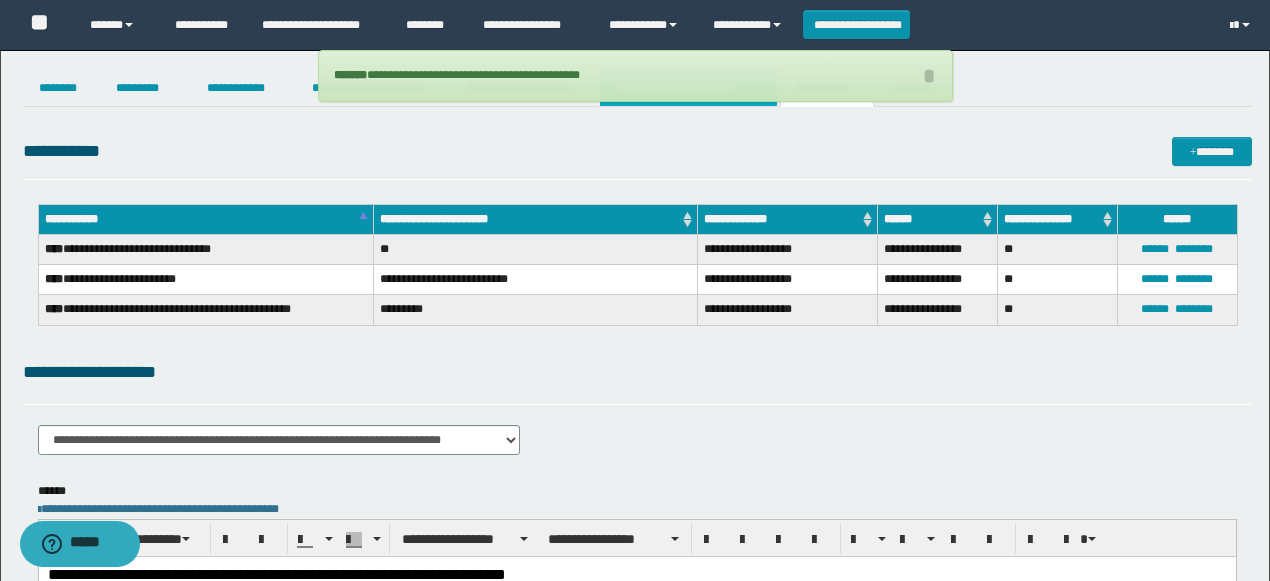 click on "**********" at bounding box center (688, 88) 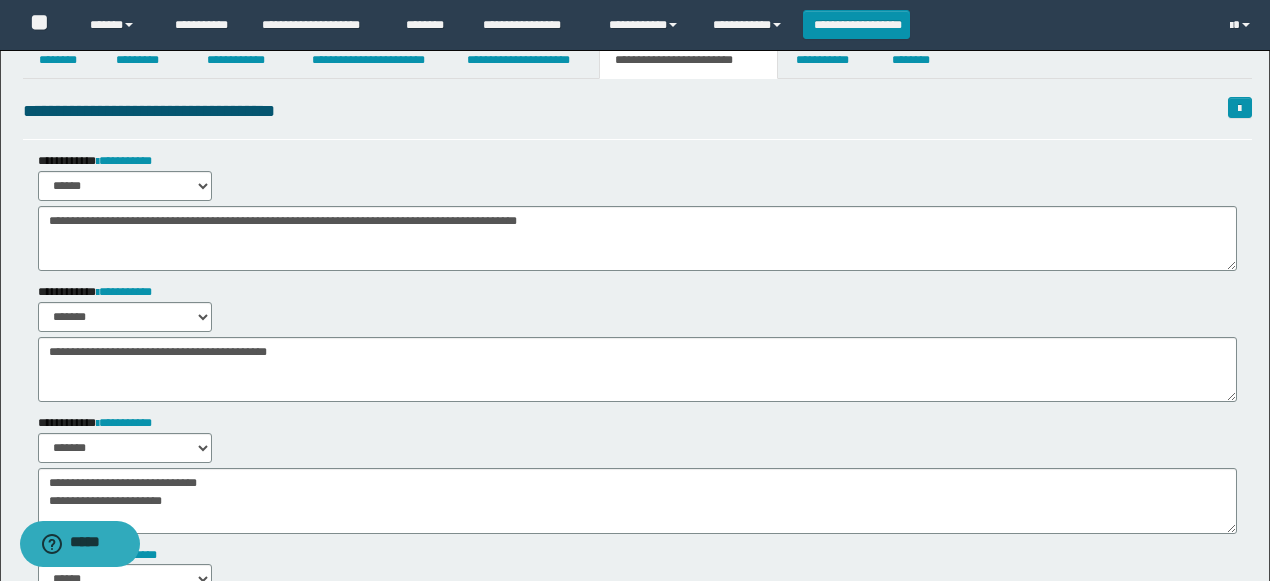 scroll, scrollTop: 0, scrollLeft: 0, axis: both 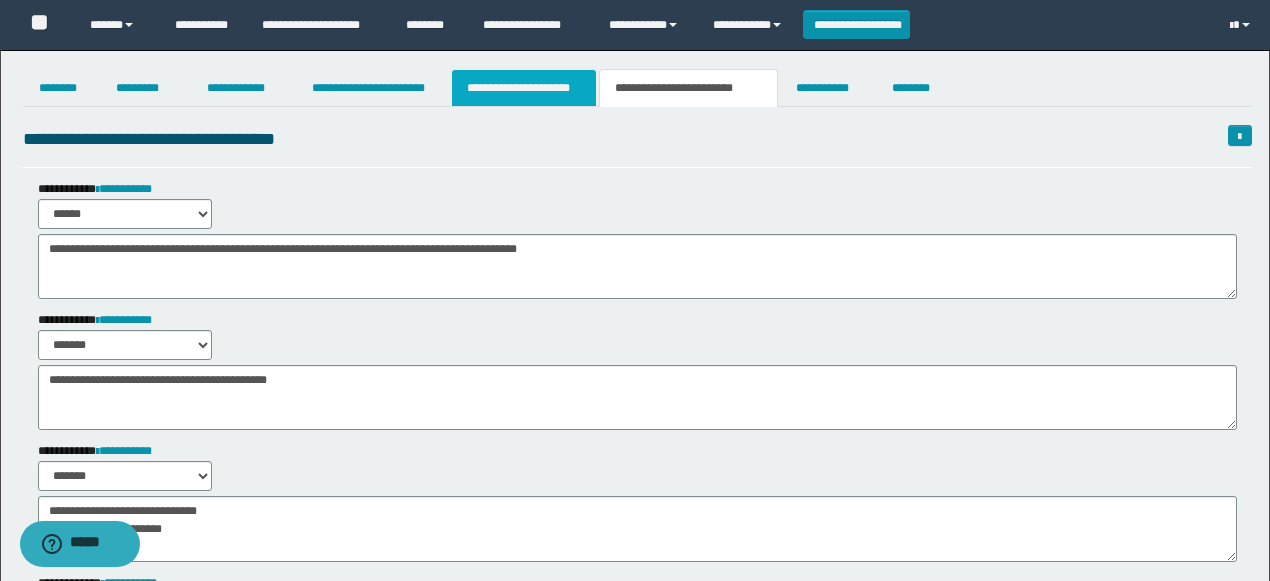 click on "**********" at bounding box center [524, 88] 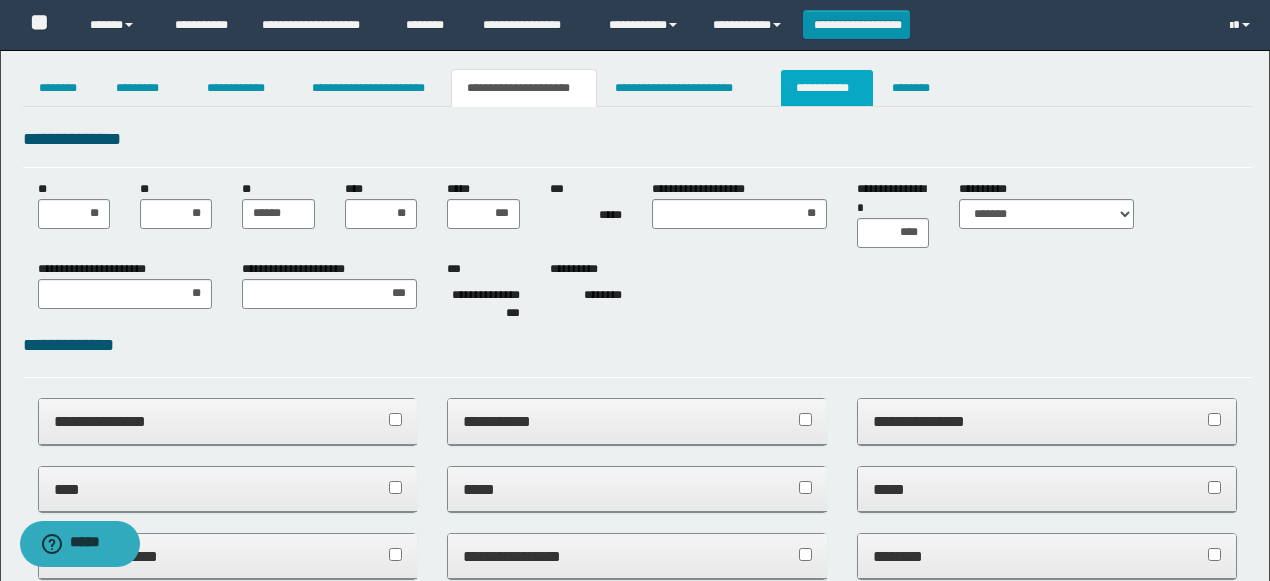 click on "**********" at bounding box center [827, 88] 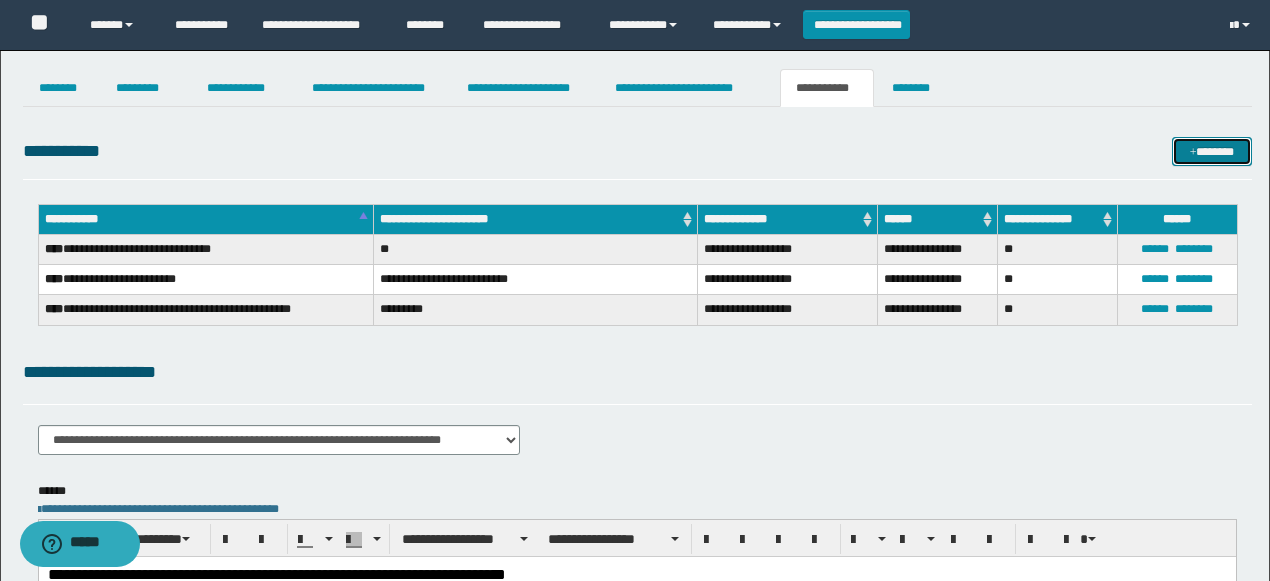 click on "*******" at bounding box center (1211, 151) 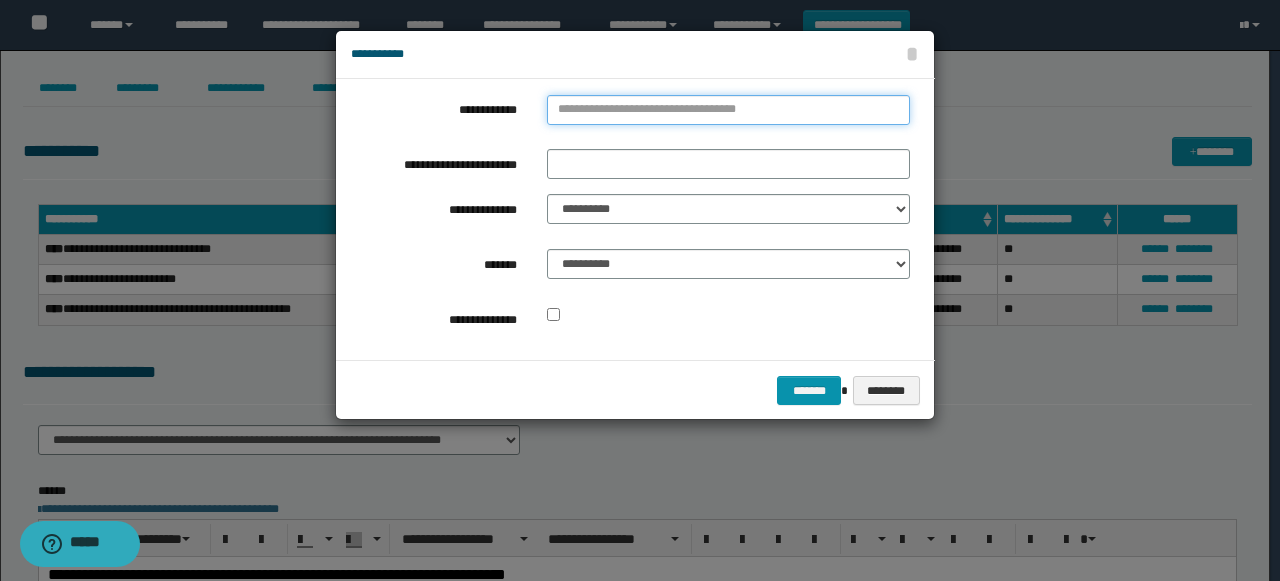 type on "**********" 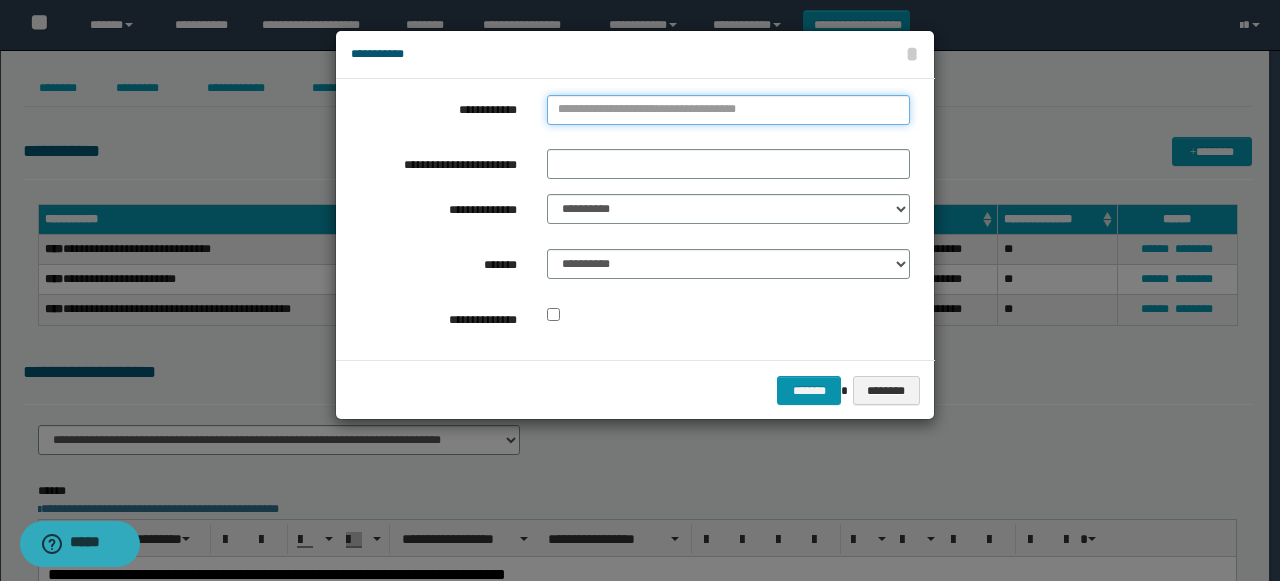 click on "**********" at bounding box center (728, 110) 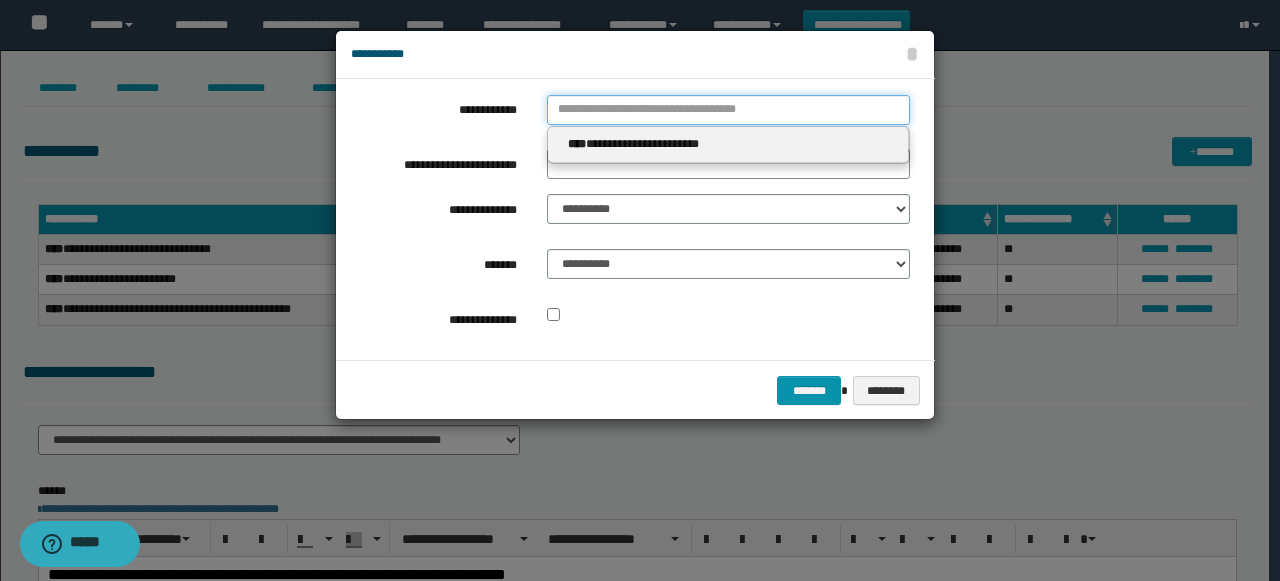 type 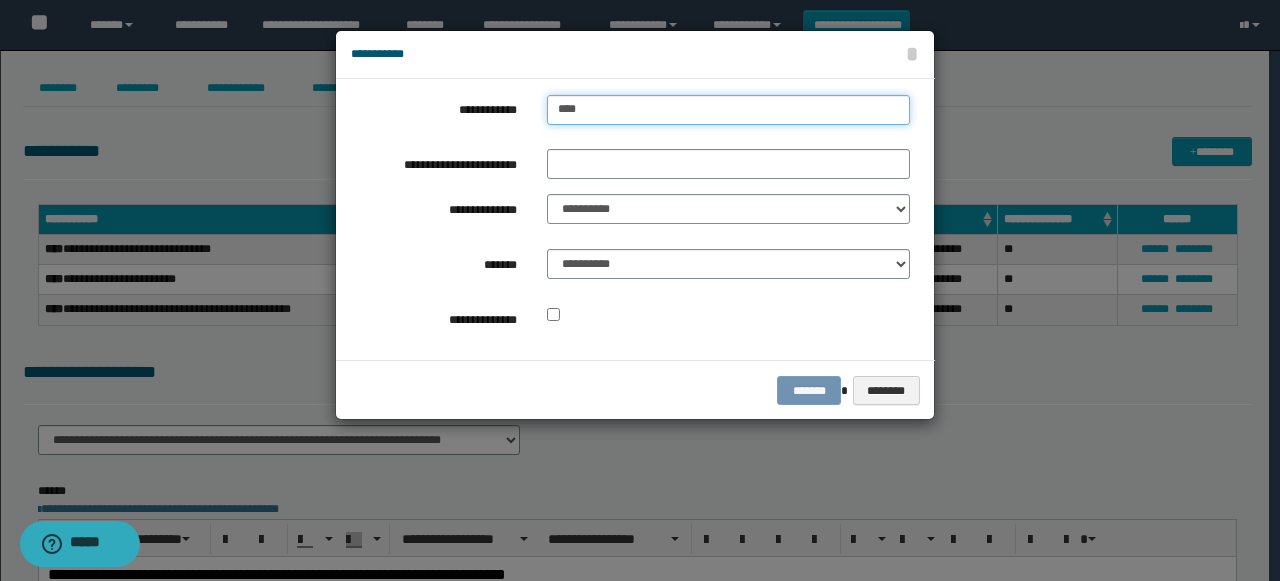 type on "*****" 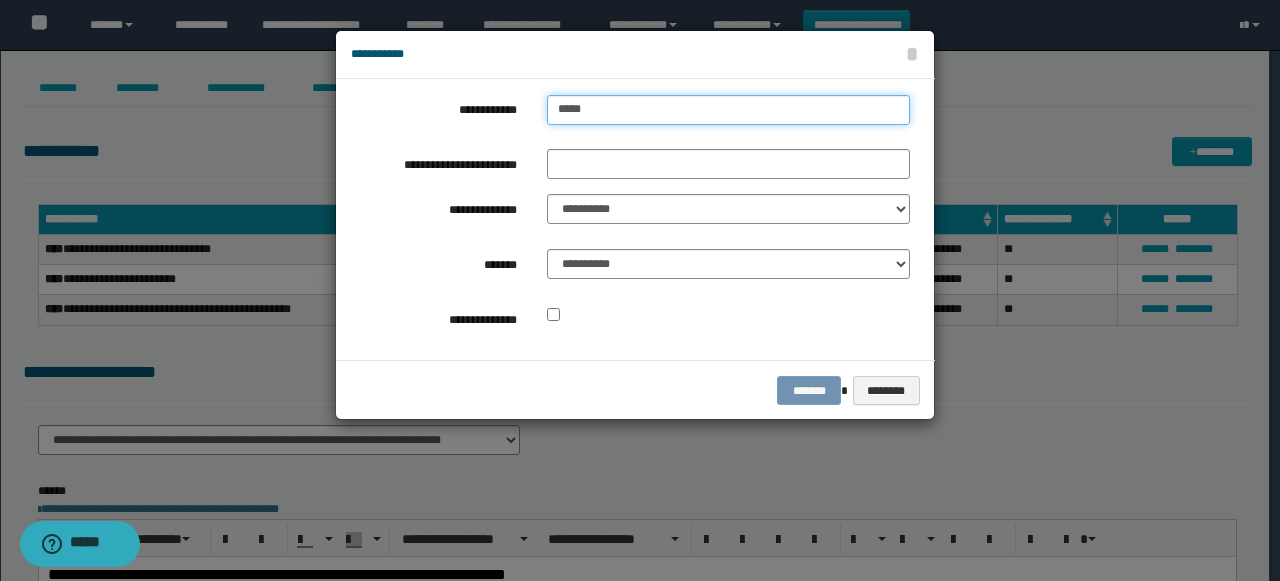 type on "**********" 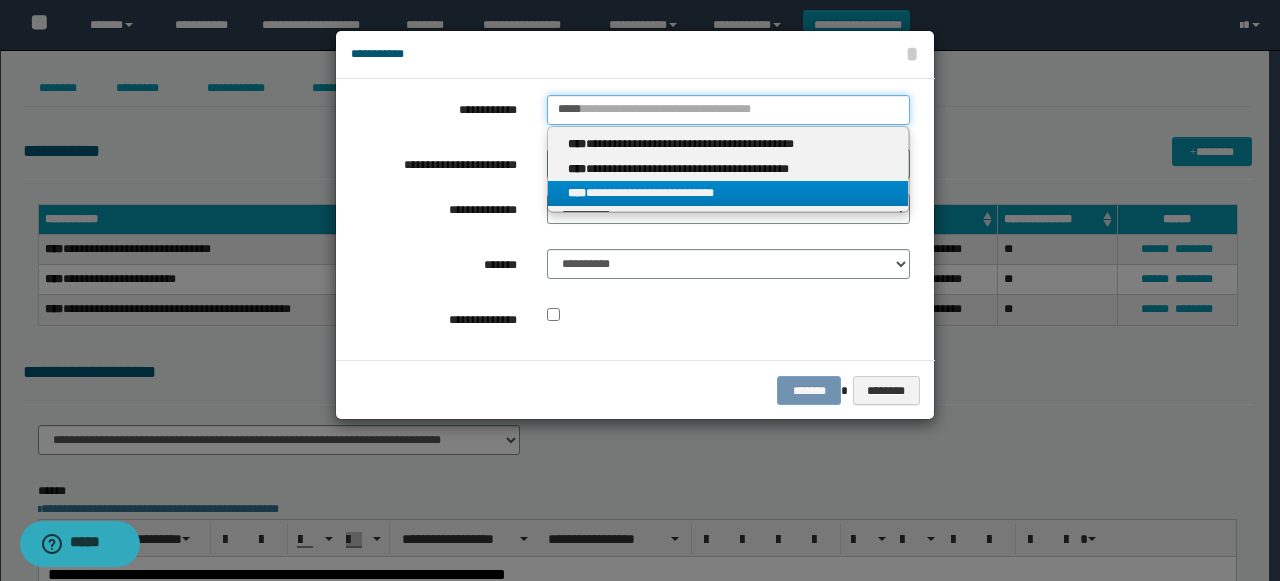 type on "*****" 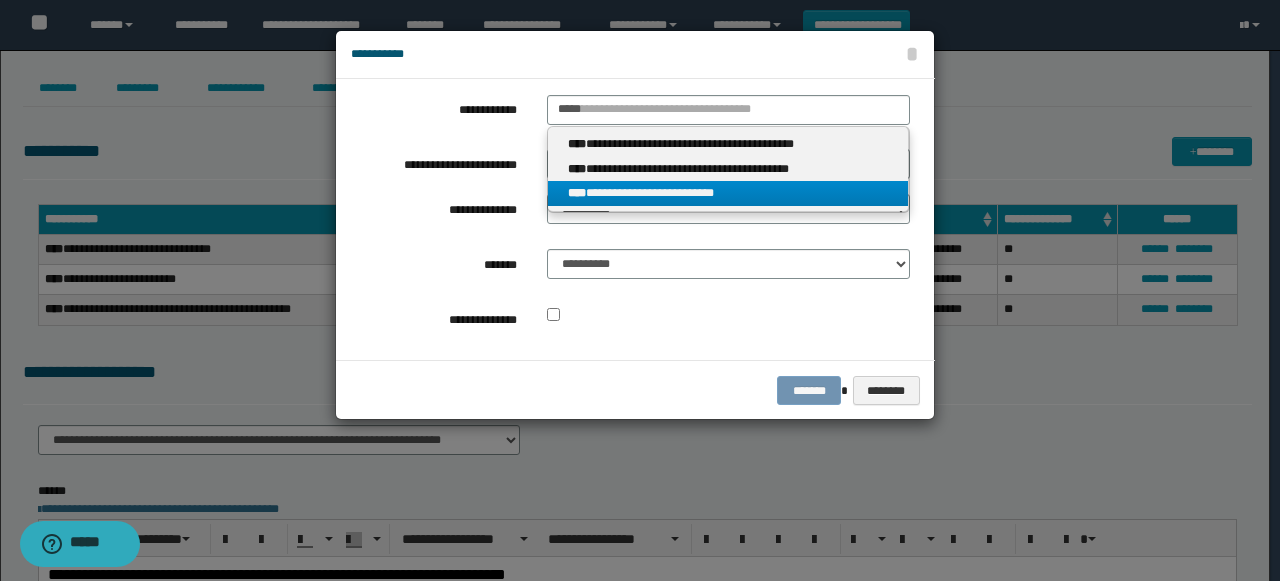 click on "**********" at bounding box center (728, 193) 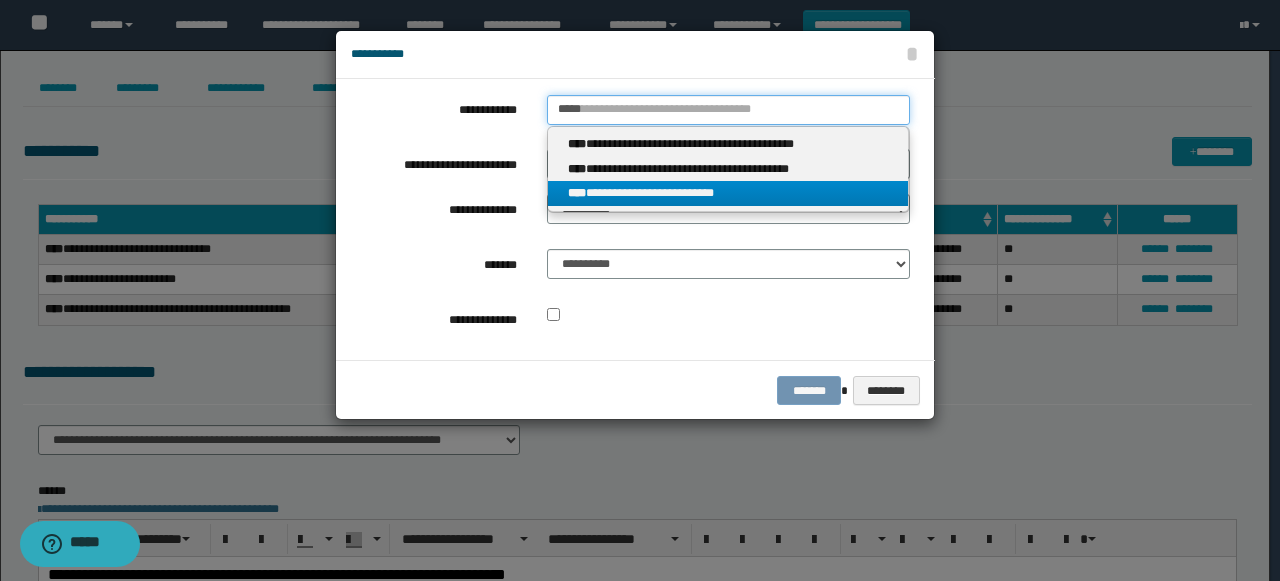 type 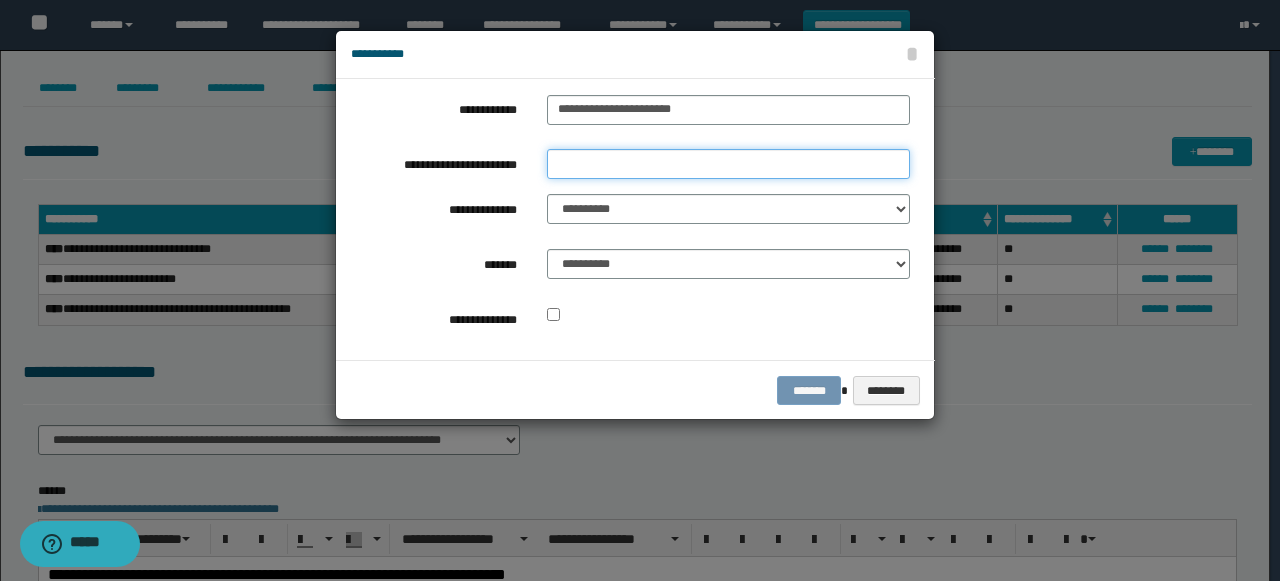 drag, startPoint x: 572, startPoint y: 161, endPoint x: 599, endPoint y: 188, distance: 38.183765 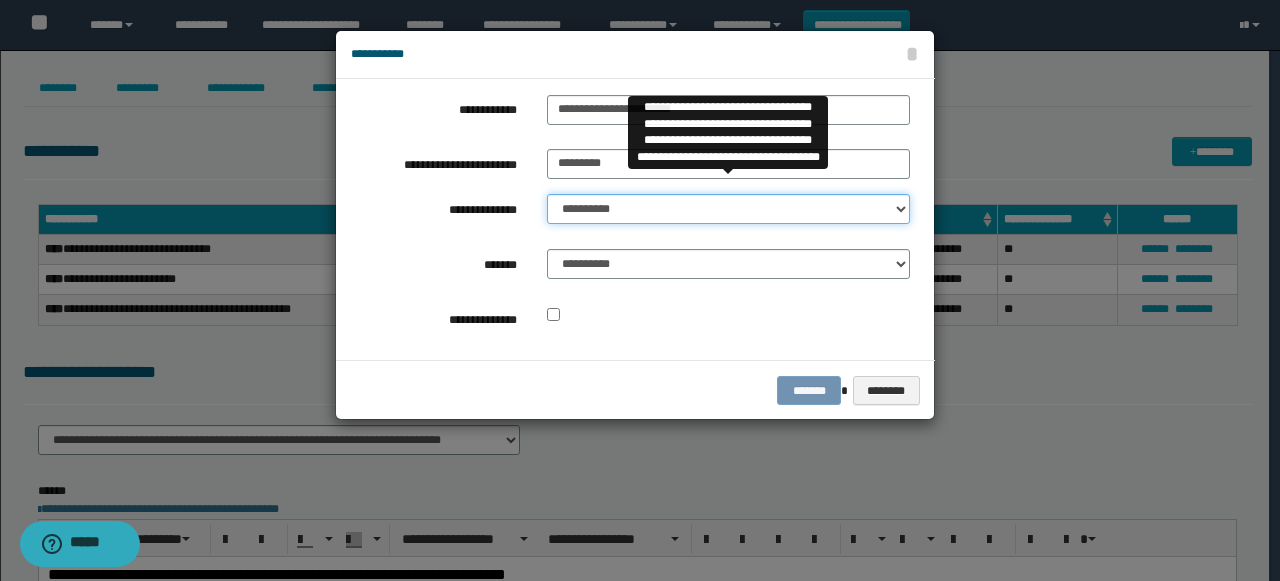drag, startPoint x: 576, startPoint y: 208, endPoint x: 597, endPoint y: 222, distance: 25.23886 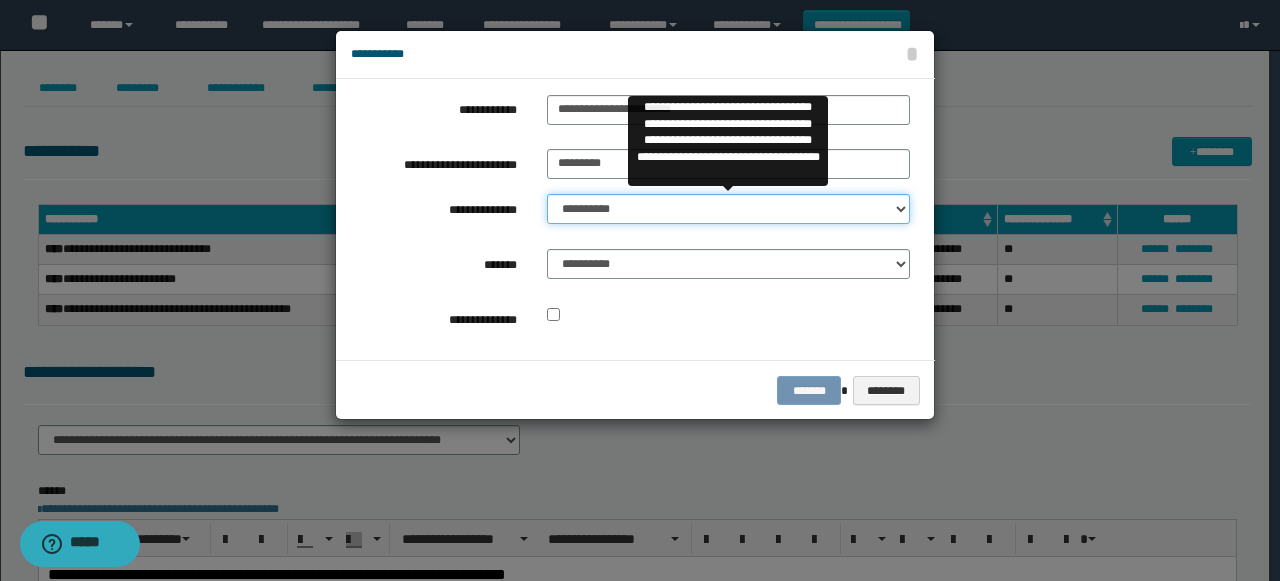select on "**" 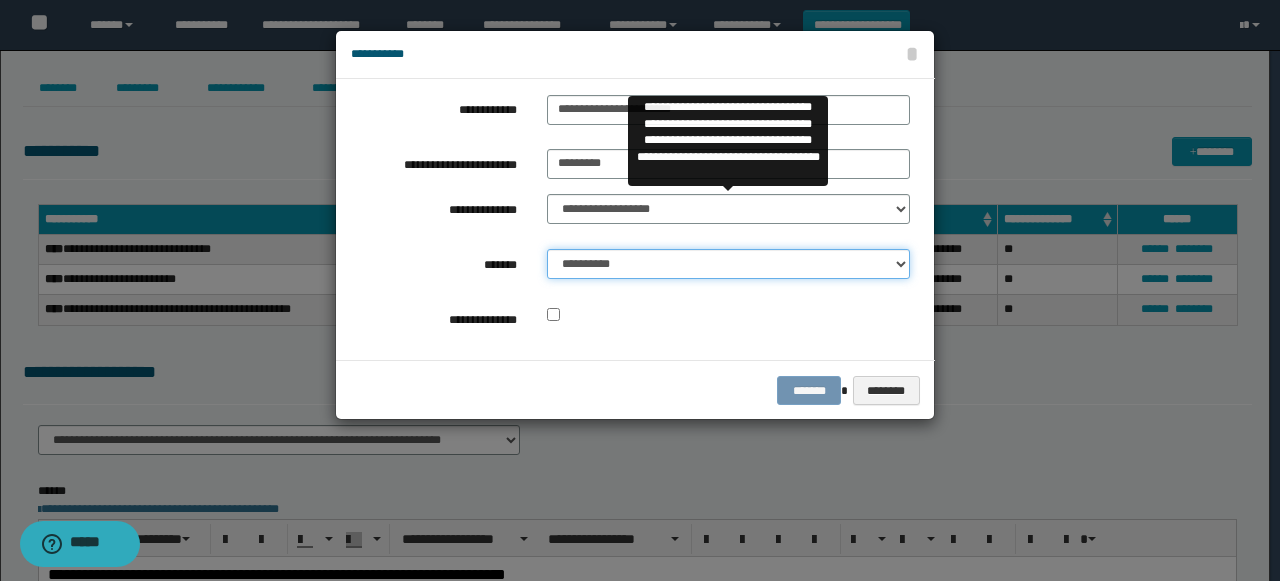 click on "**********" at bounding box center (728, 264) 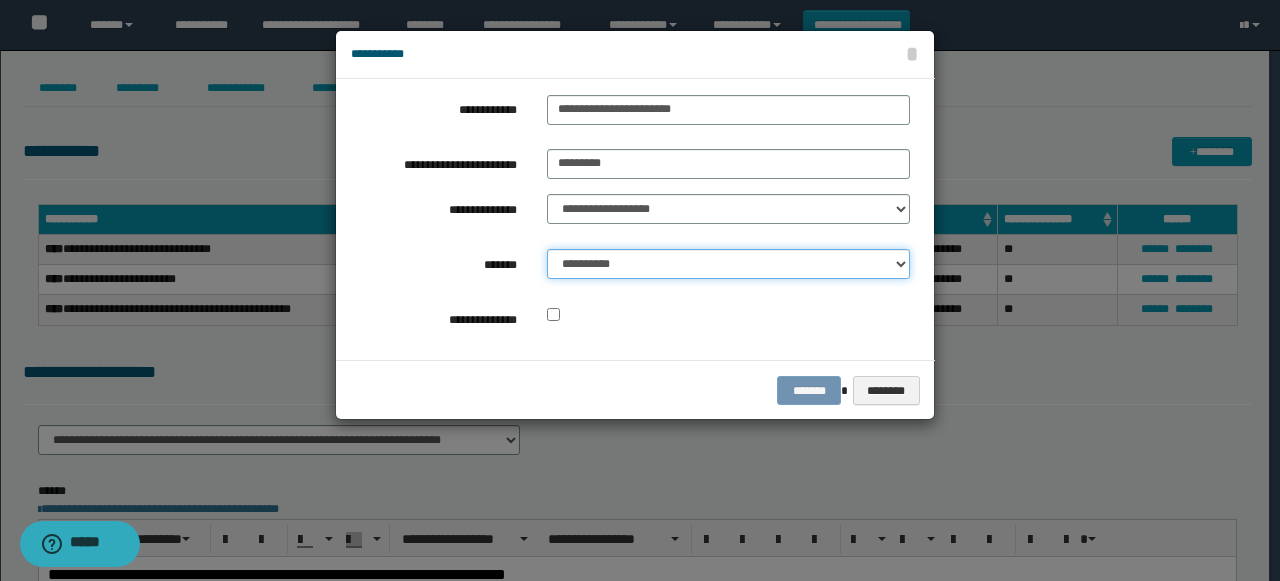 select on "*" 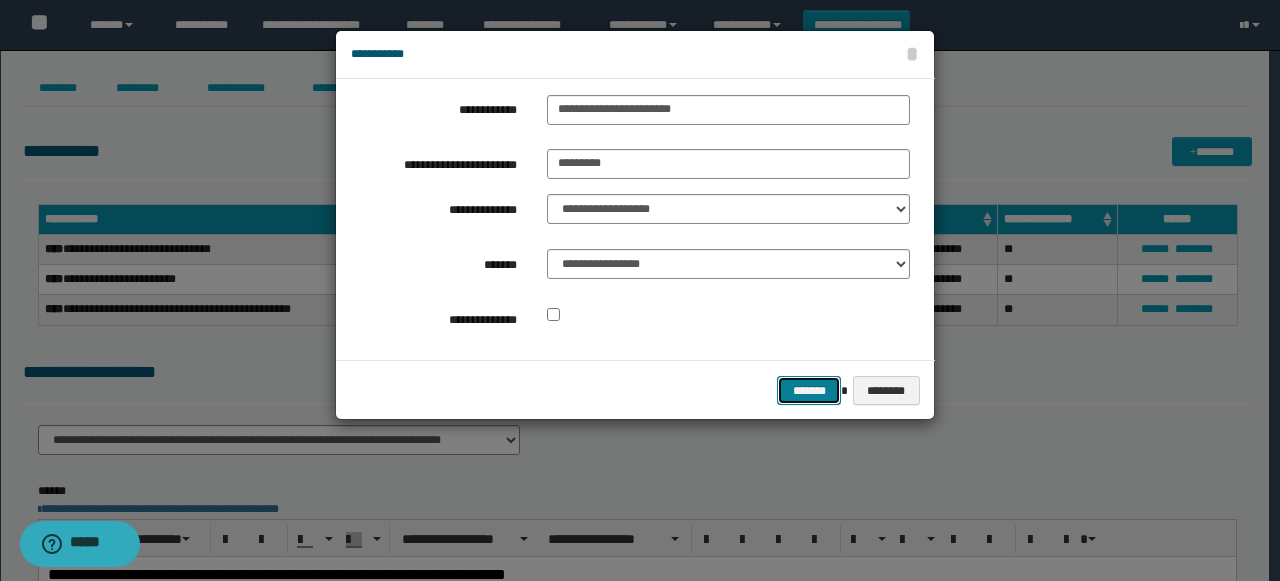 click on "*******" at bounding box center [809, 390] 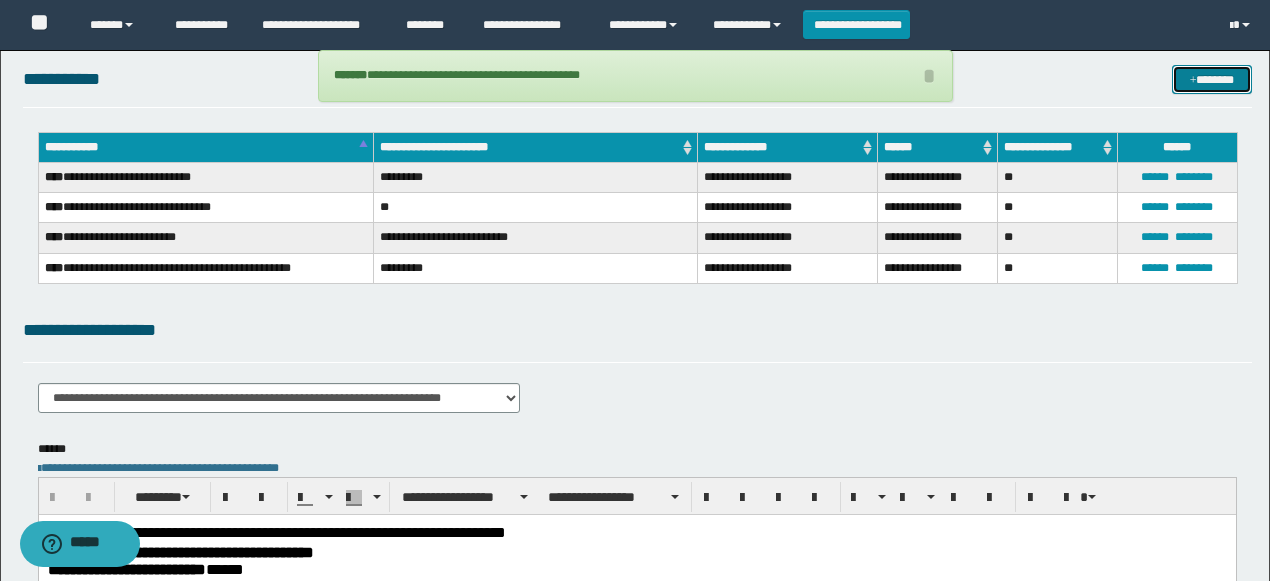 scroll, scrollTop: 336, scrollLeft: 0, axis: vertical 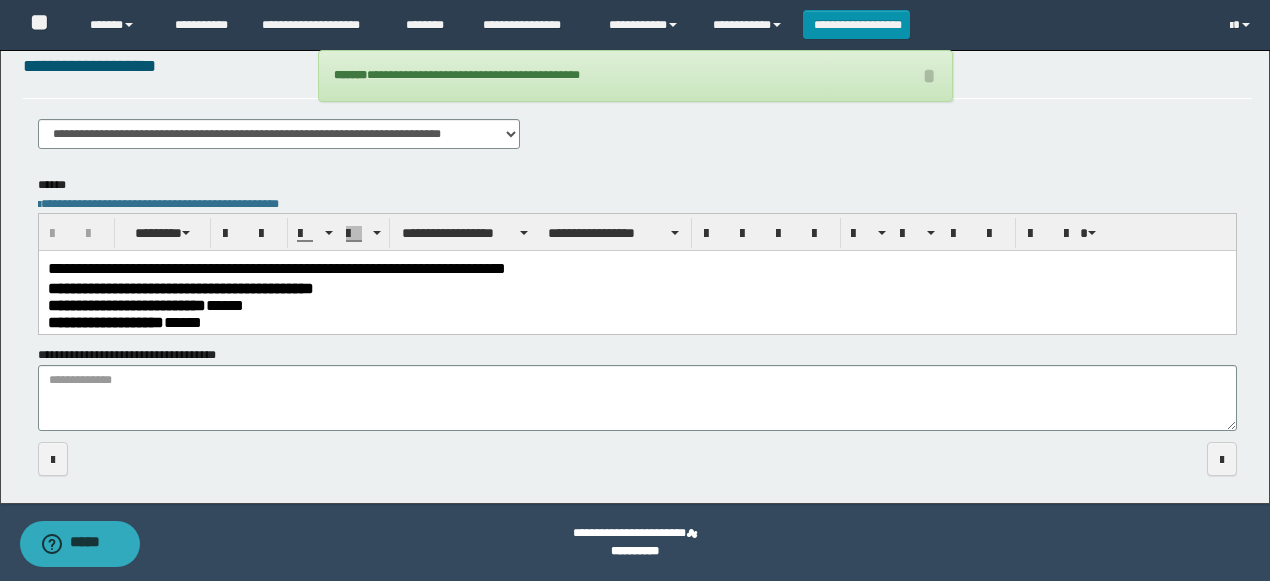 drag, startPoint x: 681, startPoint y: 347, endPoint x: 618, endPoint y: 61, distance: 292.85663 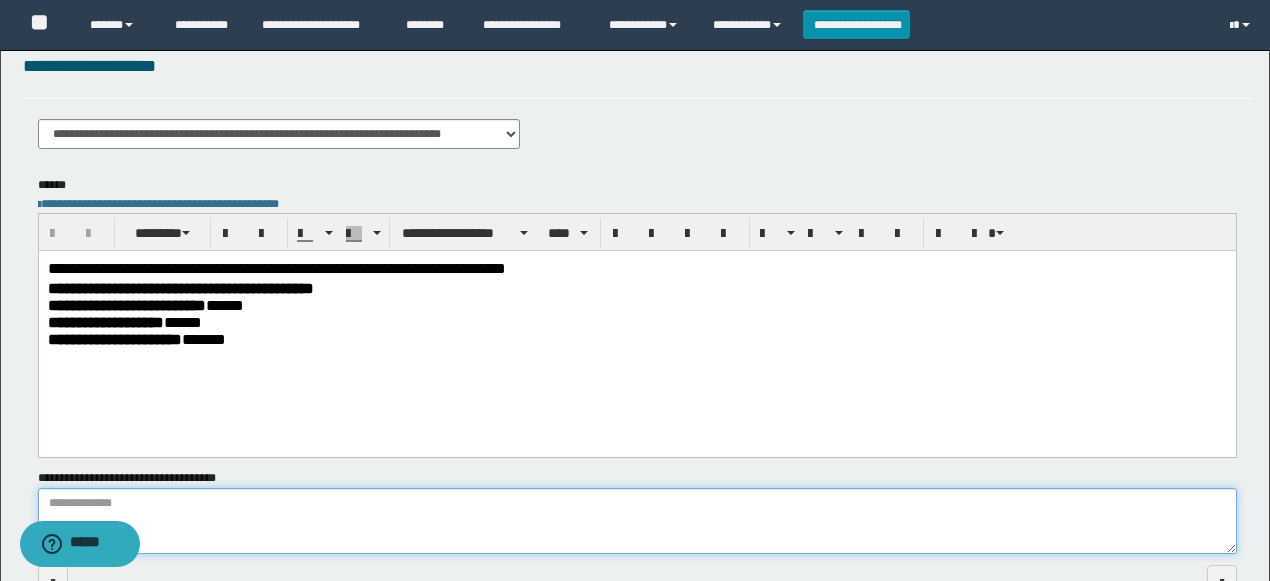 drag, startPoint x: 354, startPoint y: 535, endPoint x: 366, endPoint y: 518, distance: 20.808653 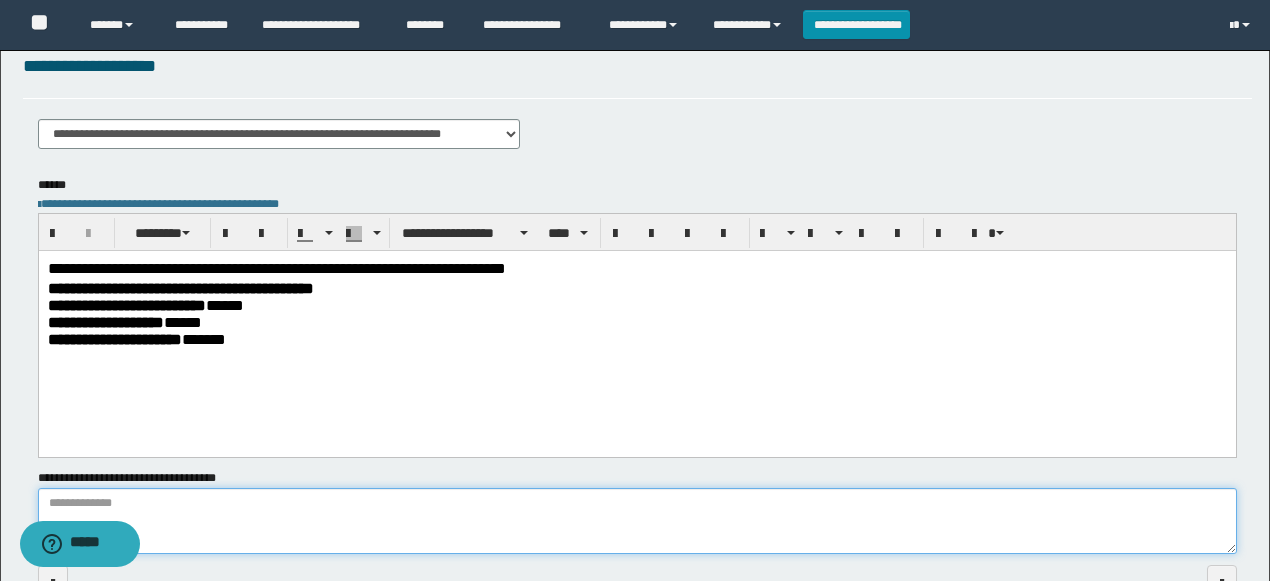 paste on "**********" 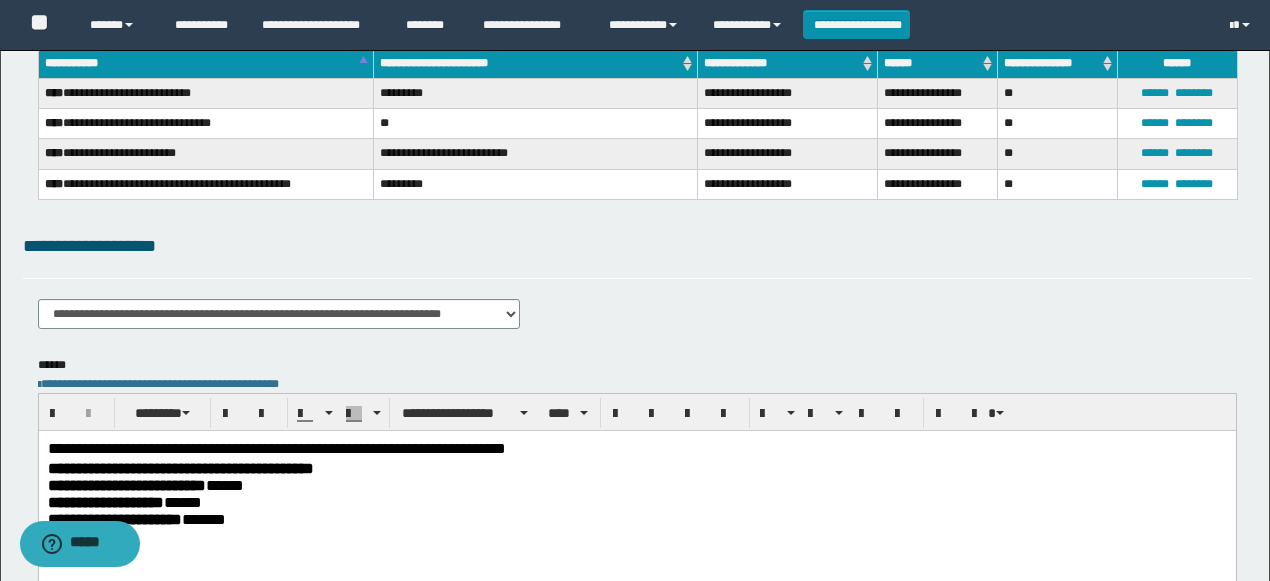 scroll, scrollTop: 0, scrollLeft: 0, axis: both 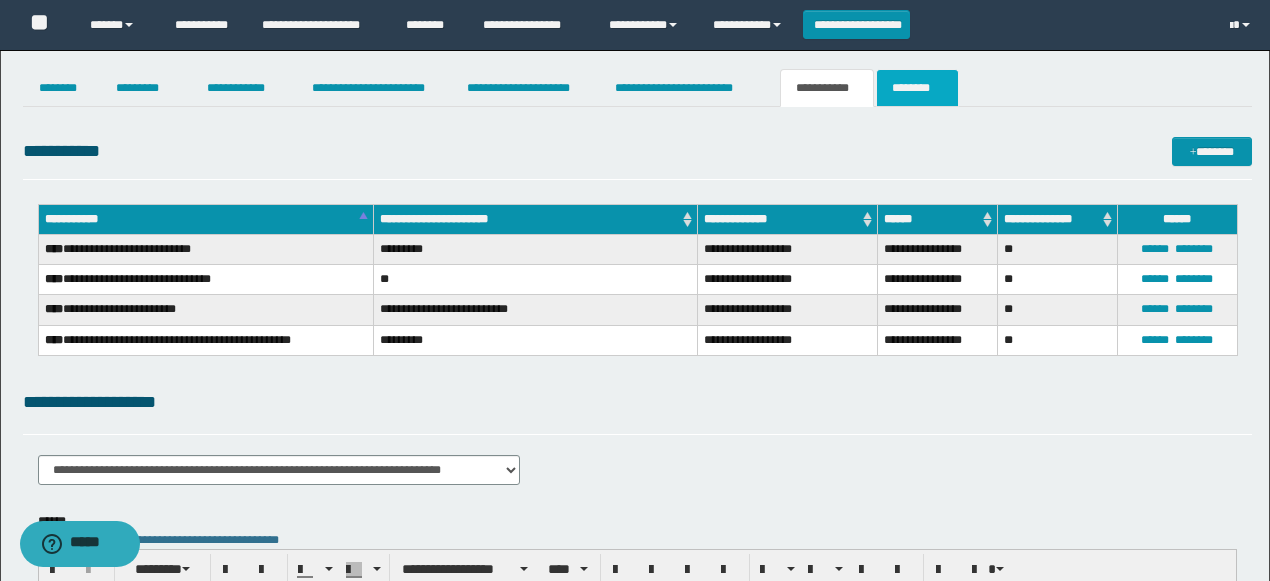 type on "**********" 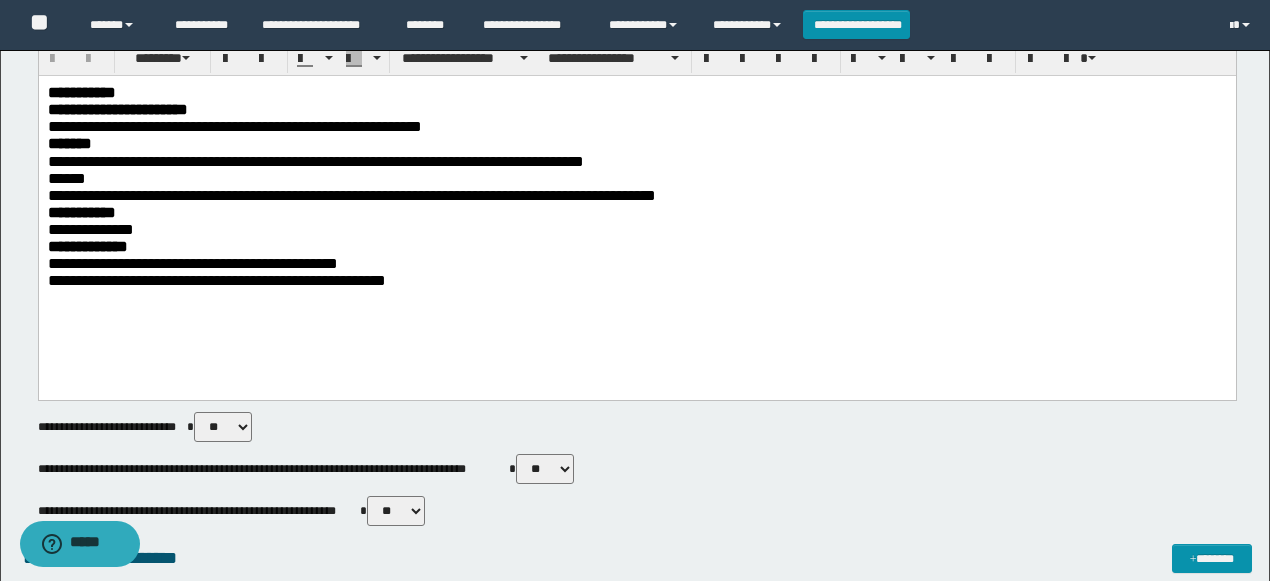 scroll, scrollTop: 133, scrollLeft: 0, axis: vertical 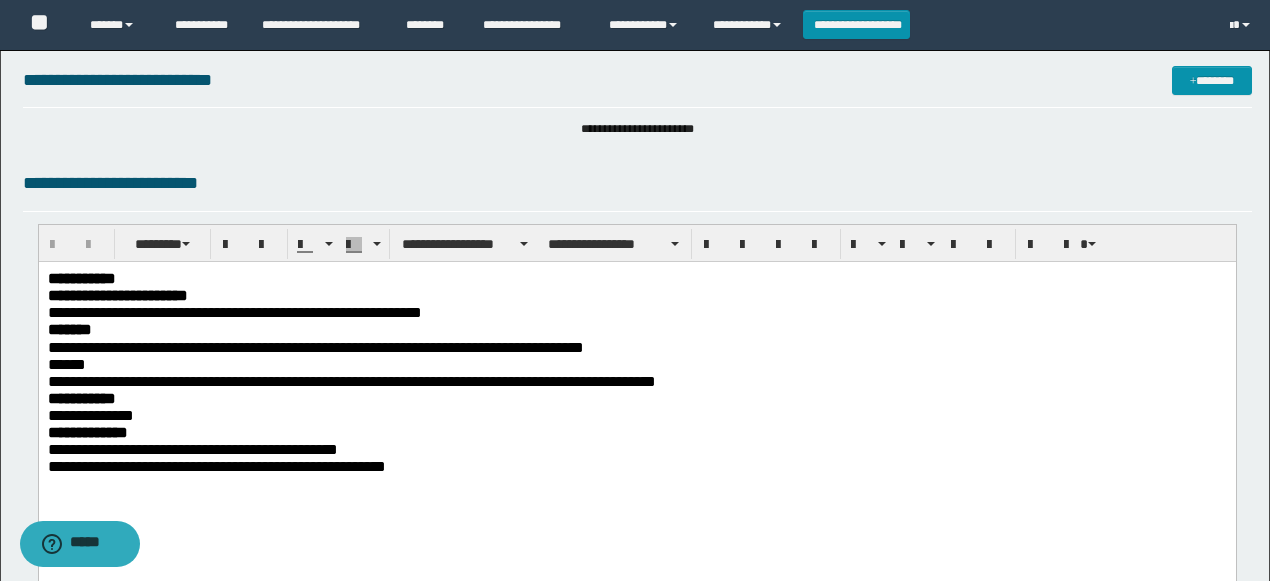 click on "**********" at bounding box center [636, 312] 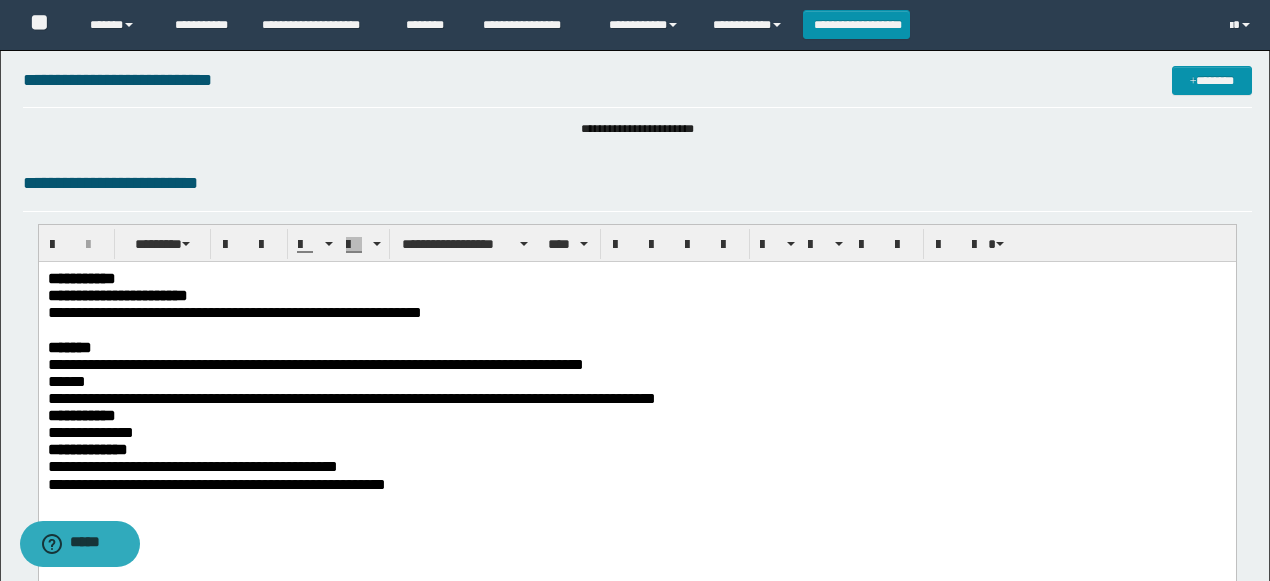 type 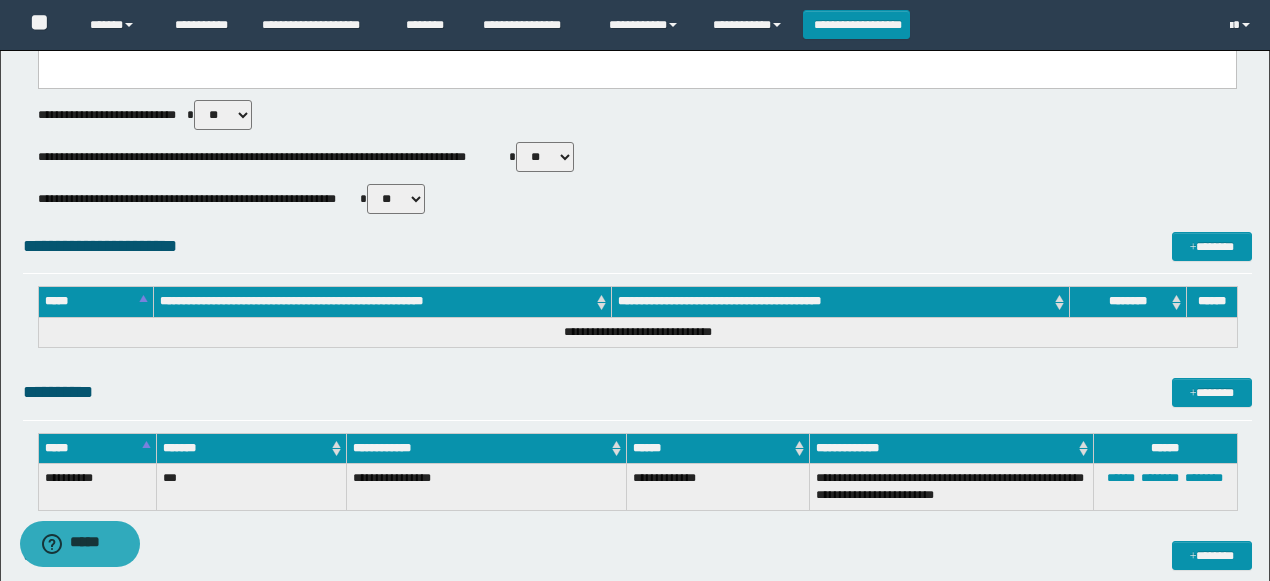 scroll, scrollTop: 800, scrollLeft: 0, axis: vertical 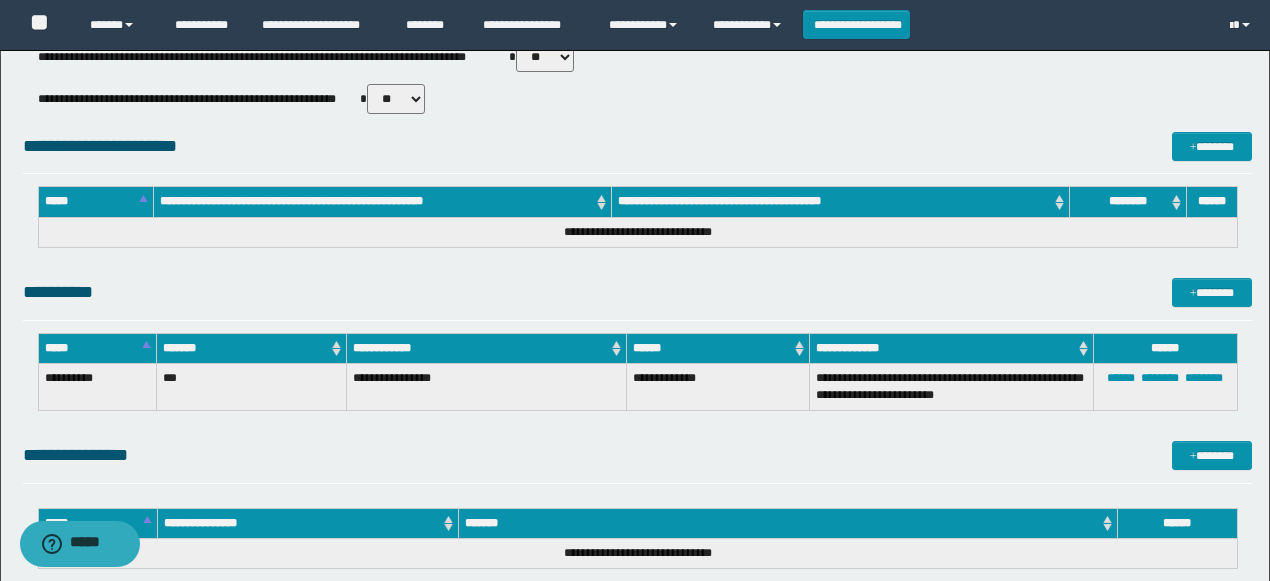 click on "**
**" at bounding box center (545, 57) 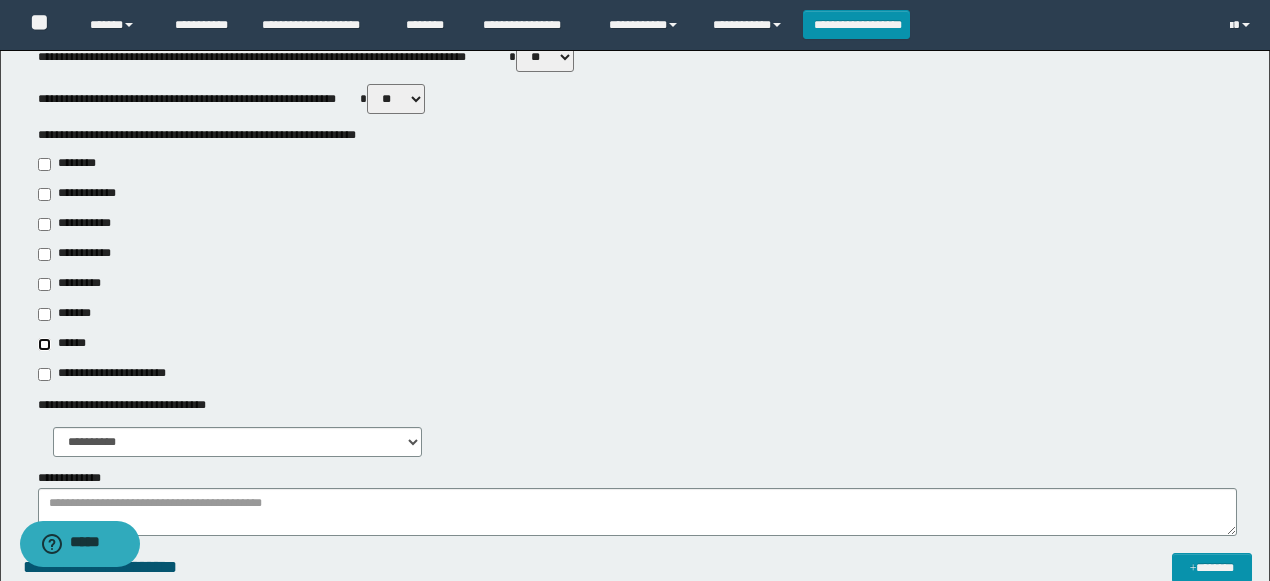 type on "******" 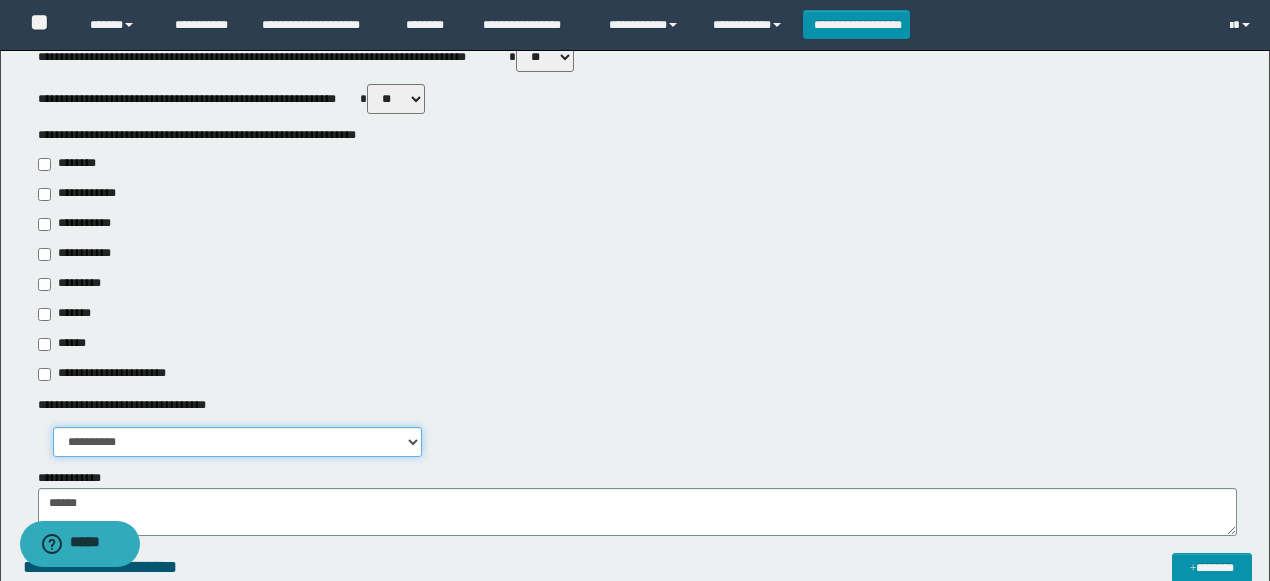 drag, startPoint x: 147, startPoint y: 439, endPoint x: 149, endPoint y: 456, distance: 17.117243 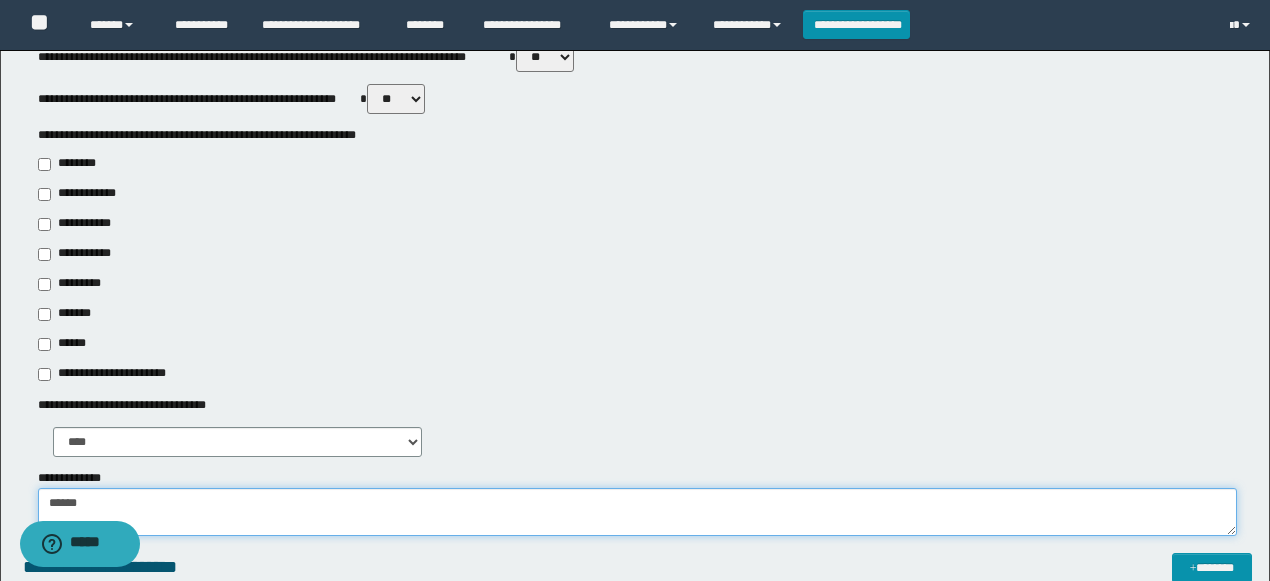 click on "******" at bounding box center (637, 512) 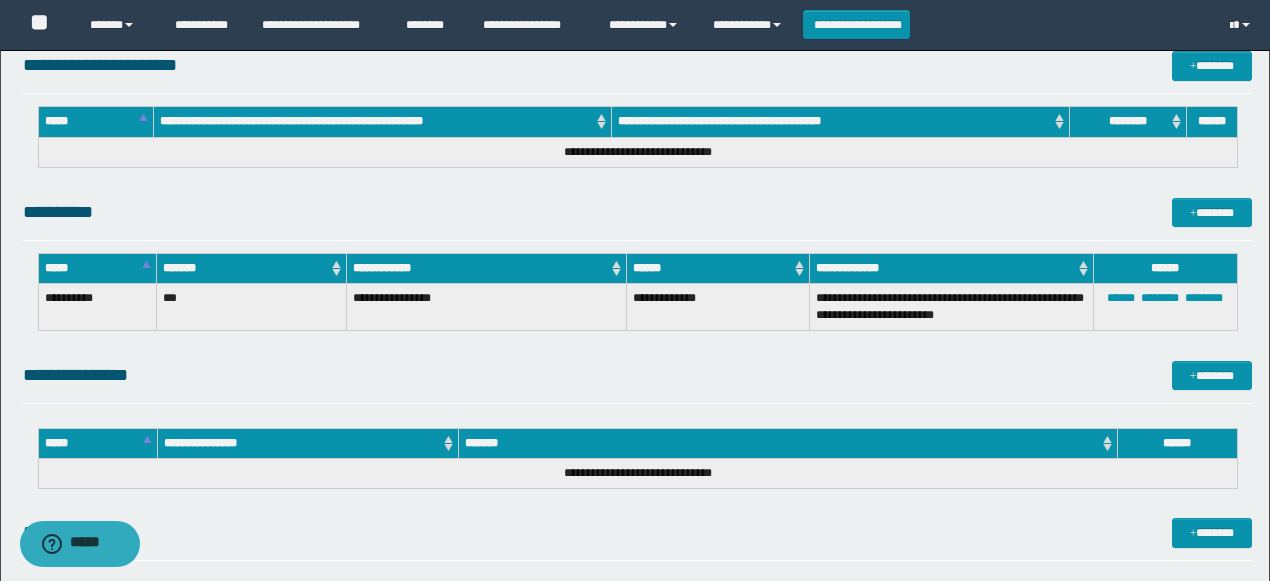 scroll, scrollTop: 1466, scrollLeft: 0, axis: vertical 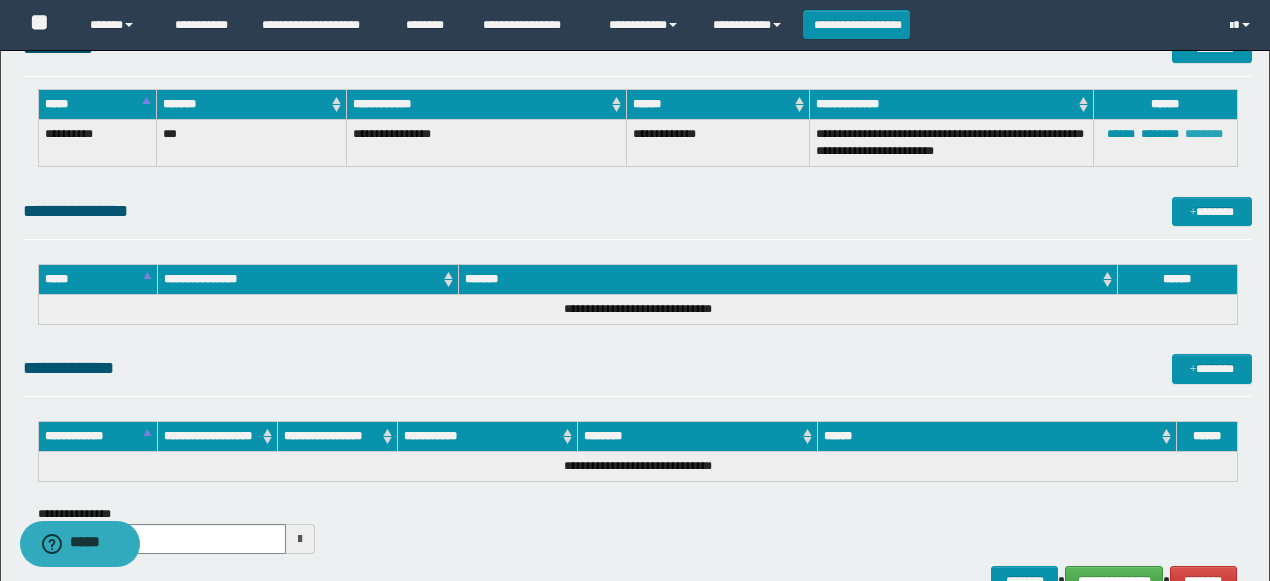 type on "**********" 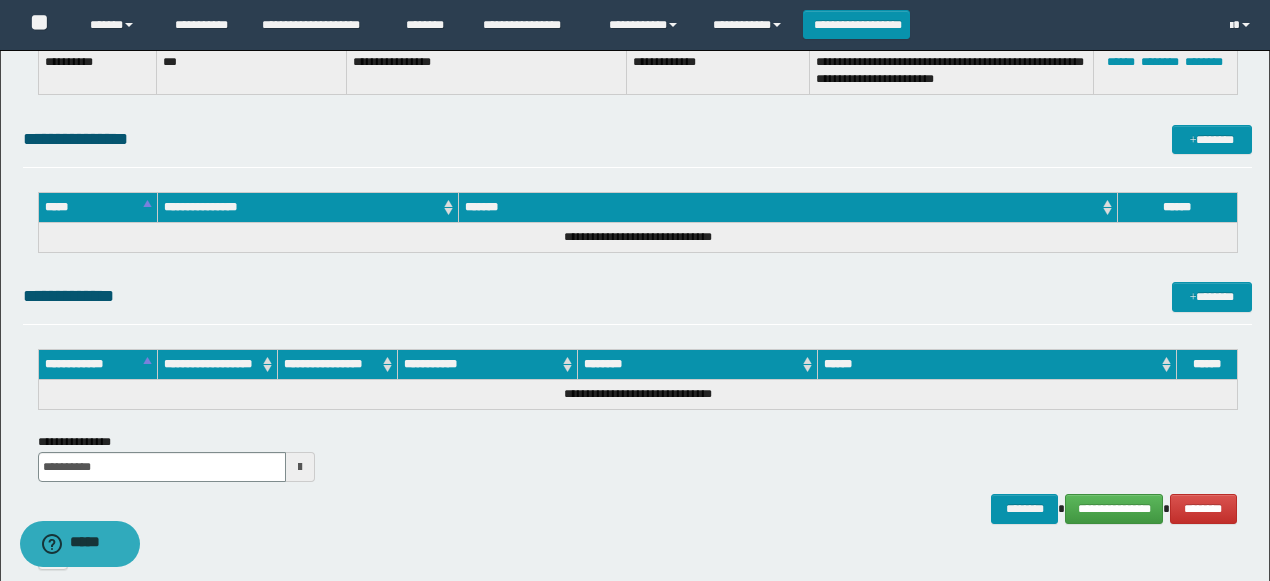 scroll, scrollTop: 1632, scrollLeft: 0, axis: vertical 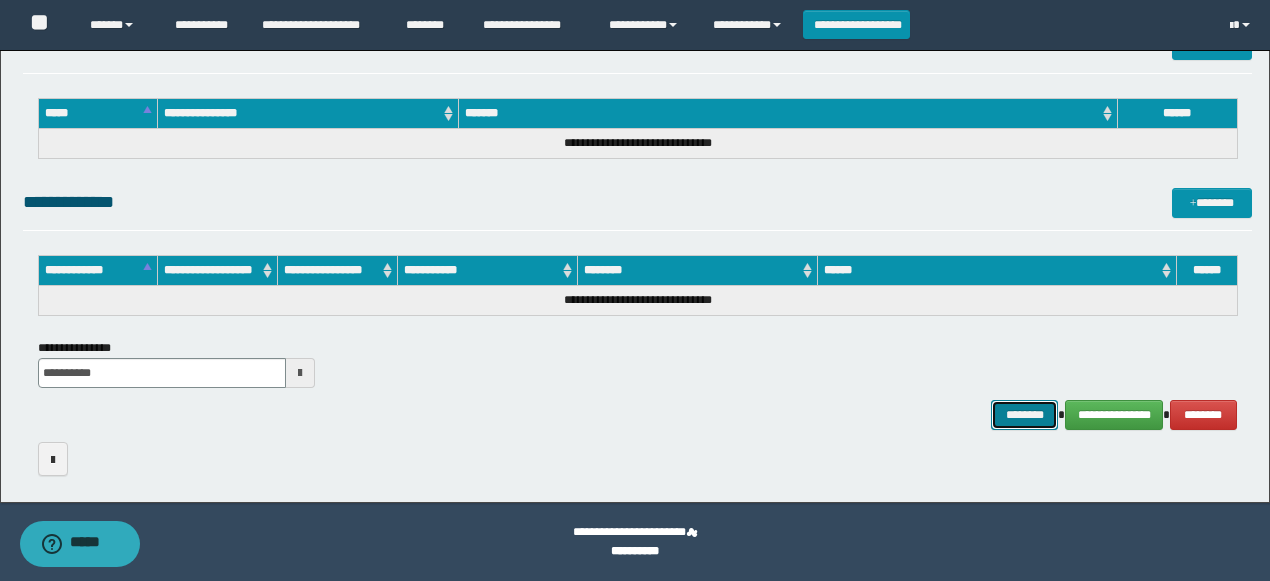 click on "********" at bounding box center (1024, 414) 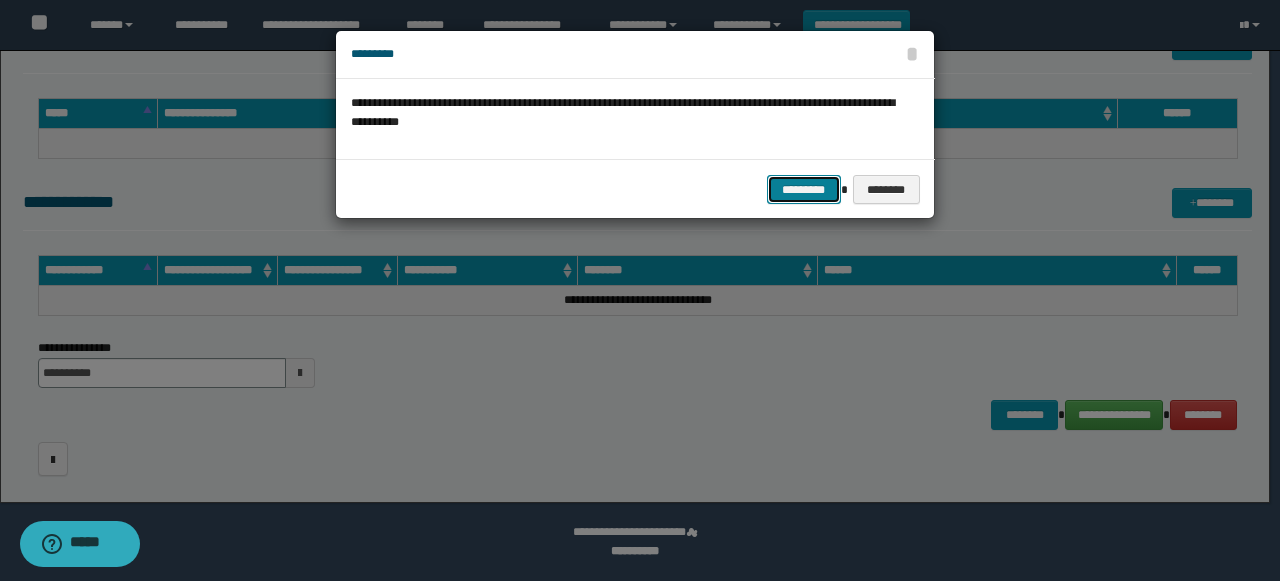 click on "*********" at bounding box center [804, 189] 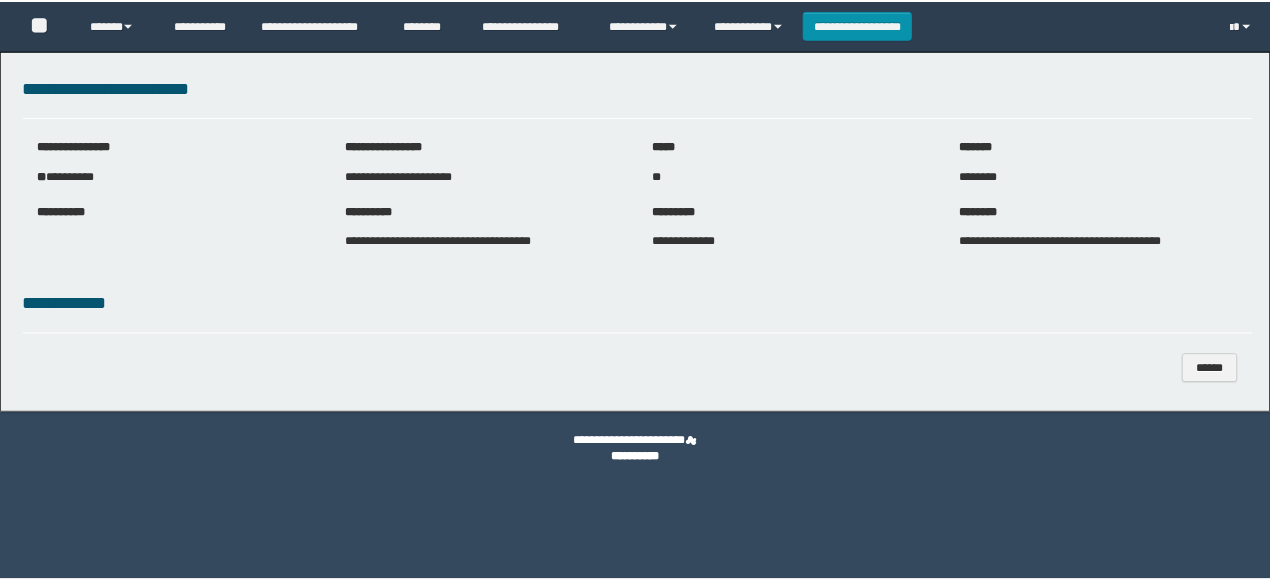 scroll, scrollTop: 0, scrollLeft: 0, axis: both 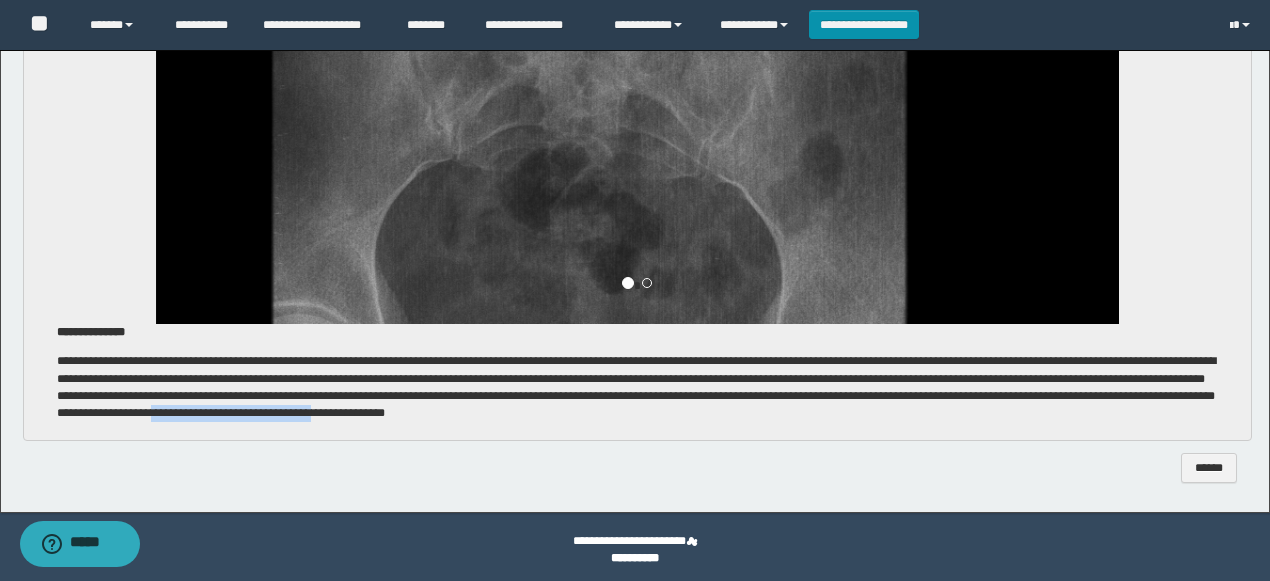 drag, startPoint x: 931, startPoint y: 413, endPoint x: 772, endPoint y: 417, distance: 159.05031 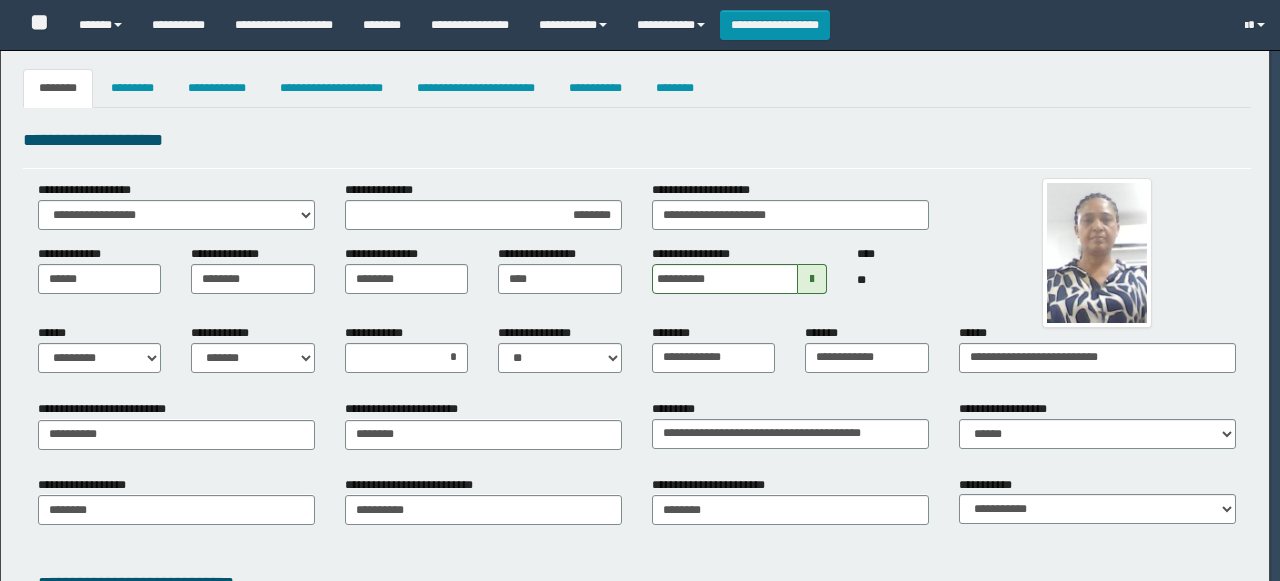 select on "*" 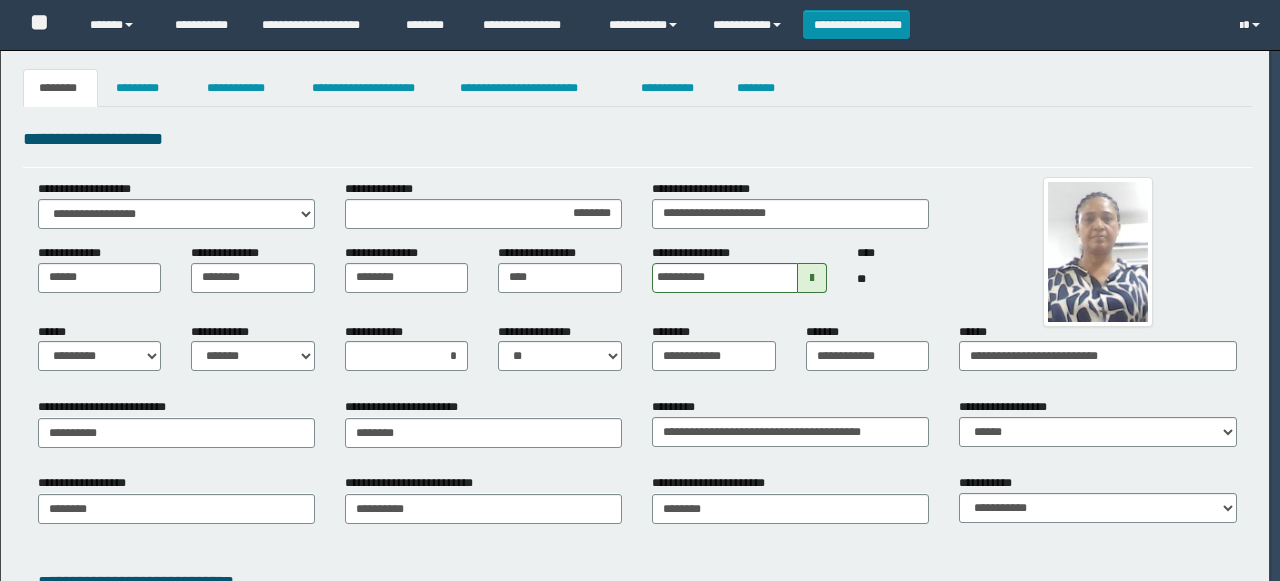 scroll, scrollTop: 0, scrollLeft: 0, axis: both 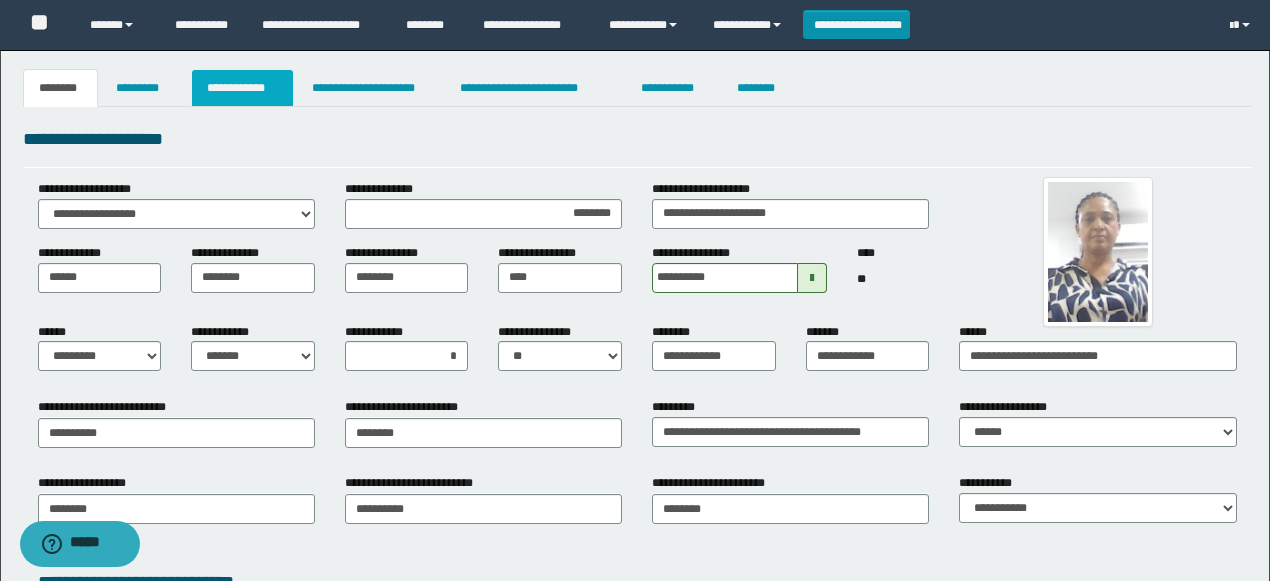 click on "**********" at bounding box center [243, 88] 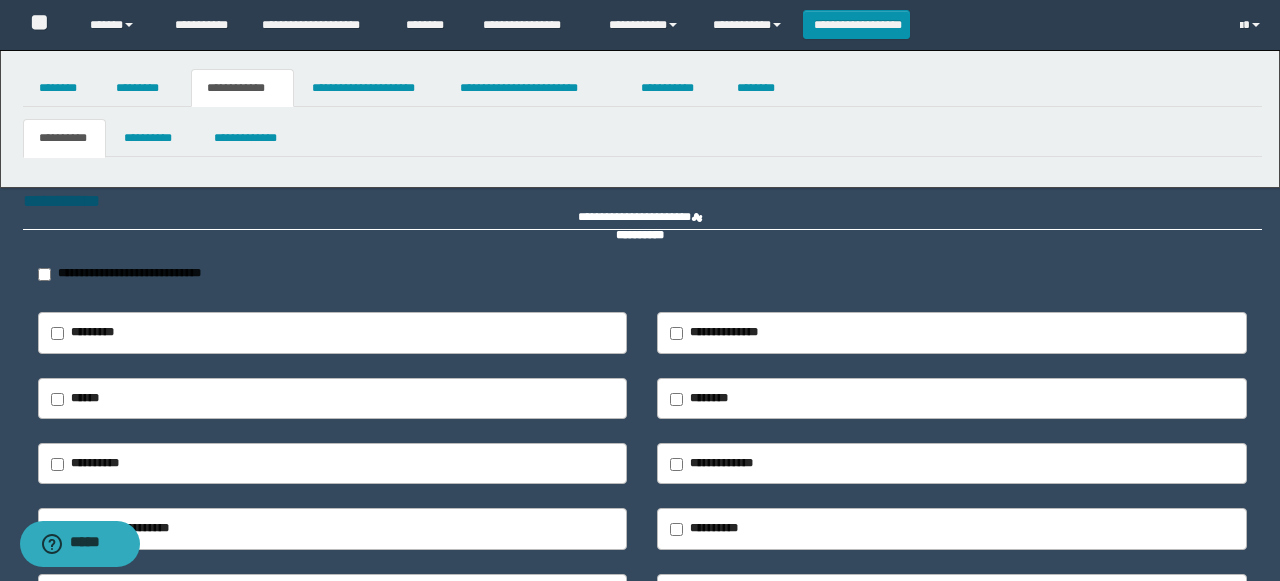 click on "**********" at bounding box center (640, 290) 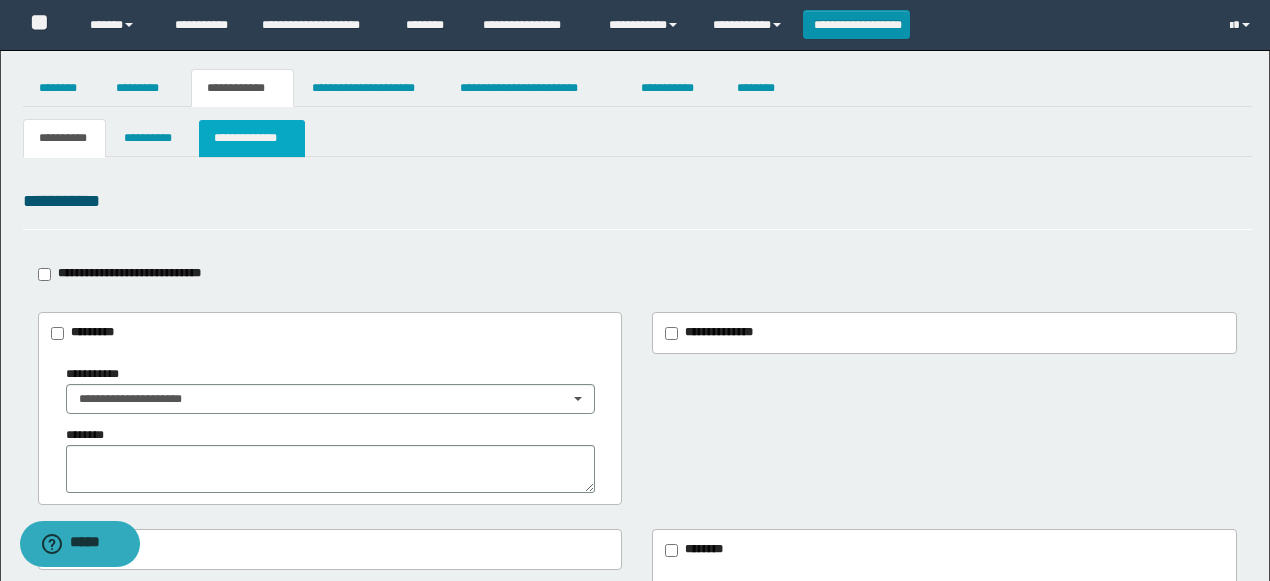 click on "**********" at bounding box center (252, 138) 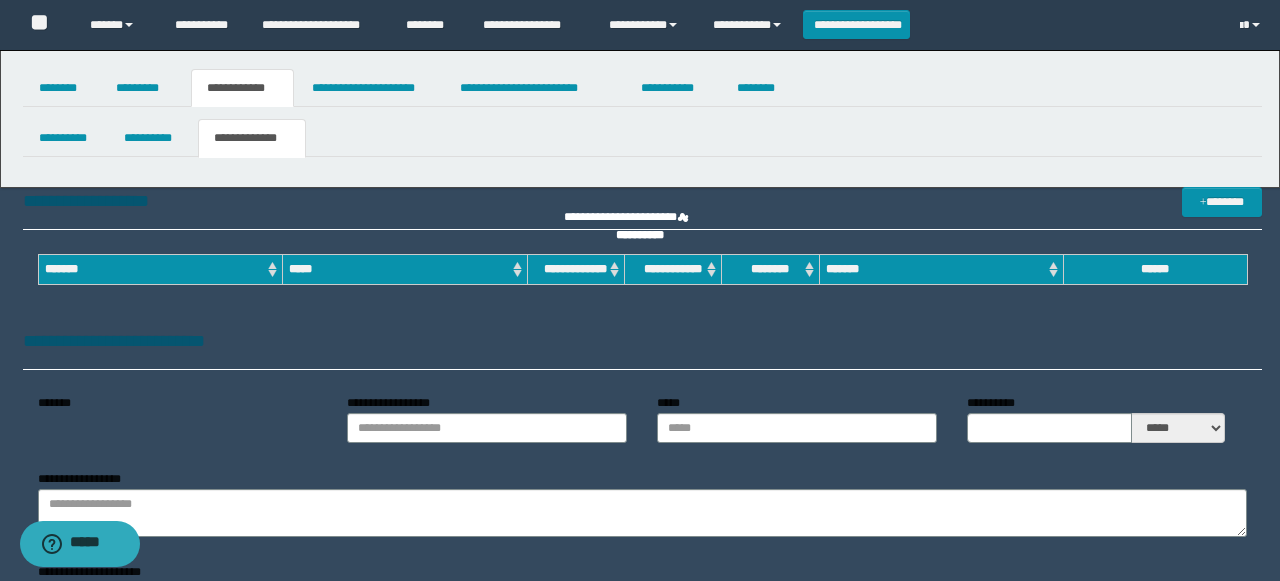 type on "*********" 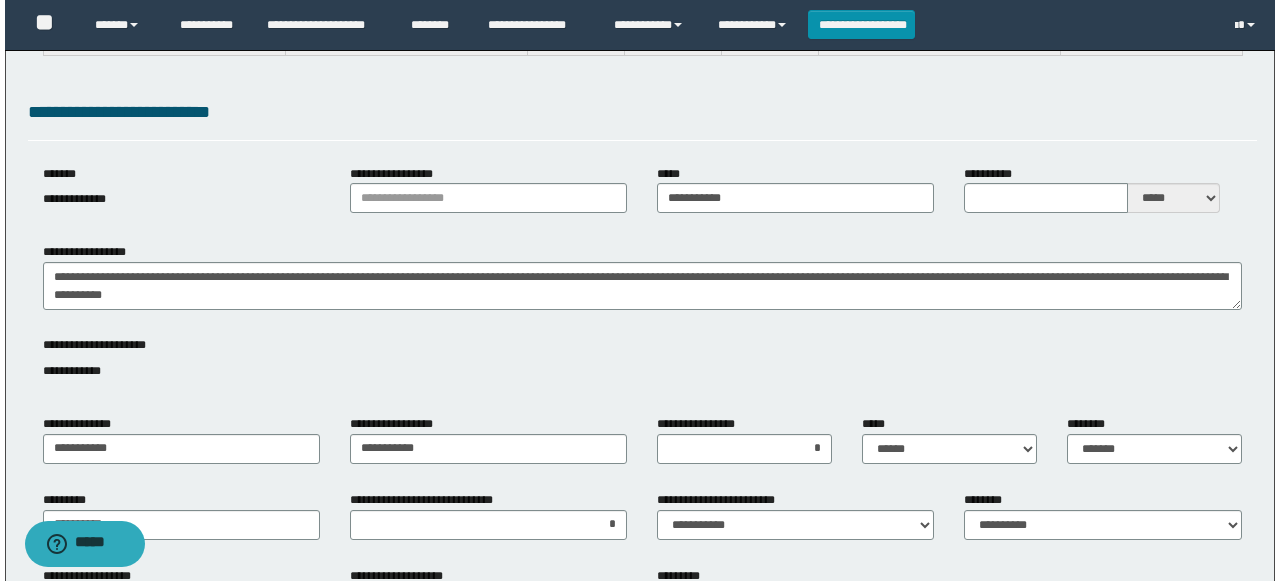 scroll, scrollTop: 0, scrollLeft: 0, axis: both 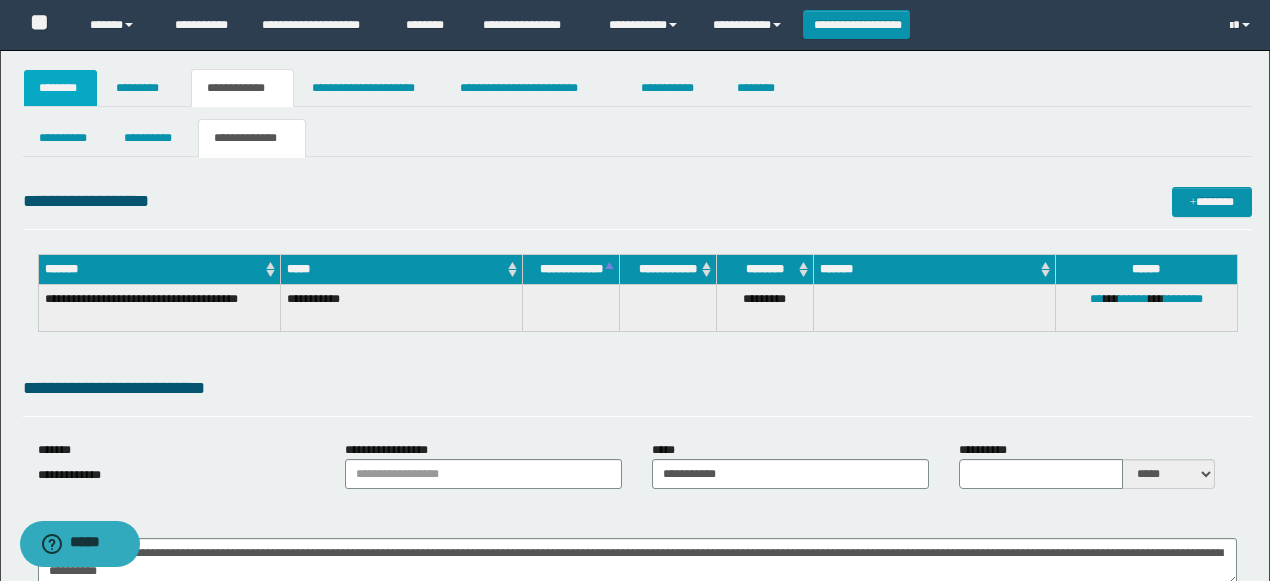 click on "********" at bounding box center [61, 88] 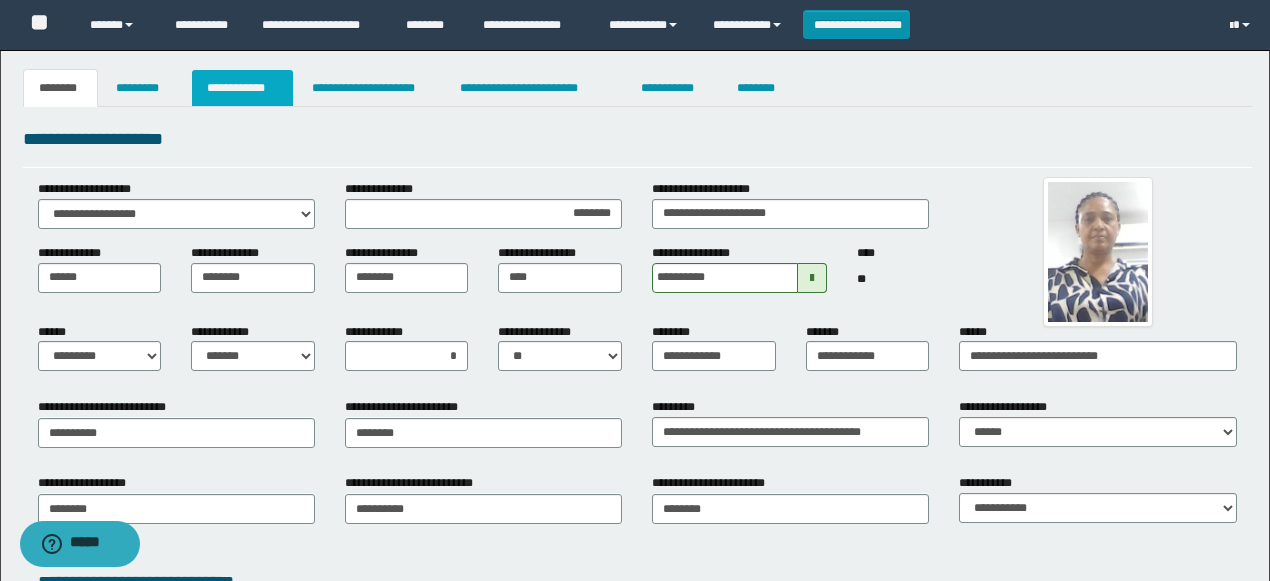 click on "**********" at bounding box center [243, 88] 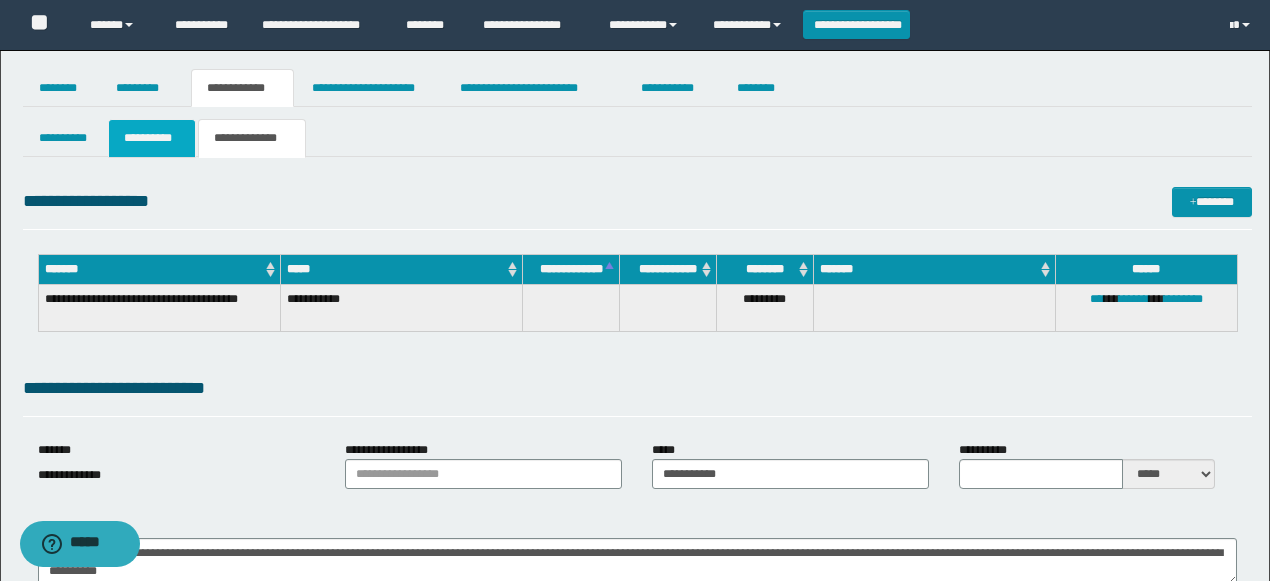 click on "**********" at bounding box center [151, 138] 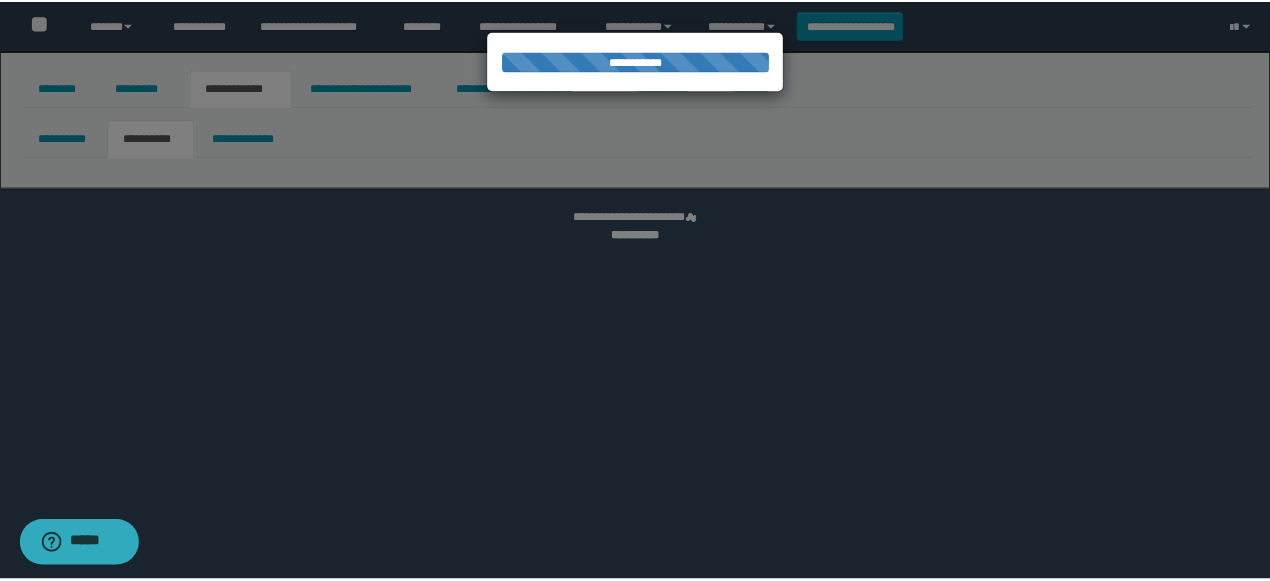 scroll, scrollTop: 0, scrollLeft: 0, axis: both 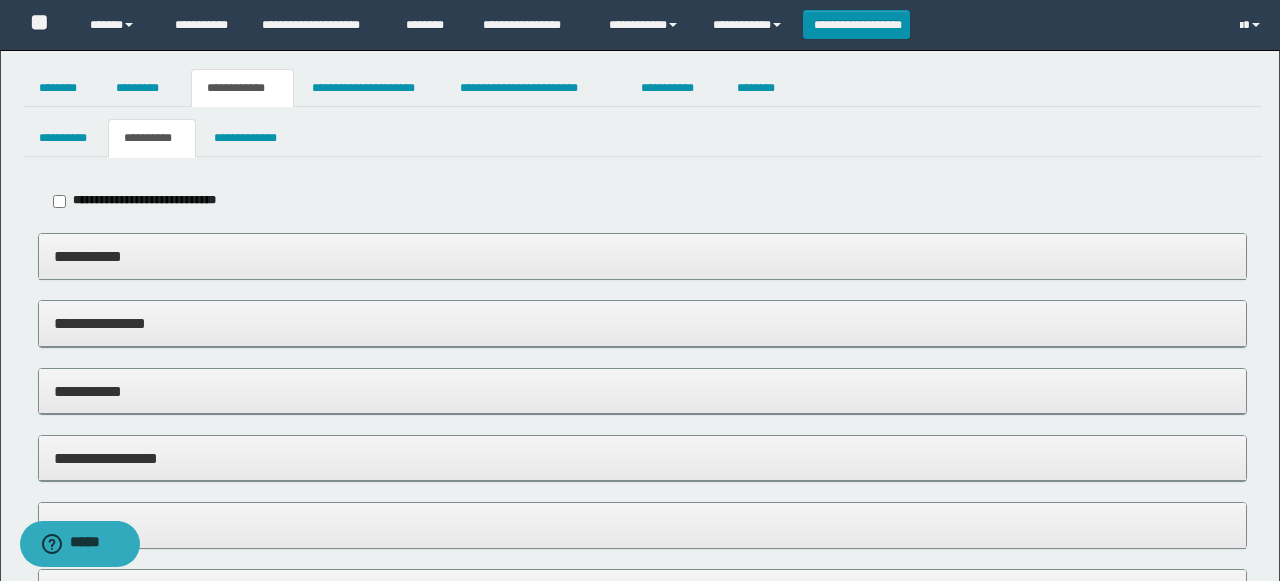 type on "**********" 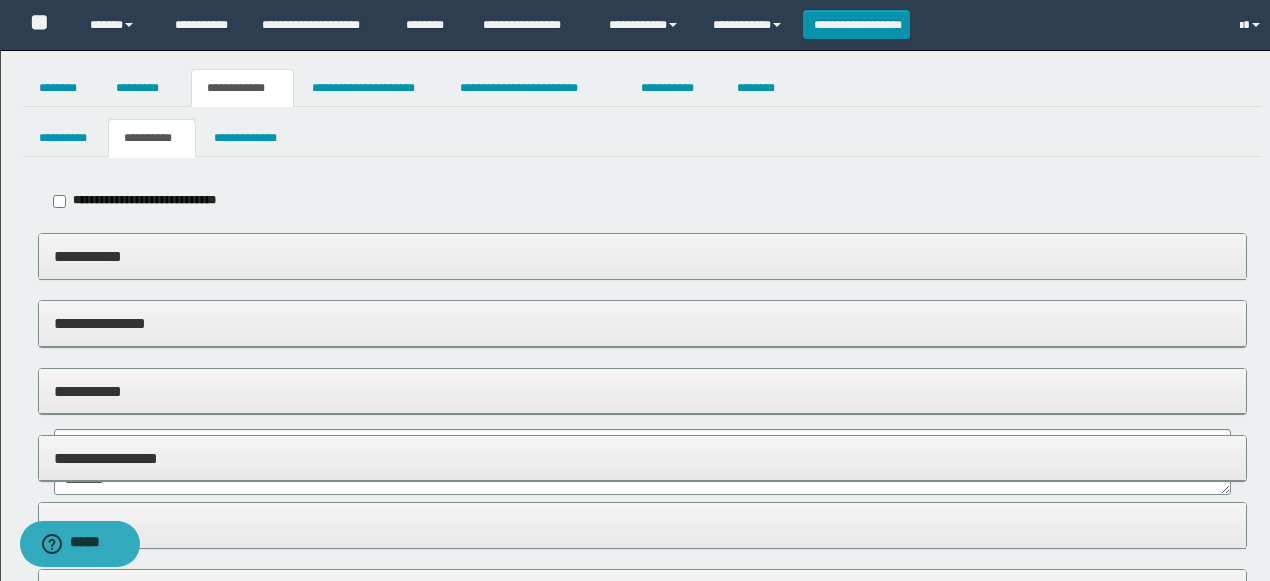 scroll, scrollTop: 0, scrollLeft: 0, axis: both 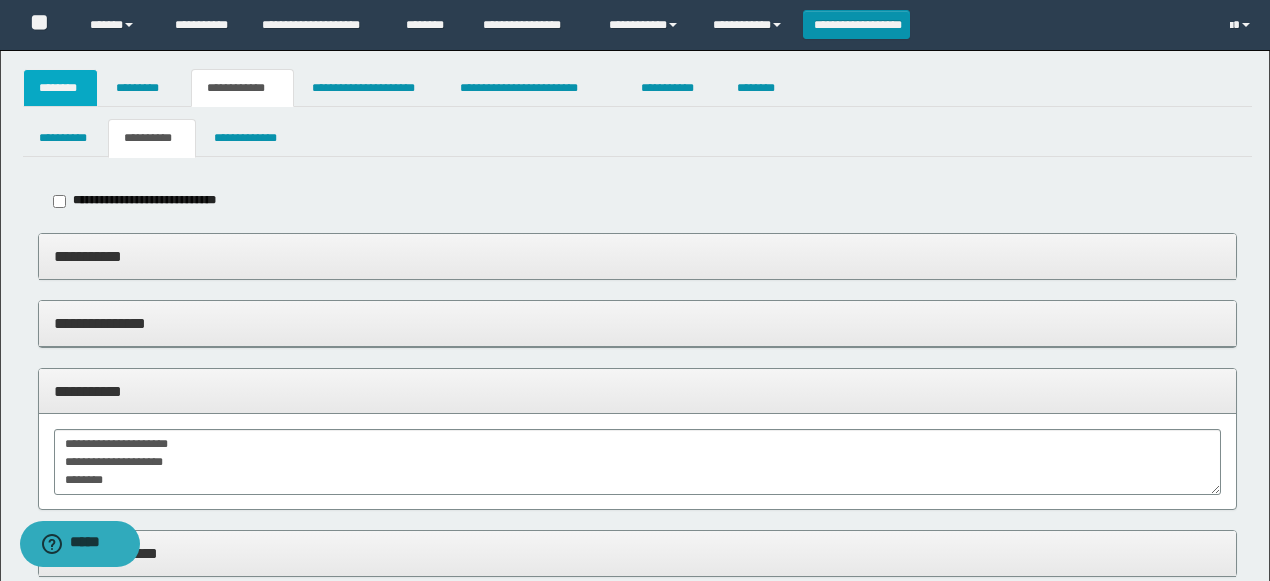 click on "********" at bounding box center (61, 88) 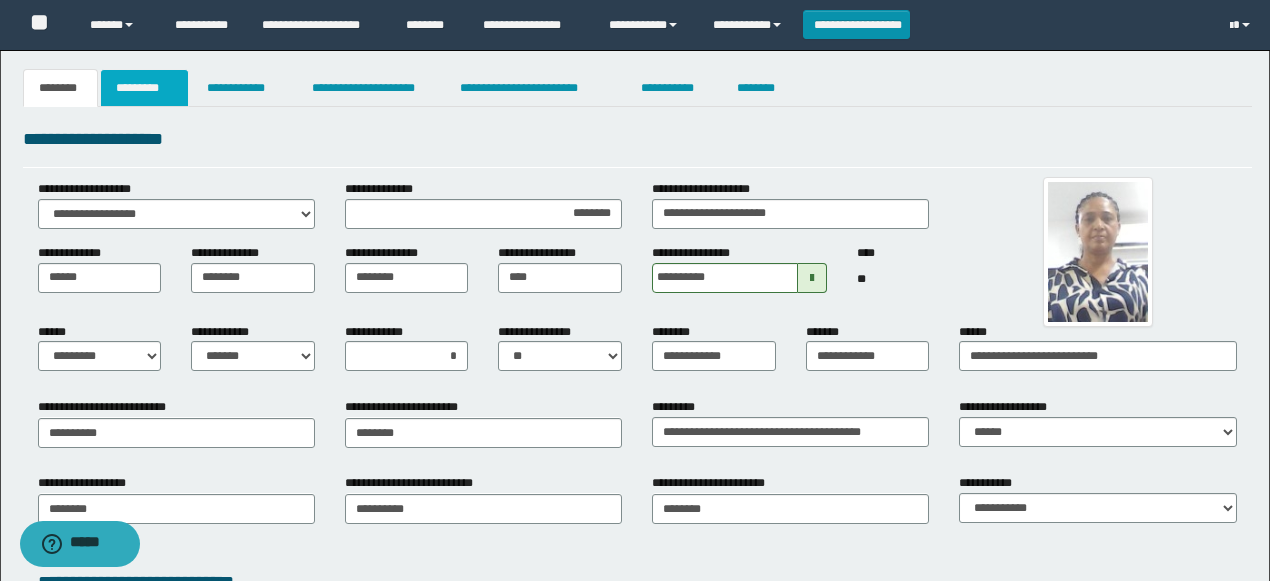 click on "*********" at bounding box center [144, 88] 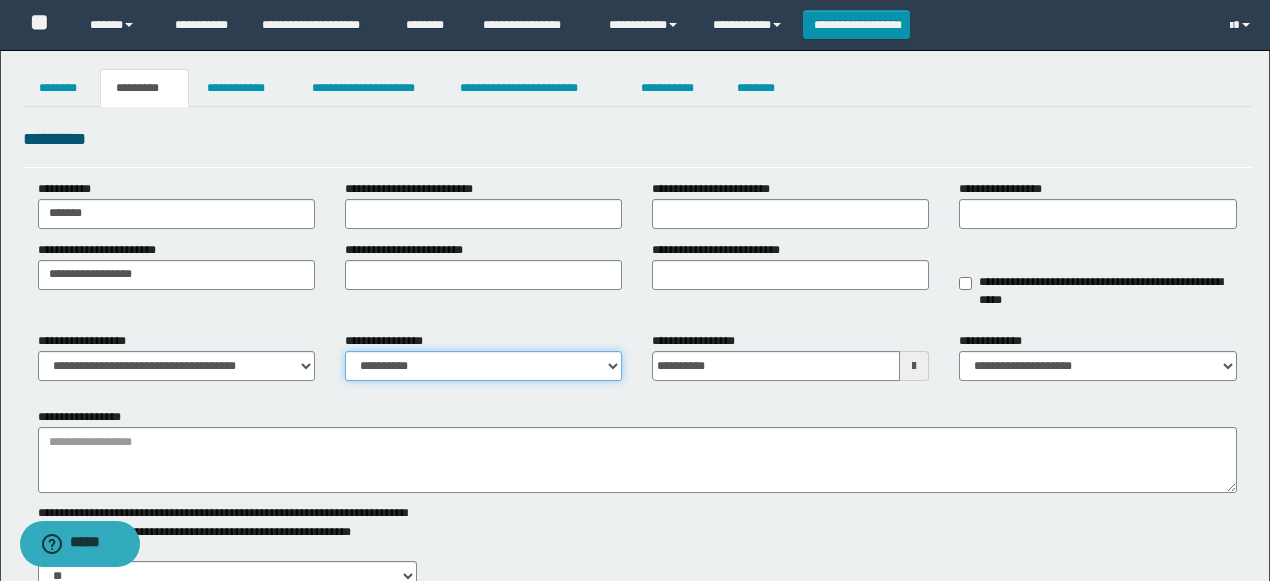 click on "**********" at bounding box center (483, 366) 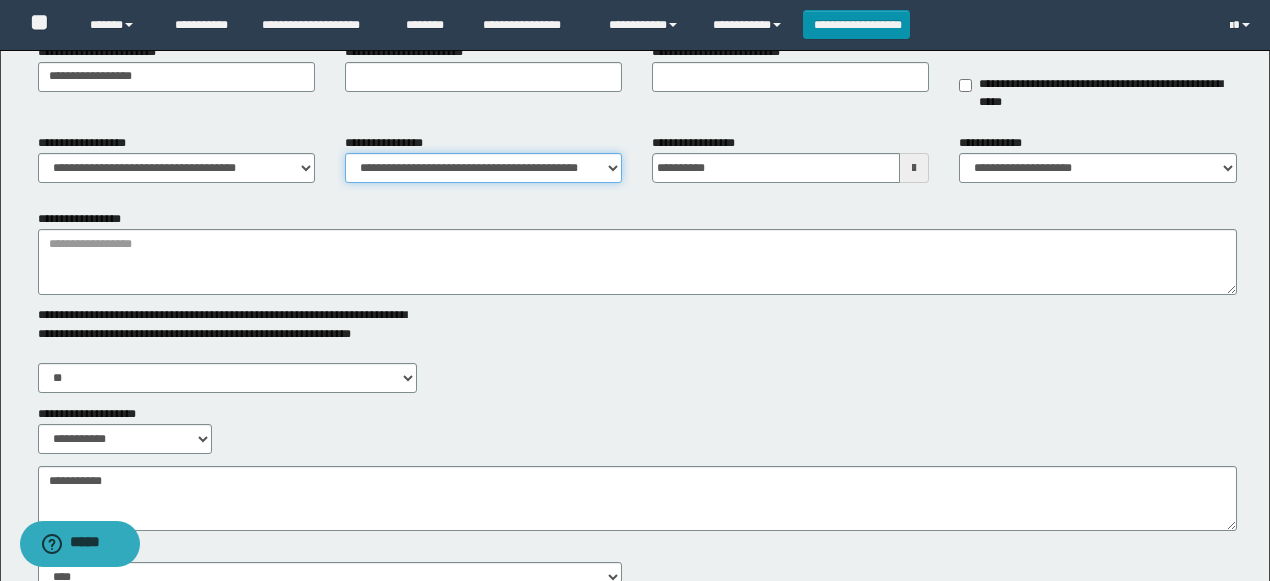 scroll, scrollTop: 200, scrollLeft: 0, axis: vertical 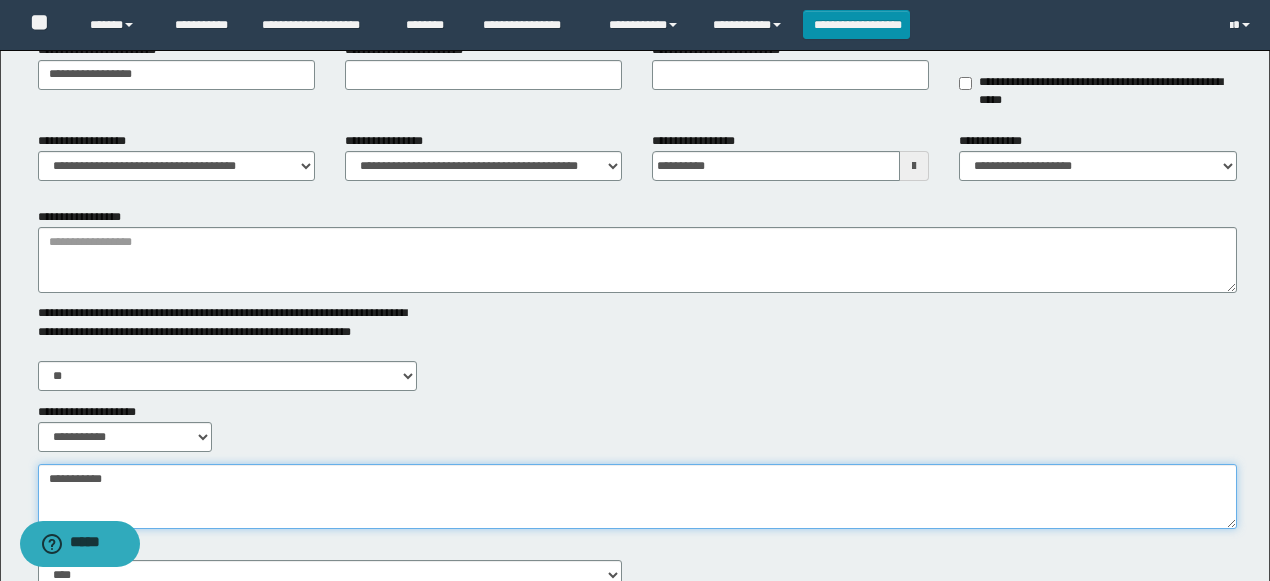 click on "**********" at bounding box center [637, 496] 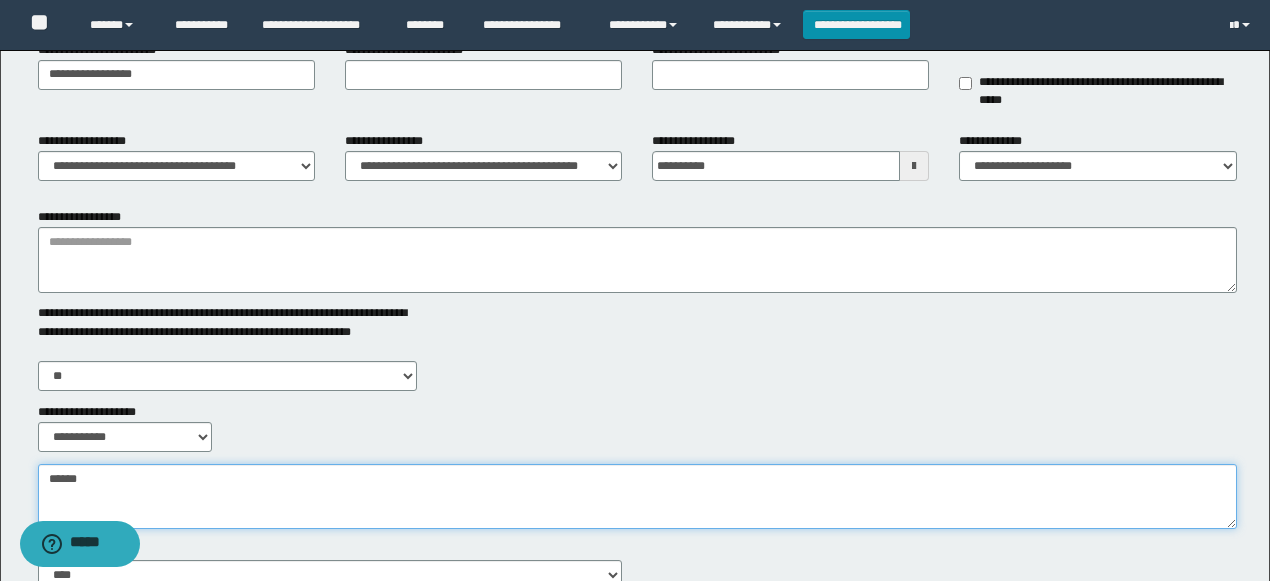 type on "*****" 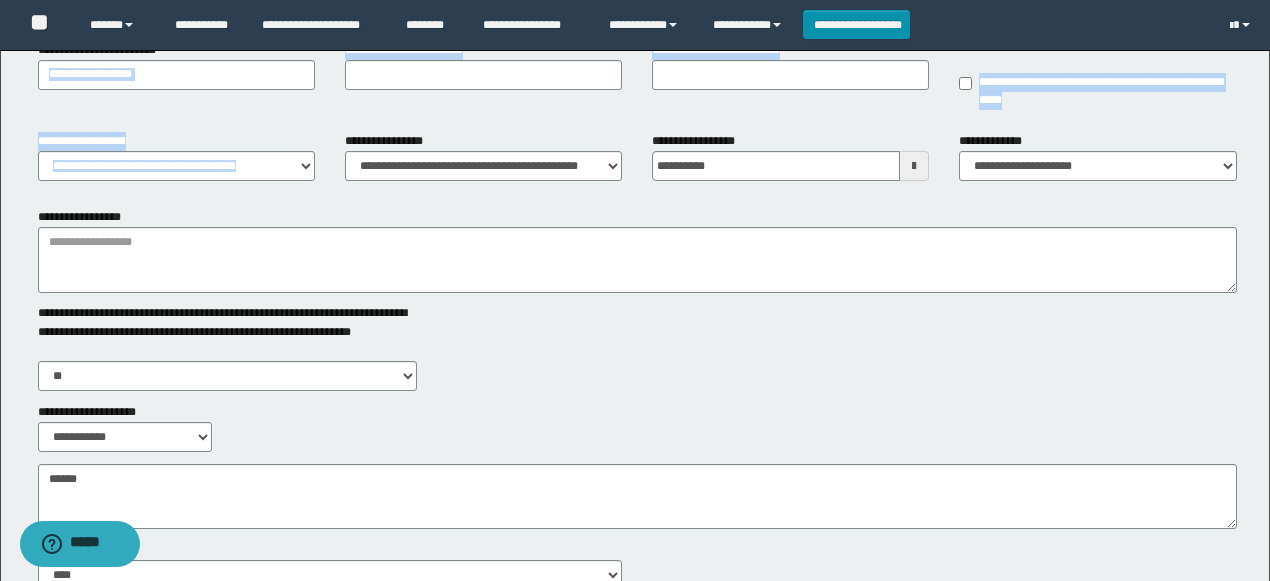 drag, startPoint x: 342, startPoint y: 134, endPoint x: 77, endPoint y: 73, distance: 271.93015 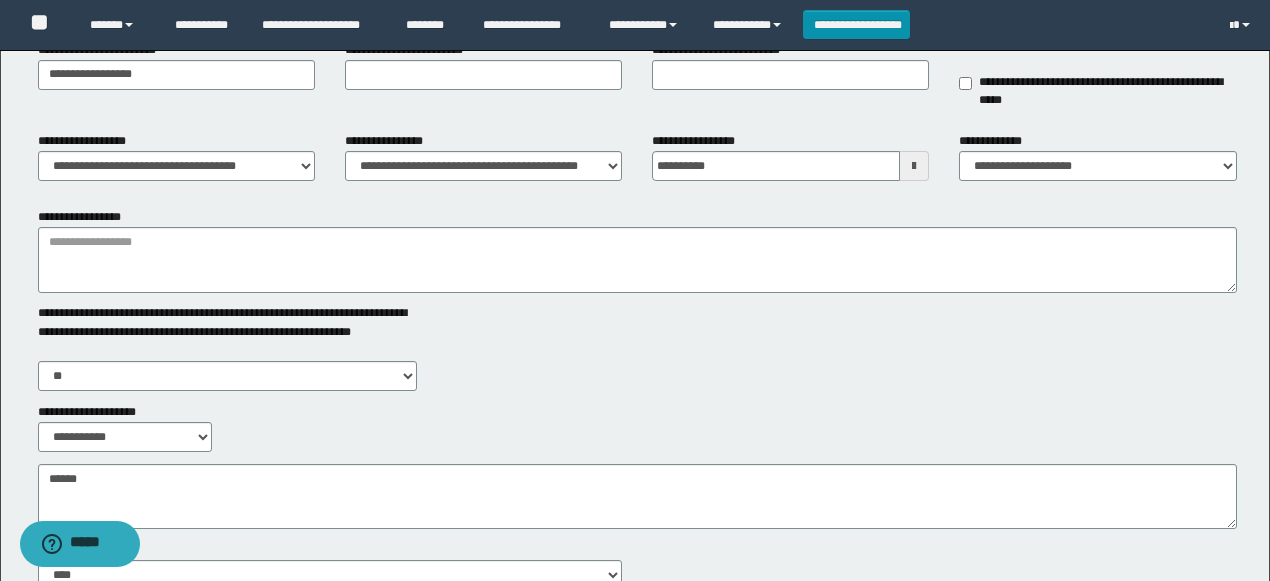 click on "**********" at bounding box center (637, 80) 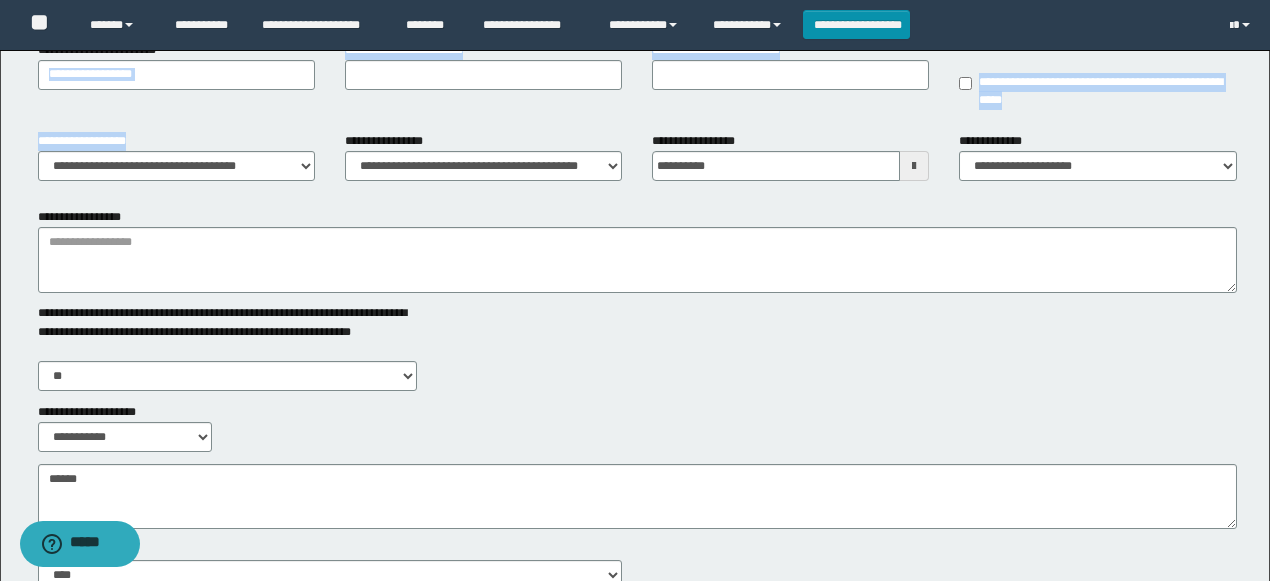 drag, startPoint x: 309, startPoint y: 129, endPoint x: 230, endPoint y: 112, distance: 80.80842 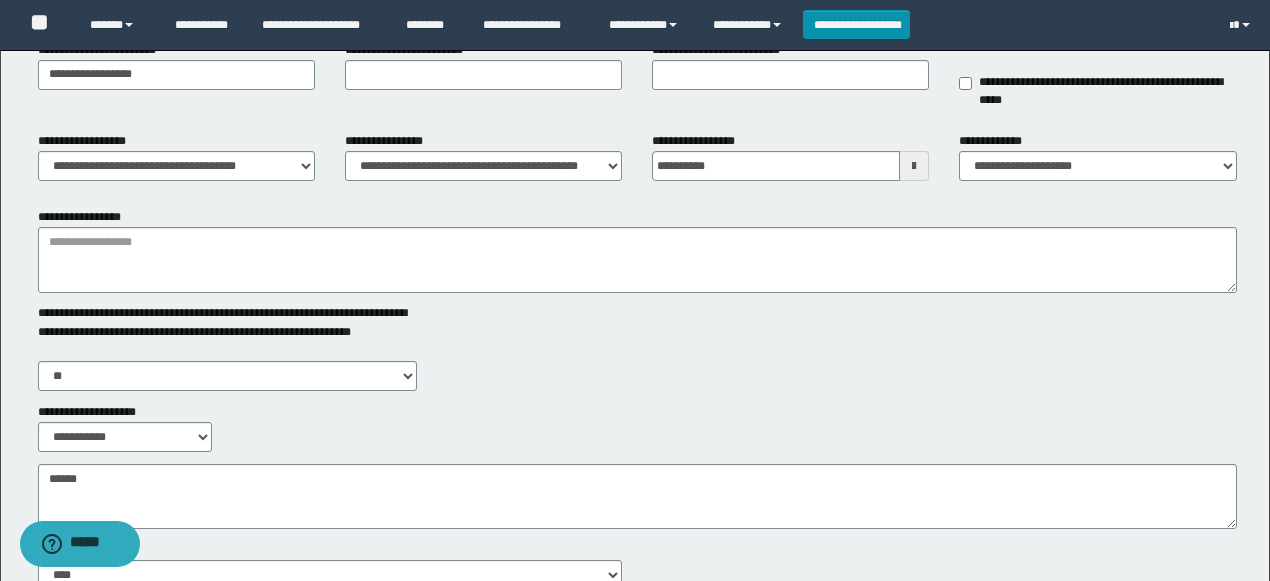 click on "**********" at bounding box center (637, 280) 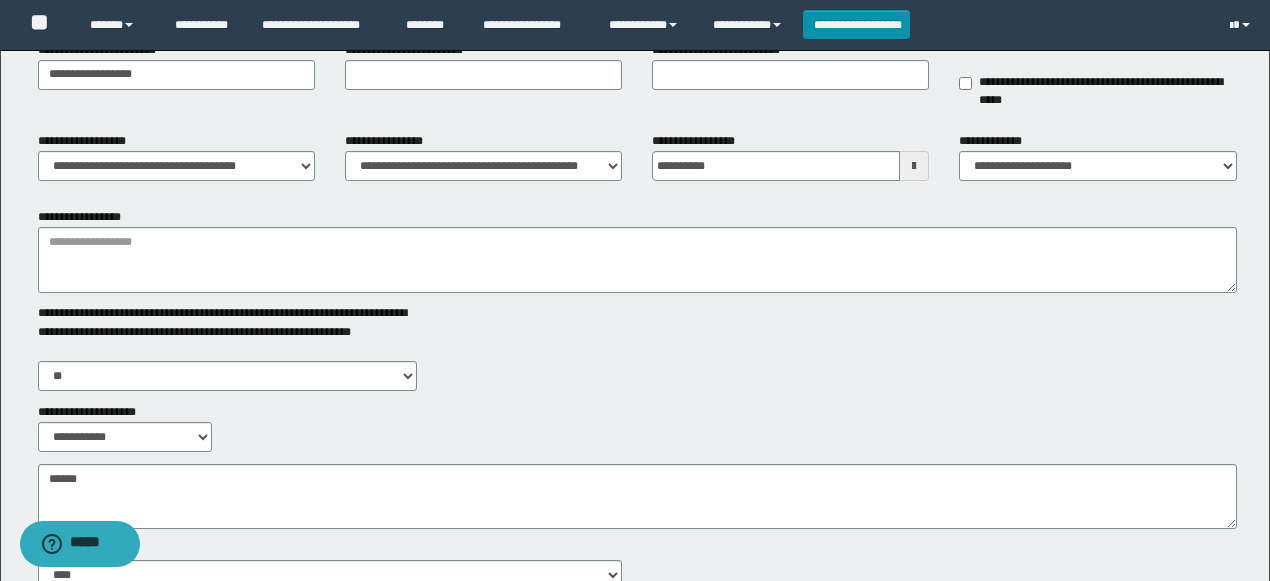 click on "**********" at bounding box center (176, 156) 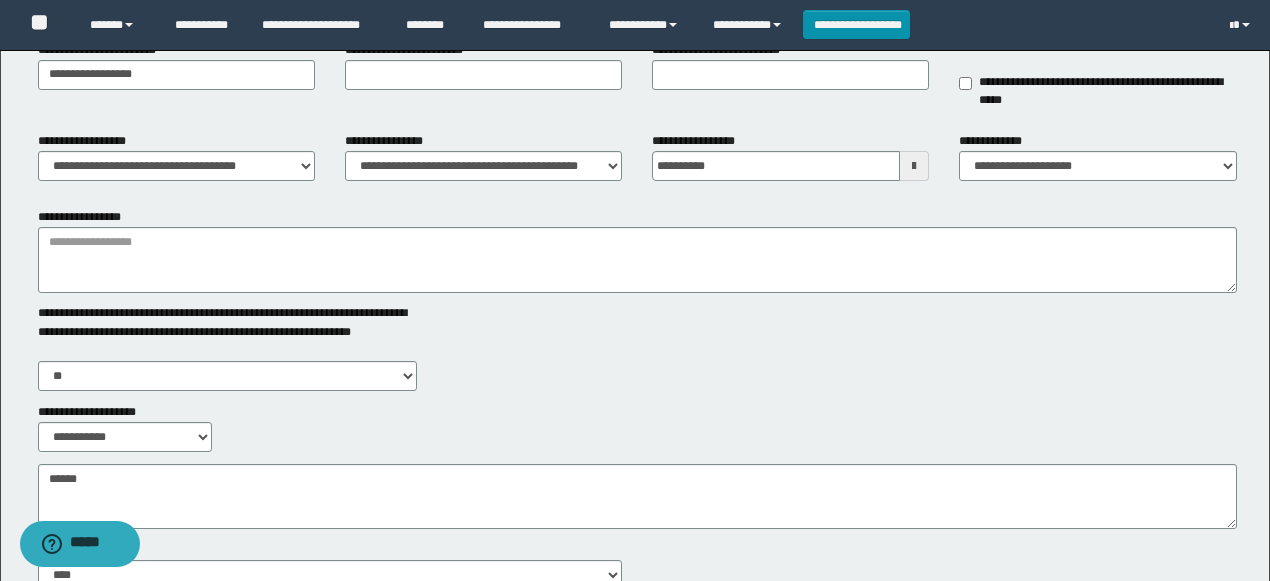 click on "**********" at bounding box center (637, 280) 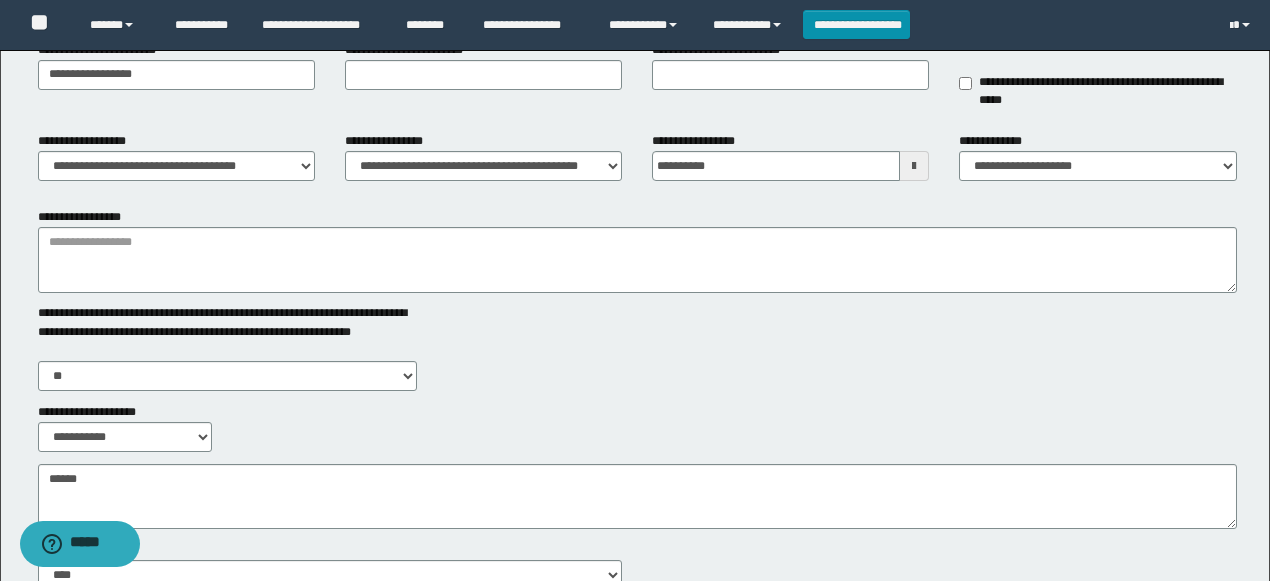 drag, startPoint x: 995, startPoint y: 292, endPoint x: 830, endPoint y: 337, distance: 171.0263 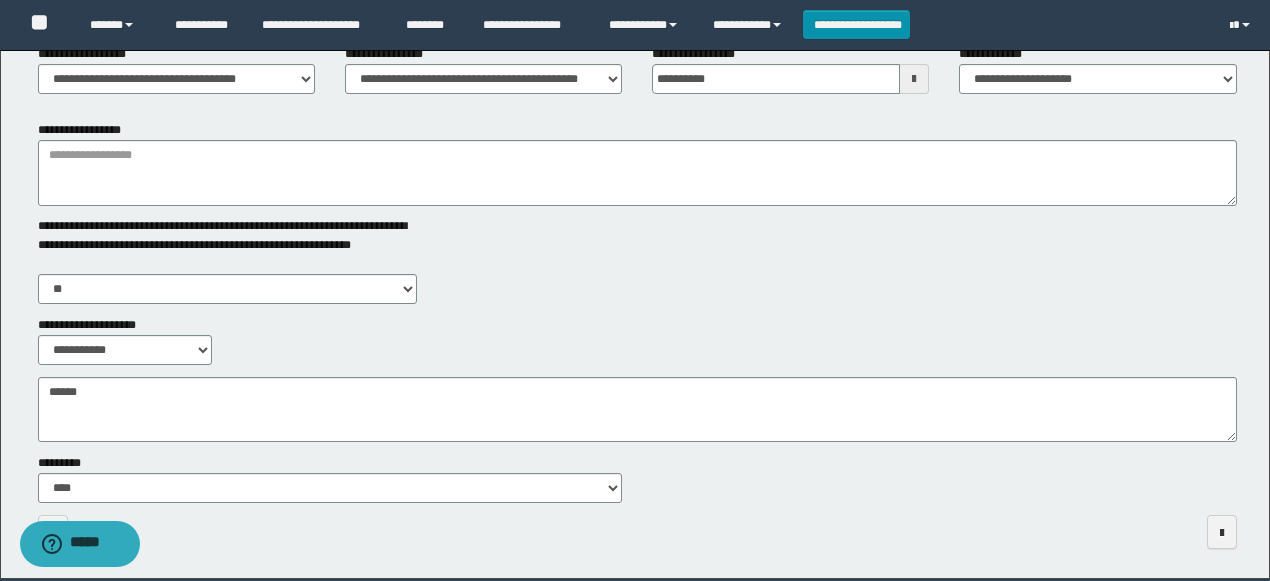 scroll, scrollTop: 362, scrollLeft: 0, axis: vertical 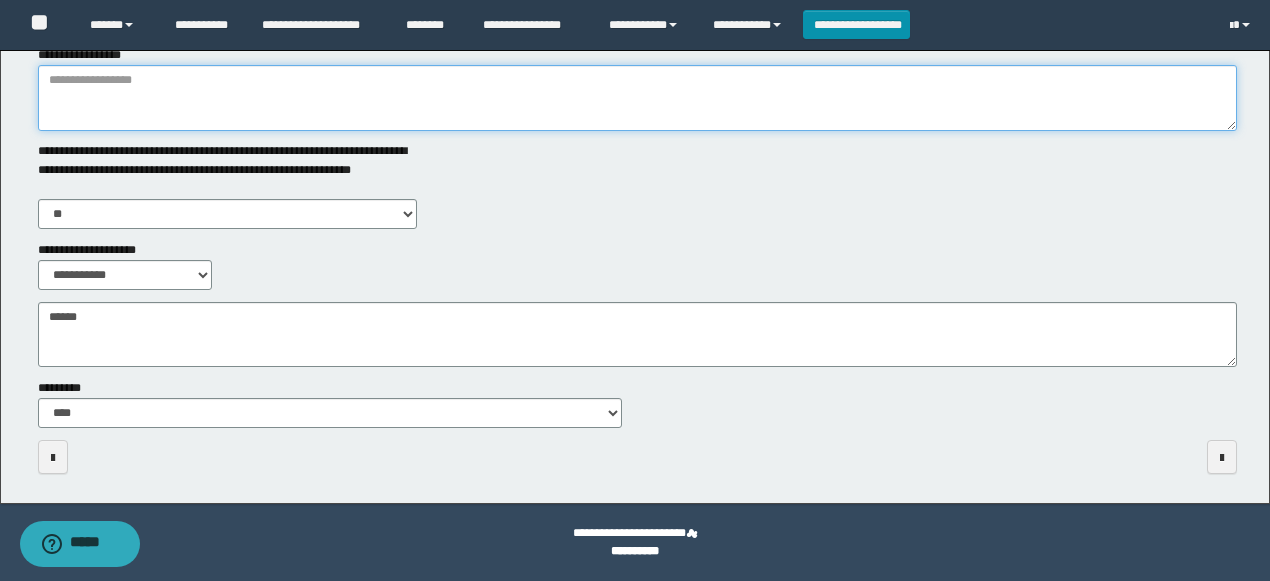 click on "**********" at bounding box center [637, 98] 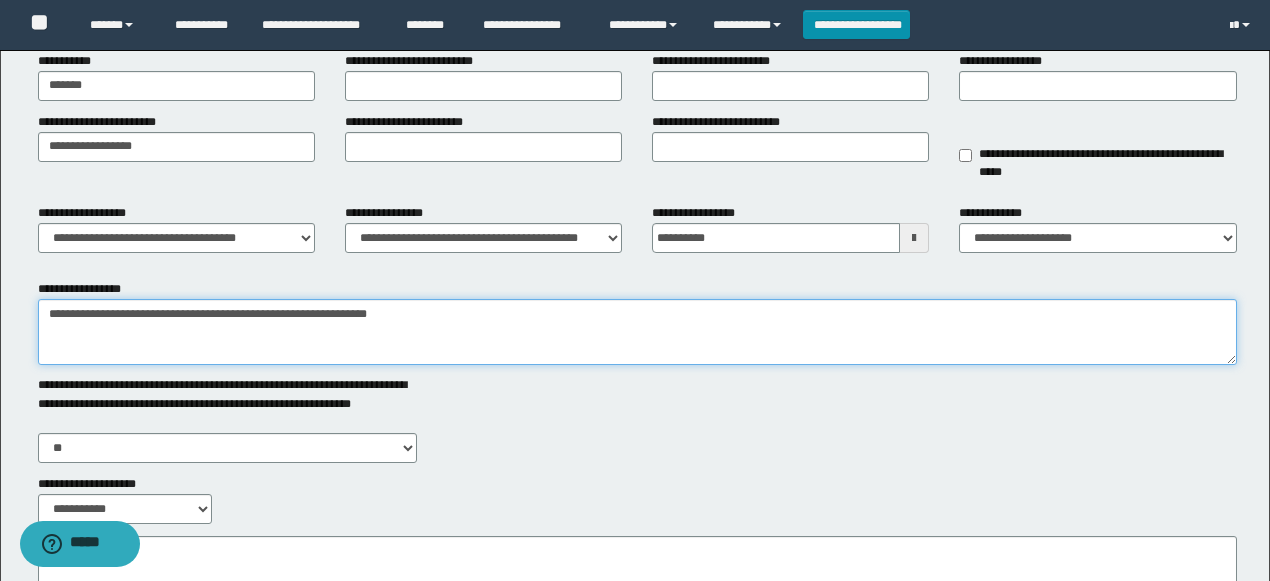 scroll, scrollTop: 0, scrollLeft: 0, axis: both 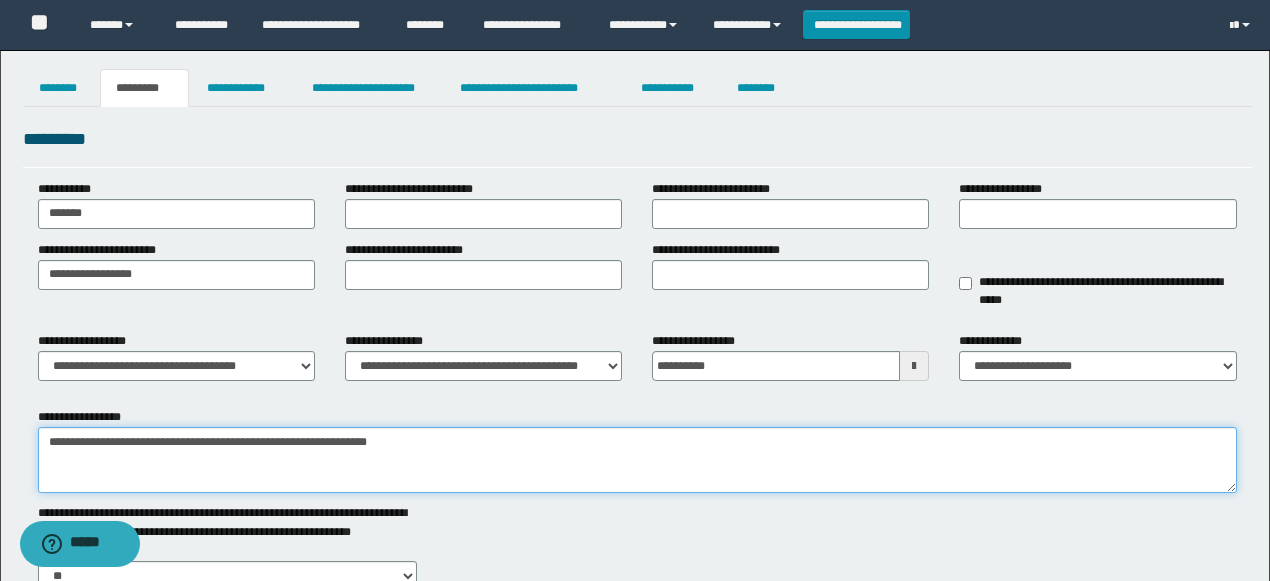 type on "**********" 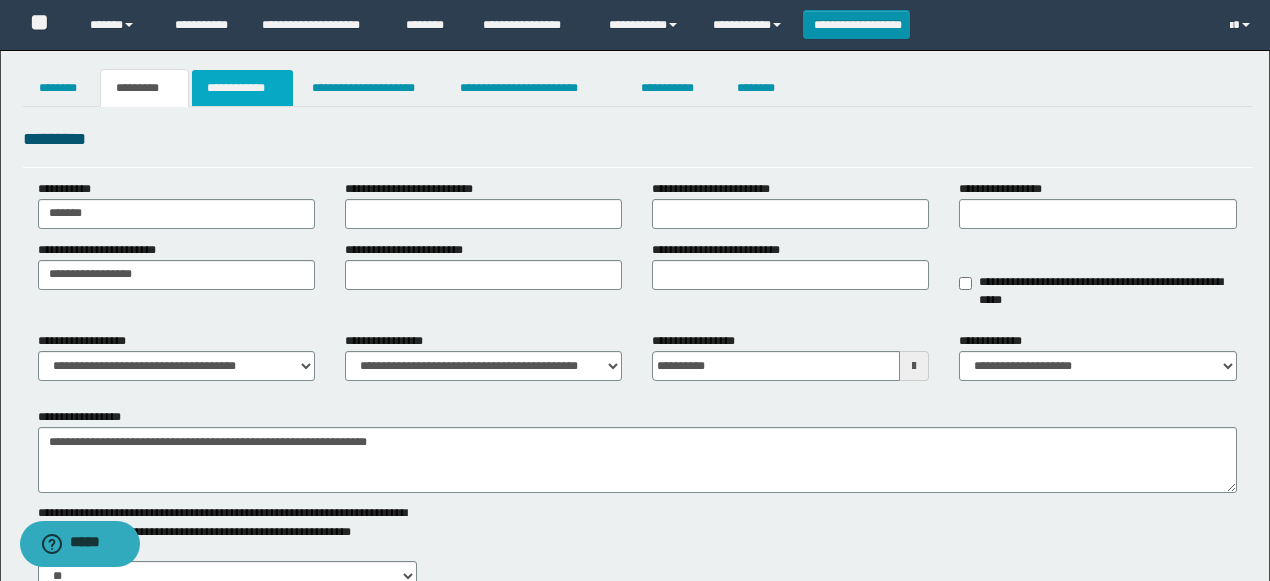 click on "**********" at bounding box center [635, 458] 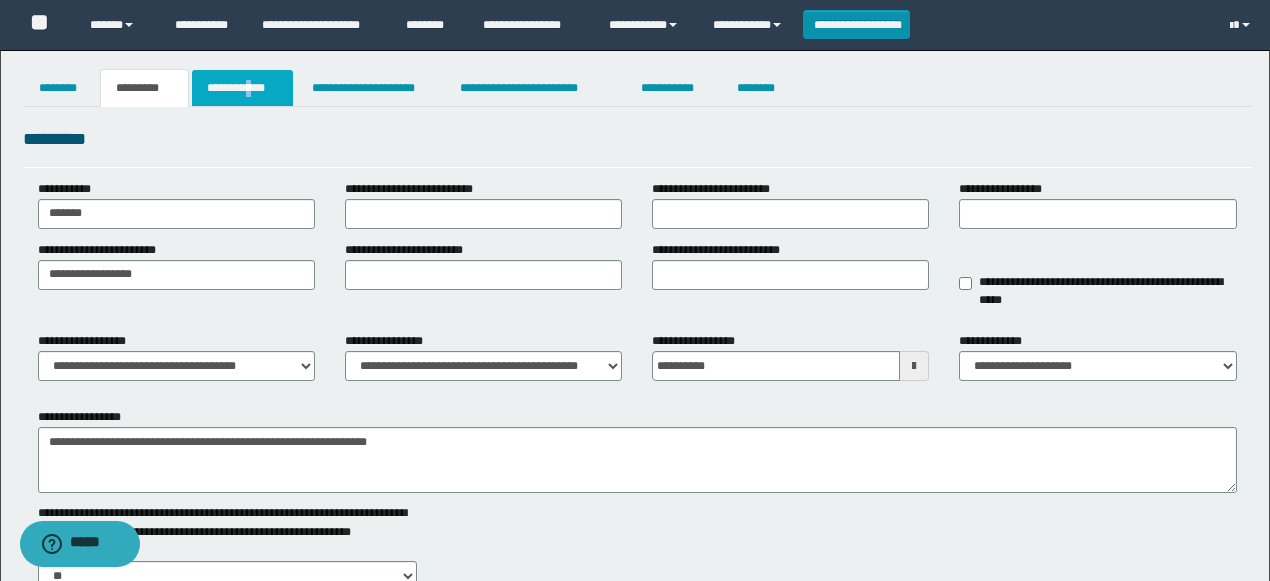 click on "**********" at bounding box center [243, 88] 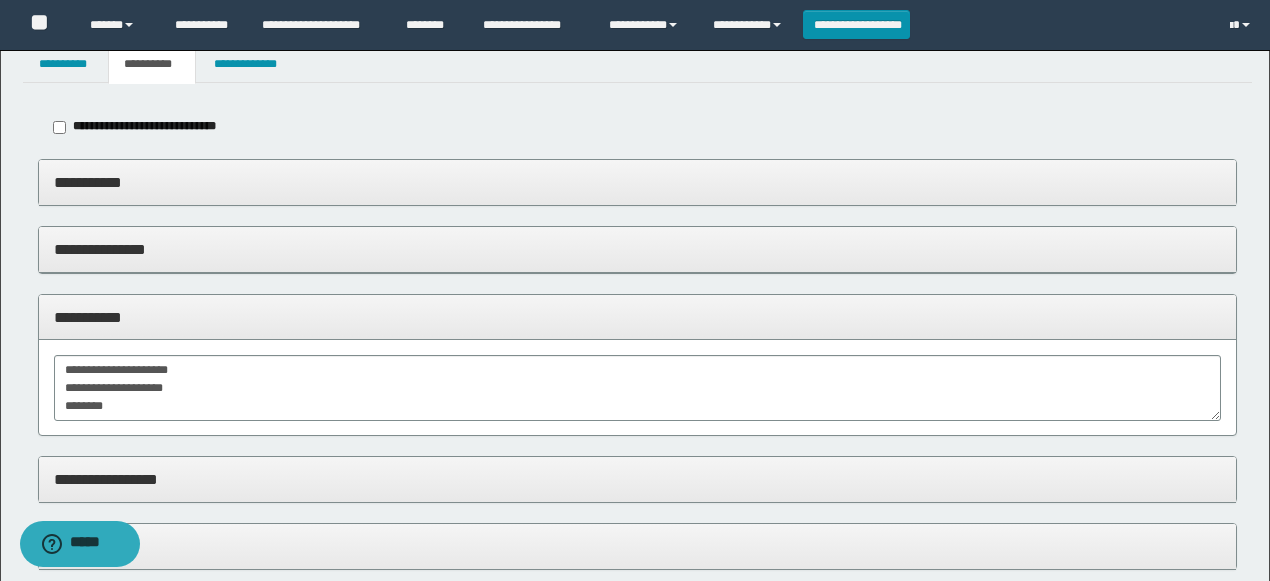 scroll, scrollTop: 133, scrollLeft: 0, axis: vertical 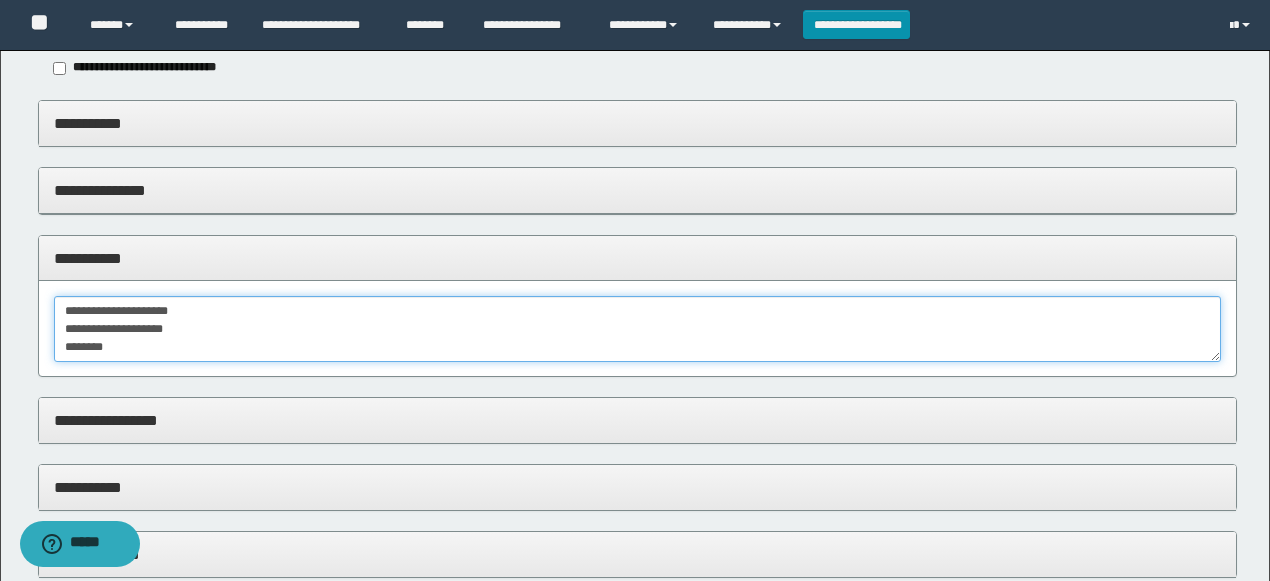 click on "**********" at bounding box center (638, 329) 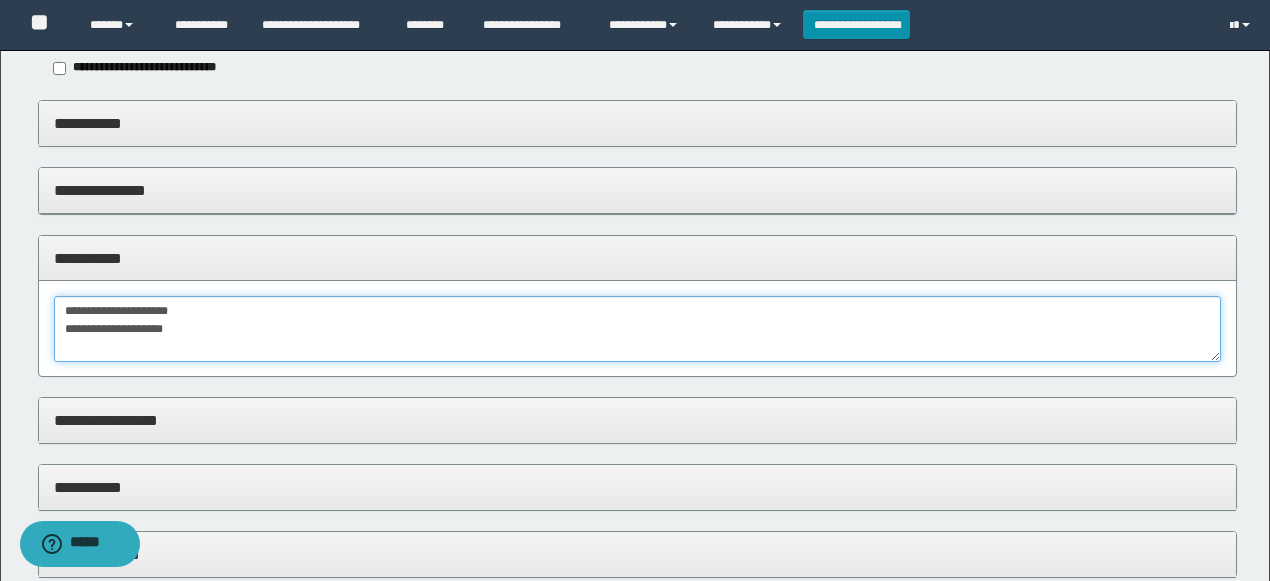 scroll, scrollTop: 12, scrollLeft: 0, axis: vertical 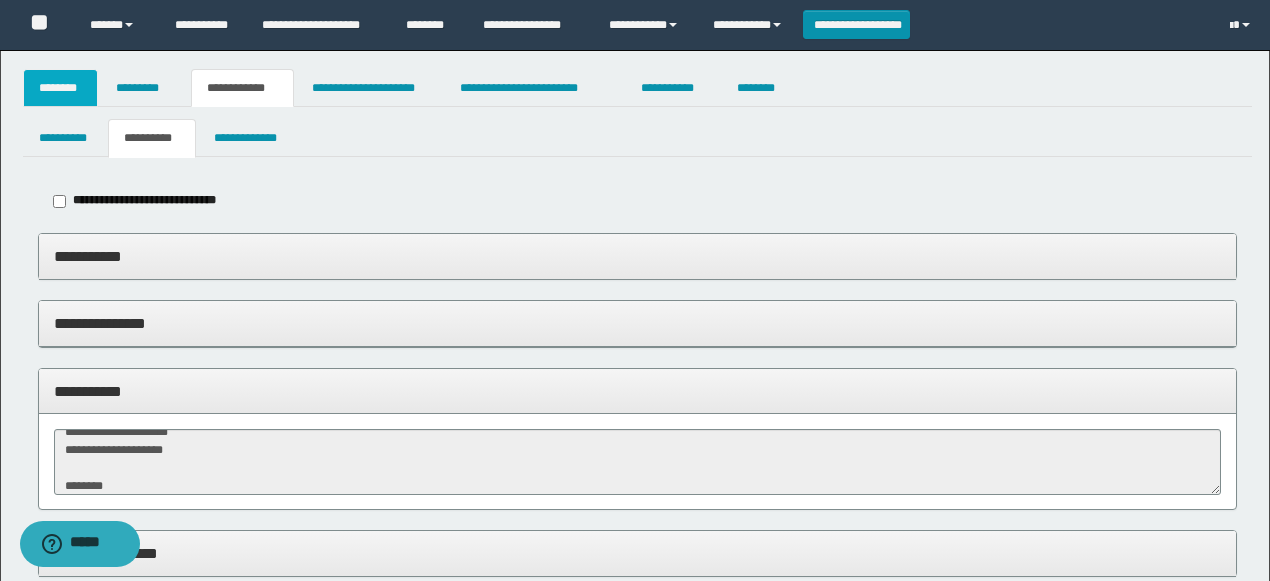 click on "********" at bounding box center (61, 88) 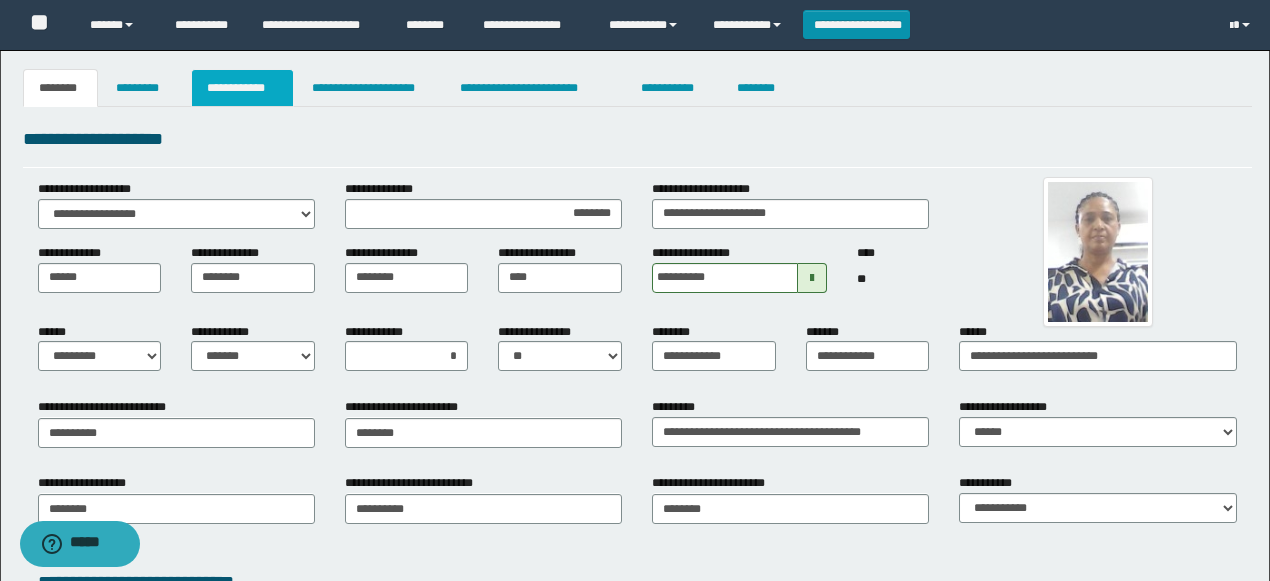 click on "**********" at bounding box center (243, 88) 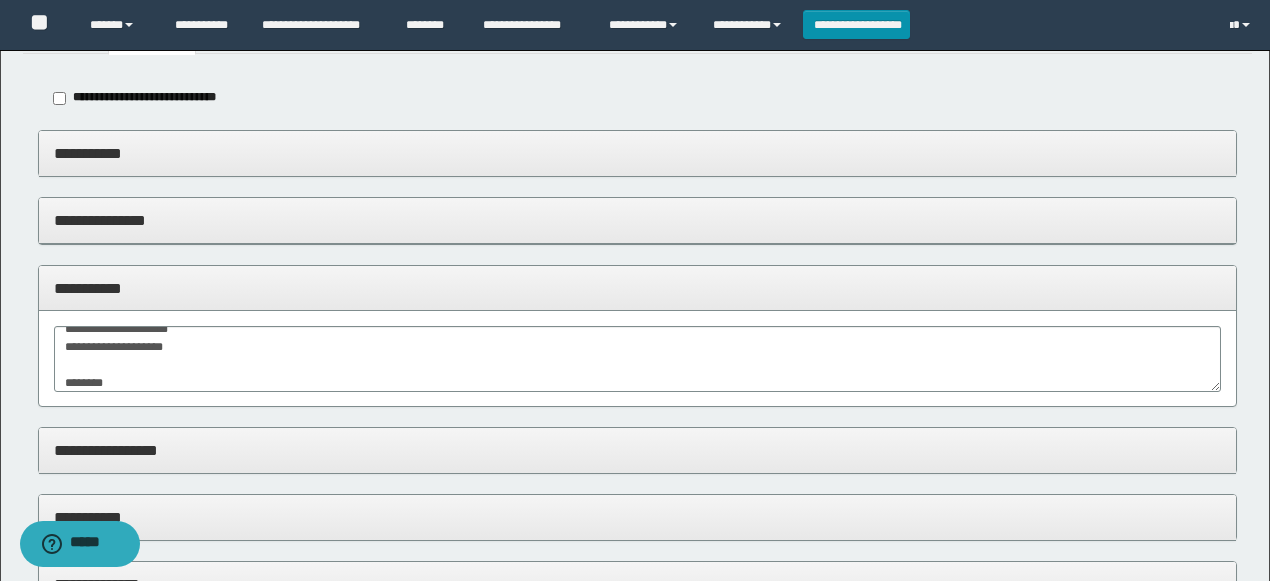 scroll, scrollTop: 133, scrollLeft: 0, axis: vertical 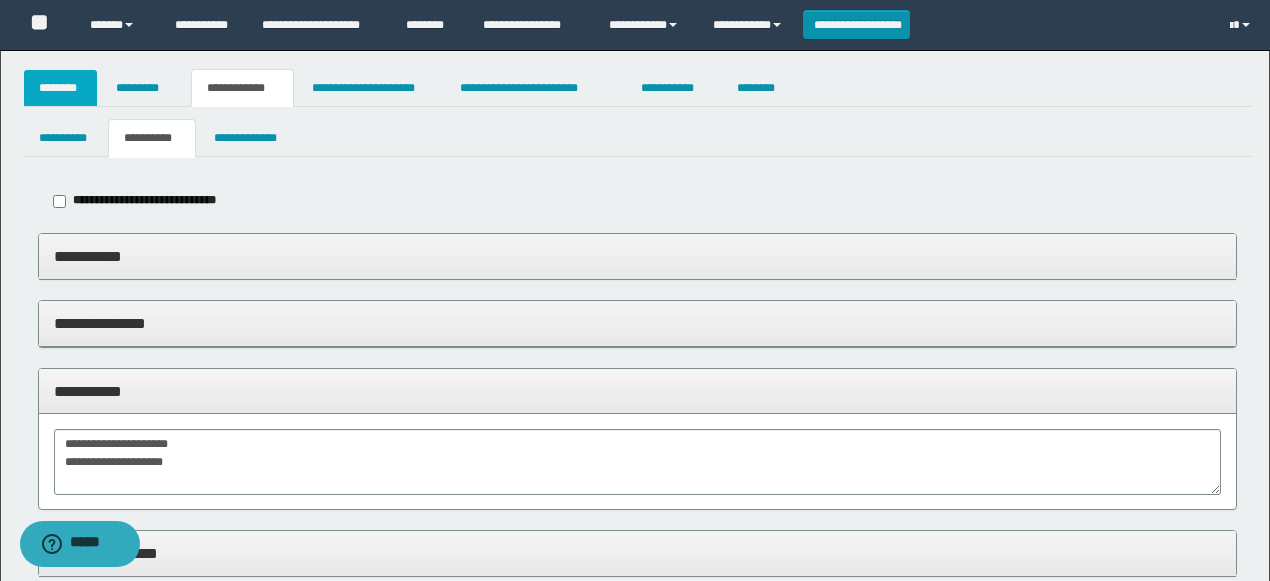click on "********" at bounding box center [61, 88] 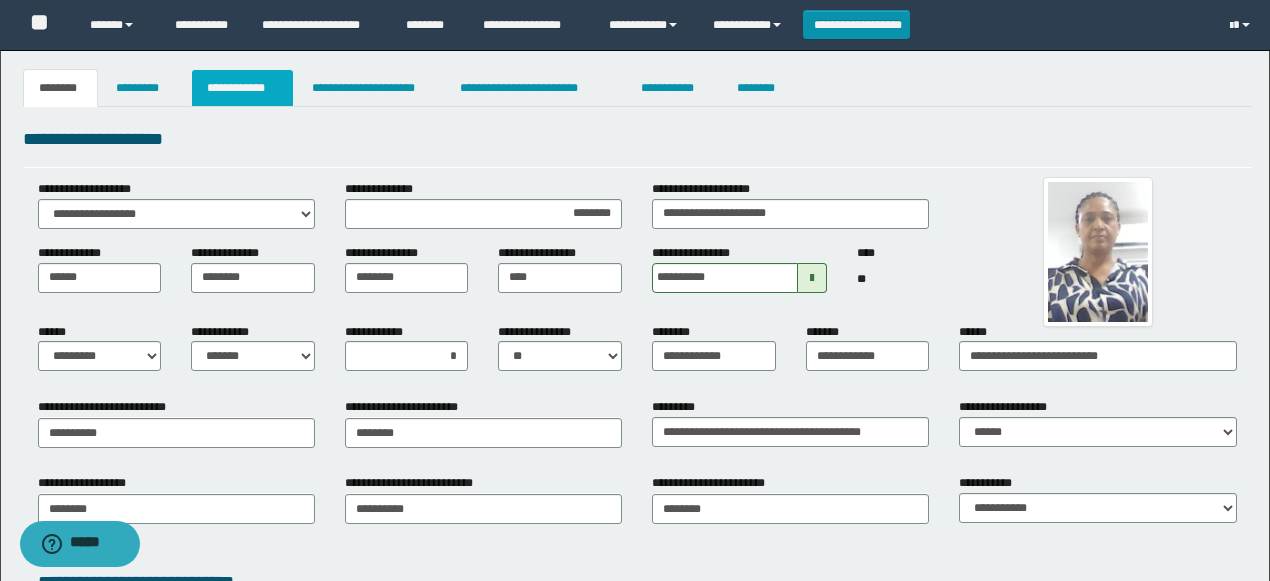 click on "**********" at bounding box center [243, 88] 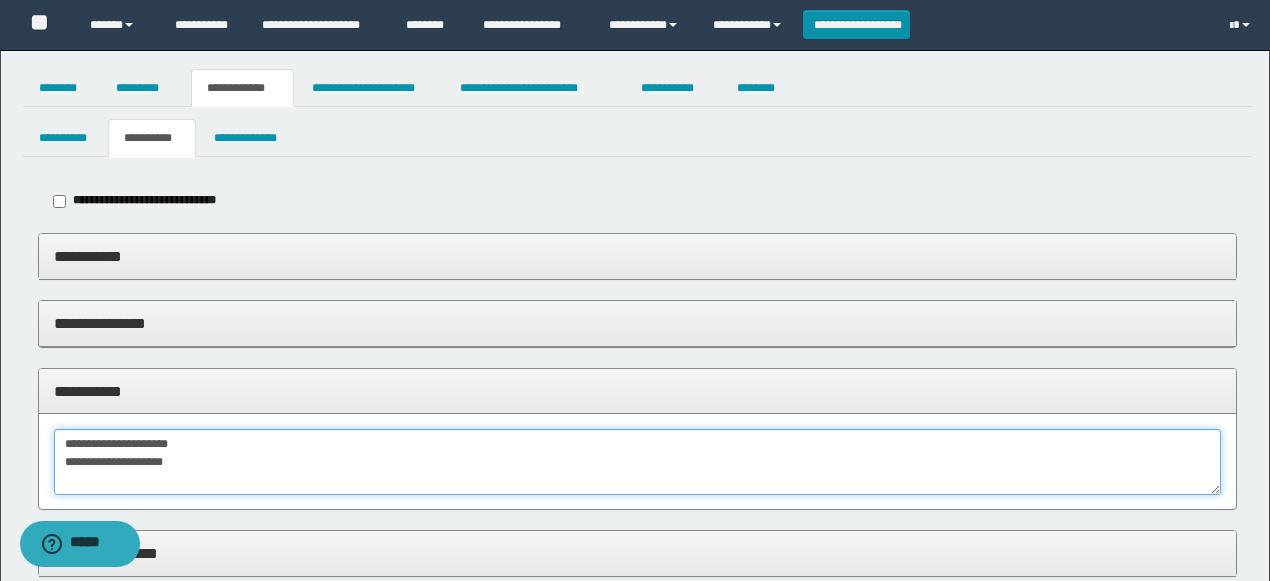 click on "**********" at bounding box center (638, 461) 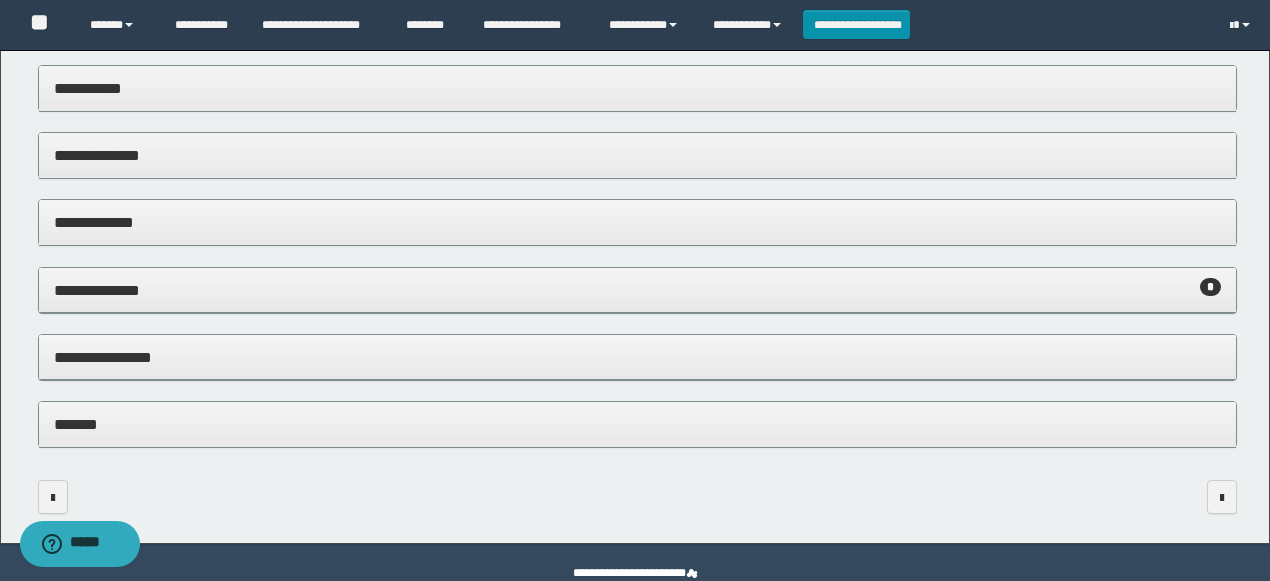 scroll, scrollTop: 533, scrollLeft: 0, axis: vertical 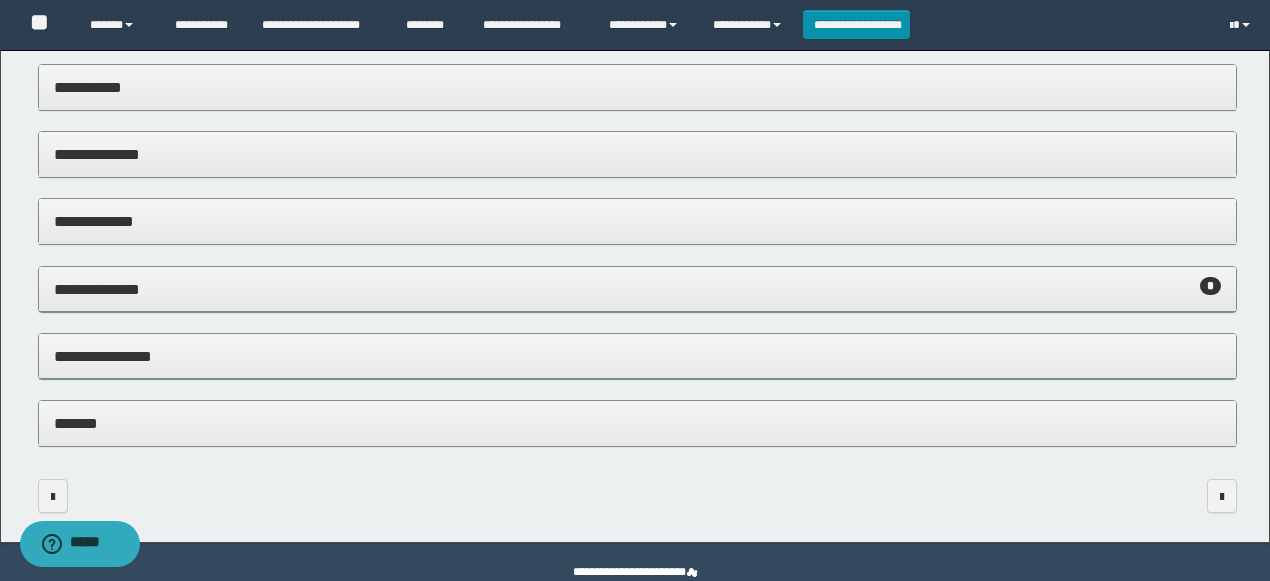 type on "**********" 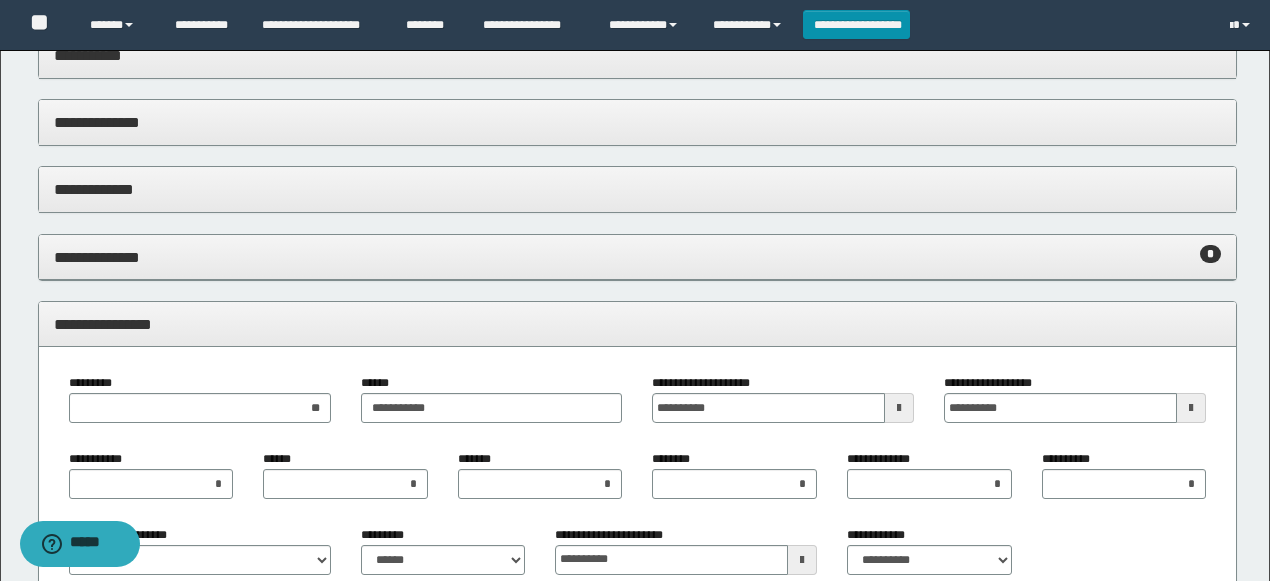 scroll, scrollTop: 533, scrollLeft: 0, axis: vertical 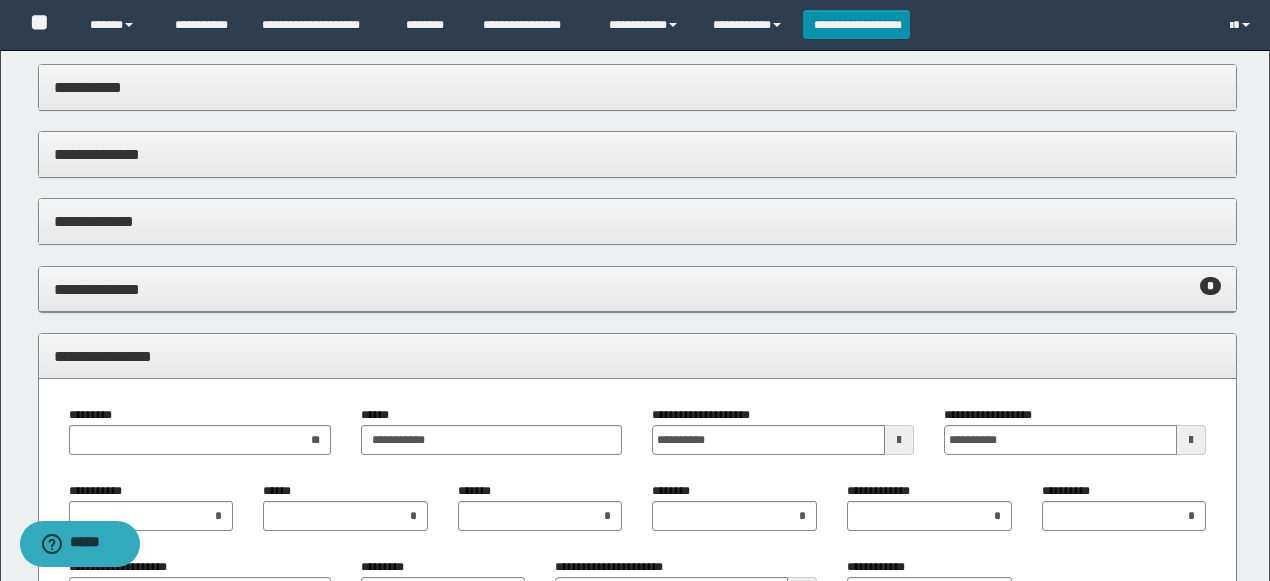 click on "**********" at bounding box center [638, 356] 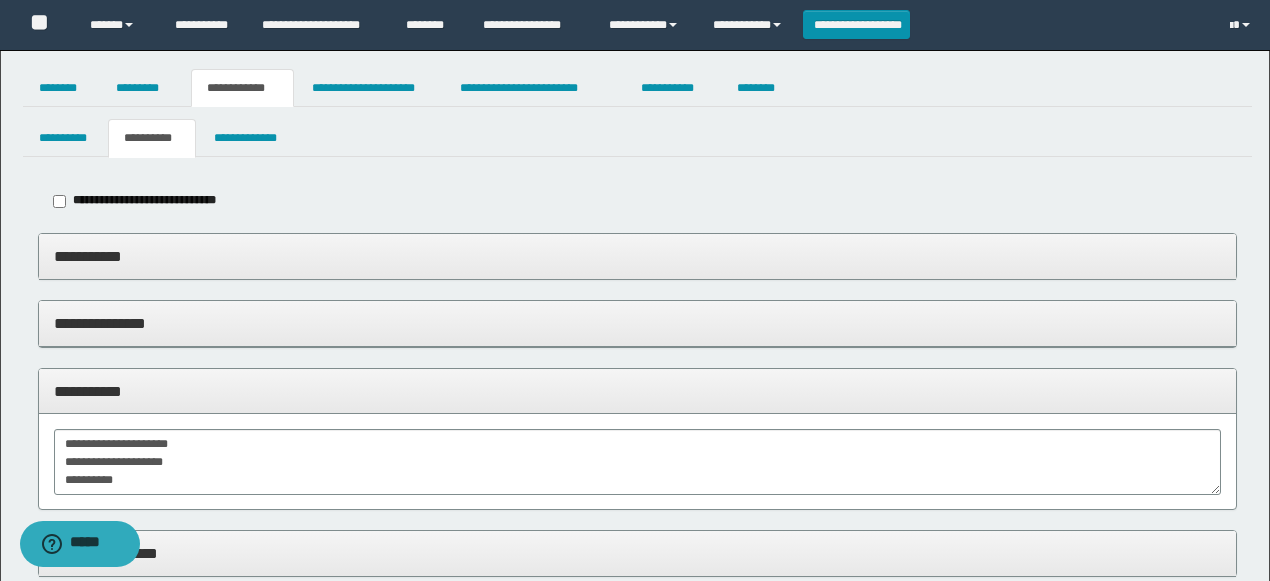 scroll, scrollTop: 0, scrollLeft: 0, axis: both 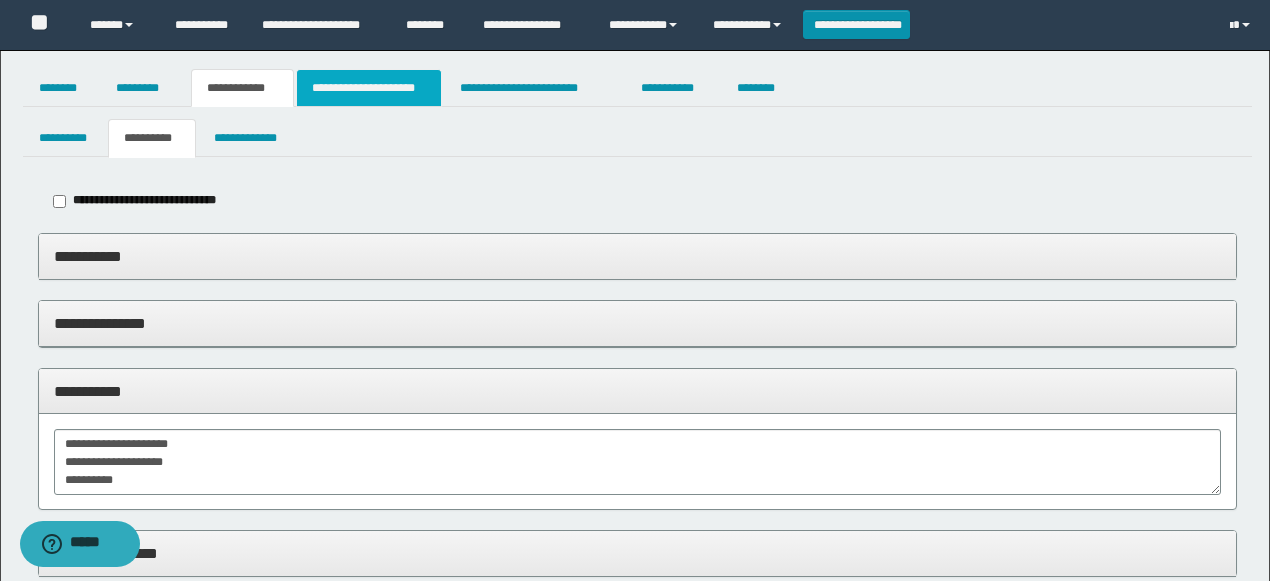 click on "**********" at bounding box center [369, 88] 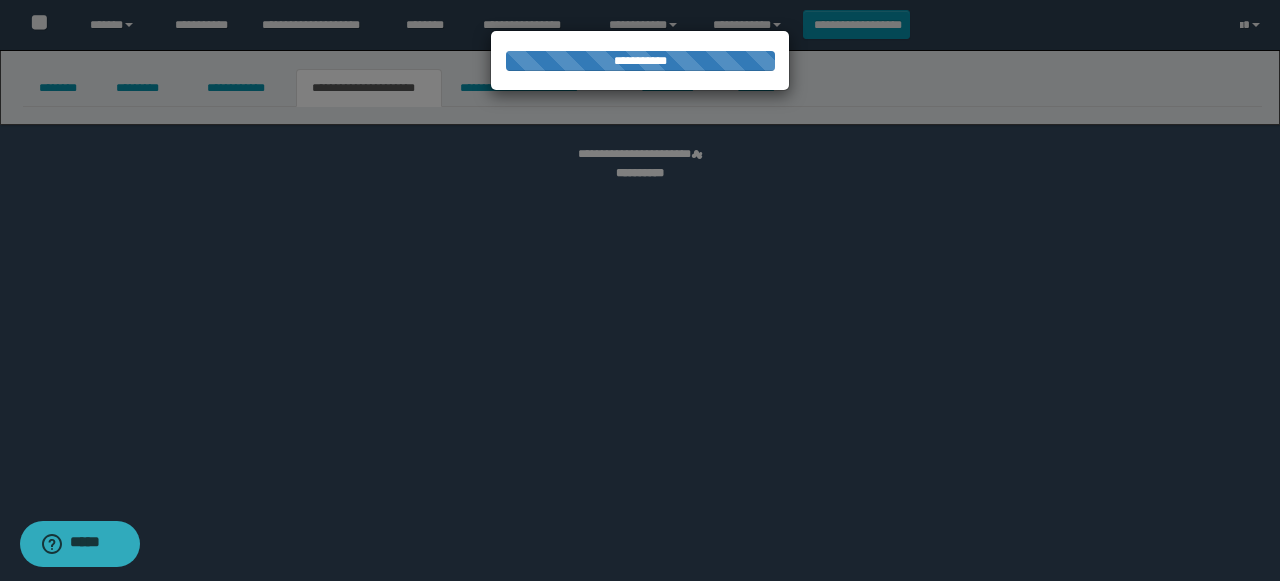 select on "*" 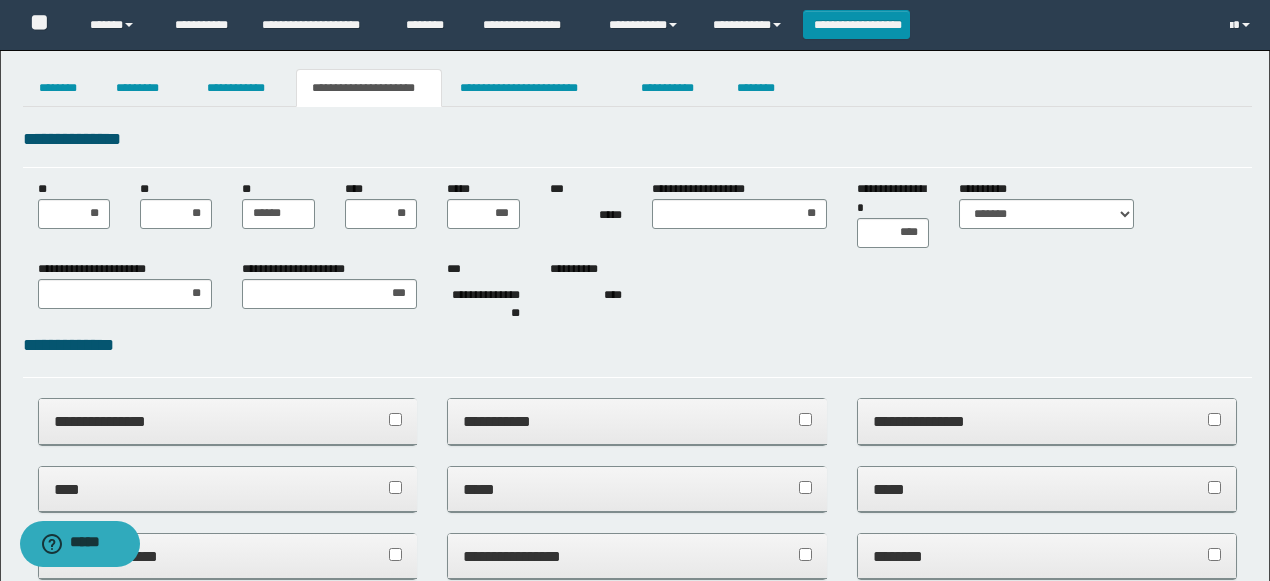 scroll, scrollTop: 0, scrollLeft: 0, axis: both 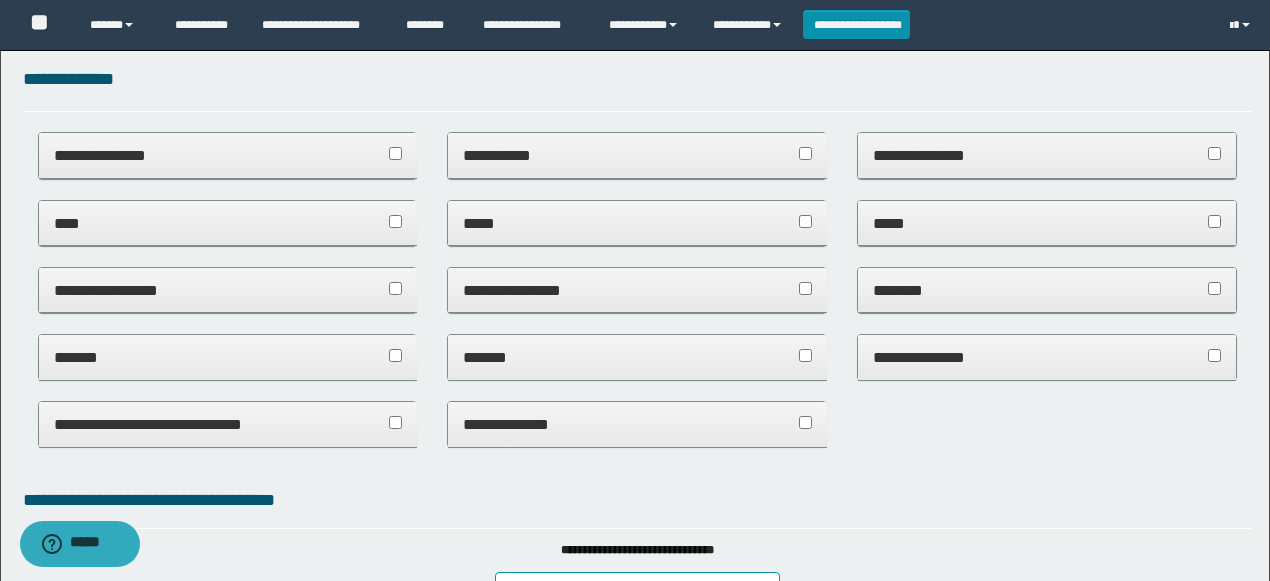 click on "**********" at bounding box center (637, 290) 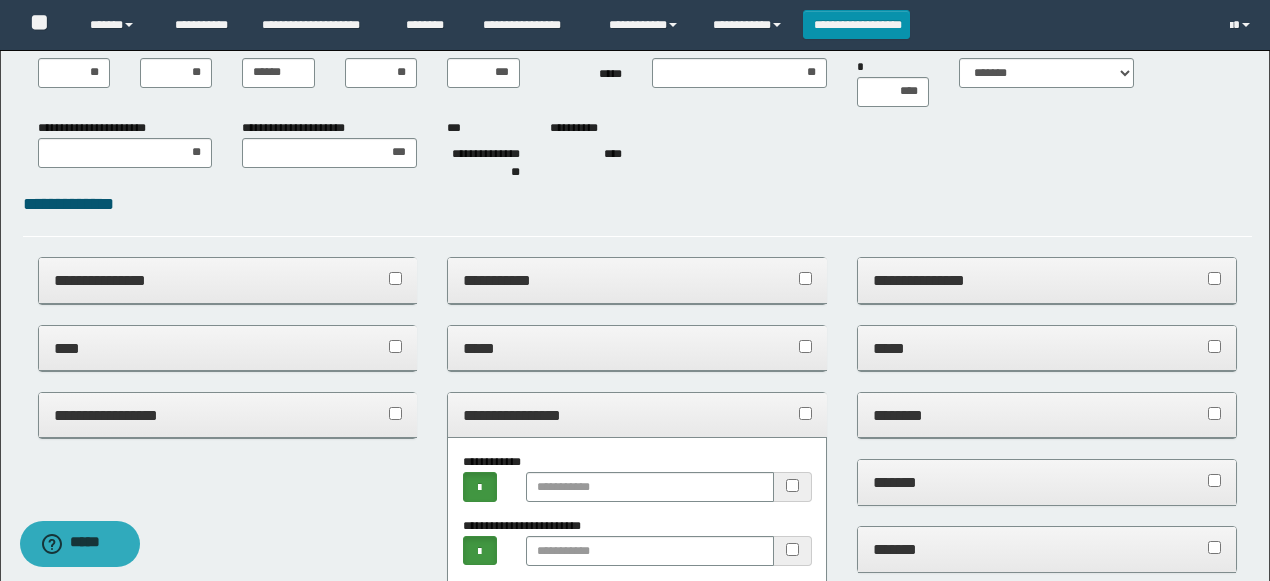scroll, scrollTop: 0, scrollLeft: 0, axis: both 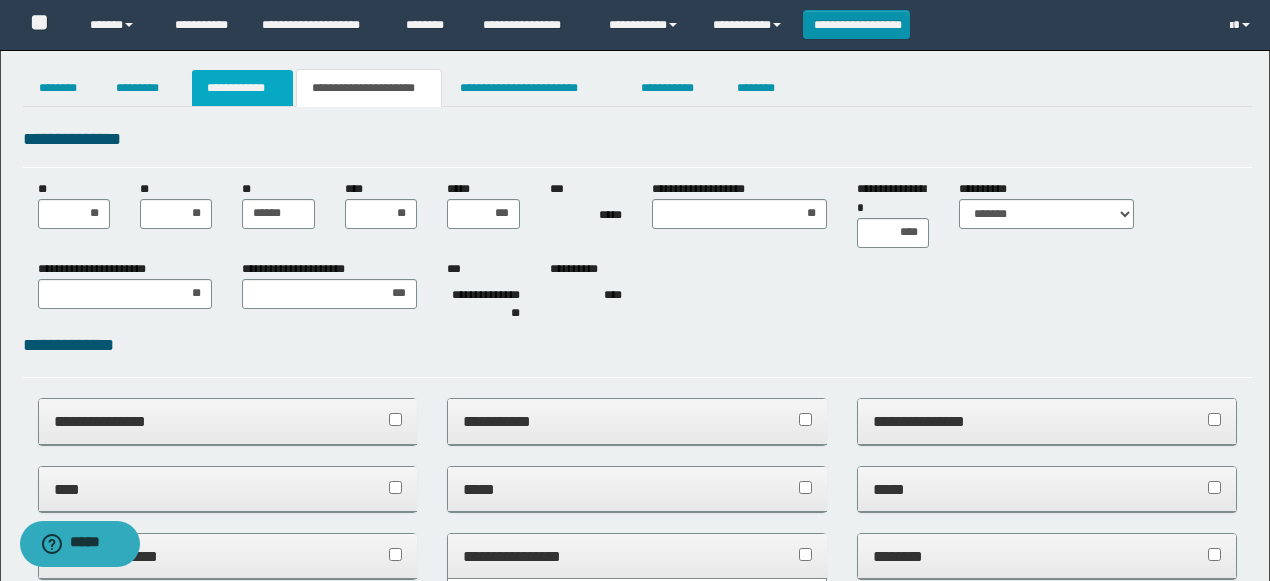 click on "**********" at bounding box center (243, 88) 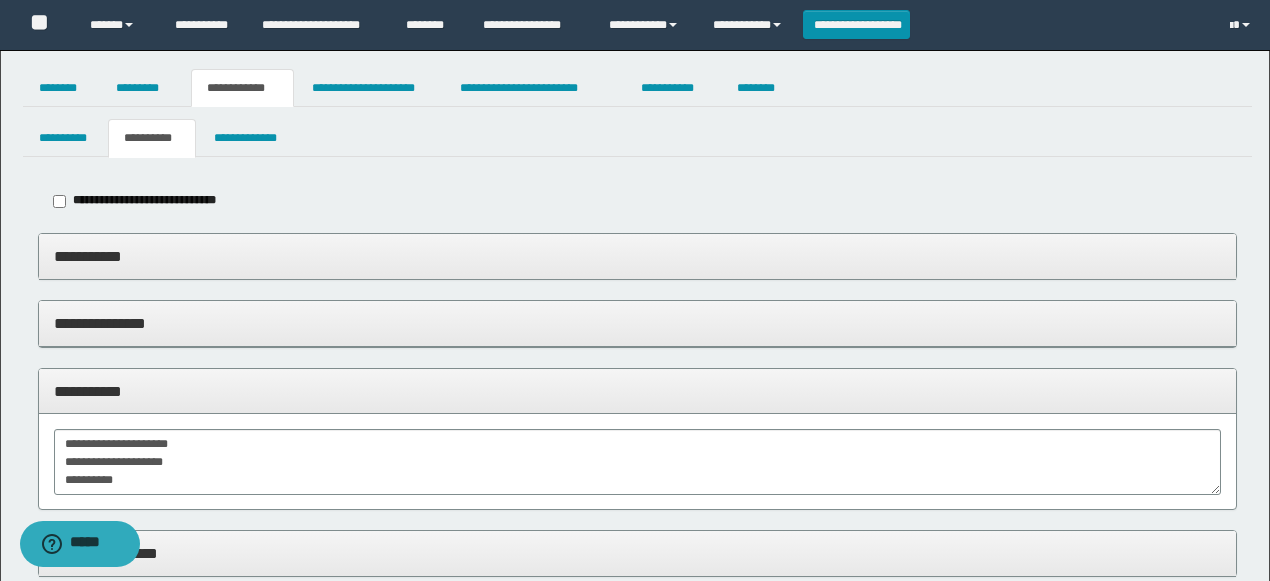 click on "**********" at bounding box center [151, 138] 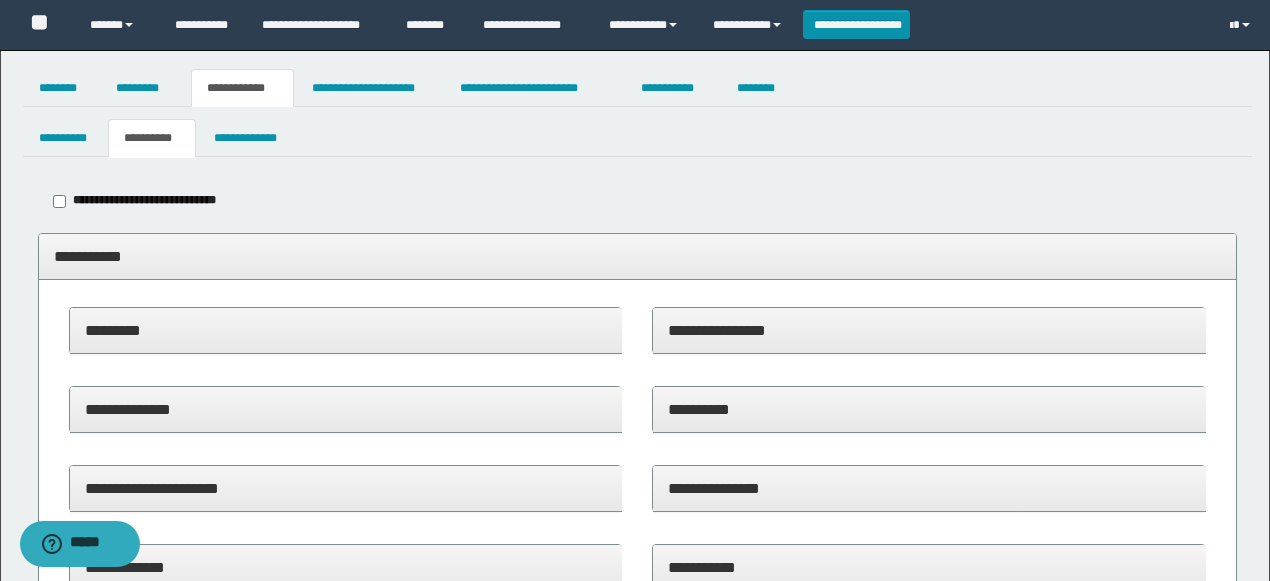 click on "*********" at bounding box center (346, 330) 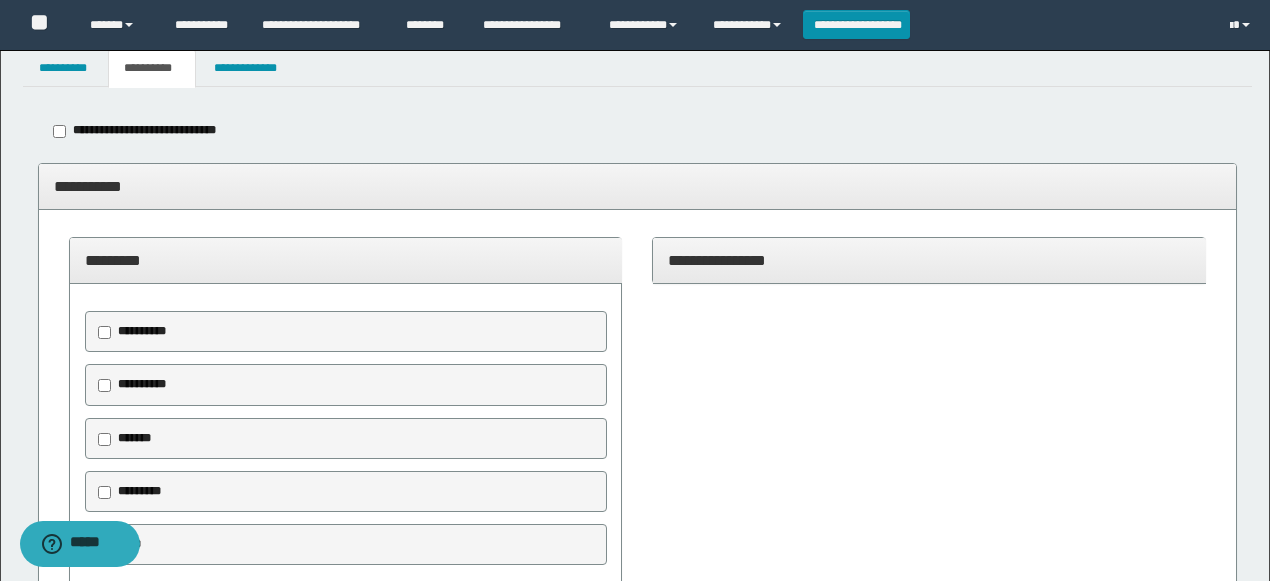 scroll, scrollTop: 200, scrollLeft: 0, axis: vertical 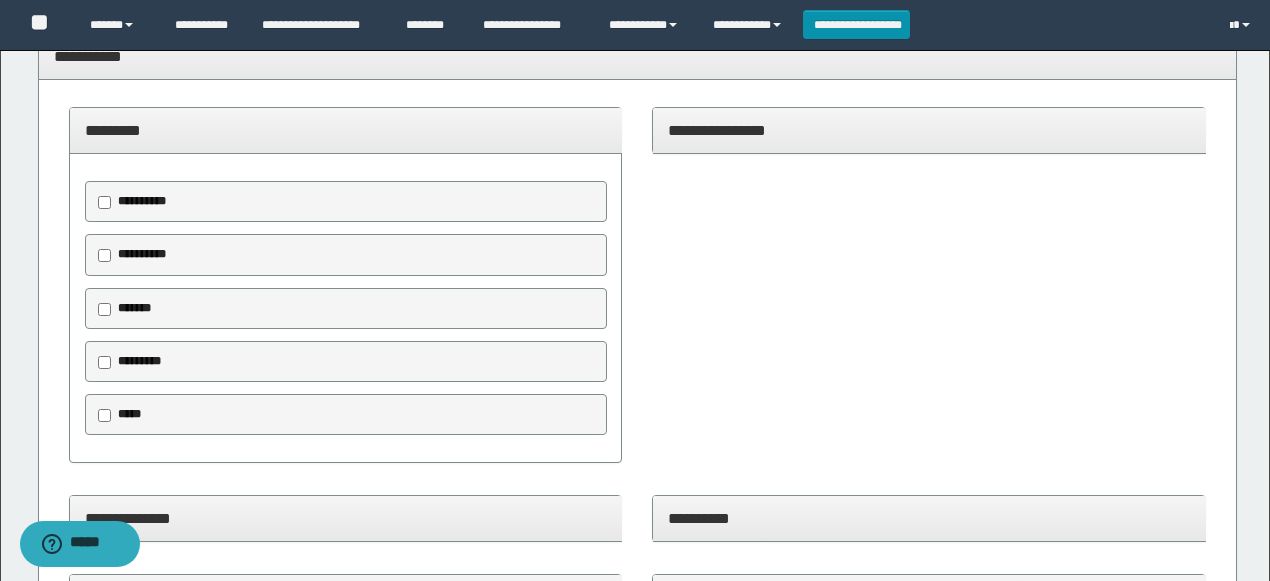 click on "*****" at bounding box center [123, 415] 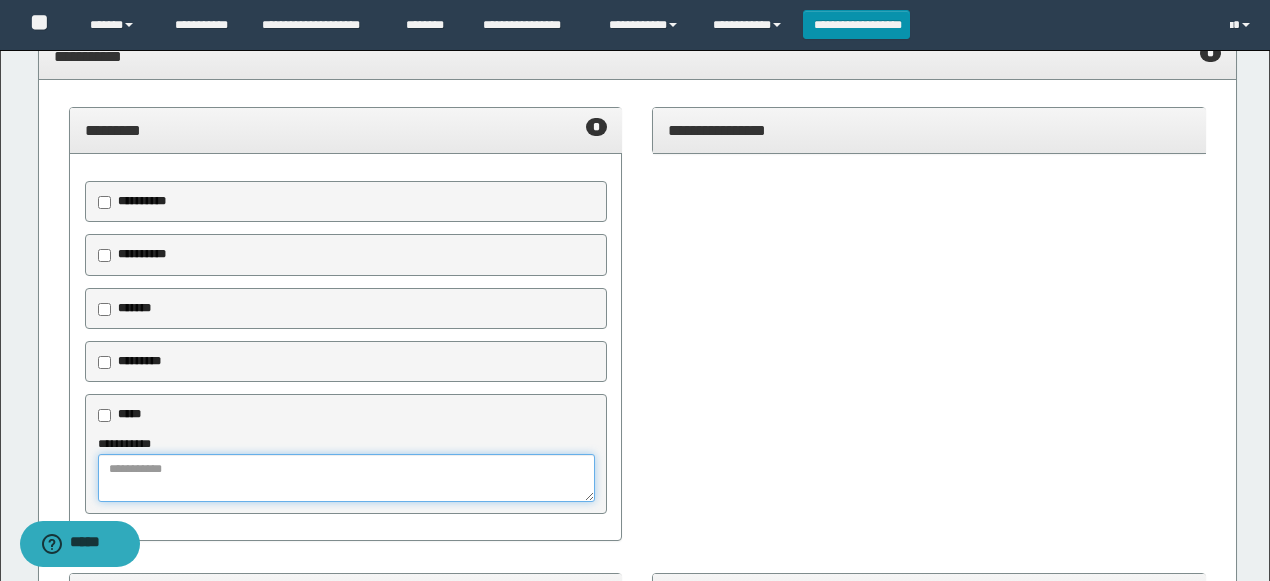 click at bounding box center [346, 478] 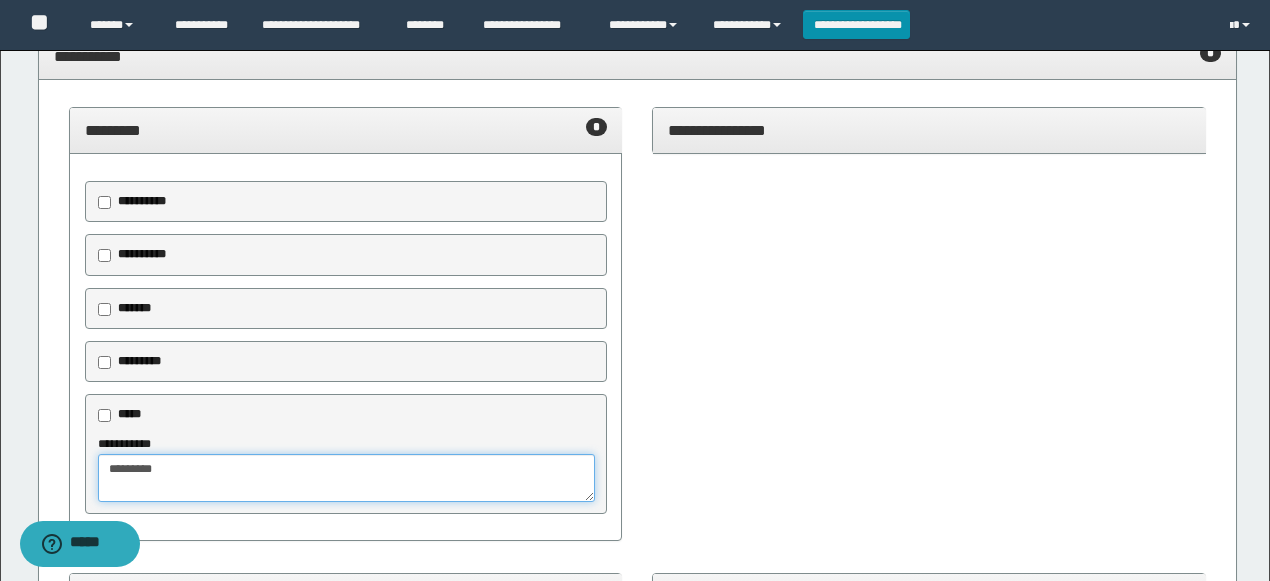 type on "********" 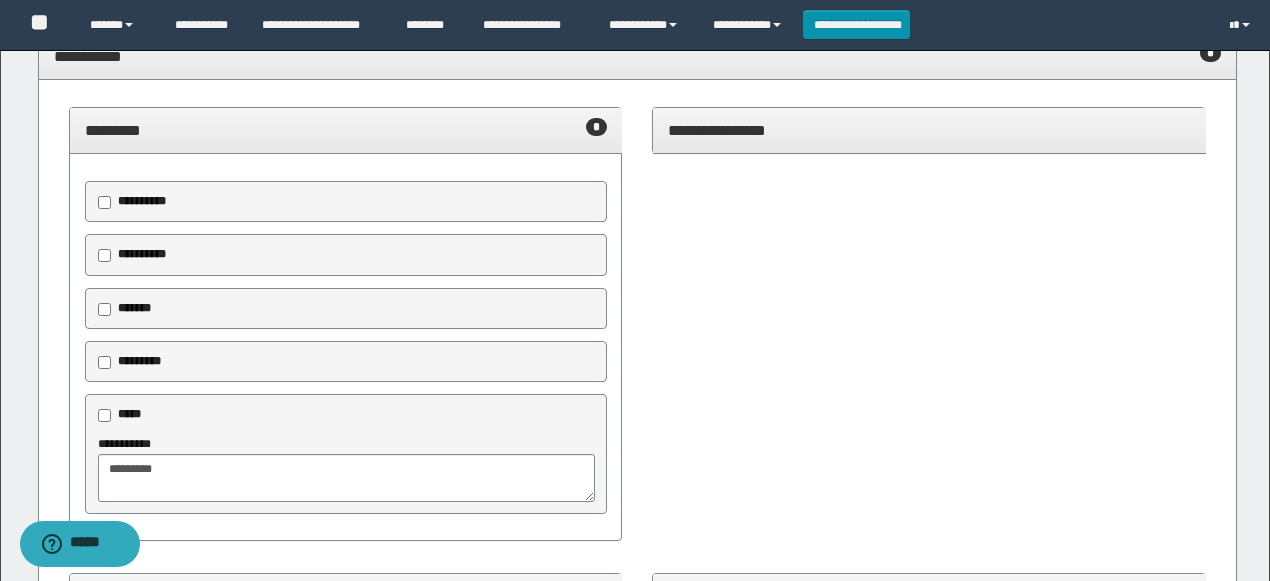 click on "********* *" at bounding box center [346, 130] 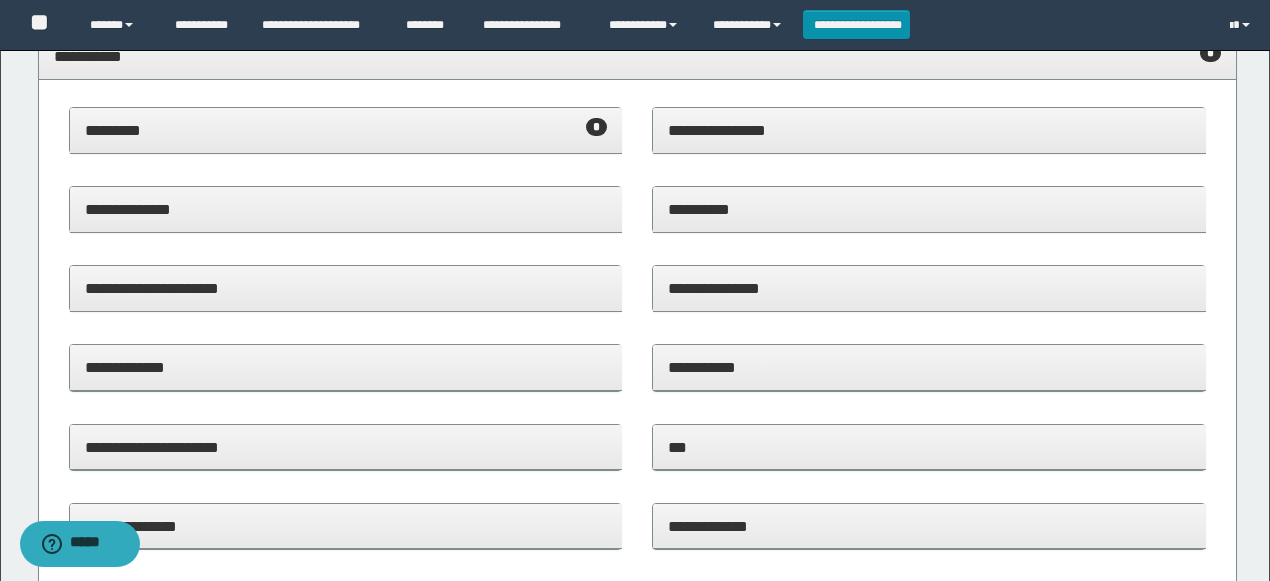 click on "**********" at bounding box center [638, 56] 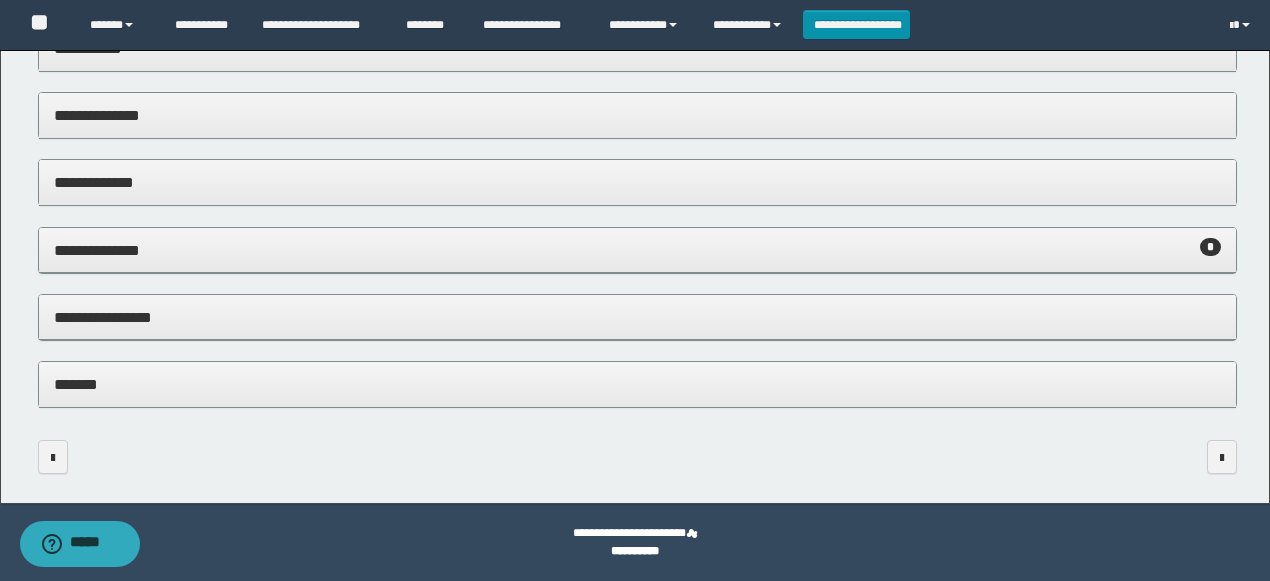 click on "**********" at bounding box center [638, 318] 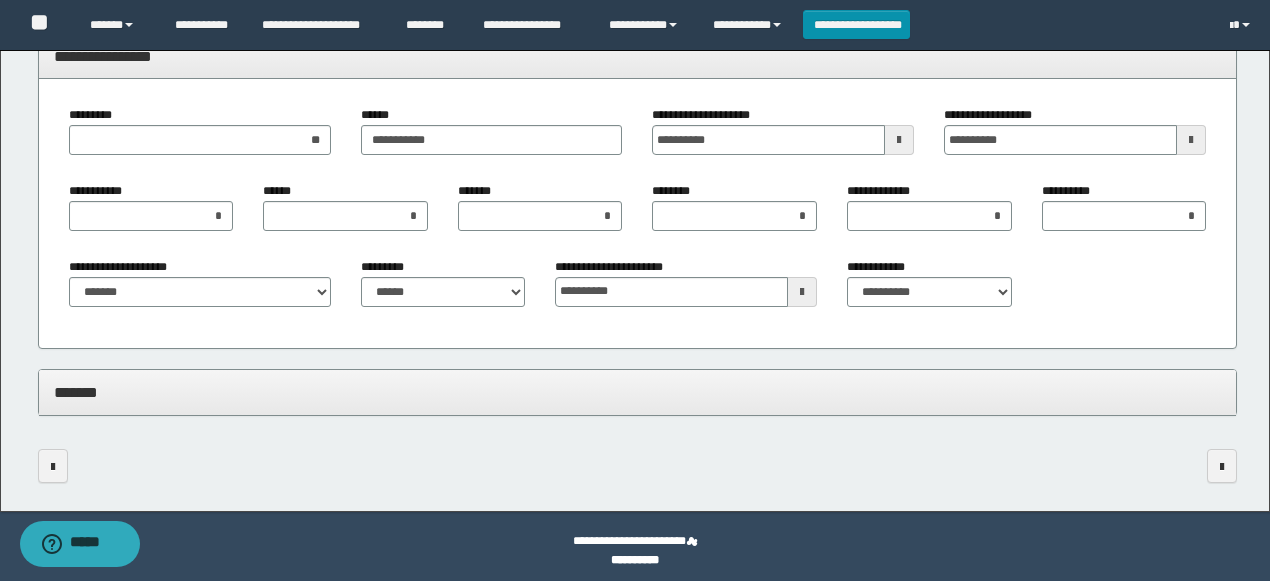 scroll, scrollTop: 842, scrollLeft: 0, axis: vertical 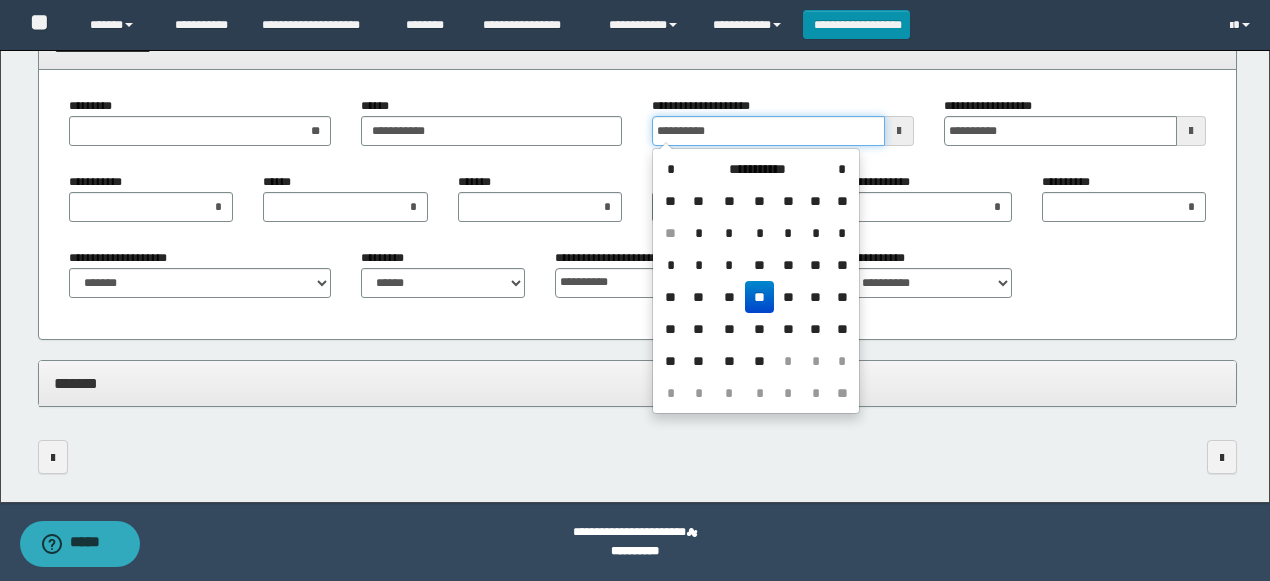 drag, startPoint x: 692, startPoint y: 138, endPoint x: 608, endPoint y: 132, distance: 84.21401 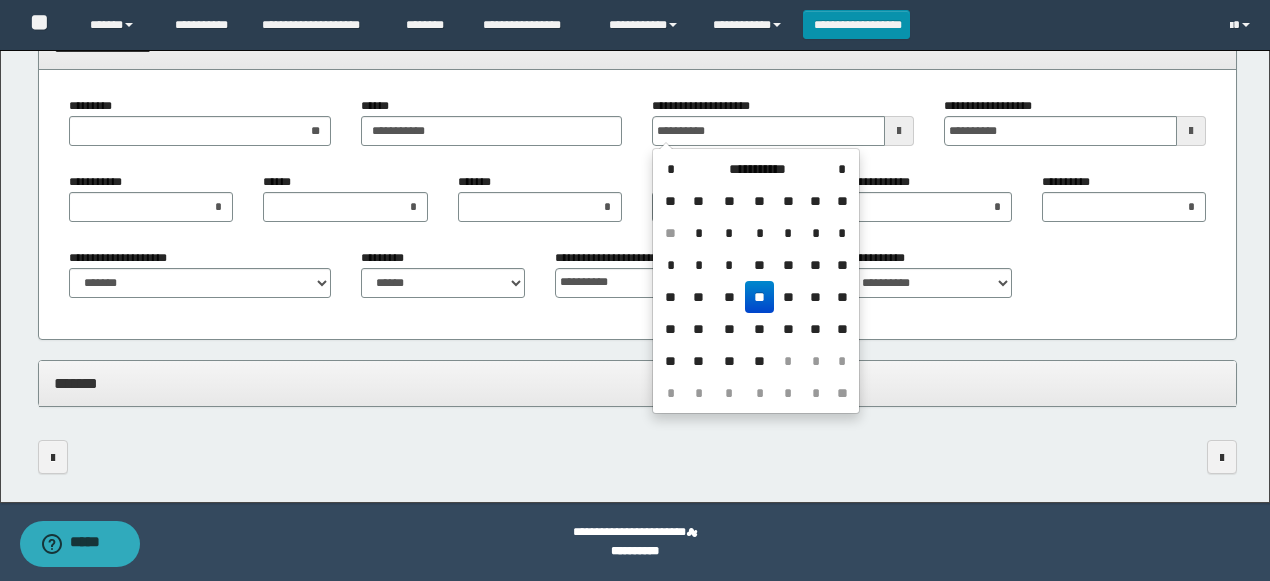 type on "**********" 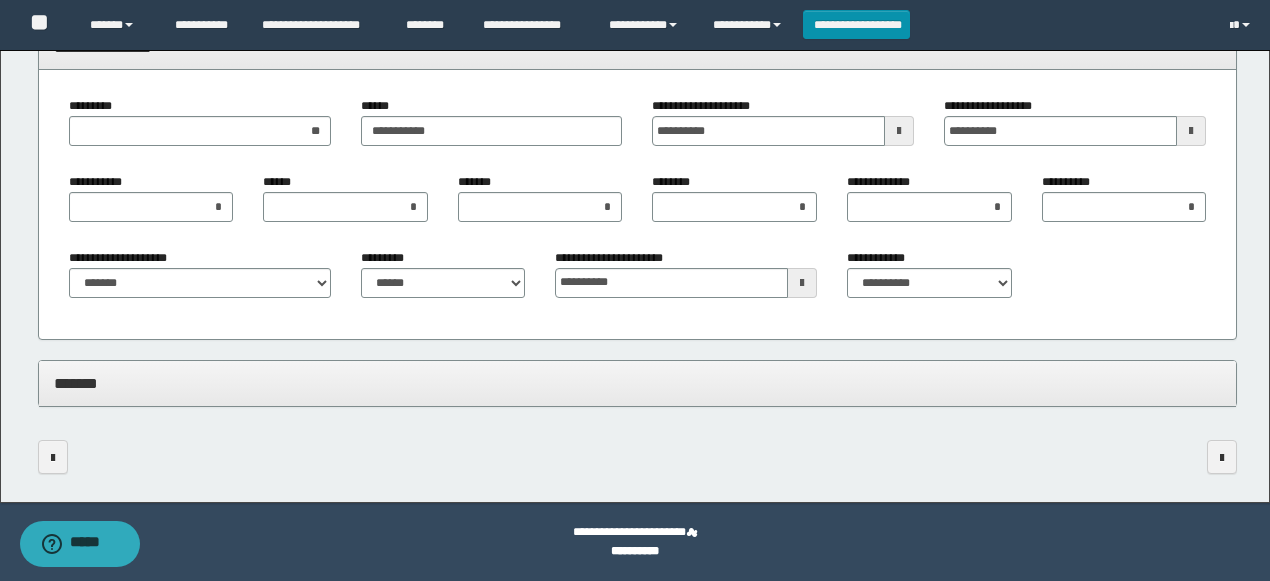 drag, startPoint x: 605, startPoint y: 158, endPoint x: 381, endPoint y: 128, distance: 226 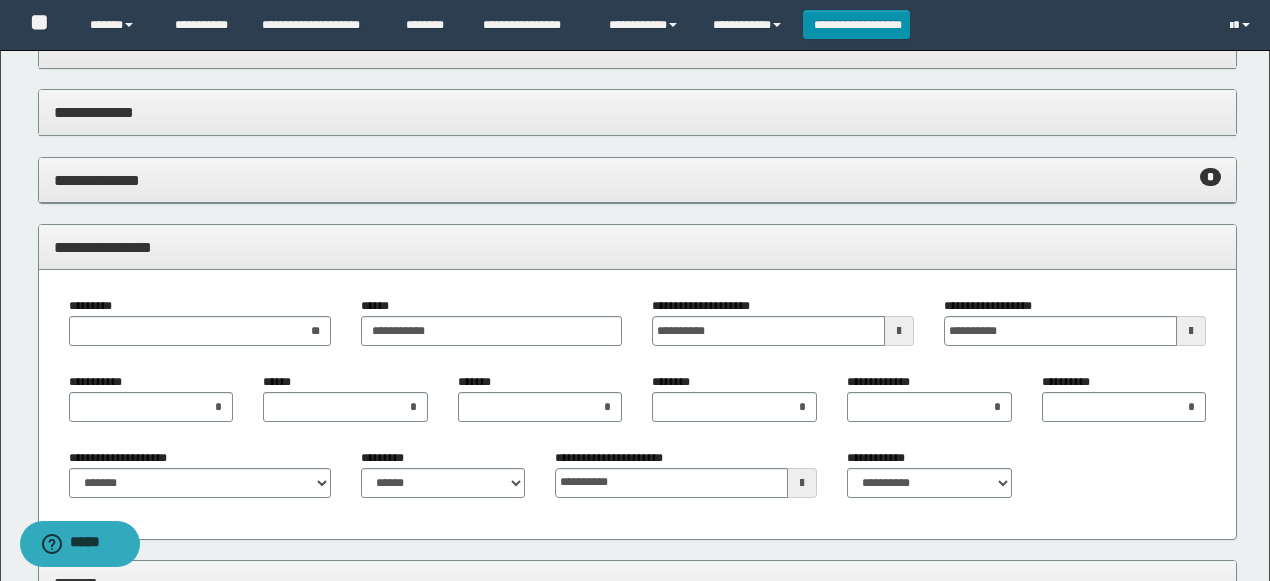 click on "**********" at bounding box center [638, 247] 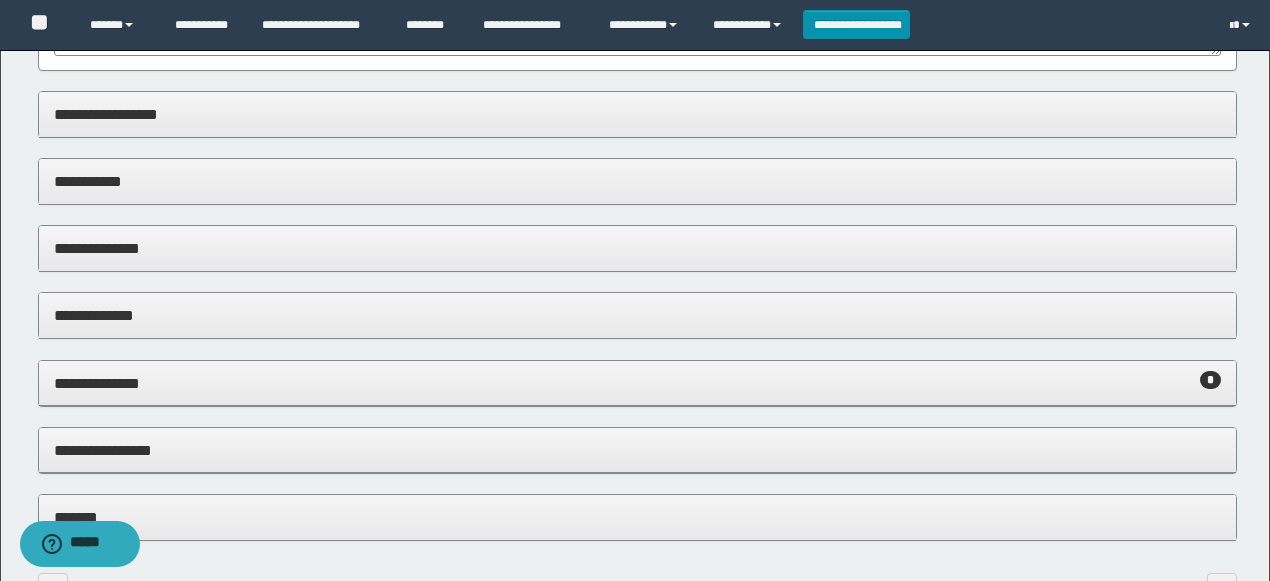 click on "**********" at bounding box center (638, 383) 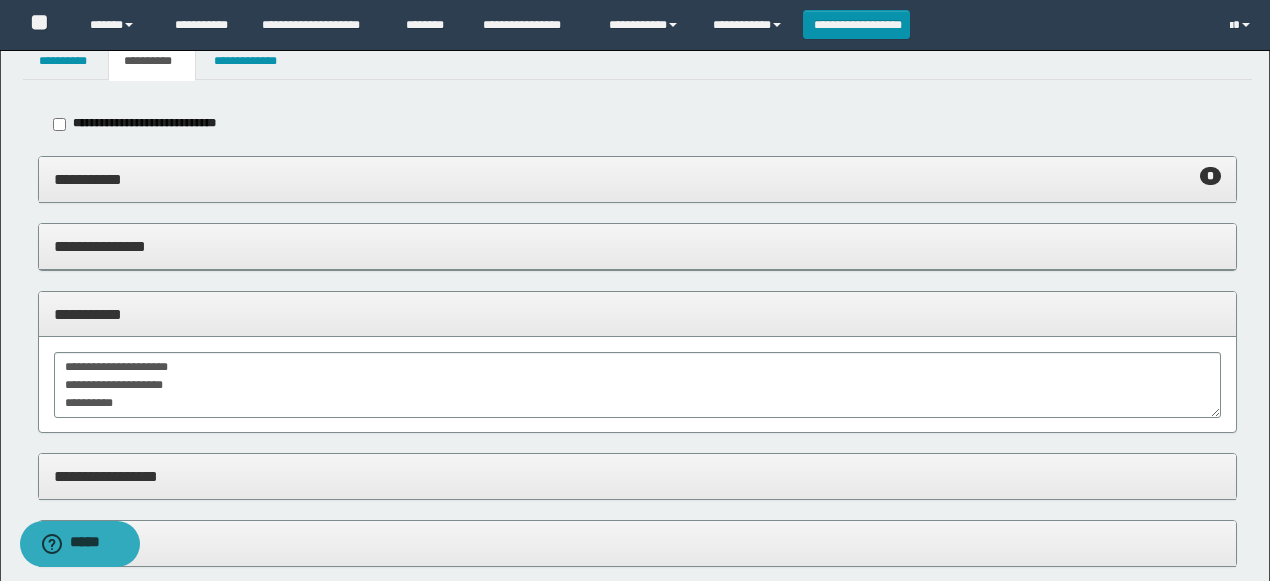 scroll, scrollTop: 0, scrollLeft: 0, axis: both 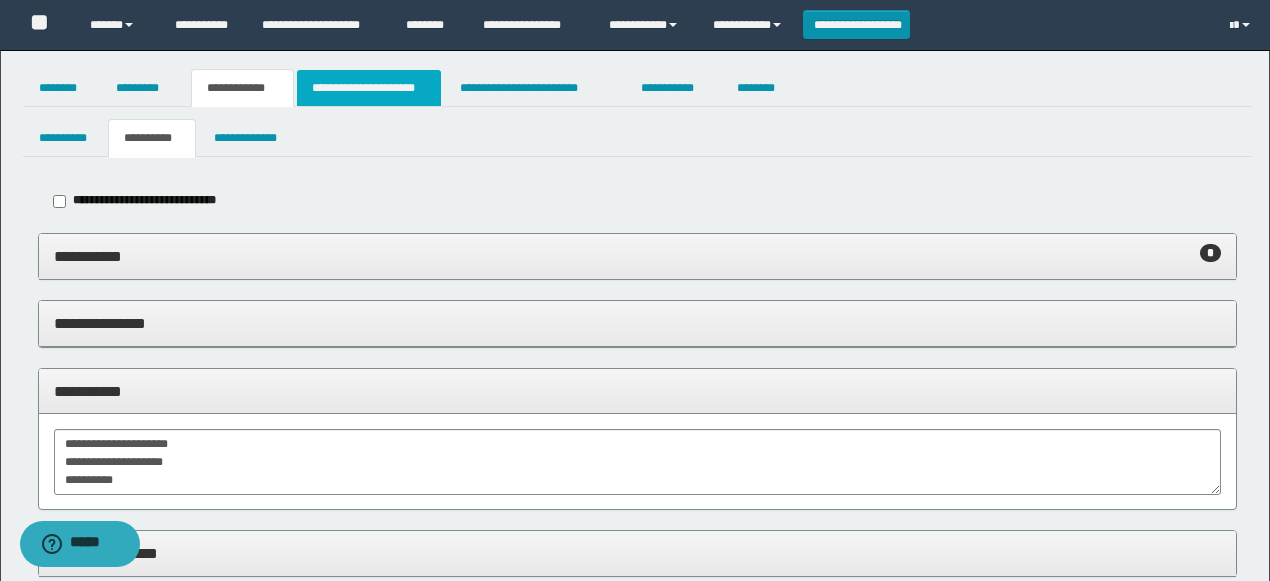 click on "**********" at bounding box center [369, 88] 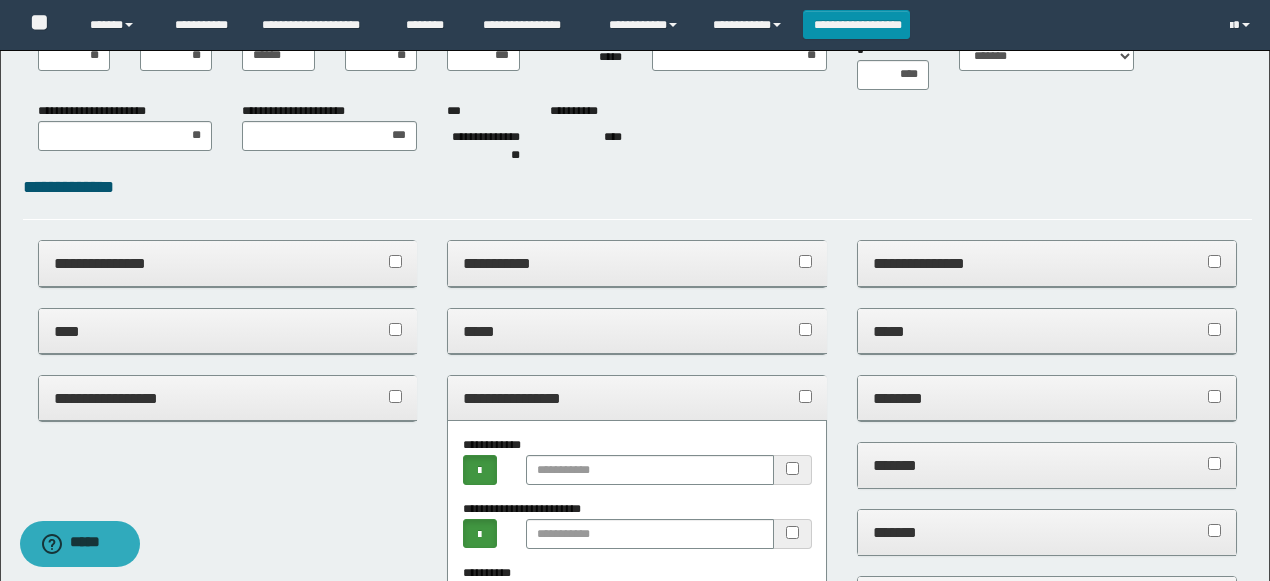 scroll, scrollTop: 200, scrollLeft: 0, axis: vertical 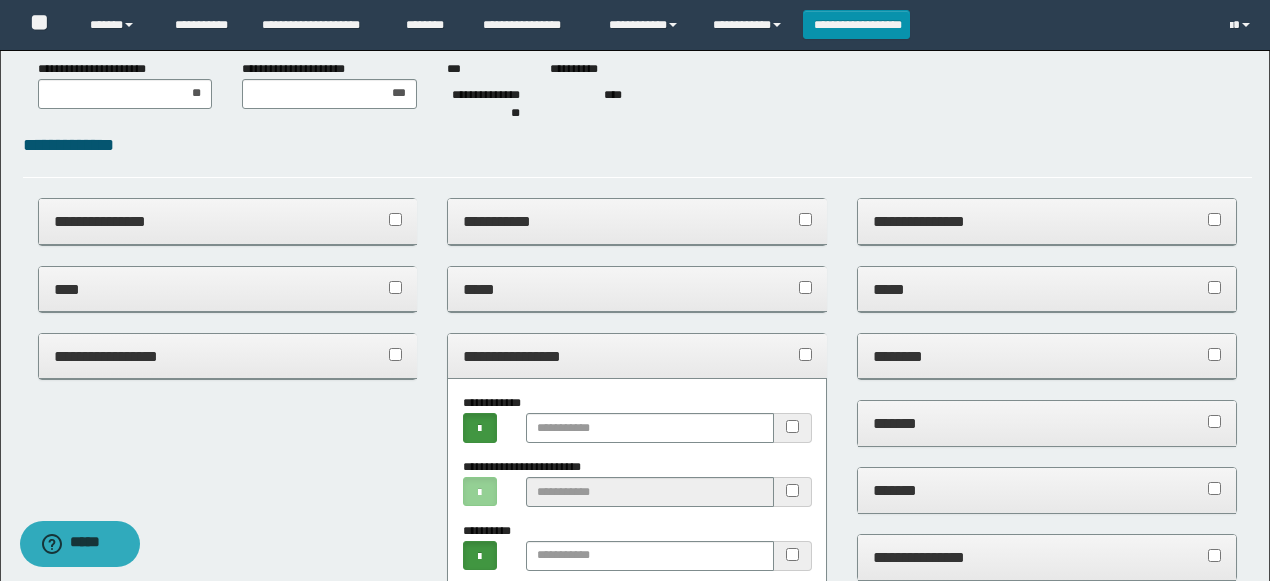 drag, startPoint x: 752, startPoint y: 363, endPoint x: 773, endPoint y: 307, distance: 59.808025 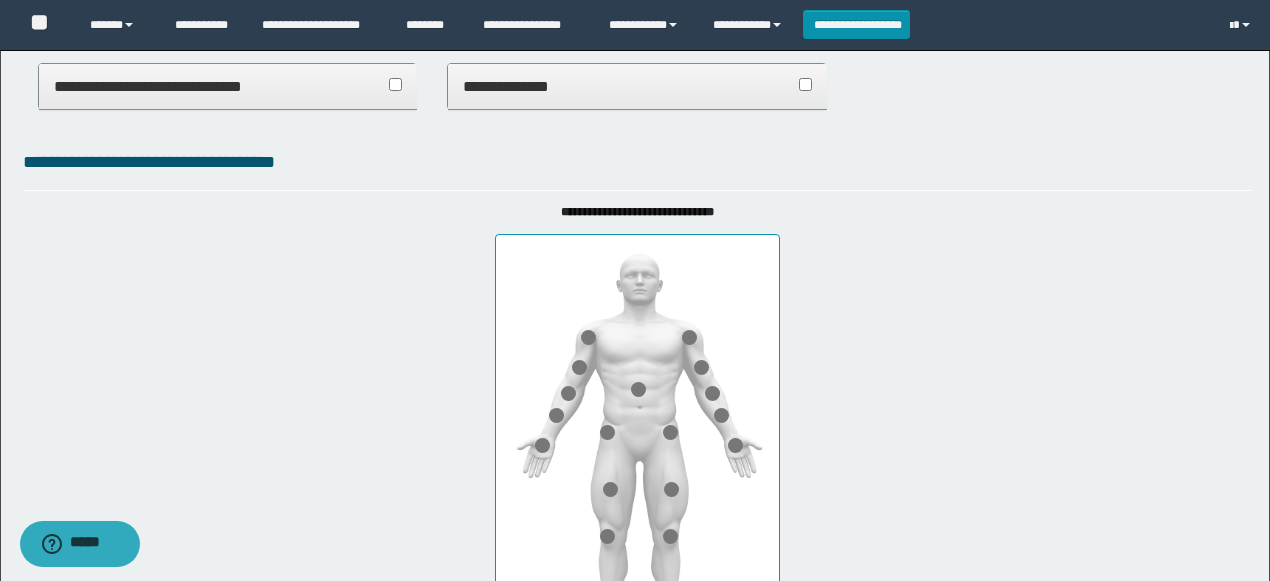 scroll, scrollTop: 1000, scrollLeft: 0, axis: vertical 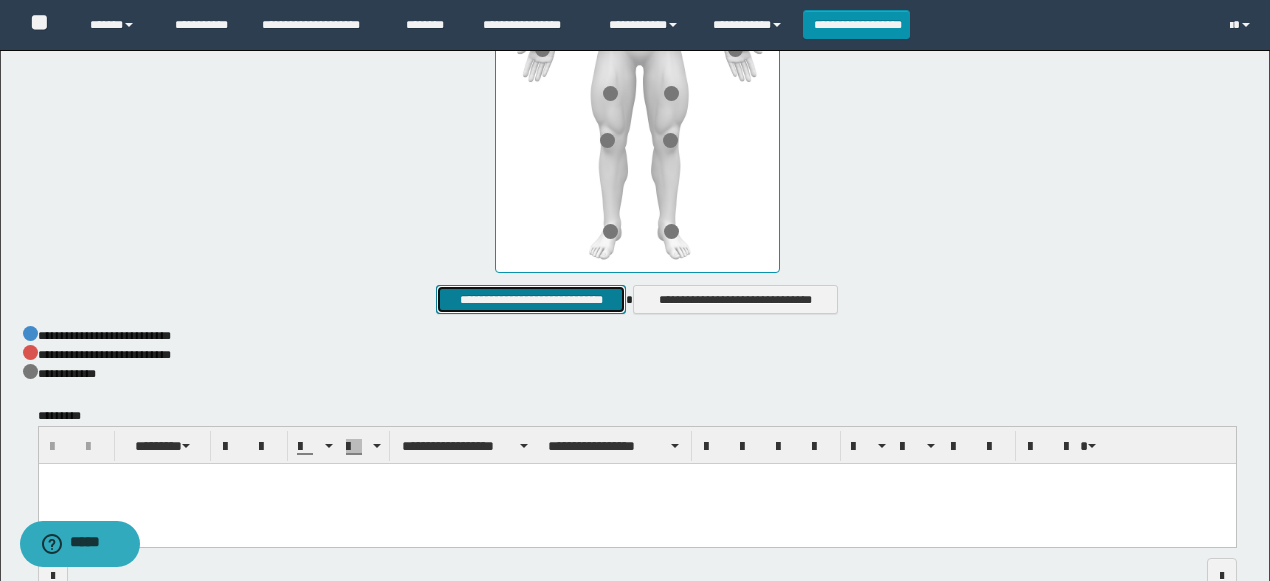 click on "**********" at bounding box center (531, 299) 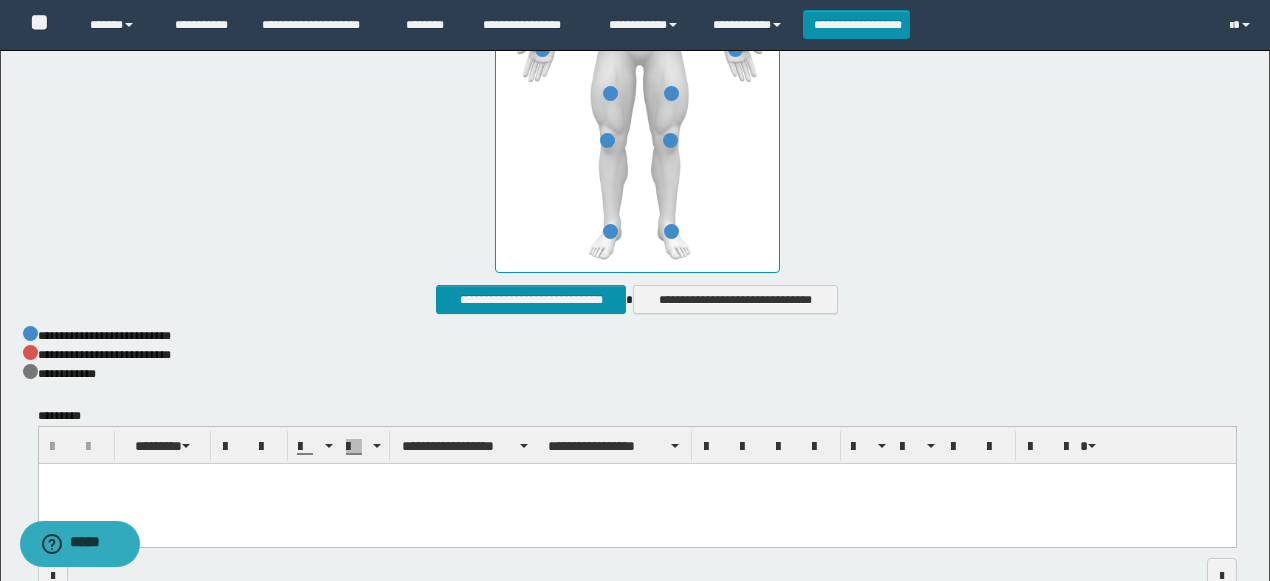 click at bounding box center (636, 504) 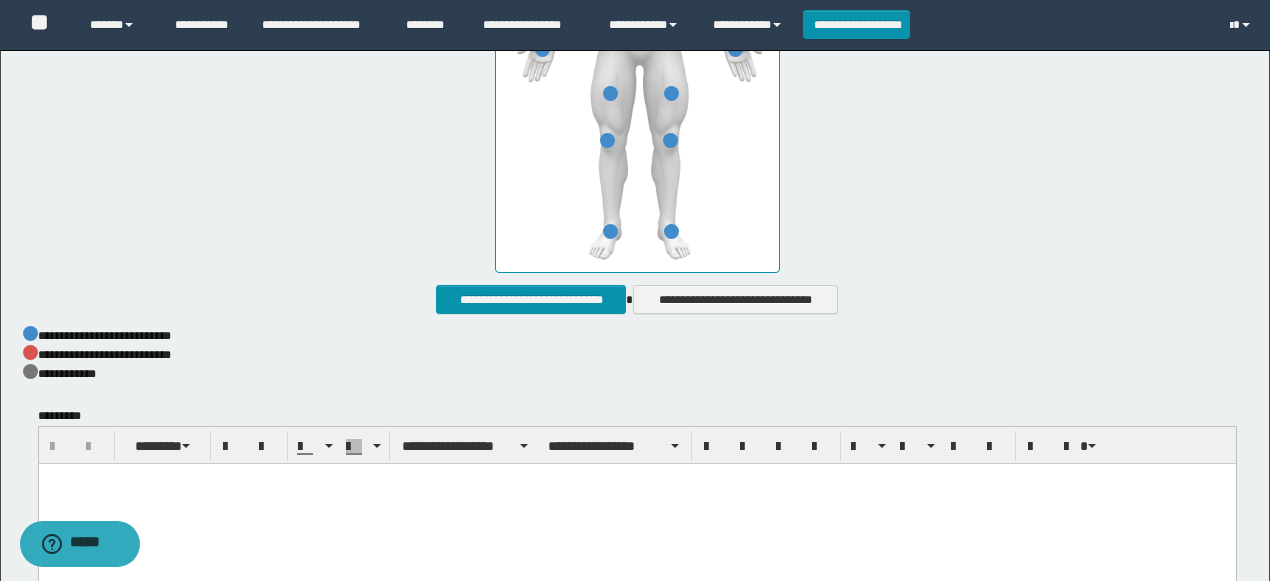 type 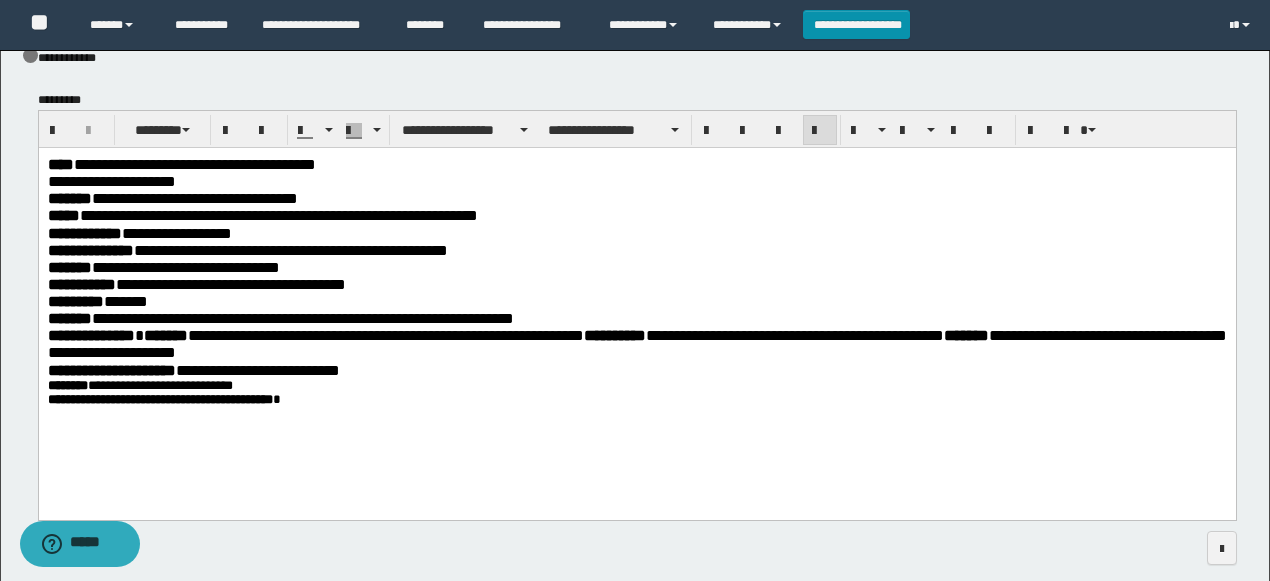 scroll, scrollTop: 1333, scrollLeft: 0, axis: vertical 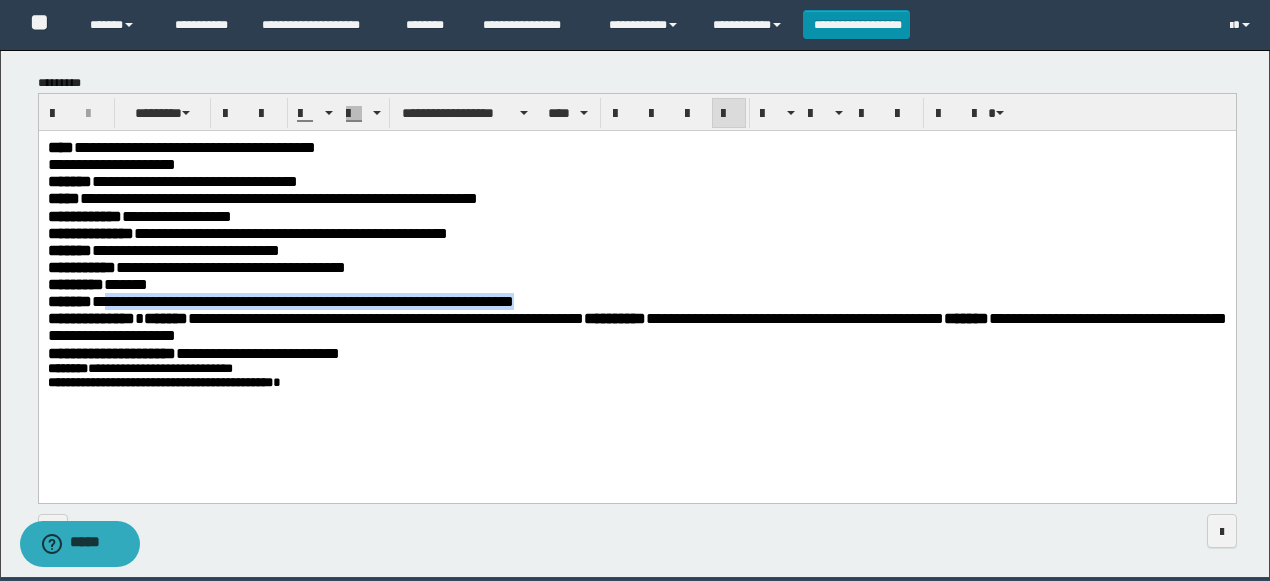 drag, startPoint x: 636, startPoint y: 303, endPoint x: 127, endPoint y: 309, distance: 509.03537 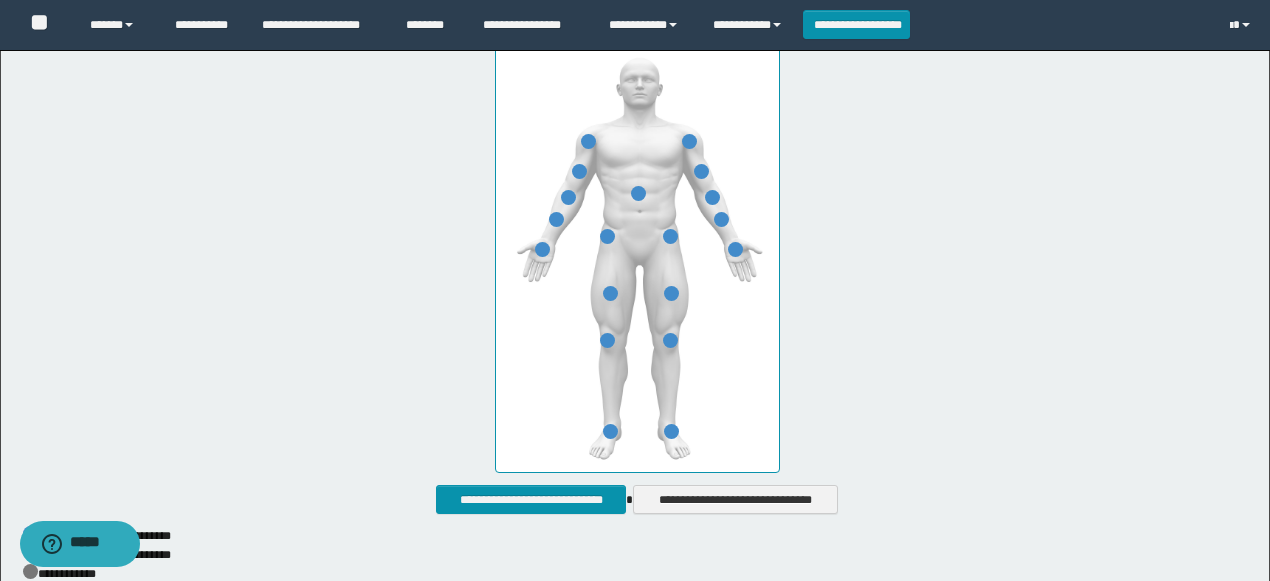 scroll, scrollTop: 400, scrollLeft: 0, axis: vertical 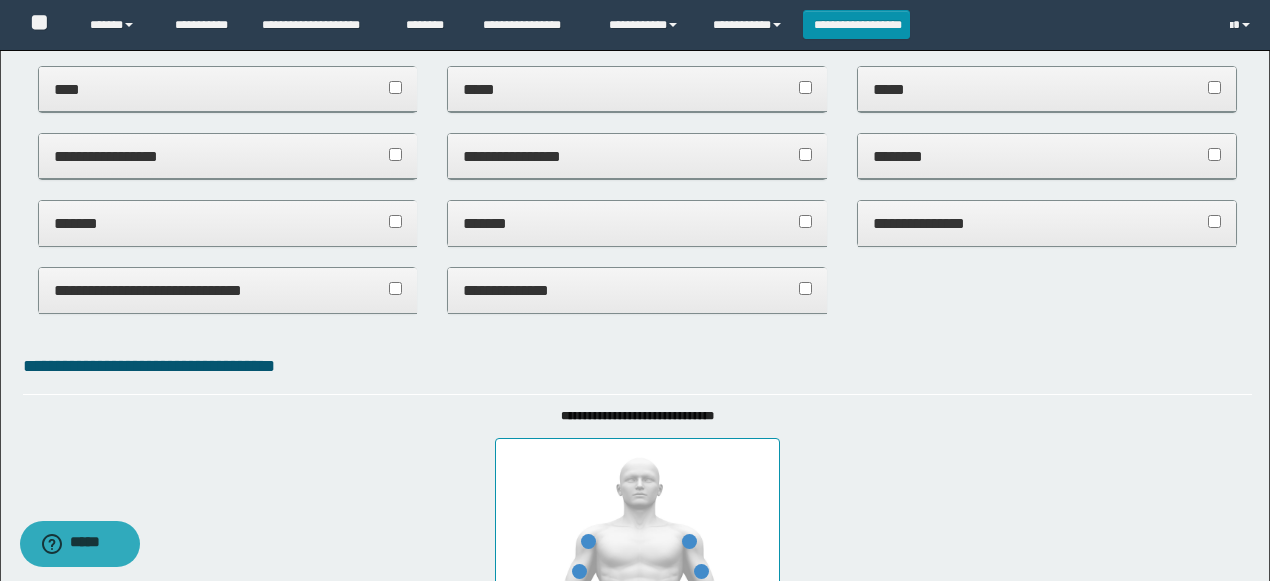 drag, startPoint x: 302, startPoint y: 222, endPoint x: 300, endPoint y: 306, distance: 84.0238 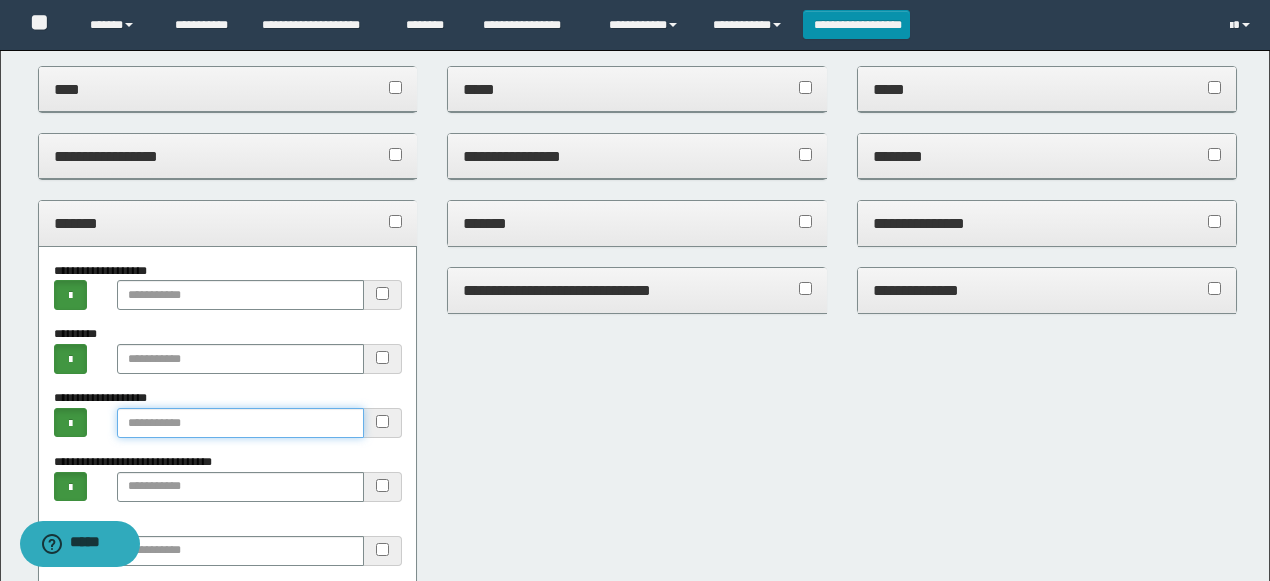 click at bounding box center (241, 423) 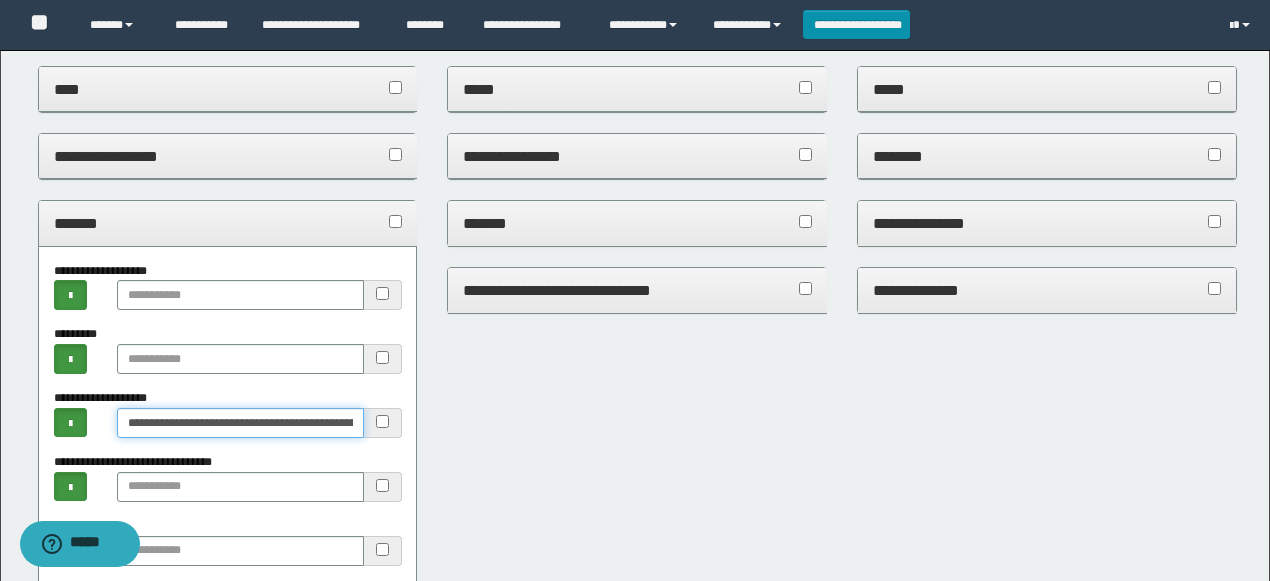 scroll, scrollTop: 0, scrollLeft: 145, axis: horizontal 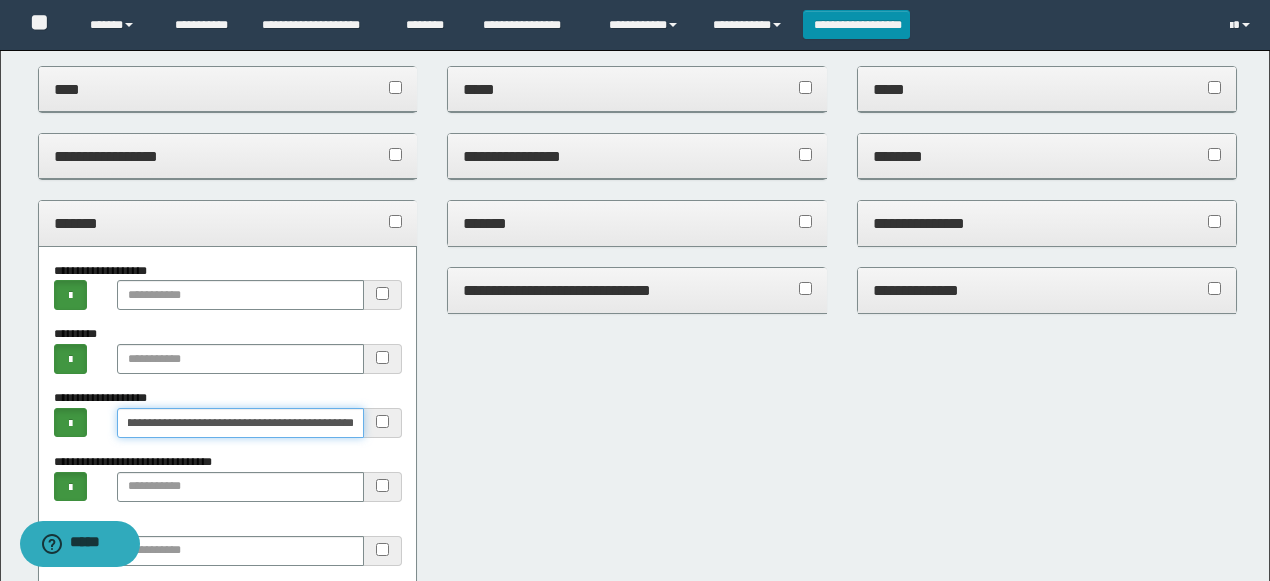 type on "**********" 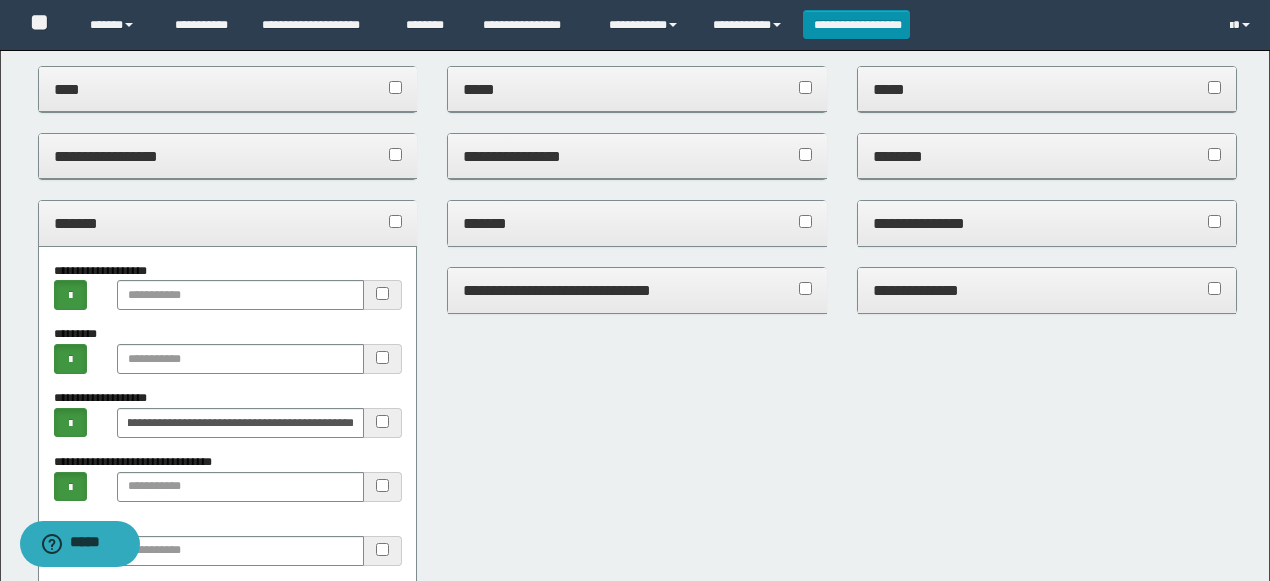 click on "*******" at bounding box center [228, 223] 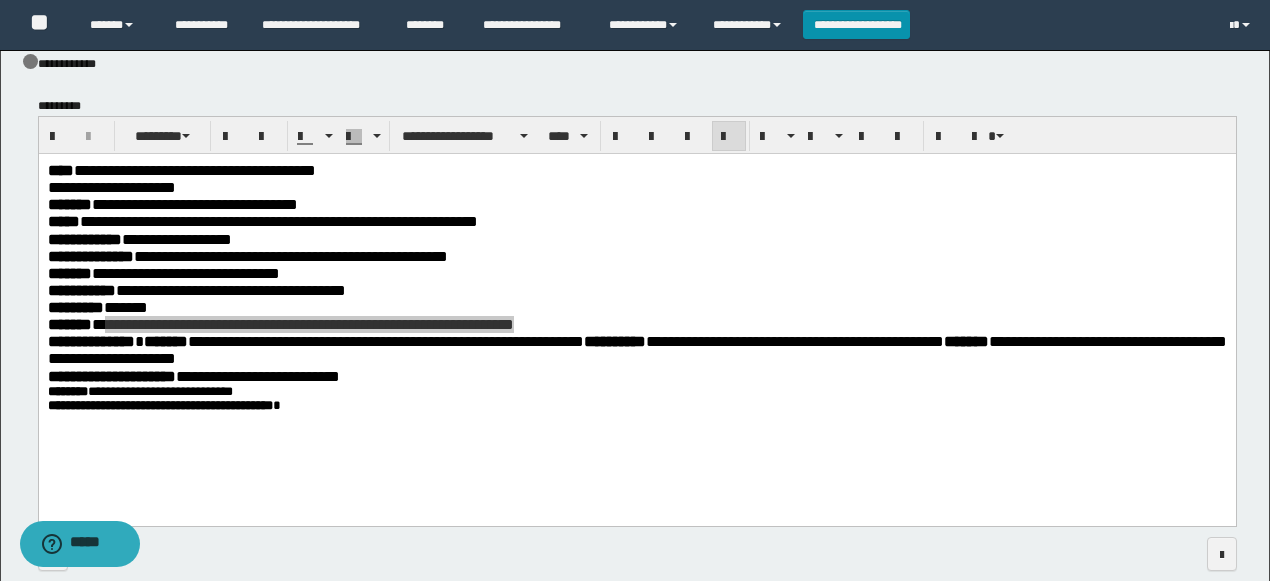 scroll, scrollTop: 1400, scrollLeft: 0, axis: vertical 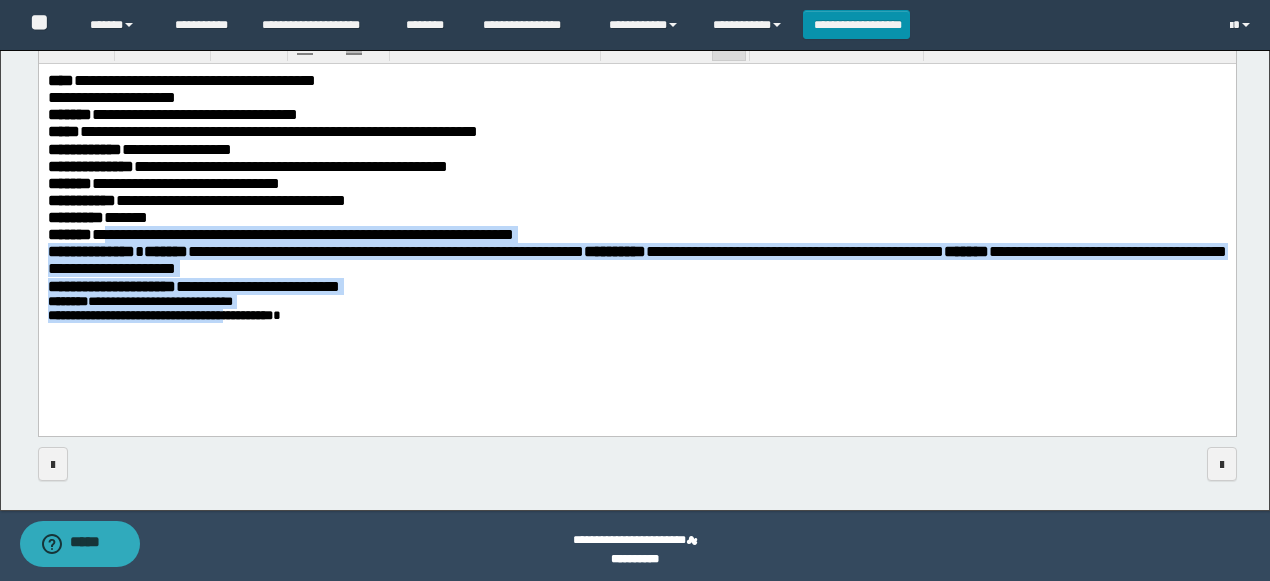 drag, startPoint x: 244, startPoint y: 322, endPoint x: 316, endPoint y: 319, distance: 72.06247 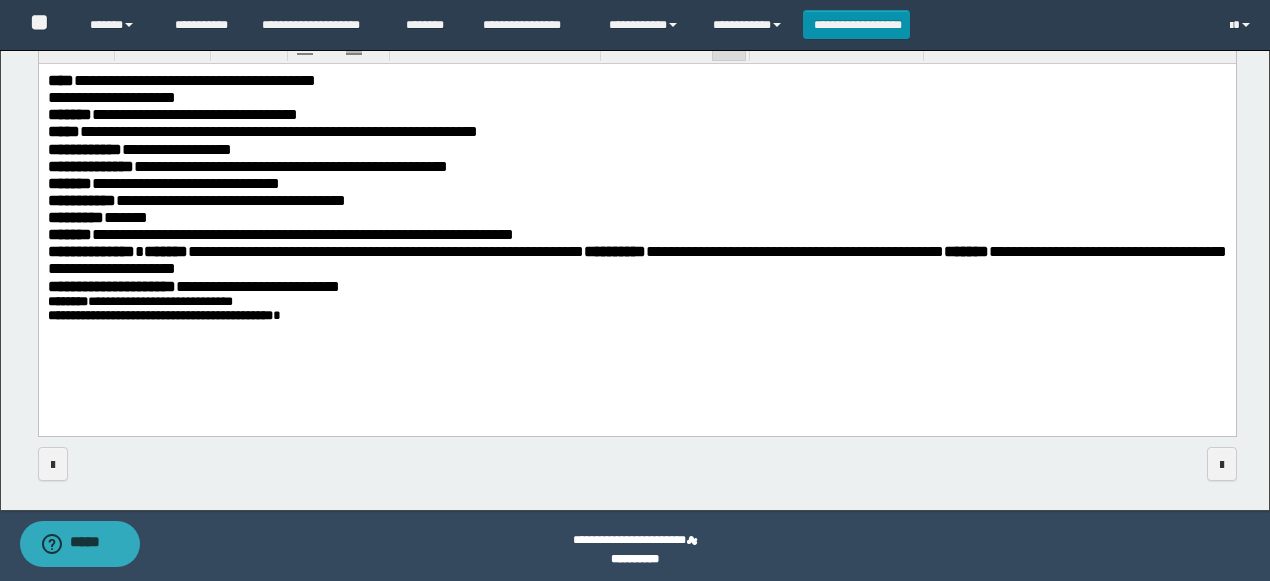 click on "**********" at bounding box center (159, 314) 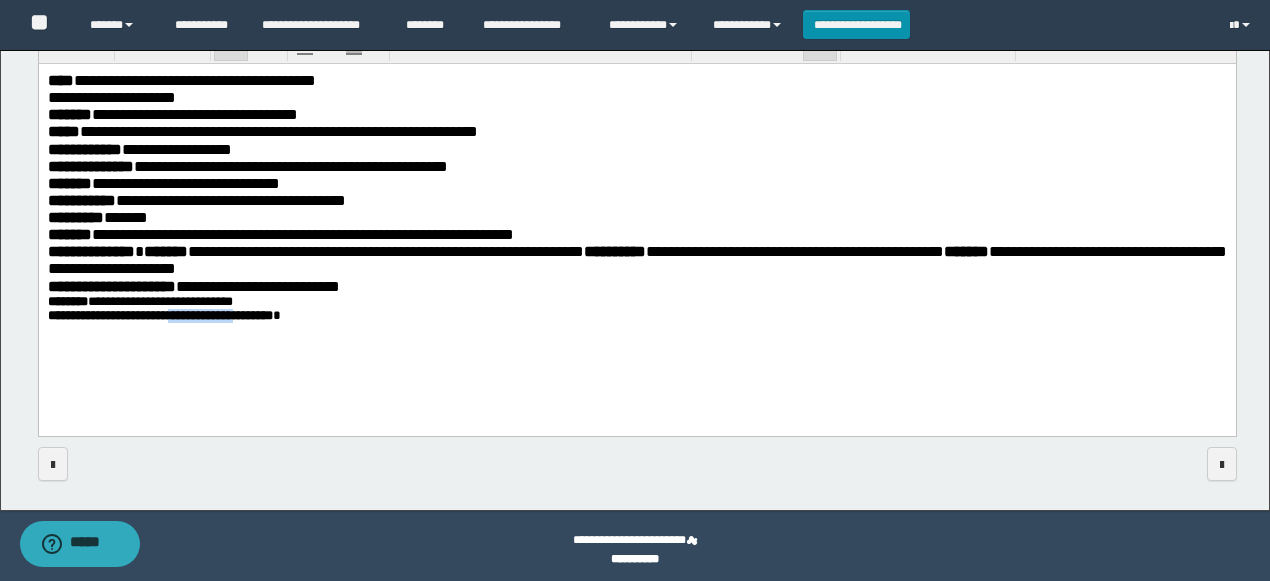 drag, startPoint x: 327, startPoint y: 315, endPoint x: 237, endPoint y: 316, distance: 90.005554 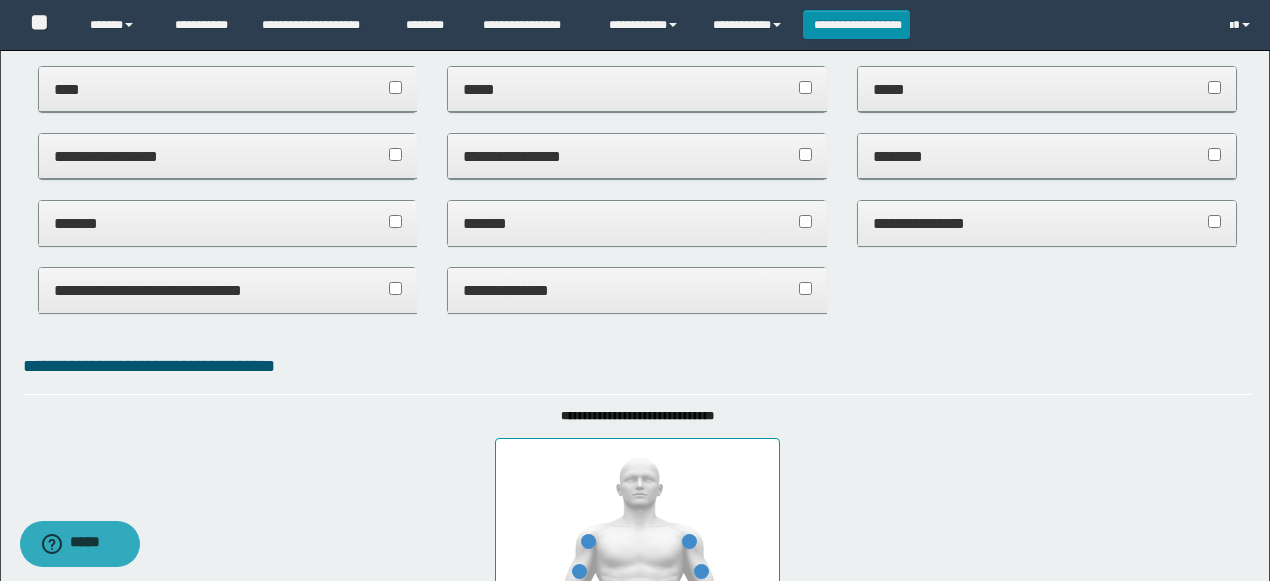 click on "*******" at bounding box center [228, 223] 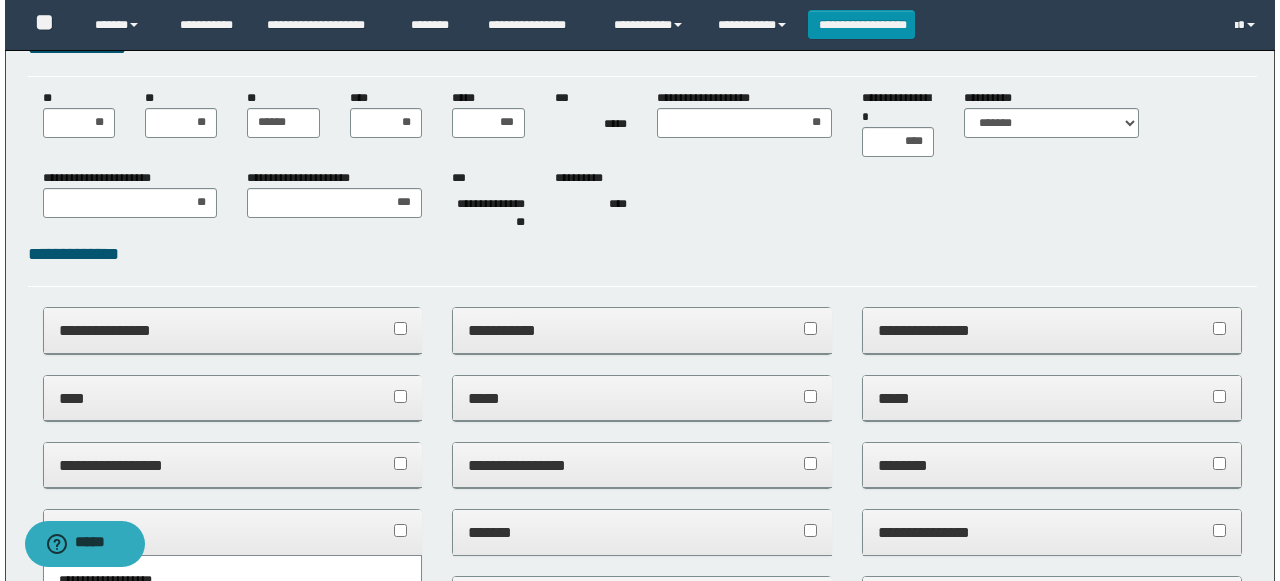 scroll, scrollTop: 0, scrollLeft: 0, axis: both 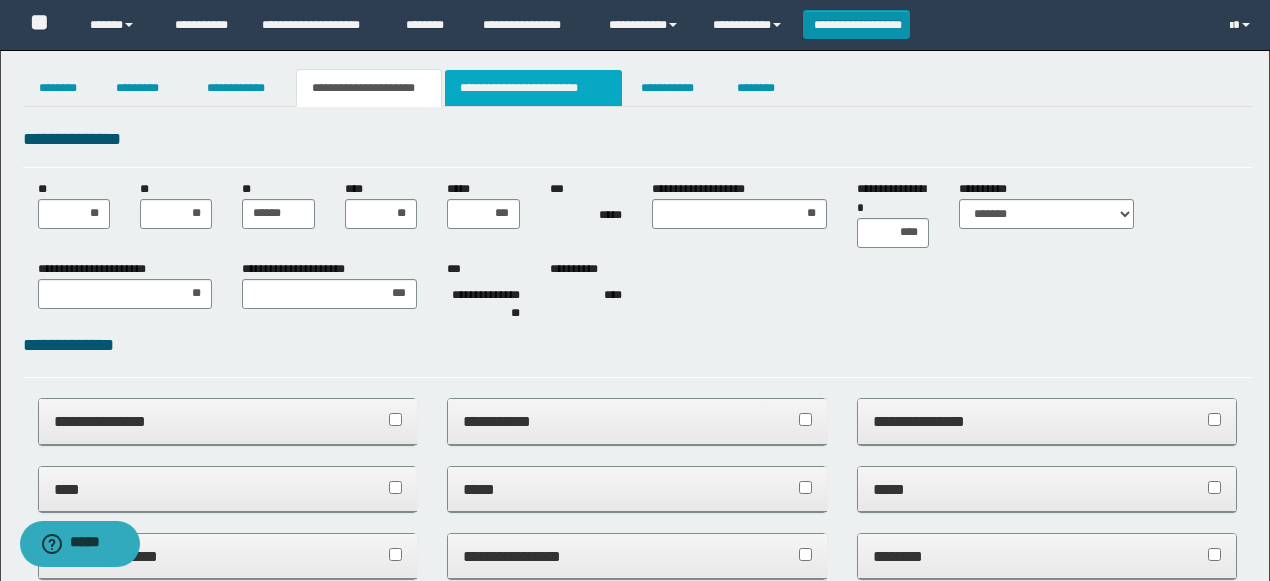 click on "**********" at bounding box center [533, 88] 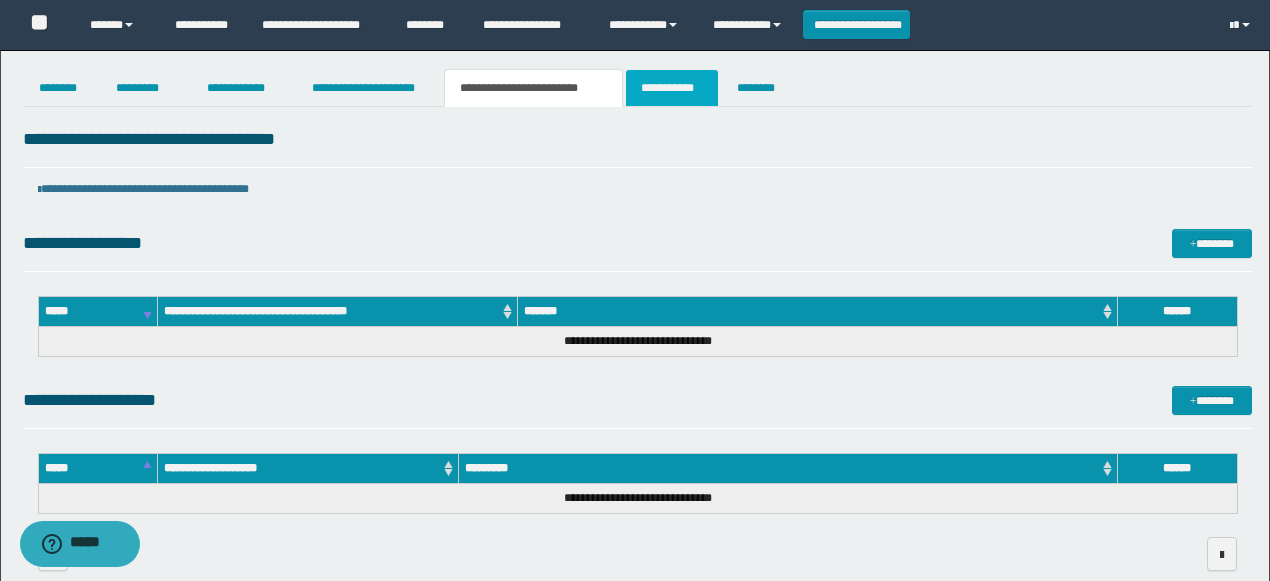 click on "**********" at bounding box center [672, 88] 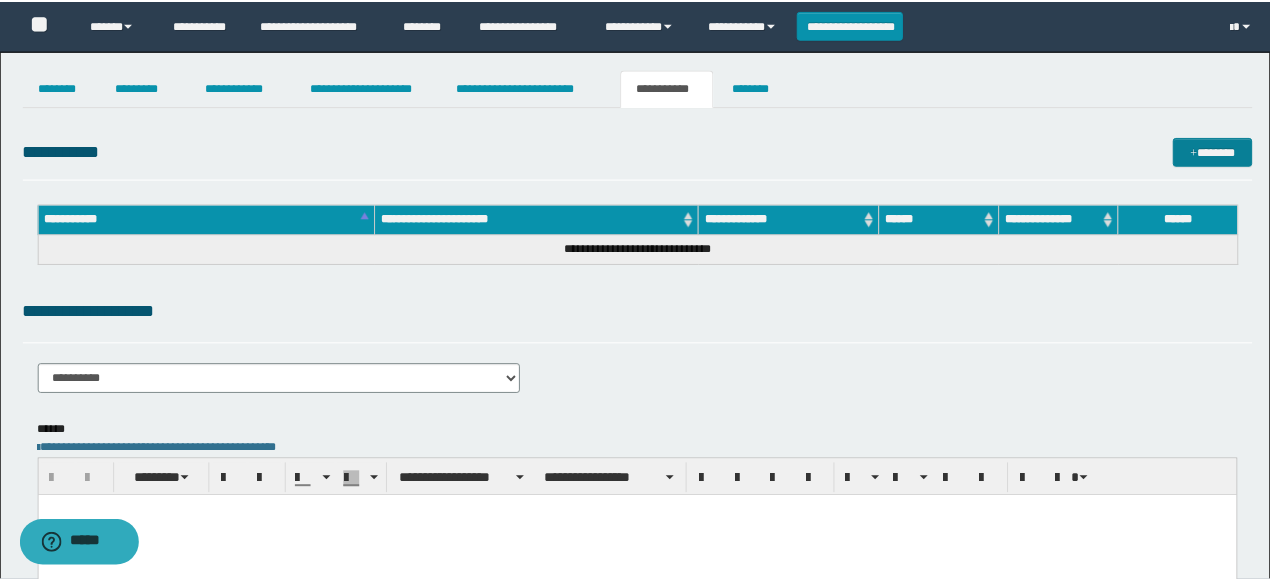 scroll, scrollTop: 0, scrollLeft: 0, axis: both 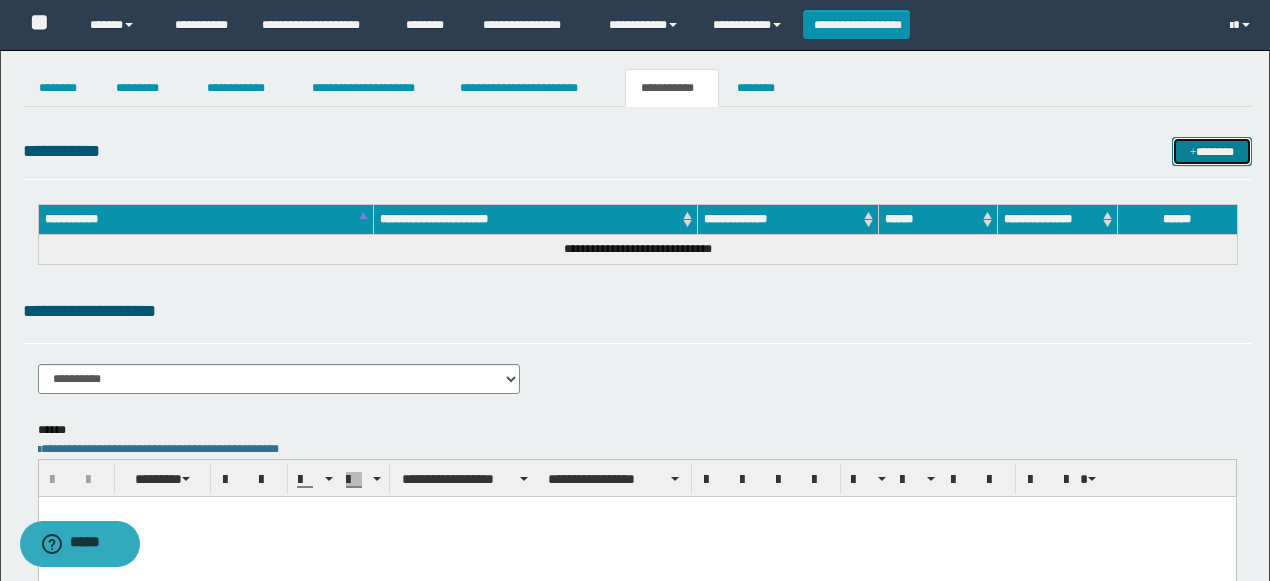 drag, startPoint x: 1217, startPoint y: 149, endPoint x: 1207, endPoint y: 153, distance: 10.770329 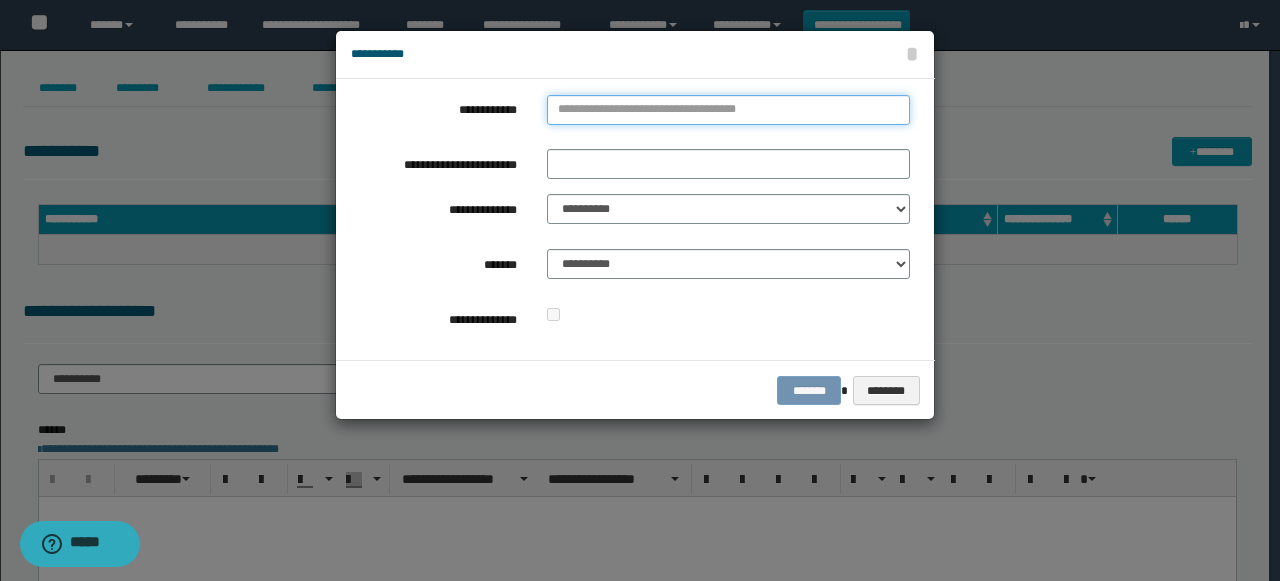 click on "**********" at bounding box center [728, 110] 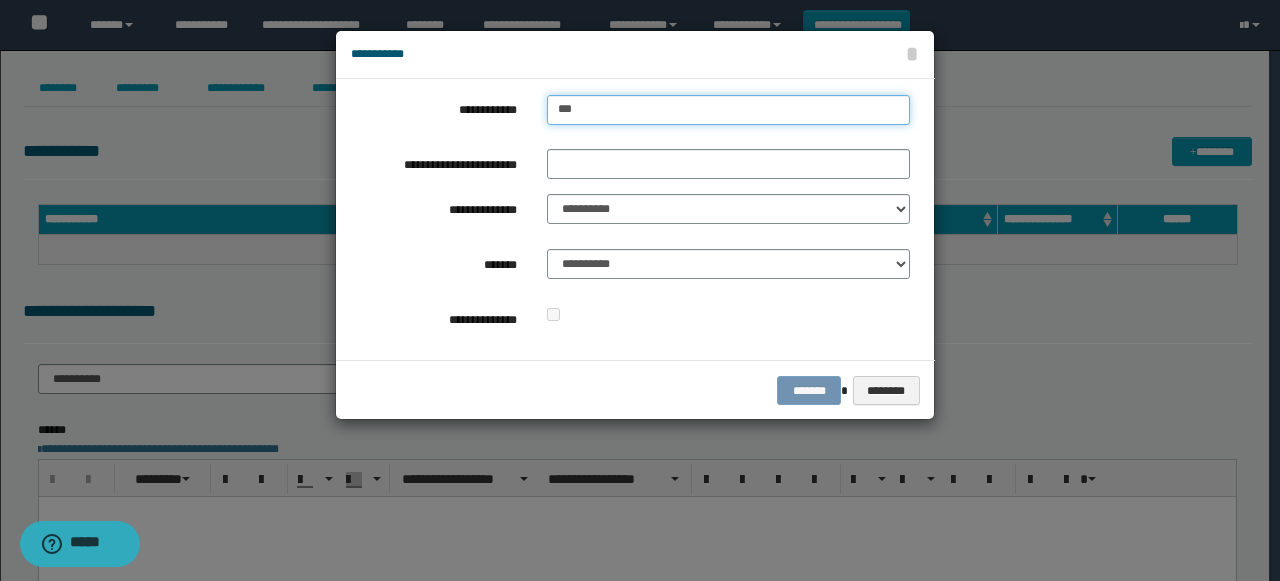 type on "****" 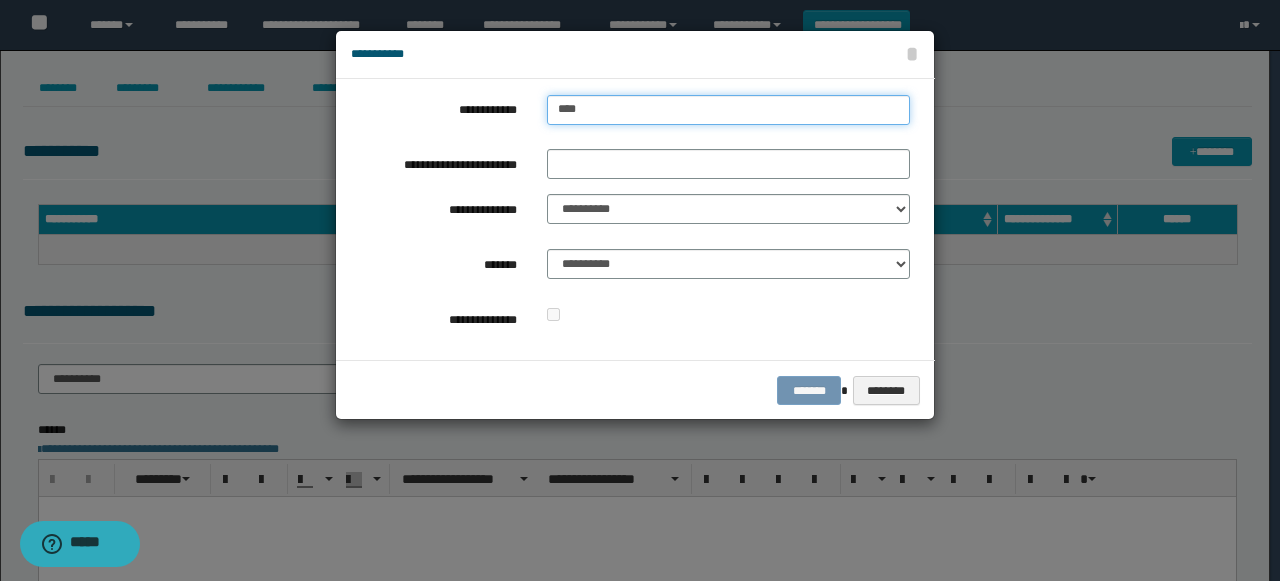 type on "****" 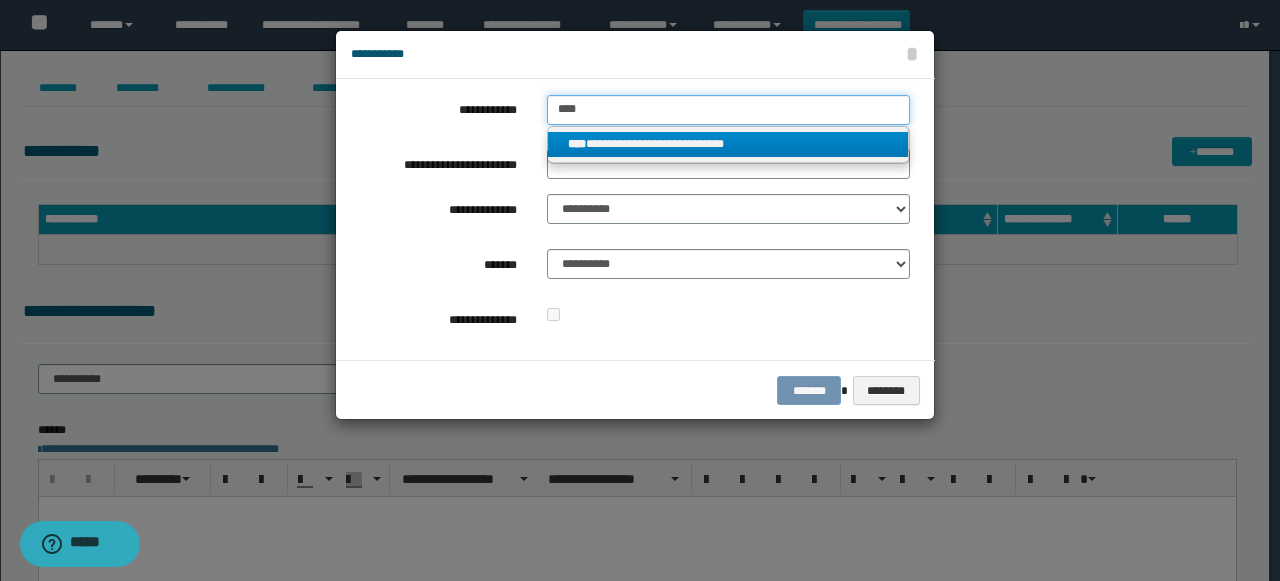 type on "****" 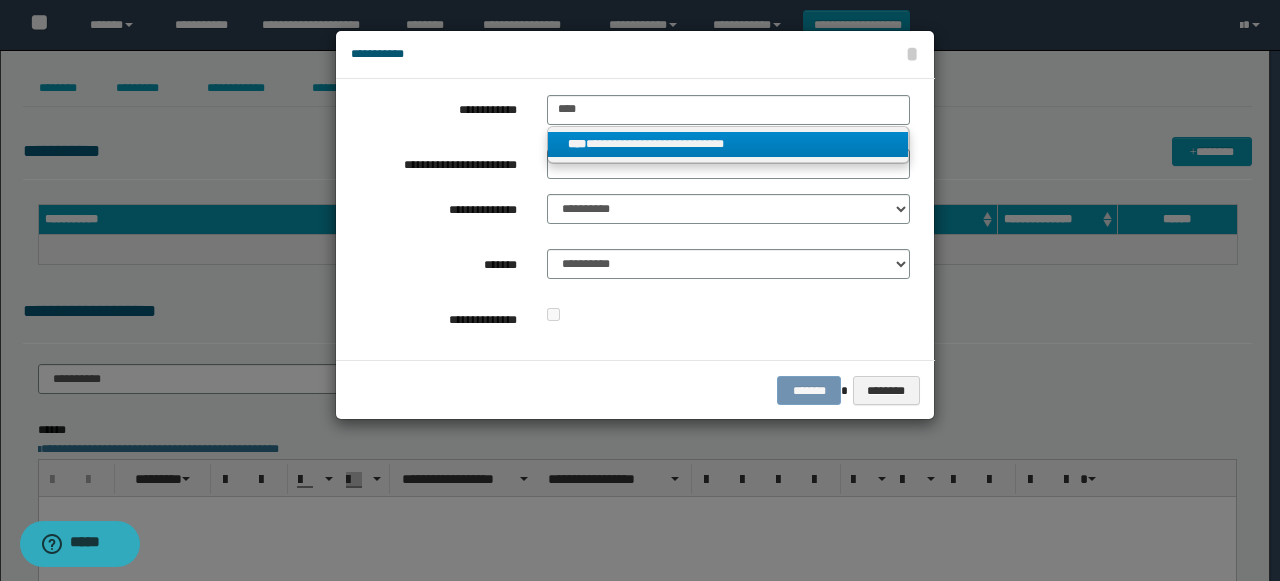 drag, startPoint x: 639, startPoint y: 144, endPoint x: 622, endPoint y: 184, distance: 43.462627 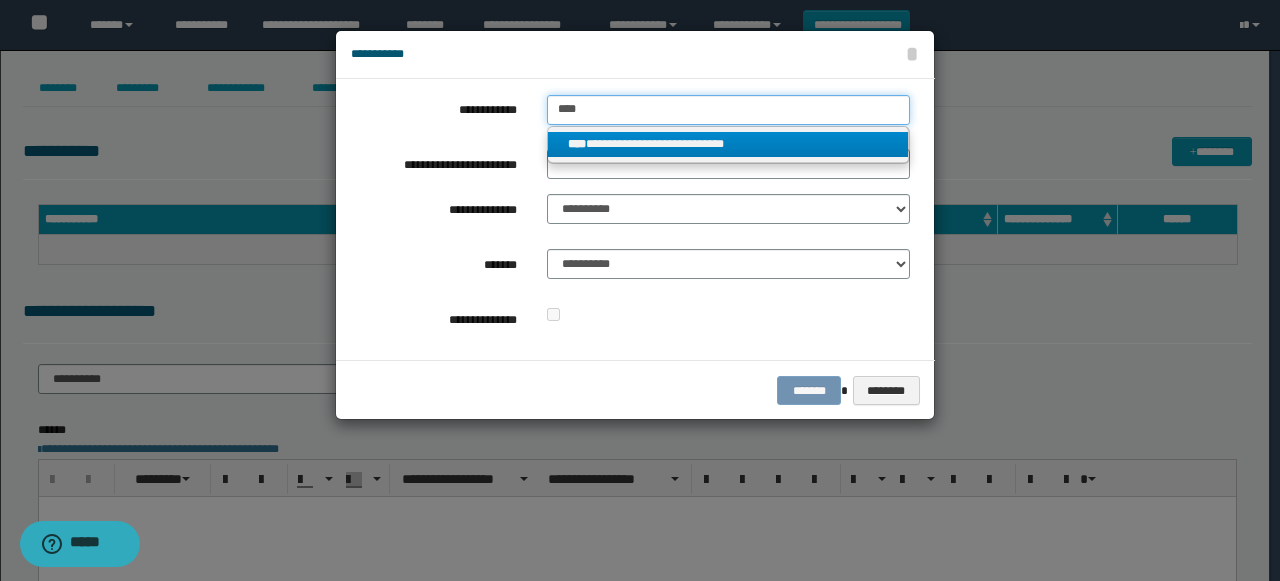type 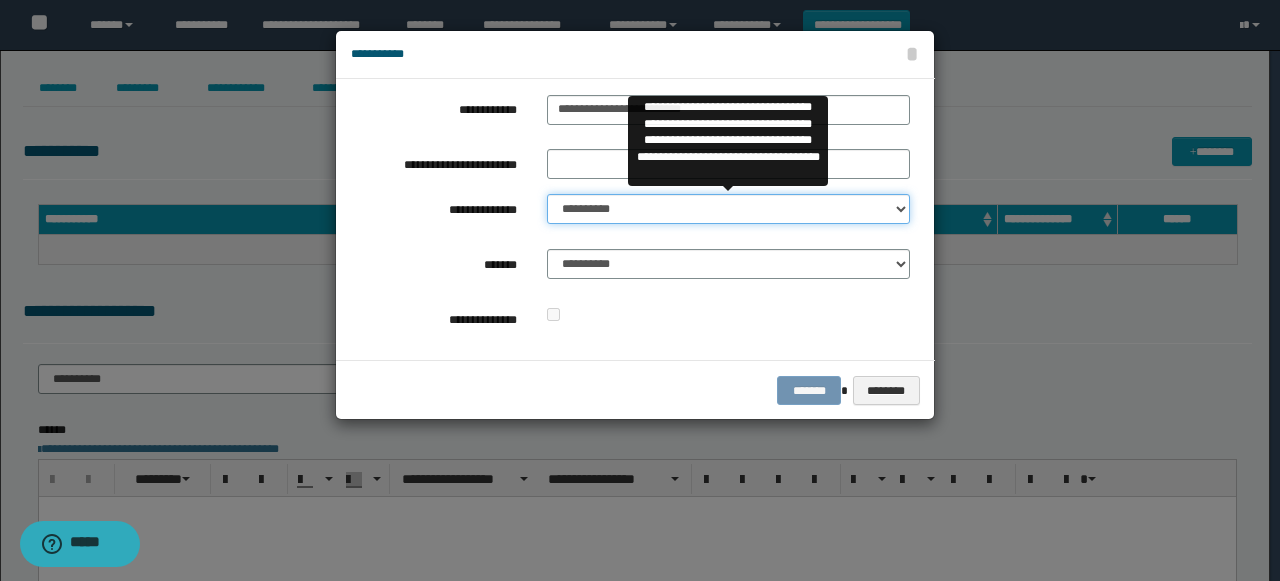 click on "**********" at bounding box center (728, 209) 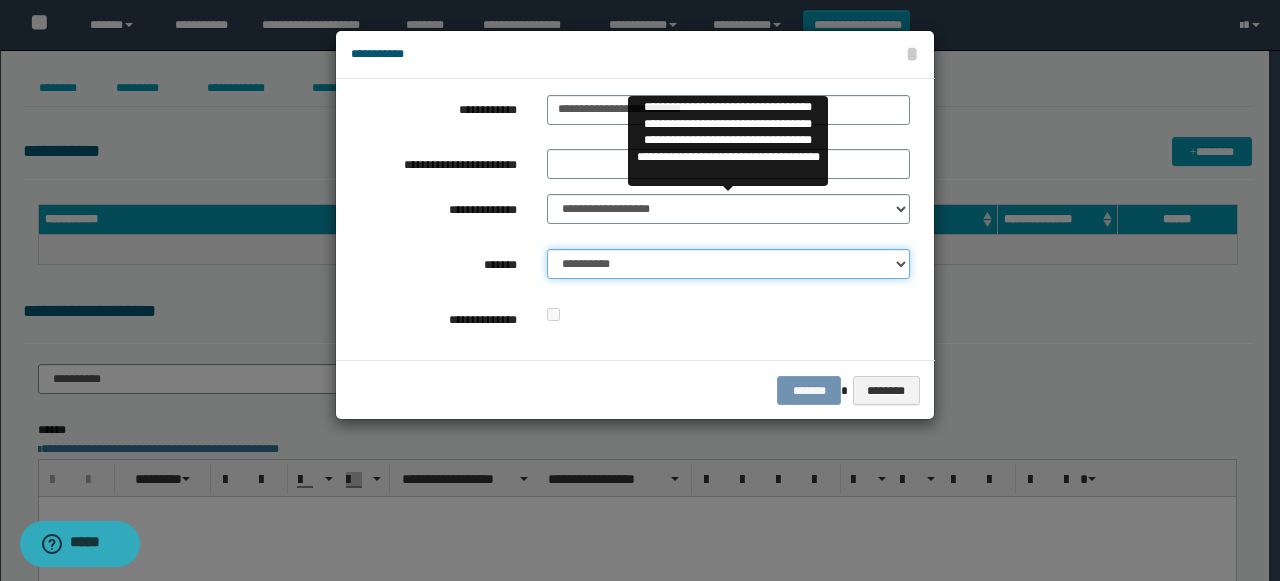 click on "**********" at bounding box center (728, 269) 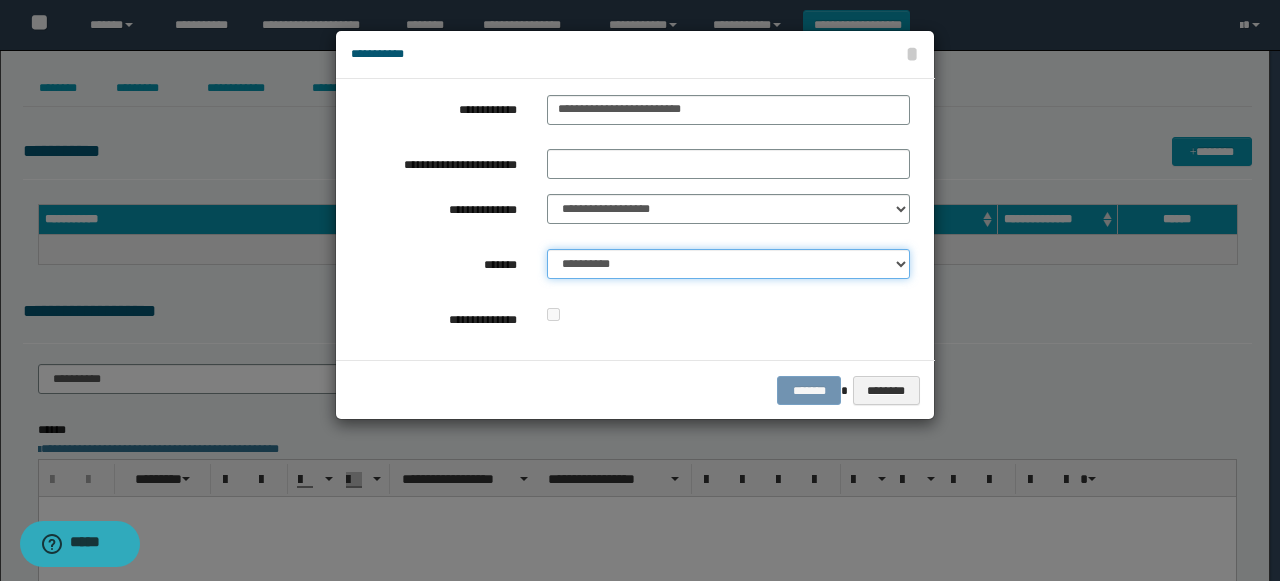 select on "*" 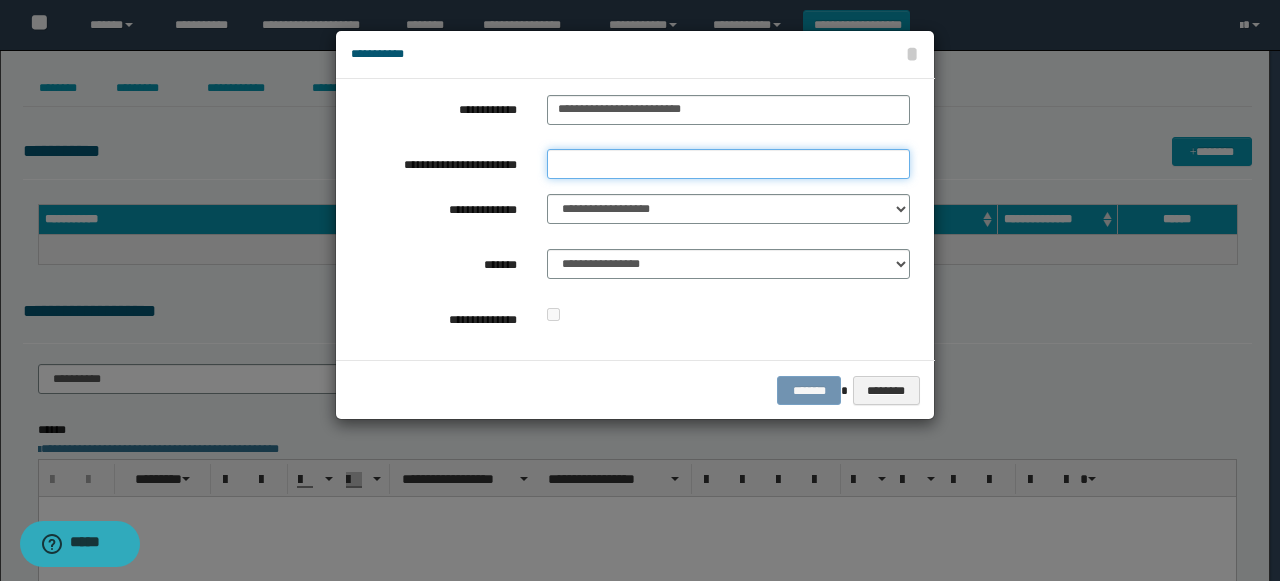drag, startPoint x: 599, startPoint y: 164, endPoint x: 603, endPoint y: 174, distance: 10.770329 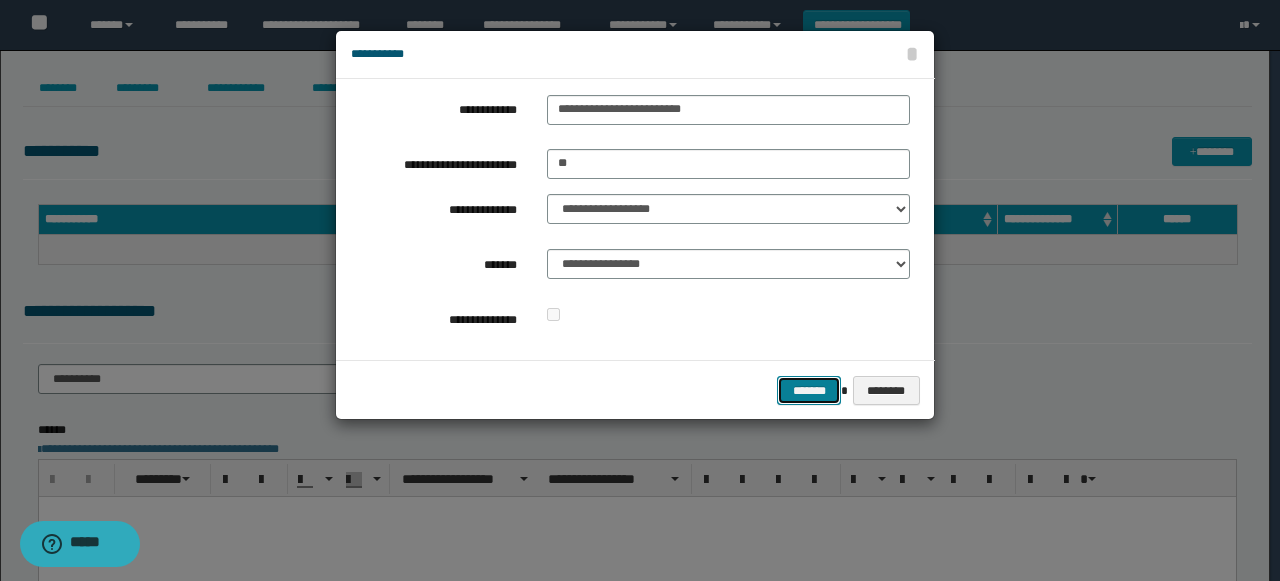 click on "*******" at bounding box center (809, 390) 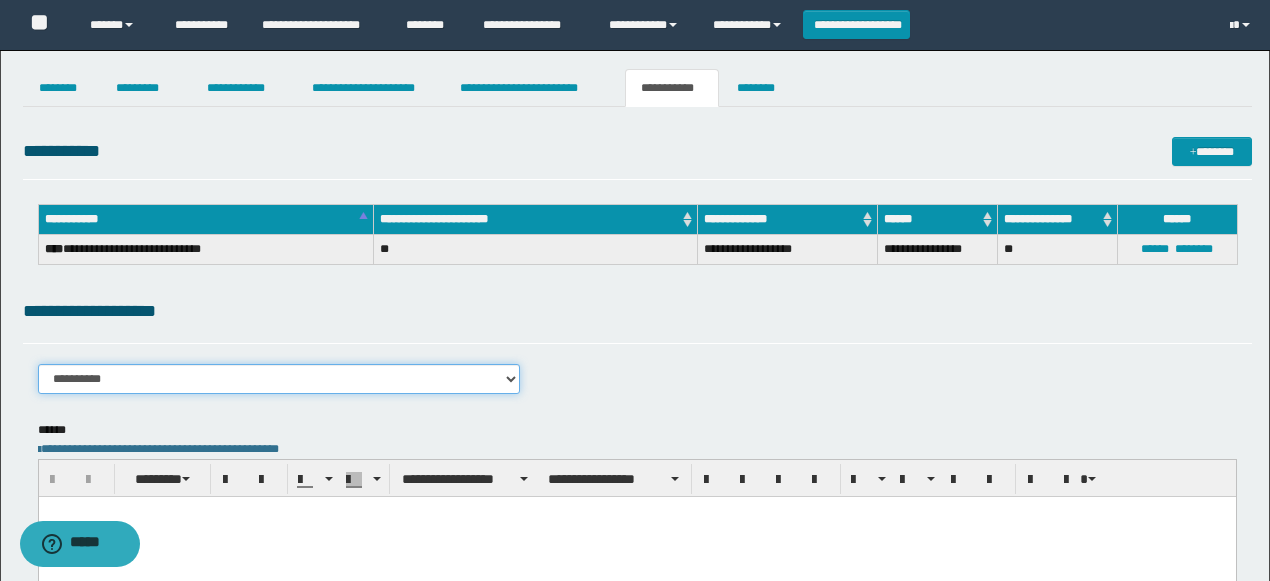 click on "**********" at bounding box center (279, 379) 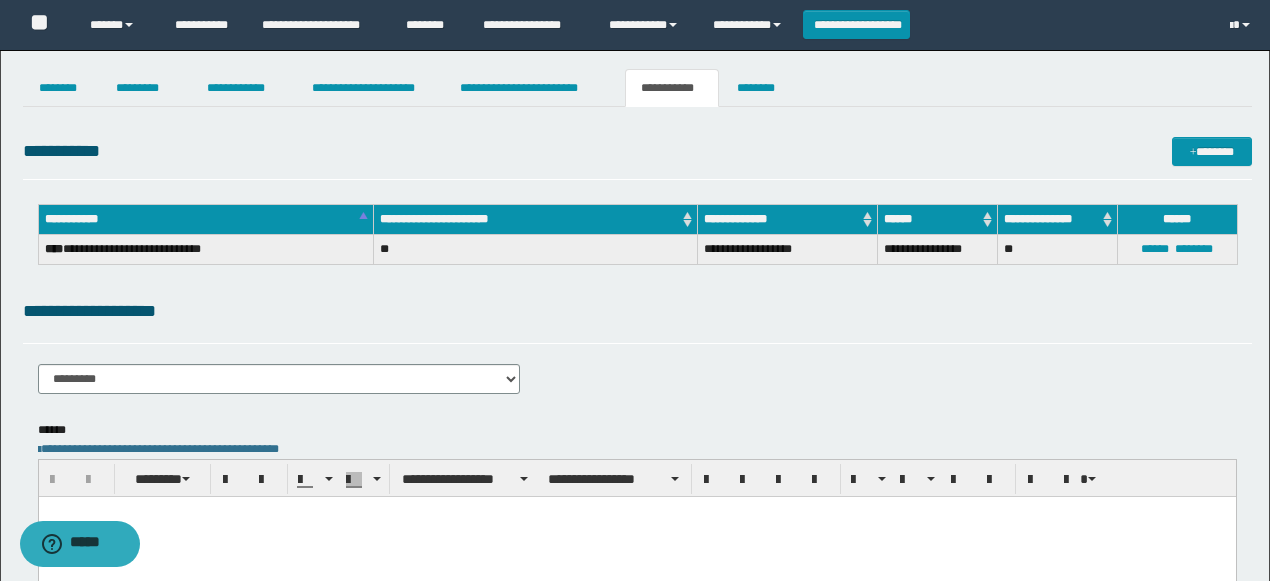 click at bounding box center (636, 536) 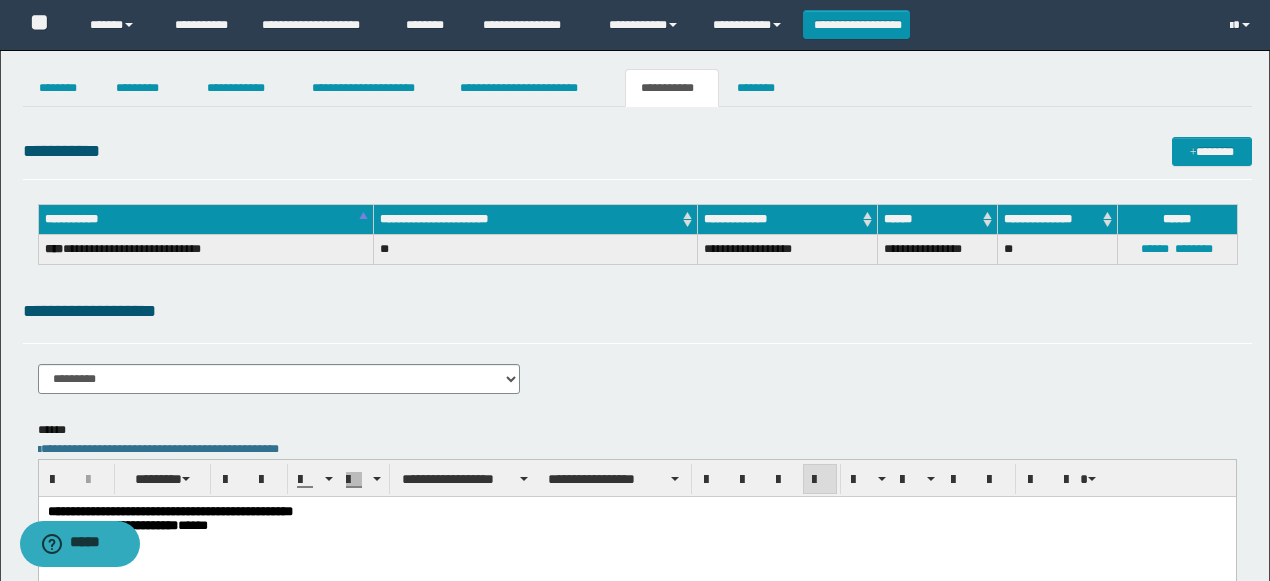 click on "**********" at bounding box center [635, 439] 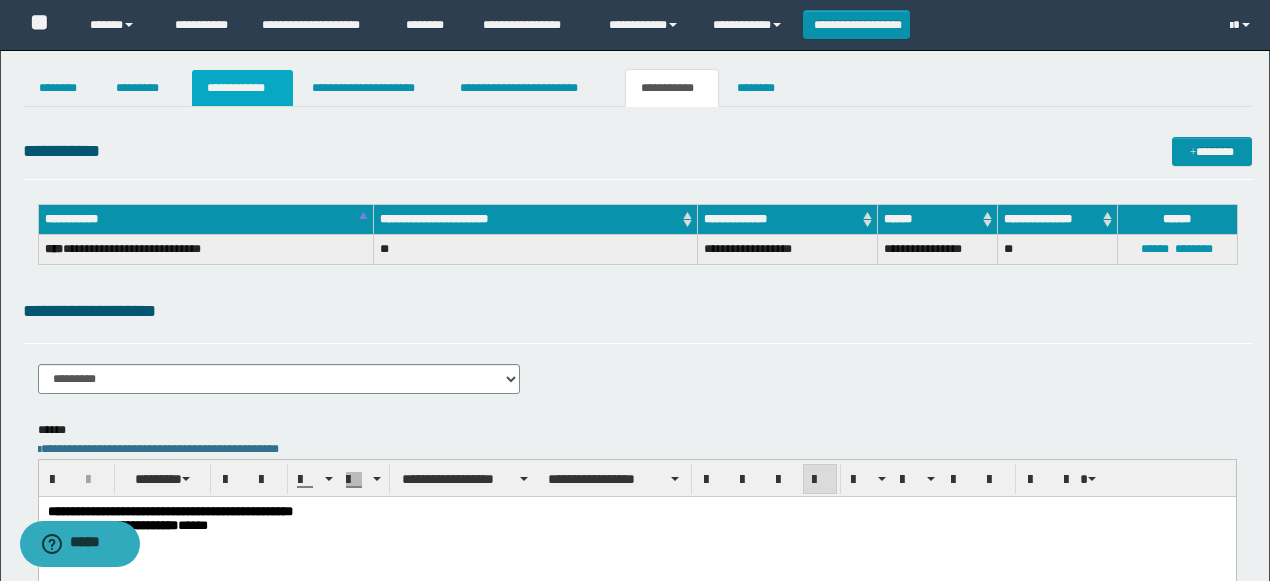 click on "**********" at bounding box center [243, 88] 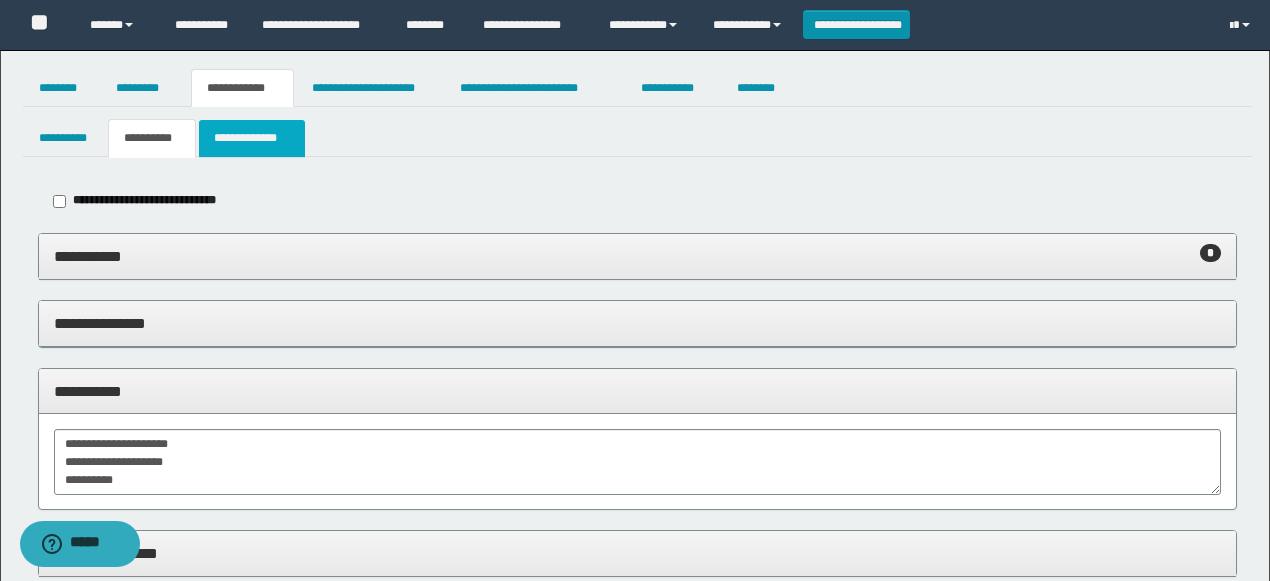 click on "**********" at bounding box center [252, 138] 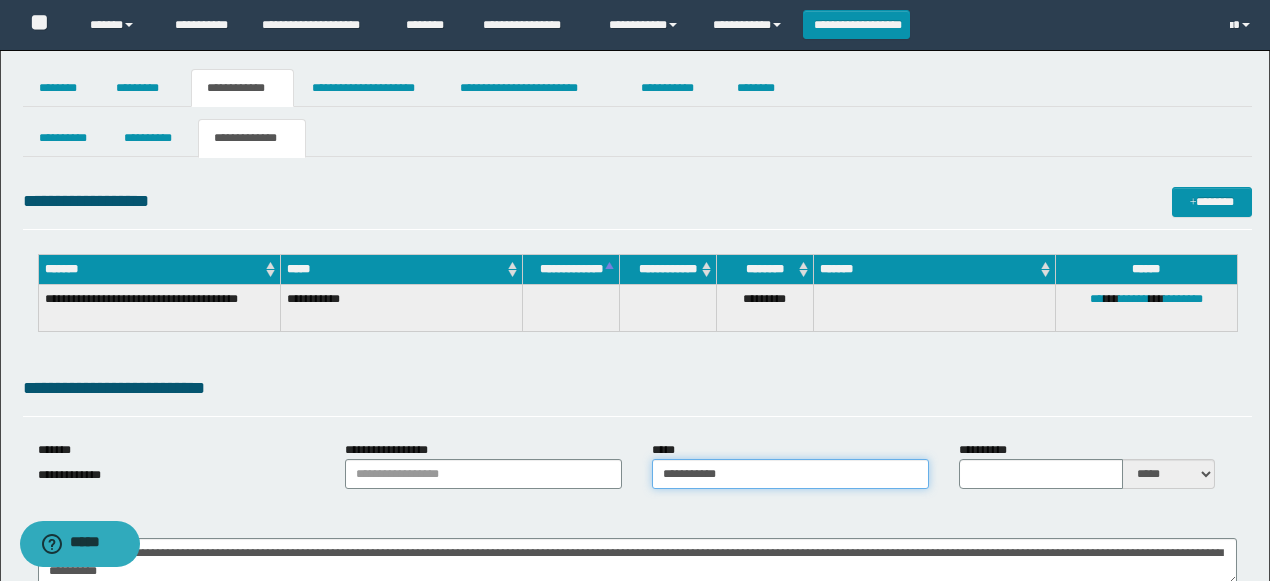 drag, startPoint x: 455, startPoint y: 450, endPoint x: 438, endPoint y: 446, distance: 17.464249 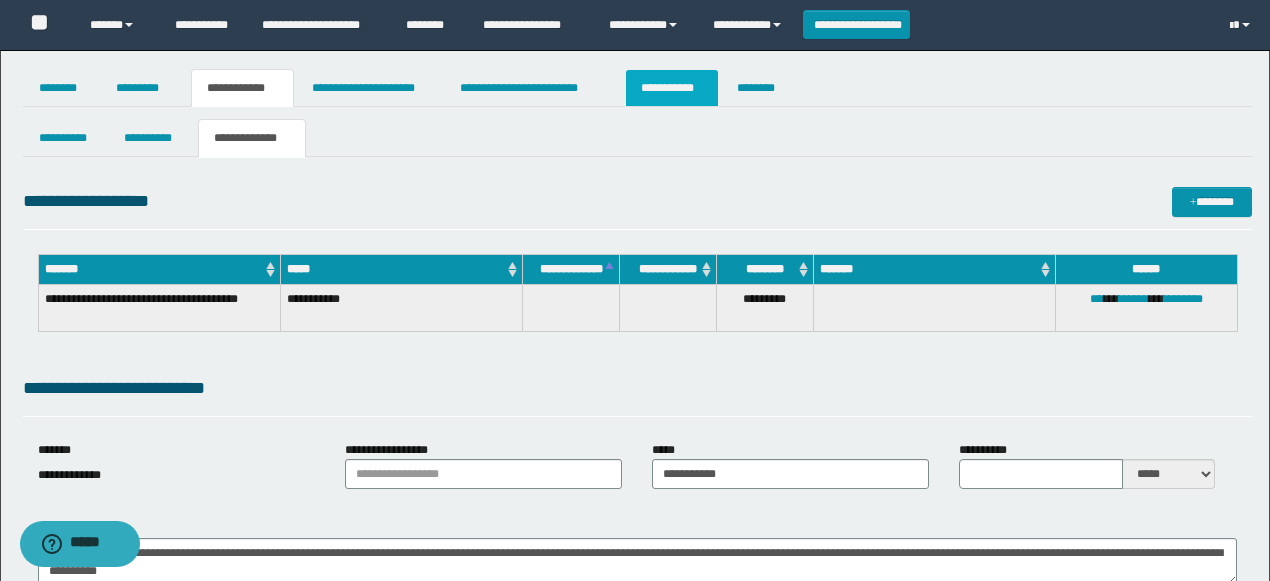 drag, startPoint x: 669, startPoint y: 82, endPoint x: 555, endPoint y: 246, distance: 199.72981 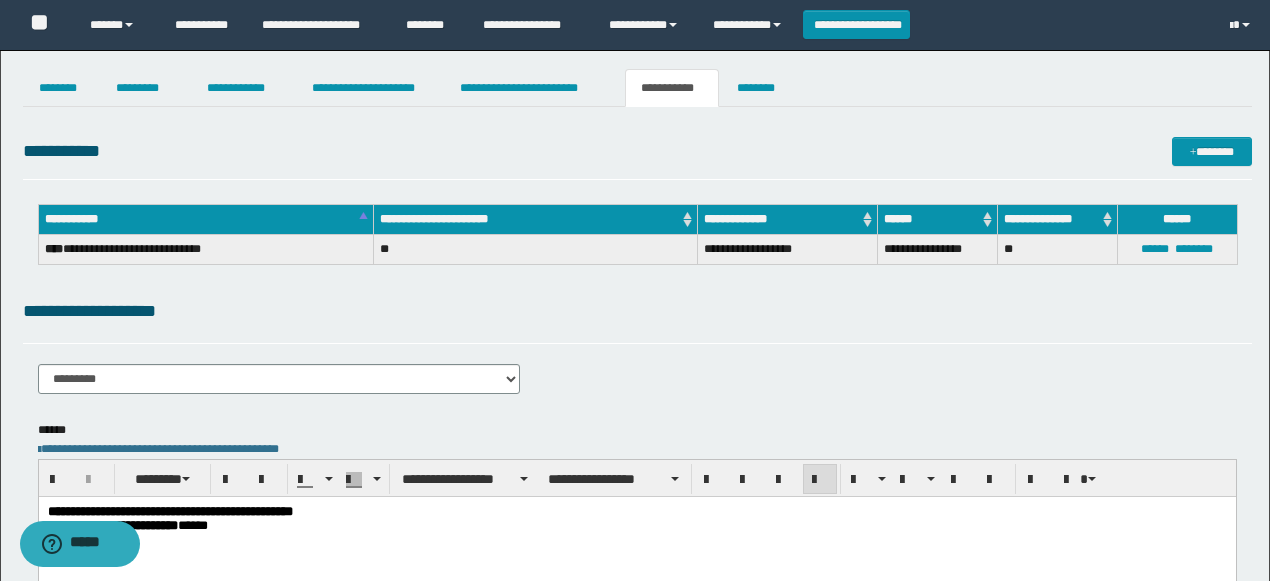 click on "**********" at bounding box center [636, 511] 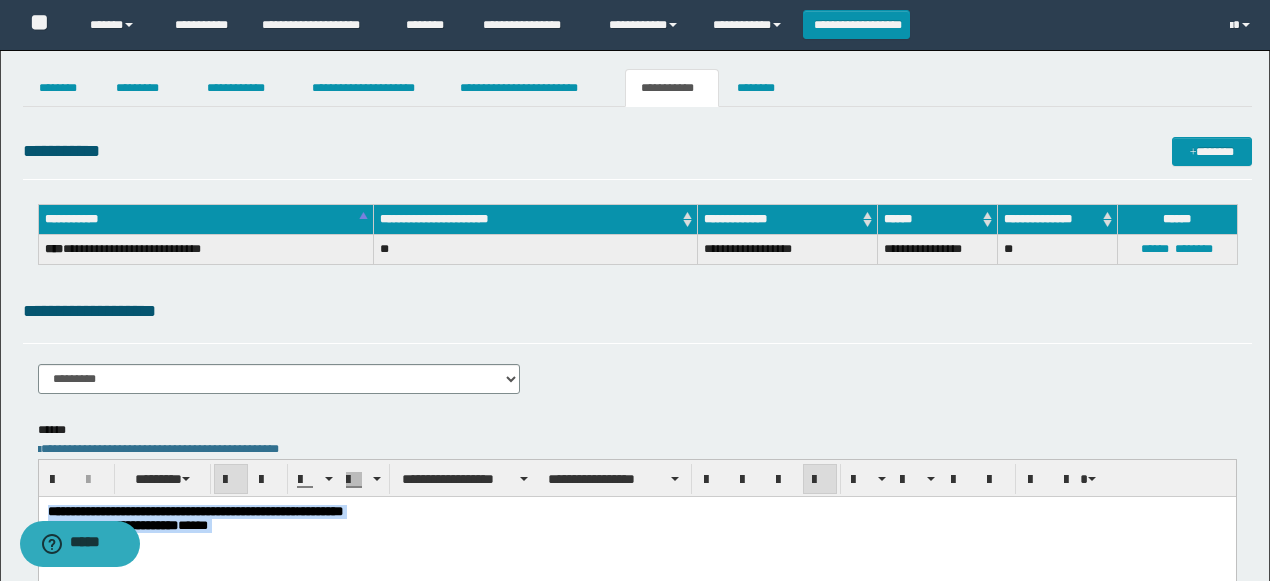 click on "**********" at bounding box center [636, 550] 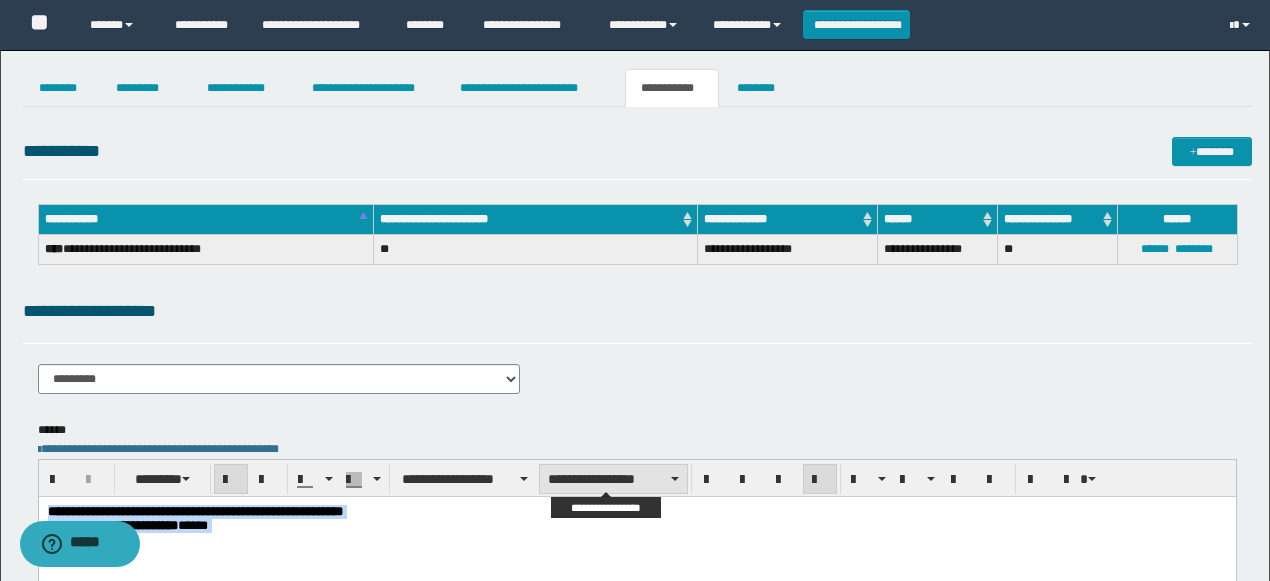 click on "**********" at bounding box center (613, 479) 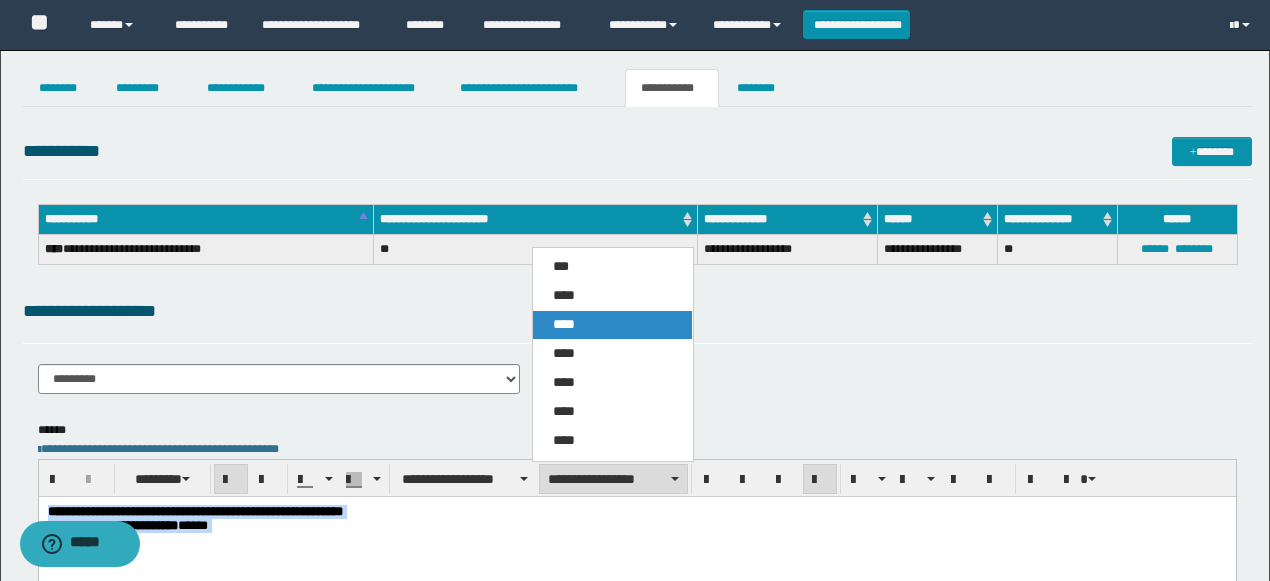 click on "****" at bounding box center (564, 324) 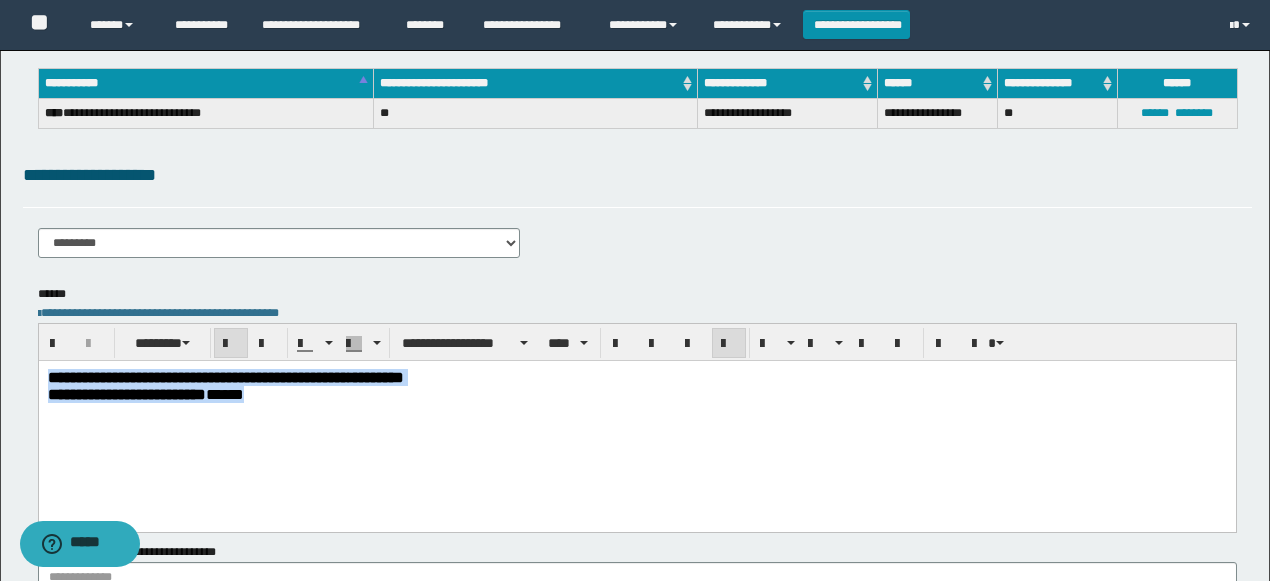 scroll, scrollTop: 266, scrollLeft: 0, axis: vertical 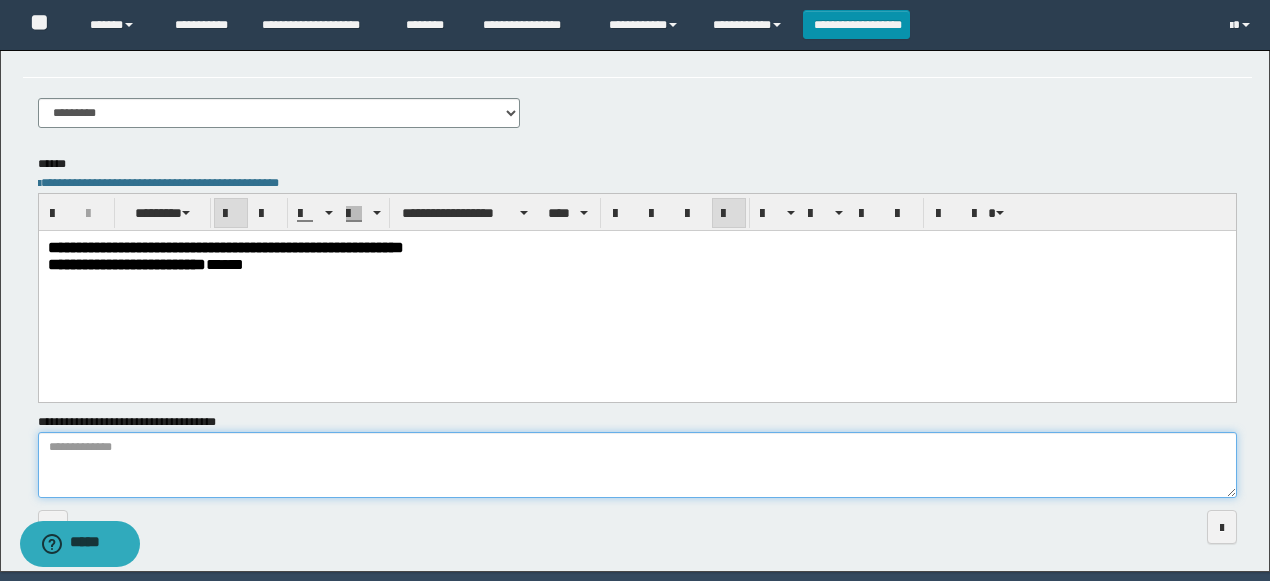 click on "**********" at bounding box center (637, 465) 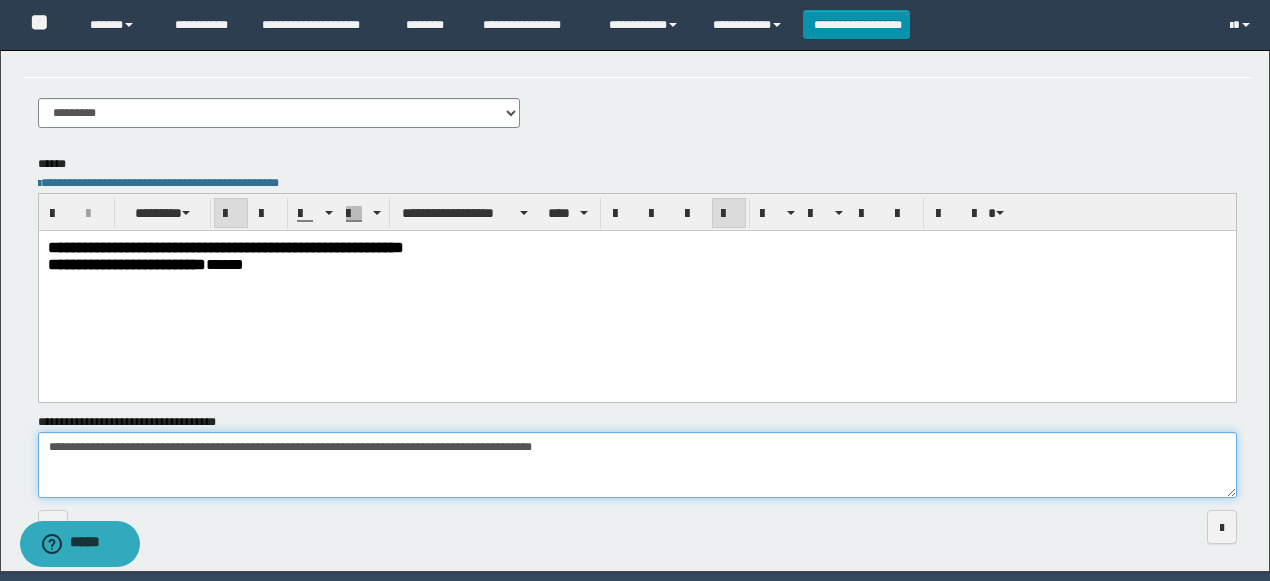 scroll, scrollTop: 0, scrollLeft: 0, axis: both 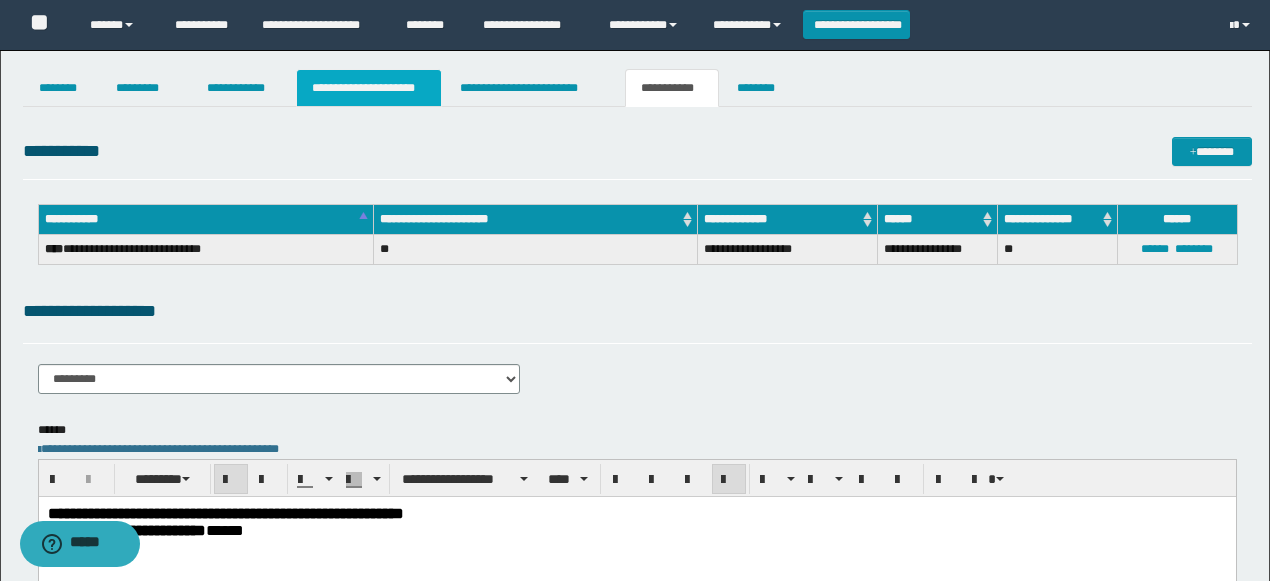 type on "**********" 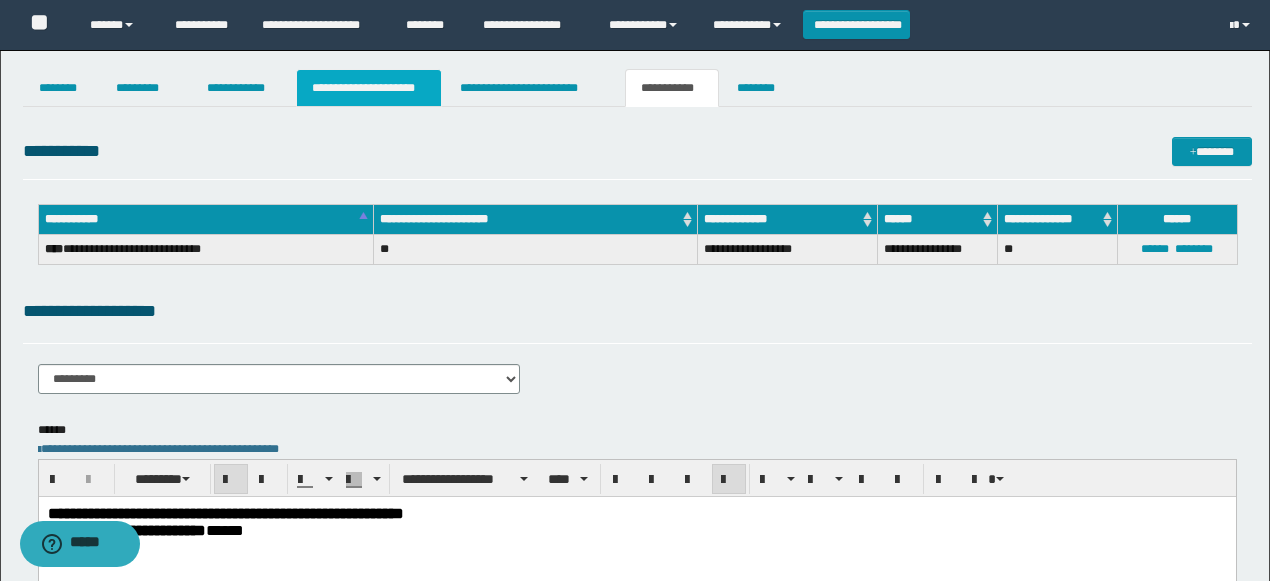 click on "**********" at bounding box center [369, 88] 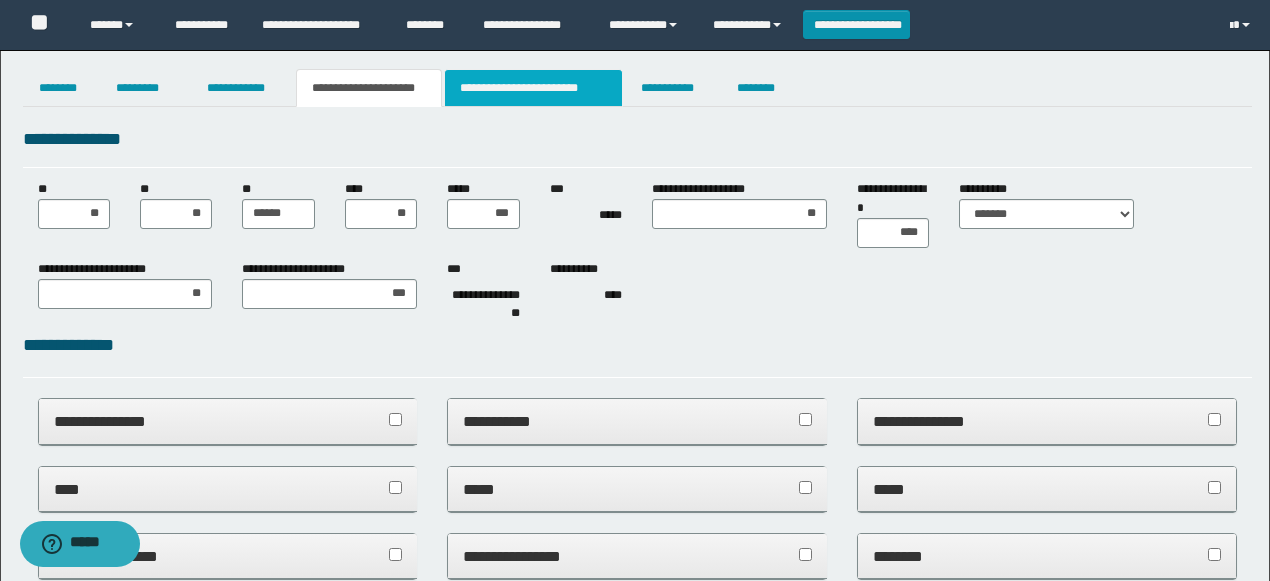click on "**********" at bounding box center (533, 88) 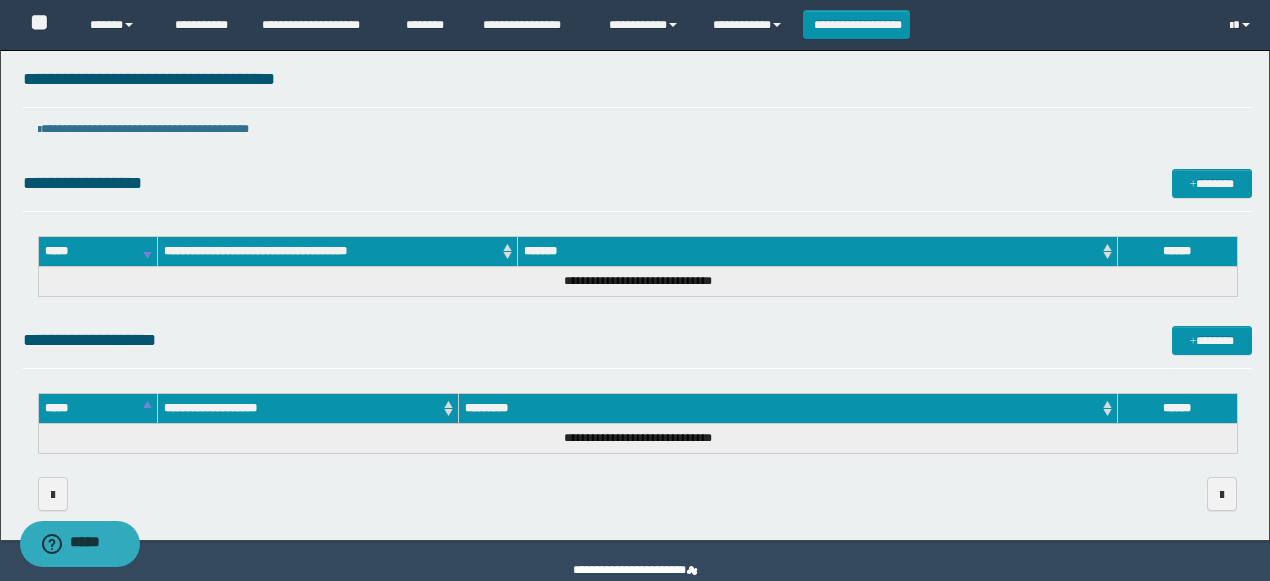 scroll, scrollTop: 0, scrollLeft: 0, axis: both 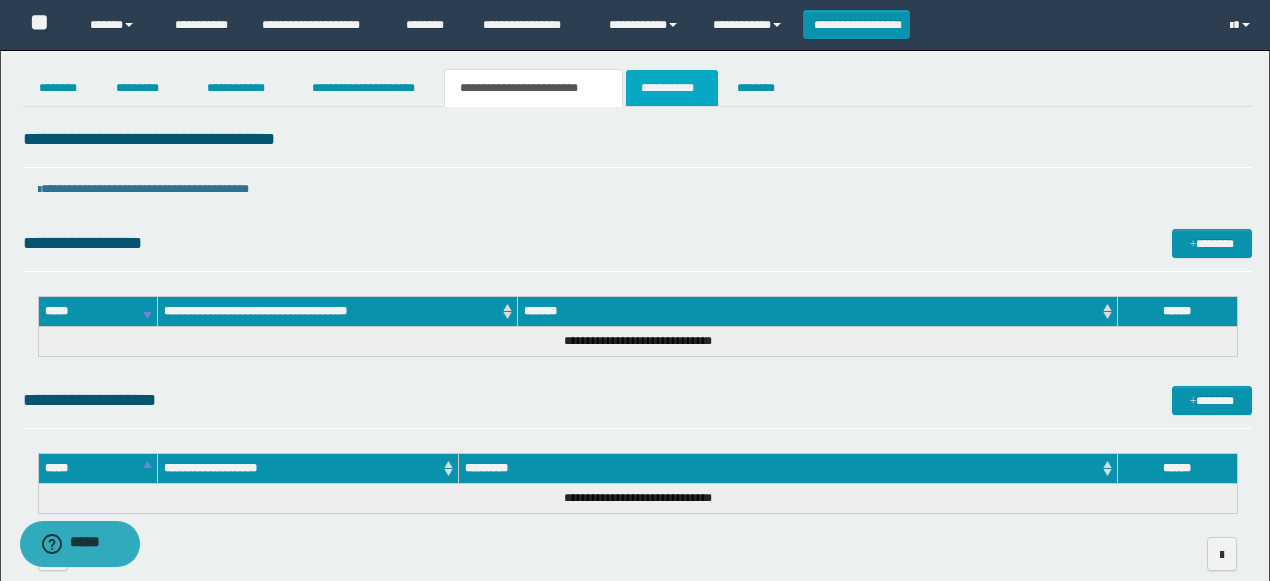 click on "**********" at bounding box center (672, 88) 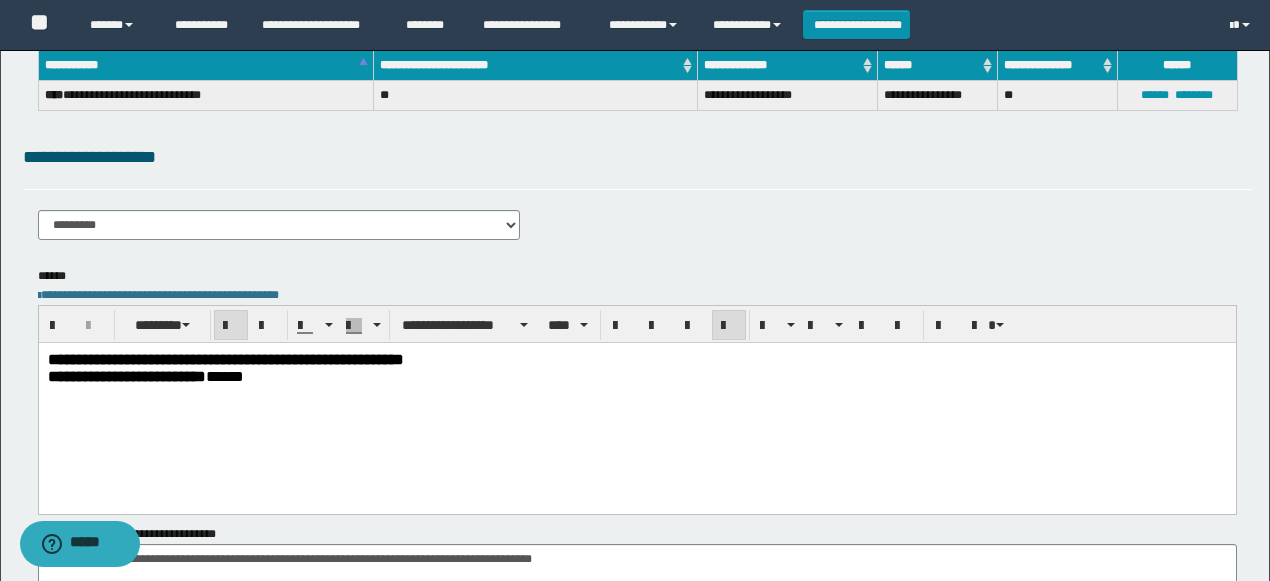 scroll, scrollTop: 0, scrollLeft: 0, axis: both 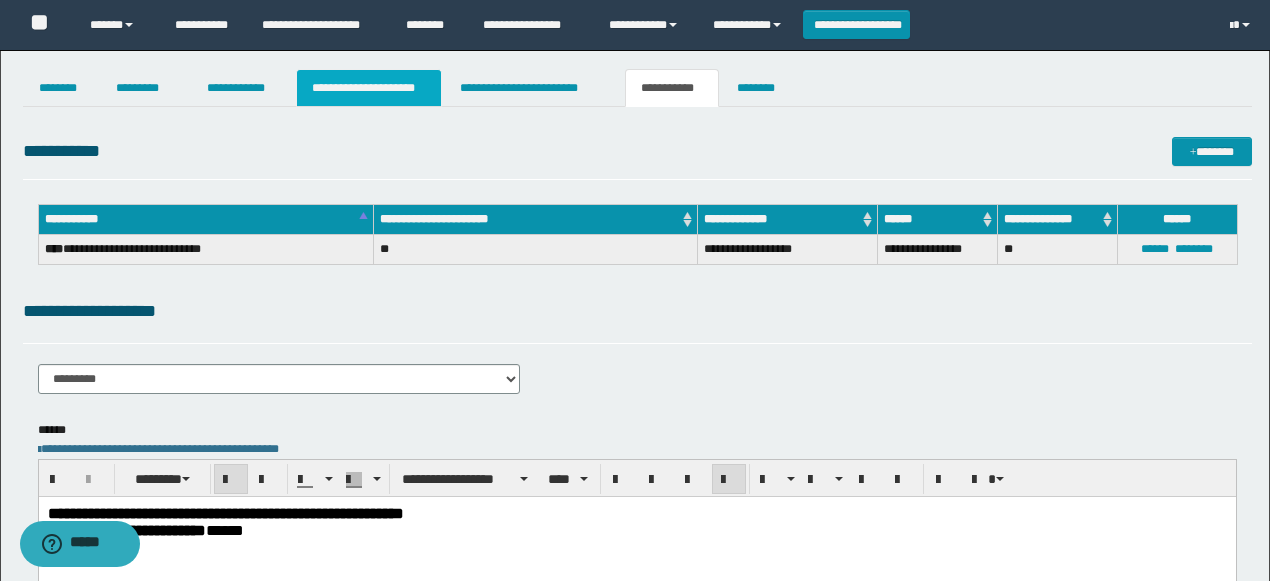 click on "**********" at bounding box center (369, 88) 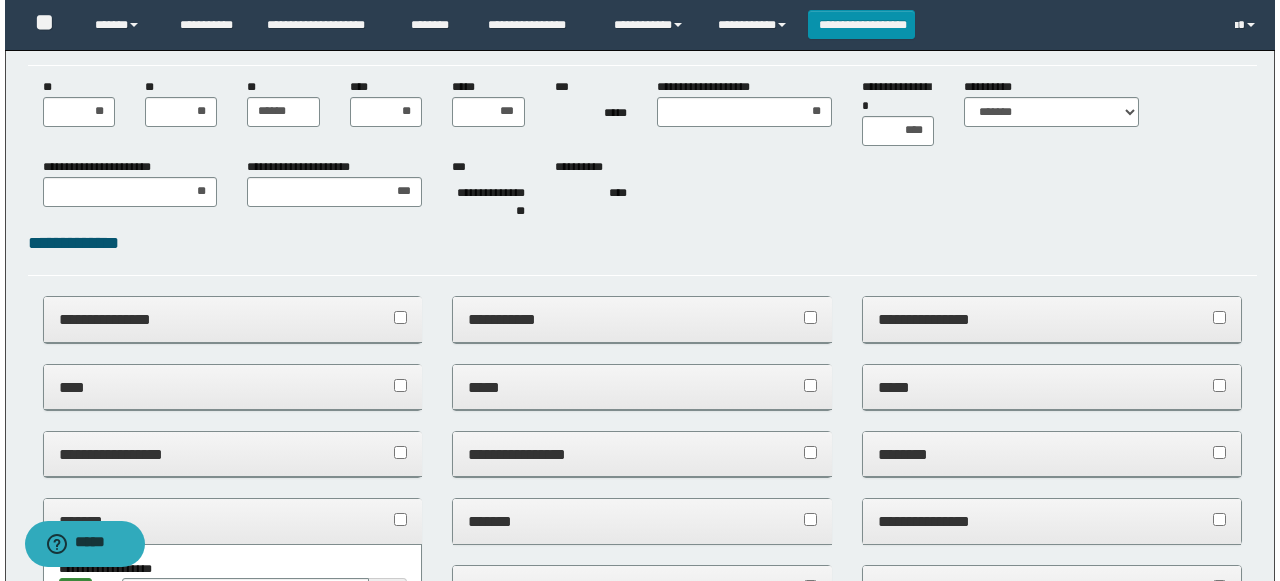 scroll, scrollTop: 0, scrollLeft: 0, axis: both 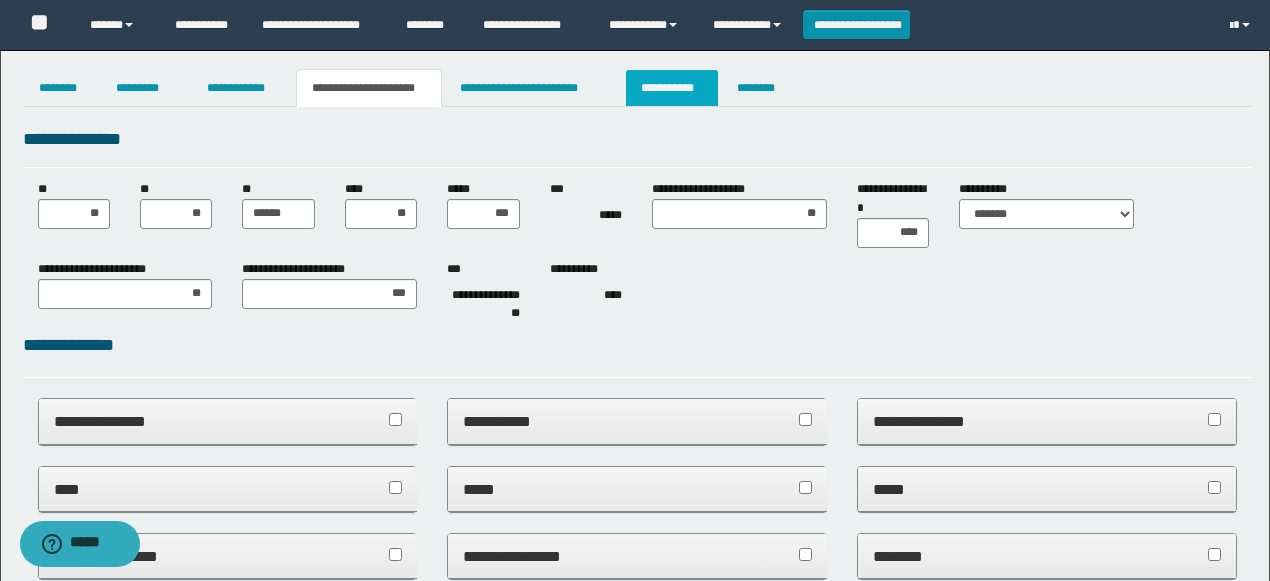 click on "**********" at bounding box center [672, 88] 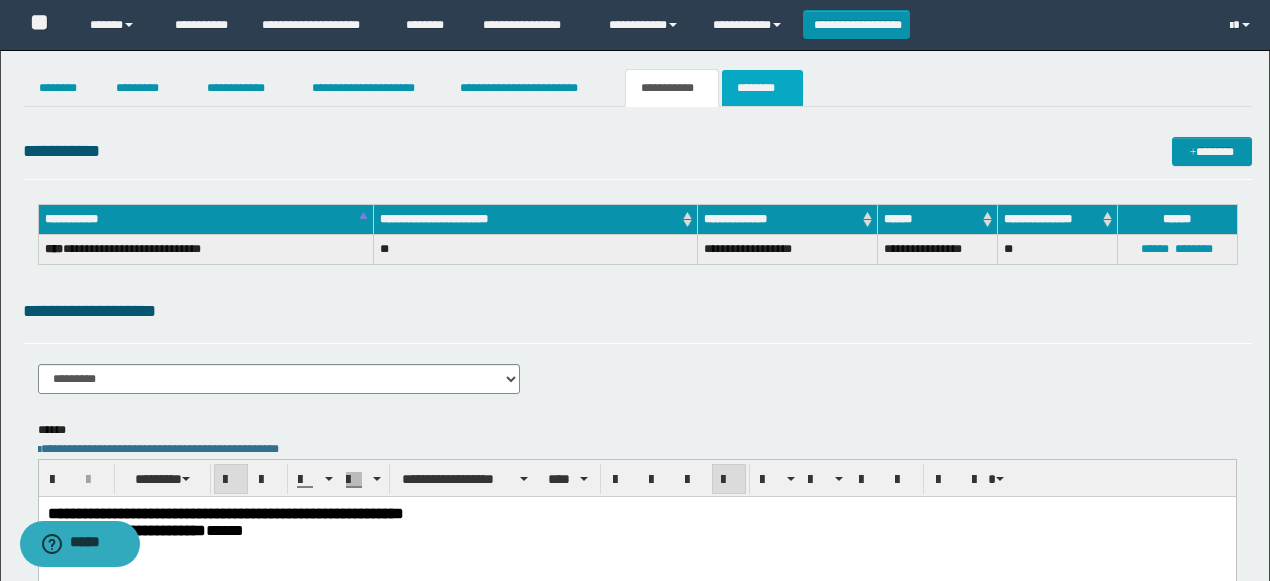 click on "********" at bounding box center [762, 88] 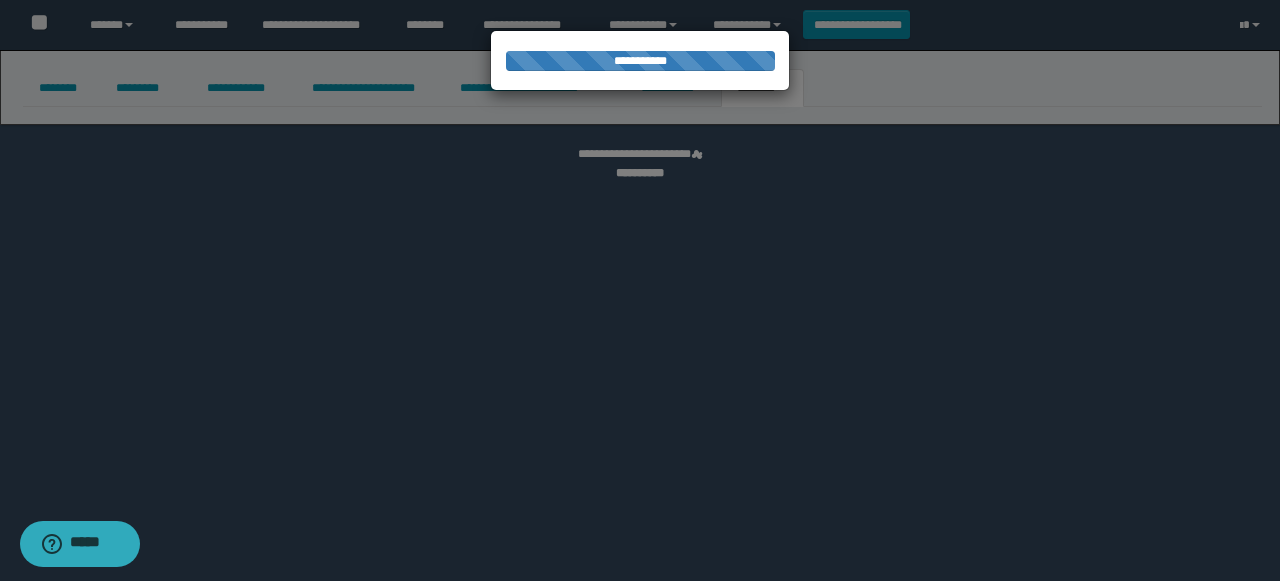 select 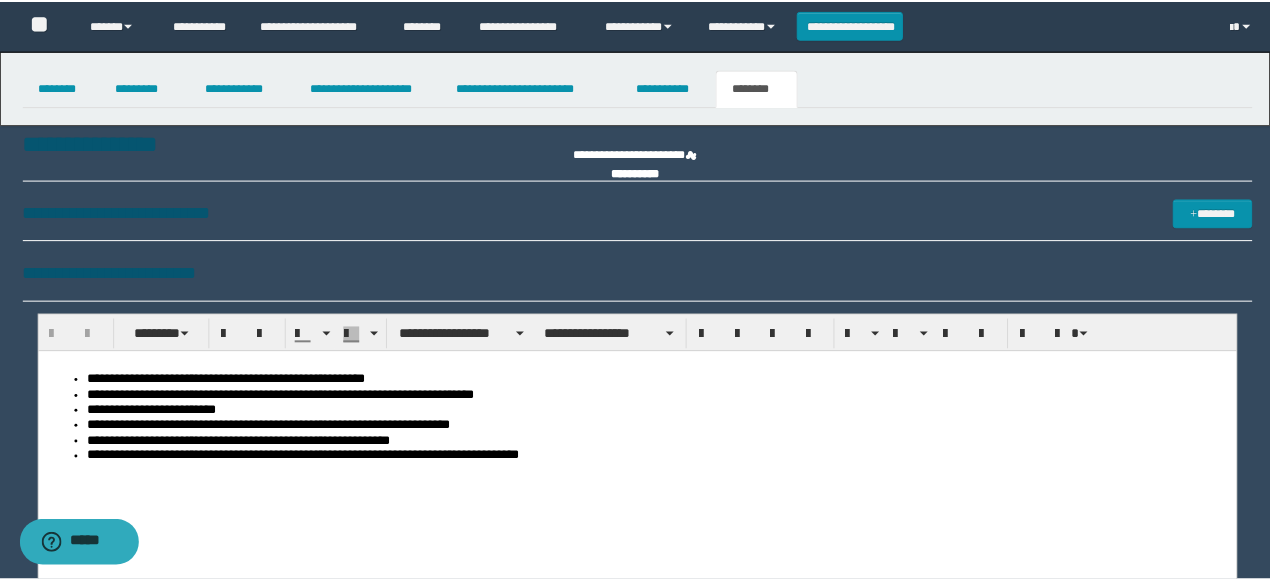 scroll, scrollTop: 0, scrollLeft: 0, axis: both 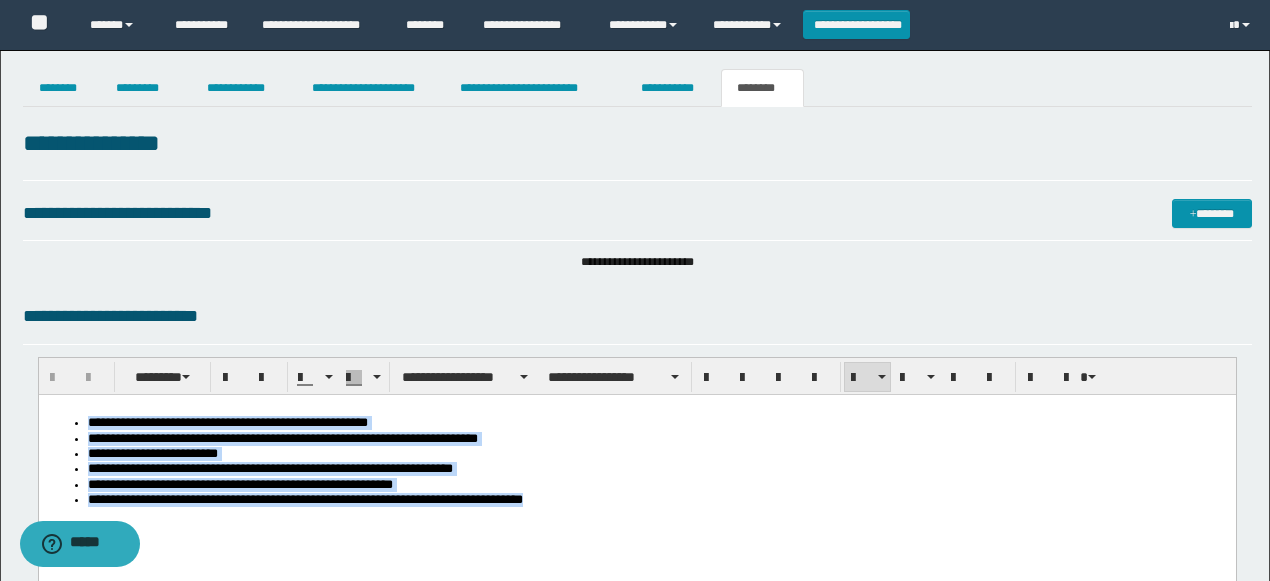 drag, startPoint x: 0, startPoint y: 148, endPoint x: 0, endPoint y: 136, distance: 12 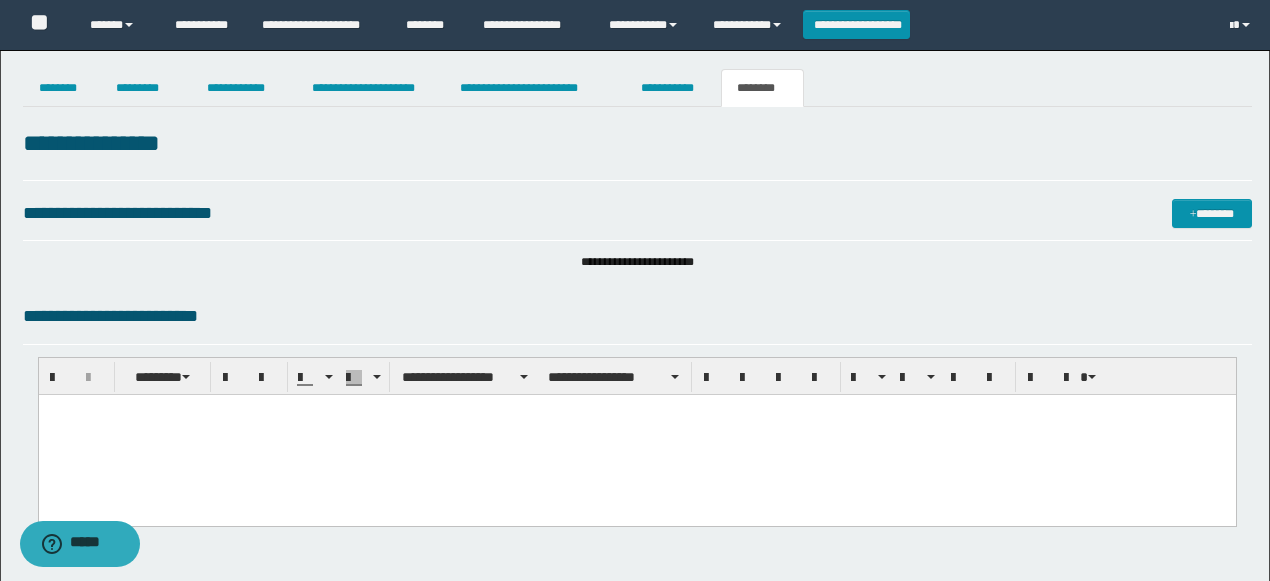 paste 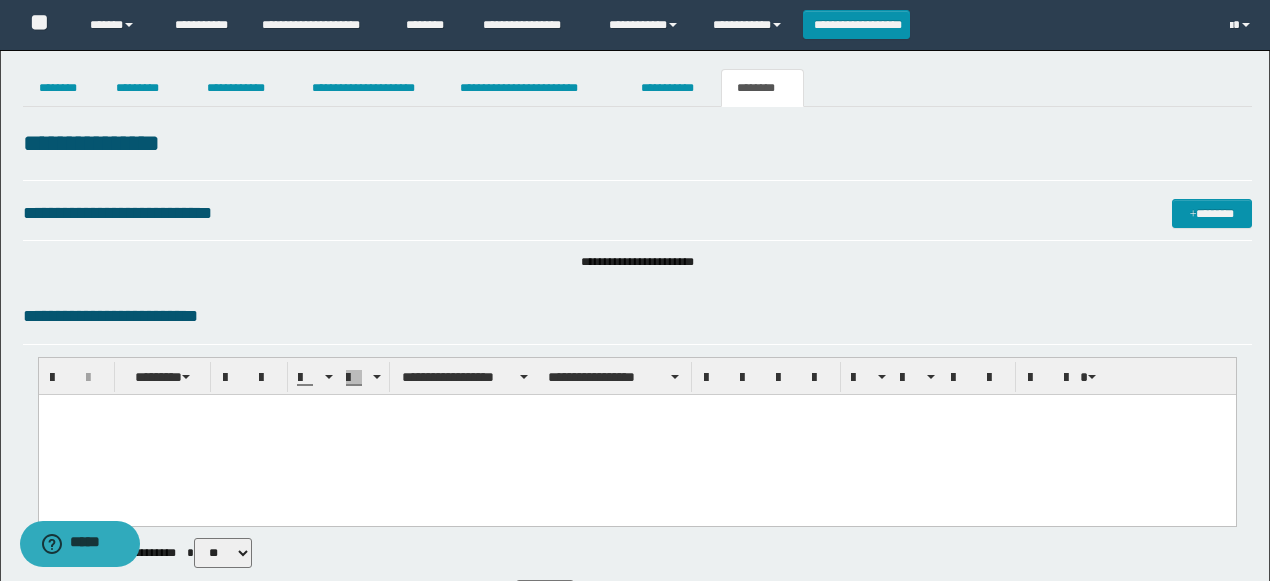 type 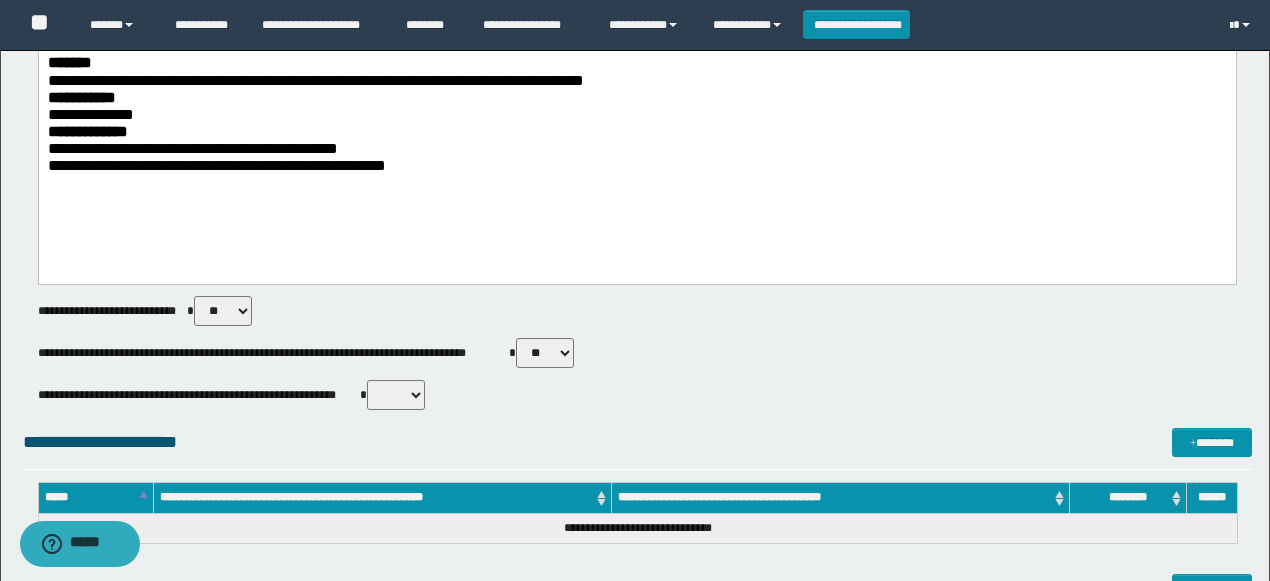 scroll, scrollTop: 0, scrollLeft: 0, axis: both 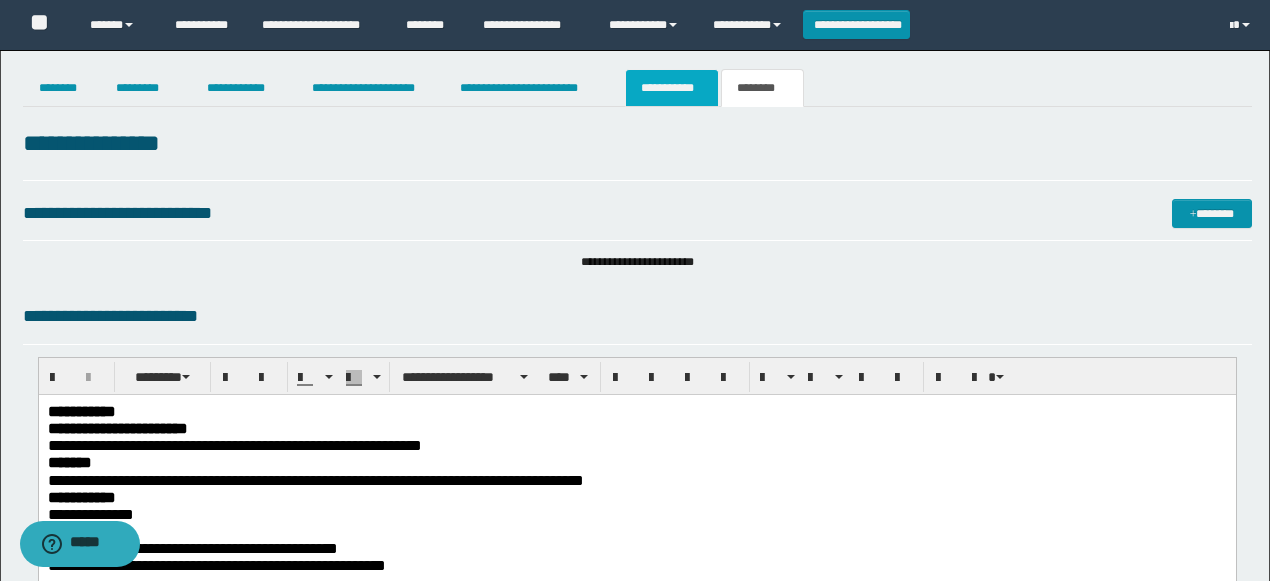 click on "**********" at bounding box center (672, 88) 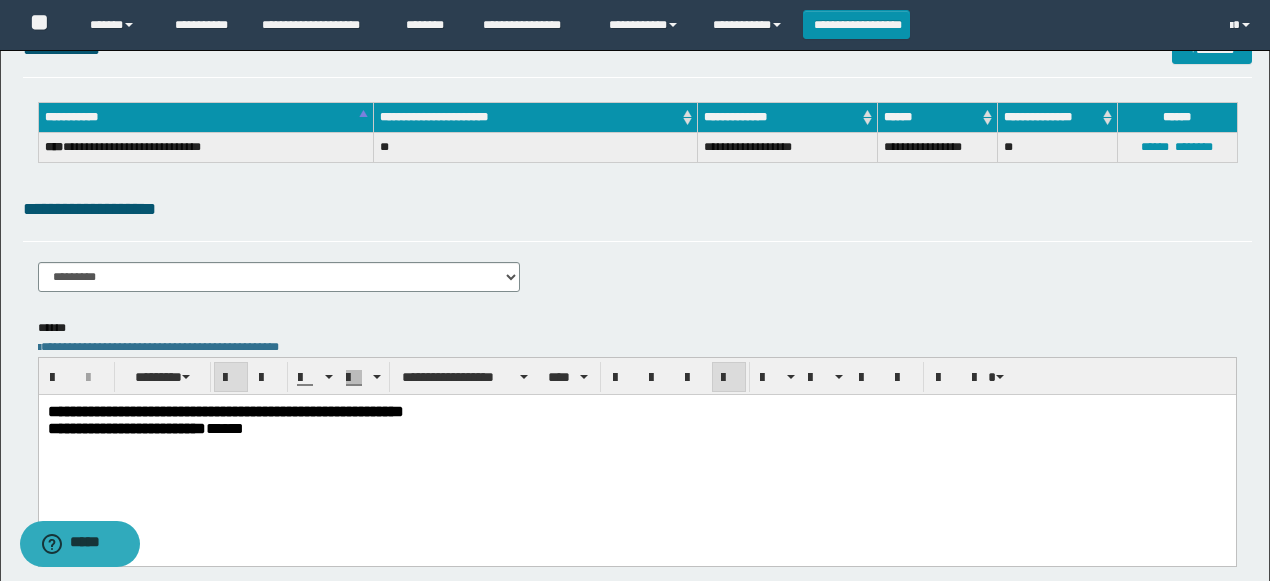 scroll, scrollTop: 0, scrollLeft: 0, axis: both 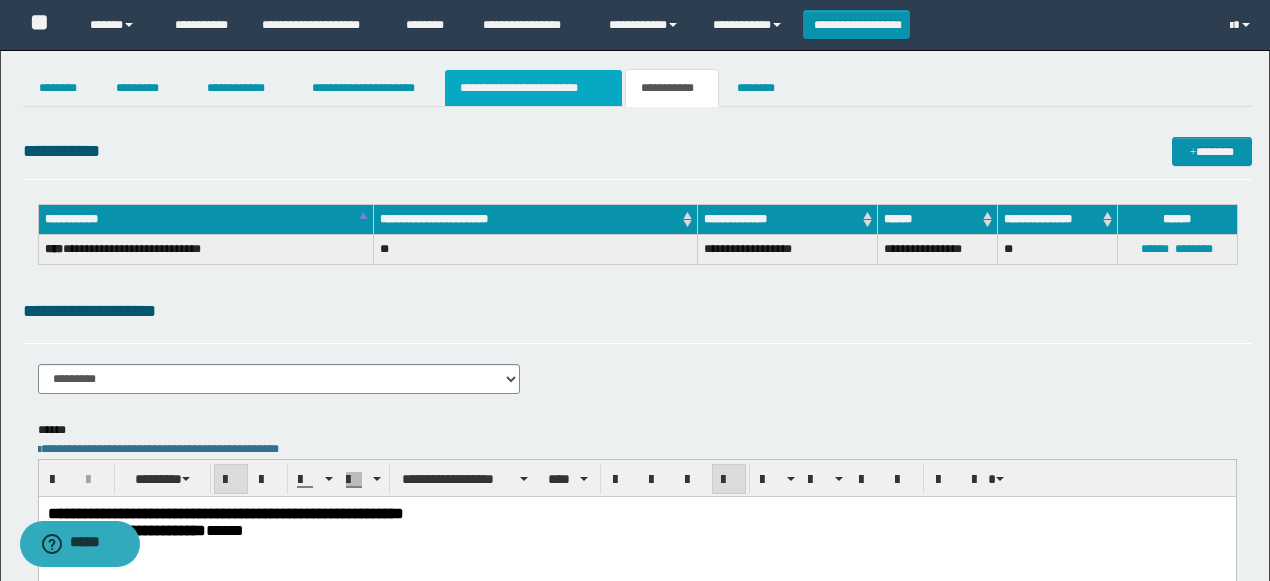 click on "**********" at bounding box center (533, 88) 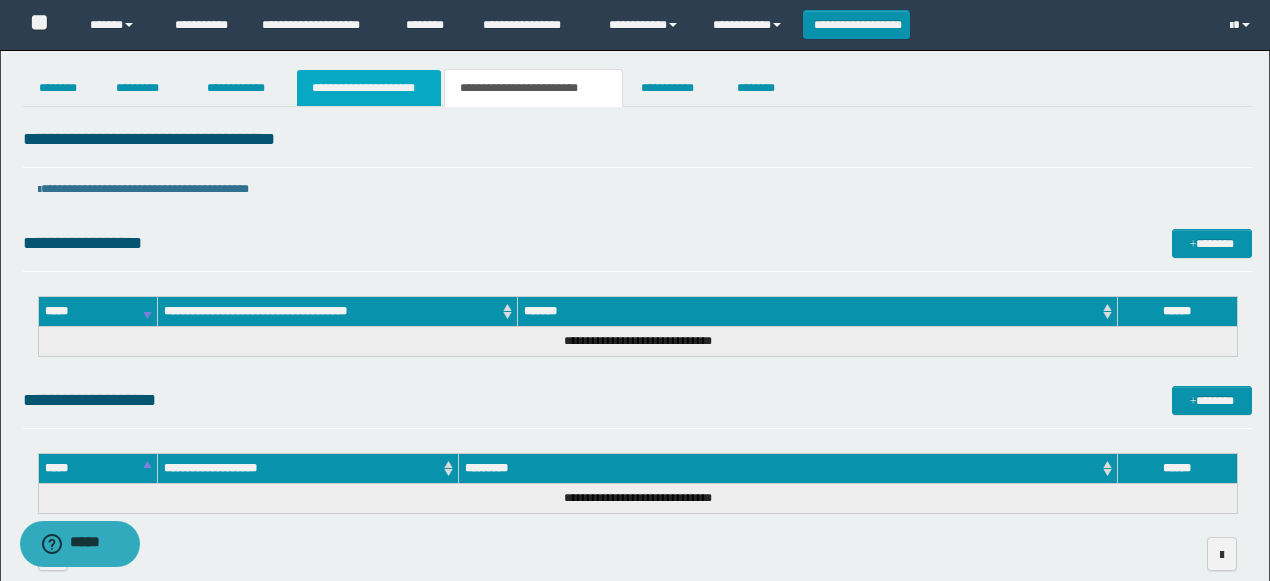 click on "**********" at bounding box center (369, 88) 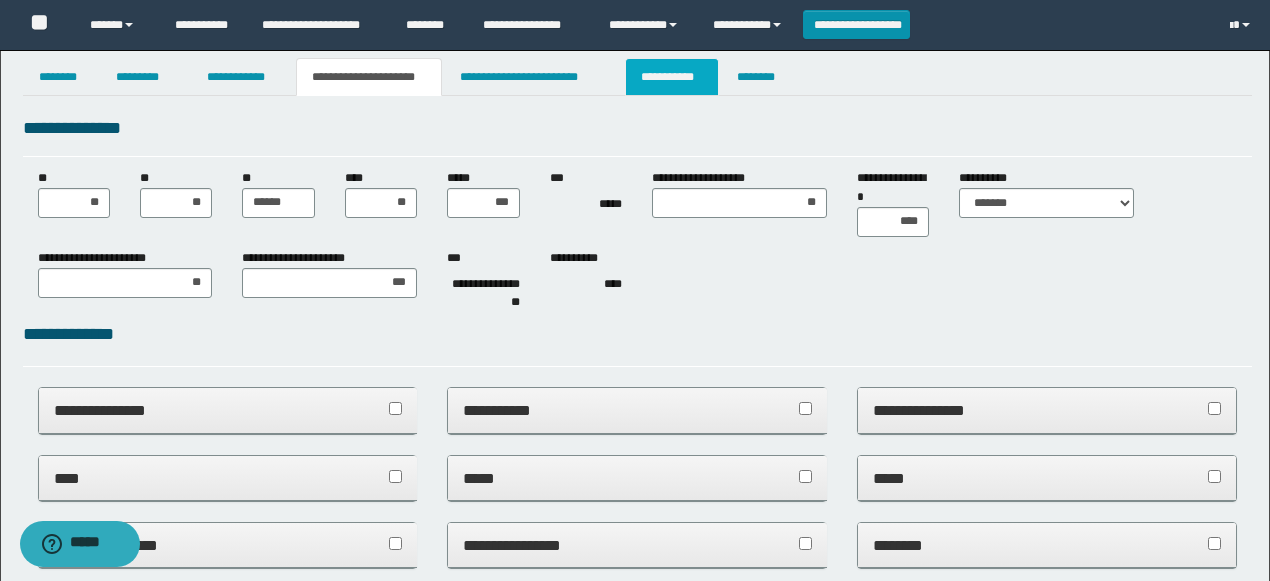 scroll, scrollTop: 0, scrollLeft: 0, axis: both 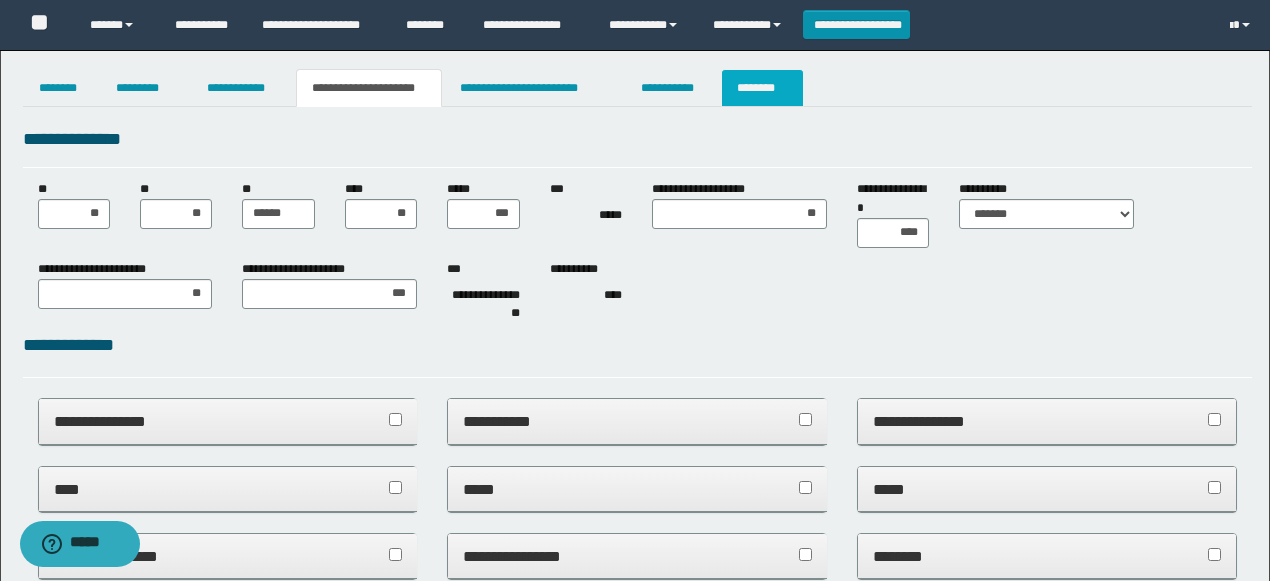 click on "********" at bounding box center (762, 88) 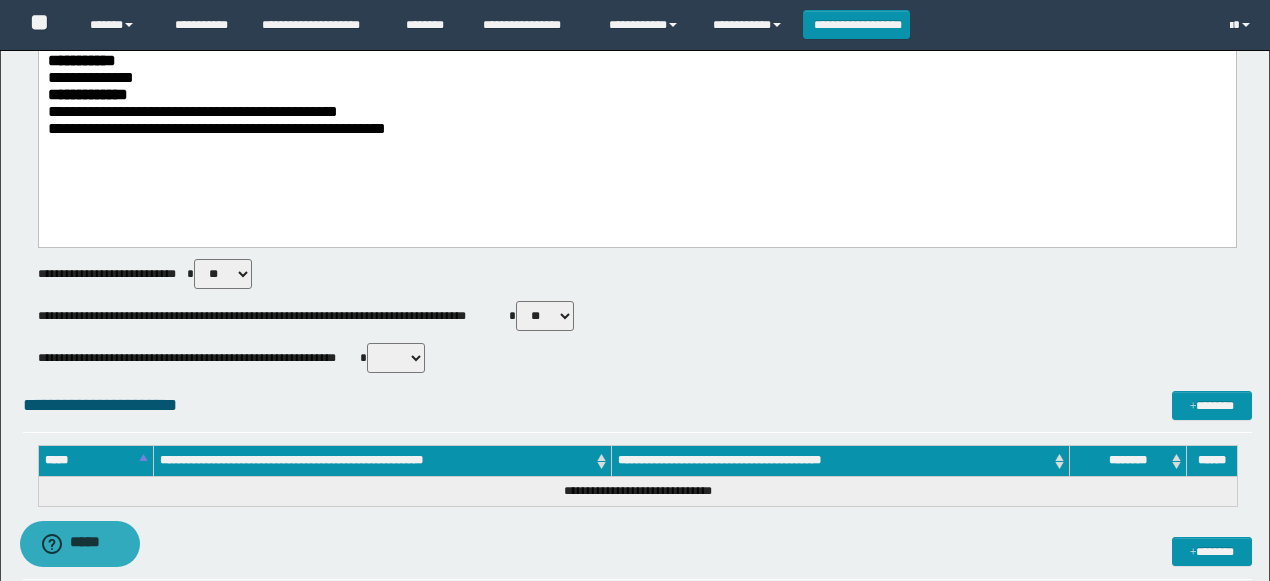 scroll, scrollTop: 533, scrollLeft: 0, axis: vertical 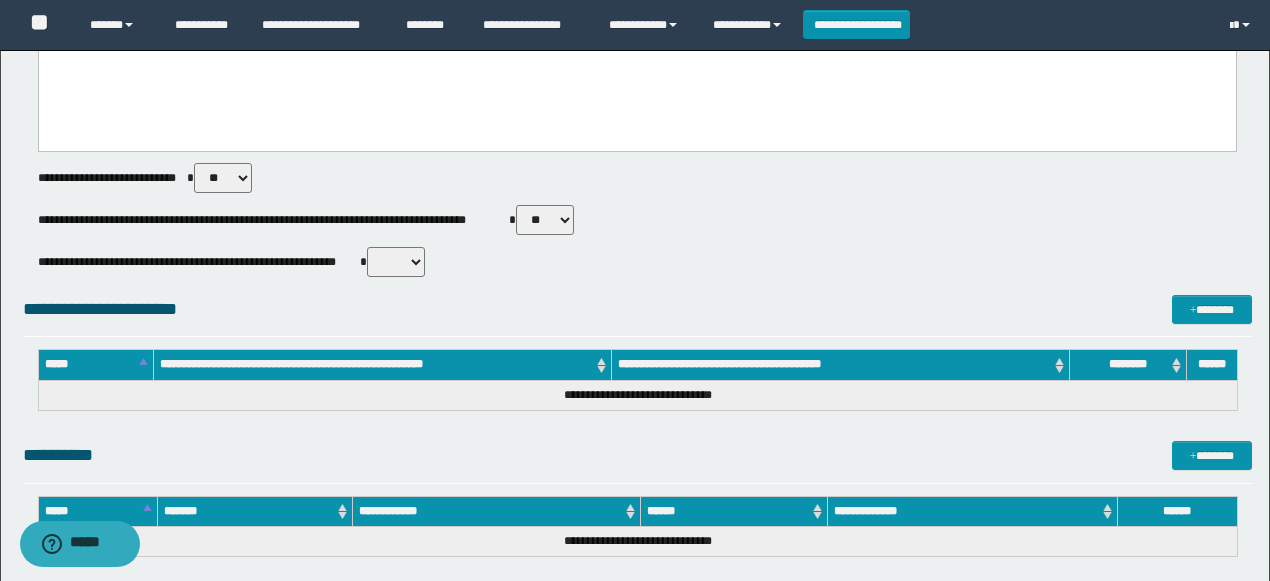 click on "**
**" at bounding box center (545, 220) 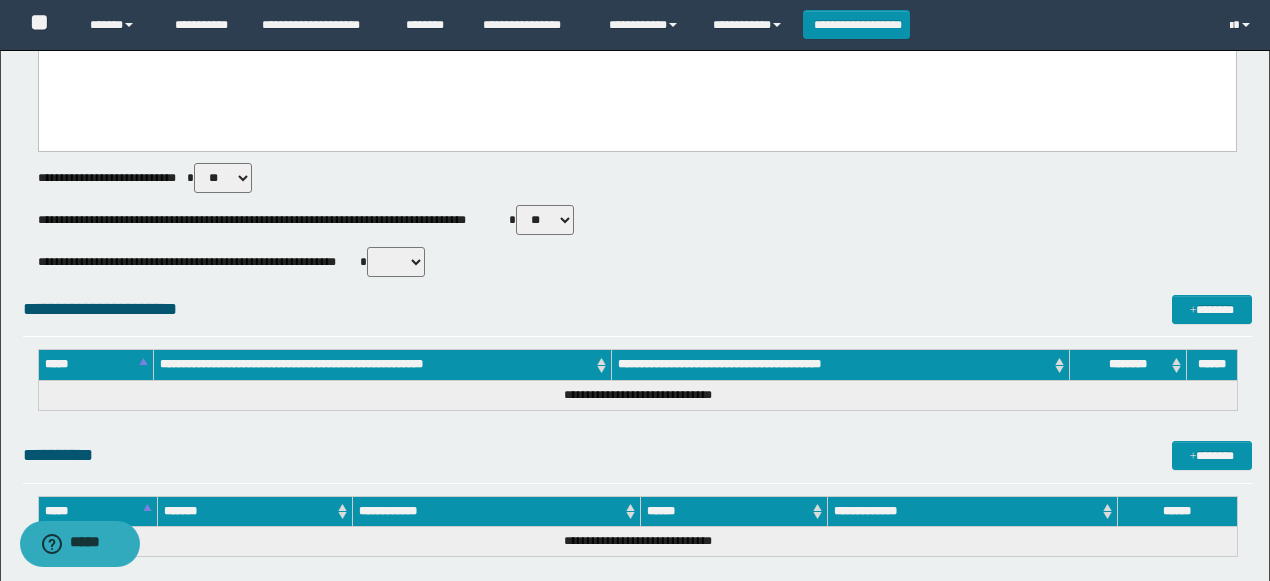 click on "**
**" at bounding box center [545, 220] 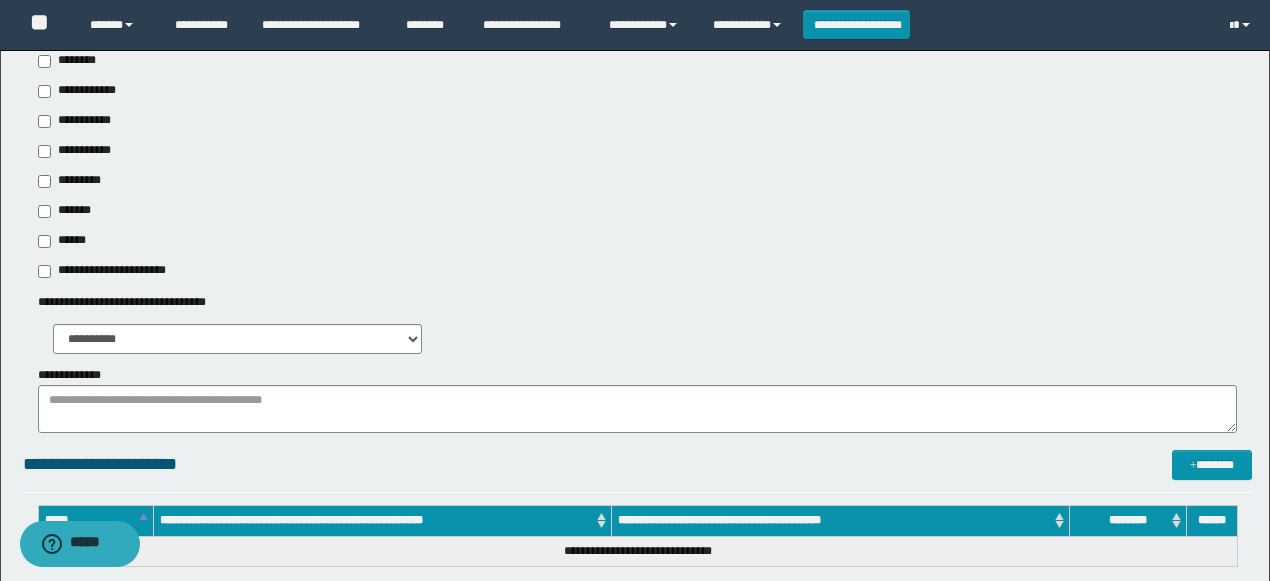 scroll, scrollTop: 800, scrollLeft: 0, axis: vertical 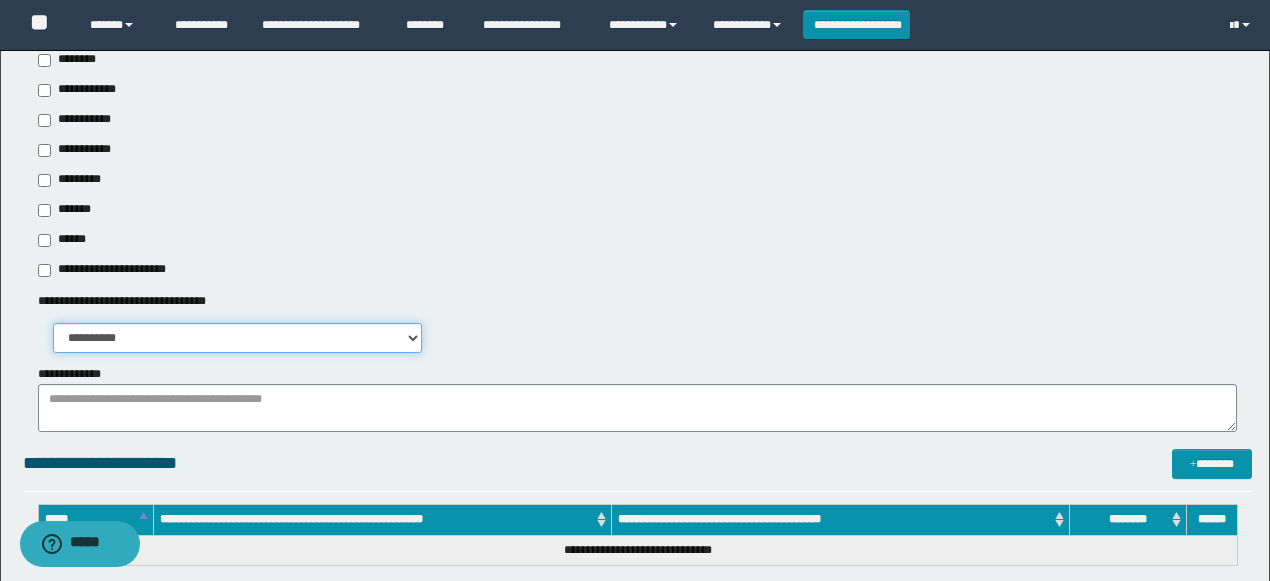 click on "**********" at bounding box center (238, 338) 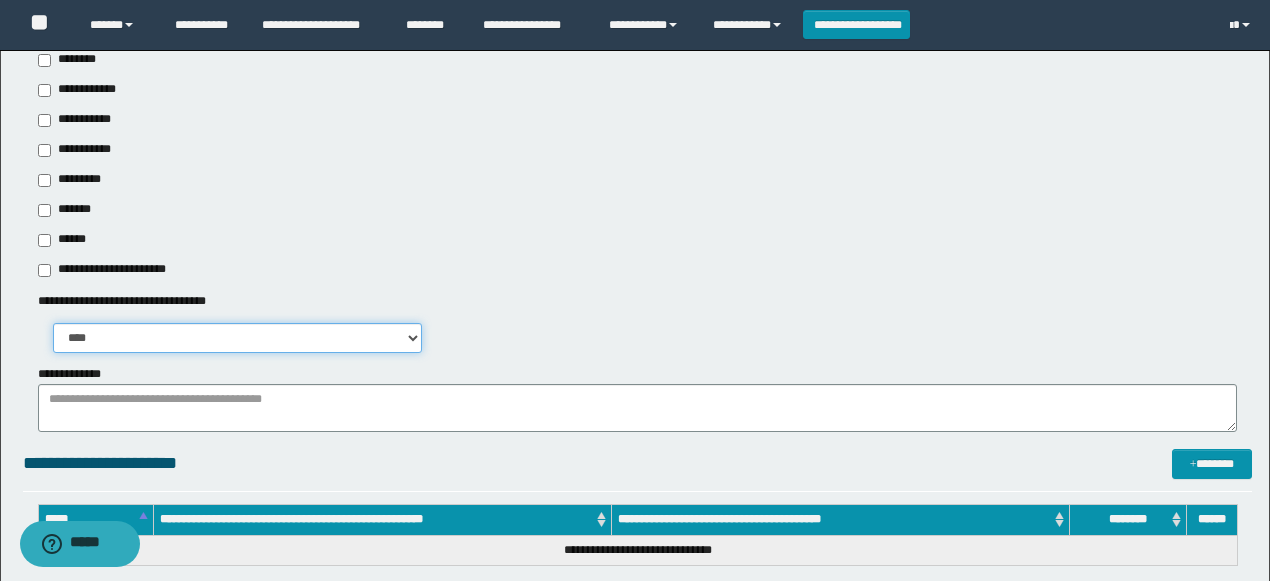 click on "**********" at bounding box center [238, 338] 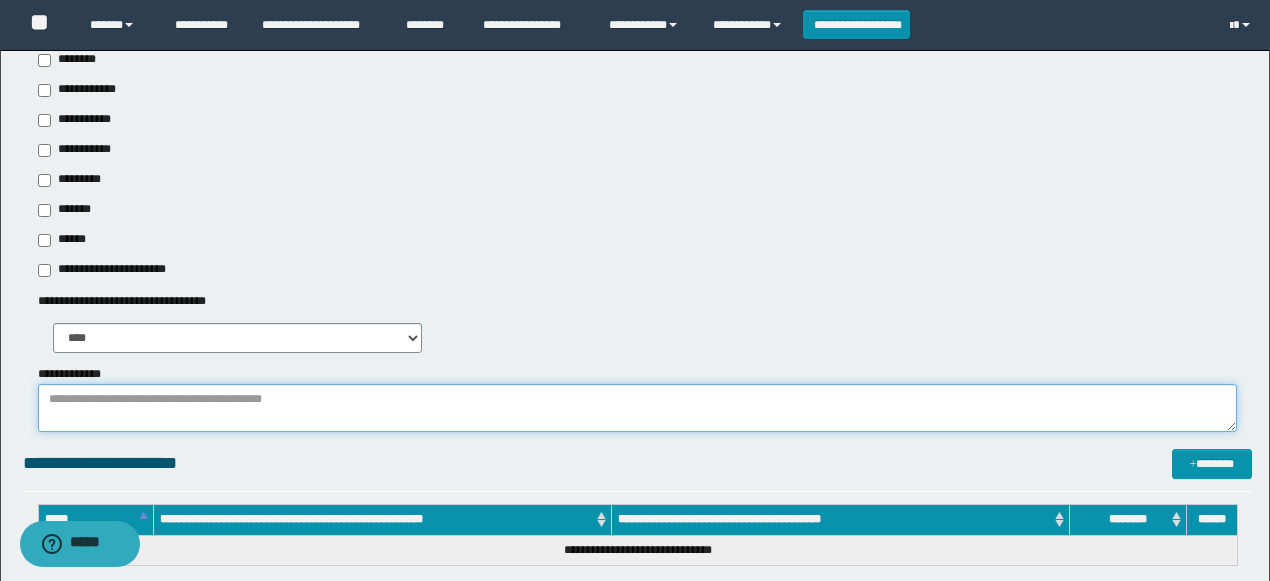 click on "**********" at bounding box center [637, 408] 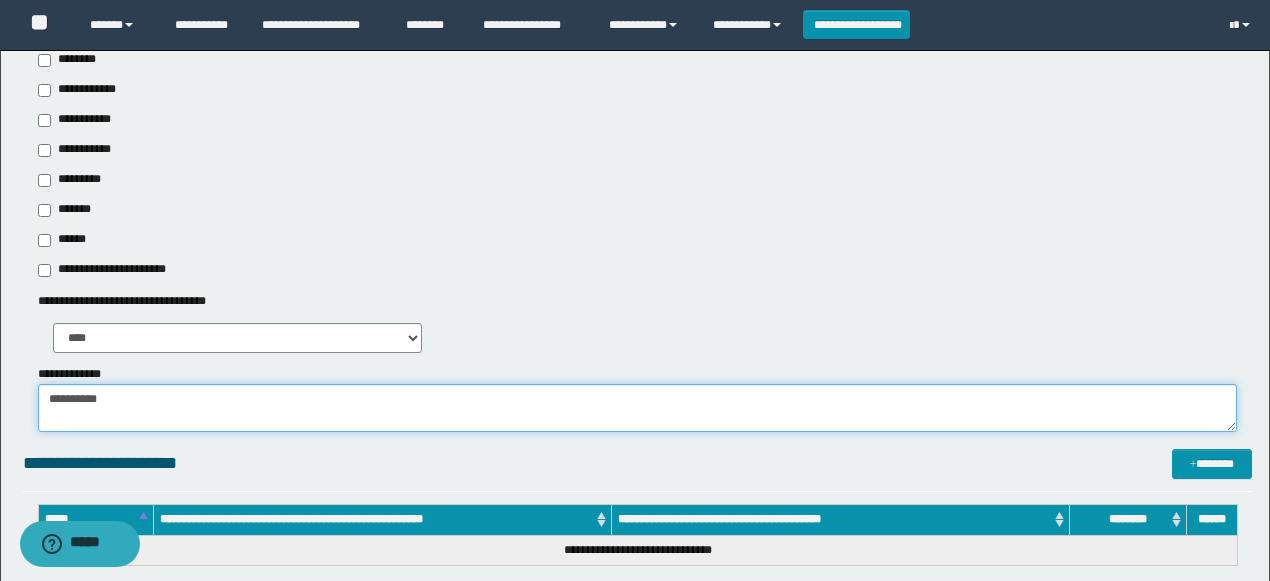 type on "**********" 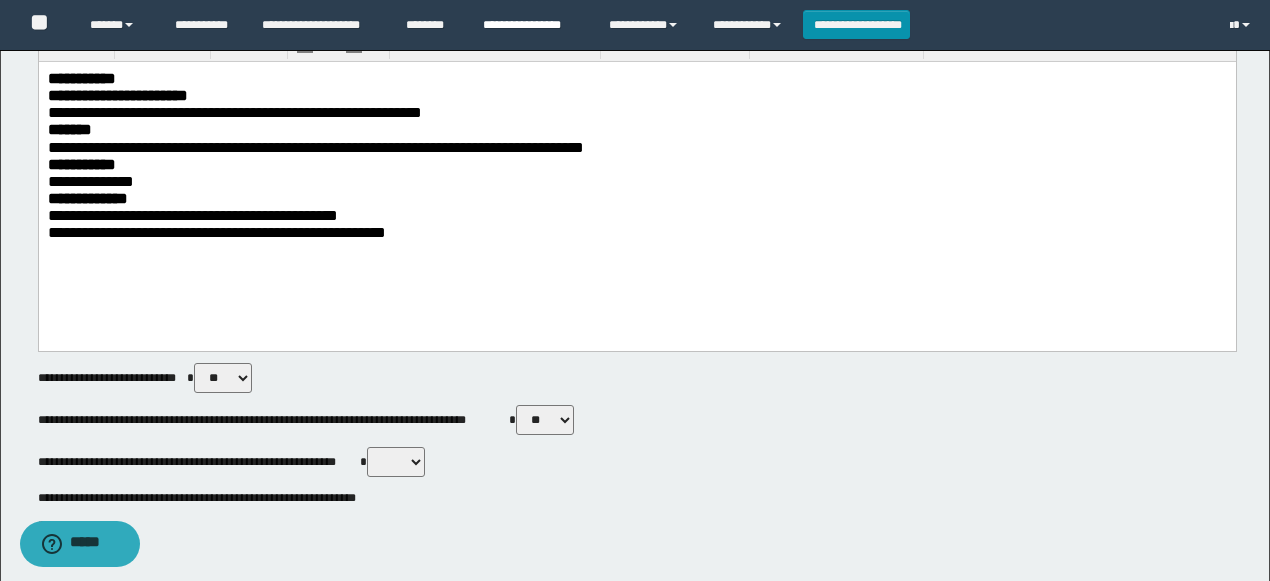 scroll, scrollTop: 0, scrollLeft: 0, axis: both 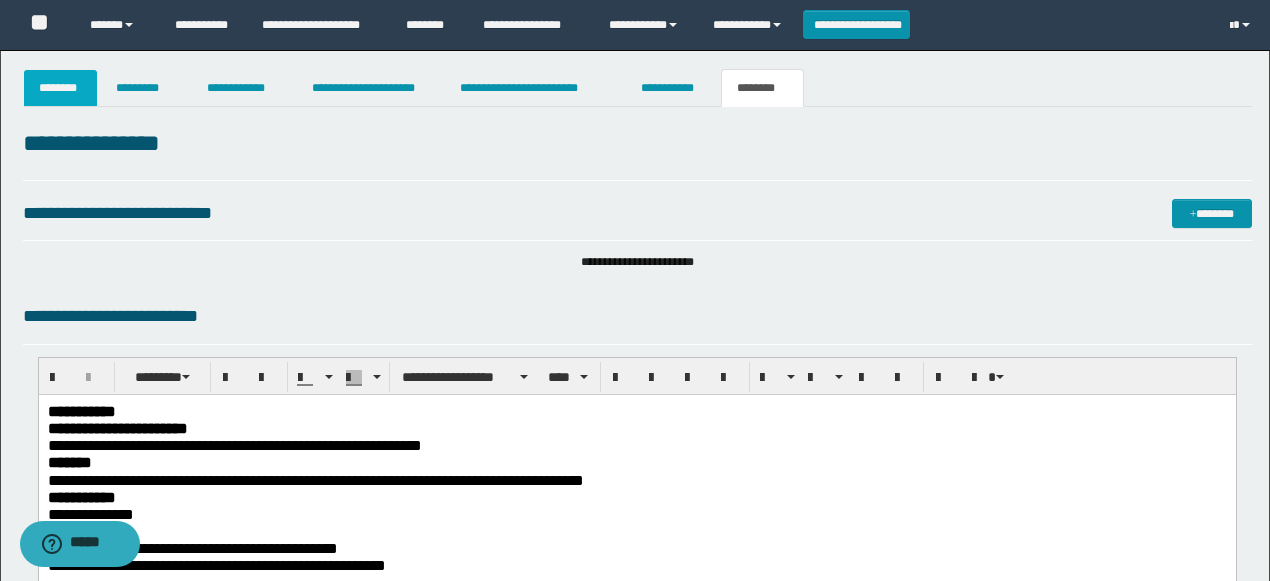 click on "********" at bounding box center (61, 88) 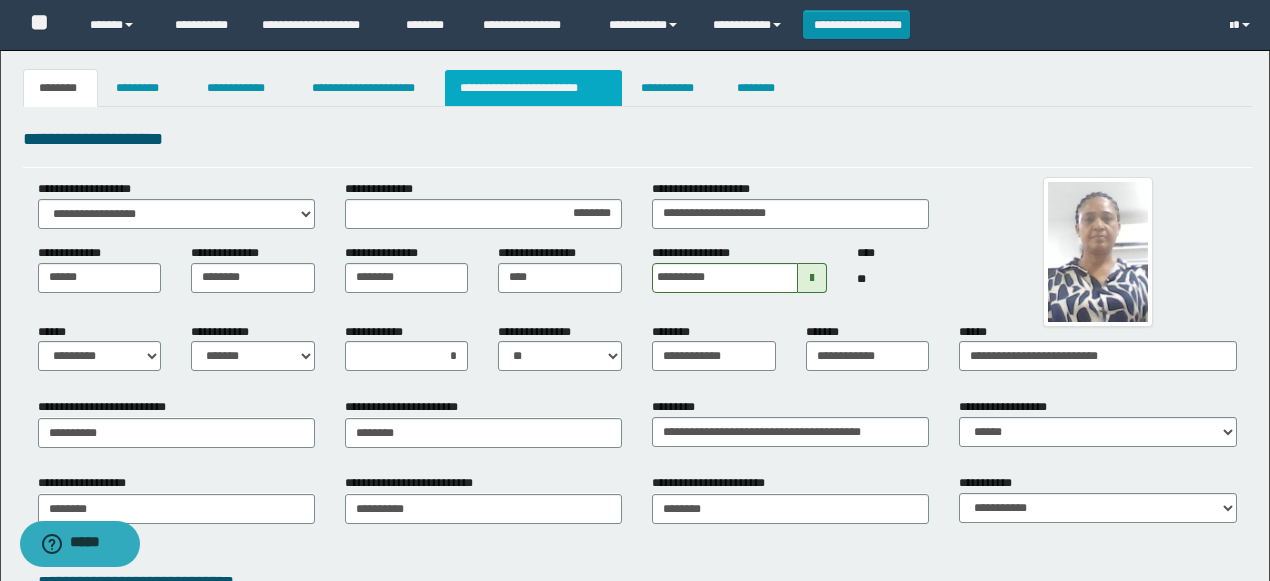click on "**********" at bounding box center [533, 88] 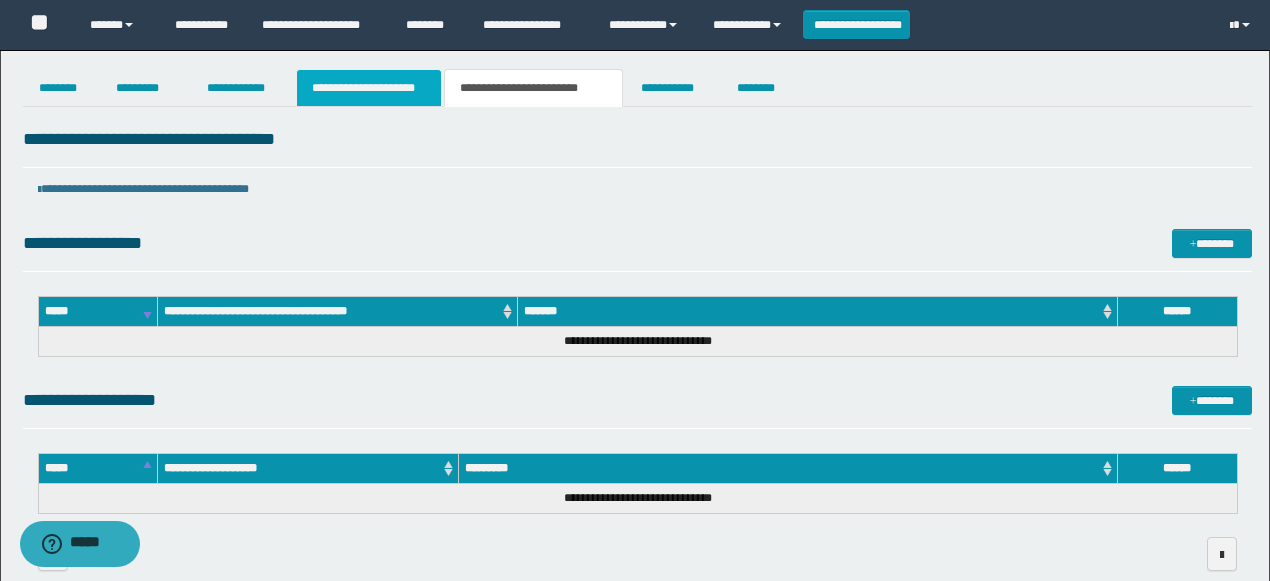 click on "**********" at bounding box center [369, 88] 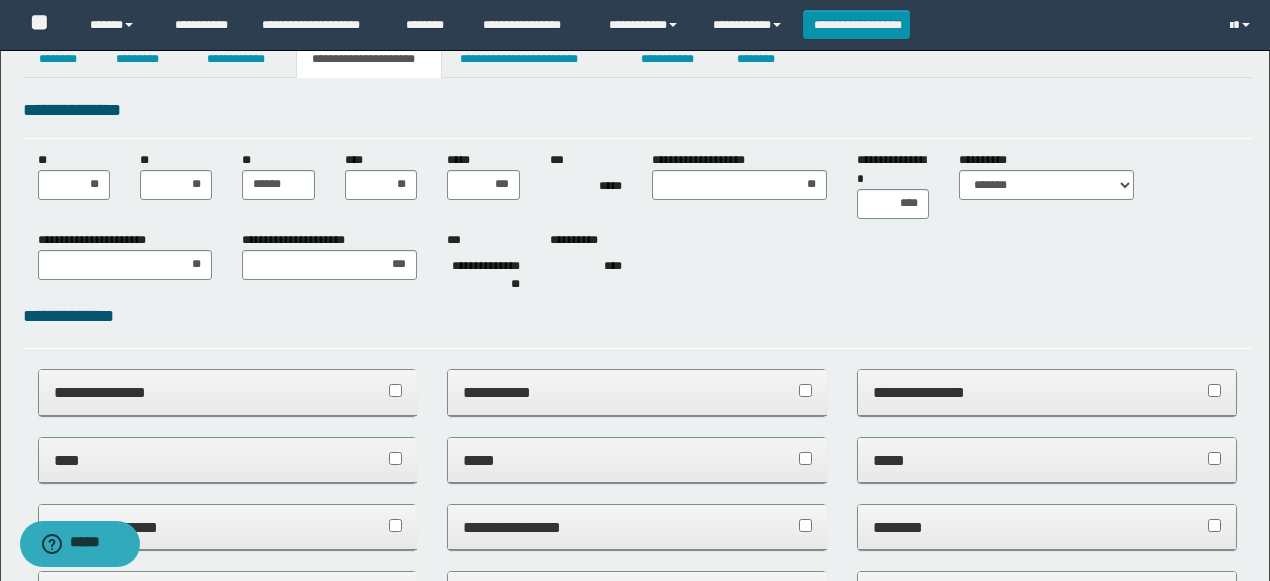 scroll, scrollTop: 0, scrollLeft: 0, axis: both 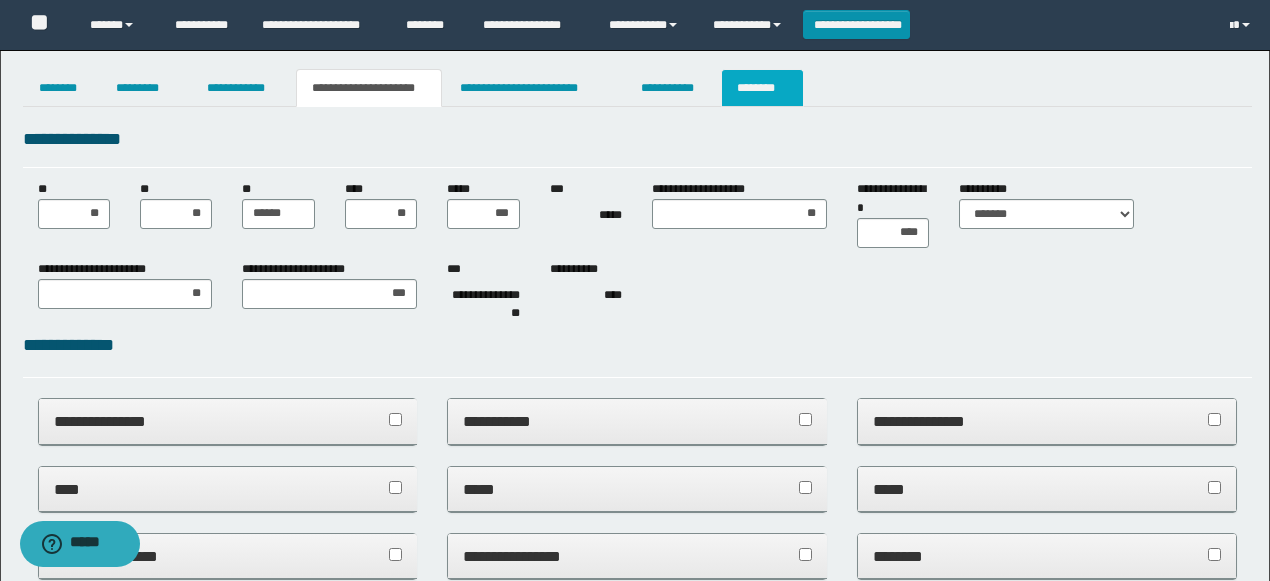 click on "********" at bounding box center [762, 88] 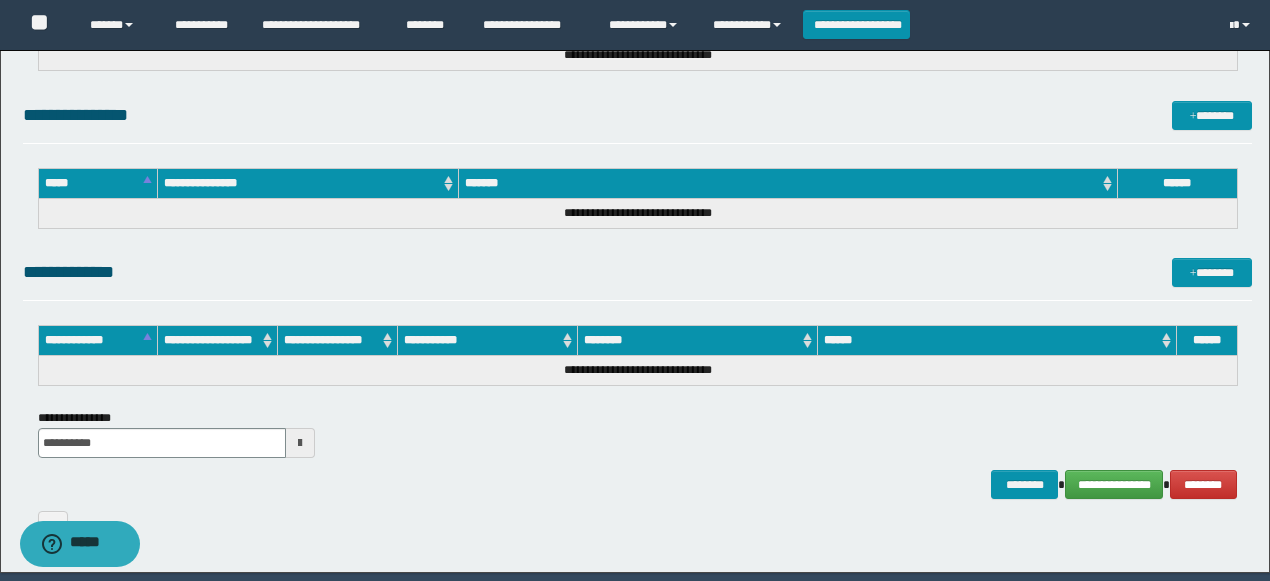 scroll, scrollTop: 1511, scrollLeft: 0, axis: vertical 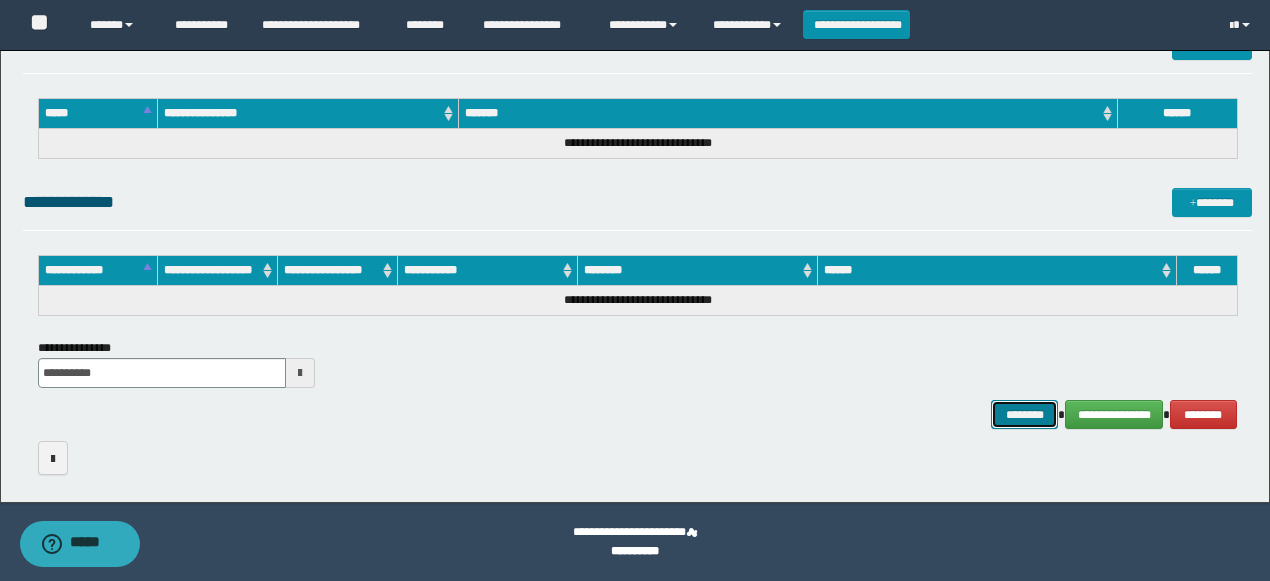click on "********" at bounding box center (1024, 414) 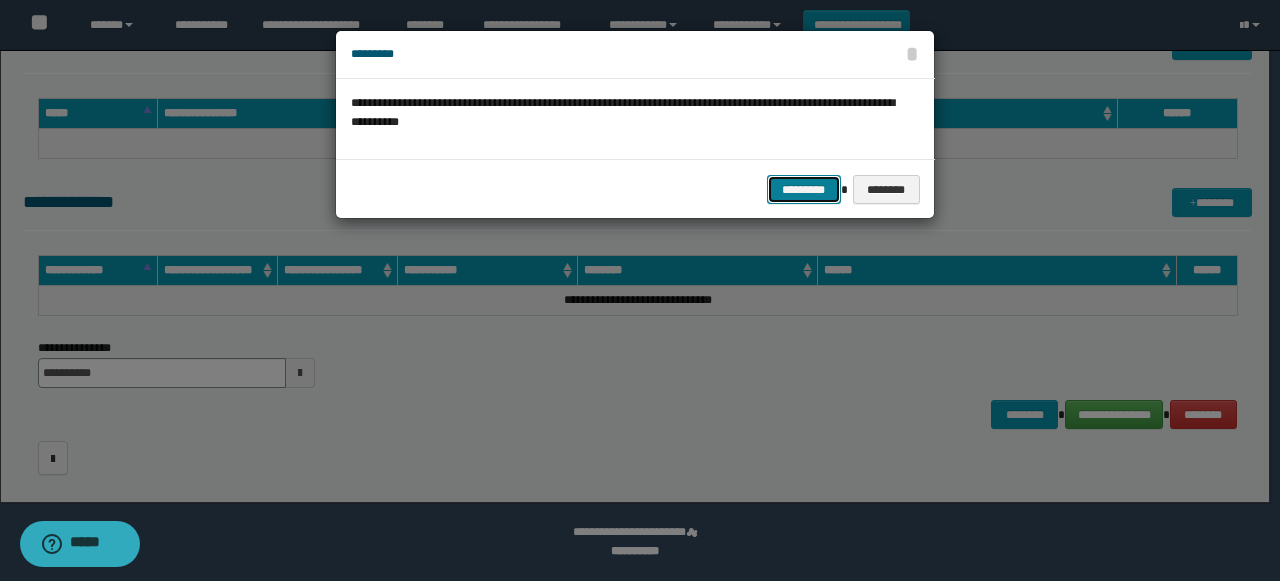 click on "*********" at bounding box center (804, 189) 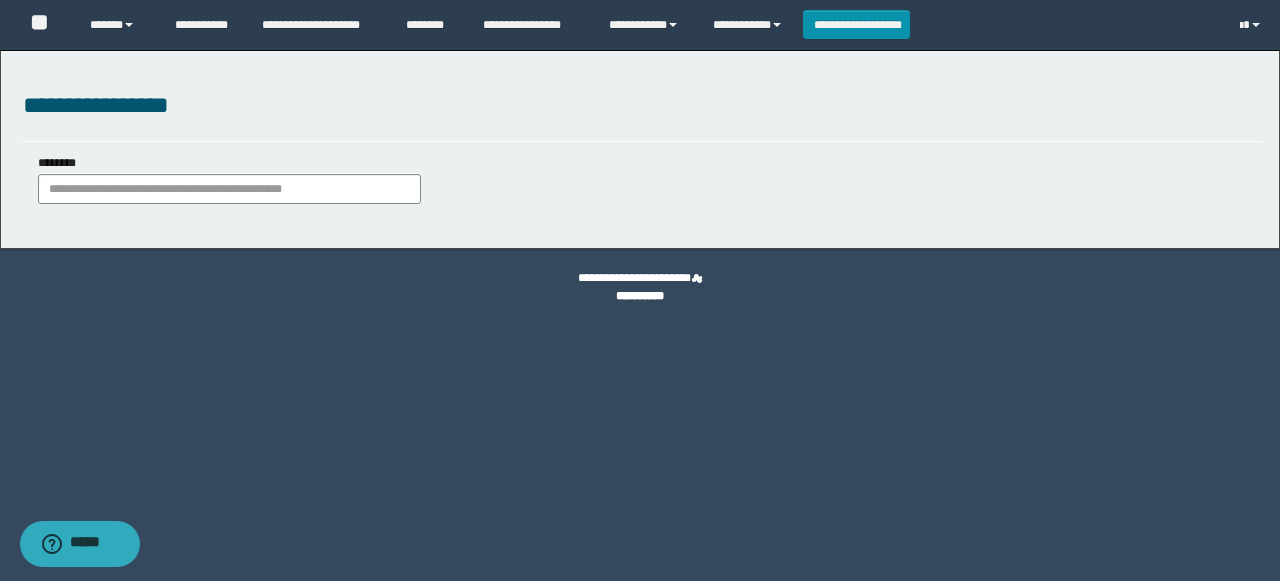 scroll, scrollTop: 0, scrollLeft: 0, axis: both 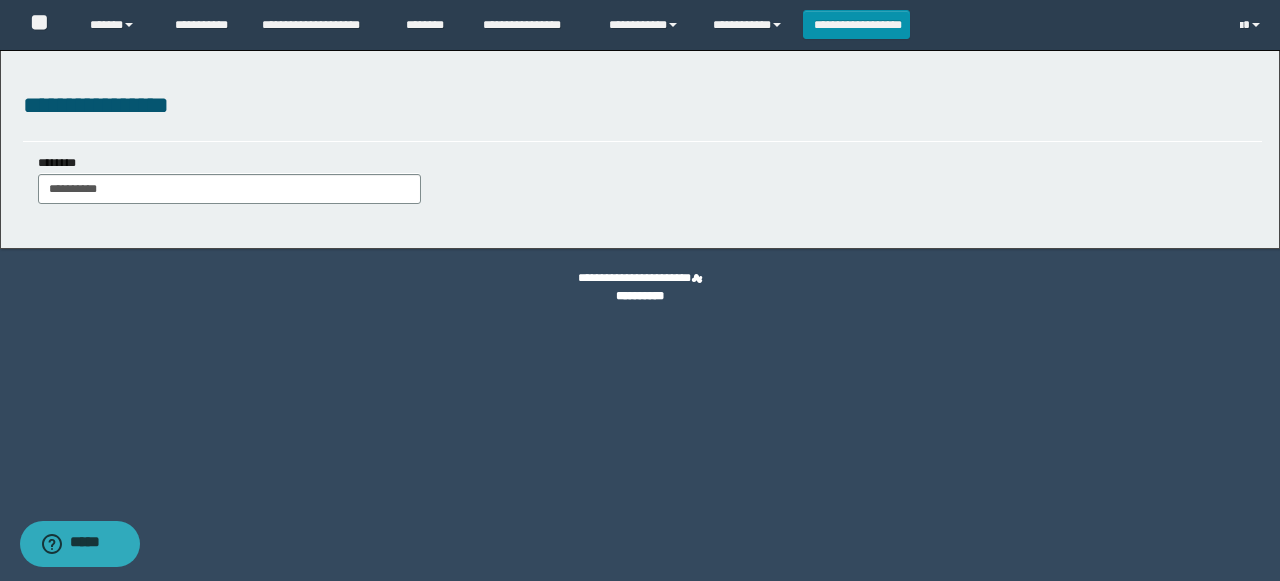 type on "**********" 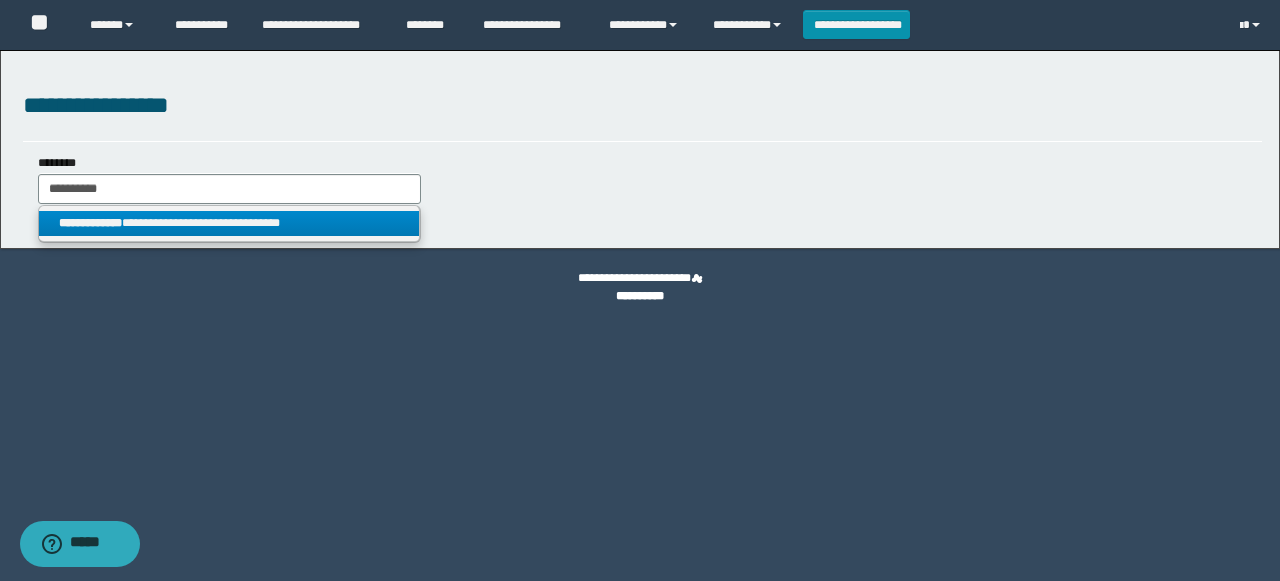 type on "**********" 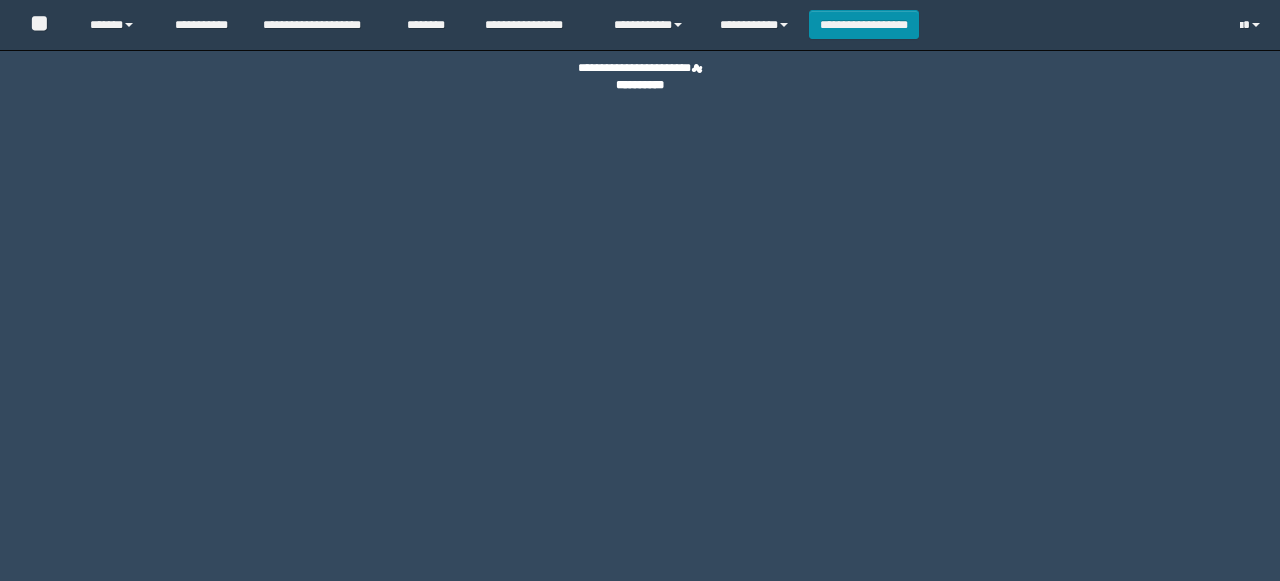 scroll, scrollTop: 0, scrollLeft: 0, axis: both 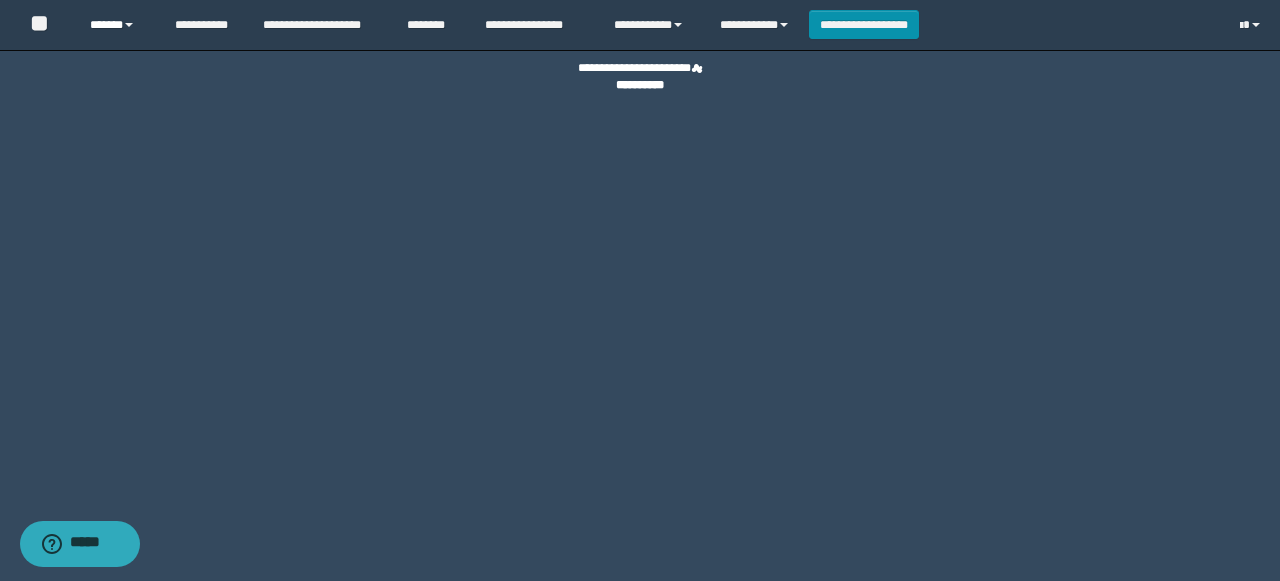 click on "******" at bounding box center (117, 25) 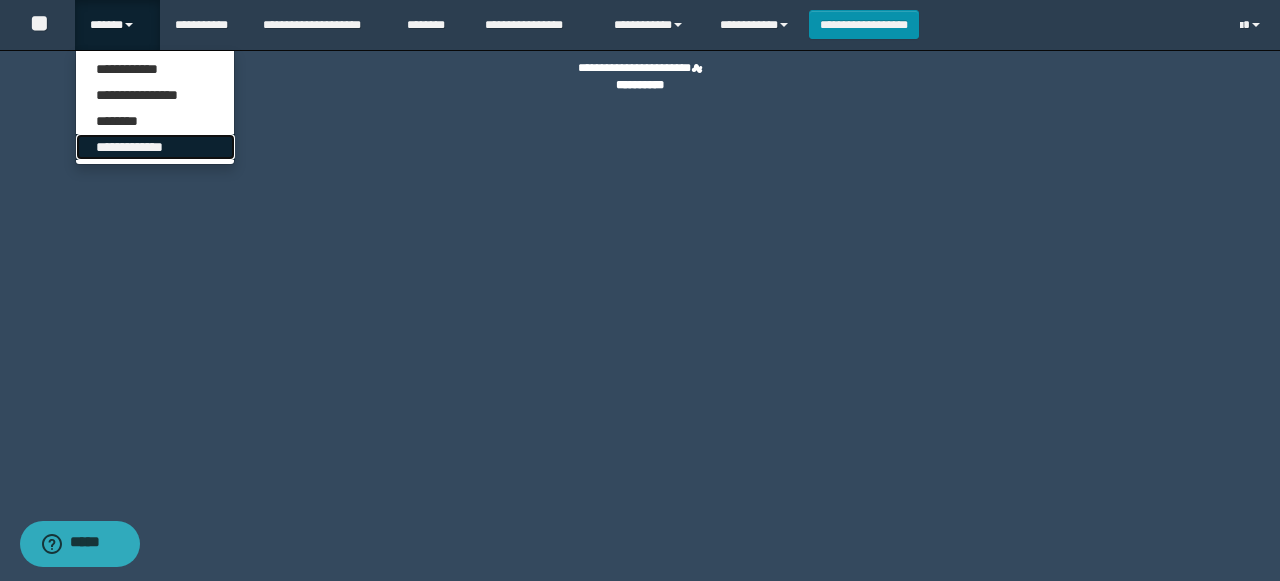 click on "**********" at bounding box center (155, 147) 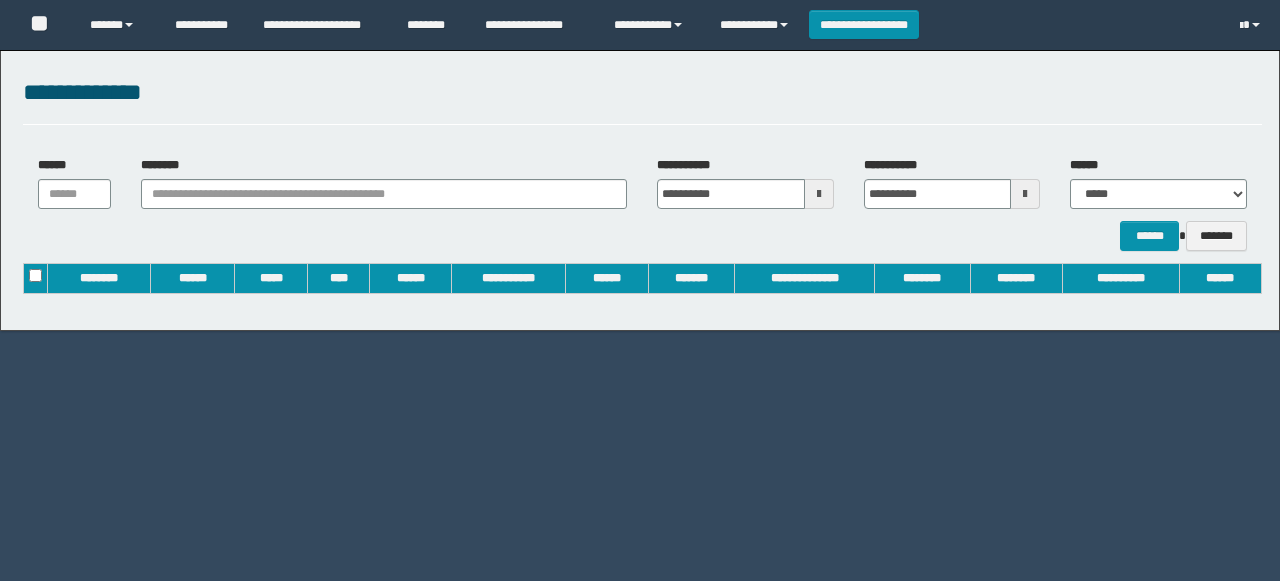 scroll, scrollTop: 0, scrollLeft: 0, axis: both 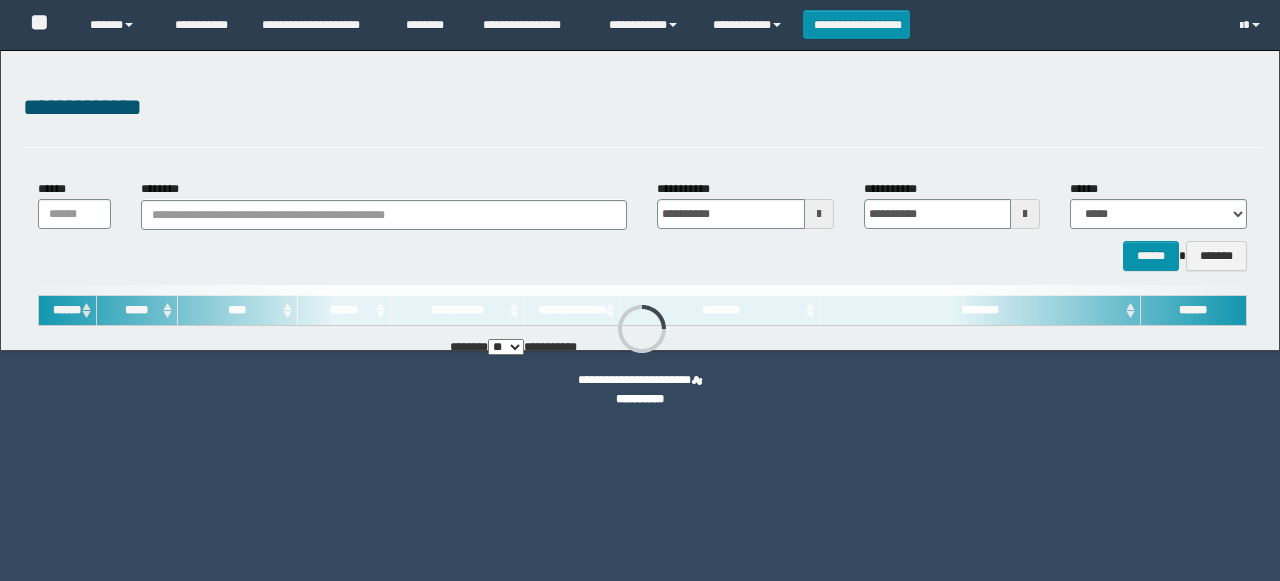type on "**********" 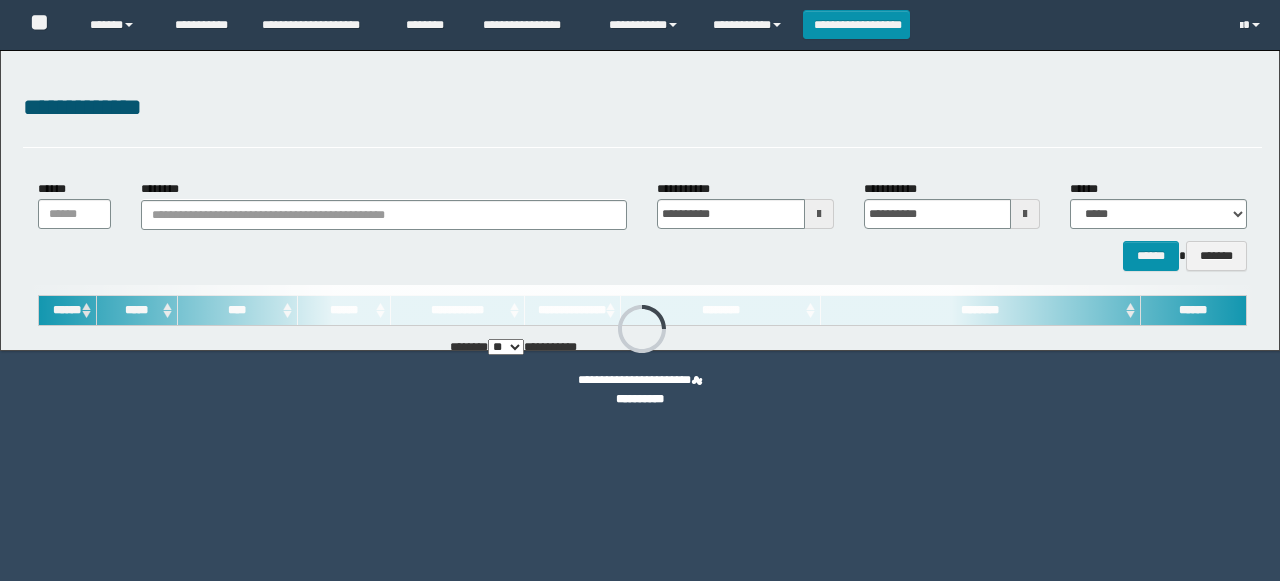 type on "**********" 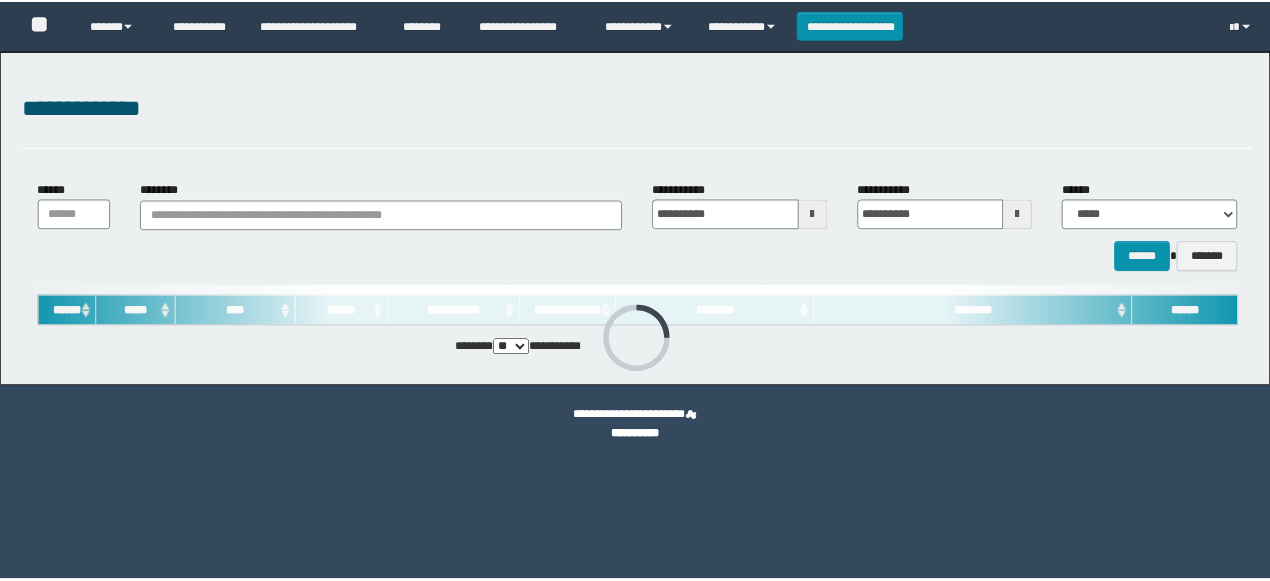 scroll, scrollTop: 0, scrollLeft: 0, axis: both 